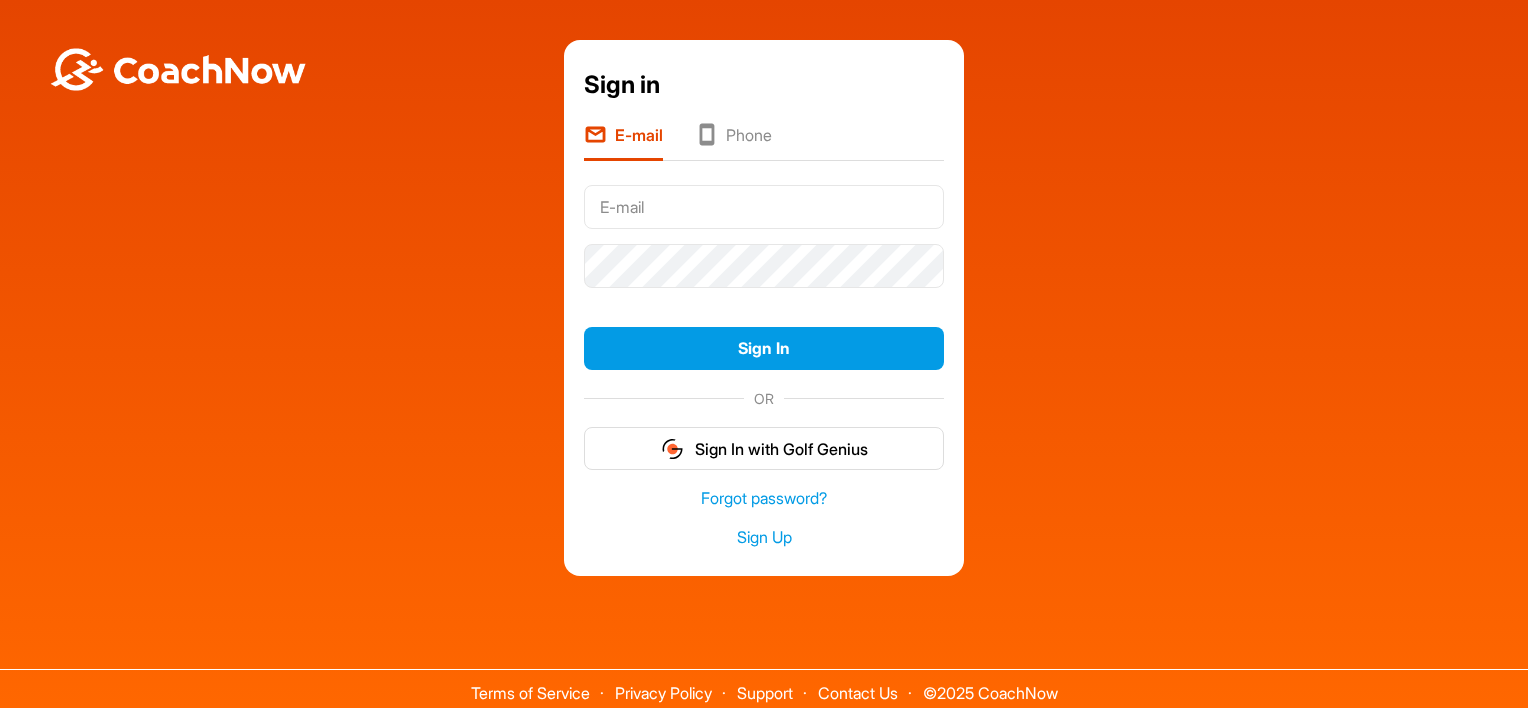 scroll, scrollTop: 0, scrollLeft: 0, axis: both 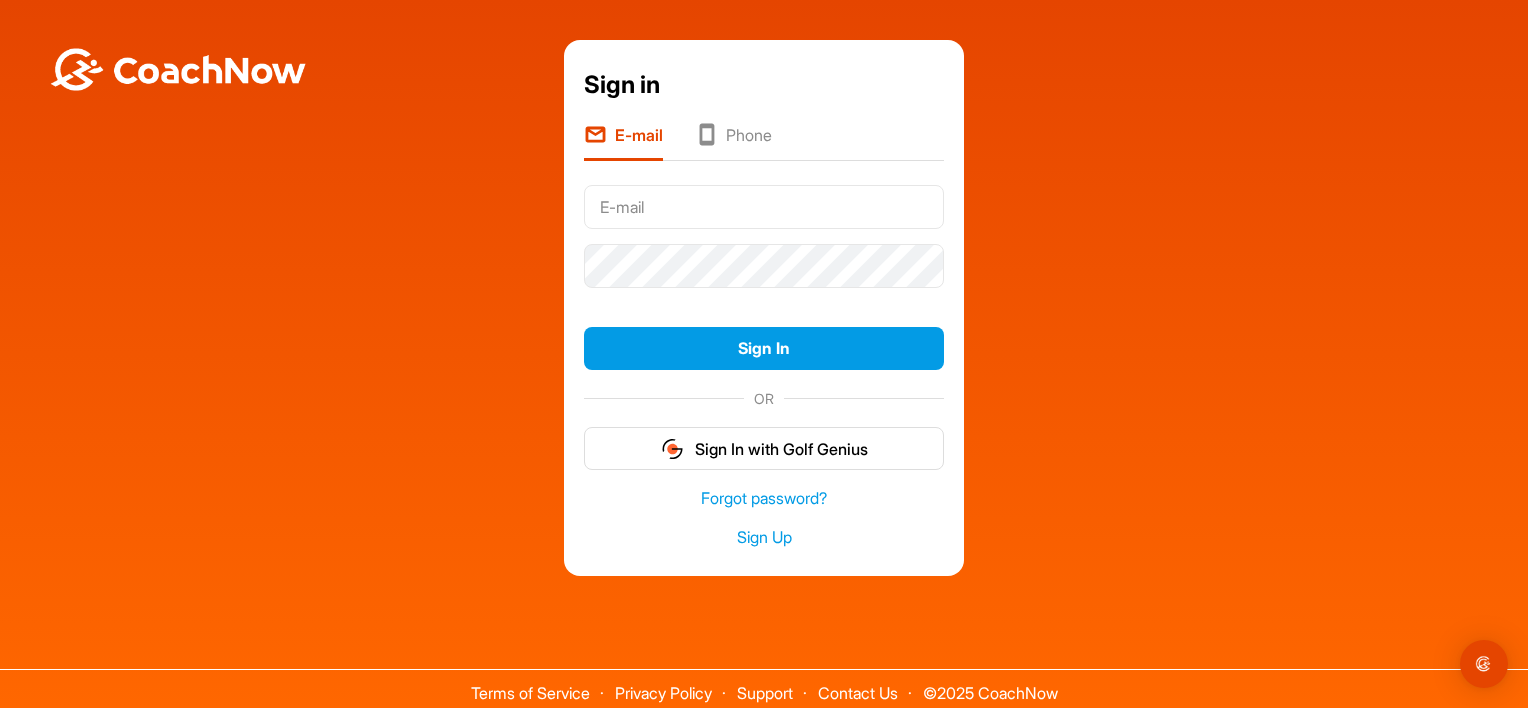 type on "enquiries@[EMAIL]" 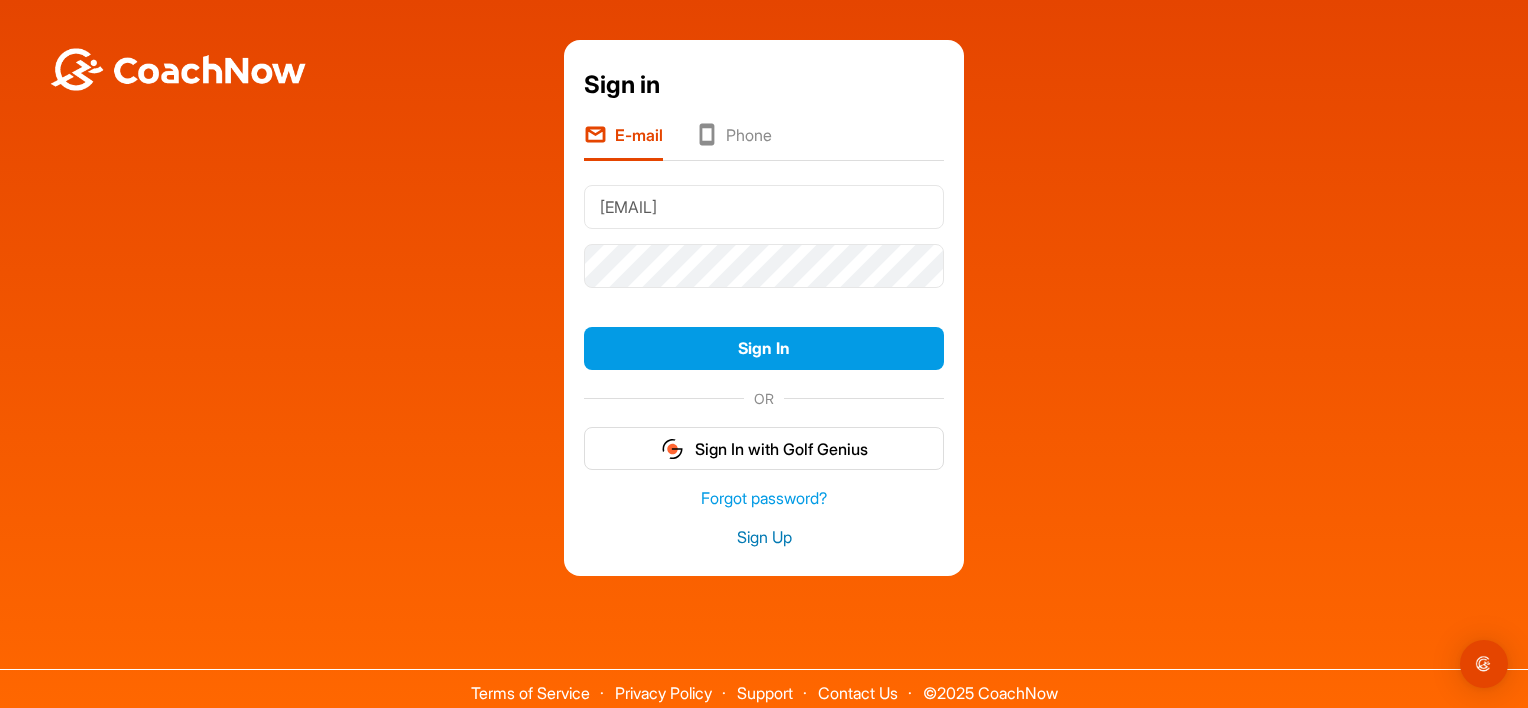 click on "Sign Up" at bounding box center [764, 537] 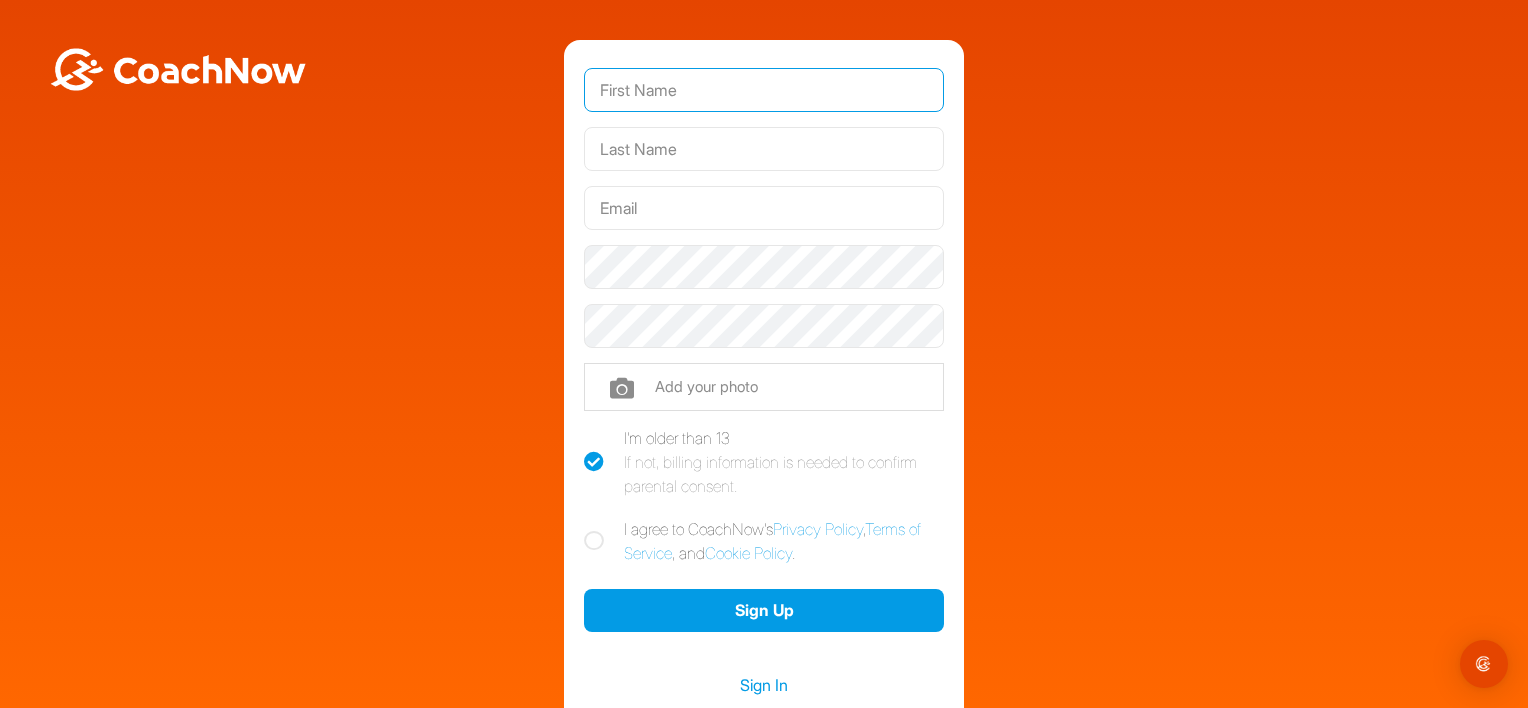 click at bounding box center [764, 90] 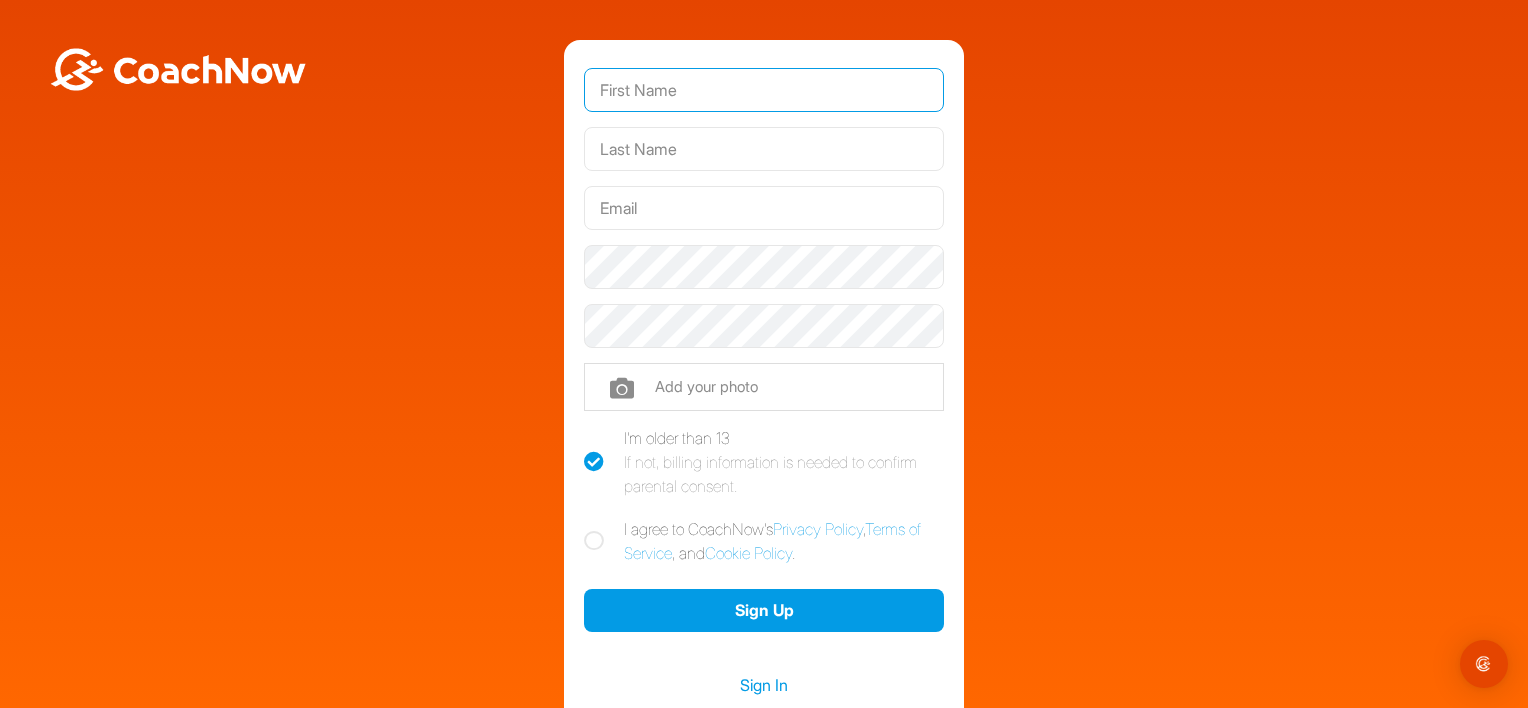 type on "DavidHunter" 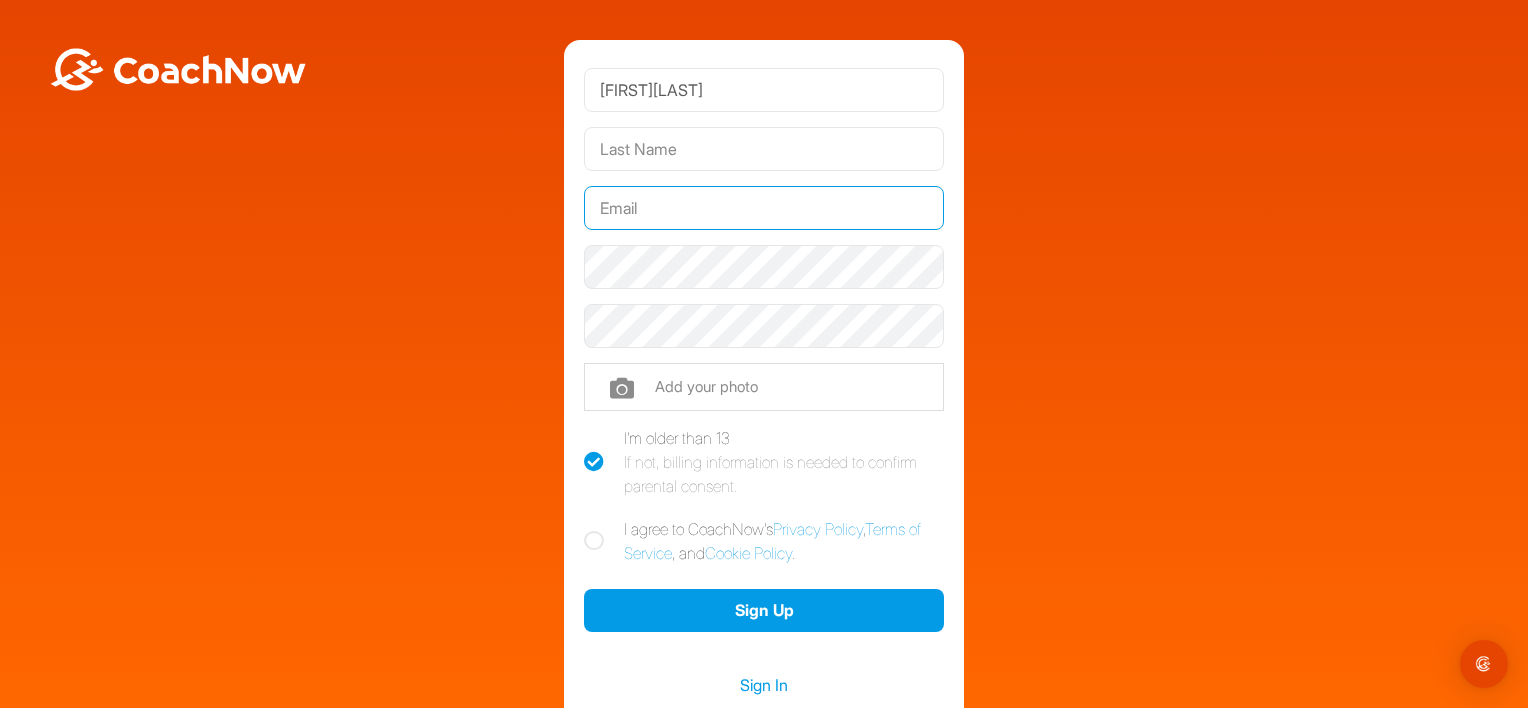 type on "[EMAIL]" 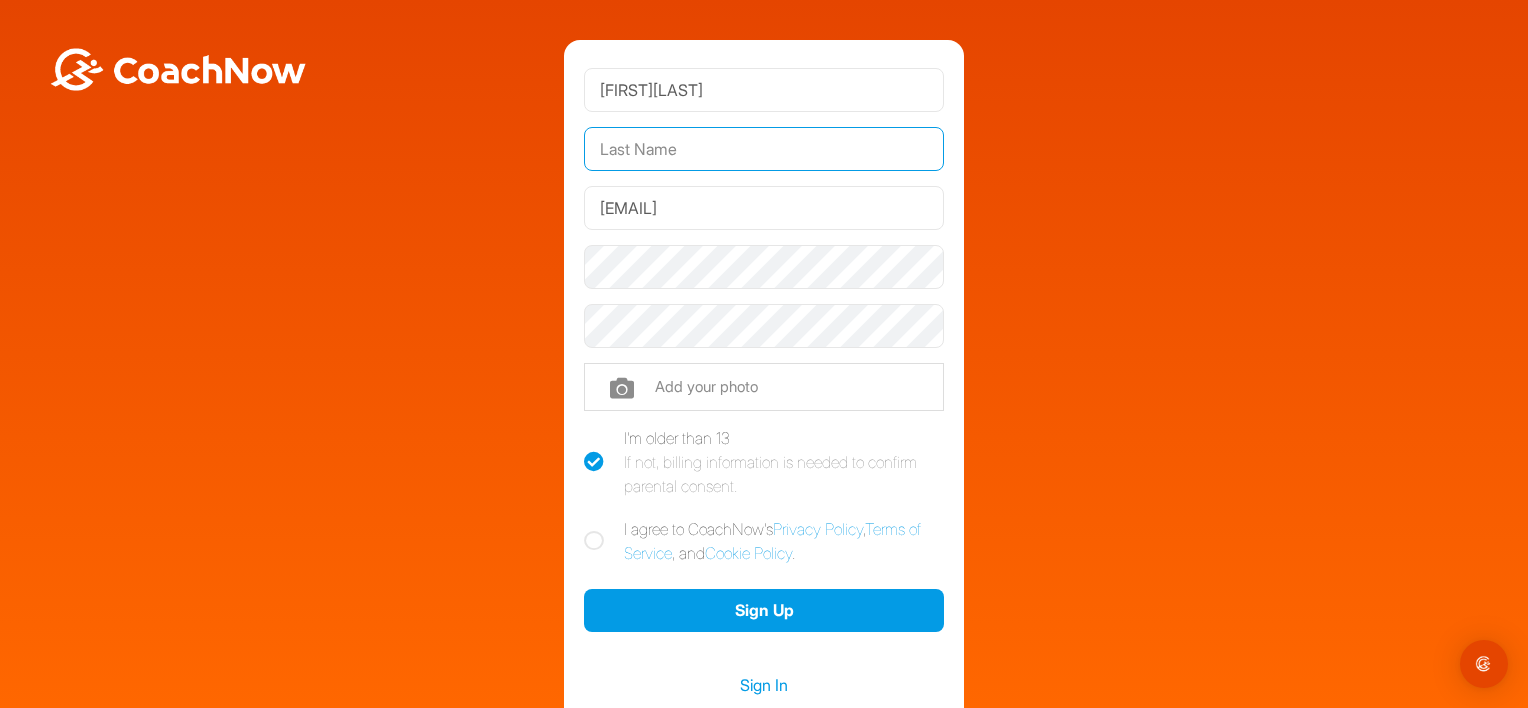 click at bounding box center [764, 149] 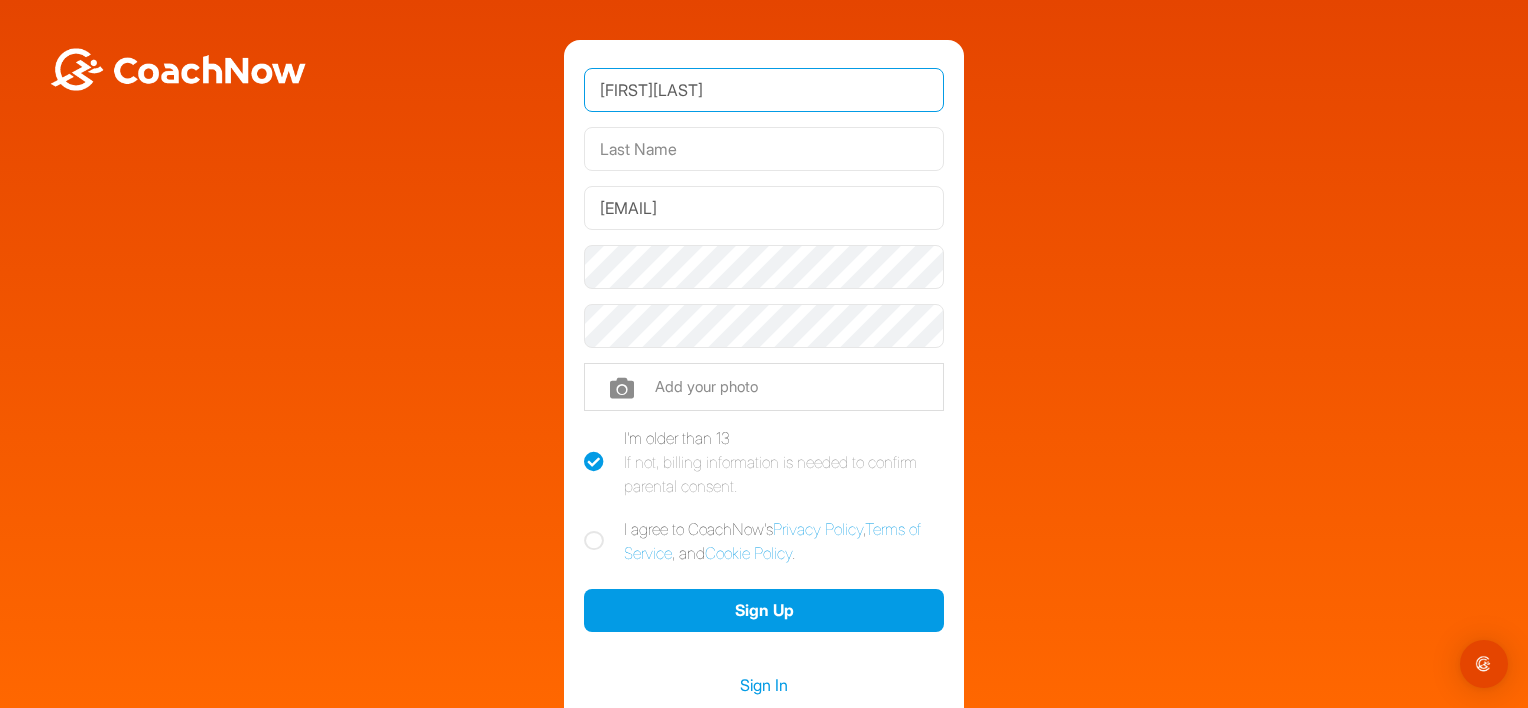 drag, startPoint x: 642, startPoint y: 88, endPoint x: 652, endPoint y: 97, distance: 13.453624 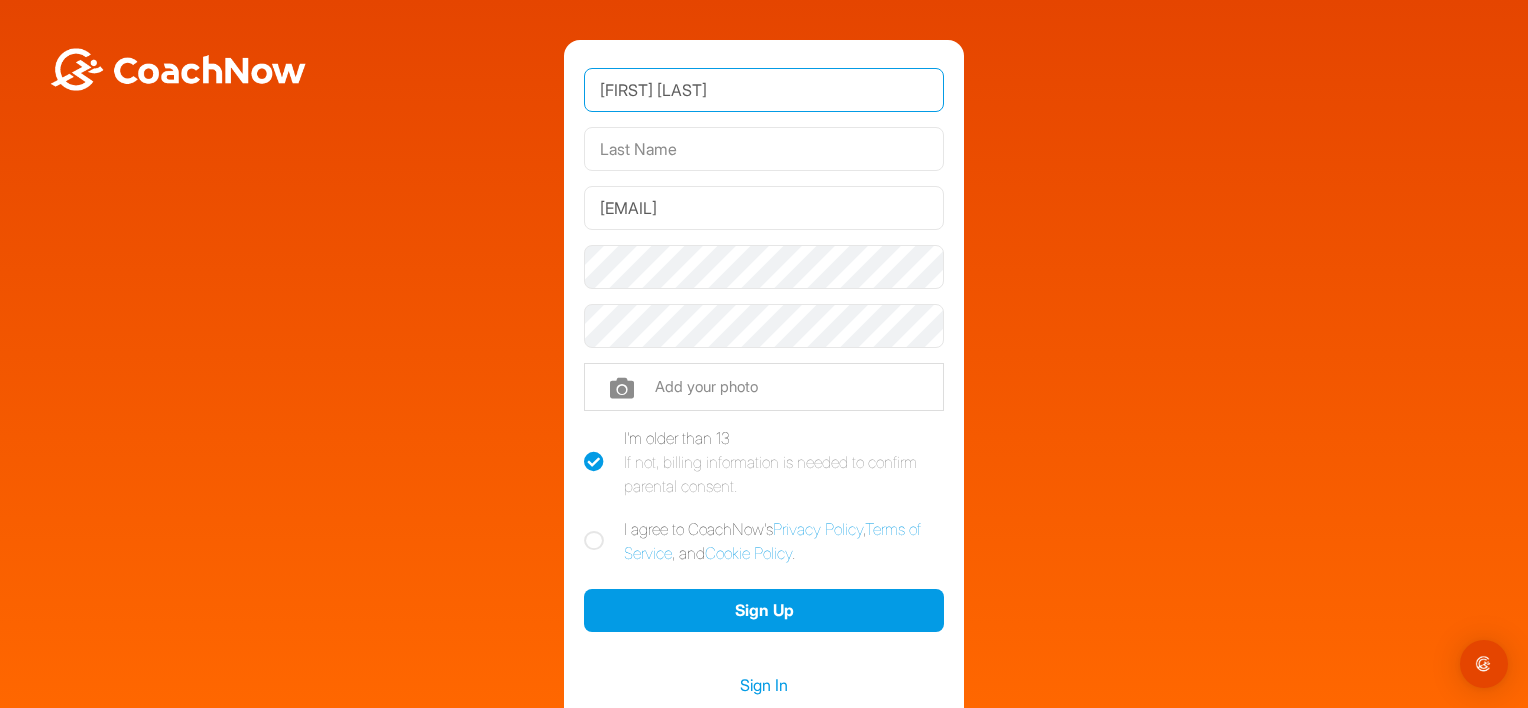 type on "David Hunter" 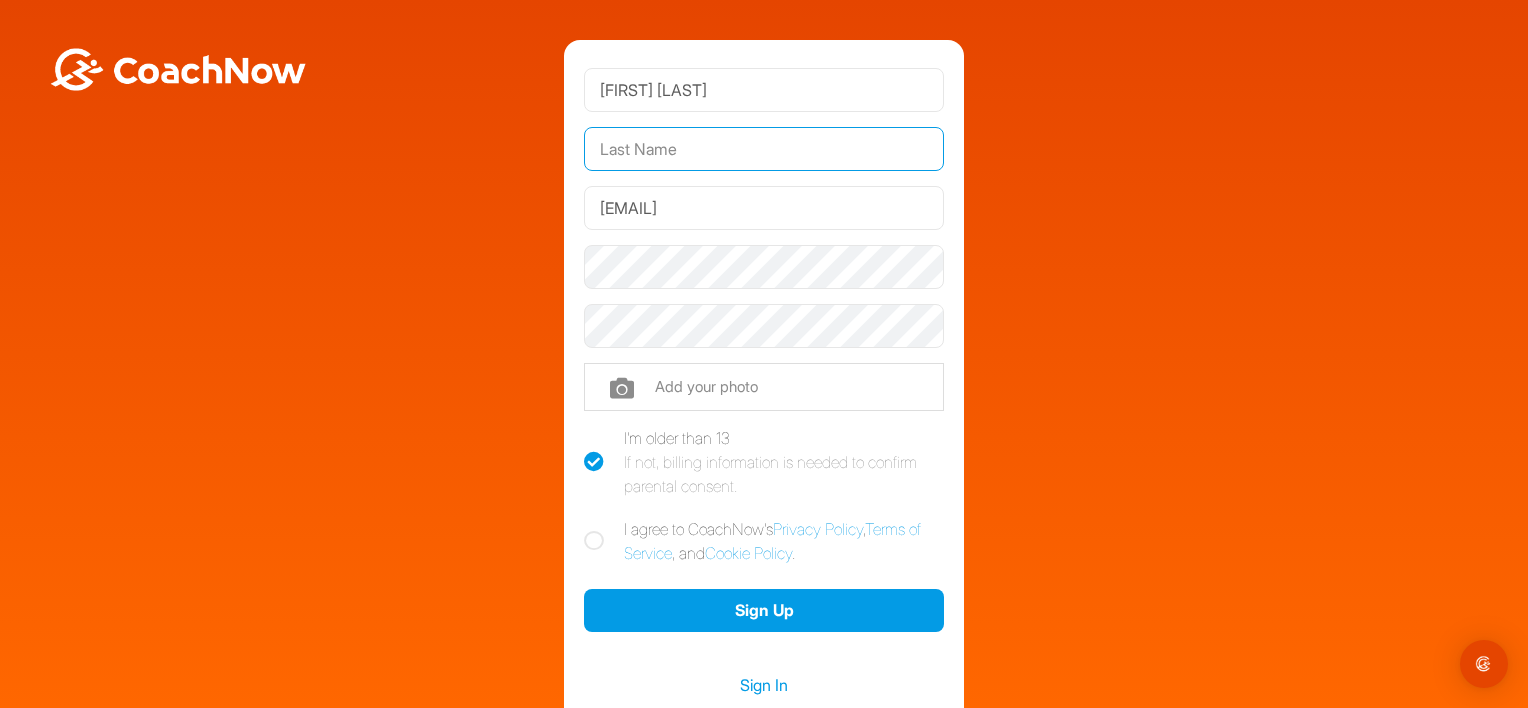 click at bounding box center (764, 149) 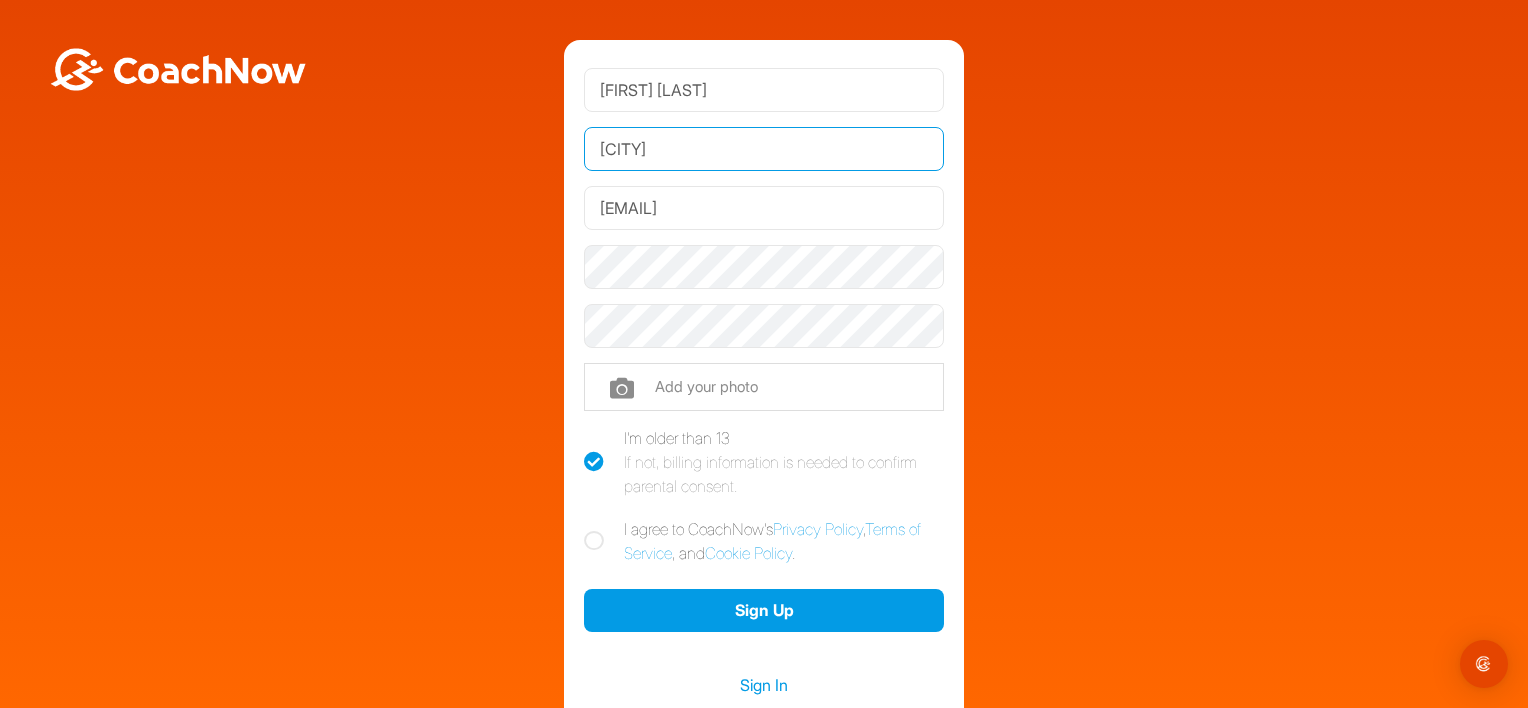 type on "u" 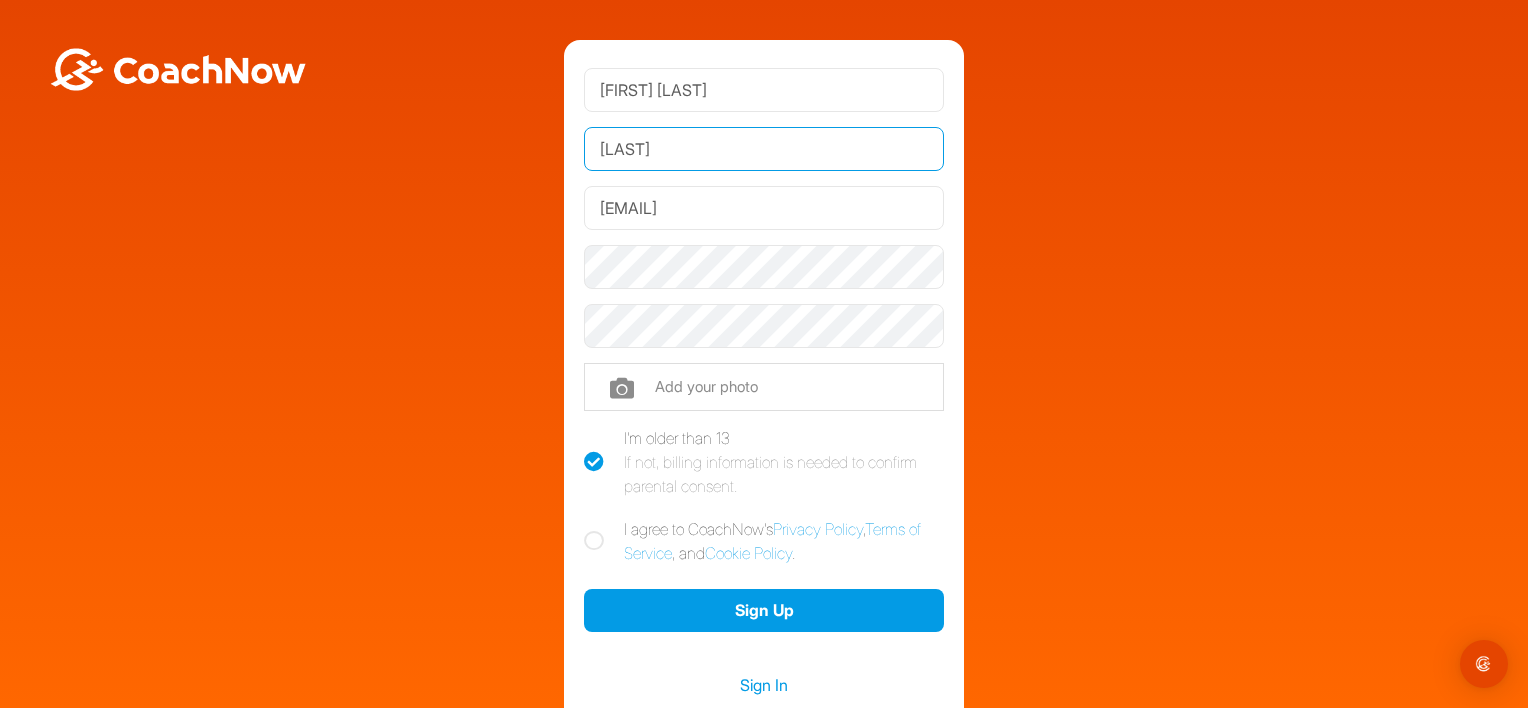 type on "[NAME]" 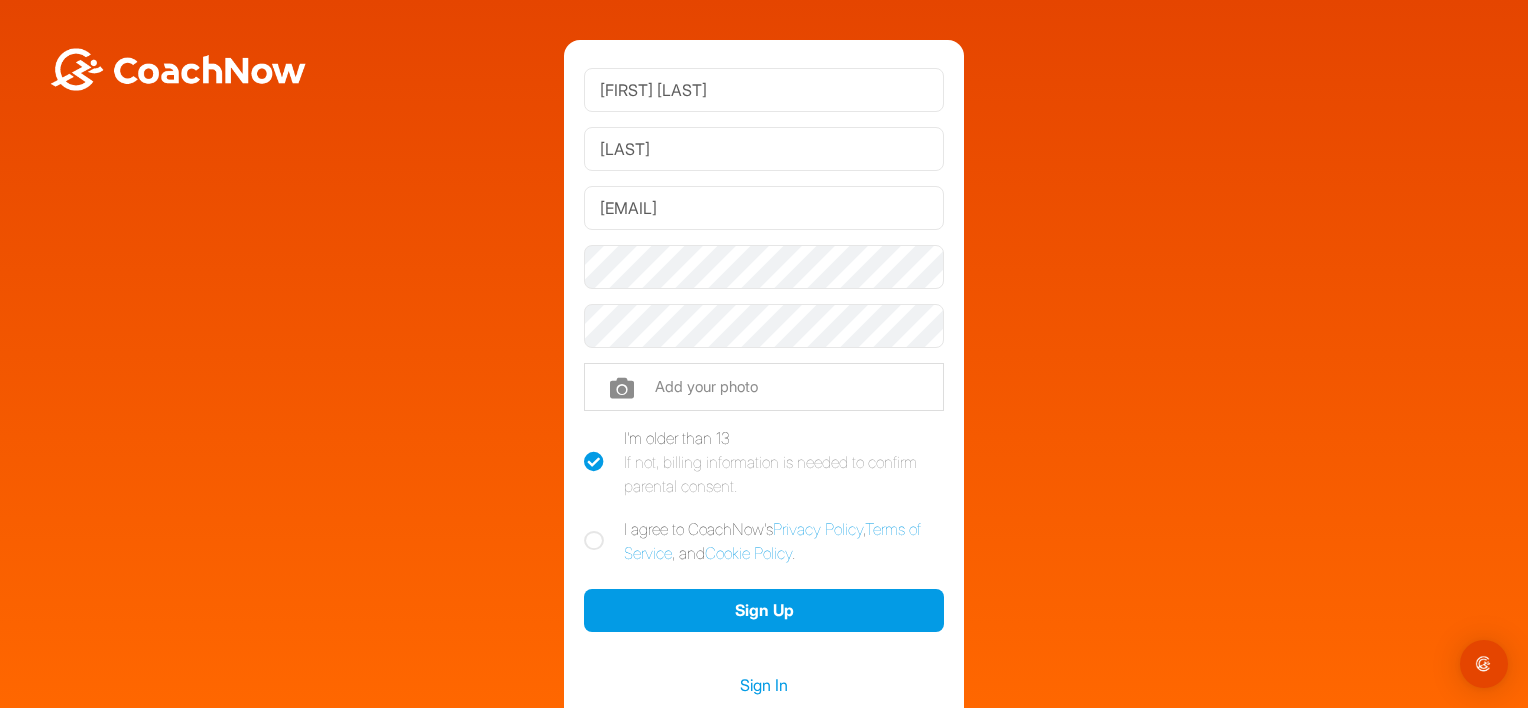 click on "David Hunter Burns enquiries@davidburnsgolf.co.uk Phone +1 Phone Number (so your coach can contact you) Add your photo I'm older than 13 If not, billing information is needed to confirm parental consent. I agree to CoachNow's  Privacy Policy ,  Terms of Service , and  Cookie Policy . Sign Up Sign In" at bounding box center [764, 390] 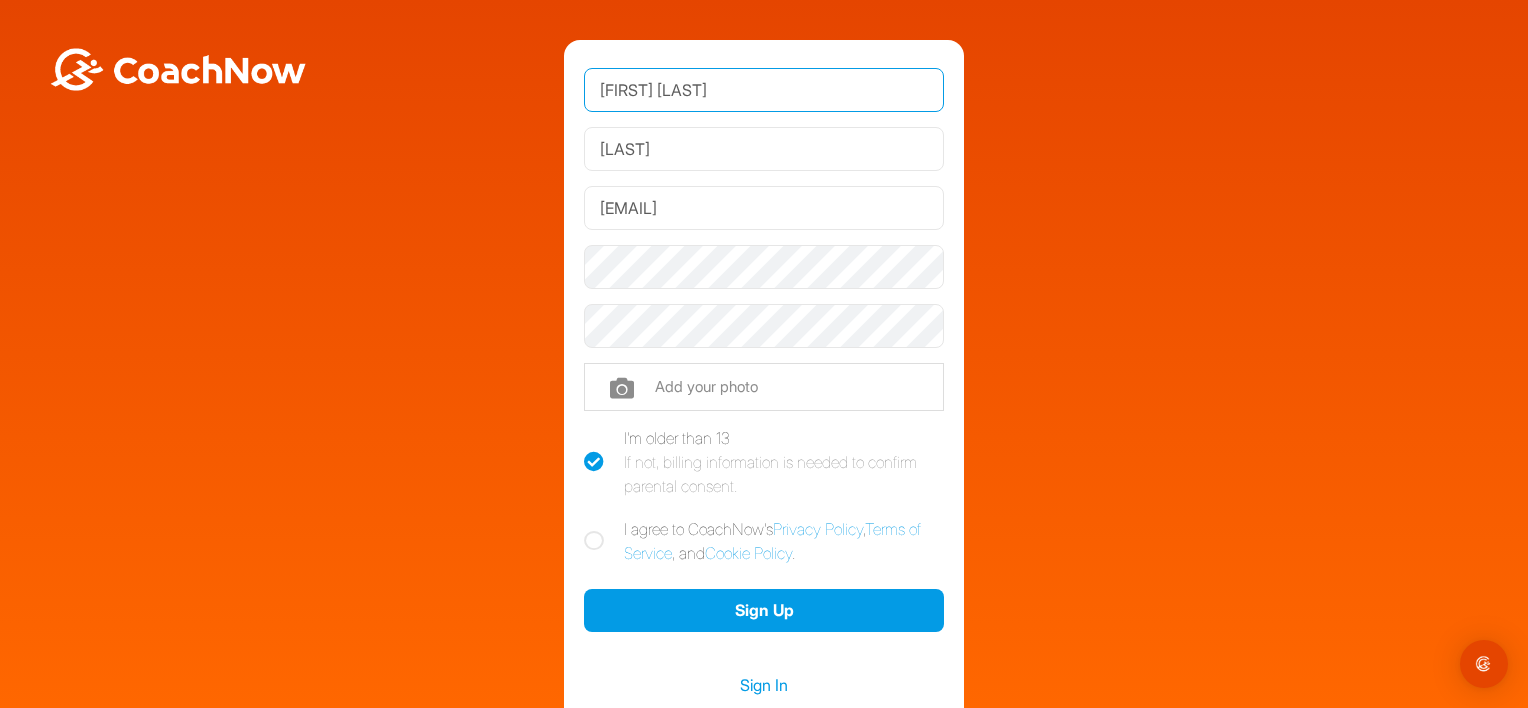 drag, startPoint x: 641, startPoint y: 90, endPoint x: 704, endPoint y: 91, distance: 63.007935 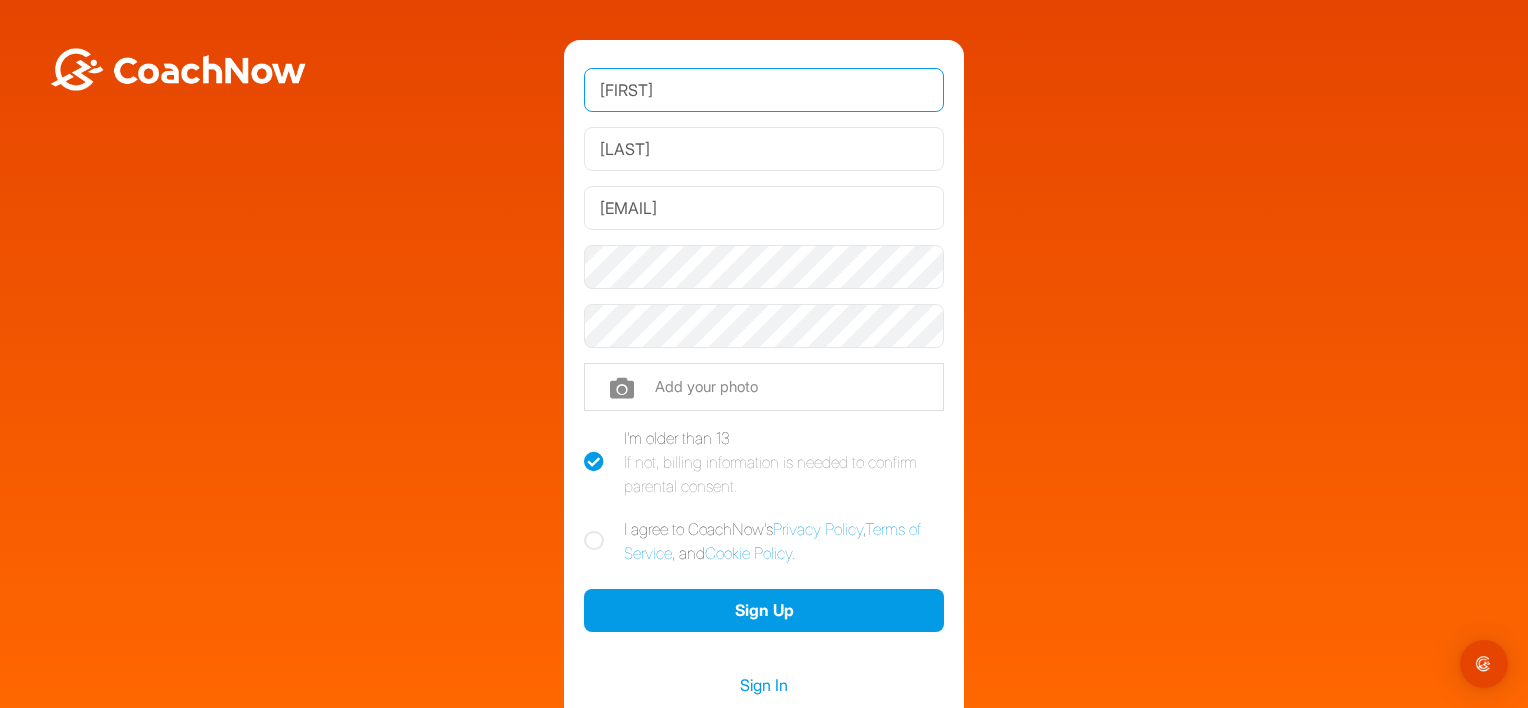 type on "[NAME]" 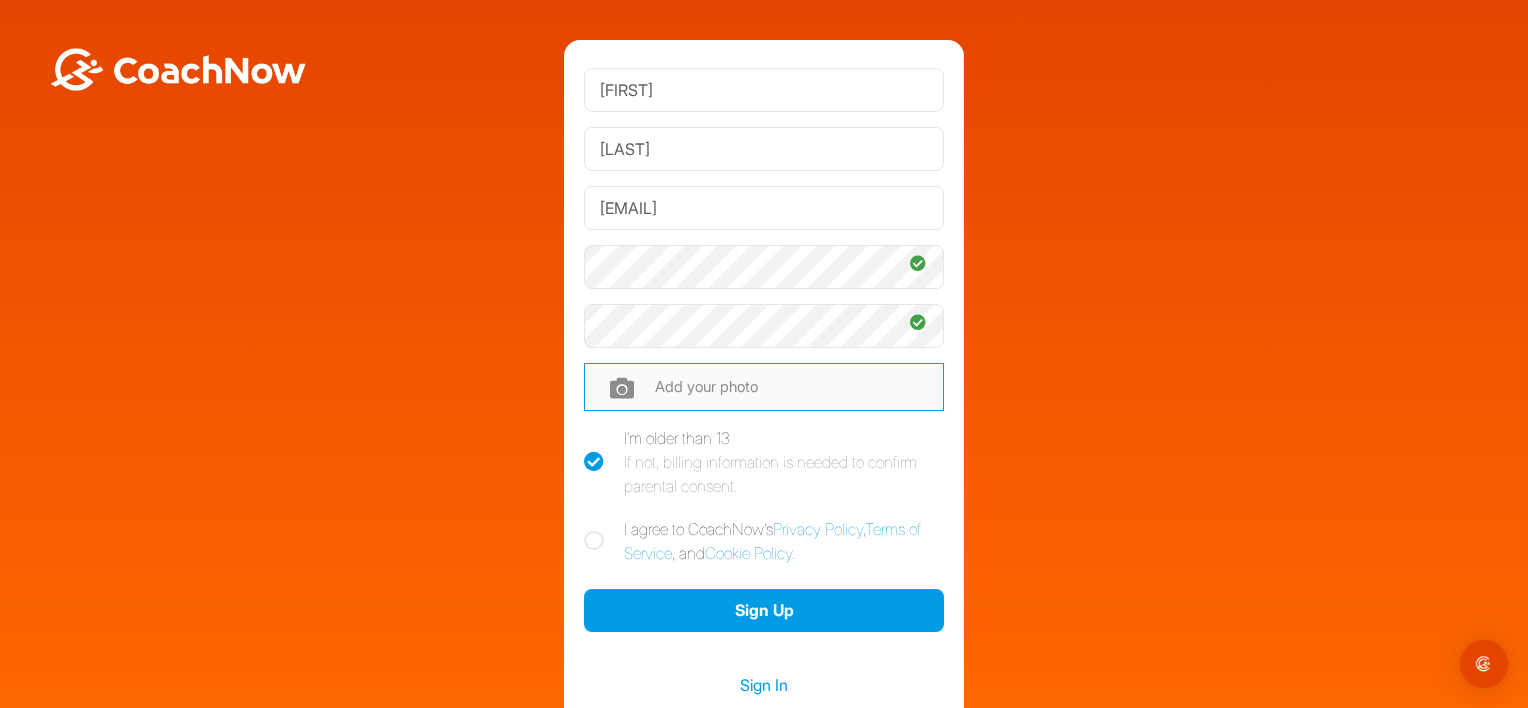 click at bounding box center (764, 387) 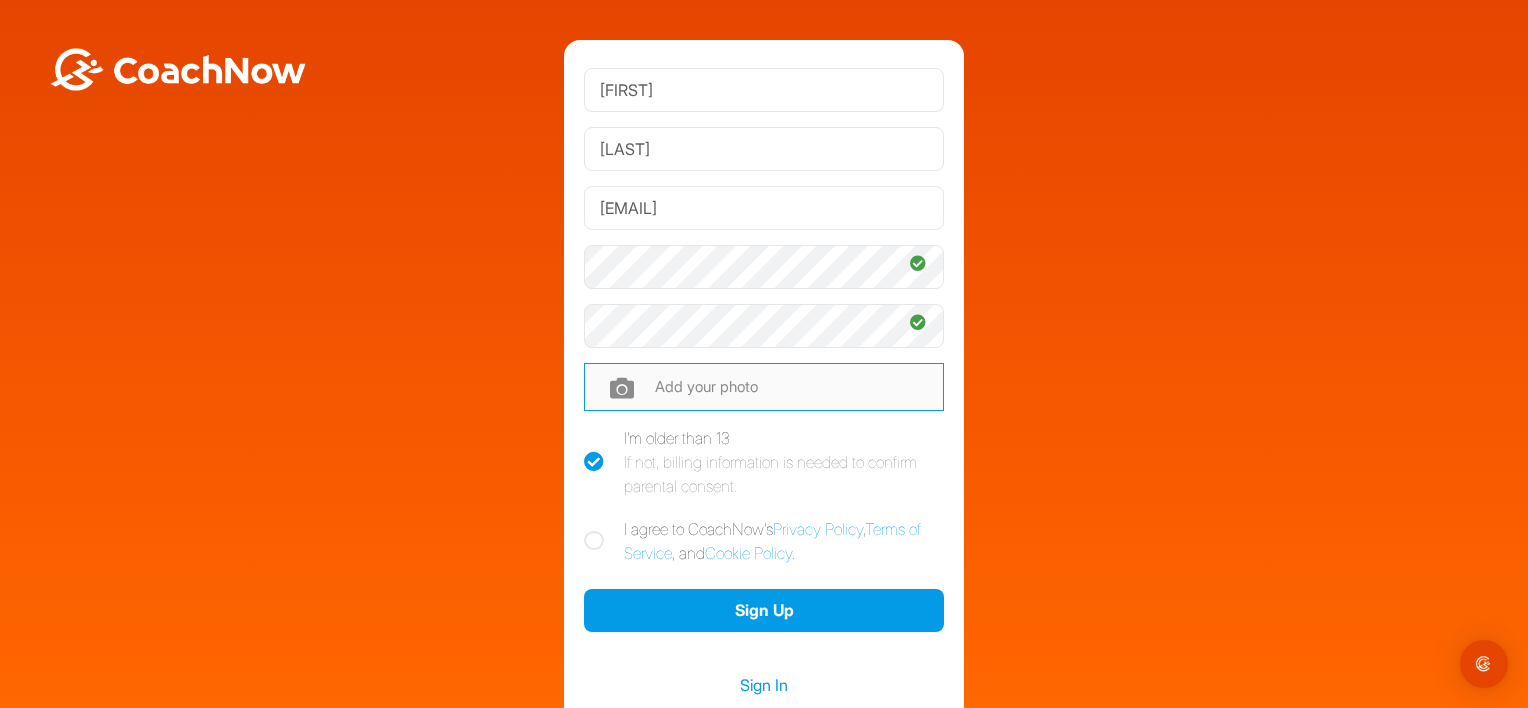 click at bounding box center [764, 387] 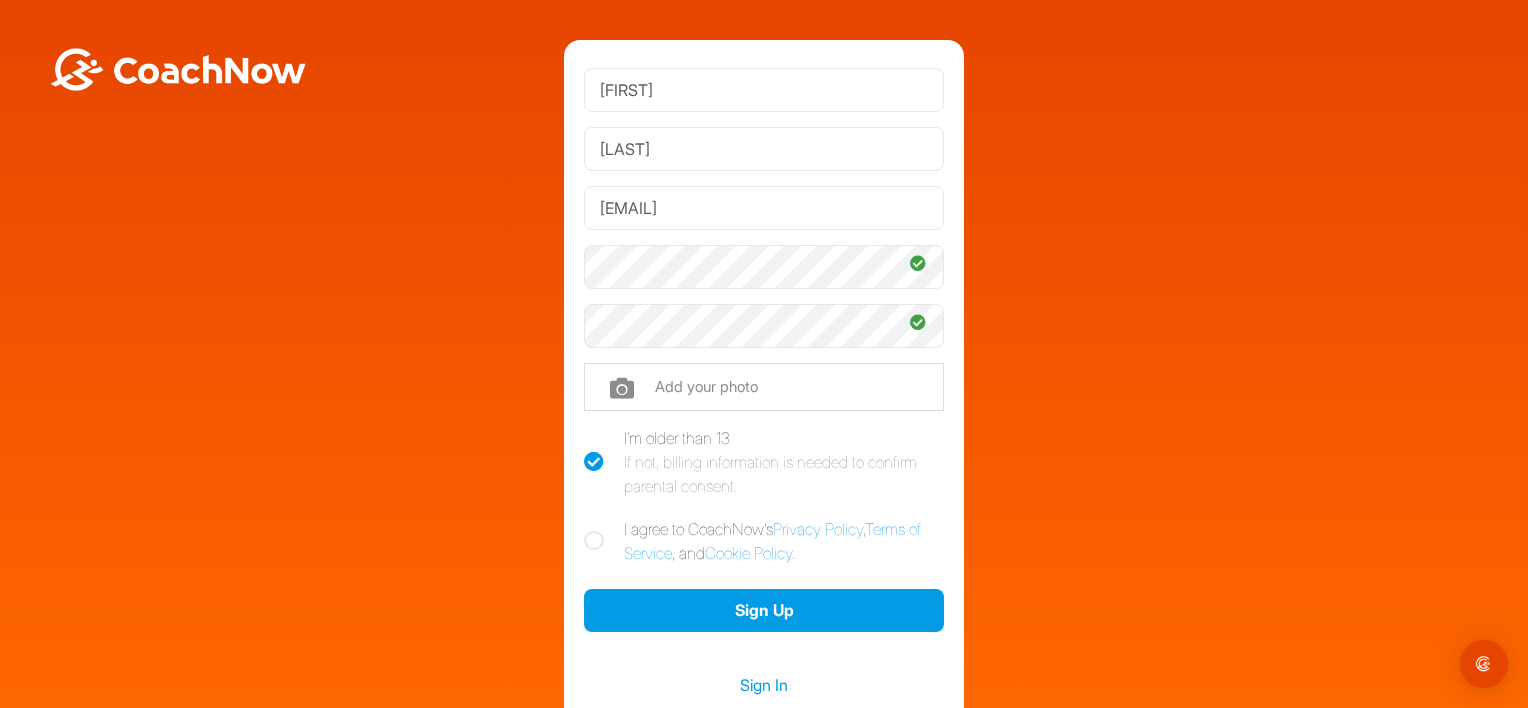 click at bounding box center [594, 541] 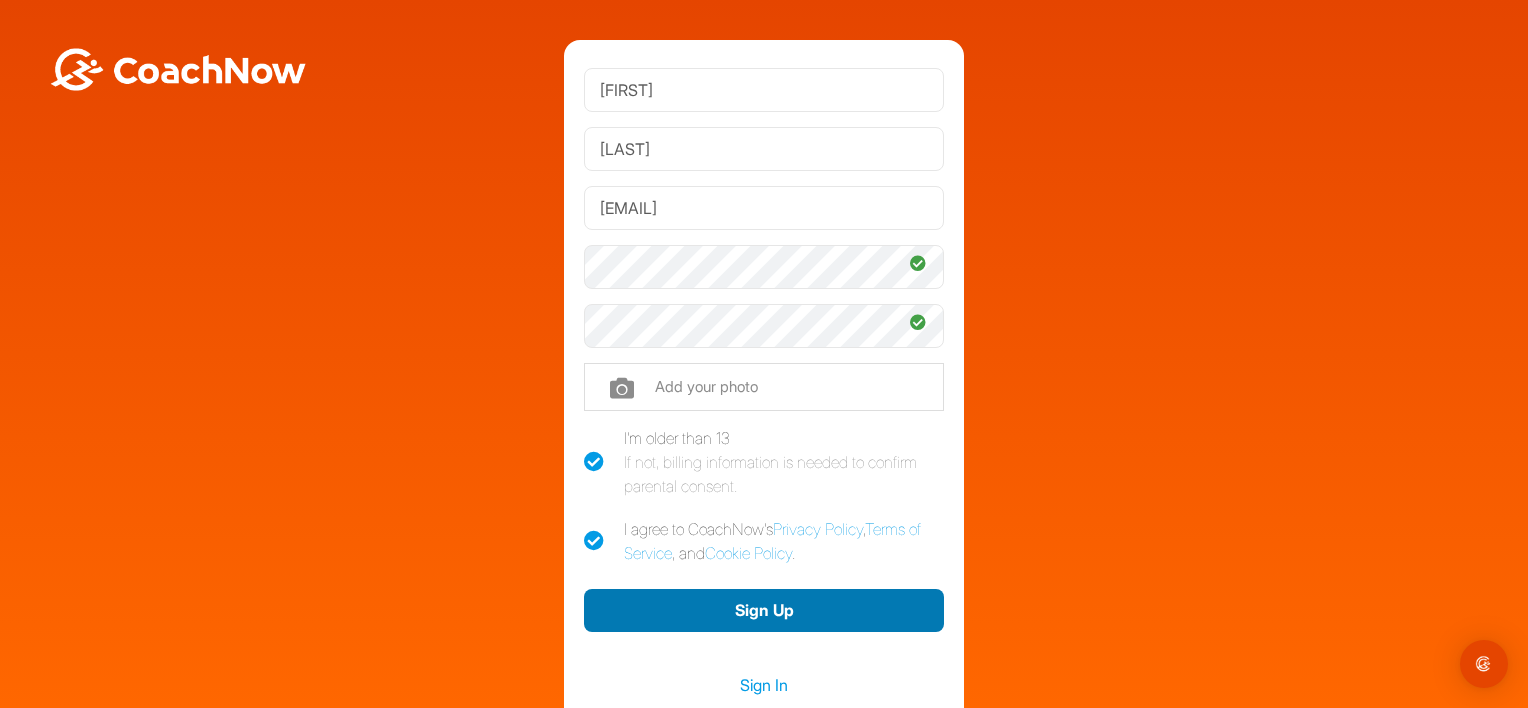 click on "Sign Up" at bounding box center (764, 610) 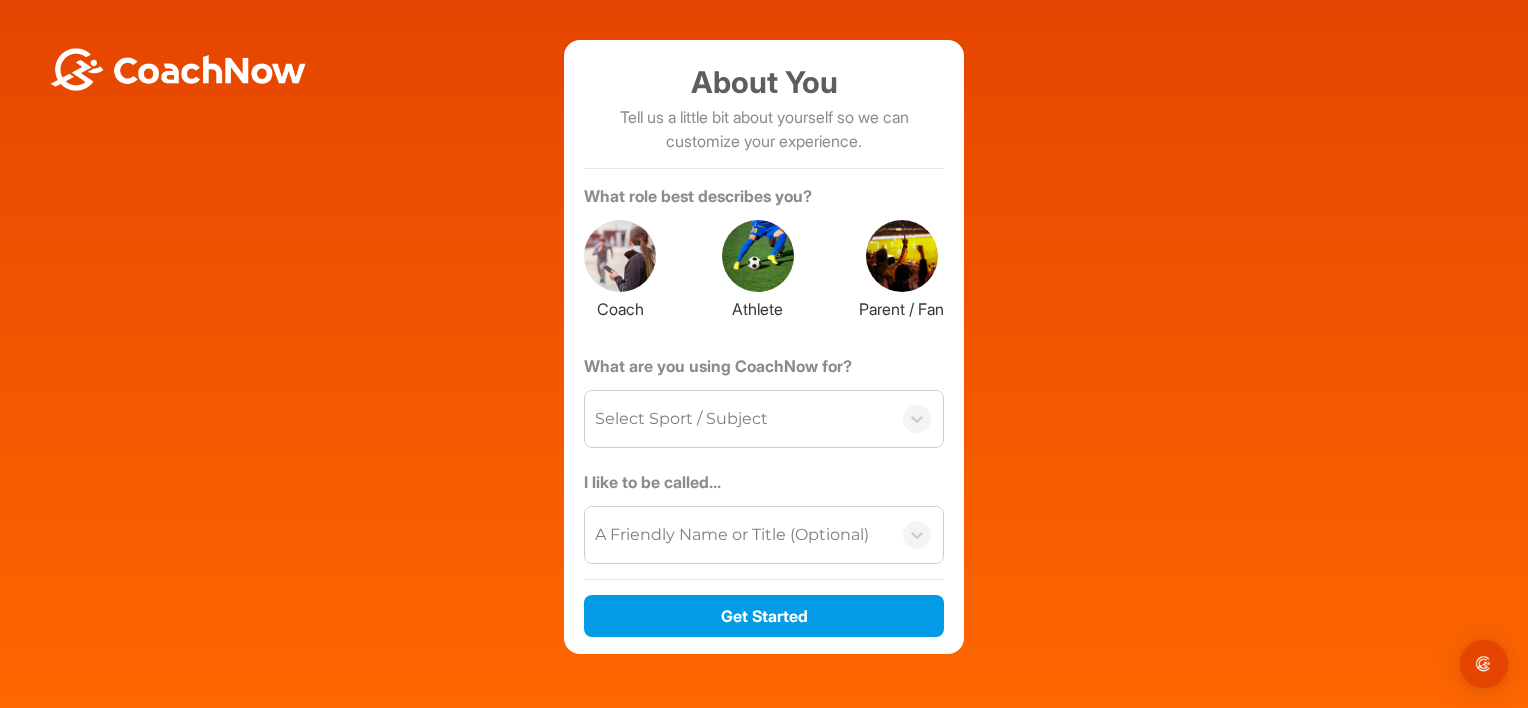 click at bounding box center (620, 256) 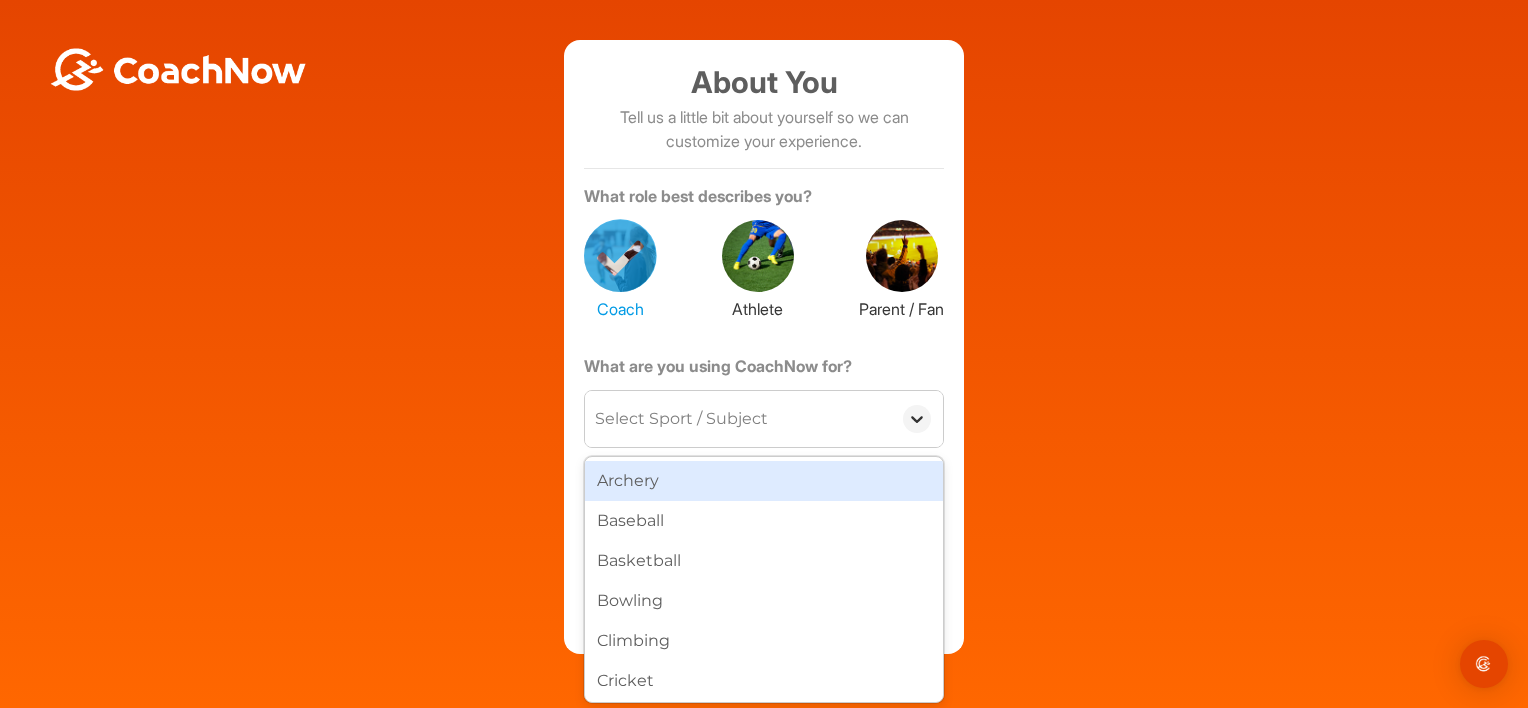 click 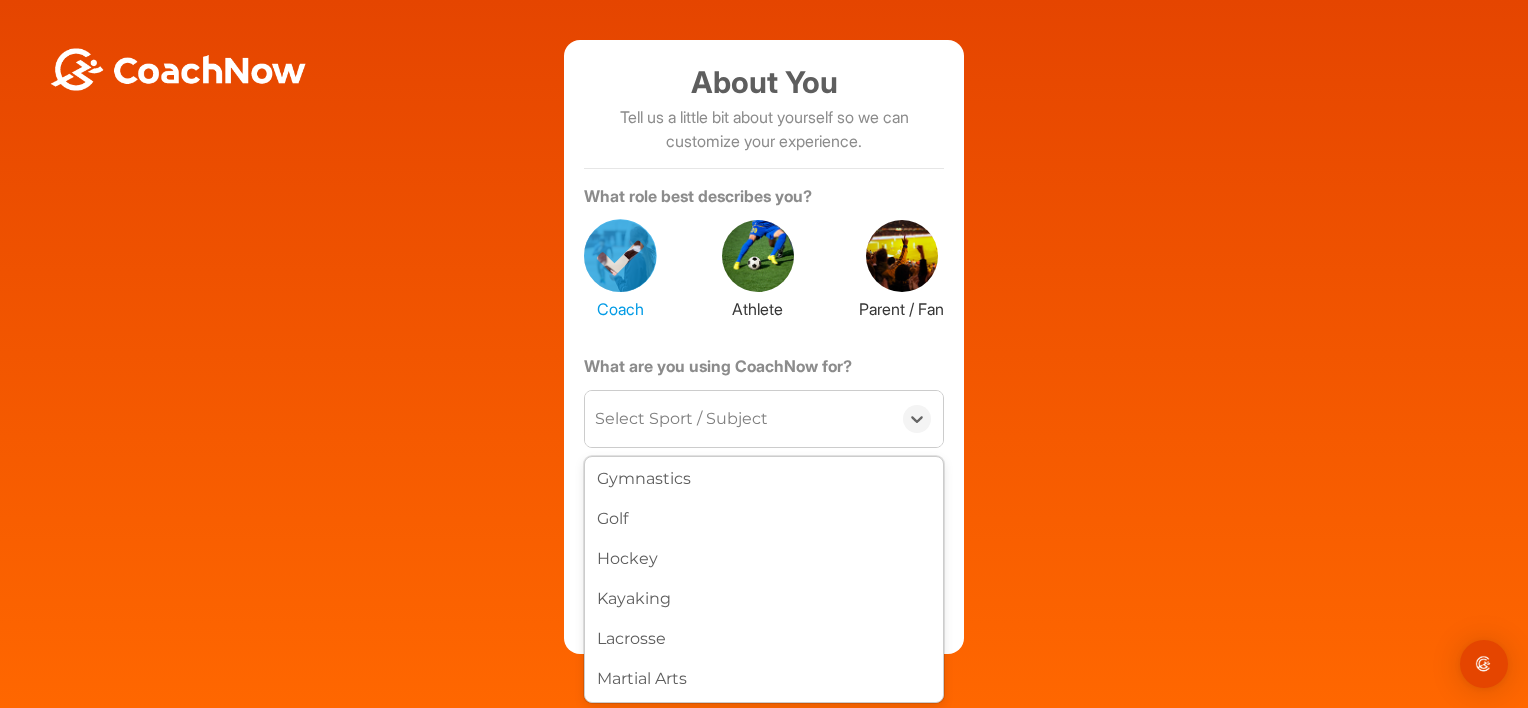 scroll, scrollTop: 438, scrollLeft: 0, axis: vertical 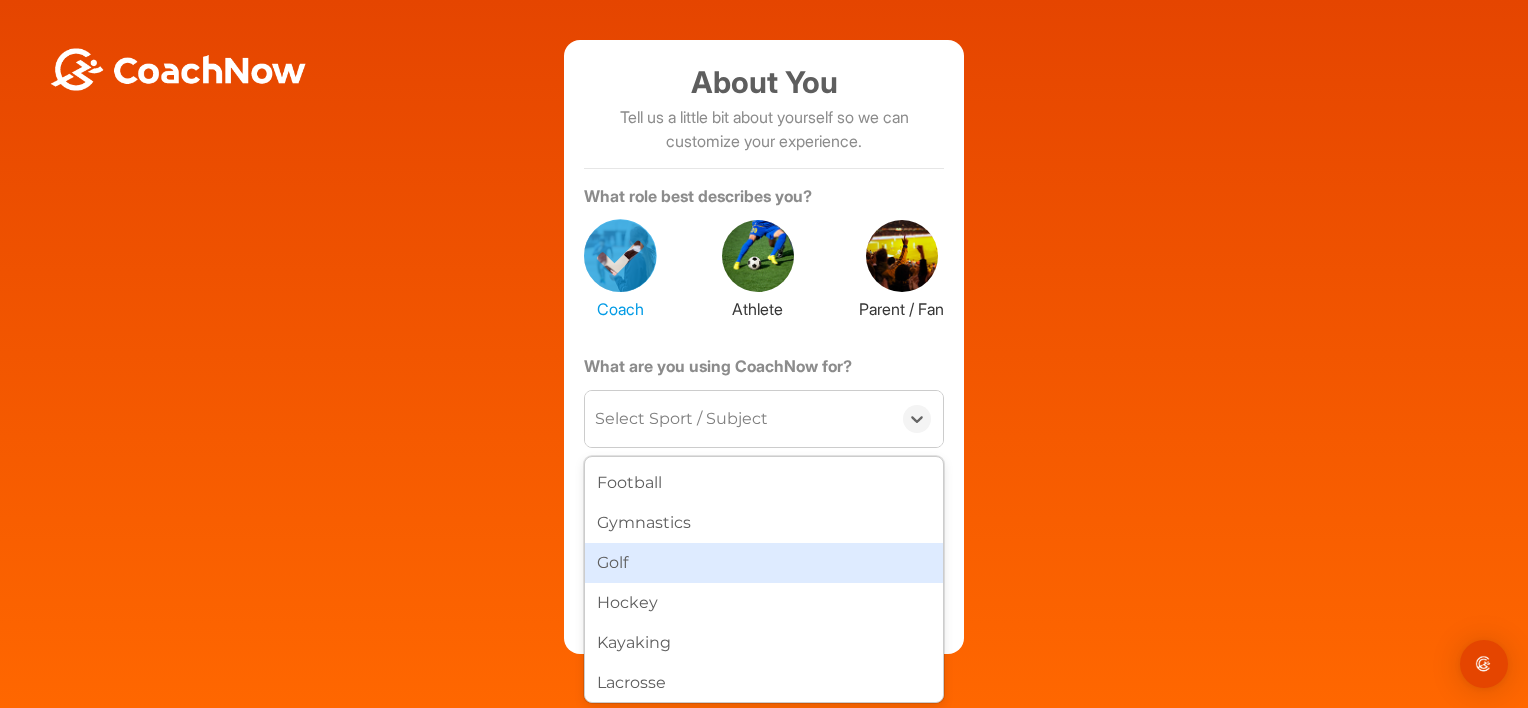 click on "Golf" at bounding box center (764, 563) 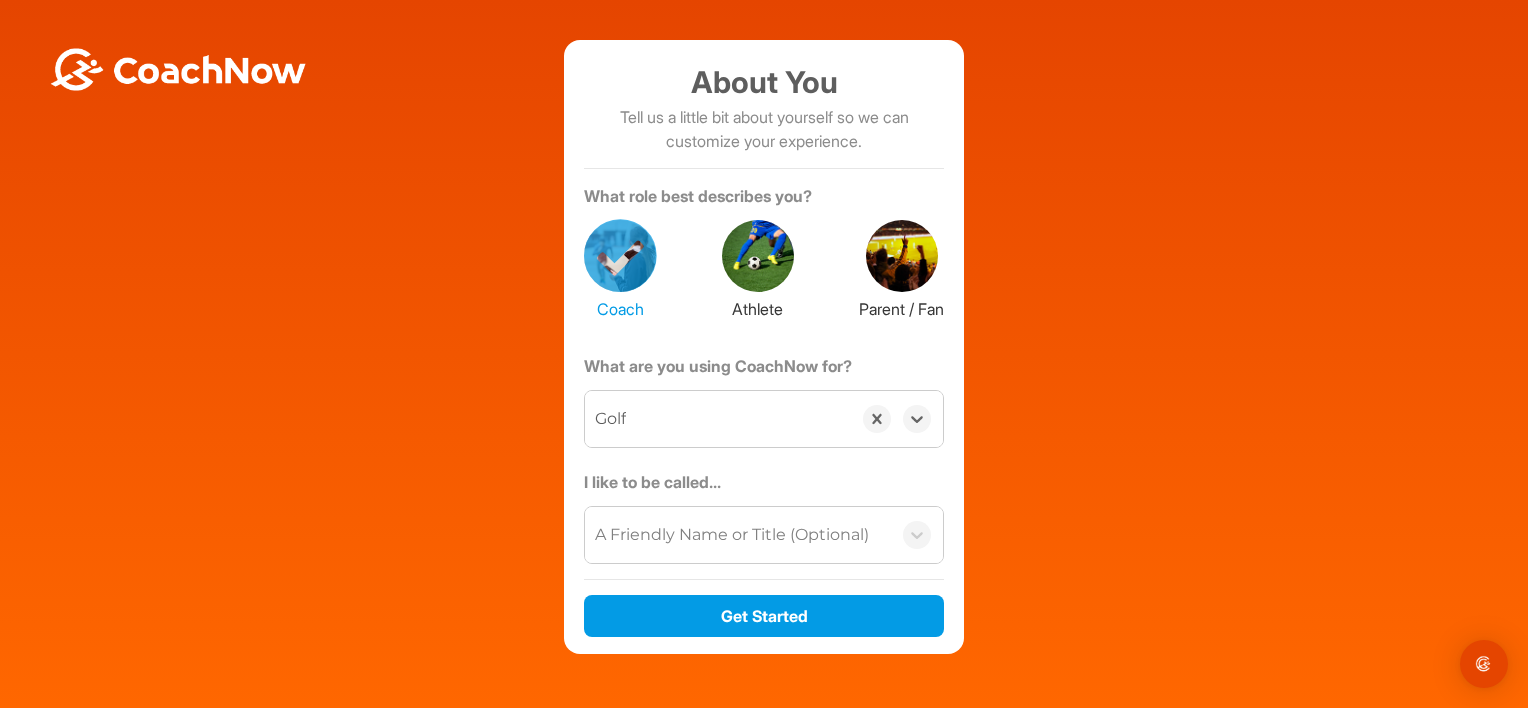 click on "A Friendly Name or Title (Optional)" at bounding box center (732, 535) 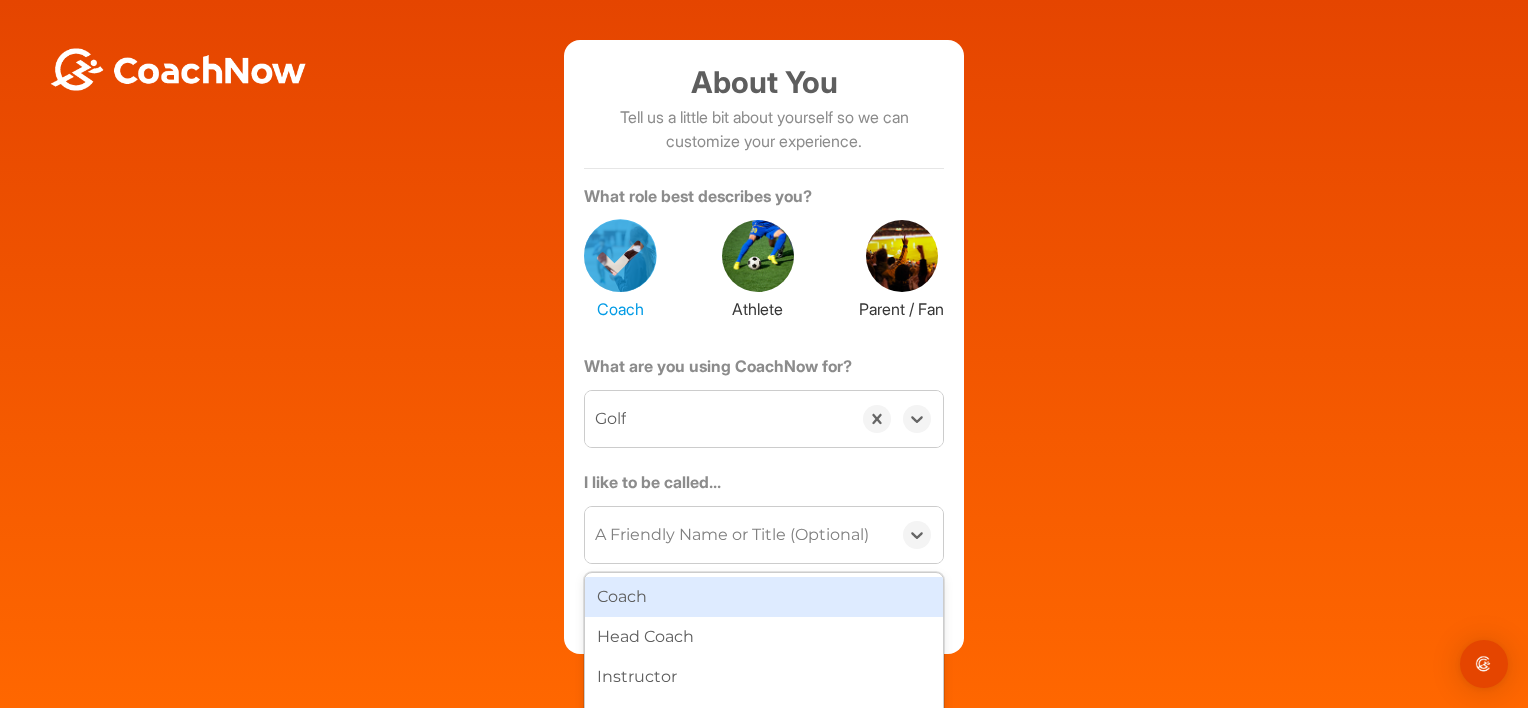 scroll, scrollTop: 84, scrollLeft: 0, axis: vertical 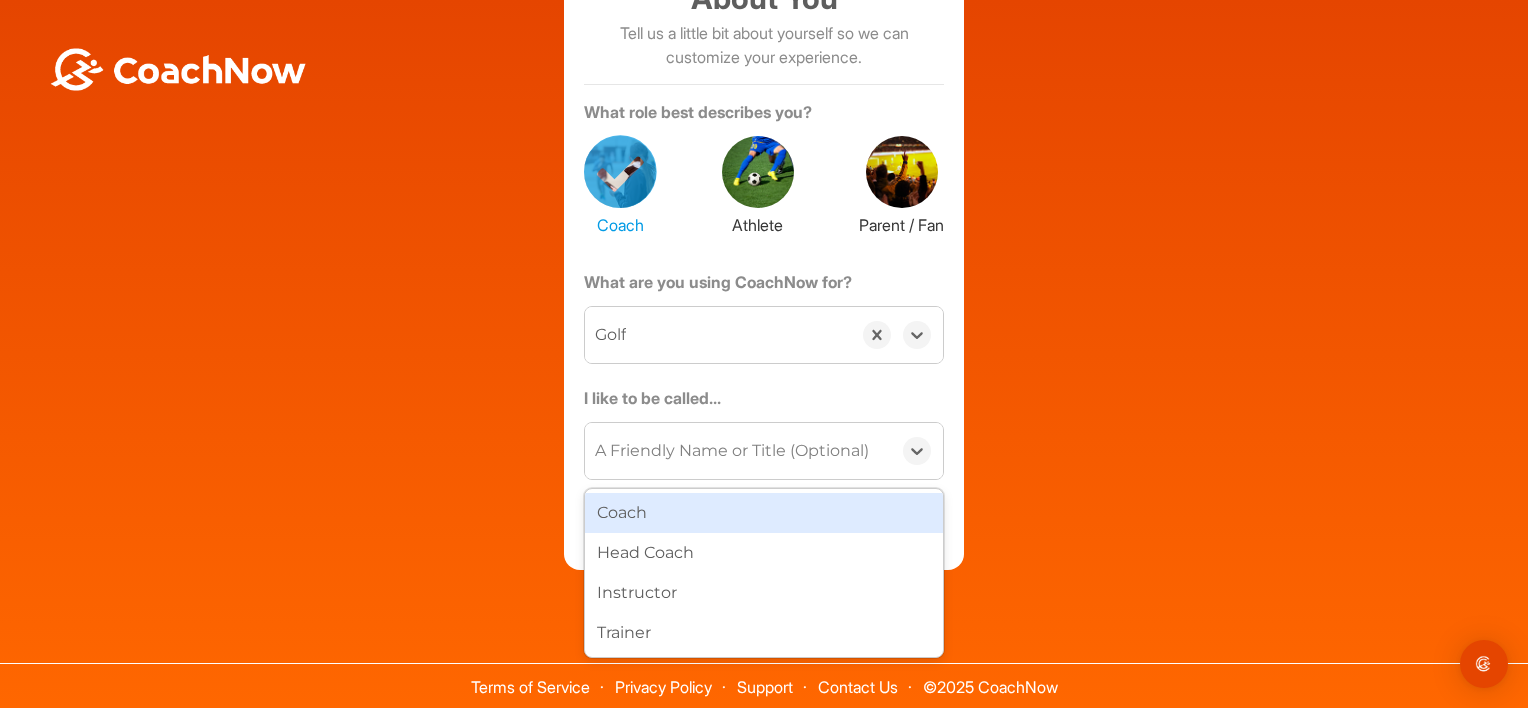 click on "Coach" at bounding box center [764, 513] 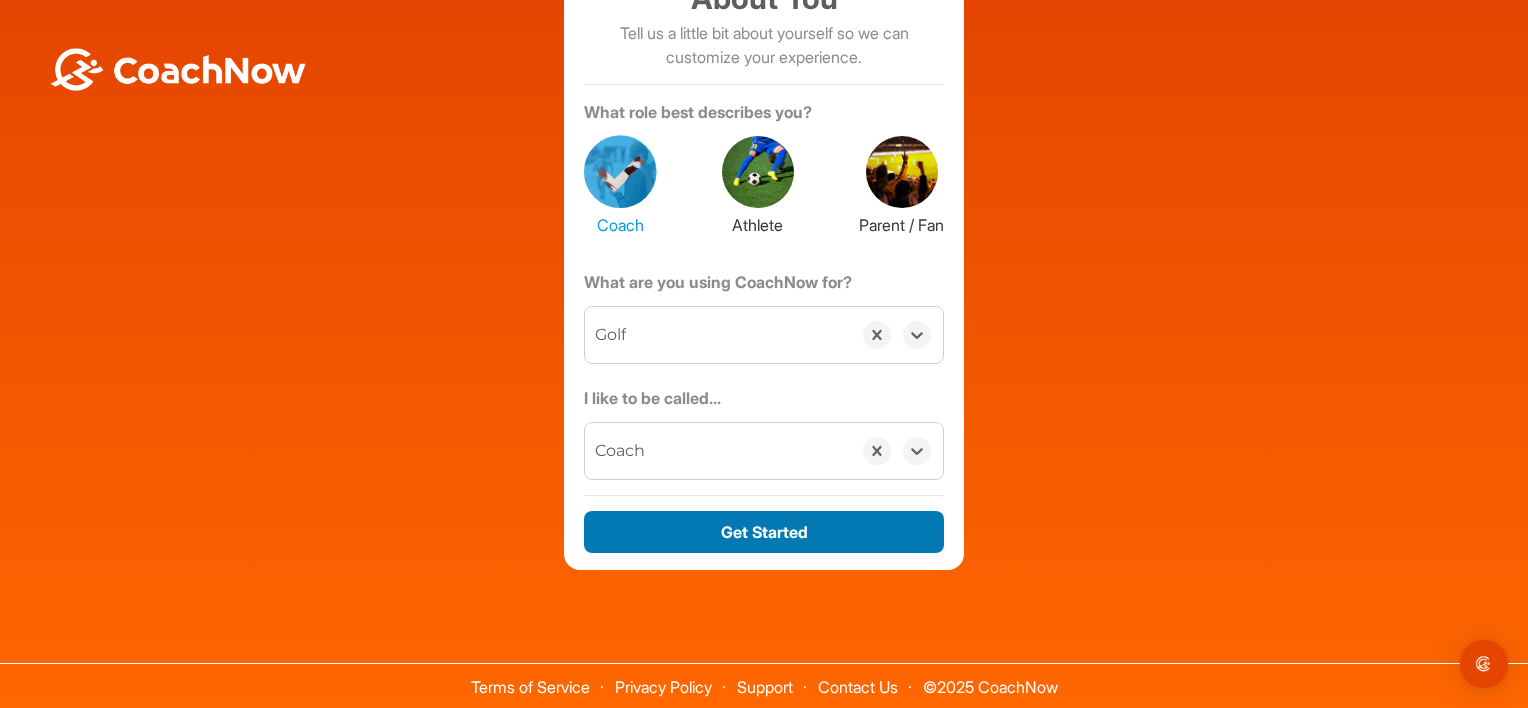 click on "Get Started" at bounding box center [764, 532] 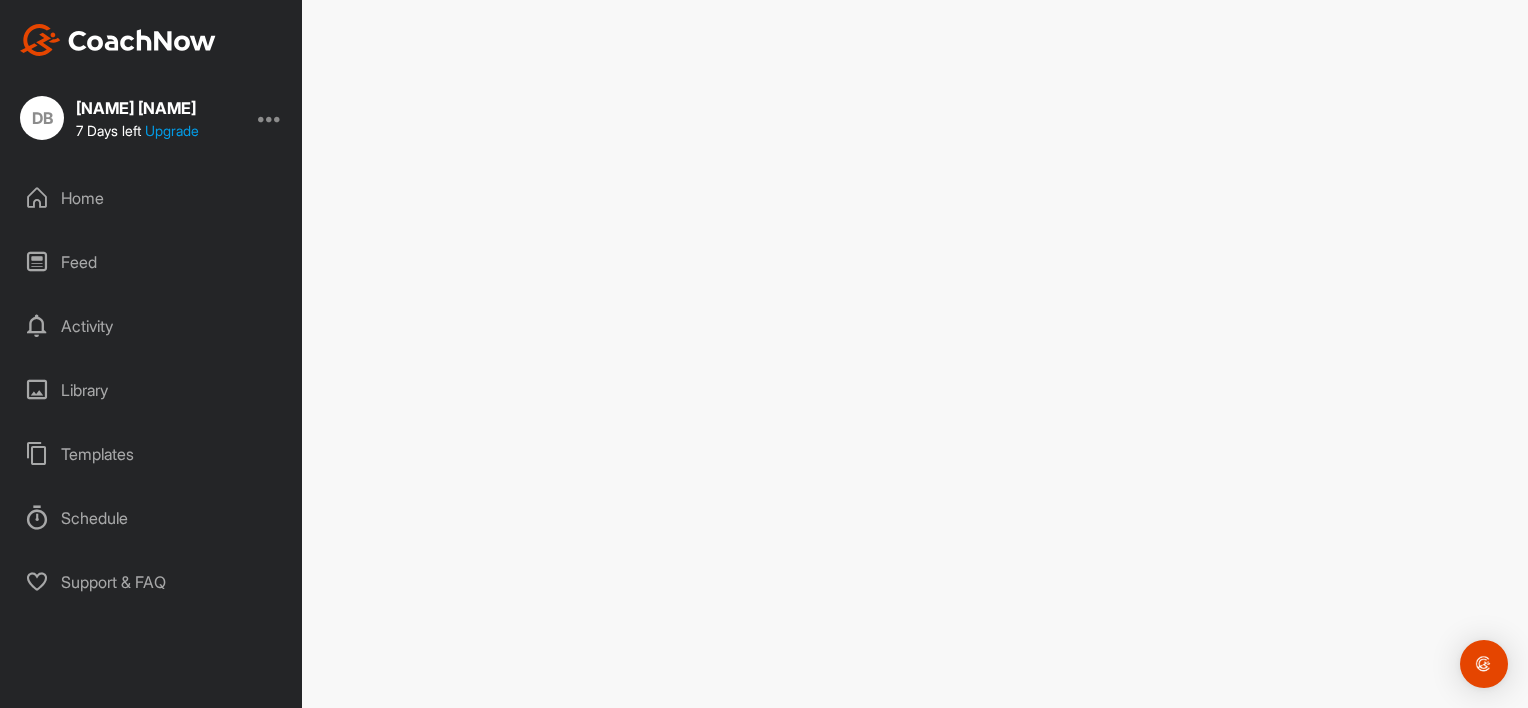 scroll, scrollTop: 0, scrollLeft: 0, axis: both 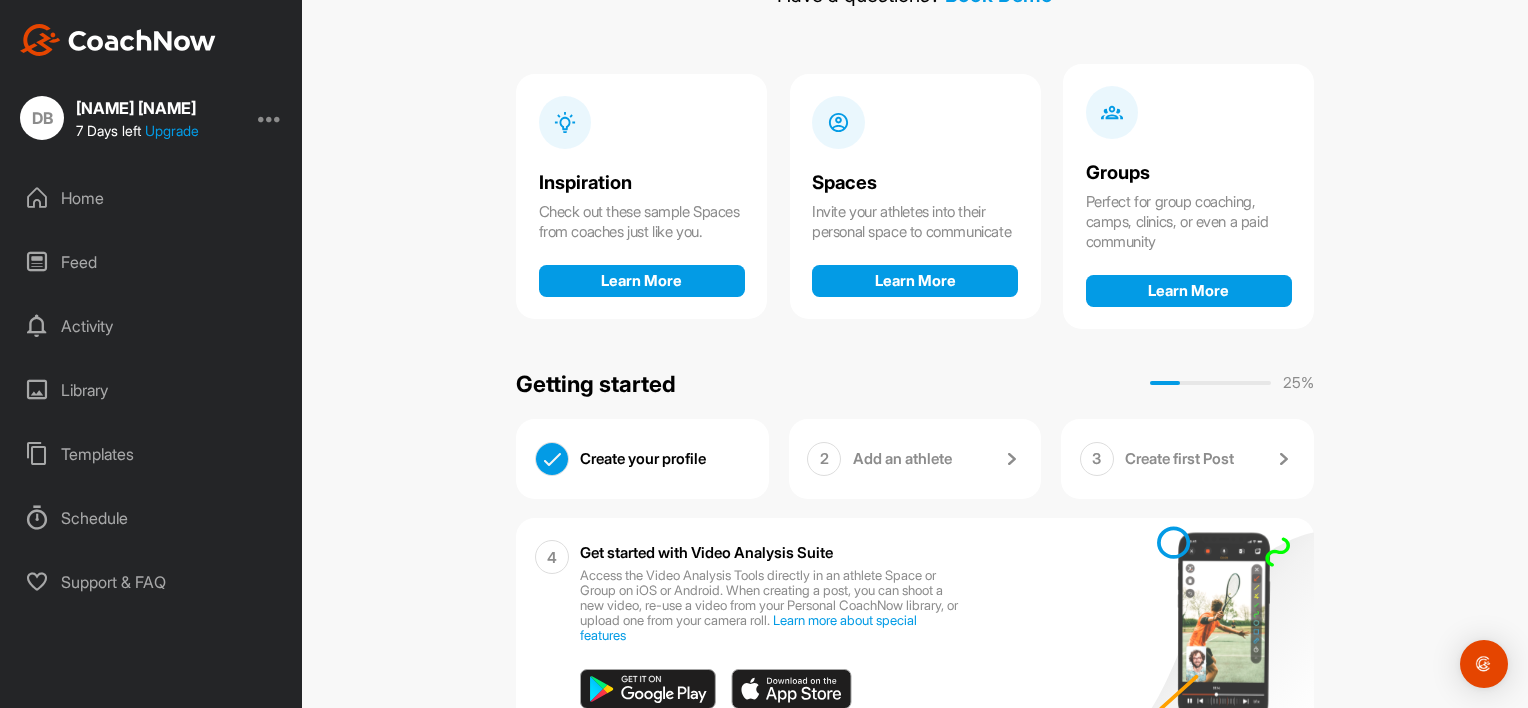 click on "DB" at bounding box center (42, 118) 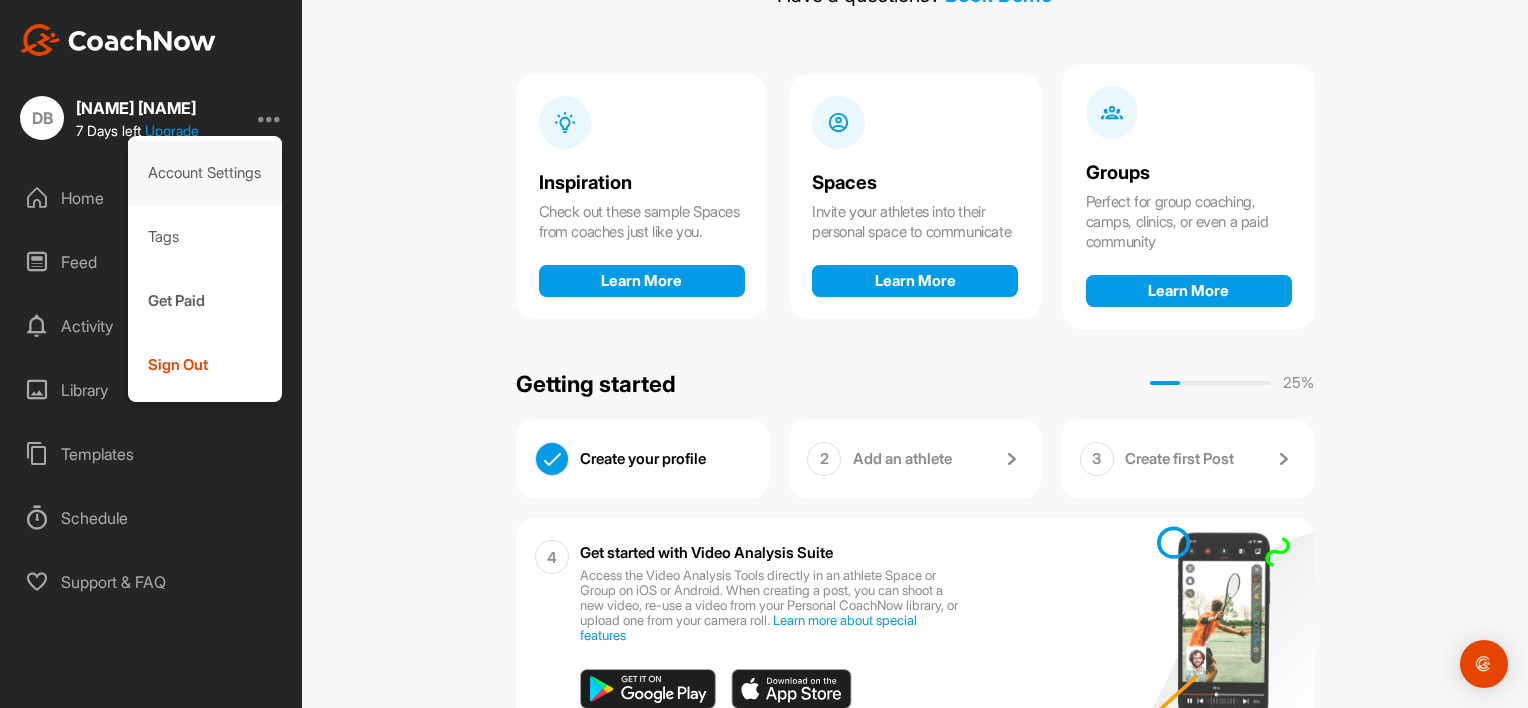 click on "Account Settings" at bounding box center (205, 173) 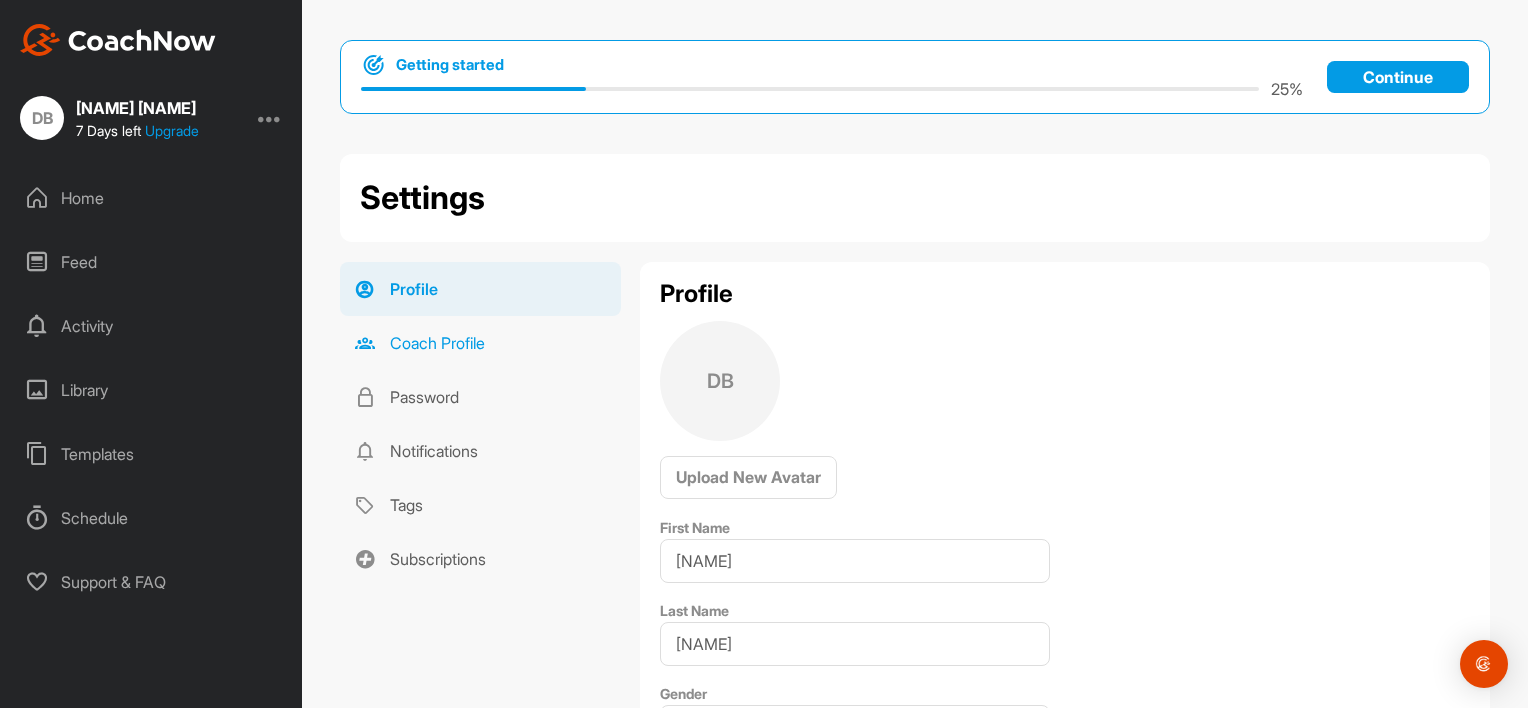 click on "Coach Profile" at bounding box center (480, 343) 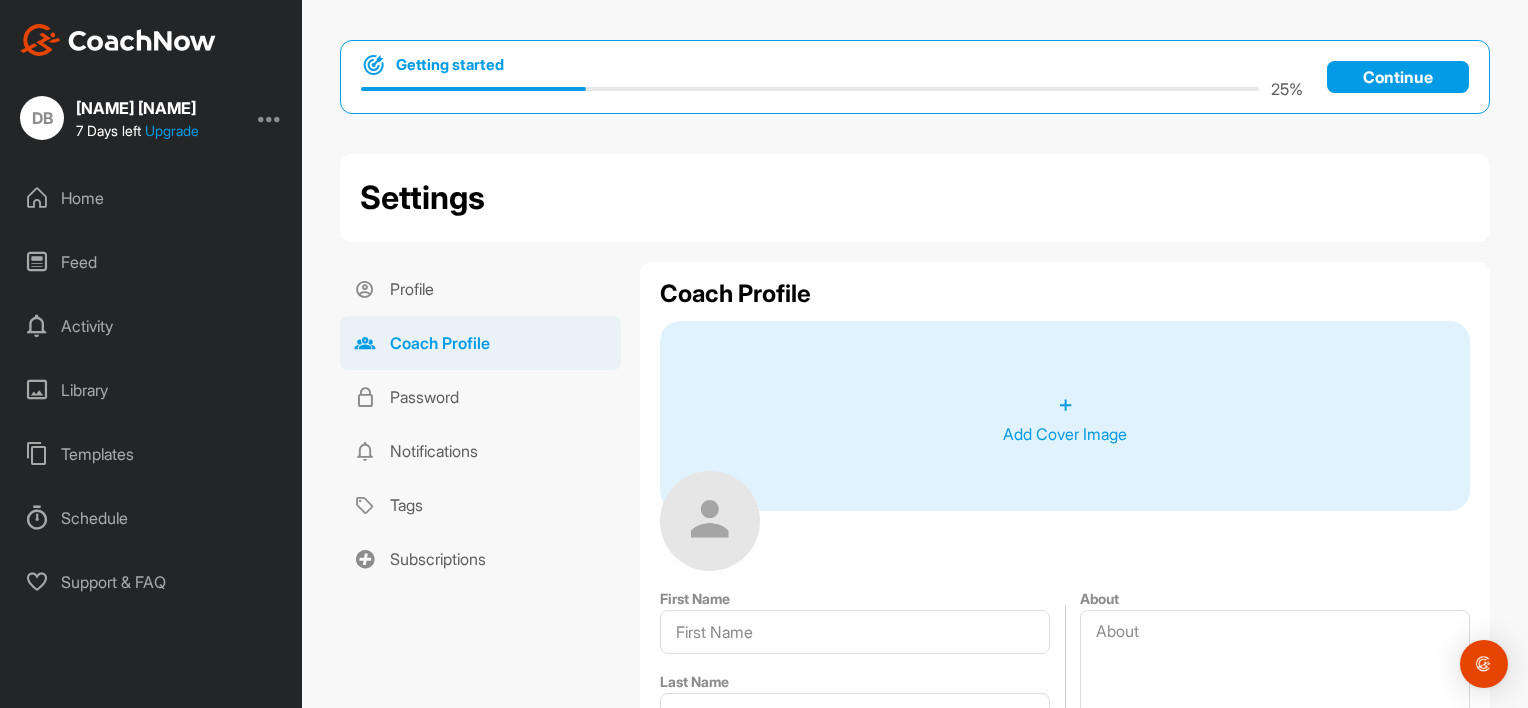 type on "[NAME]" 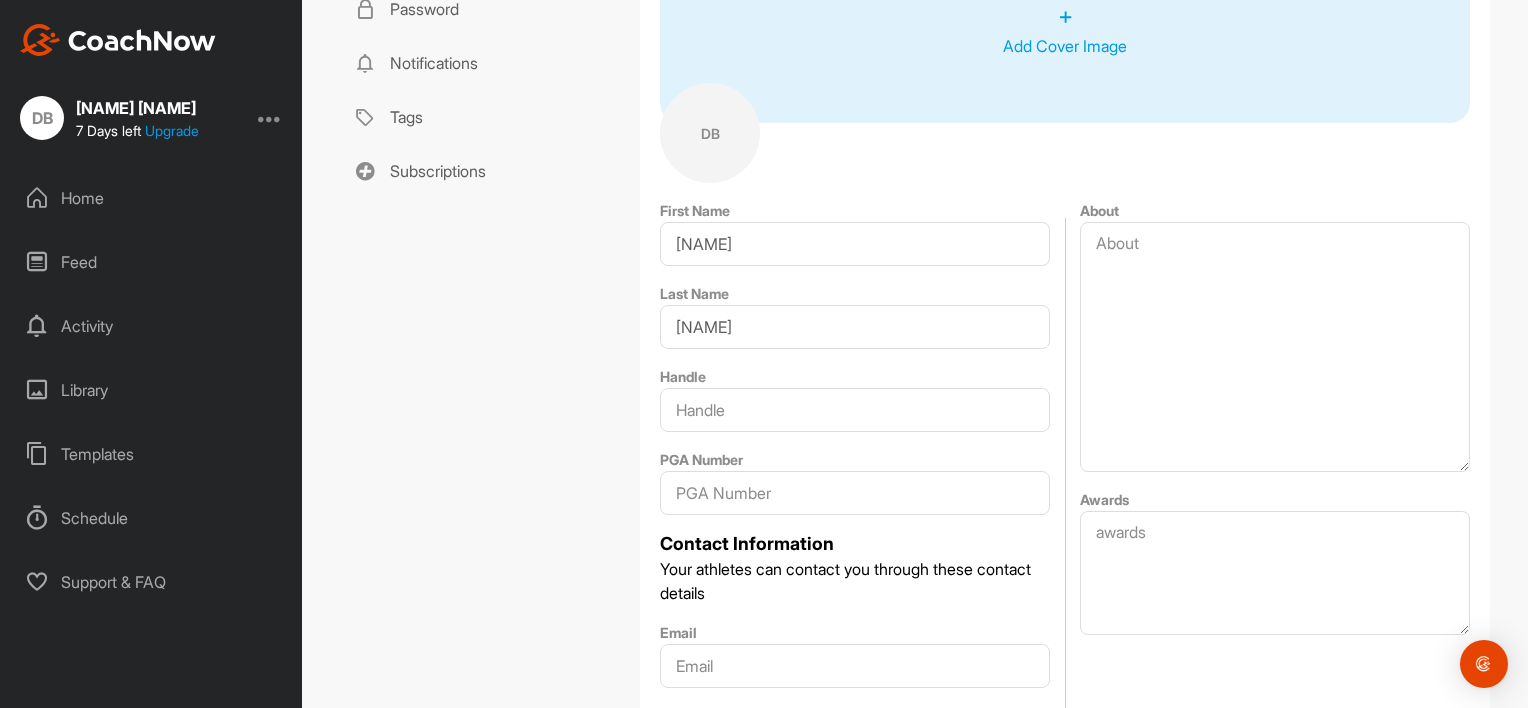scroll, scrollTop: 445, scrollLeft: 0, axis: vertical 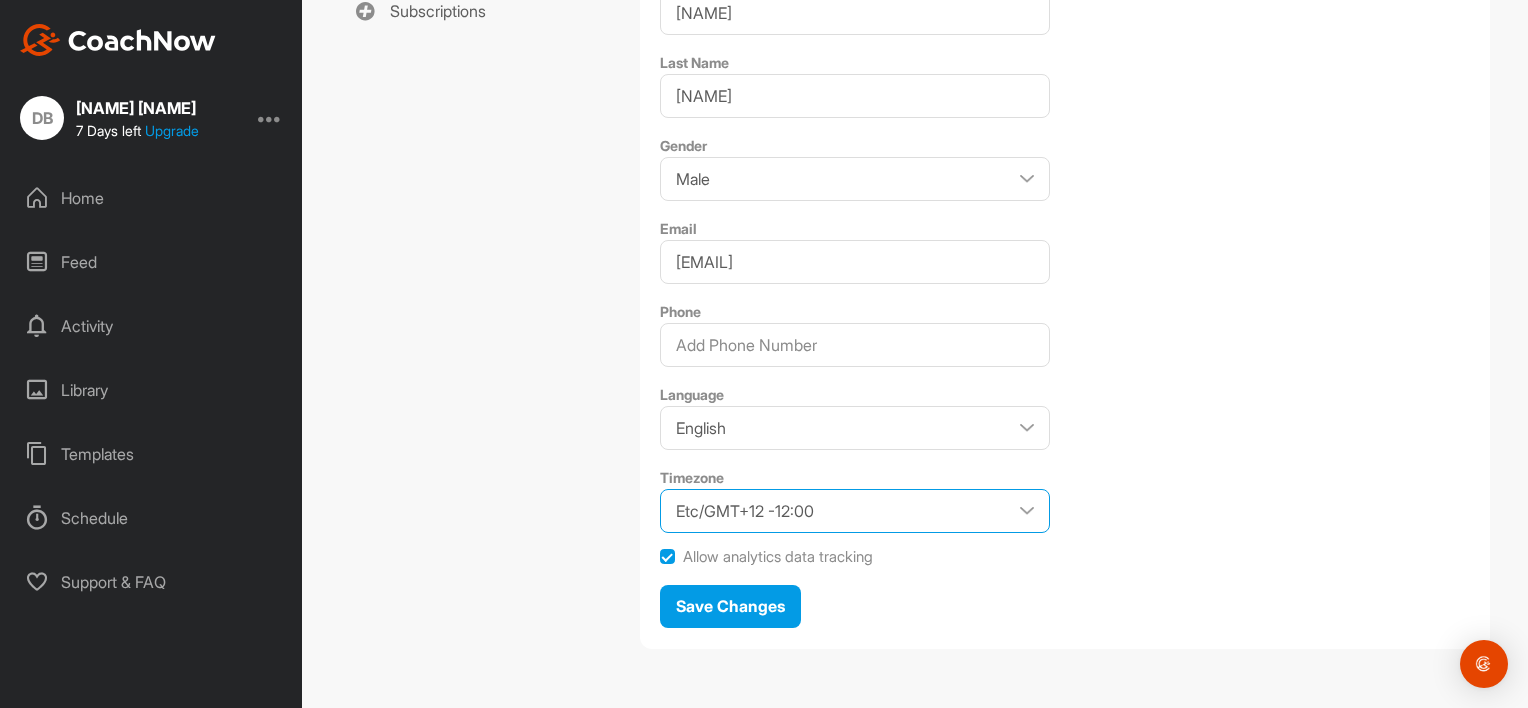 click on "Etc/GMT+12 -12:00 Etc/GMT+11 -11:00 Pacific/Midway -11:00 Pacific/Niue -11:00 Pacific/Pago_Pago -11:00 Pacific/Samoa -11:00 US/Samoa -11:00 Etc/GMT+10 -10:00 HST -10:00 Pacific/Honolulu -10:00 Pacific/Johnston -10:00 Pacific/Rarotonga -10:00 Pacific/Tahiti -10:00 US/Hawaii -10:00 Pacific/Marquesas -09:30 America/Adak -09:00 America/Atka -09:00 Etc/GMT+9 -09:00 Pacific/Gambier -09:00 US/Aleutian -09:00 America/Anchorage -08:00 America/Juneau -08:00 America/Metlakatla -08:00 America/Nome -08:00 America/Sitka -08:00 America/Yakutat -08:00 Etc/GMT+8 -08:00 Pacific/Pitcairn -08:00 US/Alaska -08:00 America/Creston -07:00 America/Dawson -07:00 America/Dawson_Creek -07:00 America/Ensenada -07:00 America/Fort_Nelson -07:00 America/Hermosillo -07:00 America/Los_Angeles -07:00 America/Mazatlan -07:00 America/Phoenix -07:00 America/Santa_Isabel -07:00 America/Tijuana -07:00 America/Vancouver -07:00 America/Whitehorse -07:00 Canada/Pacific -07:00 Canada/Yukon -07:00 Etc/GMT+7 -07:00 MST -07:00 Mexico/BajaNorte -07:00" at bounding box center [855, 511] 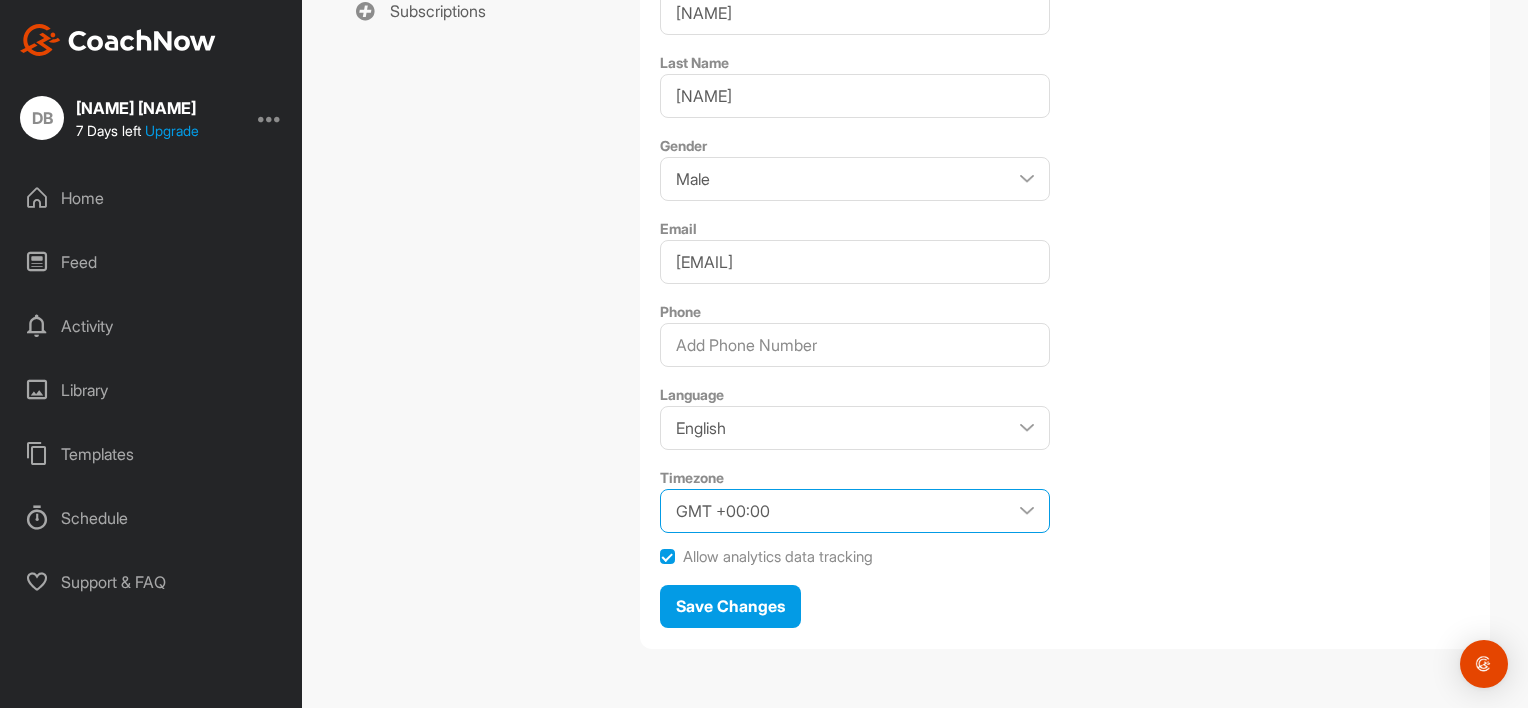 click on "Etc/GMT+12 -12:00 Etc/GMT+11 -11:00 Pacific/Midway -11:00 Pacific/Niue -11:00 Pacific/Pago_Pago -11:00 Pacific/Samoa -11:00 US/Samoa -11:00 Etc/GMT+10 -10:00 HST -10:00 Pacific/Honolulu -10:00 Pacific/Johnston -10:00 Pacific/Rarotonga -10:00 Pacific/Tahiti -10:00 US/Hawaii -10:00 Pacific/Marquesas -09:30 America/Adak -09:00 America/Atka -09:00 Etc/GMT+9 -09:00 Pacific/Gambier -09:00 US/Aleutian -09:00 America/Anchorage -08:00 America/Juneau -08:00 America/Metlakatla -08:00 America/Nome -08:00 America/Sitka -08:00 America/Yakutat -08:00 Etc/GMT+8 -08:00 Pacific/Pitcairn -08:00 US/Alaska -08:00 America/Creston -07:00 America/Dawson -07:00 America/Dawson_Creek -07:00 America/Ensenada -07:00 America/Fort_Nelson -07:00 America/Hermosillo -07:00 America/Los_Angeles -07:00 America/Mazatlan -07:00 America/Phoenix -07:00 America/Santa_Isabel -07:00 America/Tijuana -07:00 America/Vancouver -07:00 America/Whitehorse -07:00 Canada/Pacific -07:00 Canada/Yukon -07:00 Etc/GMT+7 -07:00 MST -07:00 Mexico/BajaNorte -07:00" at bounding box center [855, 511] 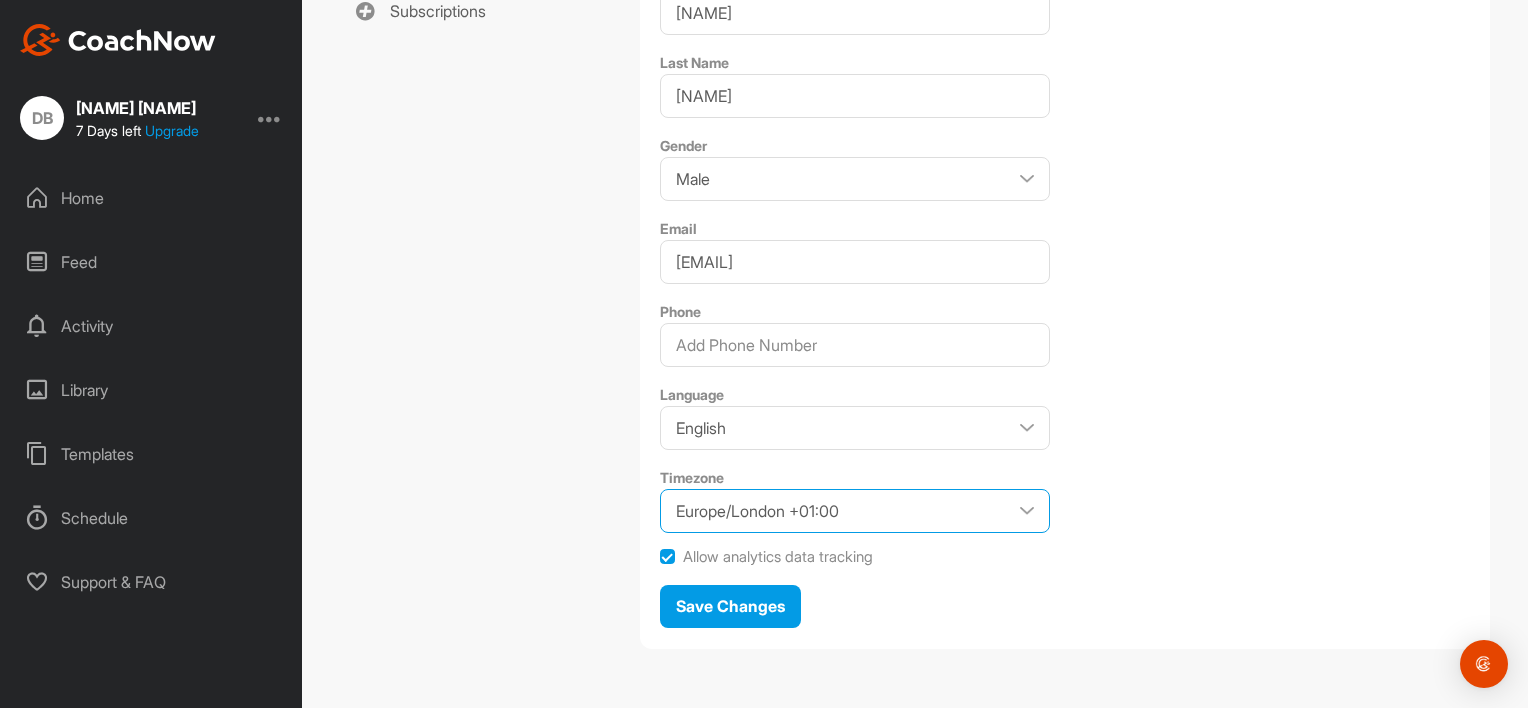 click on "Etc/GMT+12 -12:00 Etc/GMT+11 -11:00 Pacific/Midway -11:00 Pacific/Niue -11:00 Pacific/Pago_Pago -11:00 Pacific/Samoa -11:00 US/Samoa -11:00 Etc/GMT+10 -10:00 HST -10:00 Pacific/Honolulu -10:00 Pacific/Johnston -10:00 Pacific/Rarotonga -10:00 Pacific/Tahiti -10:00 US/Hawaii -10:00 Pacific/Marquesas -09:30 America/Adak -09:00 America/Atka -09:00 Etc/GMT+9 -09:00 Pacific/Gambier -09:00 US/Aleutian -09:00 America/Anchorage -08:00 America/Juneau -08:00 America/Metlakatla -08:00 America/Nome -08:00 America/Sitka -08:00 America/Yakutat -08:00 Etc/GMT+8 -08:00 Pacific/Pitcairn -08:00 US/Alaska -08:00 America/Creston -07:00 America/Dawson -07:00 America/Dawson_Creek -07:00 America/Ensenada -07:00 America/Fort_Nelson -07:00 America/Hermosillo -07:00 America/Los_Angeles -07:00 America/Mazatlan -07:00 America/Phoenix -07:00 America/Santa_Isabel -07:00 America/Tijuana -07:00 America/Vancouver -07:00 America/Whitehorse -07:00 Canada/Pacific -07:00 Canada/Yukon -07:00 Etc/GMT+7 -07:00 MST -07:00 Mexico/BajaNorte -07:00" at bounding box center [855, 511] 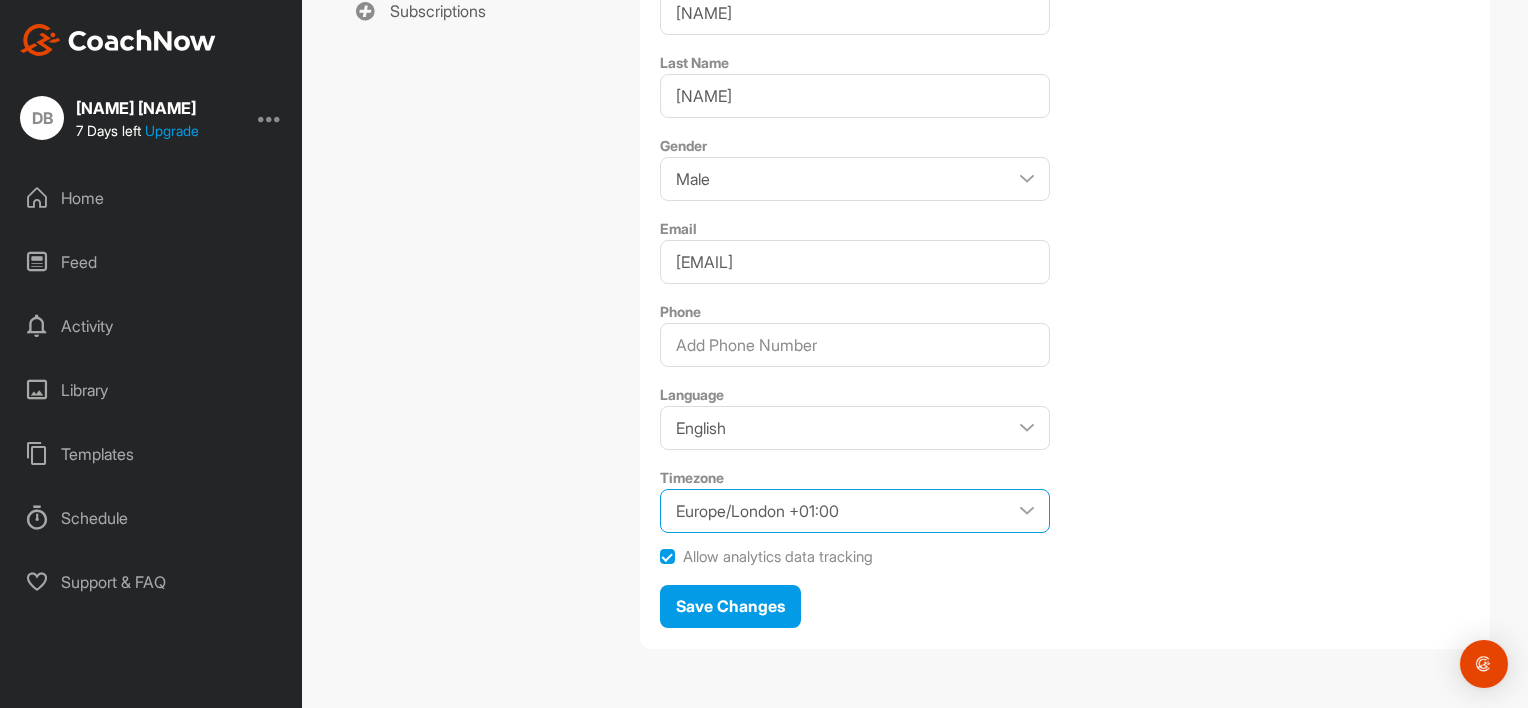 click on "Etc/GMT+12 -12:00 Etc/GMT+11 -11:00 Pacific/Midway -11:00 Pacific/Niue -11:00 Pacific/Pago_Pago -11:00 Pacific/Samoa -11:00 US/Samoa -11:00 Etc/GMT+10 -10:00 HST -10:00 Pacific/Honolulu -10:00 Pacific/Johnston -10:00 Pacific/Rarotonga -10:00 Pacific/Tahiti -10:00 US/Hawaii -10:00 Pacific/Marquesas -09:30 America/Adak -09:00 America/Atka -09:00 Etc/GMT+9 -09:00 Pacific/Gambier -09:00 US/Aleutian -09:00 America/Anchorage -08:00 America/Juneau -08:00 America/Metlakatla -08:00 America/Nome -08:00 America/Sitka -08:00 America/Yakutat -08:00 Etc/GMT+8 -08:00 Pacific/Pitcairn -08:00 US/Alaska -08:00 America/Creston -07:00 America/Dawson -07:00 America/Dawson_Creek -07:00 America/Ensenada -07:00 America/Fort_Nelson -07:00 America/Hermosillo -07:00 America/Los_Angeles -07:00 America/Mazatlan -07:00 America/Phoenix -07:00 America/Santa_Isabel -07:00 America/Tijuana -07:00 America/Vancouver -07:00 America/Whitehorse -07:00 Canada/Pacific -07:00 Canada/Yukon -07:00 Etc/GMT+7 -07:00 MST -07:00 Mexico/BajaNorte -07:00" at bounding box center (855, 511) 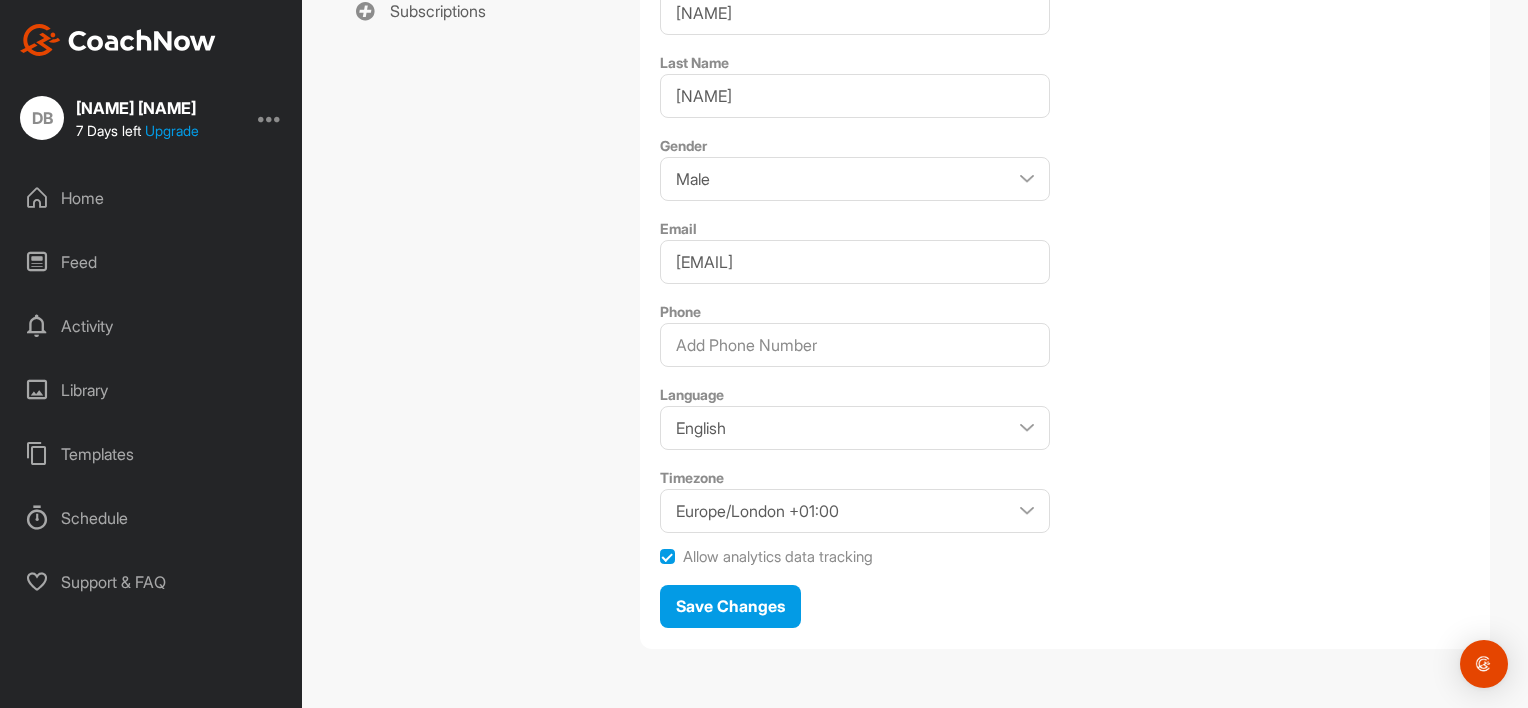 click on "Profile DB Upload New Avatar First Name [NAME] Last Name [NAME] Gender Male Female Email enquiries@davidburnsgolf.co.uk Phone Language English Japanese Timezone Etc/GMT+12 -12:00 Etc/GMT+11 -11:00 Pacific/Midway -11:00 Pacific/Niue -11:00 Pacific/Pago_Pago -11:00 Pacific/Samoa -11:00 US/Samoa -11:00 Etc/GMT+10 -10:00 HST -10:00 Pacific/Honolulu -10:00 Pacific/Johnston -10:00 Pacific/Rarotonga -10:00 Pacific/Tahiti -10:00 US/Hawaii -10:00 Pacific/Marquesas -09:30 America/Adak -09:00 America/Atka -09:00 Etc/GMT+9 -09:00 Pacific/Gambier -09:00 US/Aleutian -09:00 America/Anchorage -08:00 America/Juneau -08:00 America/Metlakatla -08:00 America/Nome -08:00 America/Sitka -08:00 America/Yakutat -08:00 Etc/GMT+8 -08:00 Pacific/Pitcairn -08:00 US/Alaska -08:00 America/Creston -07:00 America/Dawson -07:00 America/Dawson_Creek -07:00 America/Ensenada -07:00 America/Fort_Nelson -07:00 America/Hermosillo -07:00 America/Los_Angeles -07:00 America/Mazatlan -07:00 America/Phoenix -07:00 America/Santa_Isabel -07:00 MST -07:00" at bounding box center (1065, 181) 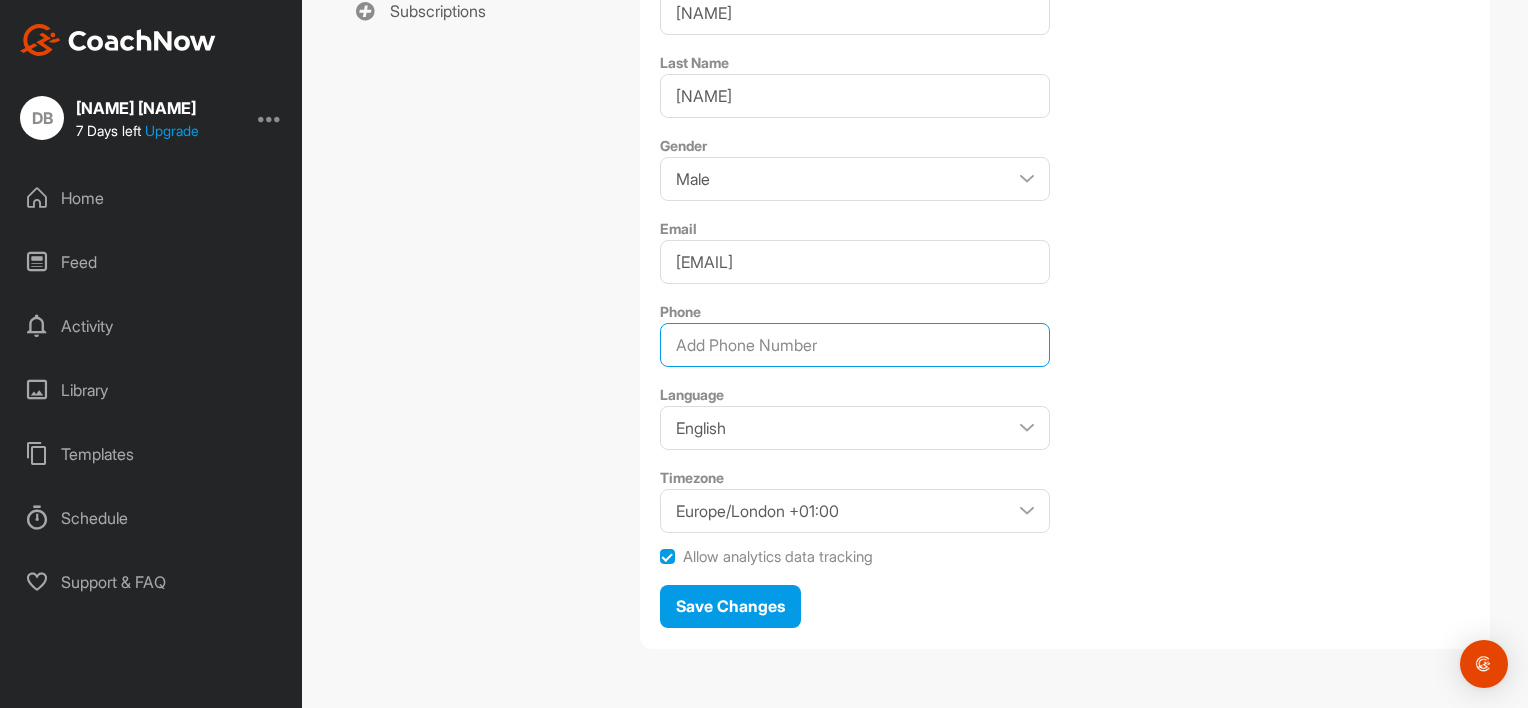 click on "Phone" at bounding box center [855, 345] 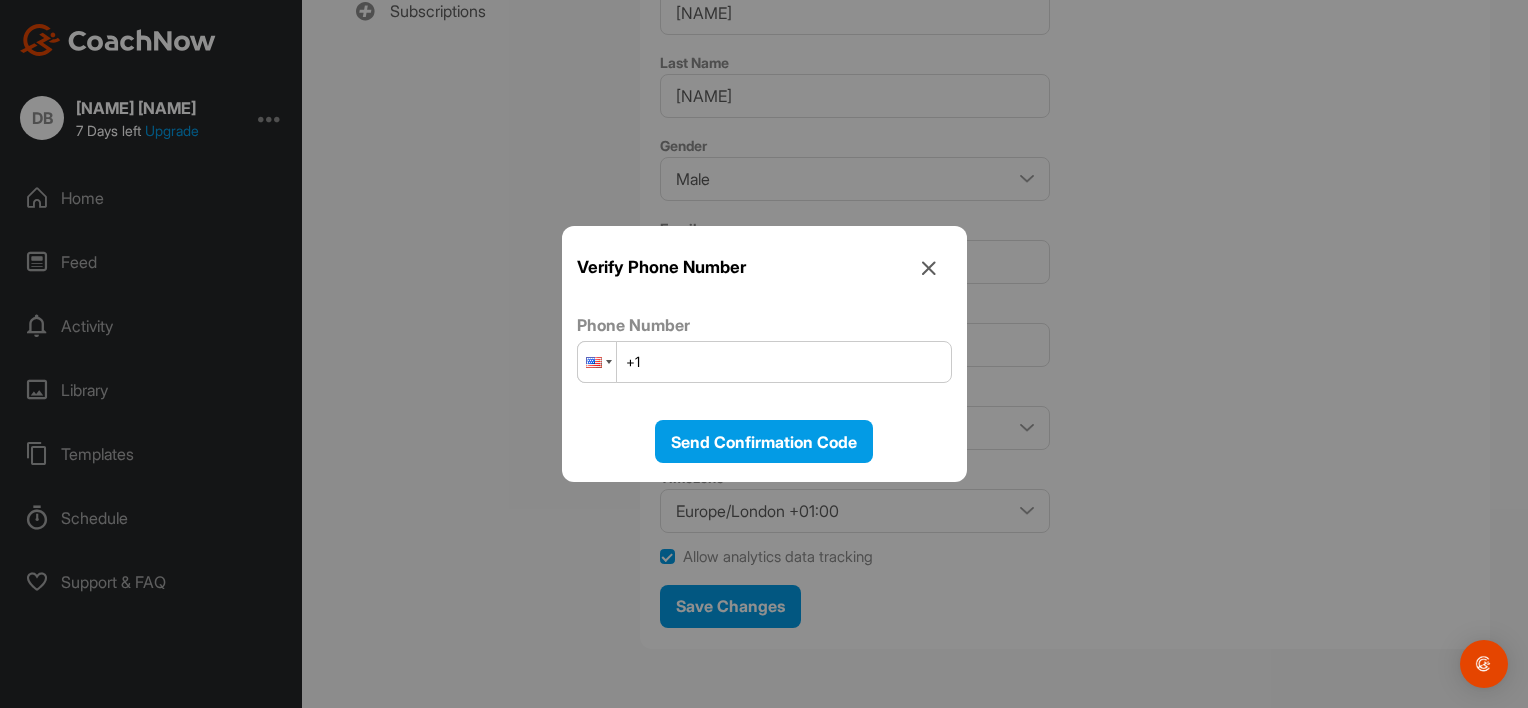 click at bounding box center [597, 362] 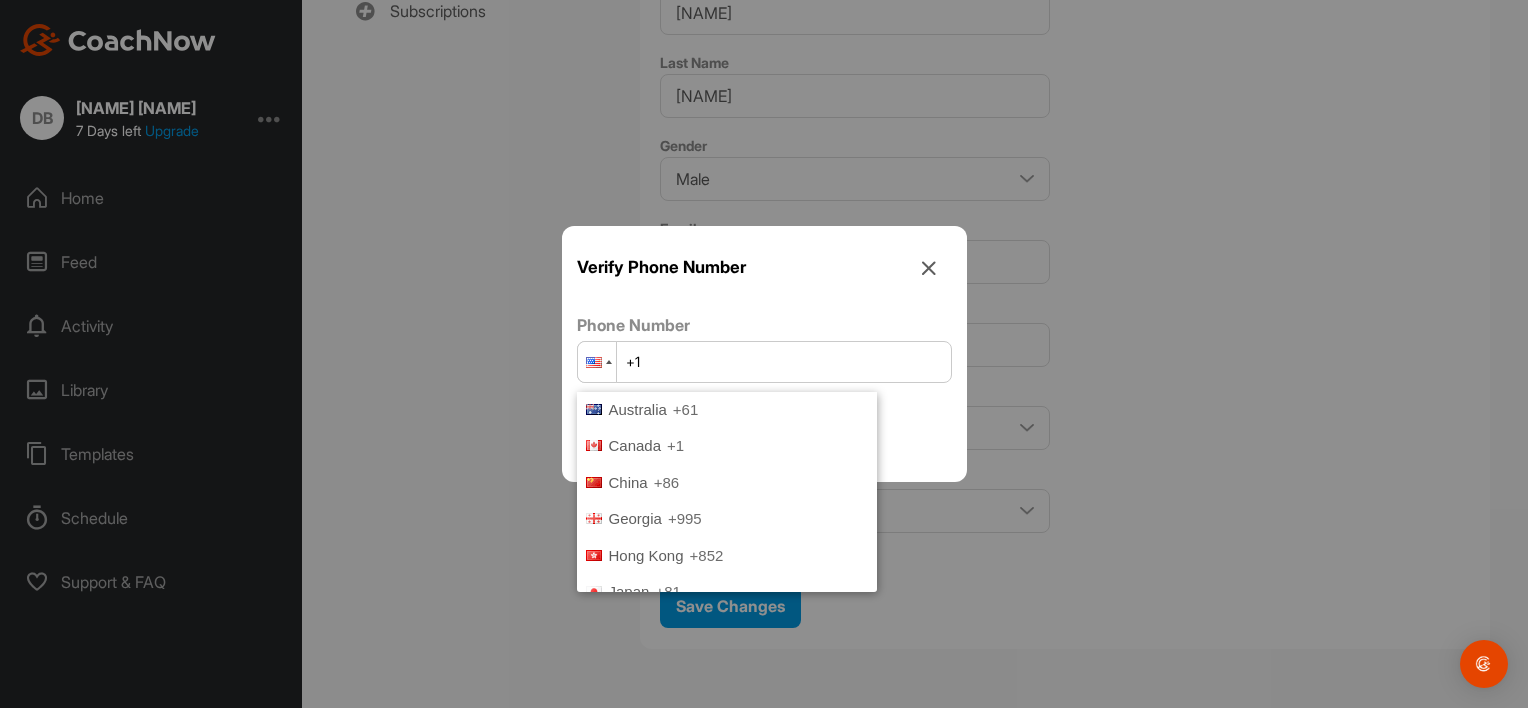 scroll, scrollTop: 347, scrollLeft: 0, axis: vertical 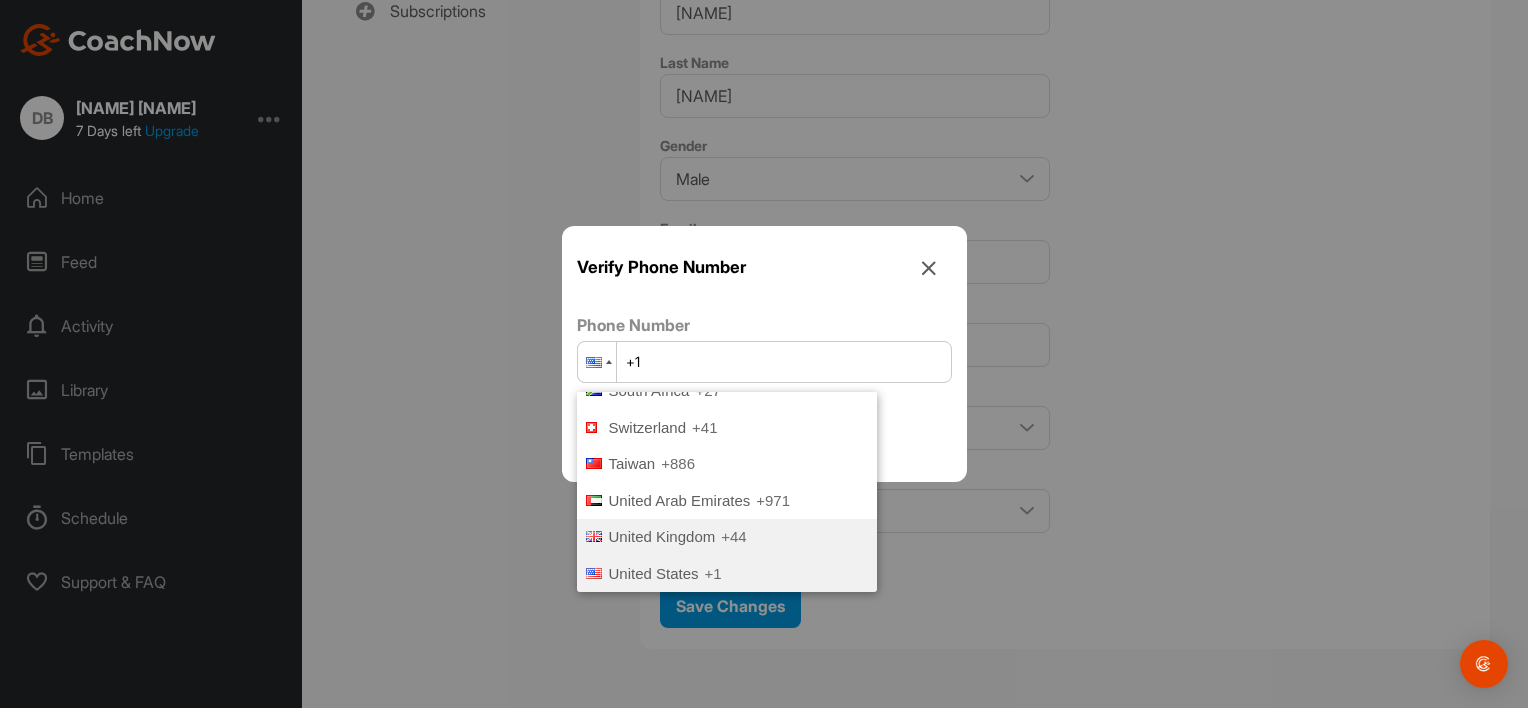 click on "United Kingdom" at bounding box center [662, 536] 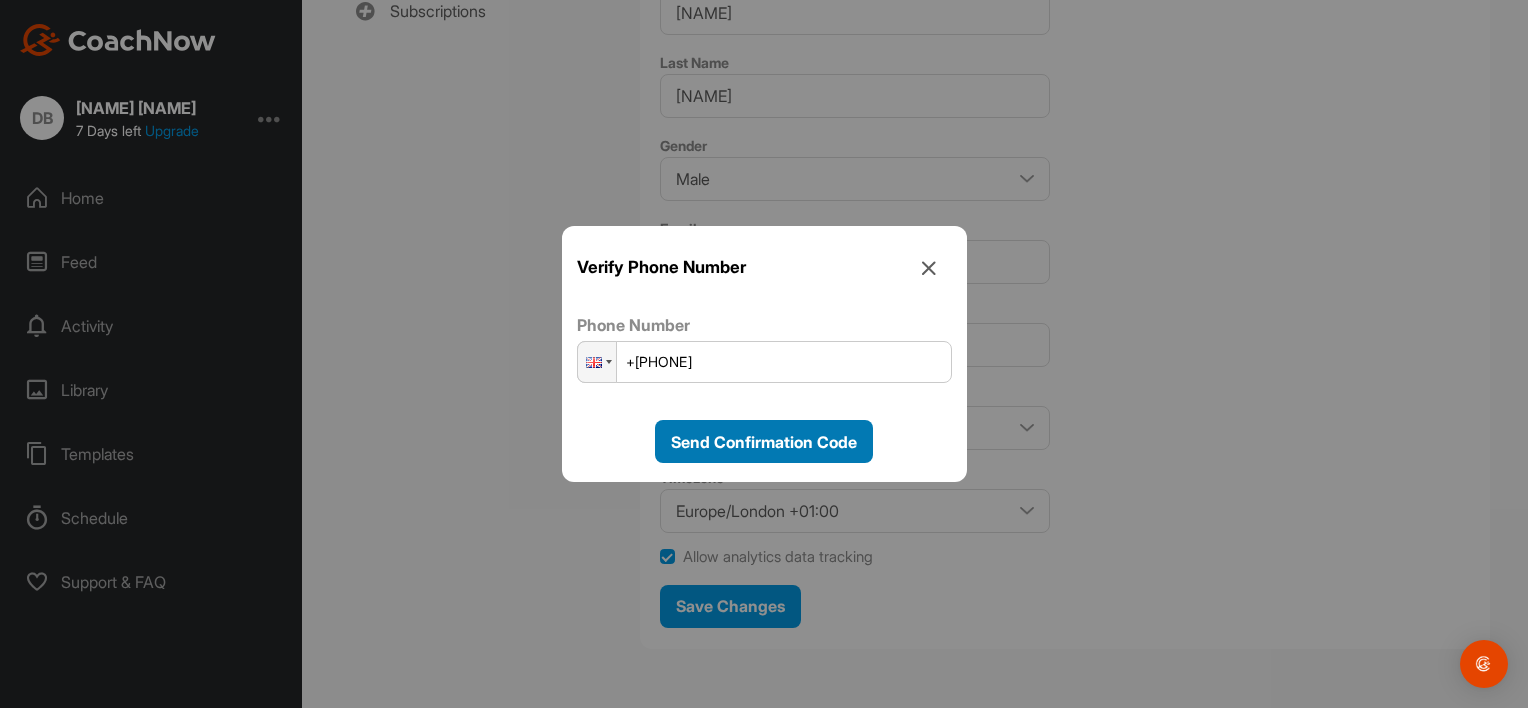 type on "[PHONE]" 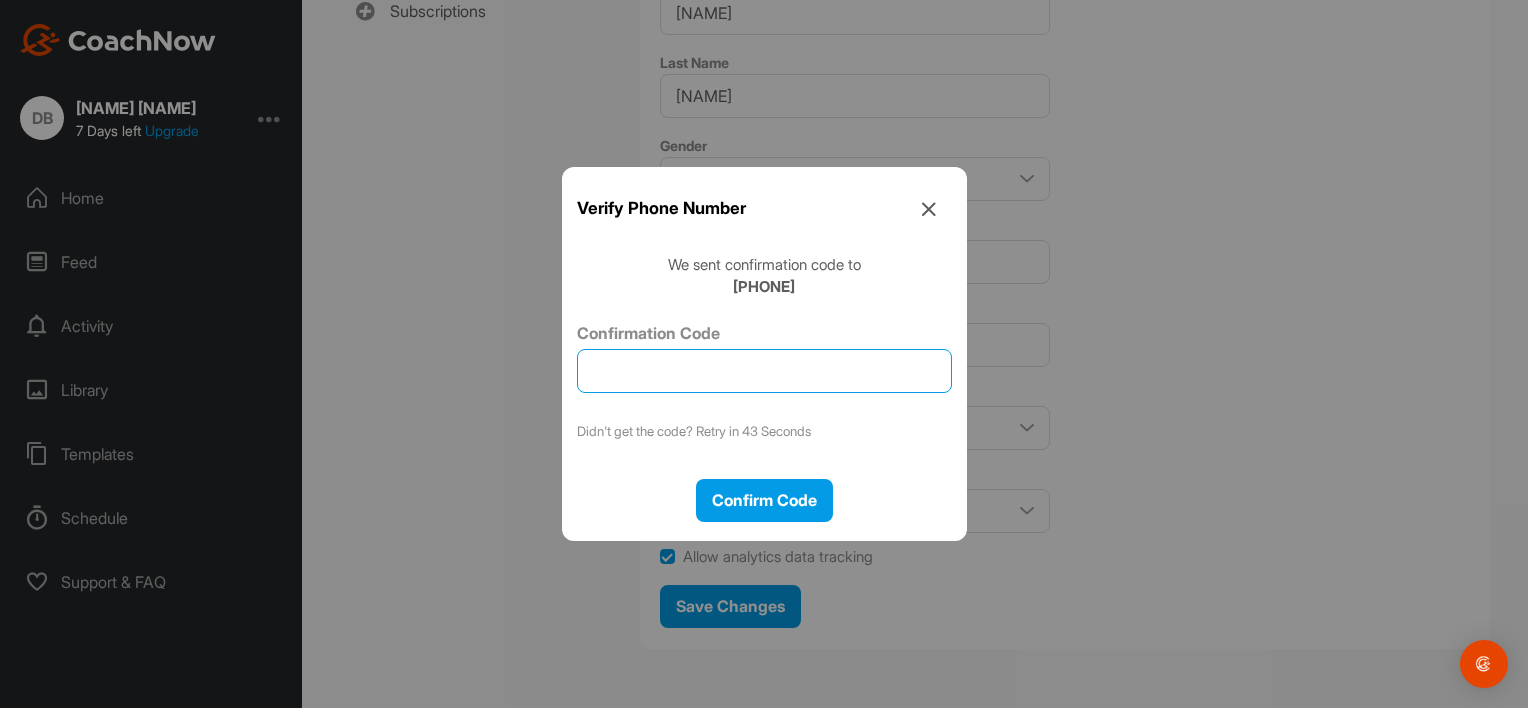 click on "Confirmation Code" at bounding box center [764, 371] 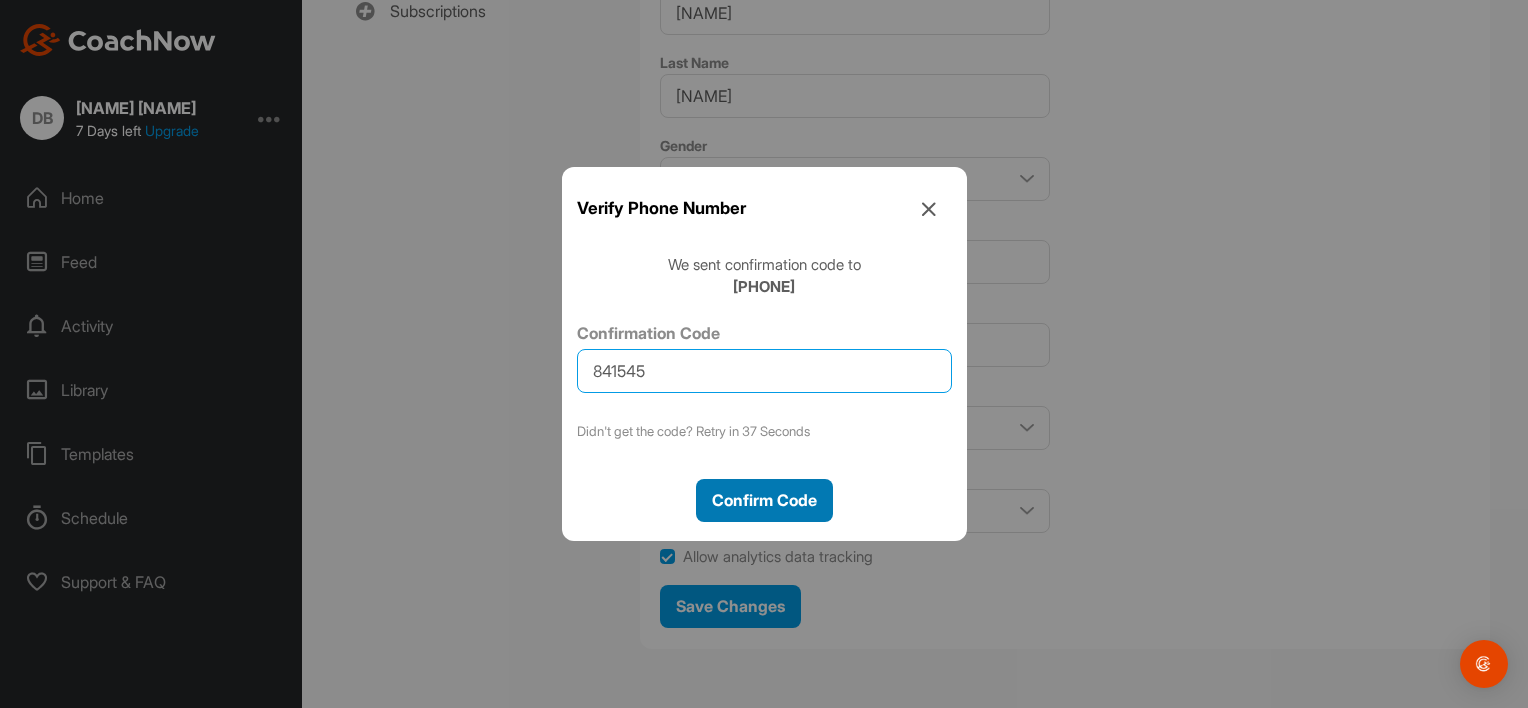 type on "841545" 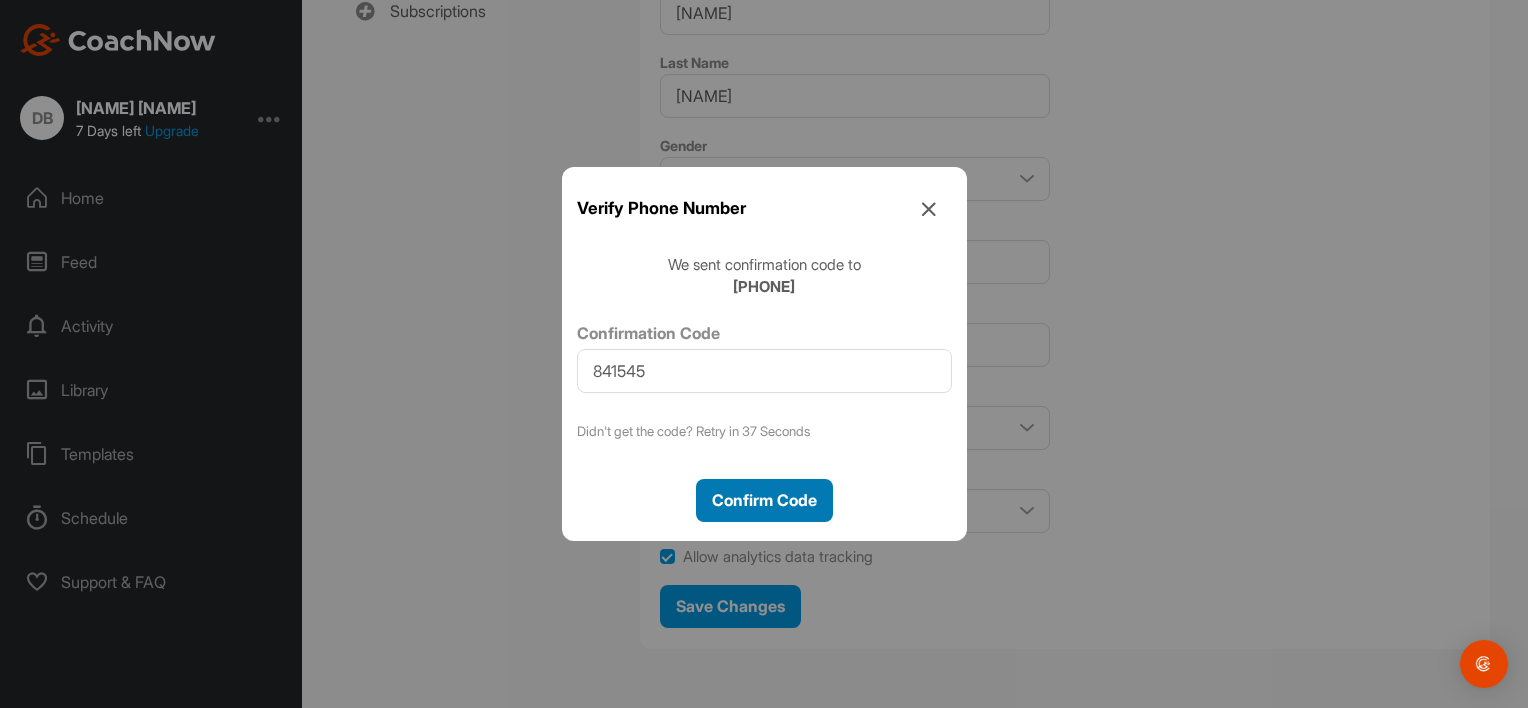 click on "Confirm Code" at bounding box center [764, 500] 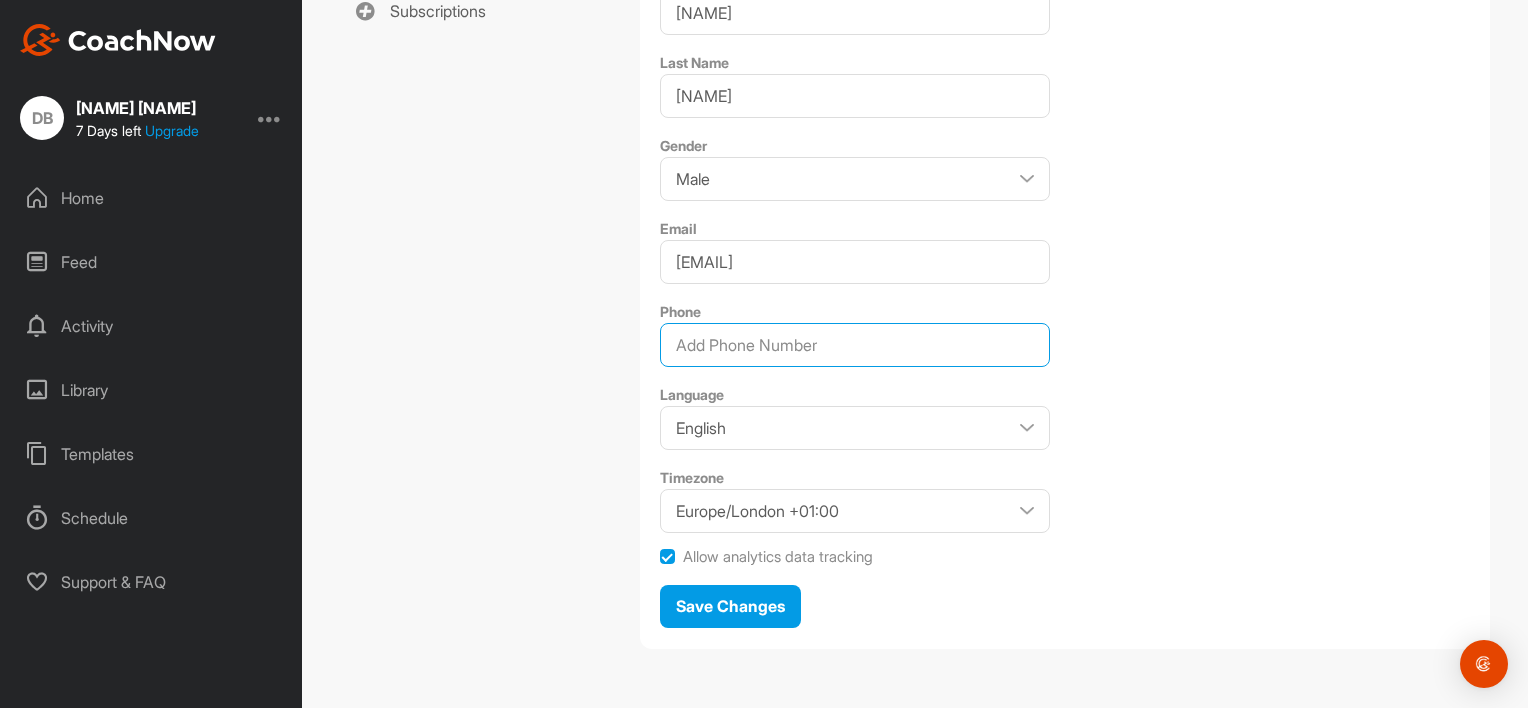 click on "Phone" at bounding box center (855, 345) 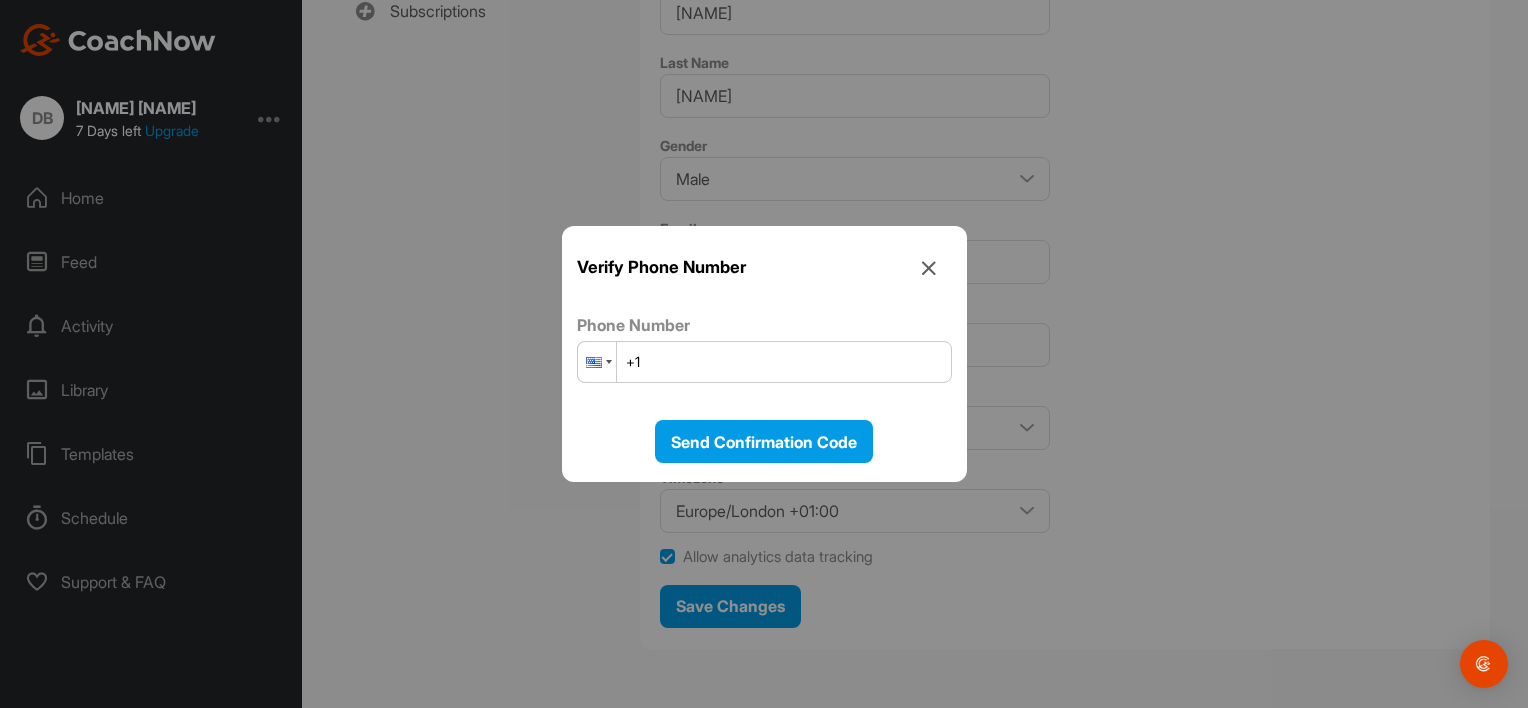 click at bounding box center [597, 362] 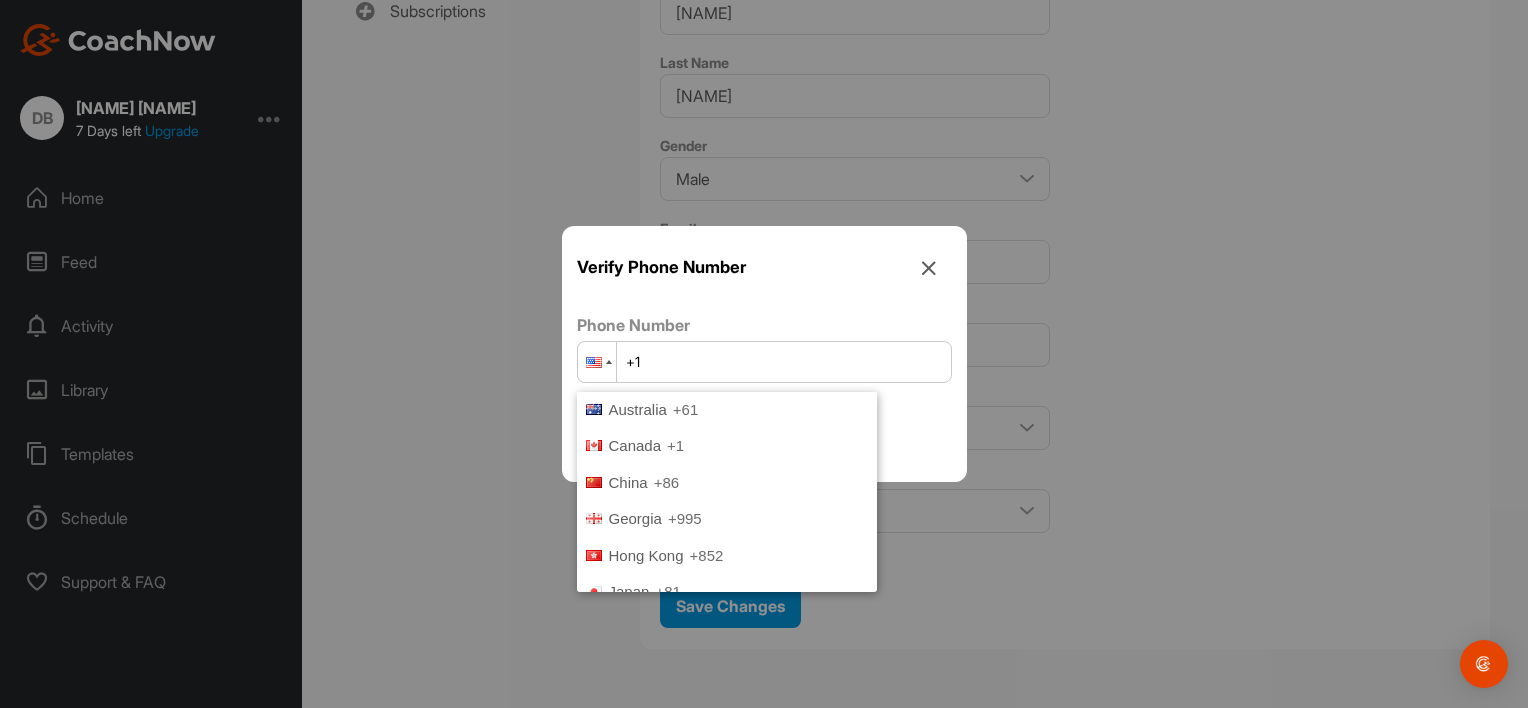 scroll, scrollTop: 347, scrollLeft: 0, axis: vertical 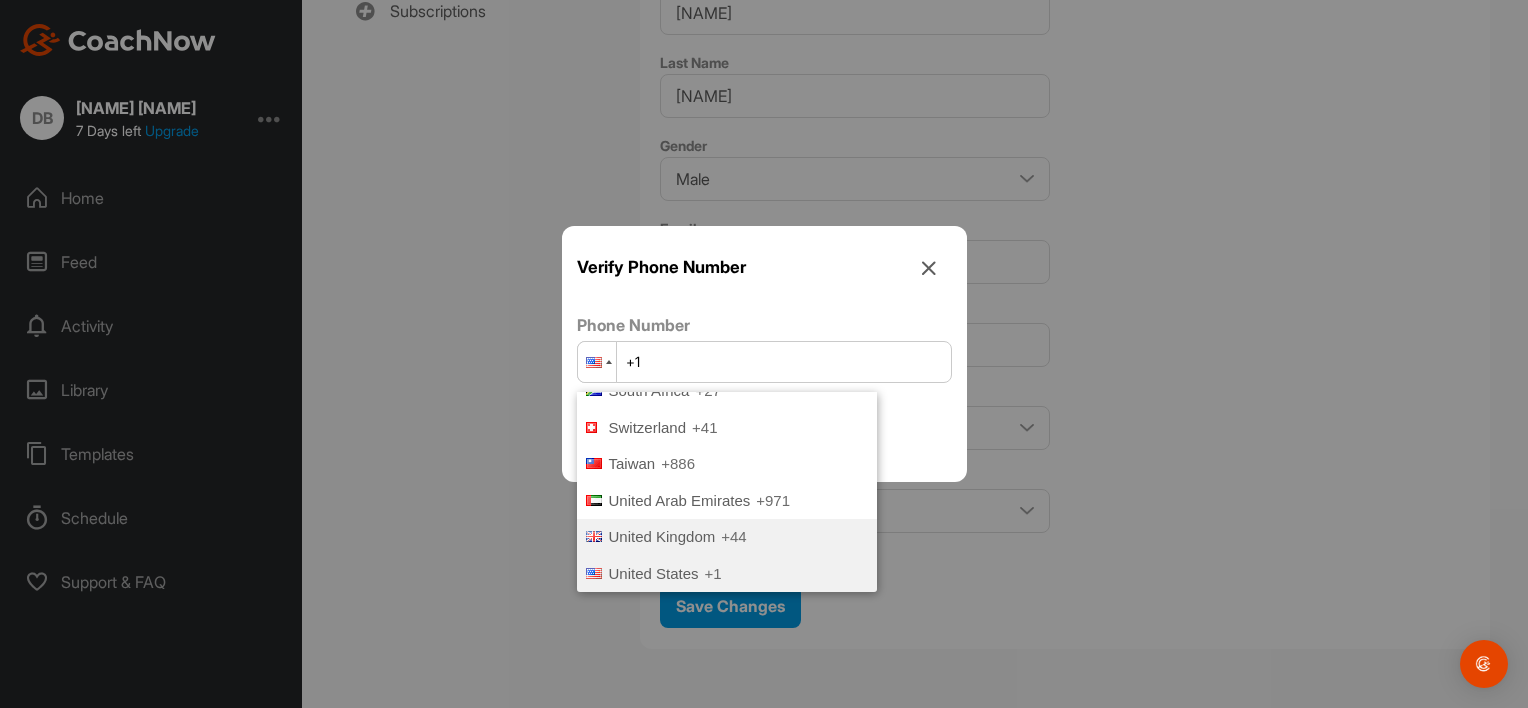 click on "United Kingdom" at bounding box center (662, 536) 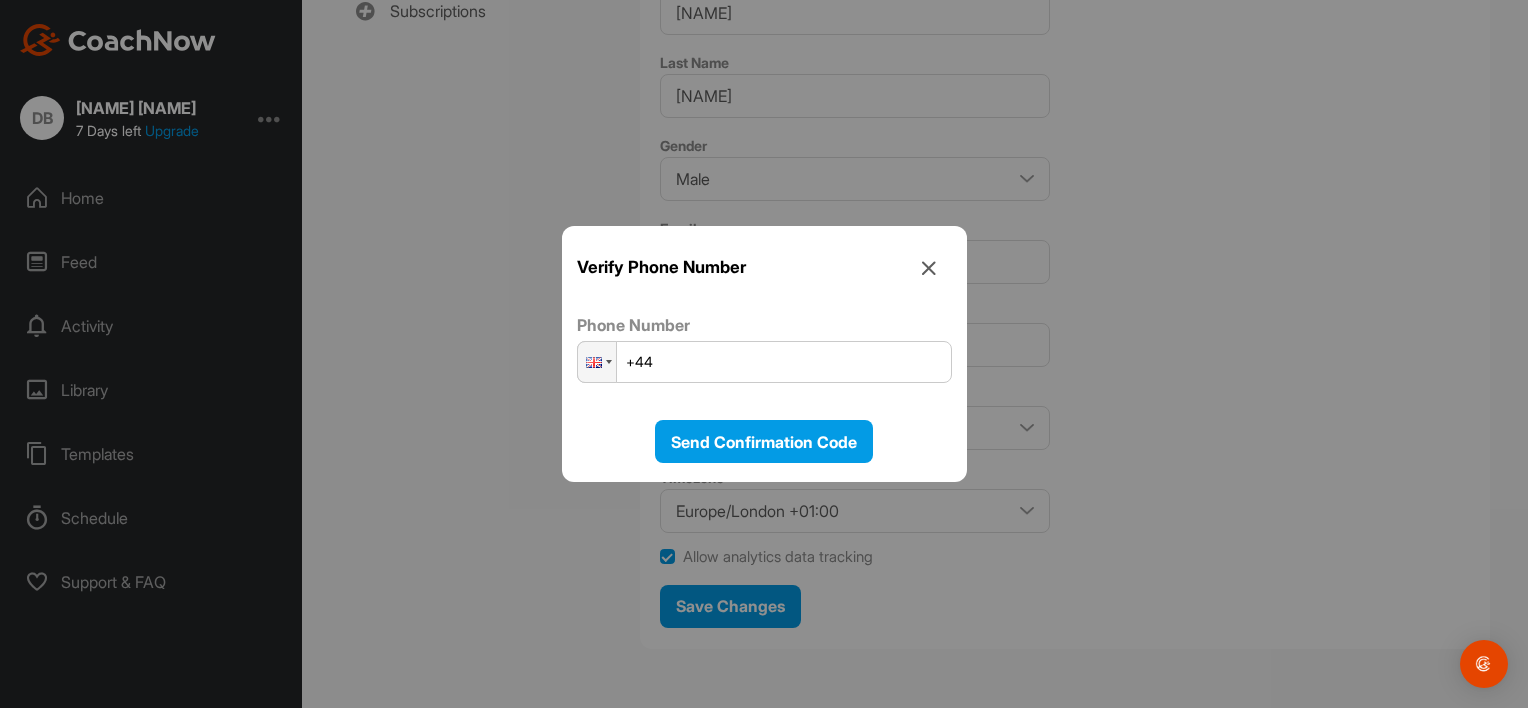 click on "+44" at bounding box center [764, 362] 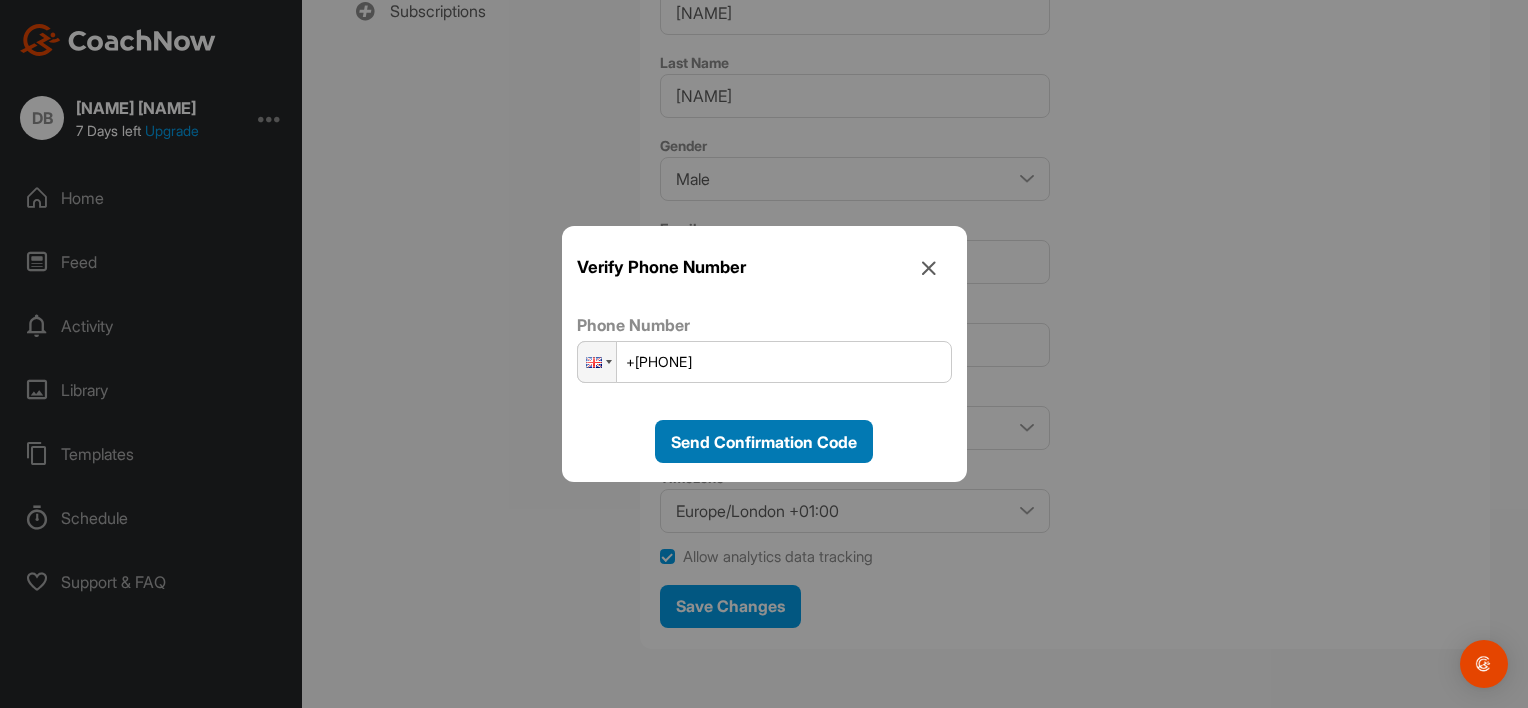 type on "+44 7730 982605" 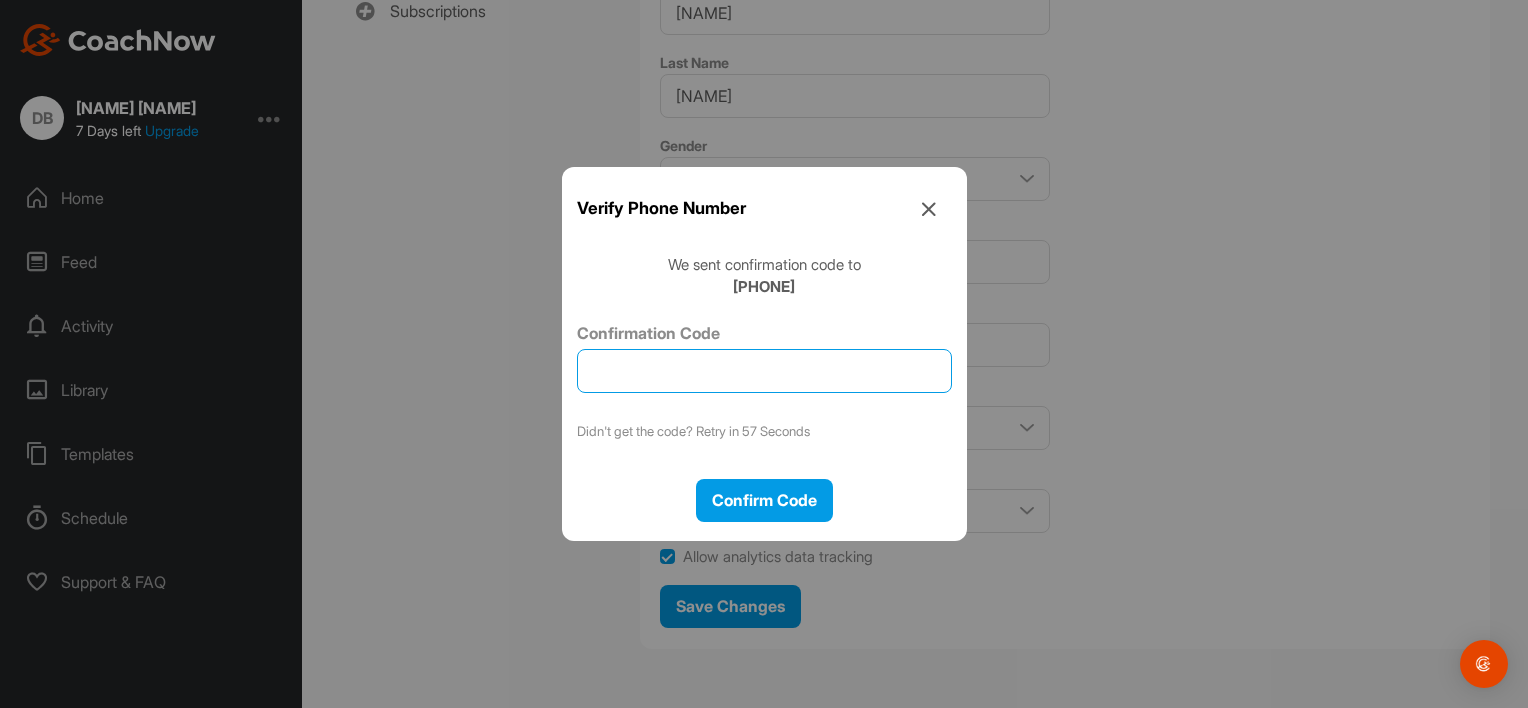 click on "Confirmation Code" at bounding box center (764, 371) 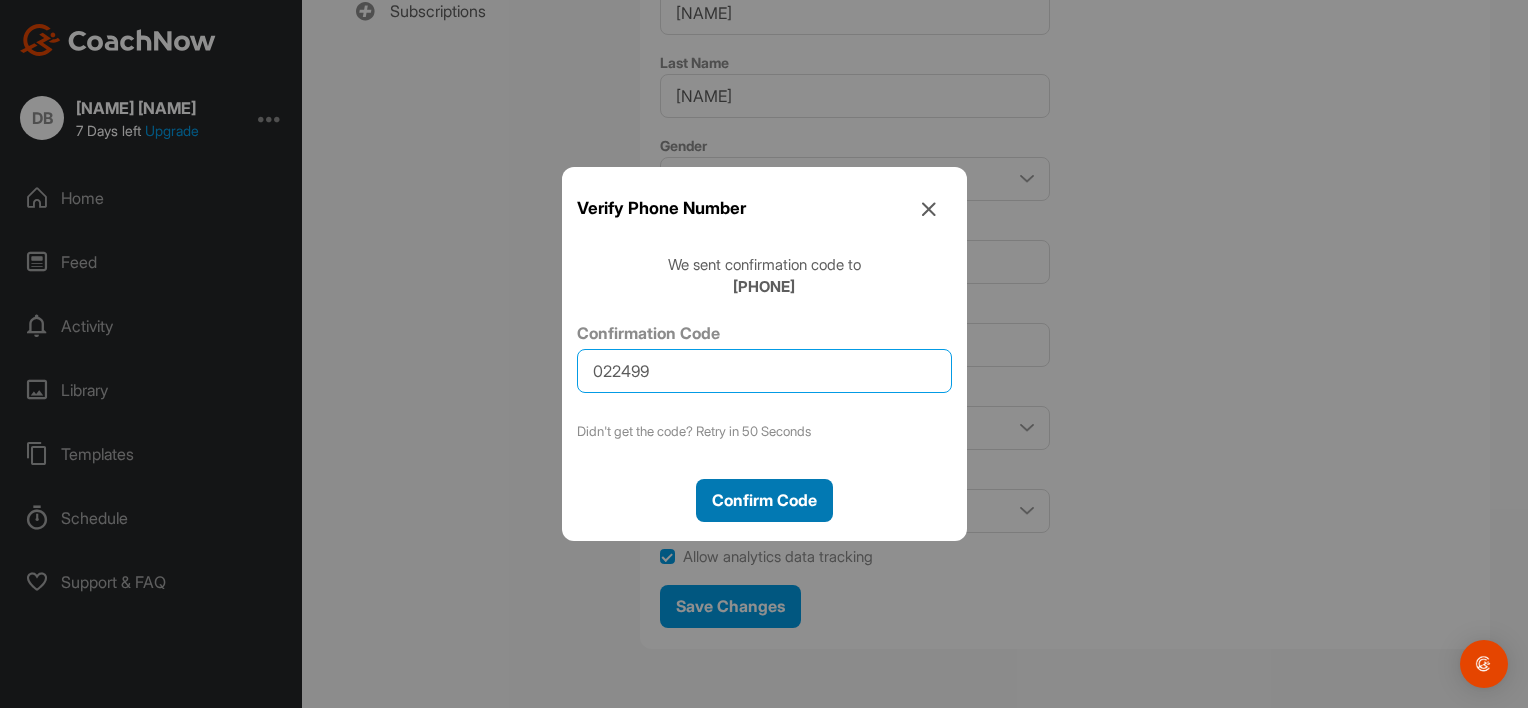 type on "022499" 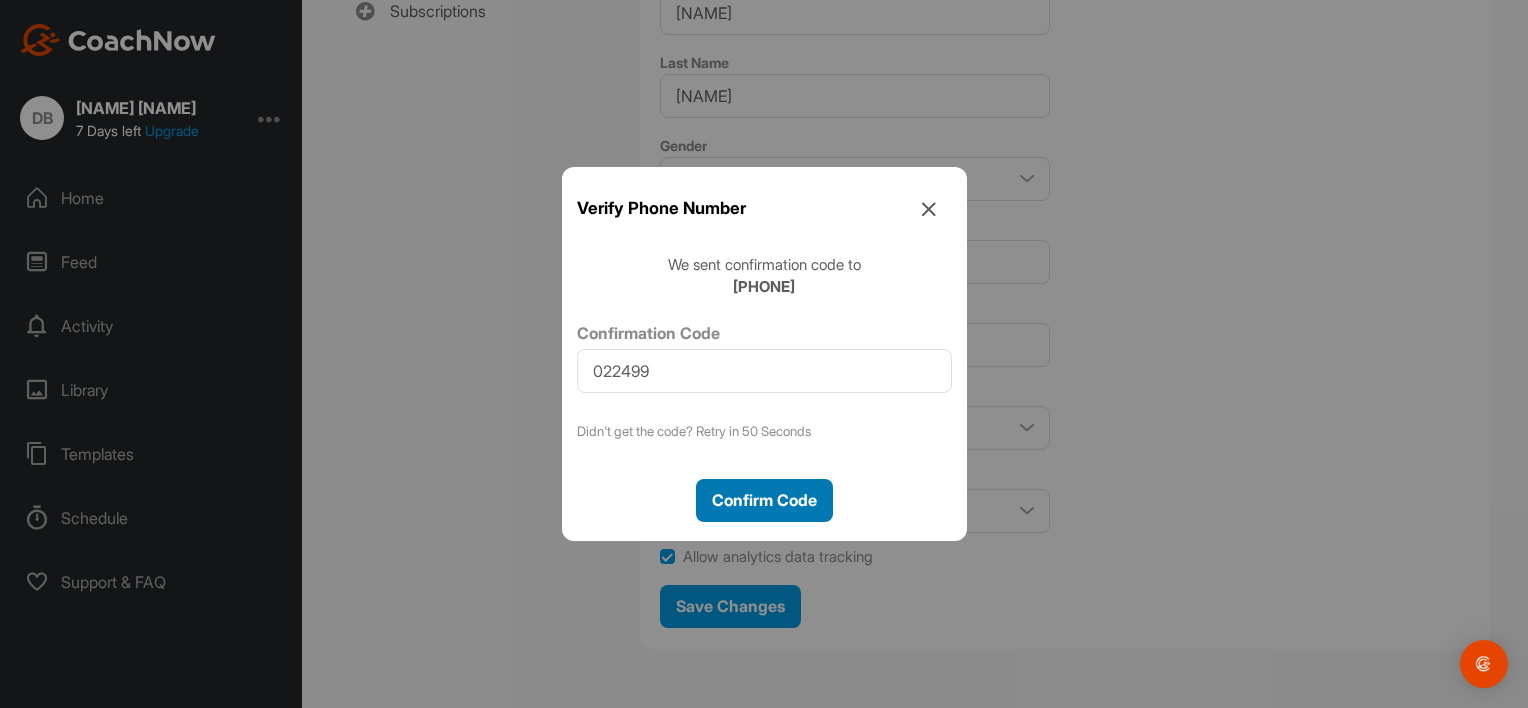 click on "Confirm Code" at bounding box center [764, 500] 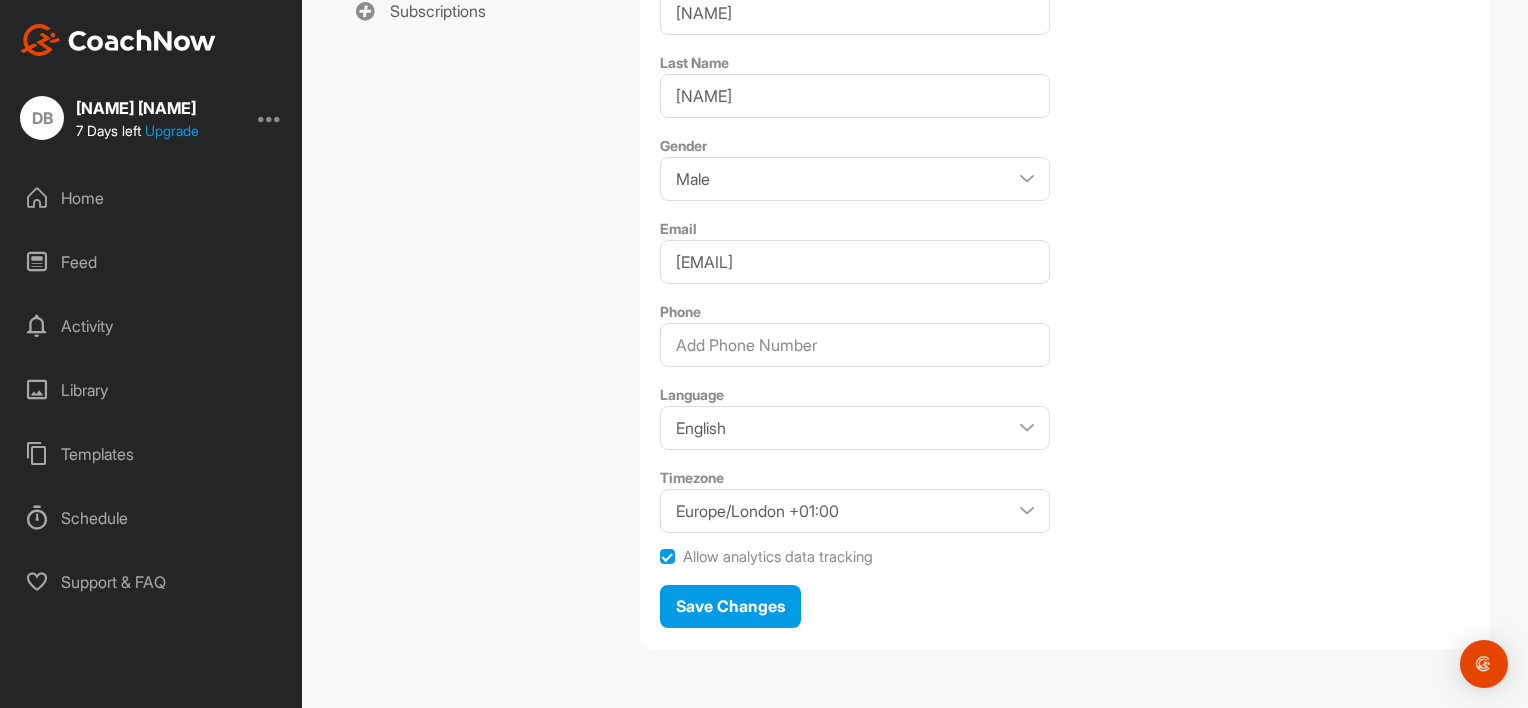 click on "Profile Coach Profile Password Notifications Tags Subscriptions" at bounding box center (480, 189) 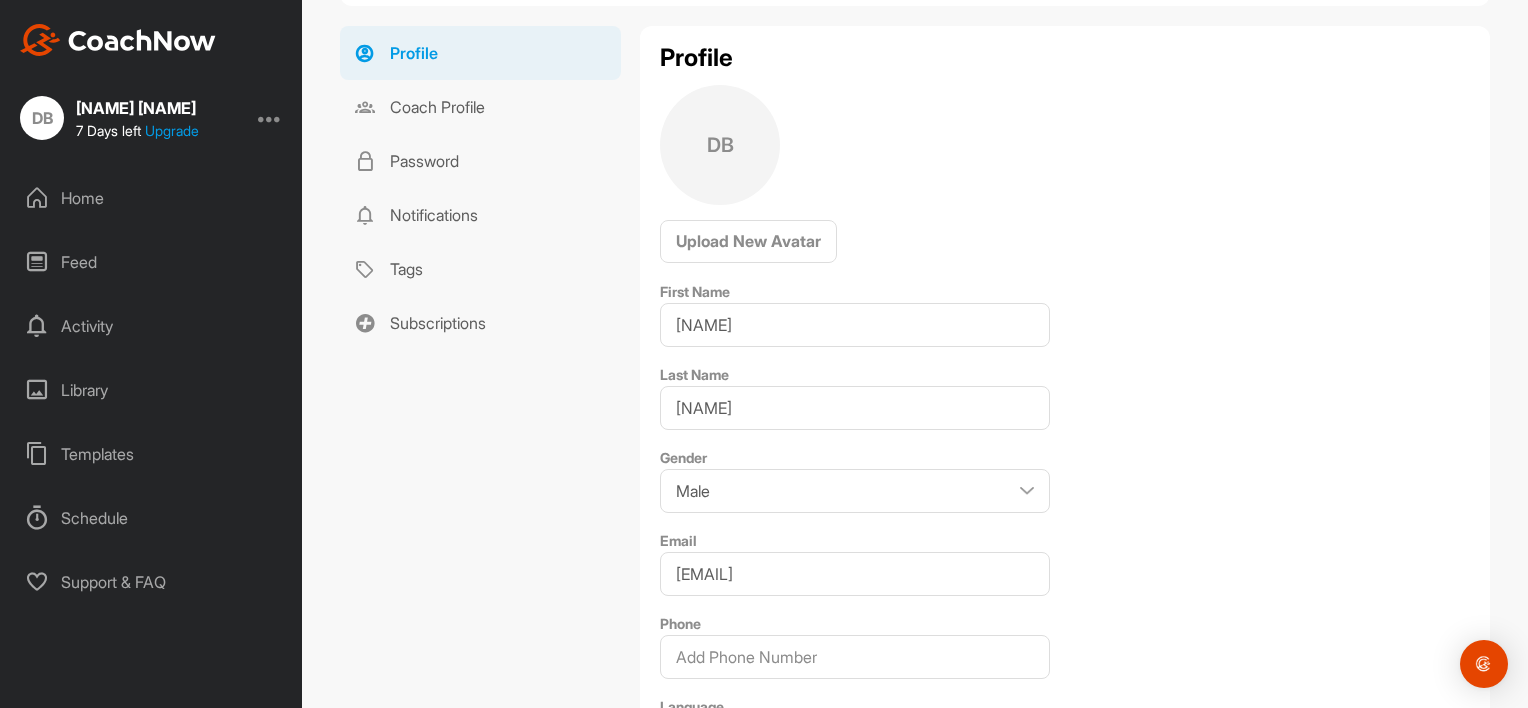 scroll, scrollTop: 204, scrollLeft: 0, axis: vertical 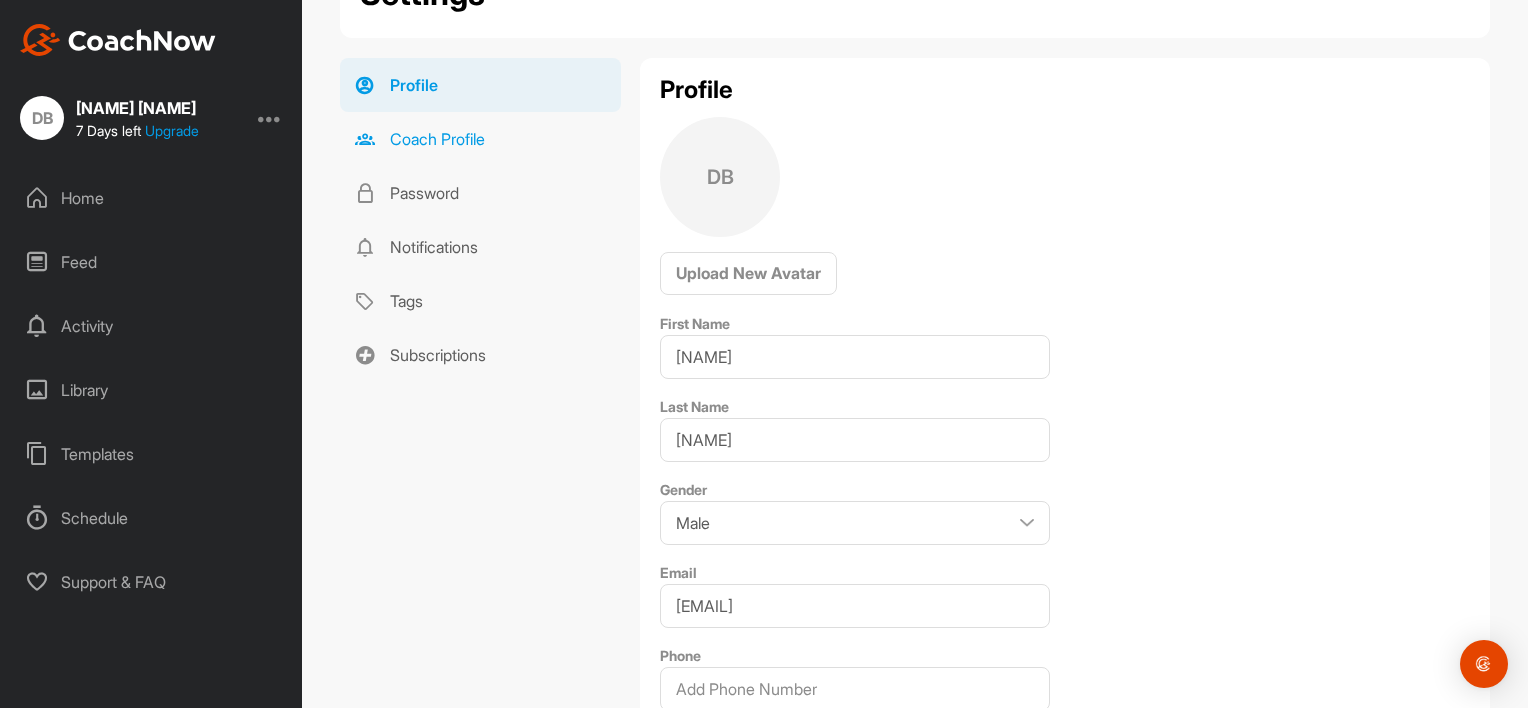 click on "Coach Profile" at bounding box center (480, 139) 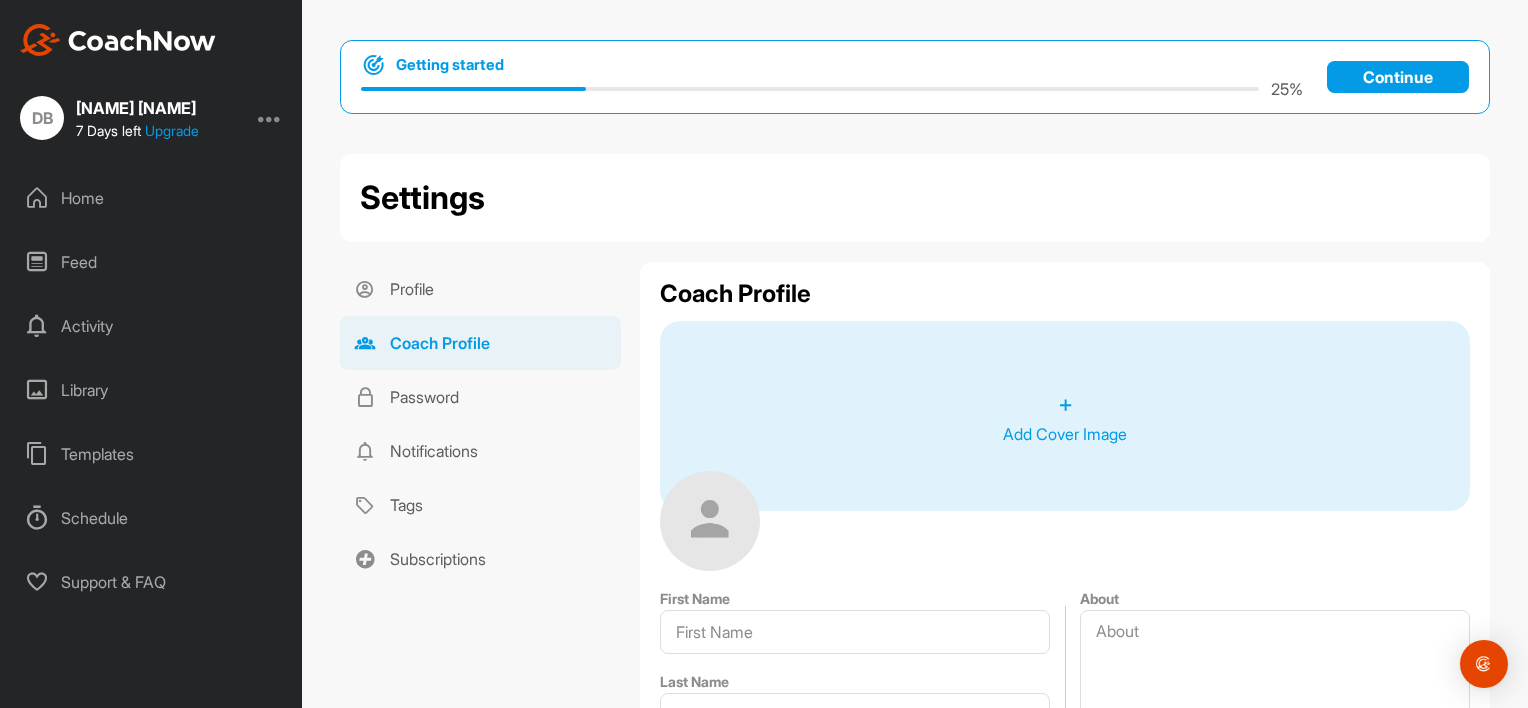 type on "David" 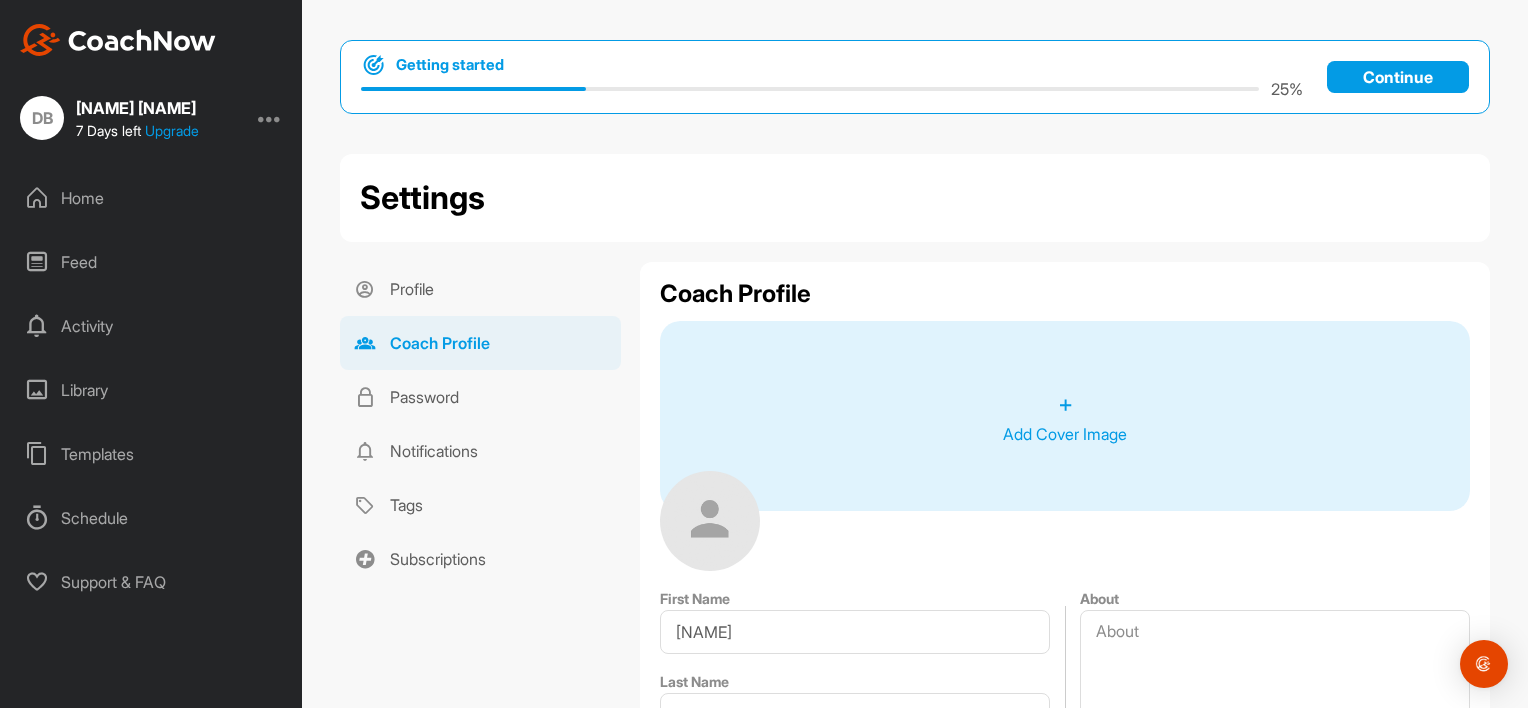 type on "Burns" 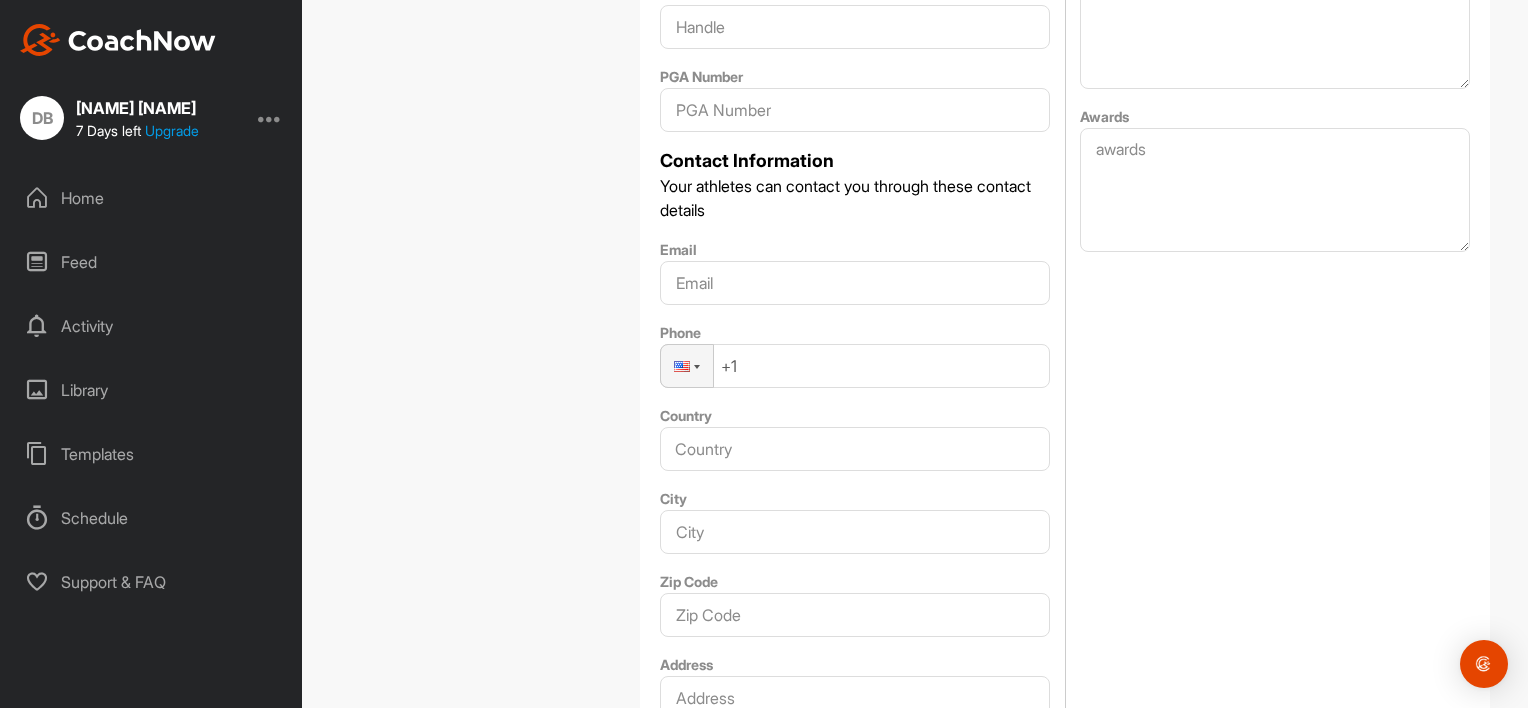 scroll, scrollTop: 778, scrollLeft: 0, axis: vertical 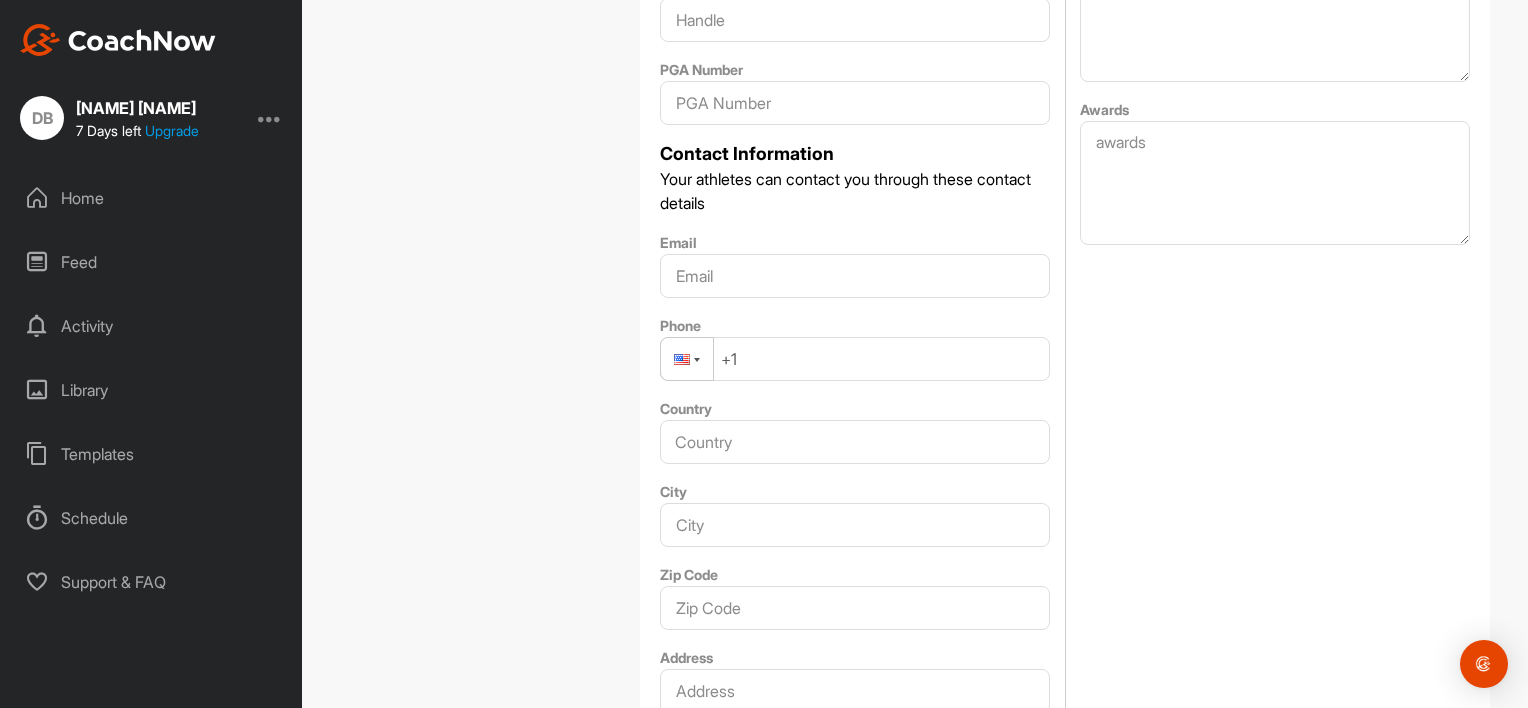 click at bounding box center [687, 359] 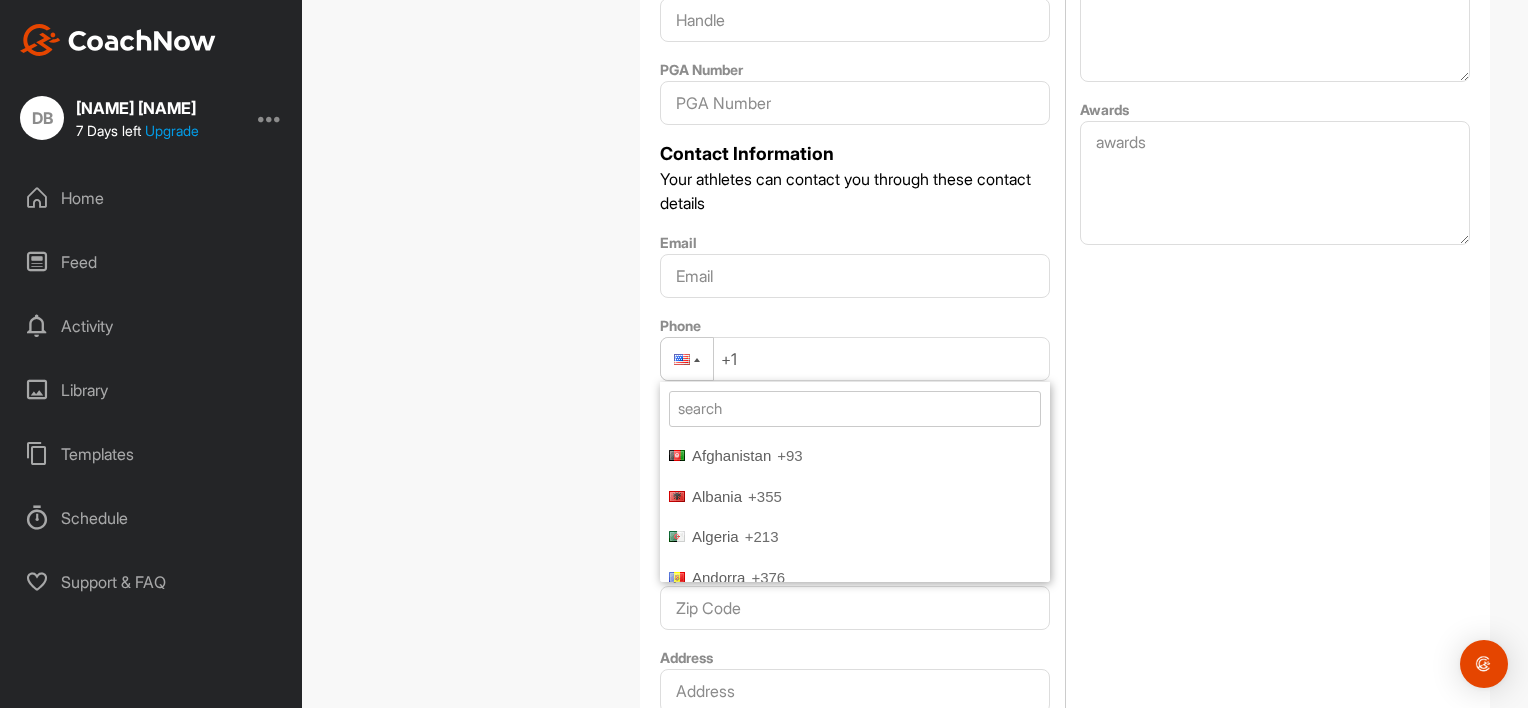 scroll, scrollTop: 8035, scrollLeft: 0, axis: vertical 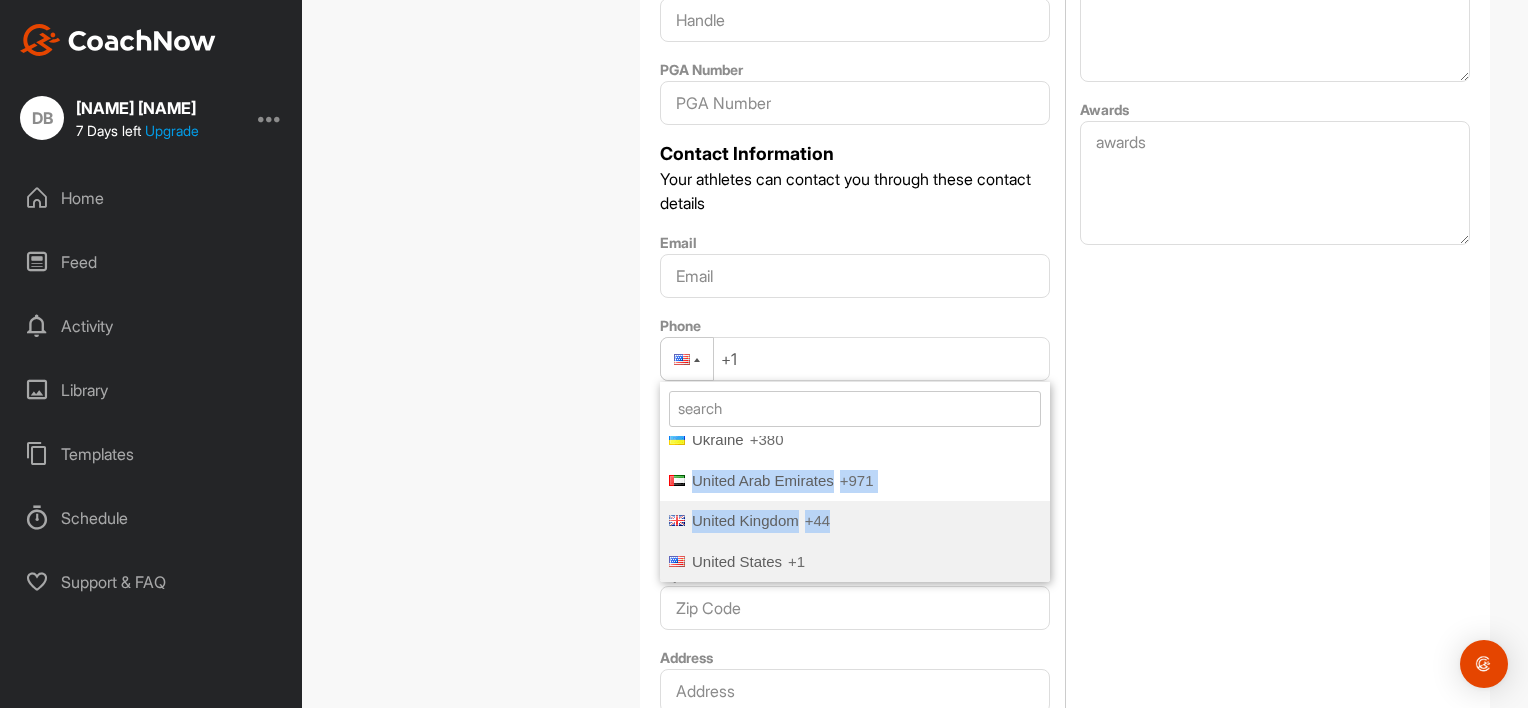 drag, startPoint x: 845, startPoint y: 452, endPoint x: 809, endPoint y: 518, distance: 75.17979 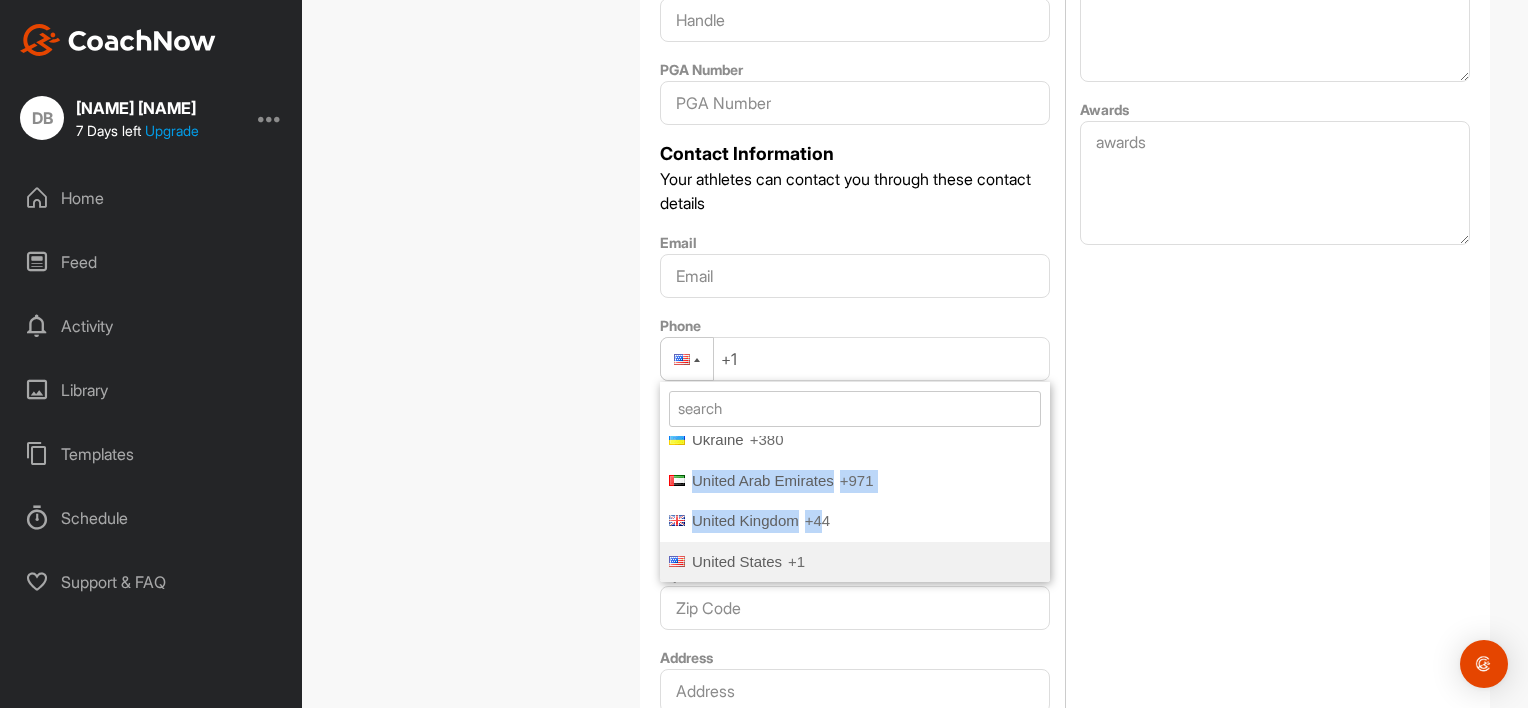 click on "+44" at bounding box center (817, 520) 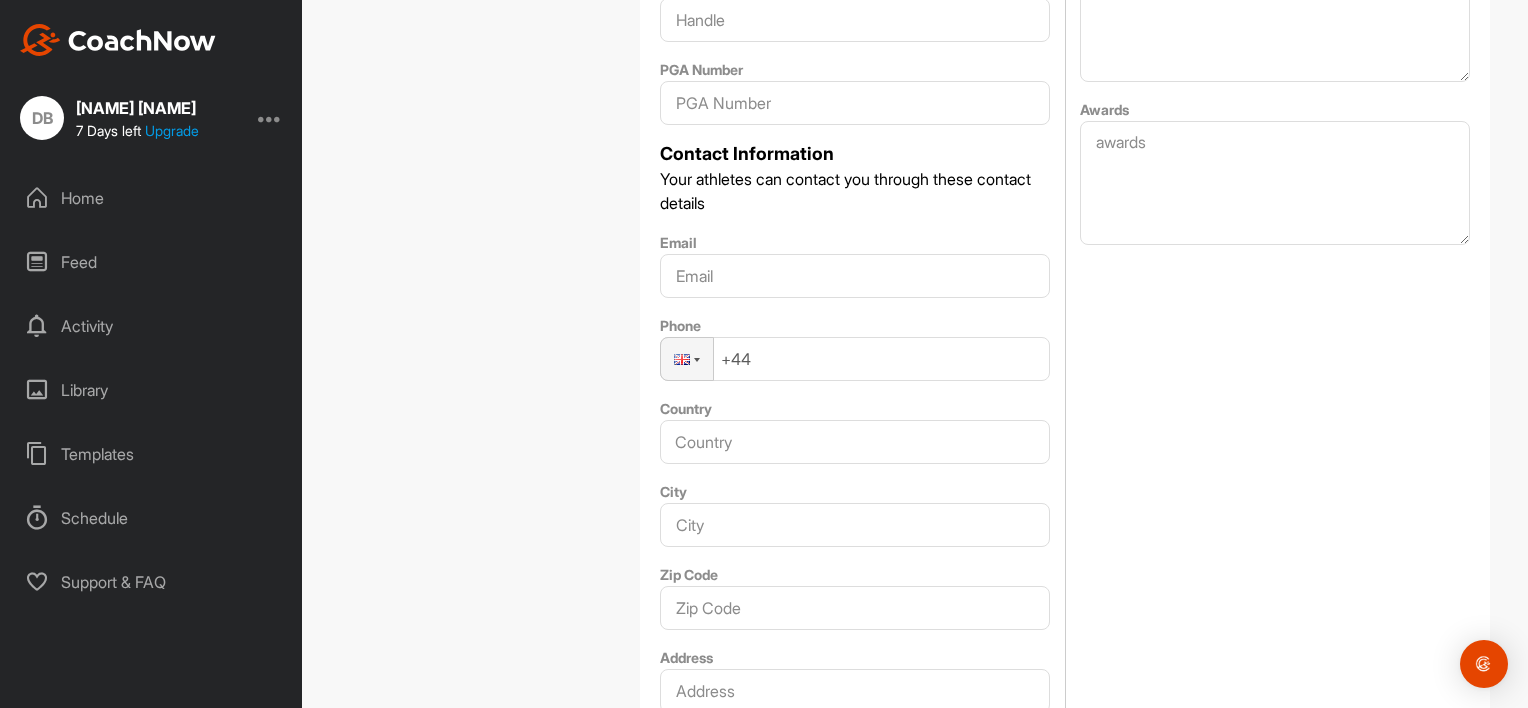 click on "+44" at bounding box center [855, 359] 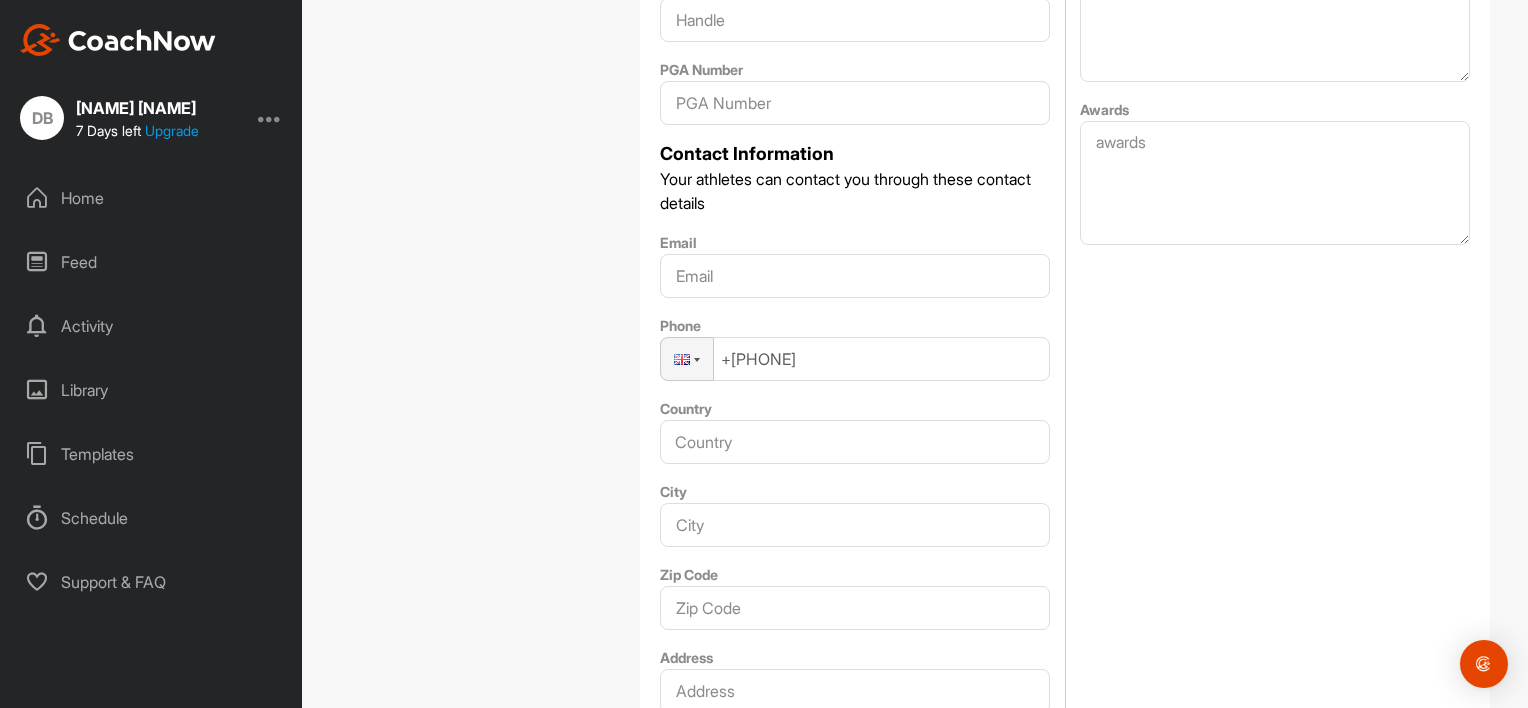 type on "+44 7730 982605" 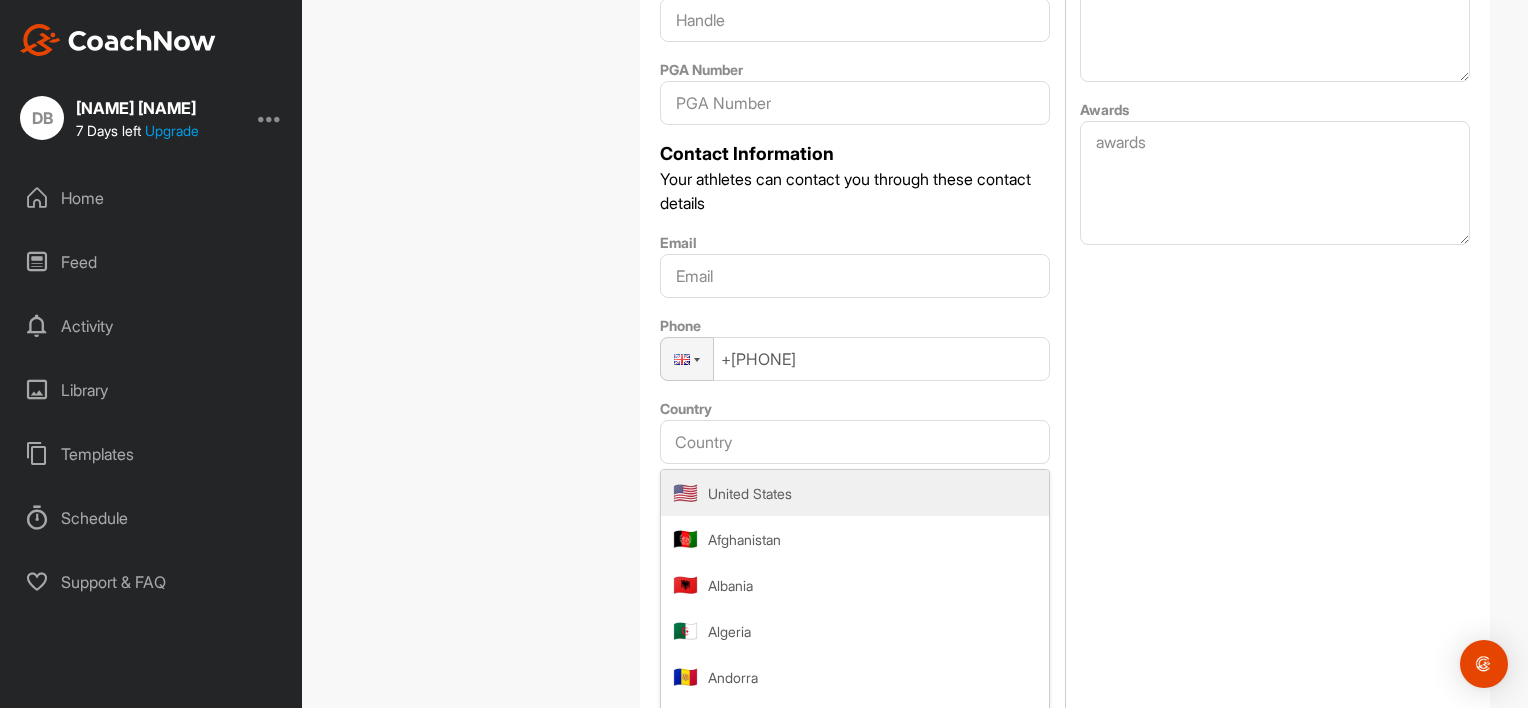 click on "Country" at bounding box center [855, 442] 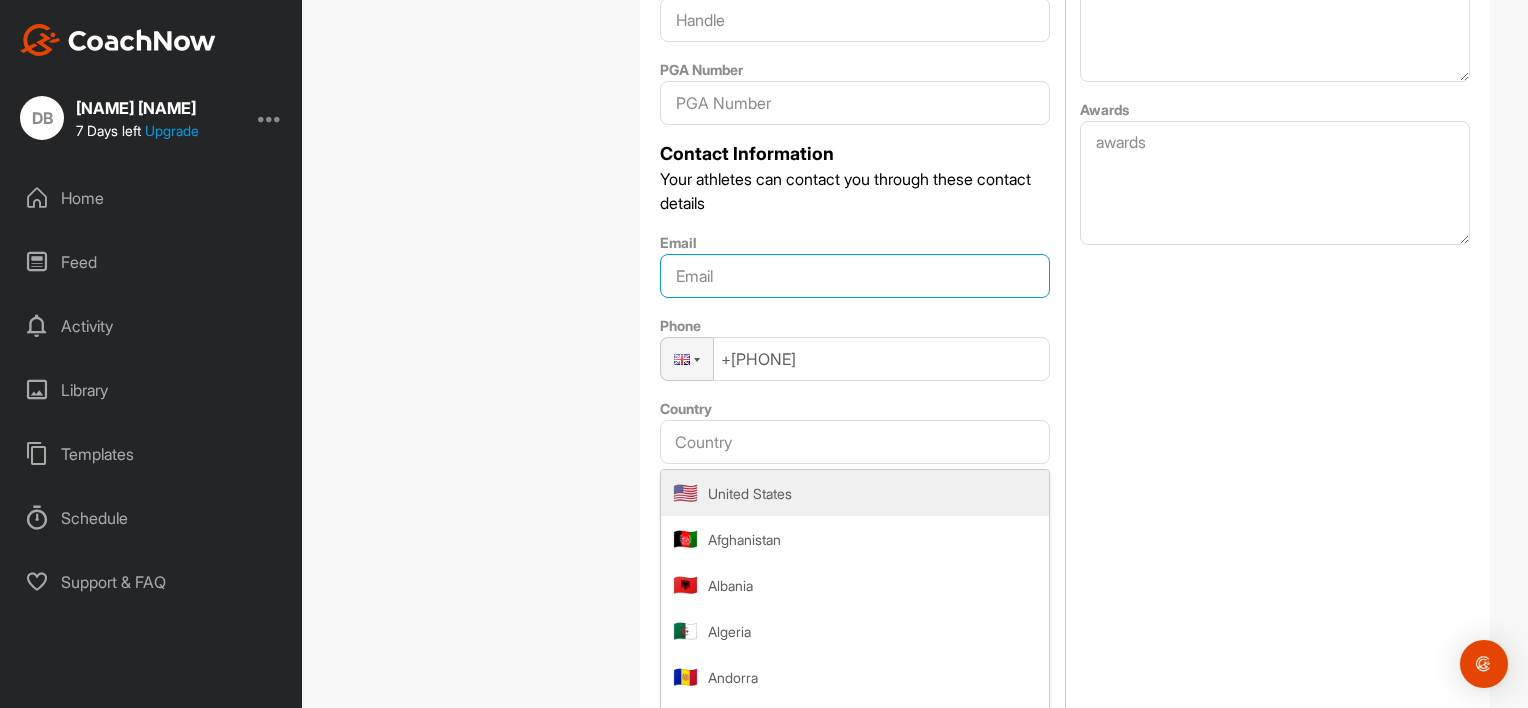 click on "Email" at bounding box center (855, 276) 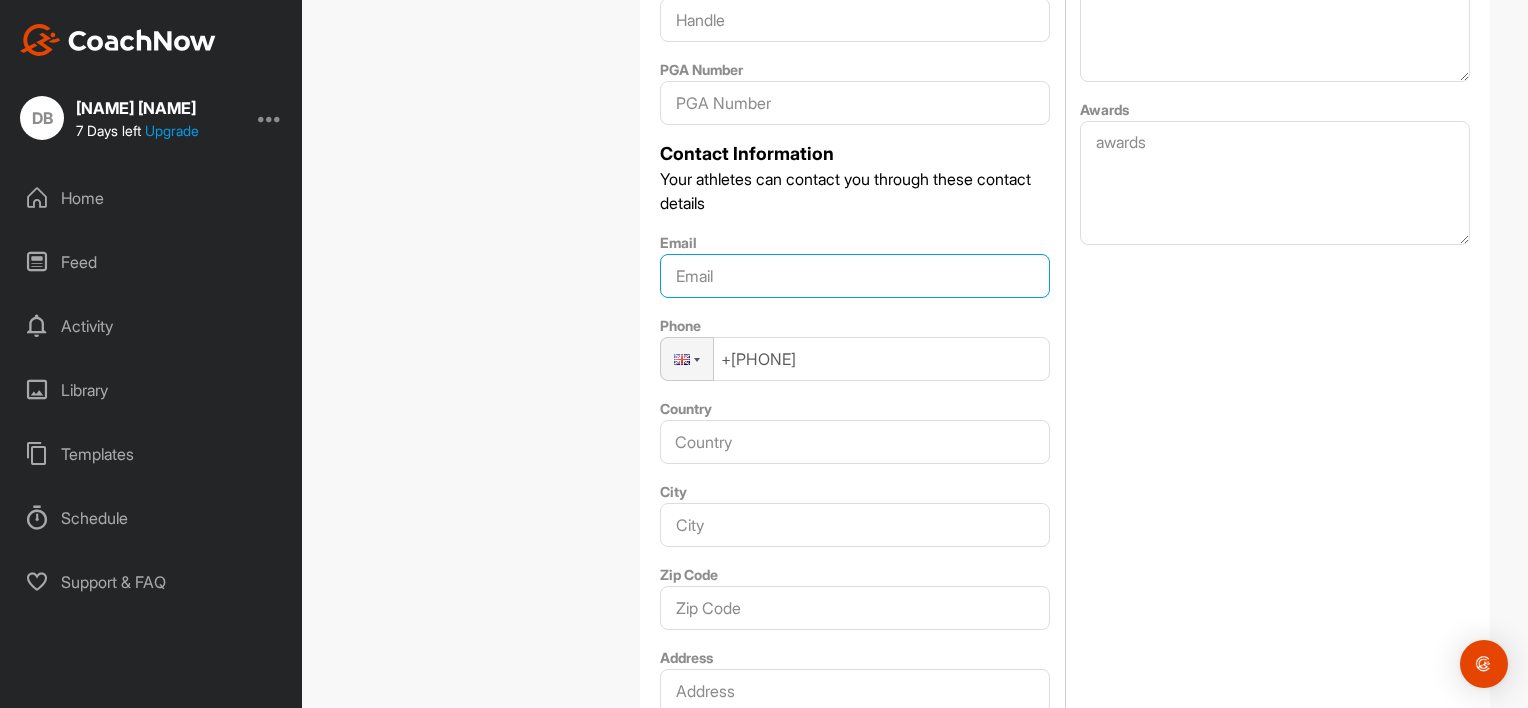 type on "enquiries@davidburnsgolf.co.uk" 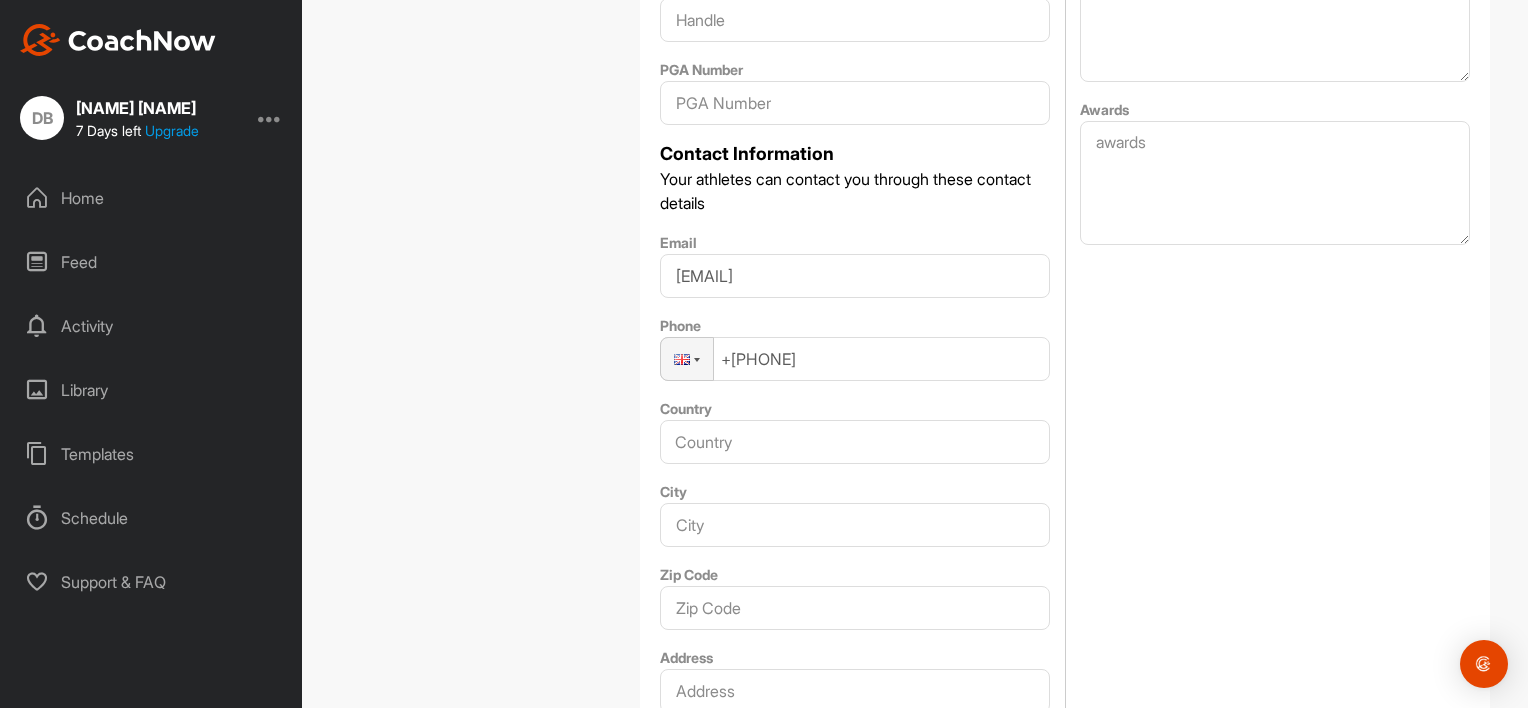 type on "United Kingdom" 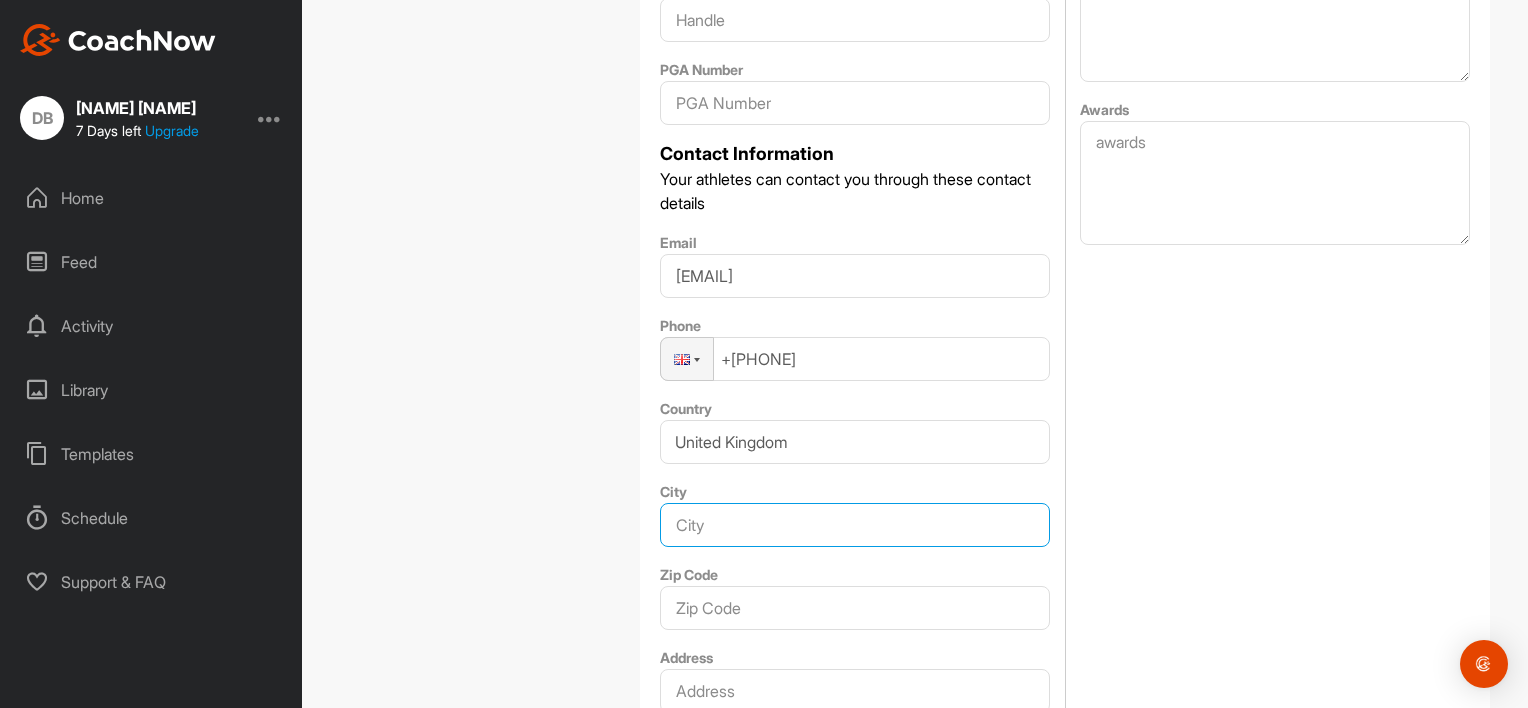 type on "Dunfermline" 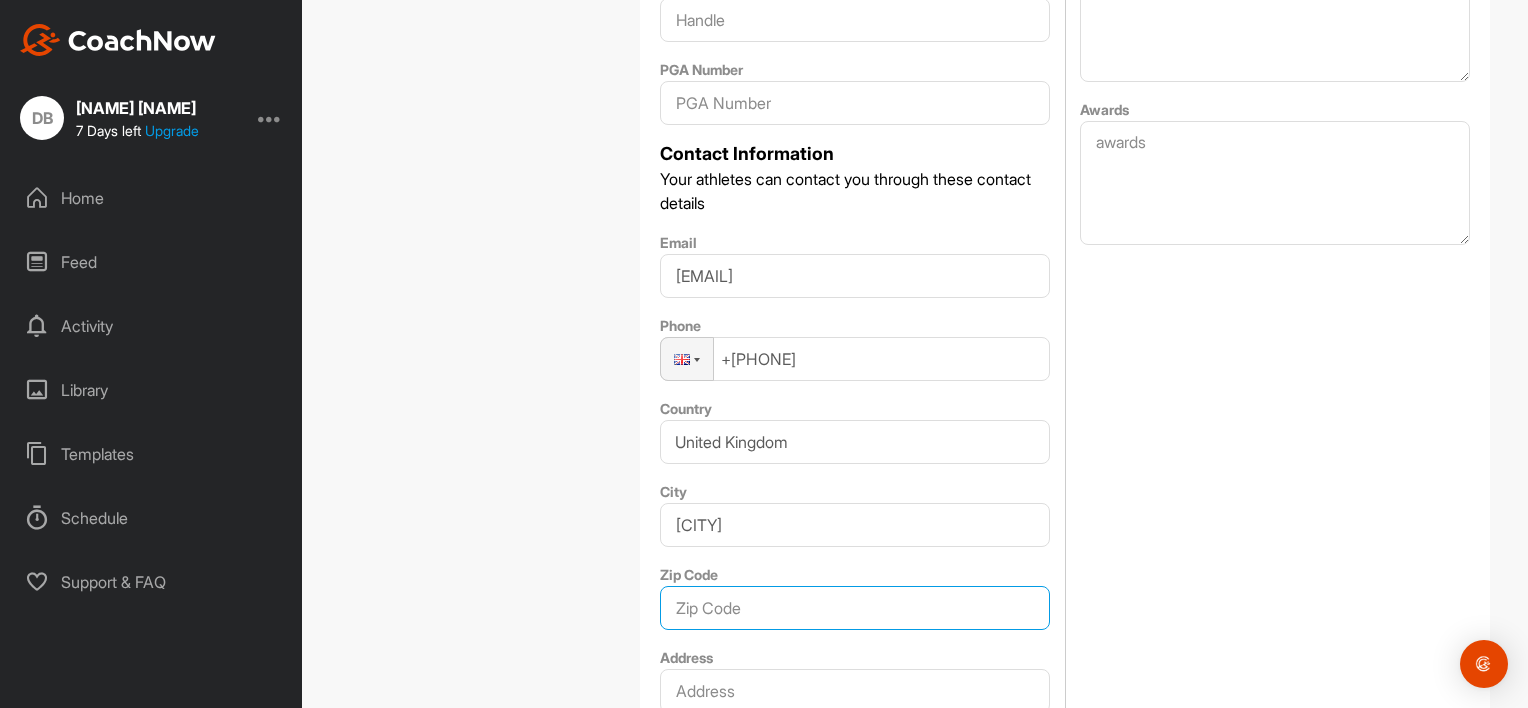 type on "KY11 3AH" 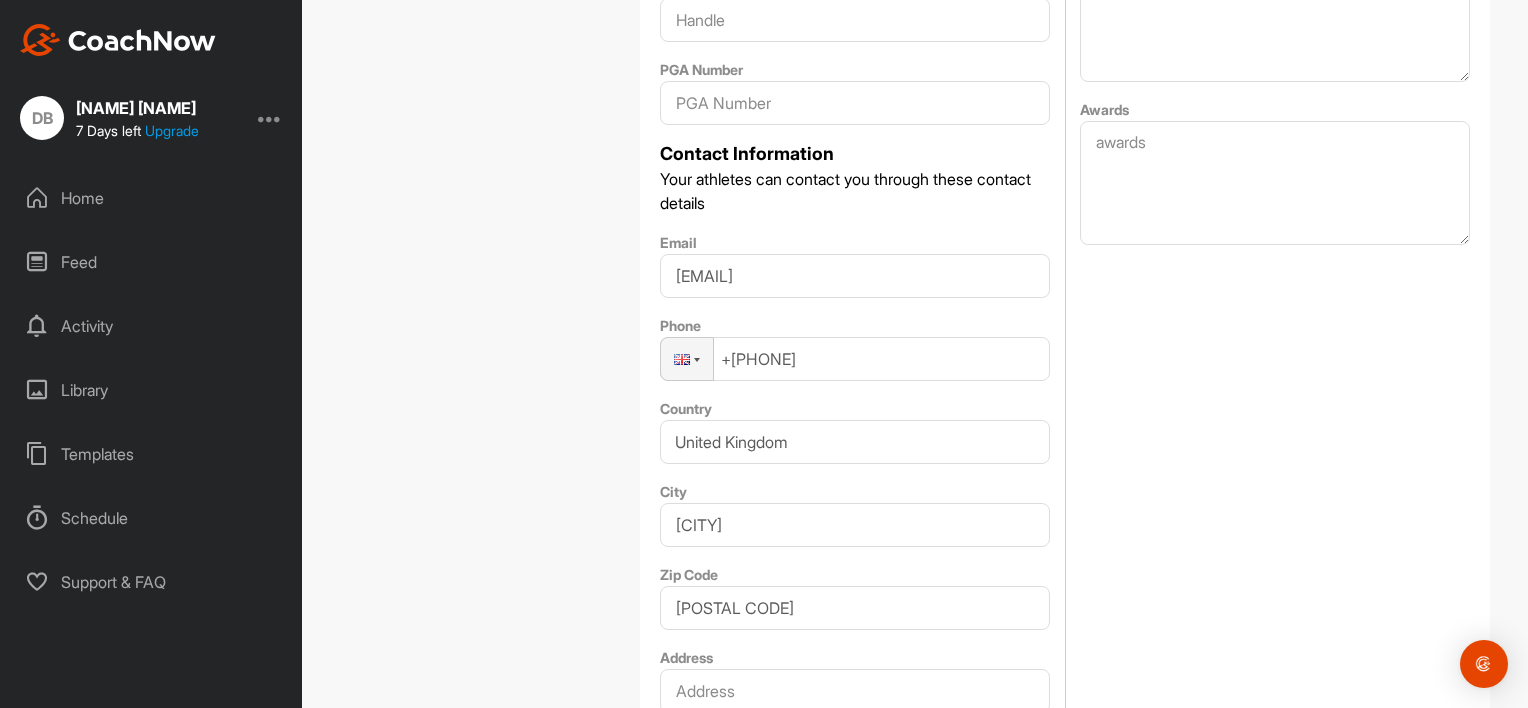 click on "Profile Coach Profile Password Notifications Tags Subscriptions" at bounding box center (480, 334) 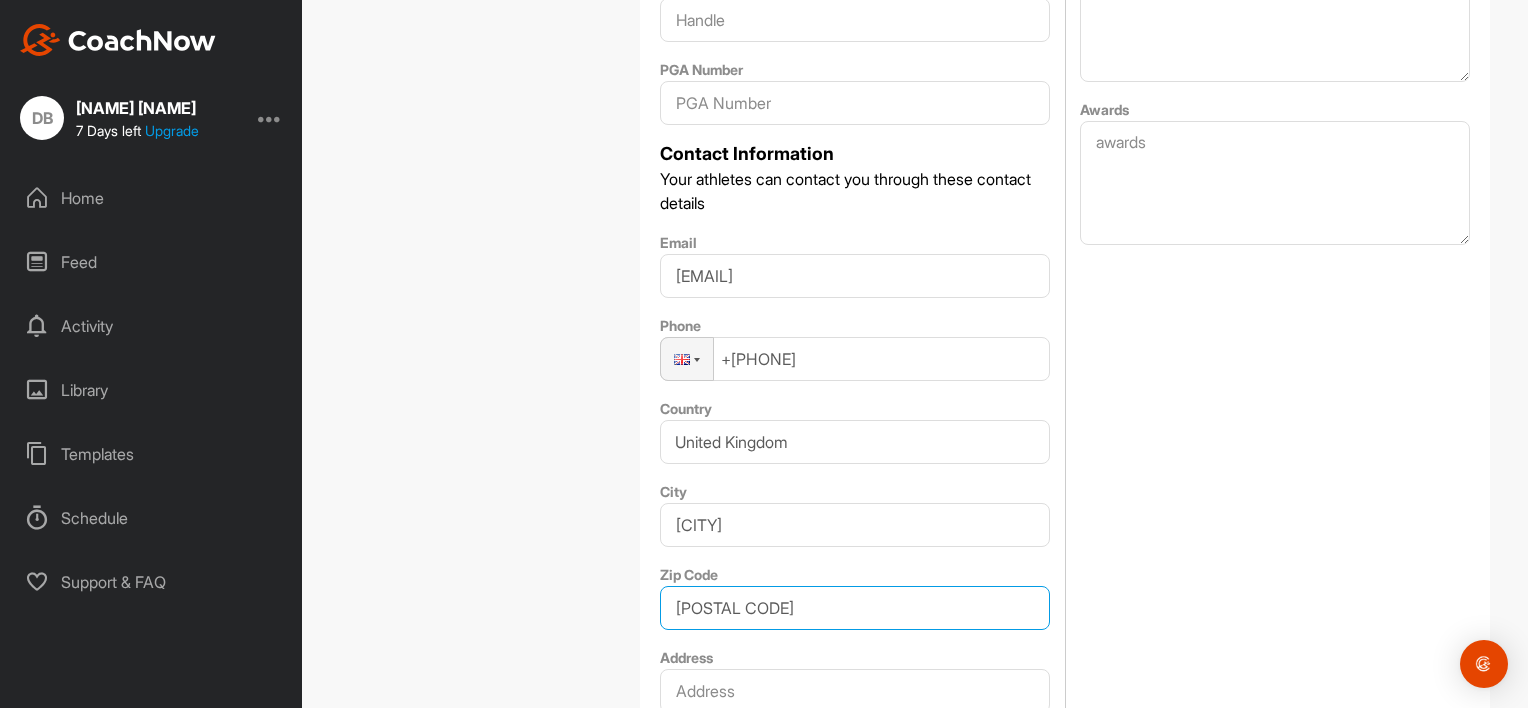 click on "KY11 3AH" at bounding box center (855, 608) 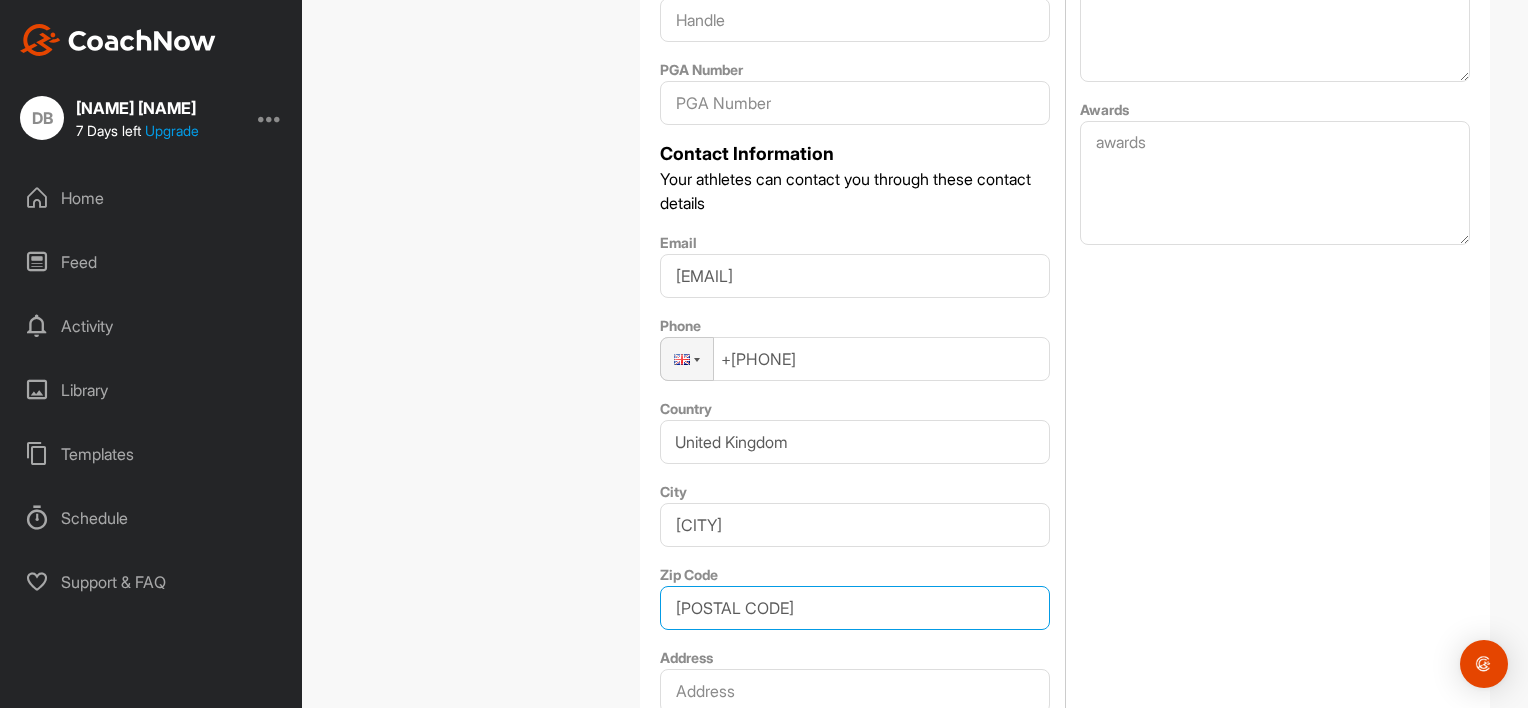 drag, startPoint x: 779, startPoint y: 604, endPoint x: 640, endPoint y: 611, distance: 139.17615 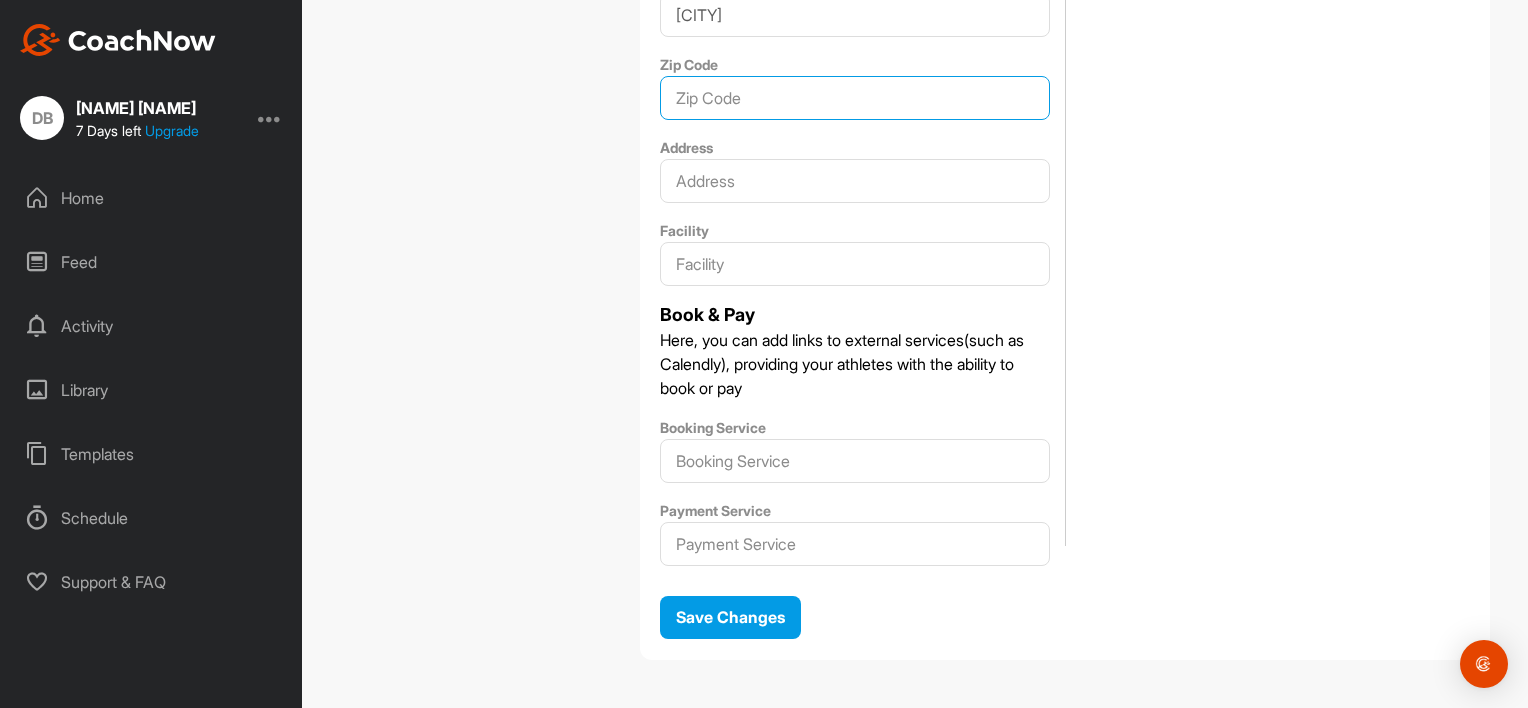 scroll, scrollTop: 1300, scrollLeft: 0, axis: vertical 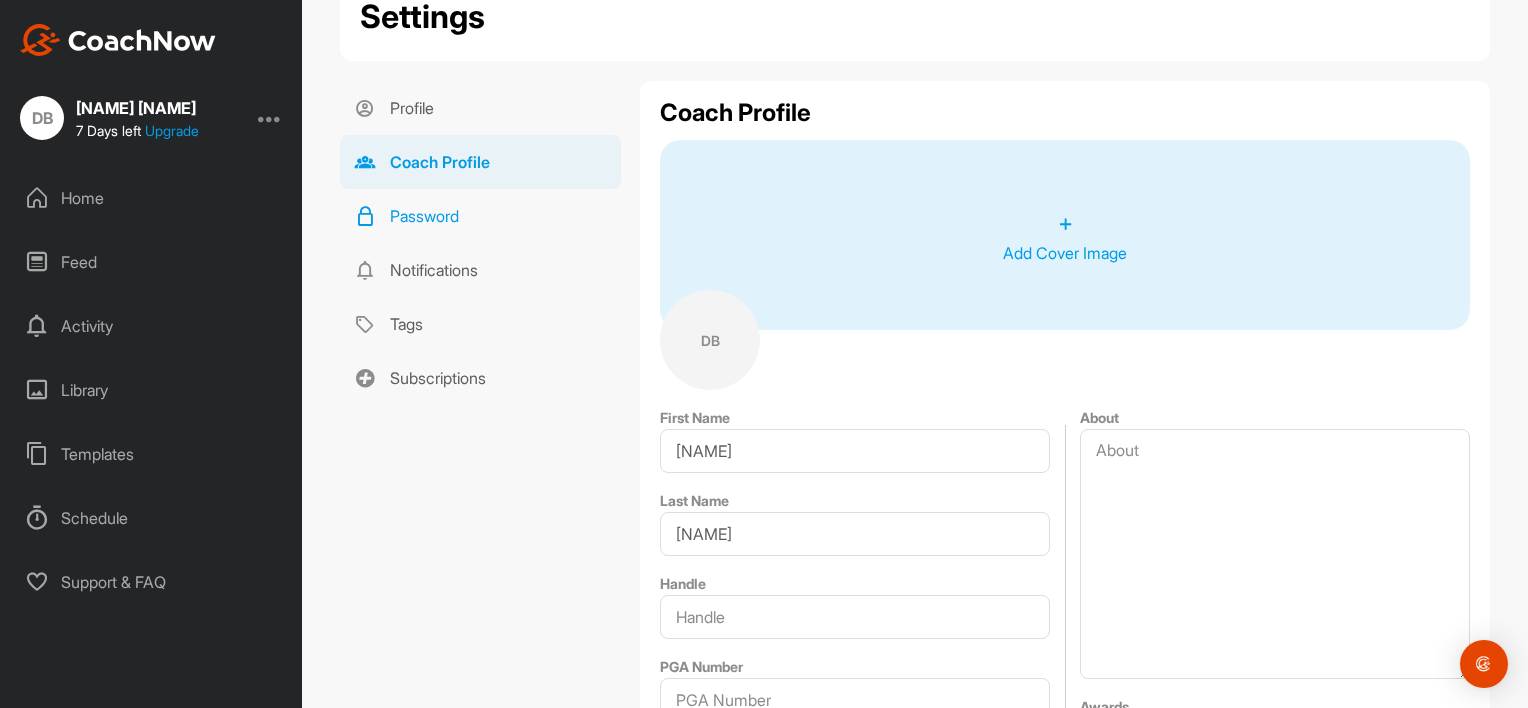 type 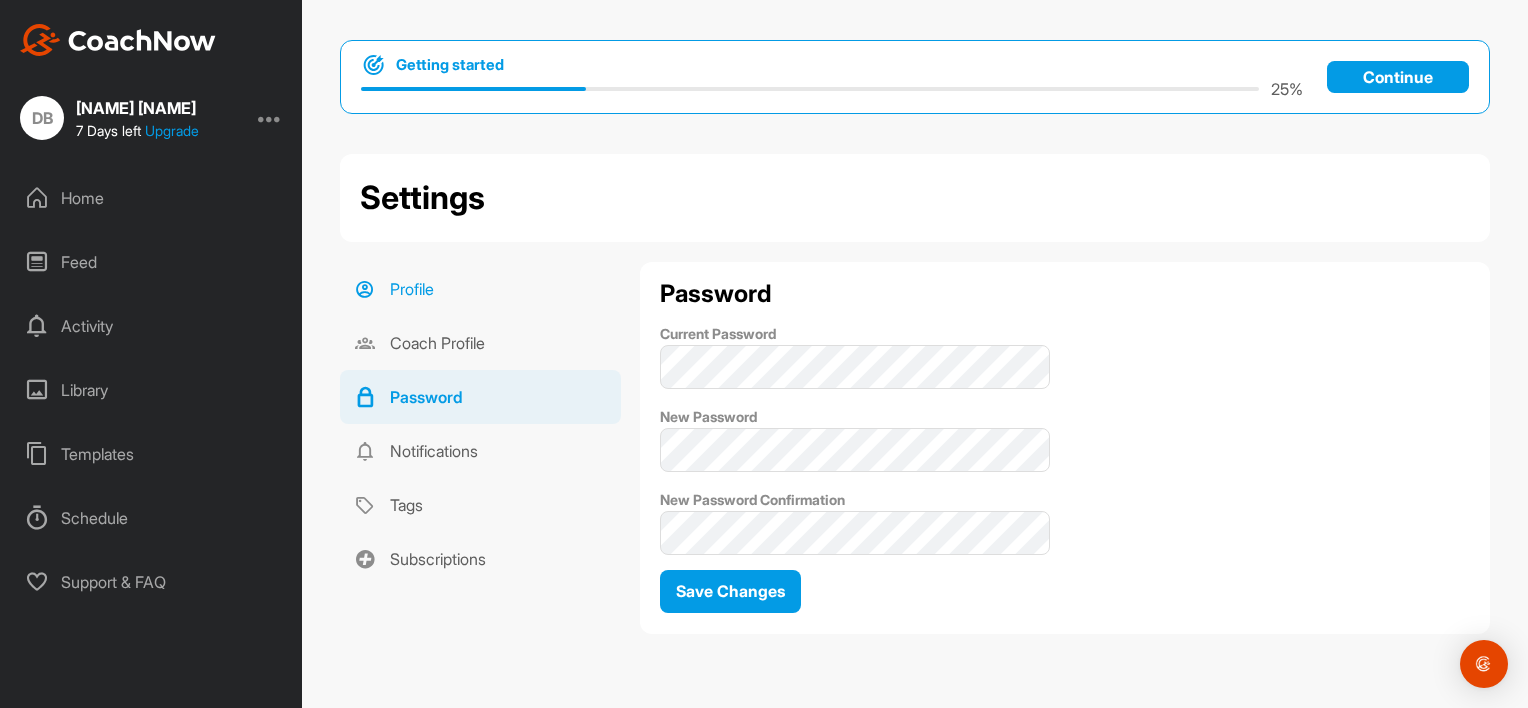 click on "Profile" at bounding box center [480, 289] 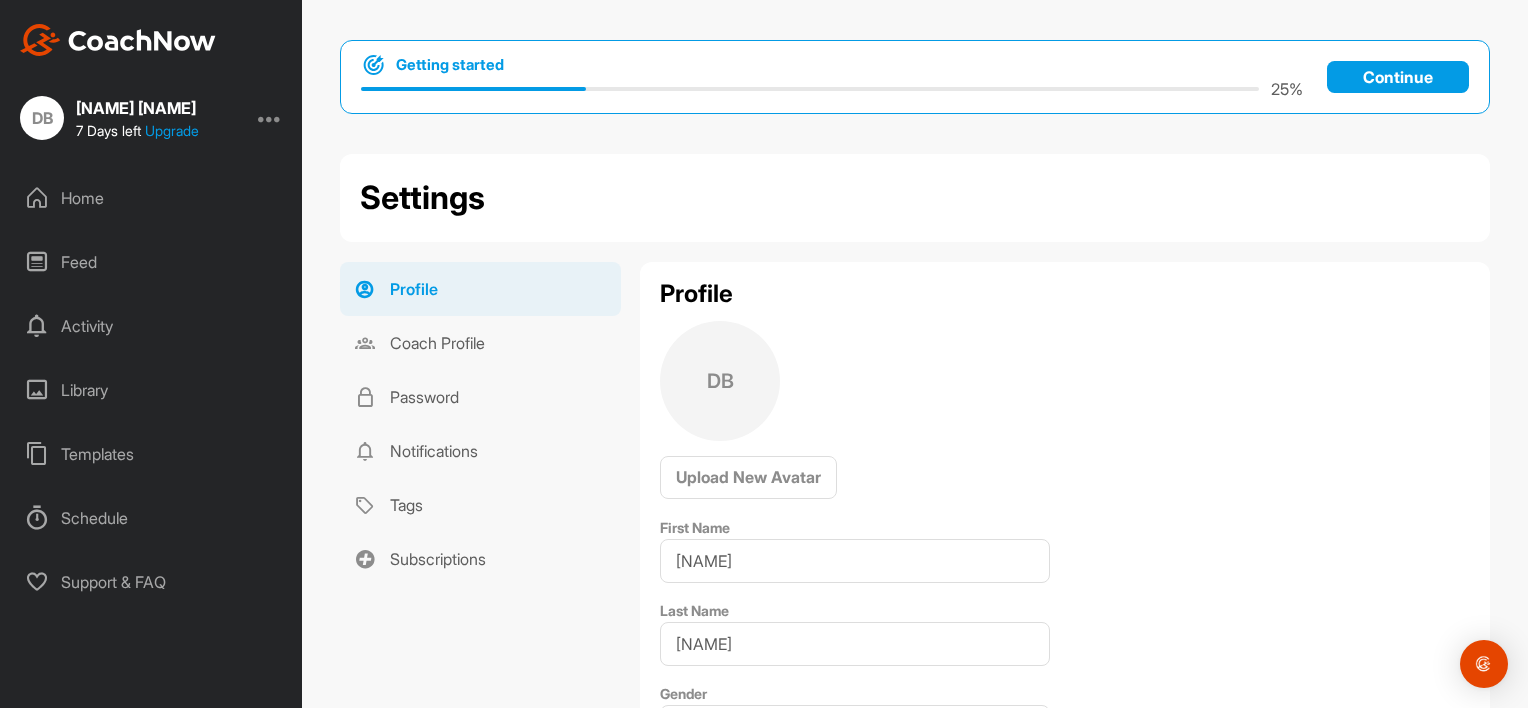click on "DB" at bounding box center [720, 381] 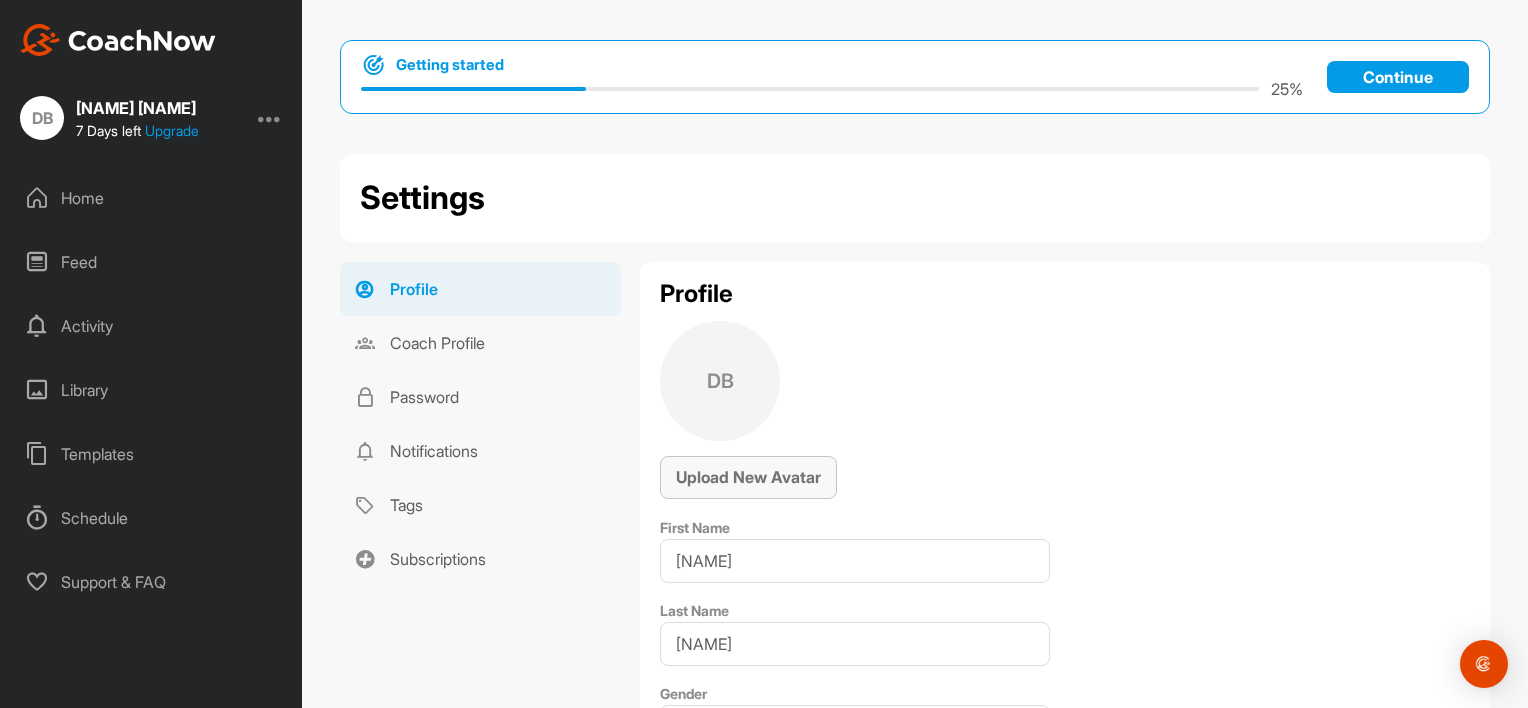 click on "Upload New Avatar" at bounding box center (748, 477) 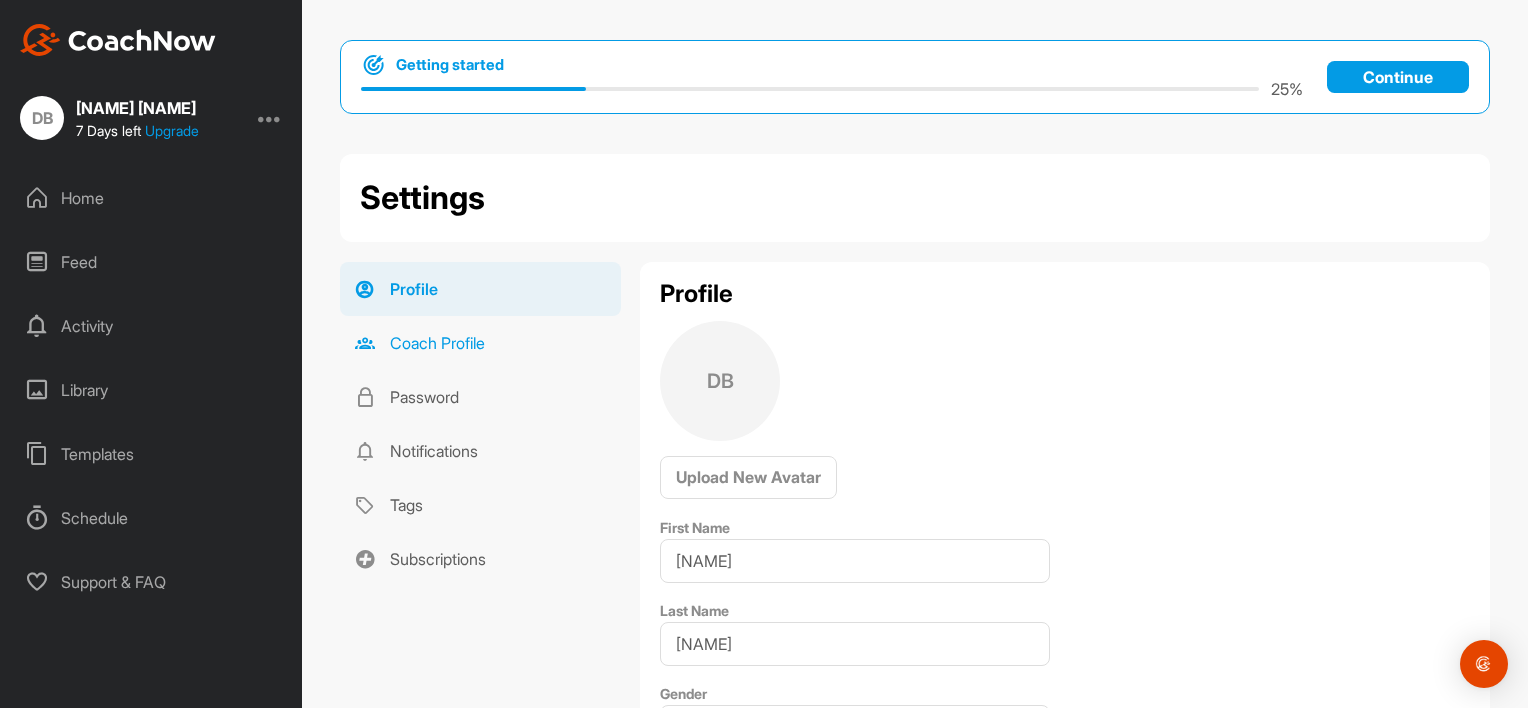 click on "Coach Profile" at bounding box center [480, 343] 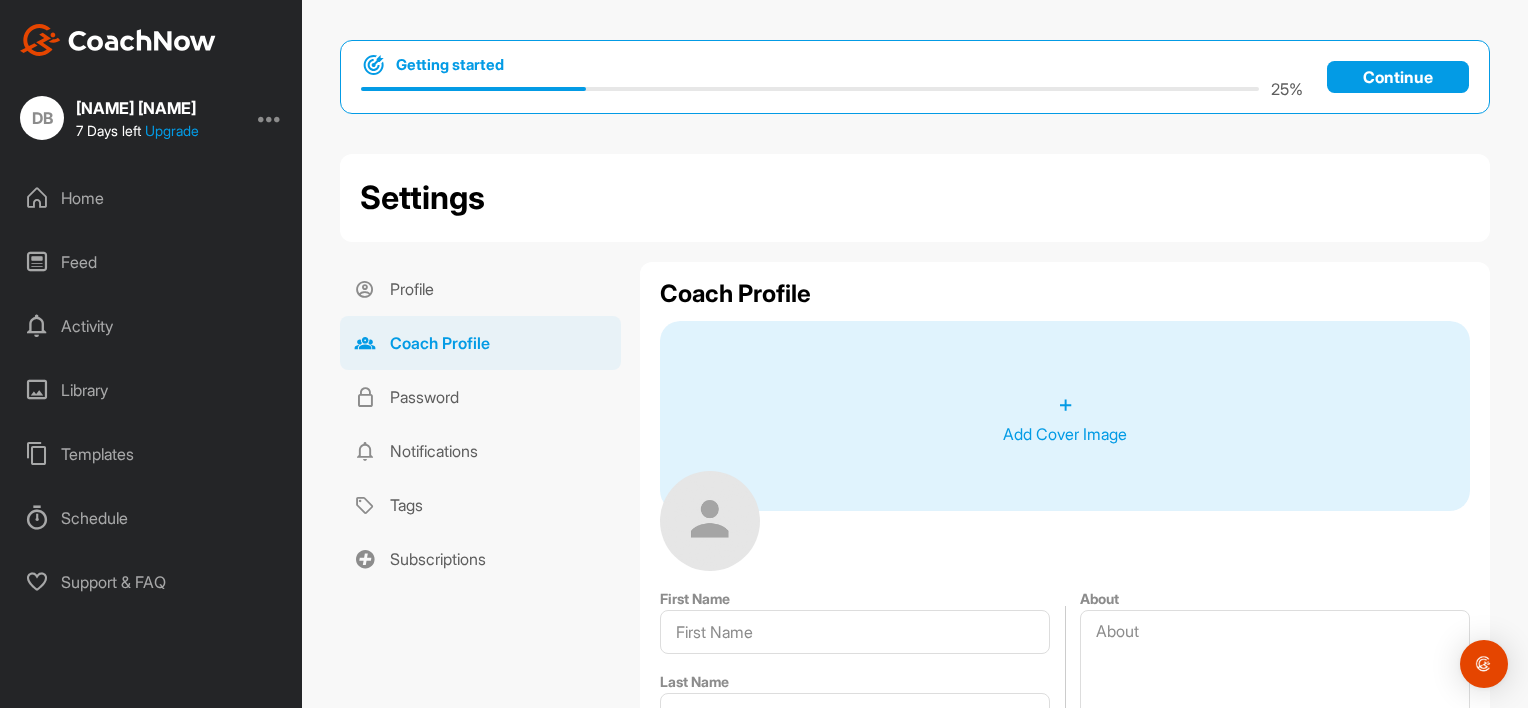 type on "David" 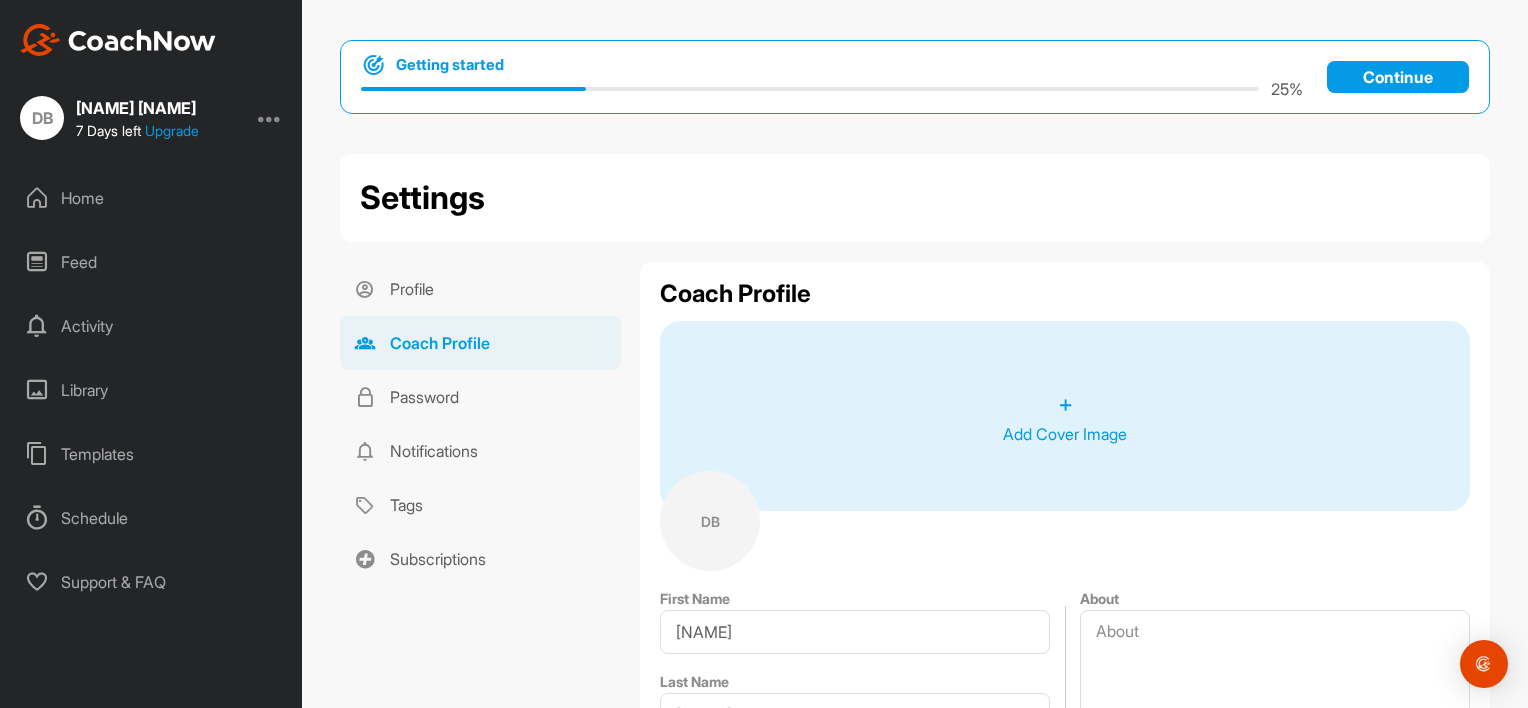 click on "+" at bounding box center [1065, 404] 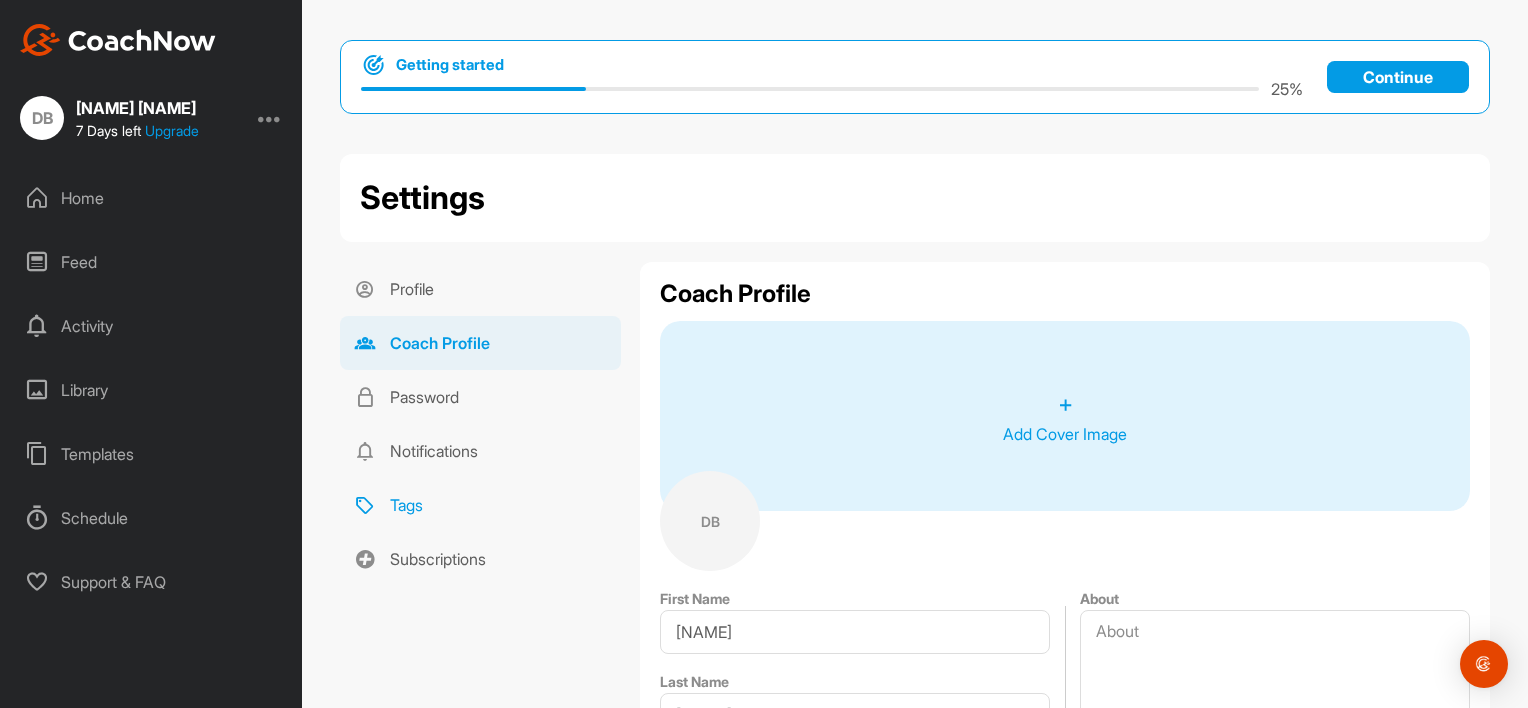 click on "Tags" at bounding box center (480, 505) 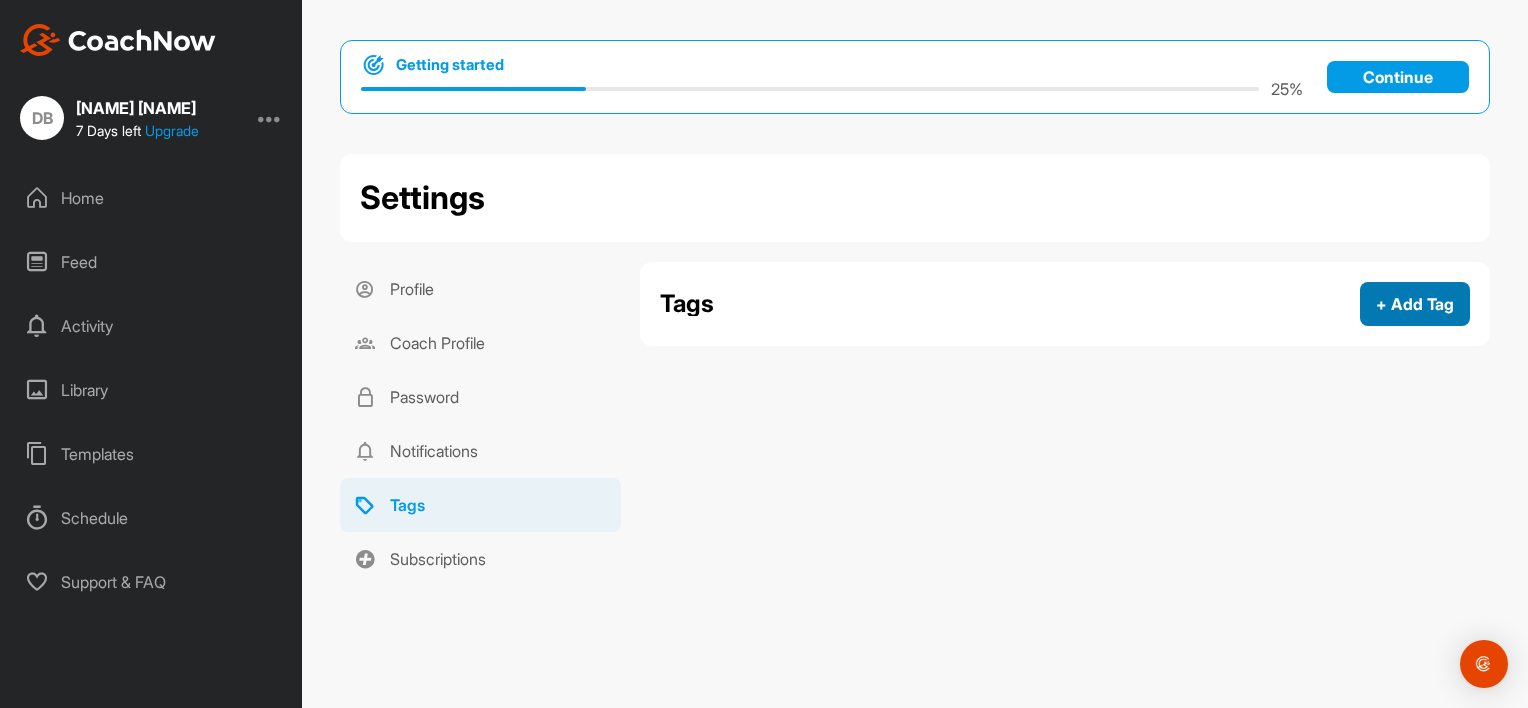 click on "+ Add Tag" at bounding box center (1415, 304) 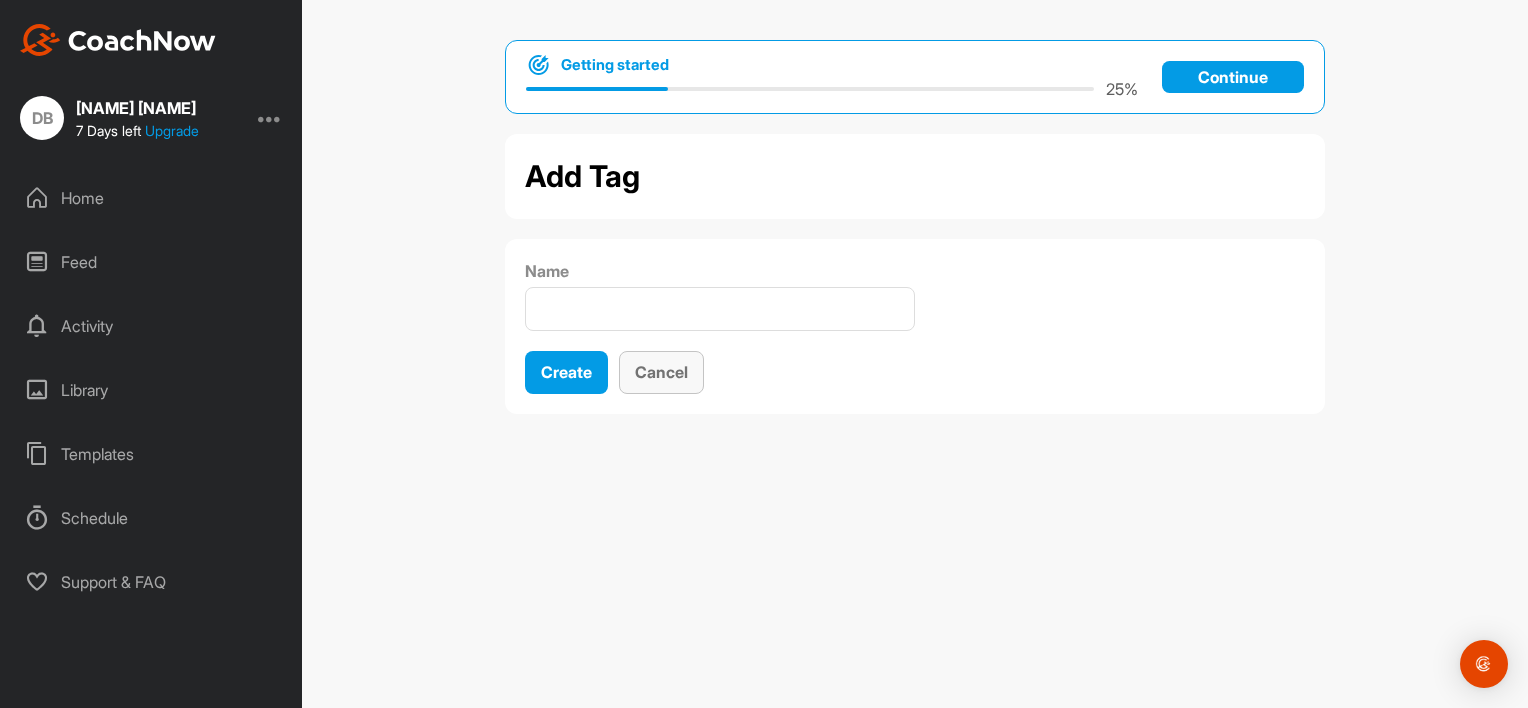 click on "Cancel" at bounding box center [661, 372] 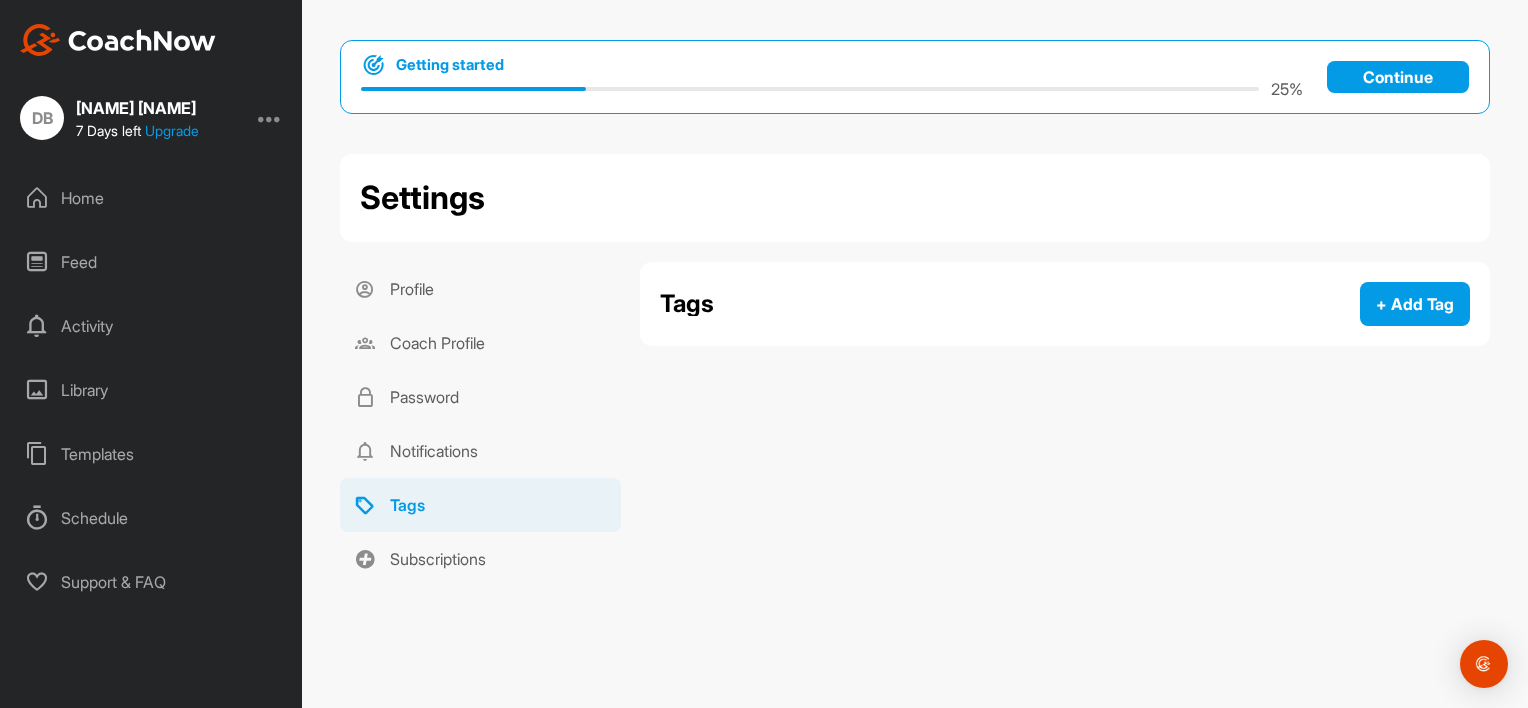 click on "Activity" at bounding box center (152, 326) 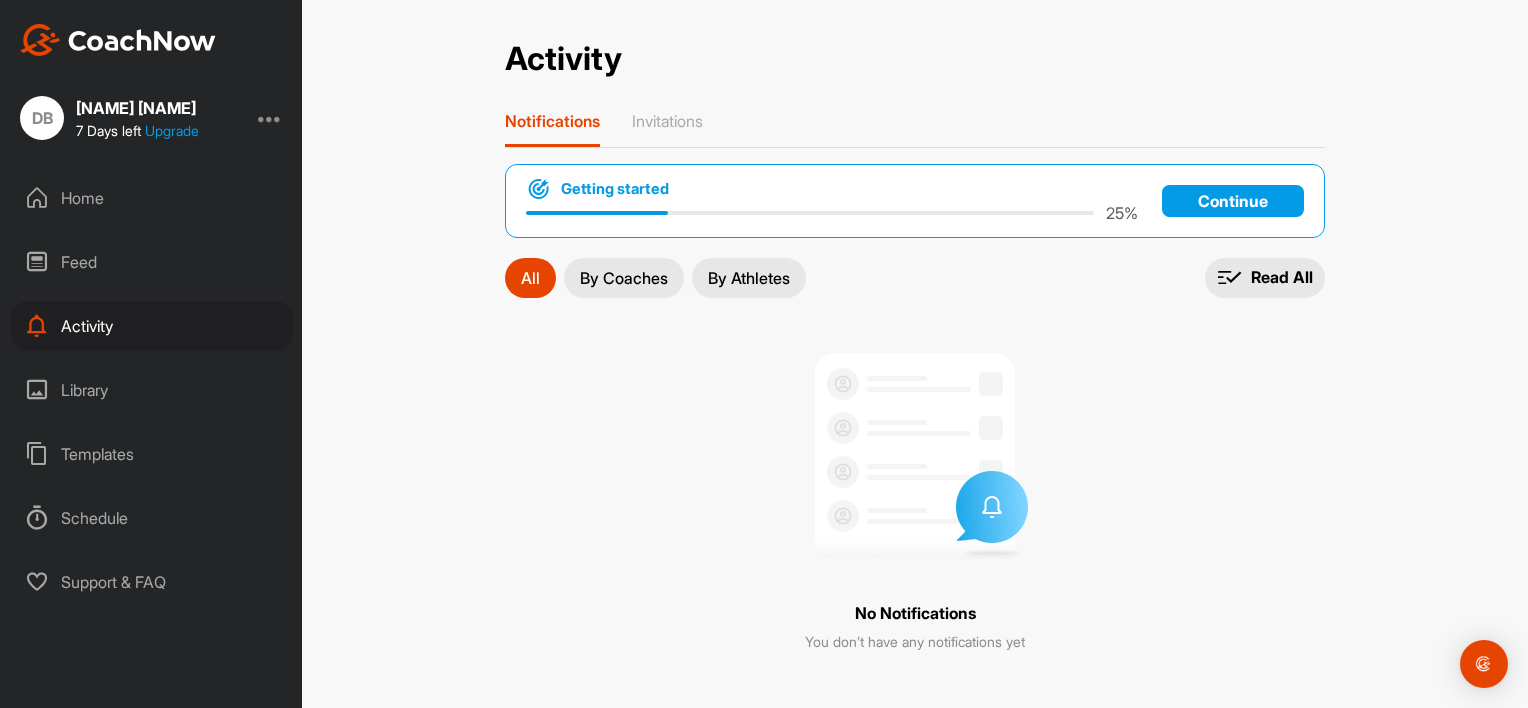 scroll, scrollTop: 2, scrollLeft: 0, axis: vertical 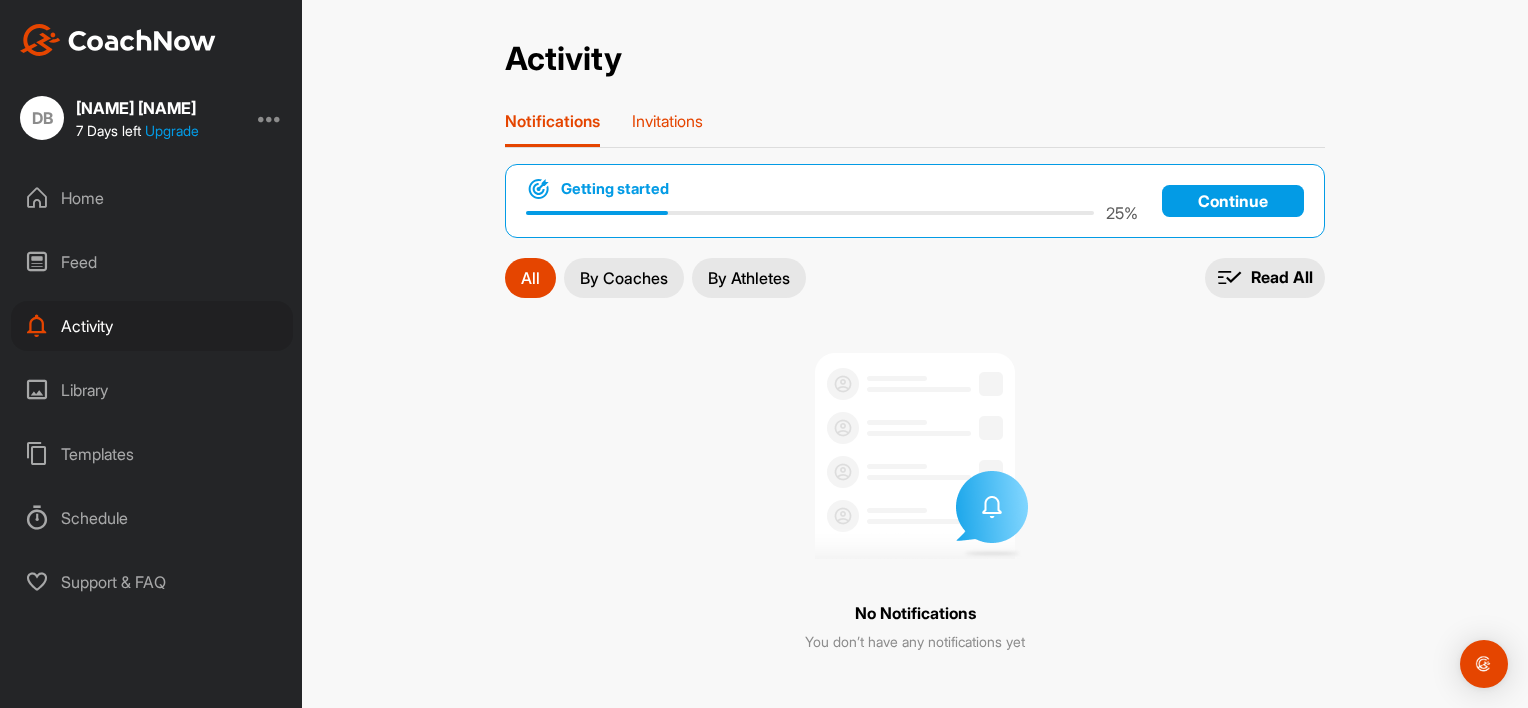 click on "Invitations" at bounding box center (667, 121) 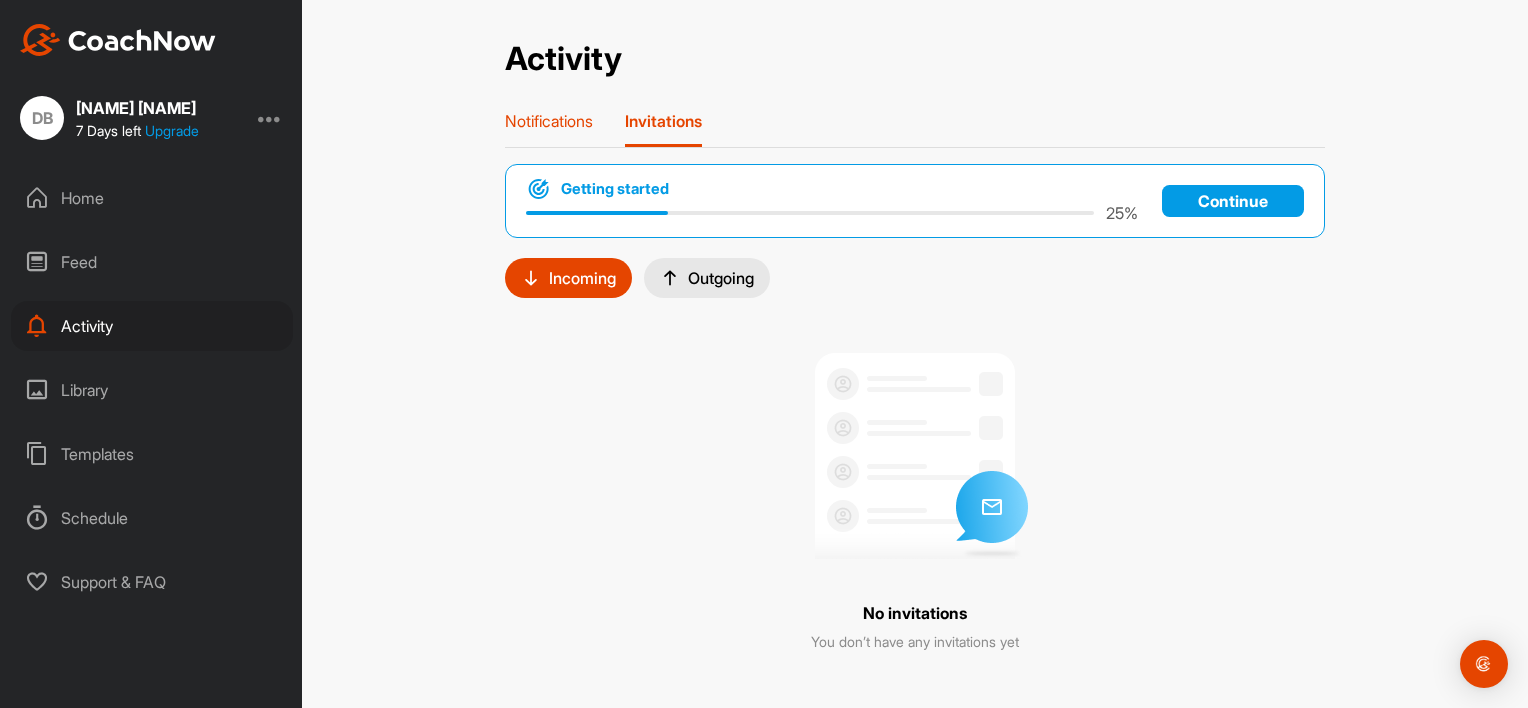 click on "Notifications" at bounding box center (549, 121) 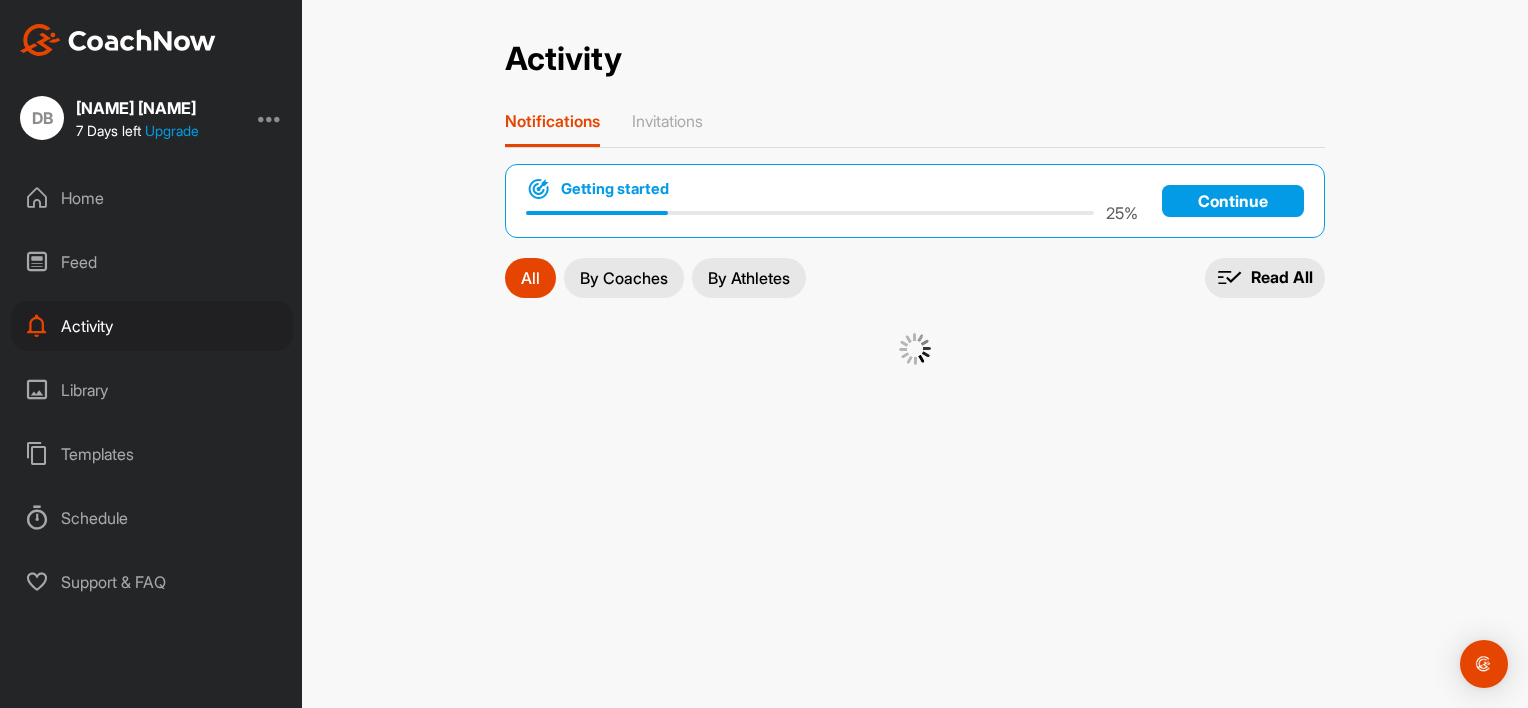 click on "Library" at bounding box center [152, 390] 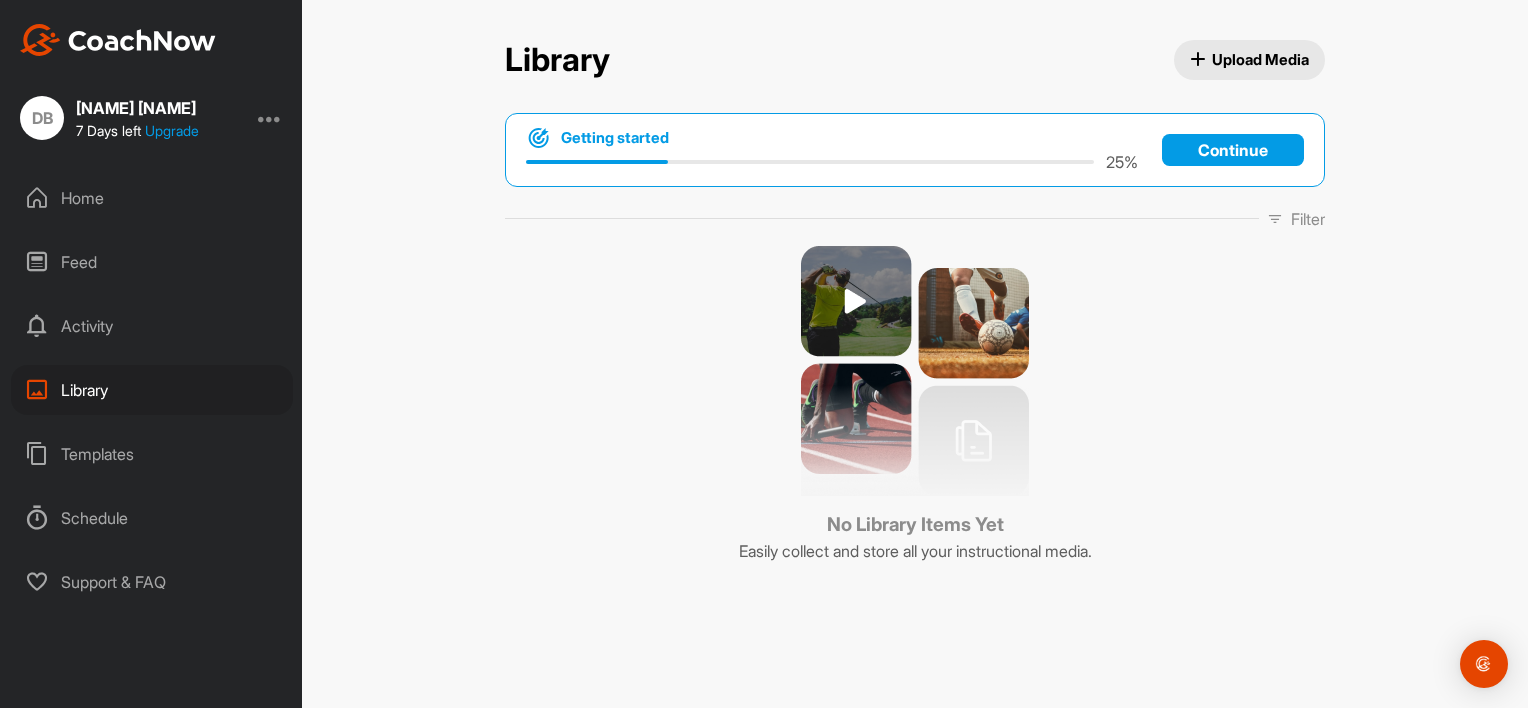 click on "Templates" at bounding box center (152, 454) 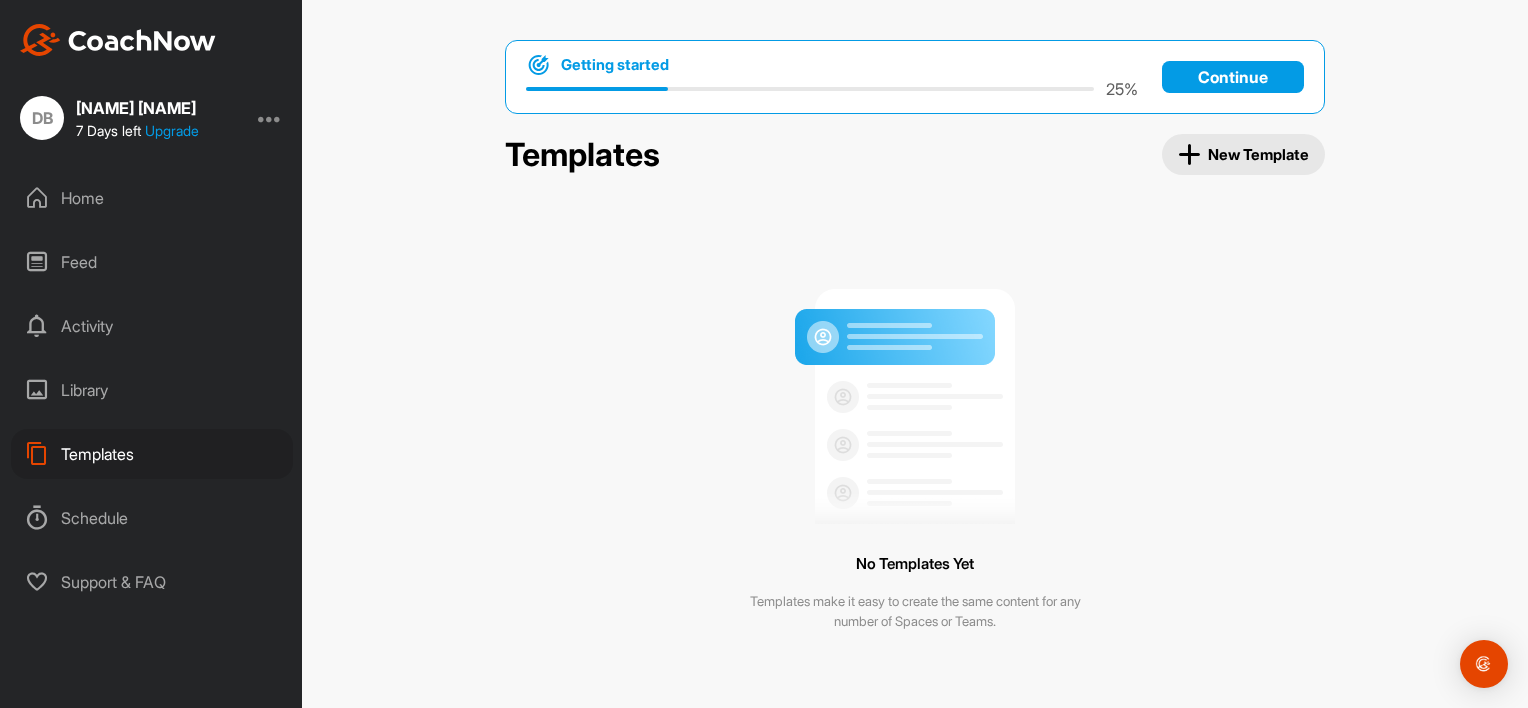 click on "Schedule" at bounding box center [152, 518] 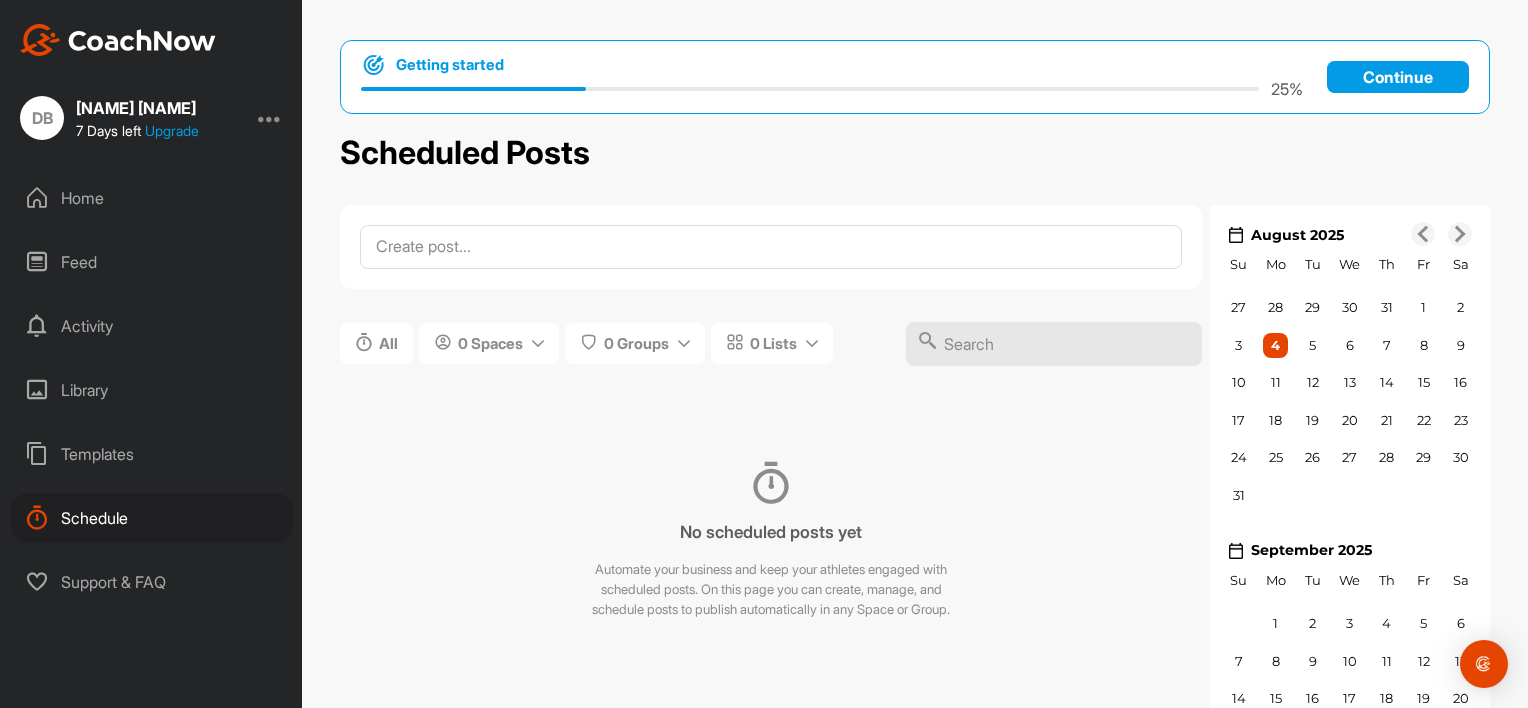 click on "Support & FAQ" at bounding box center [152, 582] 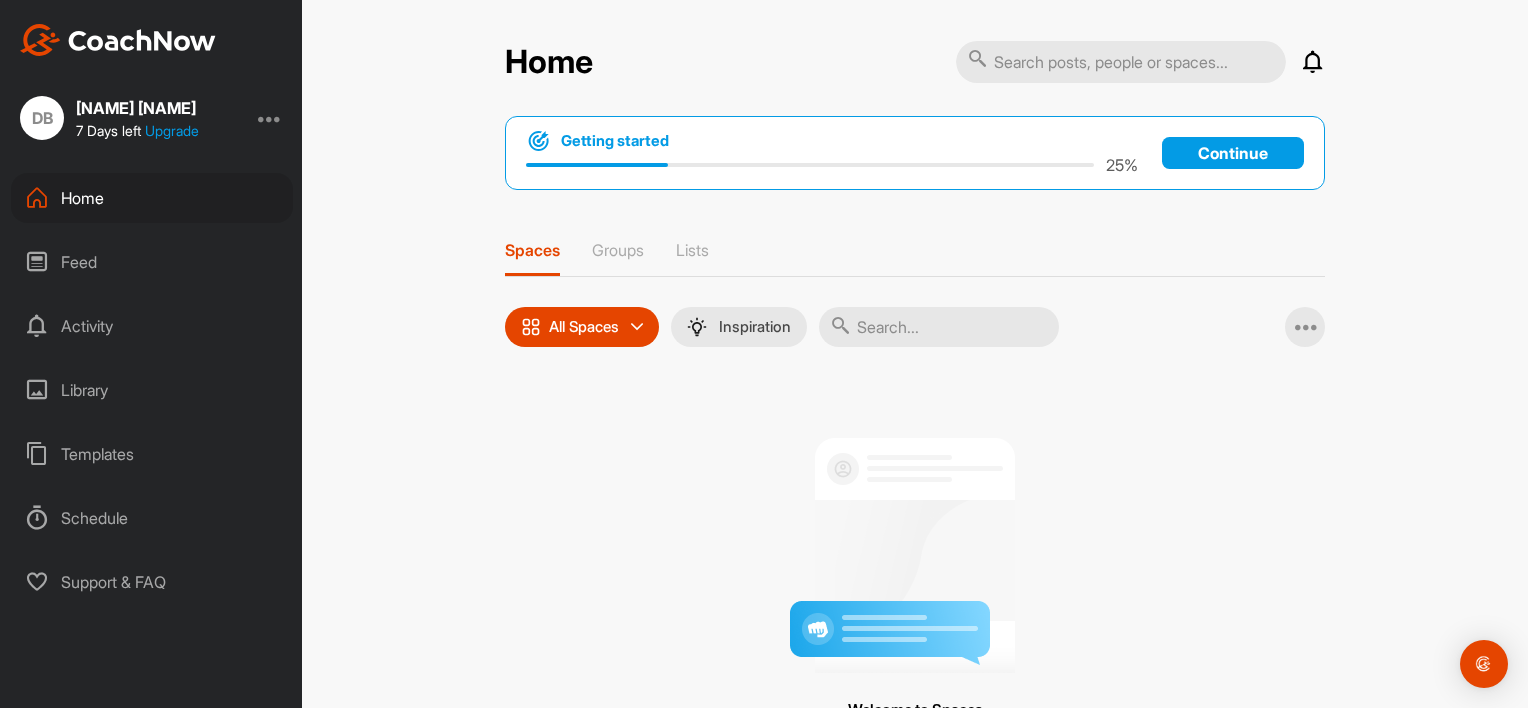 click on "Welcome to Spaces Work one-on-one with a coach or player." at bounding box center [915, 588] 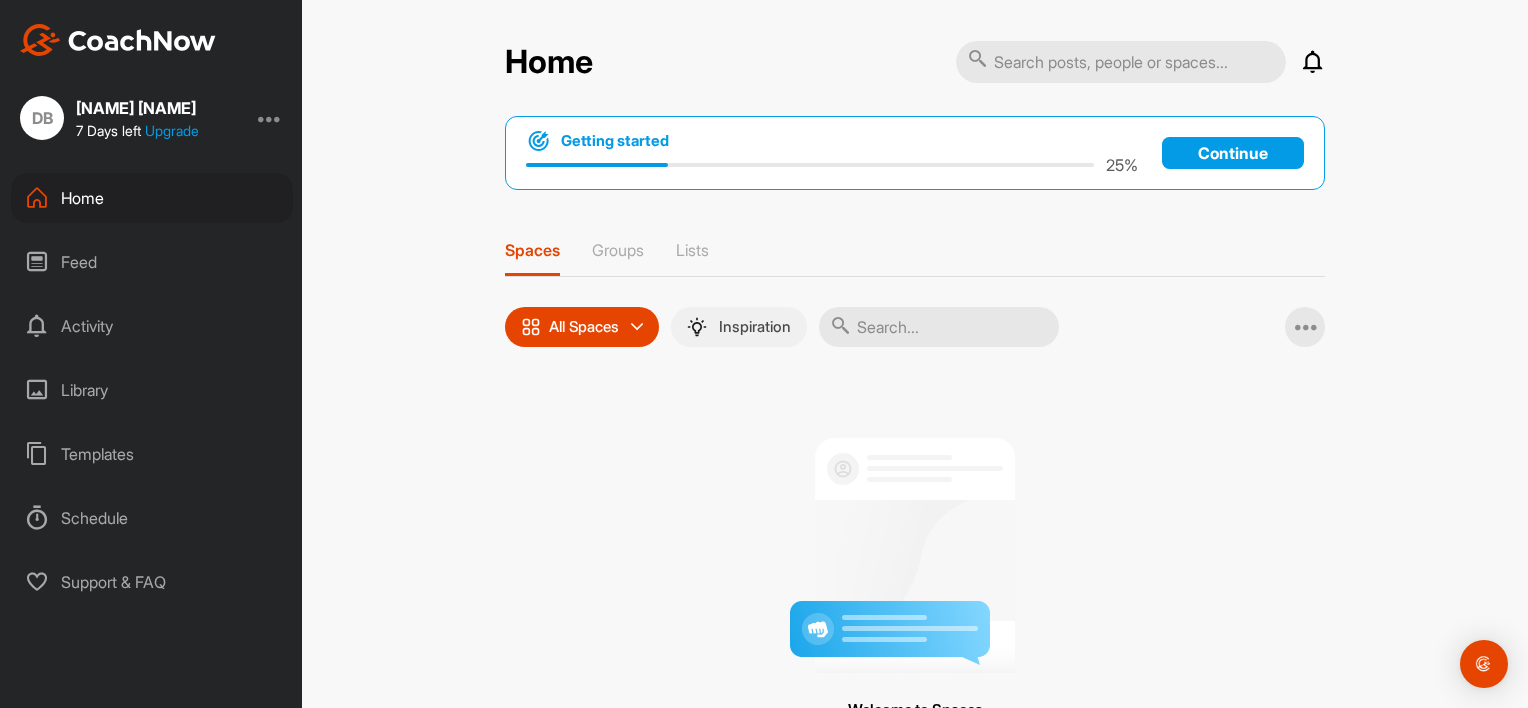 click on "Inspiration" at bounding box center (755, 327) 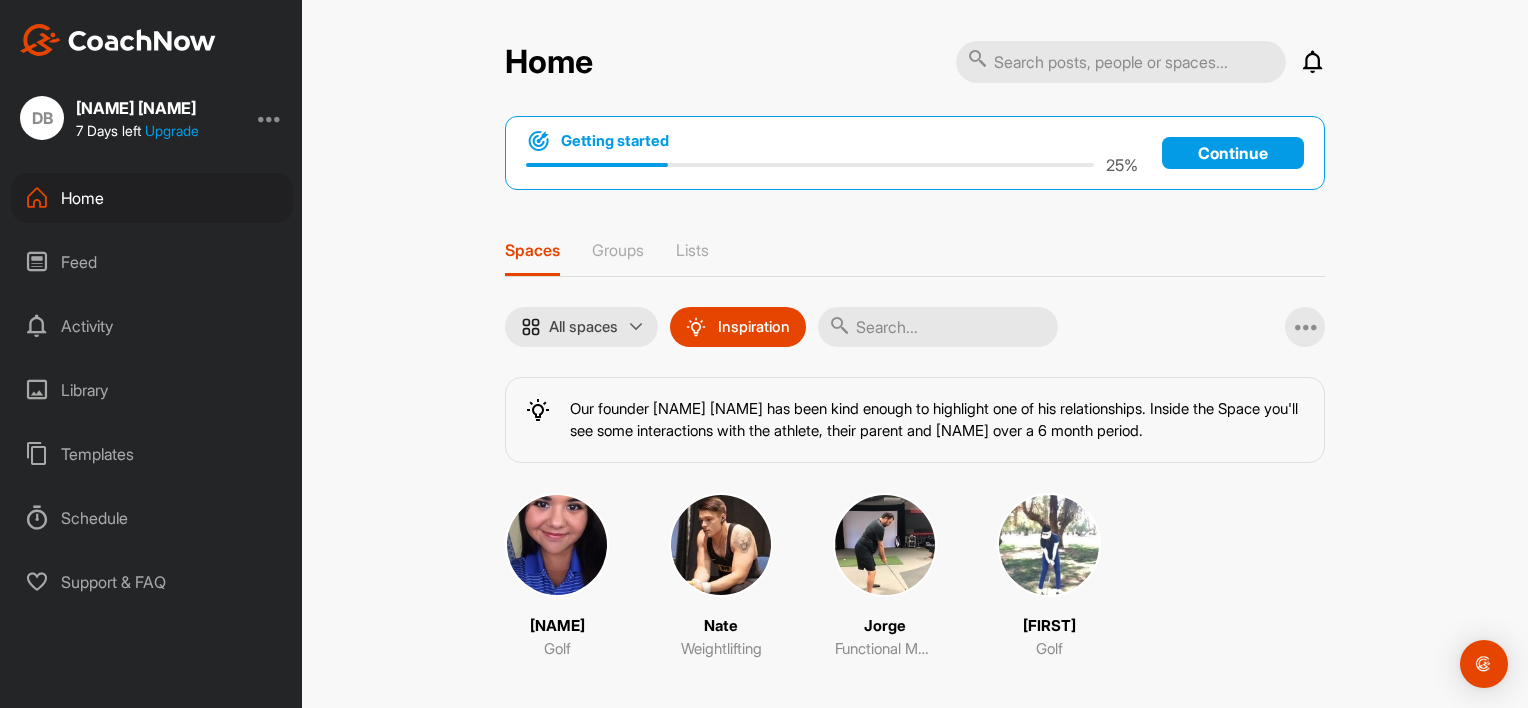 click on "DB" at bounding box center (42, 118) 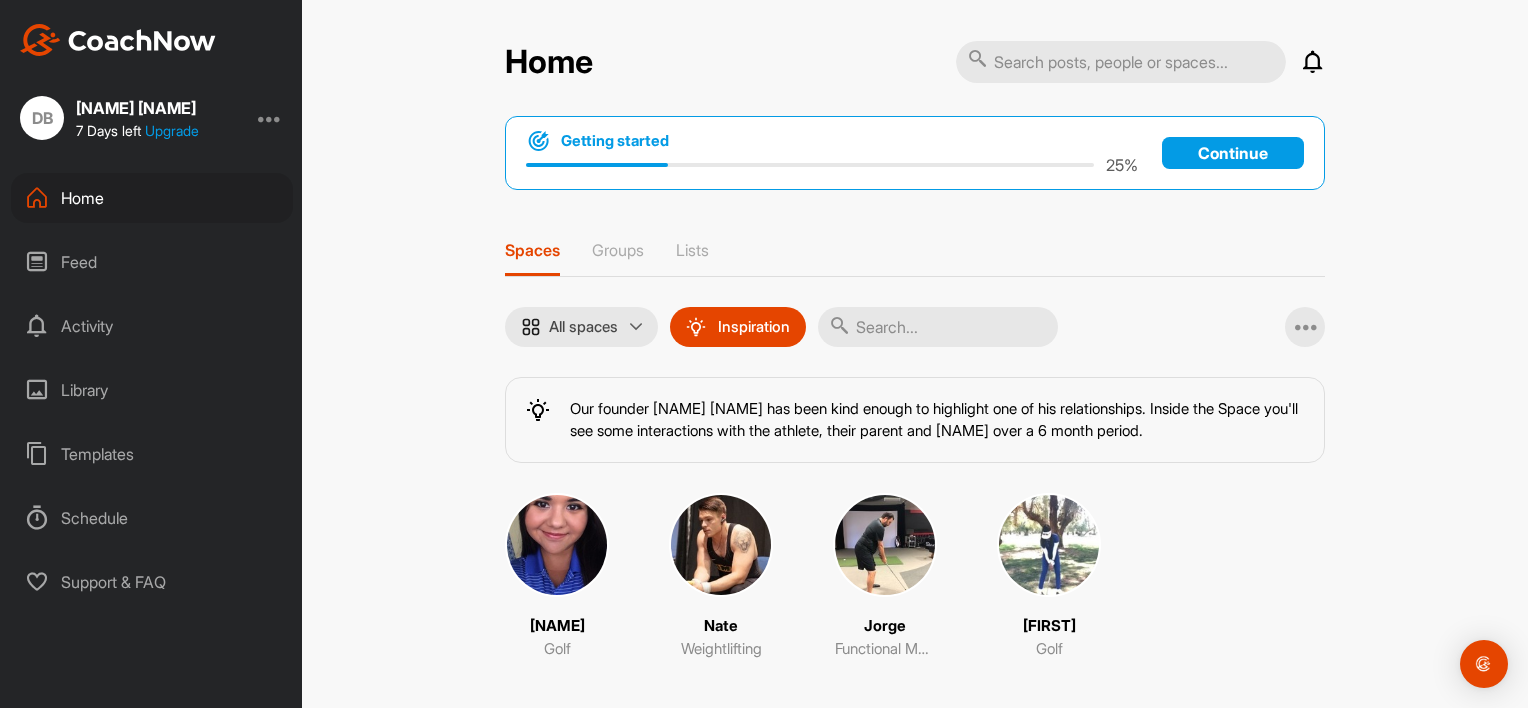 click on "DB" at bounding box center (42, 118) 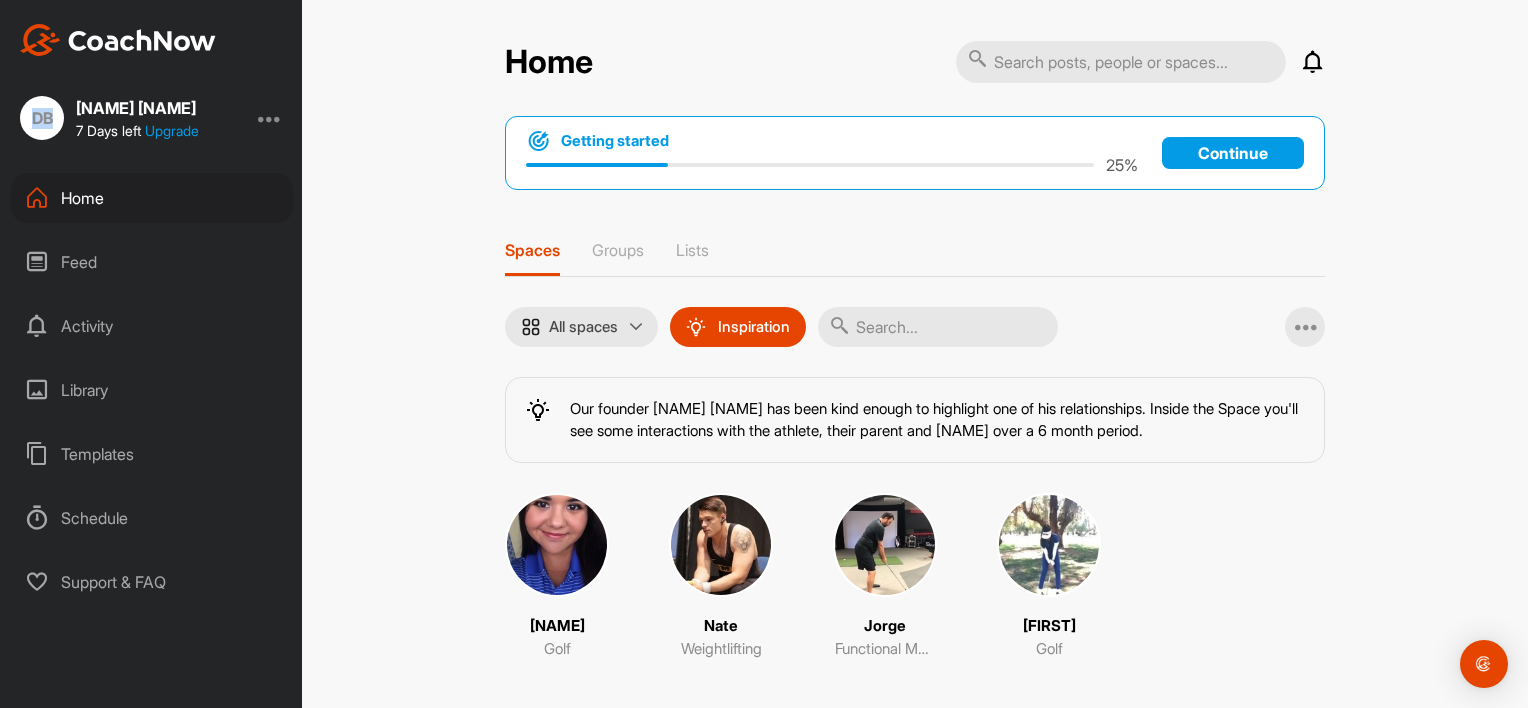 click on "DB" at bounding box center (42, 118) 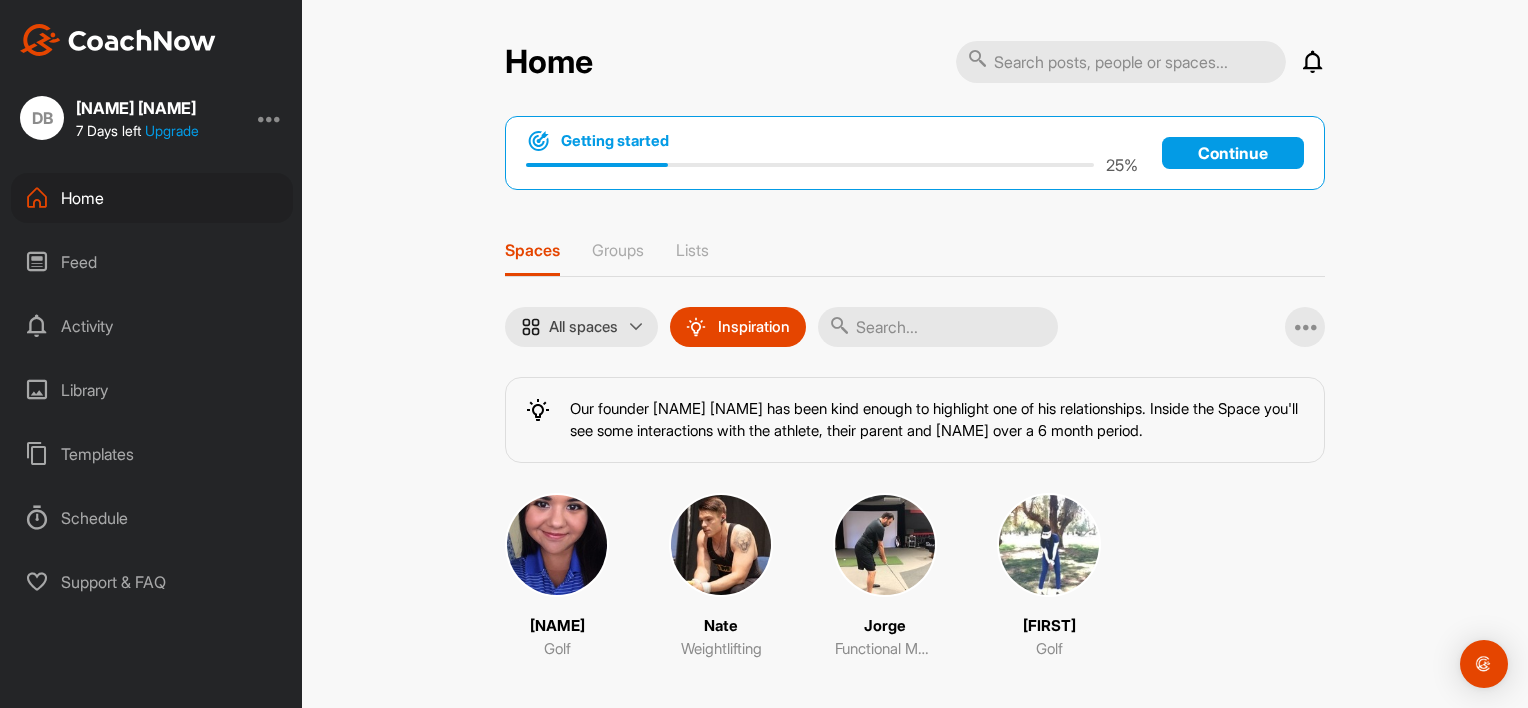 click on "[FIRST] [LAST]" at bounding box center (137, 108) 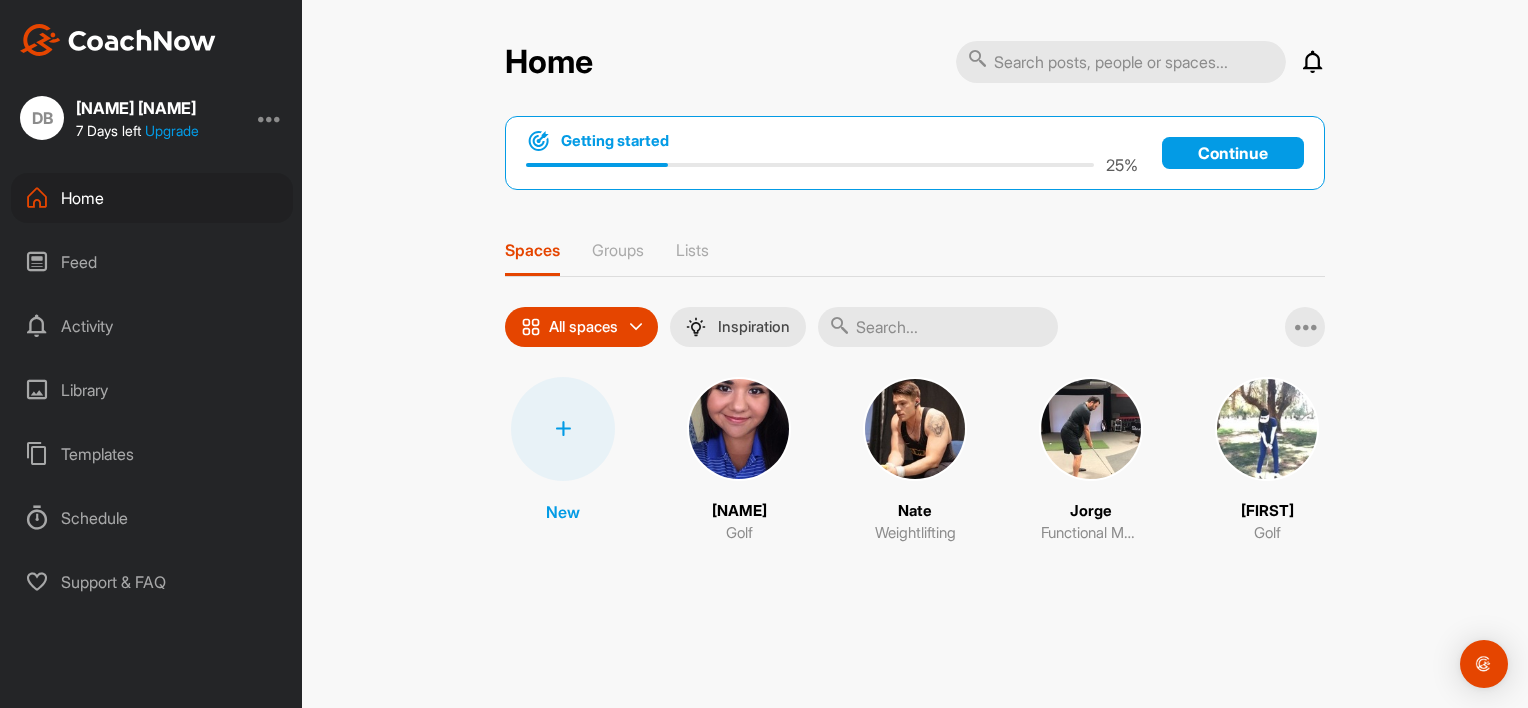 click on "DB David Burns 7   Days left   Upgrade" at bounding box center [151, 118] 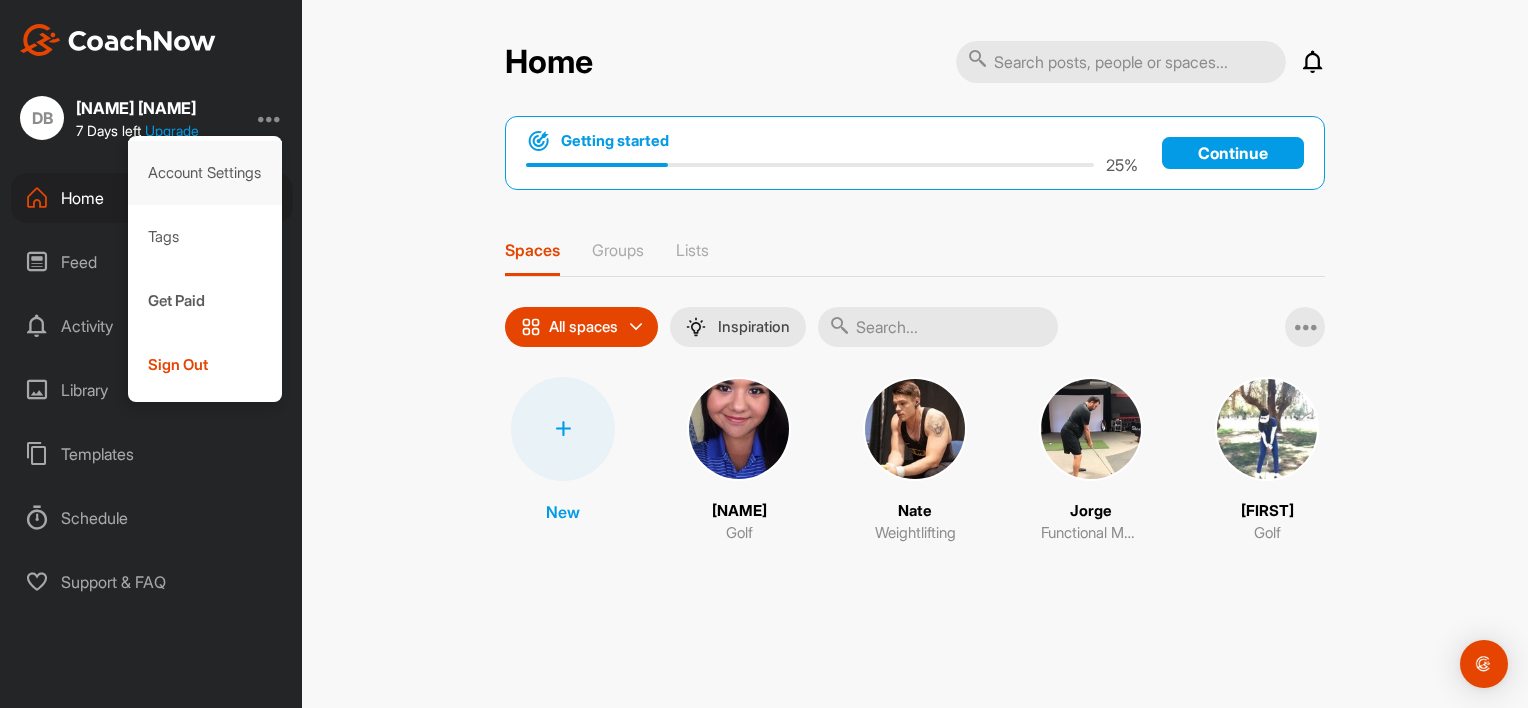 click on "Account Settings" at bounding box center [205, 173] 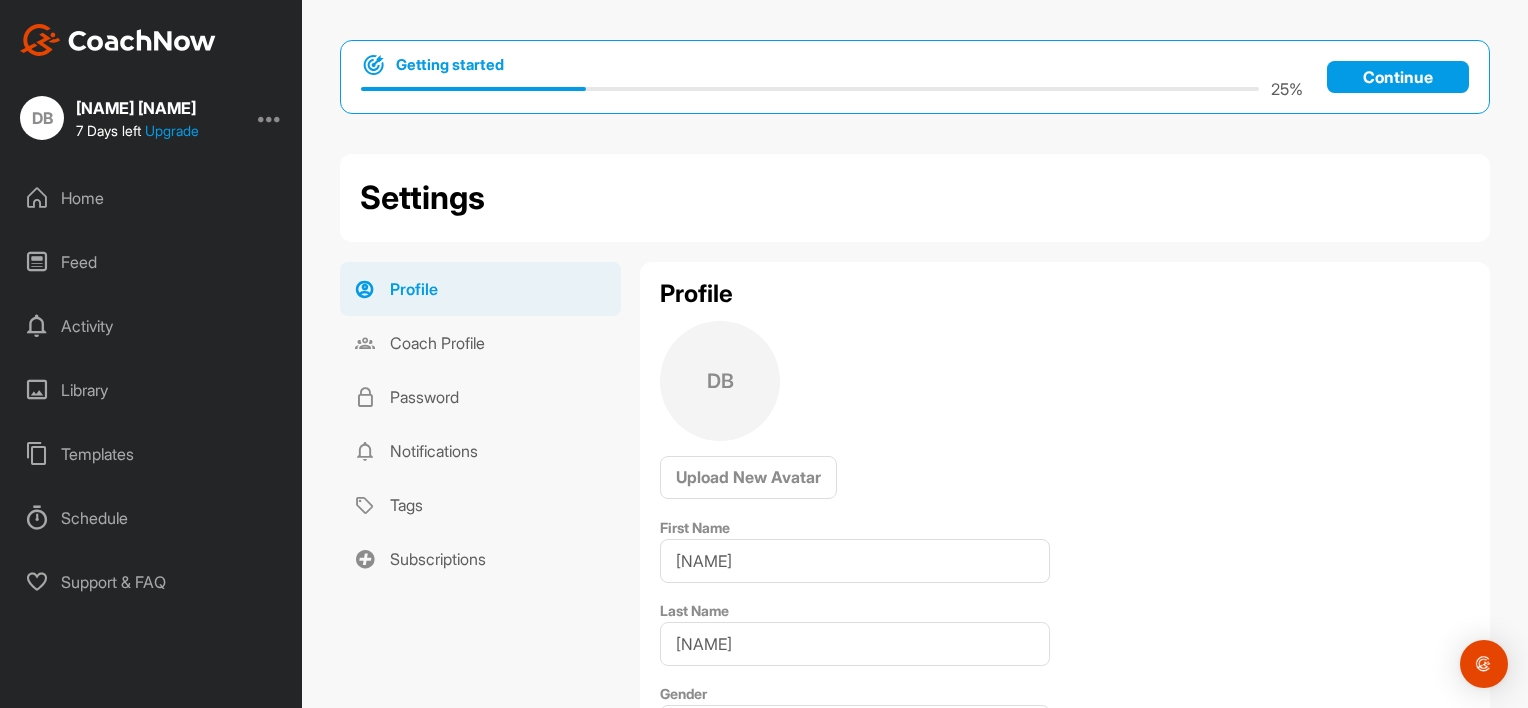 click on "DB" at bounding box center (720, 381) 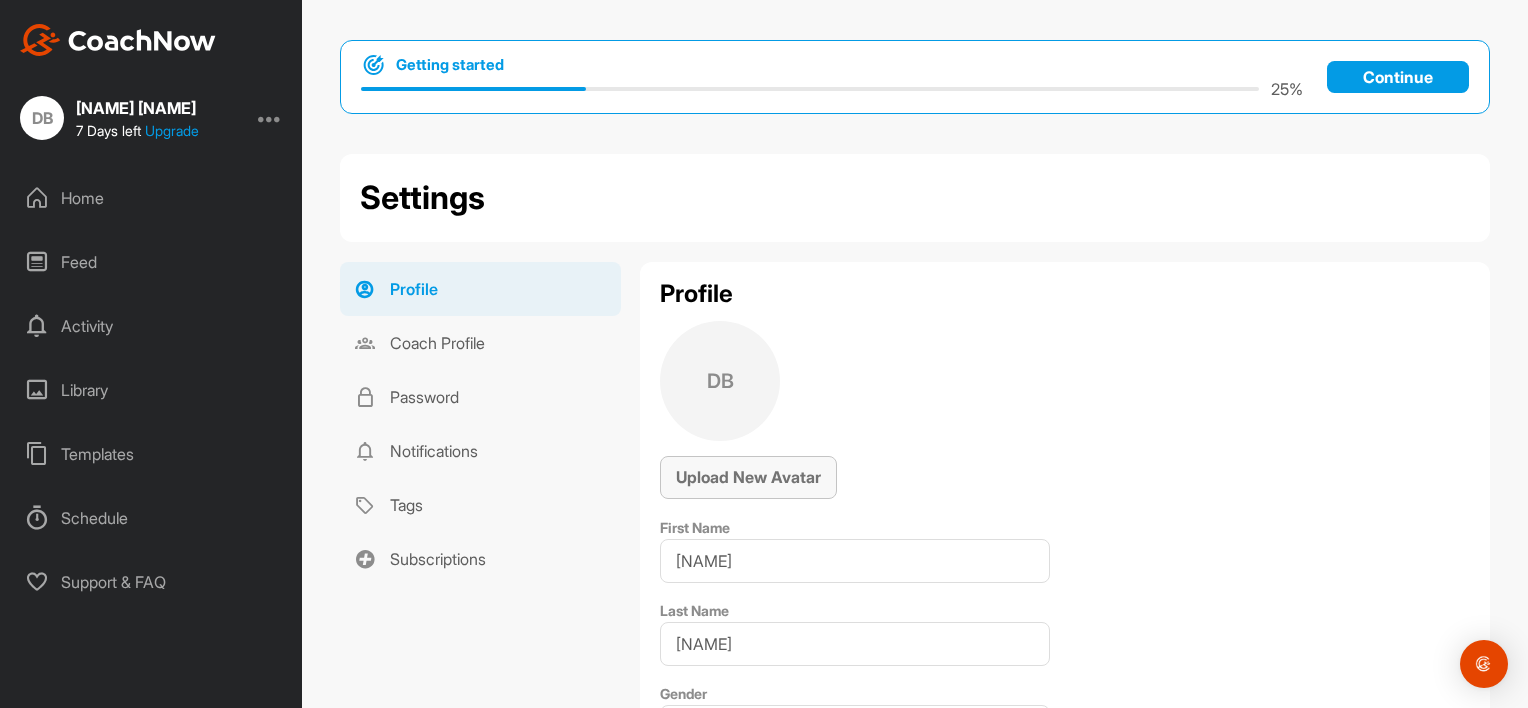 click on "Upload New Avatar" at bounding box center [748, 477] 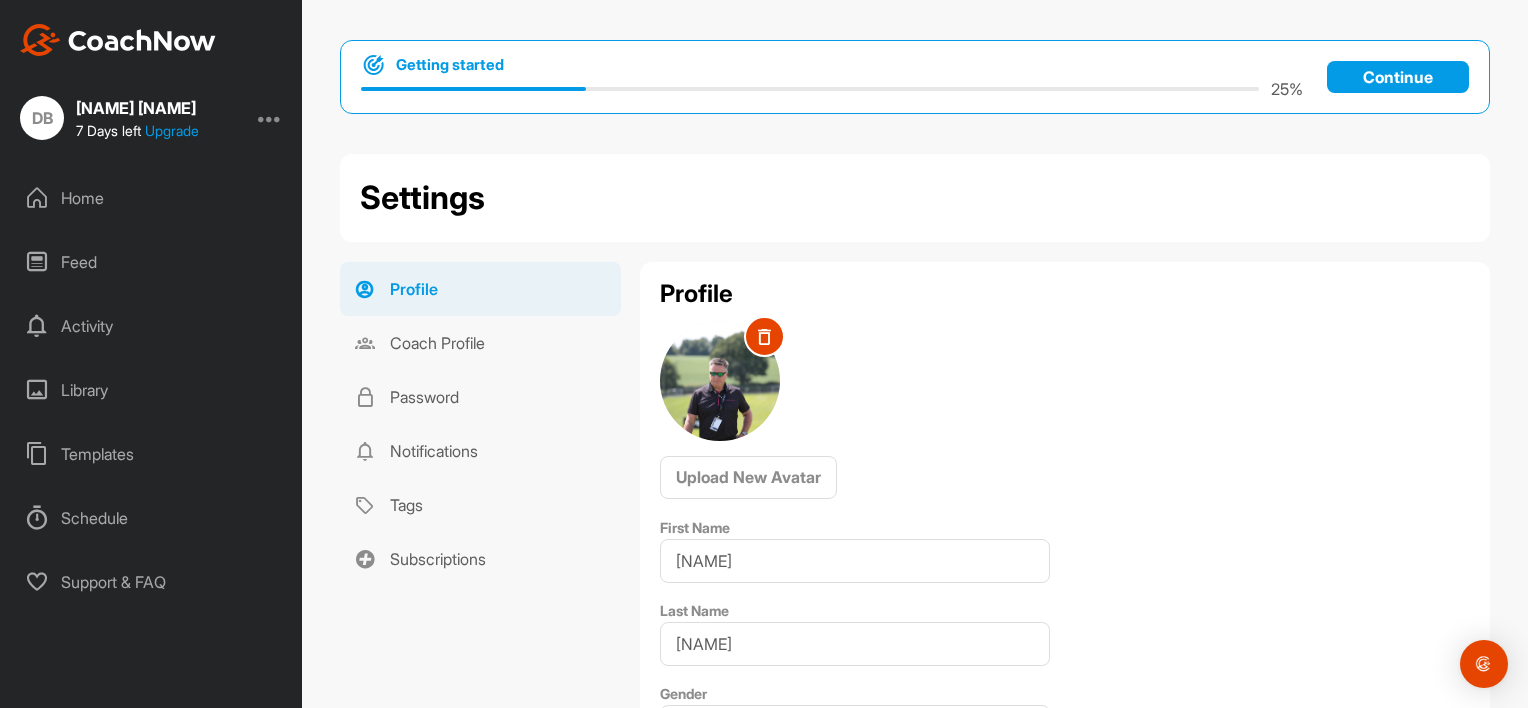 click on "Profile   Upload New Avatar First Name David Last Name Burns Gender Male Female Email enquiries@davidburnsgolf.co.uk Phone +447730982605 Change Language English Japanese Timezone Etc/GMT+12 -12:00 Etc/GMT+11 -11:00 Pacific/Midway -11:00 Pacific/Niue -11:00 Pacific/Pago_Pago -11:00 Pacific/Samoa -11:00 US/Samoa -11:00 Etc/GMT+10 -10:00 HST -10:00 Pacific/Honolulu -10:00 Pacific/Johnston -10:00 Pacific/Rarotonga -10:00 Pacific/Tahiti -10:00 US/Hawaii -10:00 Pacific/Marquesas -09:30 America/Adak -09:00 America/Atka -09:00 Etc/GMT+9 -09:00 Pacific/Gambier -09:00 US/Aleutian -09:00 America/Anchorage -08:00 America/Juneau -08:00 America/Metlakatla -08:00 America/Nome -08:00 America/Sitka -08:00 America/Yakutat -08:00 Etc/GMT+8 -08:00 Pacific/Pitcairn -08:00 US/Alaska -08:00 America/Creston -07:00 America/Dawson -07:00 America/Dawson_Creek -07:00 America/Ensenada -07:00 America/Fort_Nelson -07:00 America/Hermosillo -07:00 America/Los_Angeles -07:00 America/Mazatlan -07:00 America/Phoenix -07:00 Canada/Pacific -07:00" at bounding box center (1065, 741) 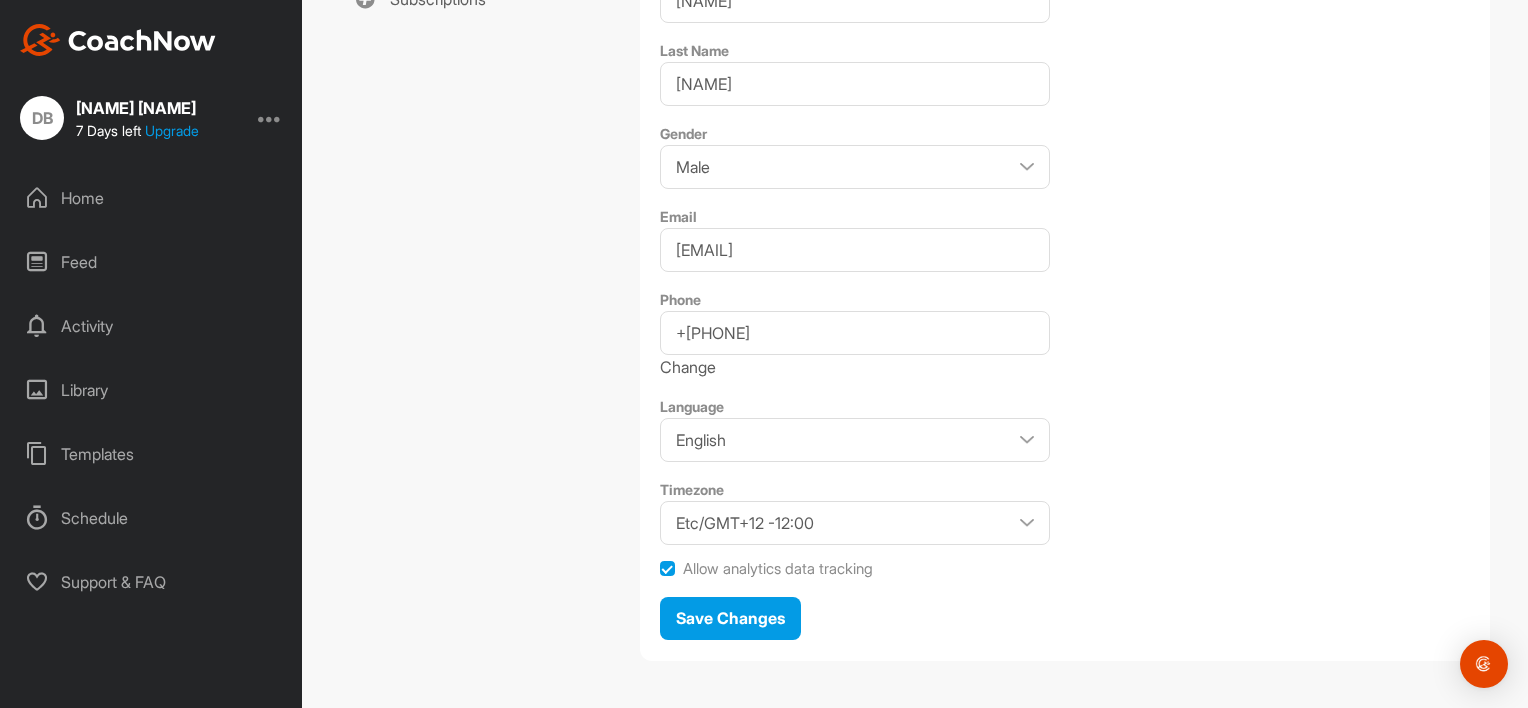 scroll, scrollTop: 572, scrollLeft: 0, axis: vertical 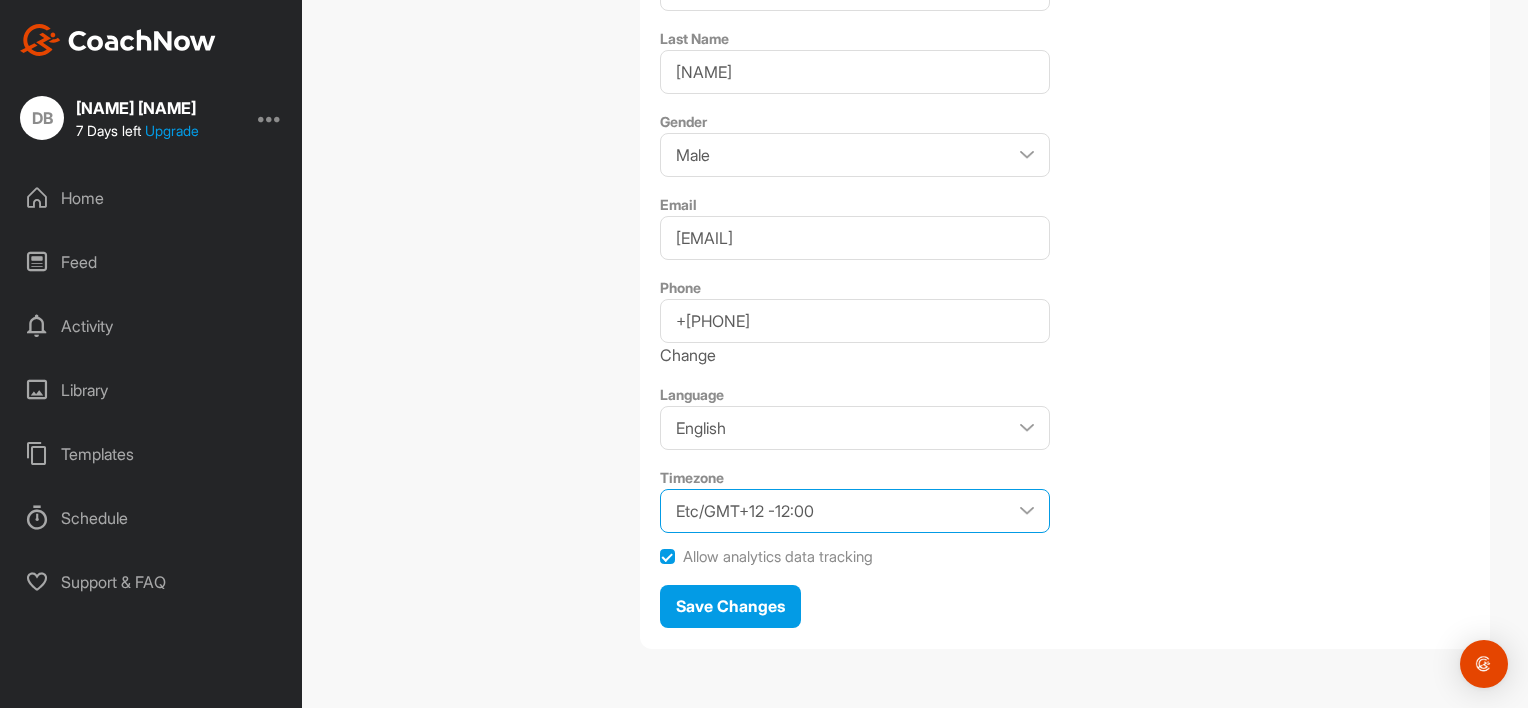 click on "Etc/GMT+12 -12:00 Etc/GMT+11 -11:00 Pacific/Midway -11:00 Pacific/Niue -11:00 Pacific/Pago_Pago -11:00 Pacific/Samoa -11:00 US/Samoa -11:00 Etc/GMT+10 -10:00 HST -10:00 Pacific/Honolulu -10:00 Pacific/Johnston -10:00 Pacific/Rarotonga -10:00 Pacific/Tahiti -10:00 US/Hawaii -10:00 Pacific/Marquesas -09:30 America/Adak -09:00 America/Atka -09:00 Etc/GMT+9 -09:00 Pacific/Gambier -09:00 US/Aleutian -09:00 America/Anchorage -08:00 America/Juneau -08:00 America/Metlakatla -08:00 America/Nome -08:00 America/Sitka -08:00 America/Yakutat -08:00 Etc/GMT+8 -08:00 Pacific/Pitcairn -08:00 US/Alaska -08:00 America/Creston -07:00 America/Dawson -07:00 America/Dawson_Creek -07:00 America/Ensenada -07:00 America/Fort_Nelson -07:00 America/Hermosillo -07:00 America/Los_Angeles -07:00 America/Mazatlan -07:00 America/Phoenix -07:00 America/Santa_Isabel -07:00 America/Tijuana -07:00 America/Vancouver -07:00 America/Whitehorse -07:00 Canada/Pacific -07:00 Canada/Yukon -07:00 Etc/GMT+7 -07:00 MST -07:00 Mexico/BajaNorte -07:00" at bounding box center [855, 511] 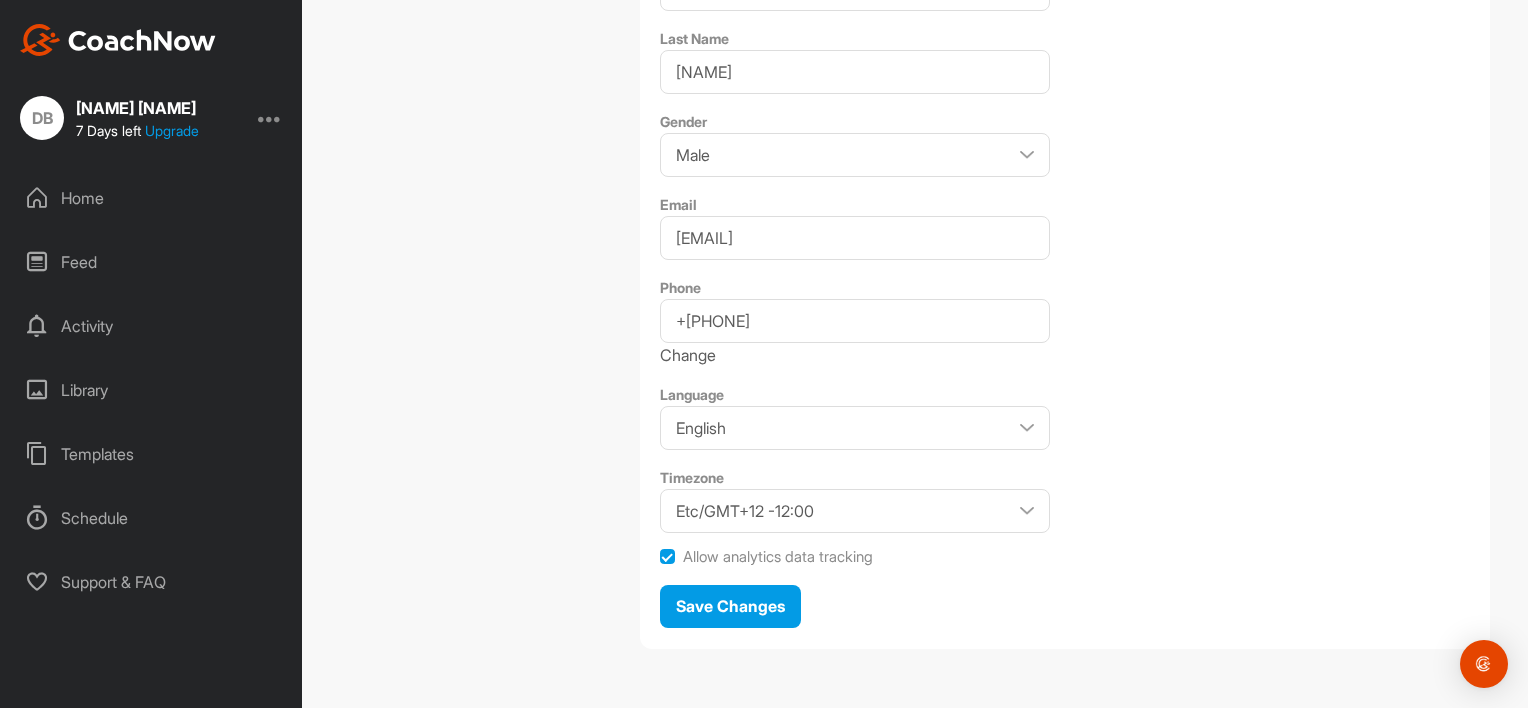 click on "Profile   Upload New Avatar First Name David Last Name Burns Gender Male Female Email enquiries@davidburnsgolf.co.uk Phone +447730982605 Change Language English Japanese Timezone Etc/GMT+12 -12:00 Etc/GMT+11 -11:00 Pacific/Midway -11:00 Pacific/Niue -11:00 Pacific/Pago_Pago -11:00 Pacific/Samoa -11:00 US/Samoa -11:00 Etc/GMT+10 -10:00 HST -10:00 Pacific/Honolulu -10:00 Pacific/Johnston -10:00 Pacific/Rarotonga -10:00 Pacific/Tahiti -10:00 US/Hawaii -10:00 Pacific/Marquesas -09:30 America/Adak -09:00 America/Atka -09:00 Etc/GMT+9 -09:00 Pacific/Gambier -09:00 US/Aleutian -09:00 America/Anchorage -08:00 America/Juneau -08:00 America/Metlakatla -08:00 America/Nome -08:00 America/Sitka -08:00 America/Yakutat -08:00 Etc/GMT+8 -08:00 Pacific/Pitcairn -08:00 US/Alaska -08:00 America/Creston -07:00 America/Dawson -07:00 America/Dawson_Creek -07:00 America/Ensenada -07:00 America/Fort_Nelson -07:00 America/Hermosillo -07:00 America/Los_Angeles -07:00 America/Mazatlan -07:00 America/Phoenix -07:00 Canada/Pacific -07:00" at bounding box center [1065, 169] 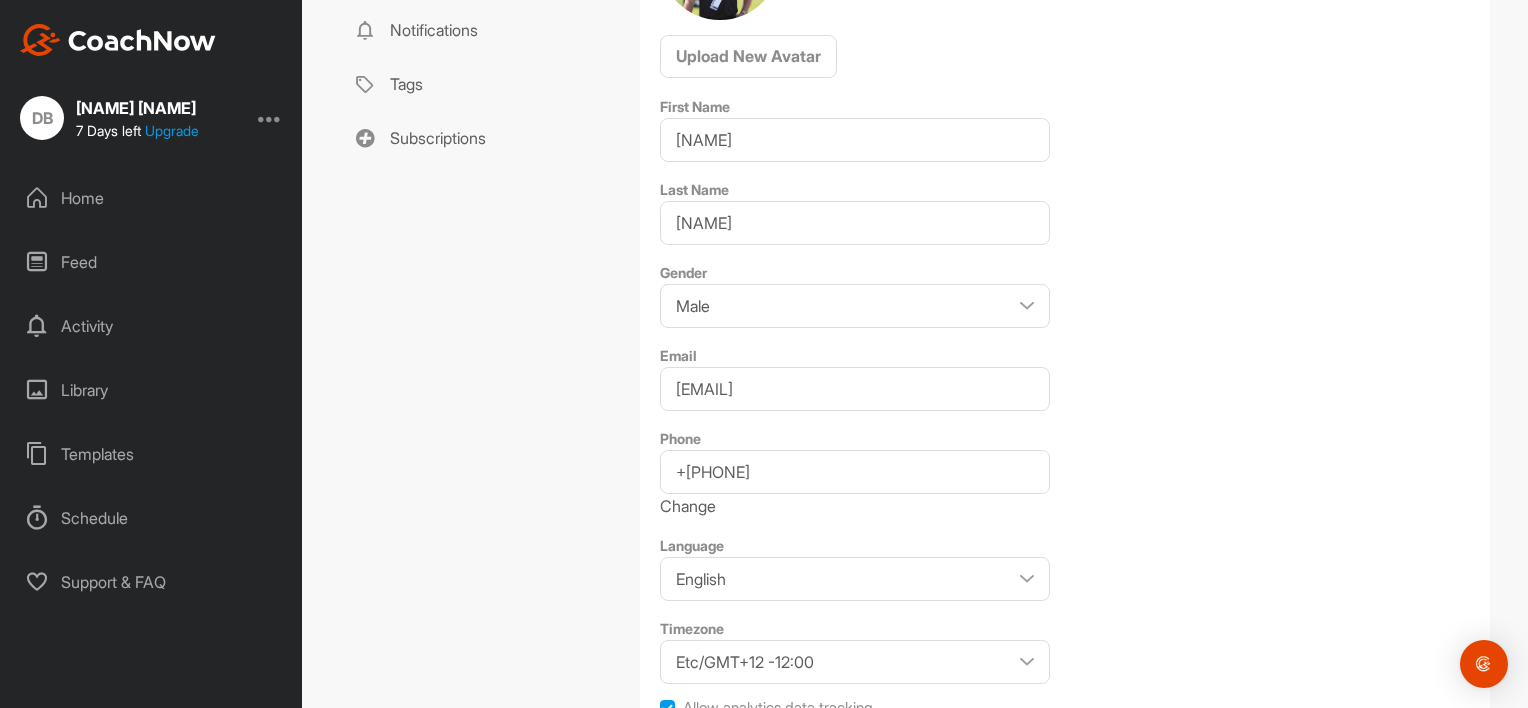 scroll, scrollTop: 572, scrollLeft: 0, axis: vertical 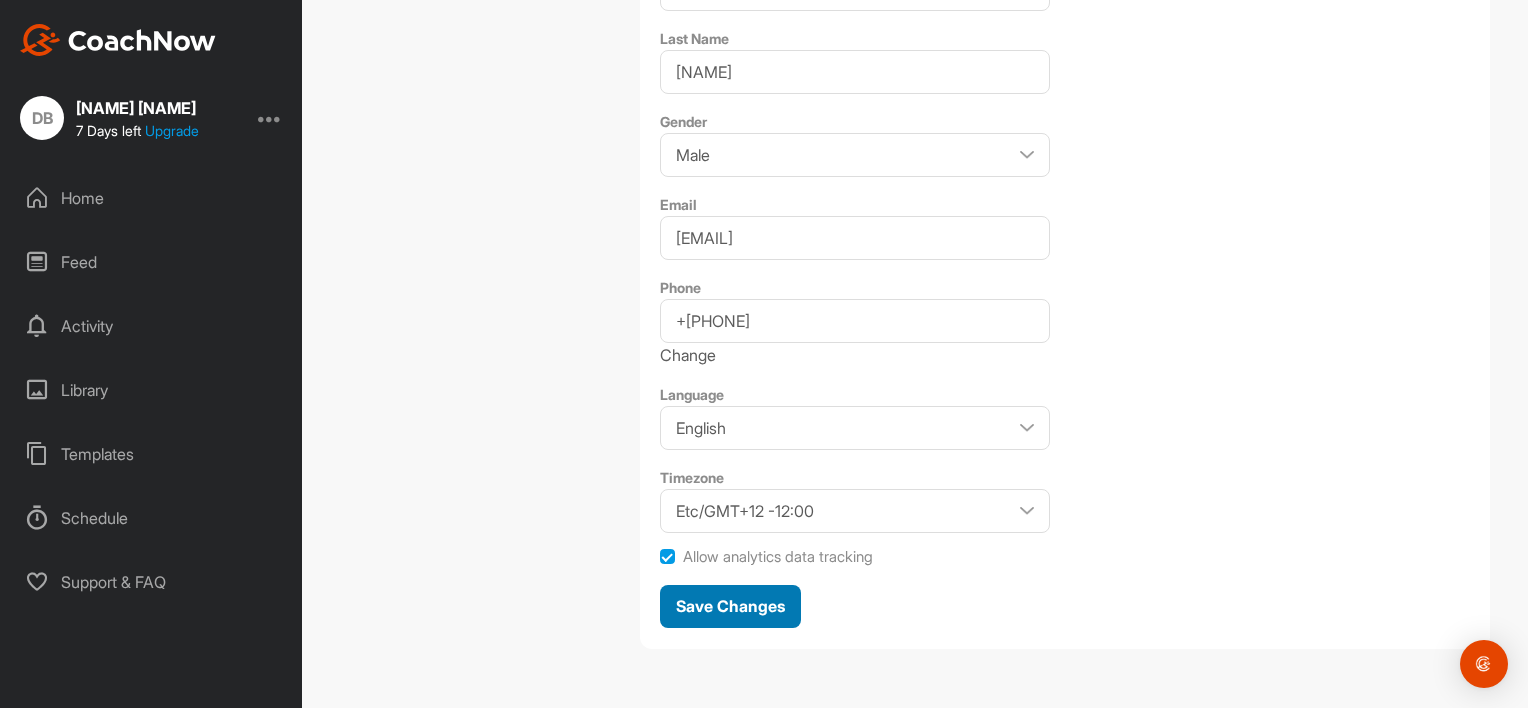 click on "Save Changes" at bounding box center [730, 606] 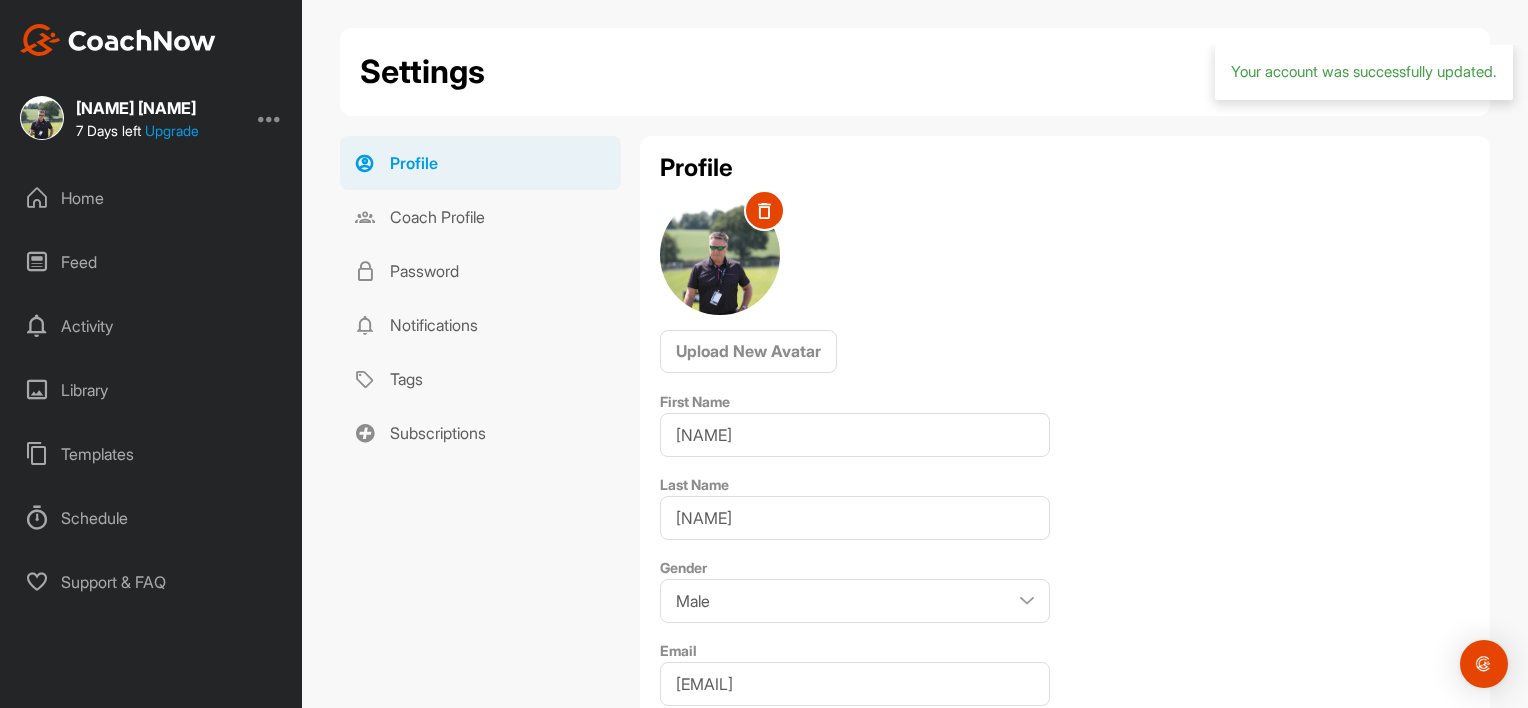 scroll, scrollTop: 107, scrollLeft: 0, axis: vertical 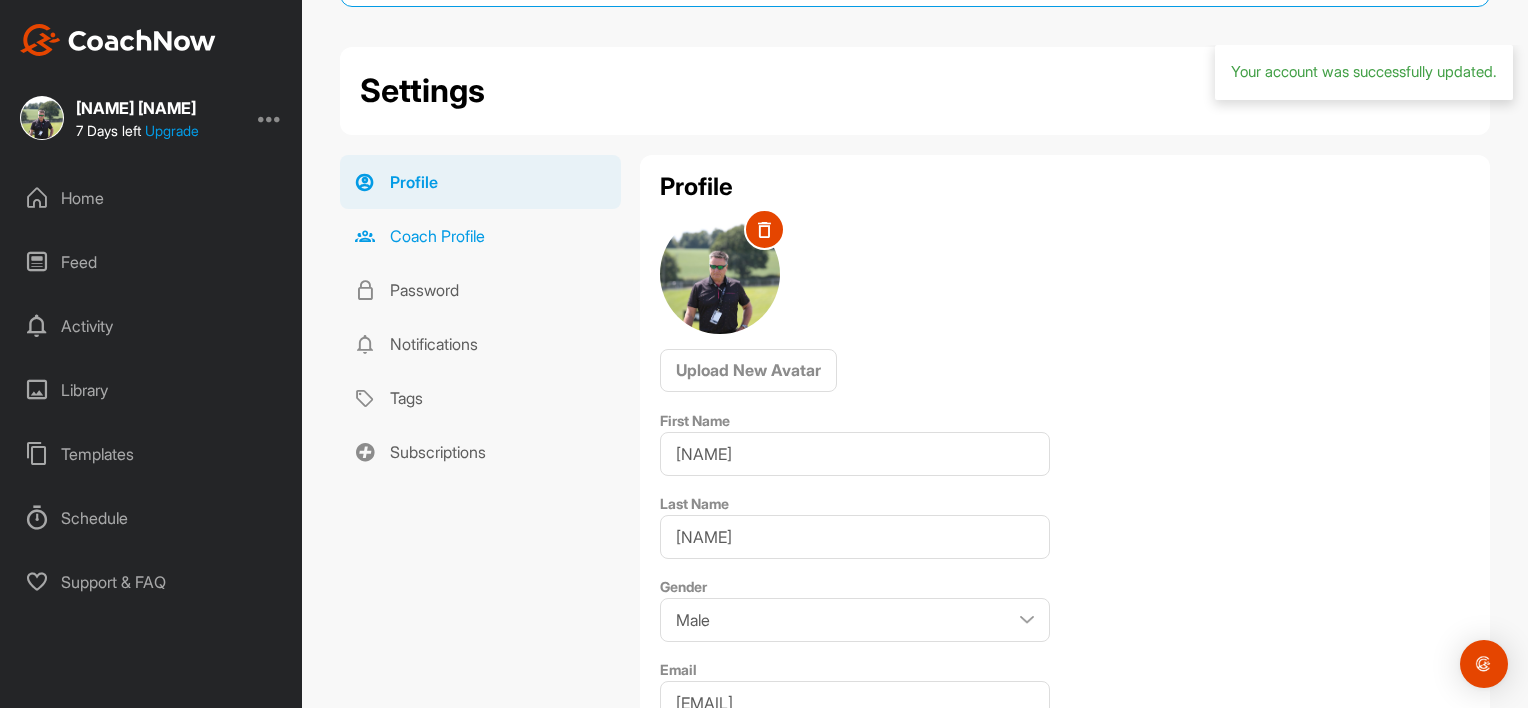click on "Coach Profile" at bounding box center [480, 236] 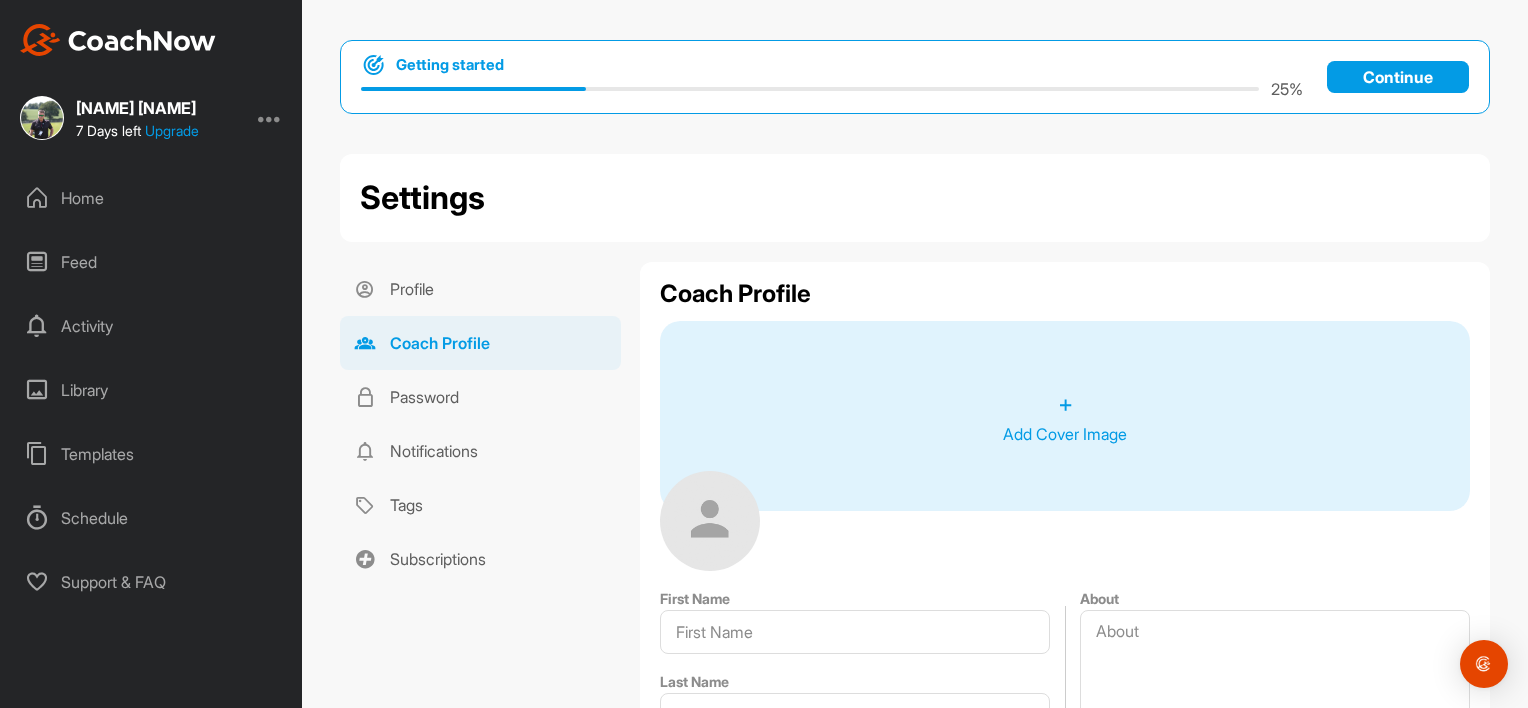 type on "David" 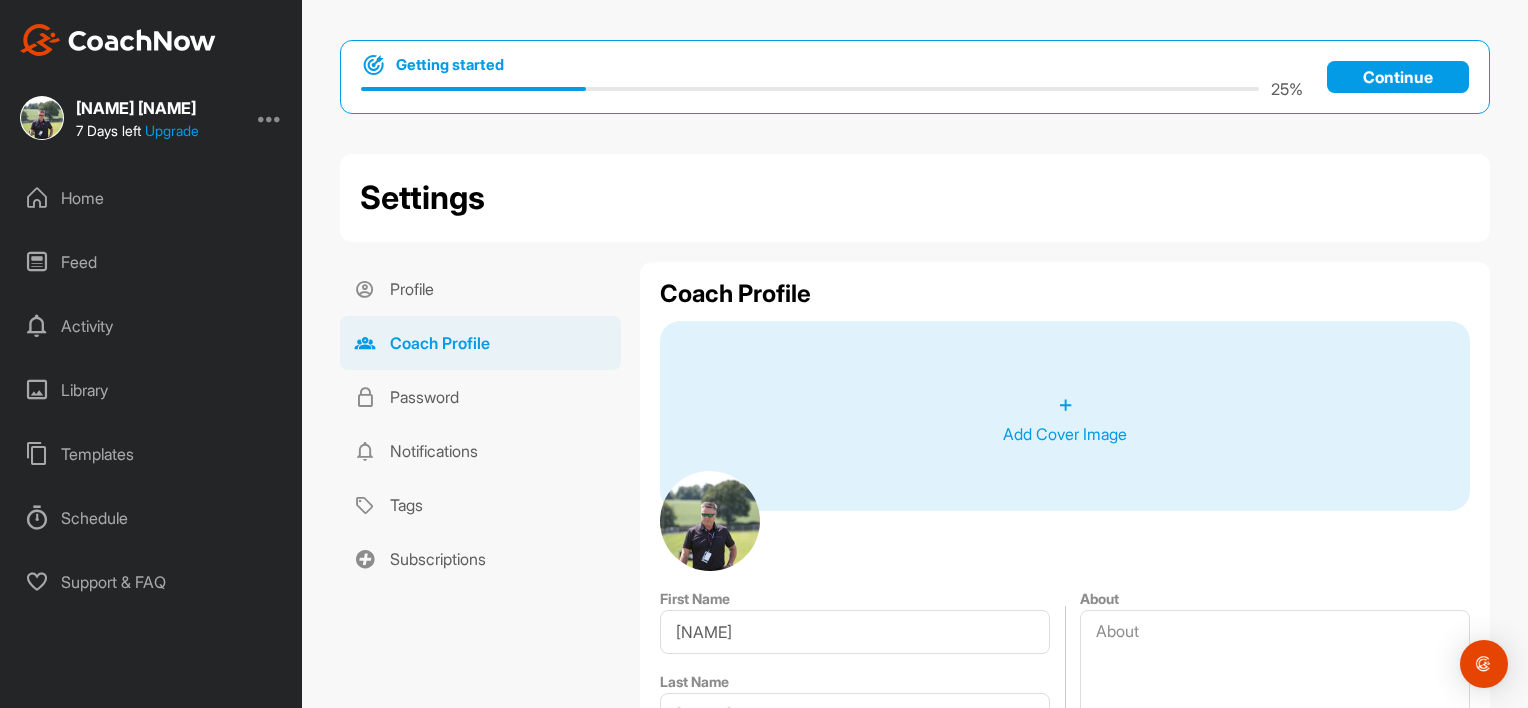 click on "+" at bounding box center (1065, 404) 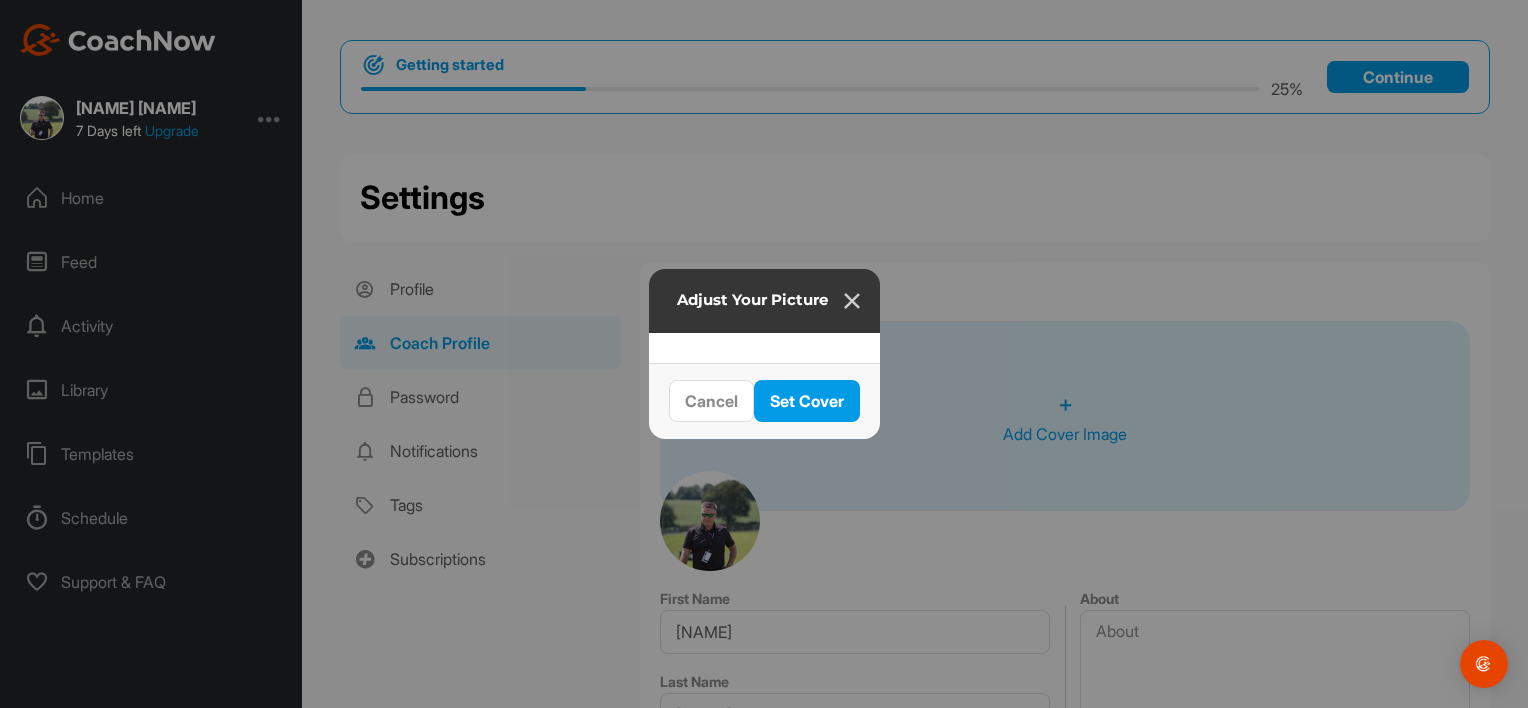 drag, startPoint x: 753, startPoint y: 300, endPoint x: 753, endPoint y: 273, distance: 27 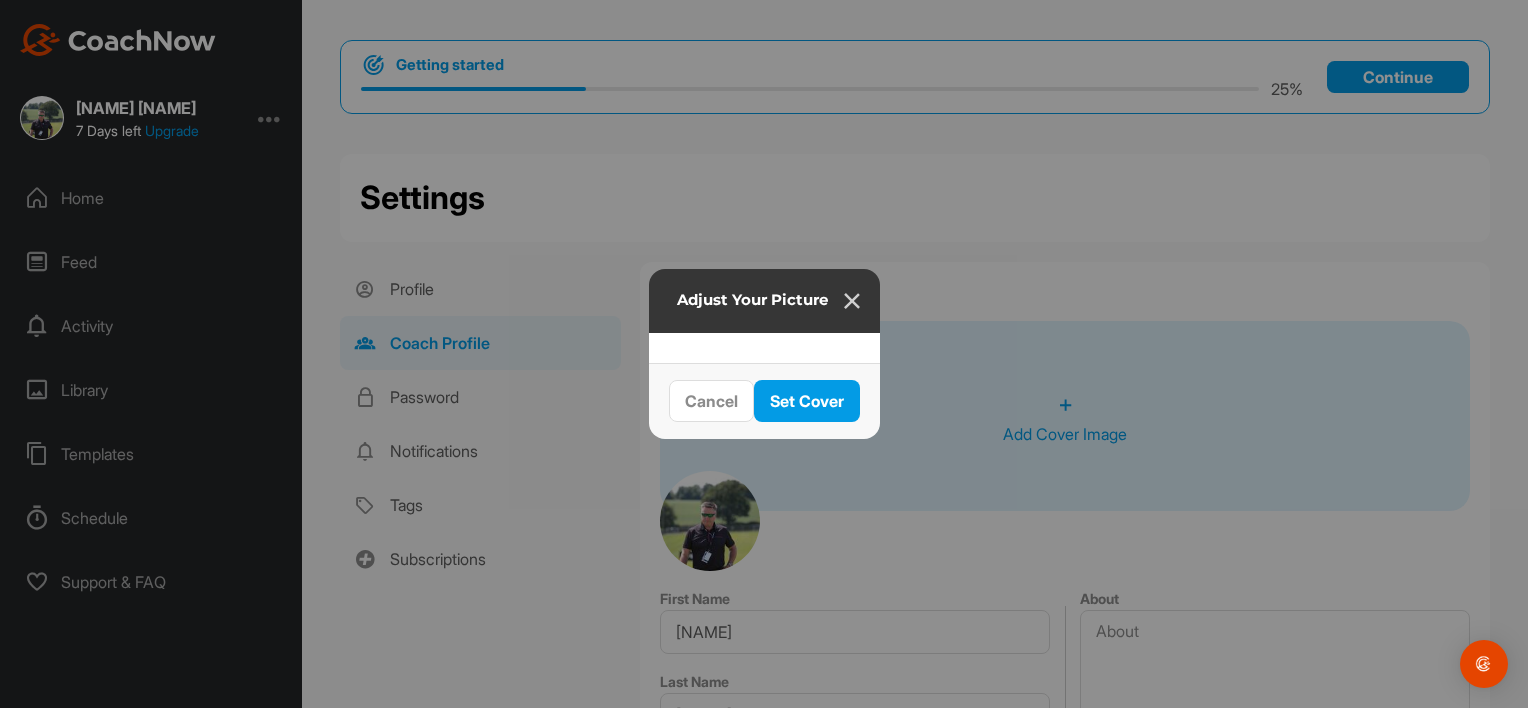 click at bounding box center [811, 431] 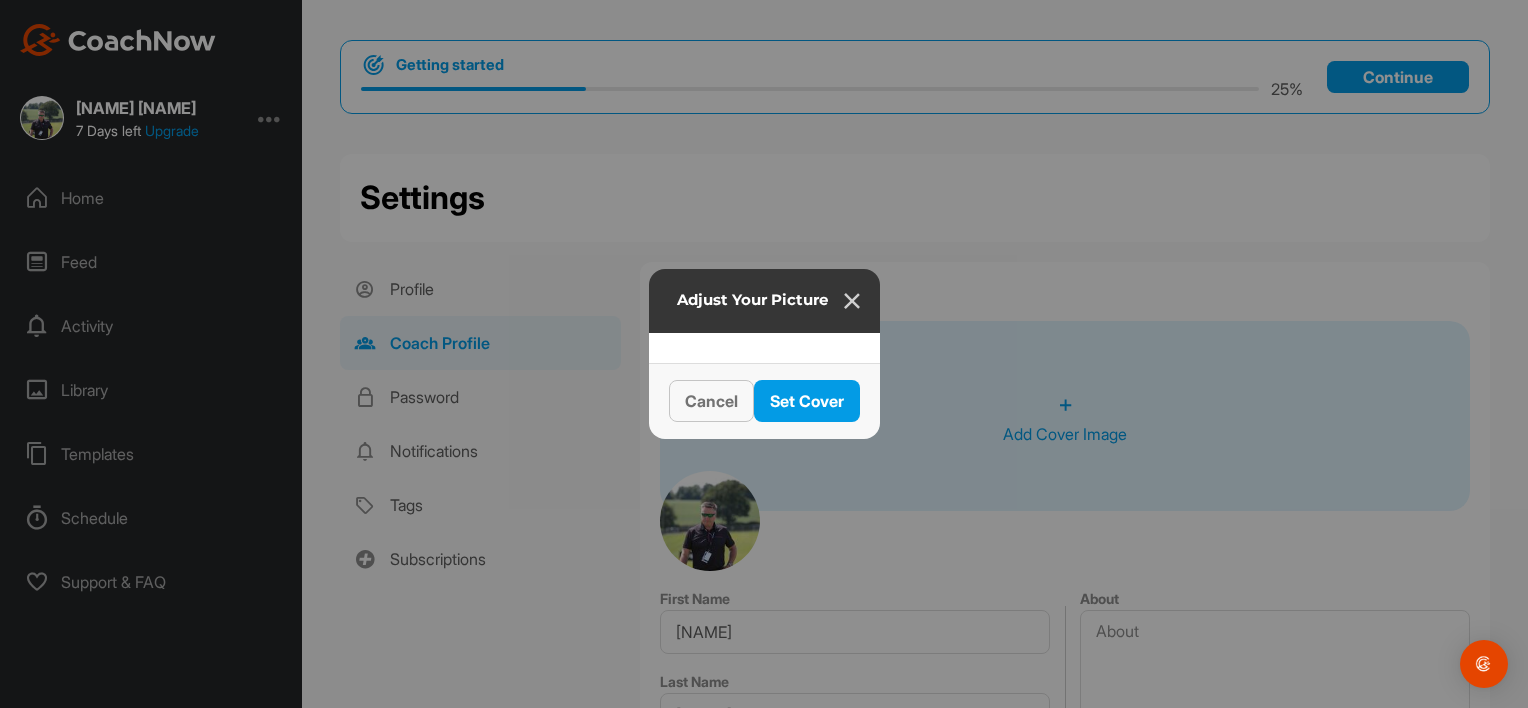 click on "Cancel" at bounding box center (711, 401) 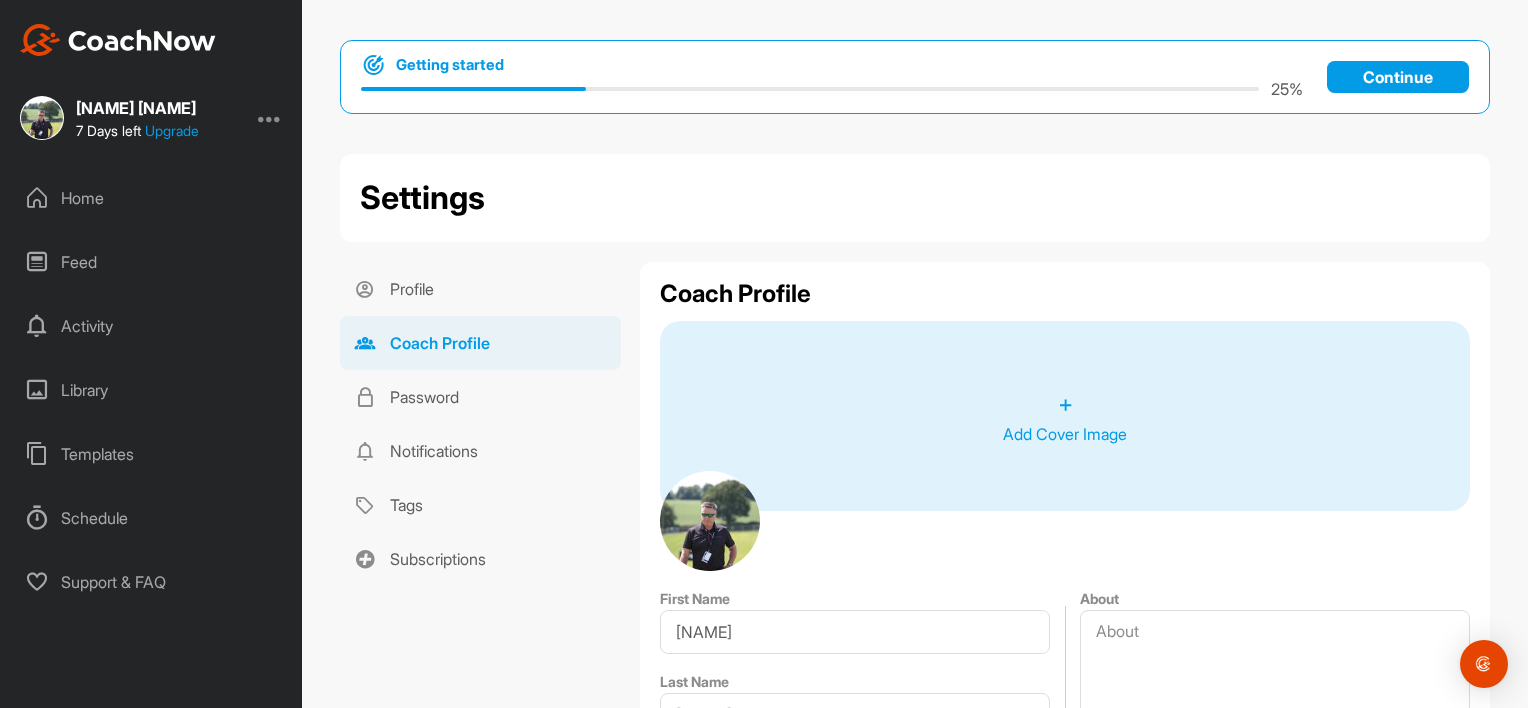 click on "+" at bounding box center [1065, 404] 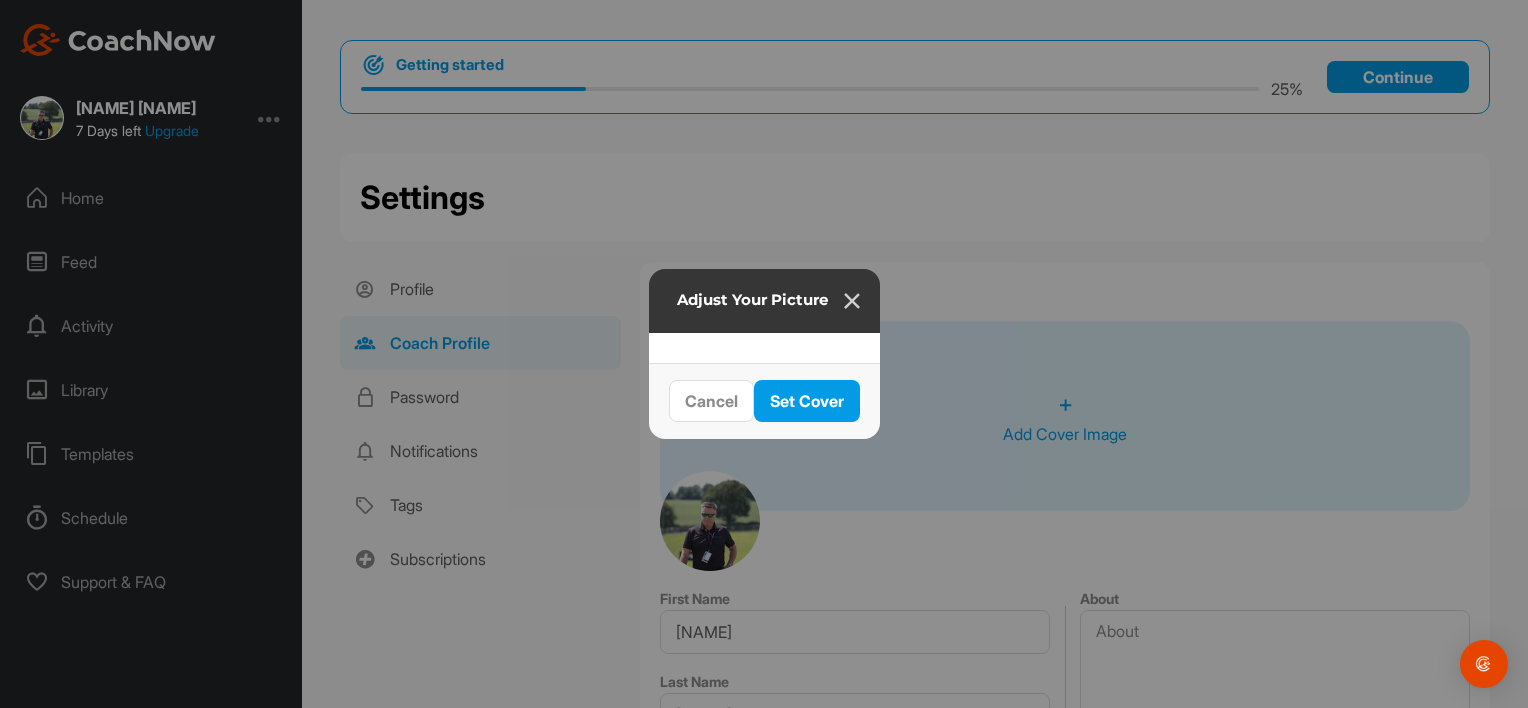 drag, startPoint x: 744, startPoint y: 390, endPoint x: 747, endPoint y: 375, distance: 15.297058 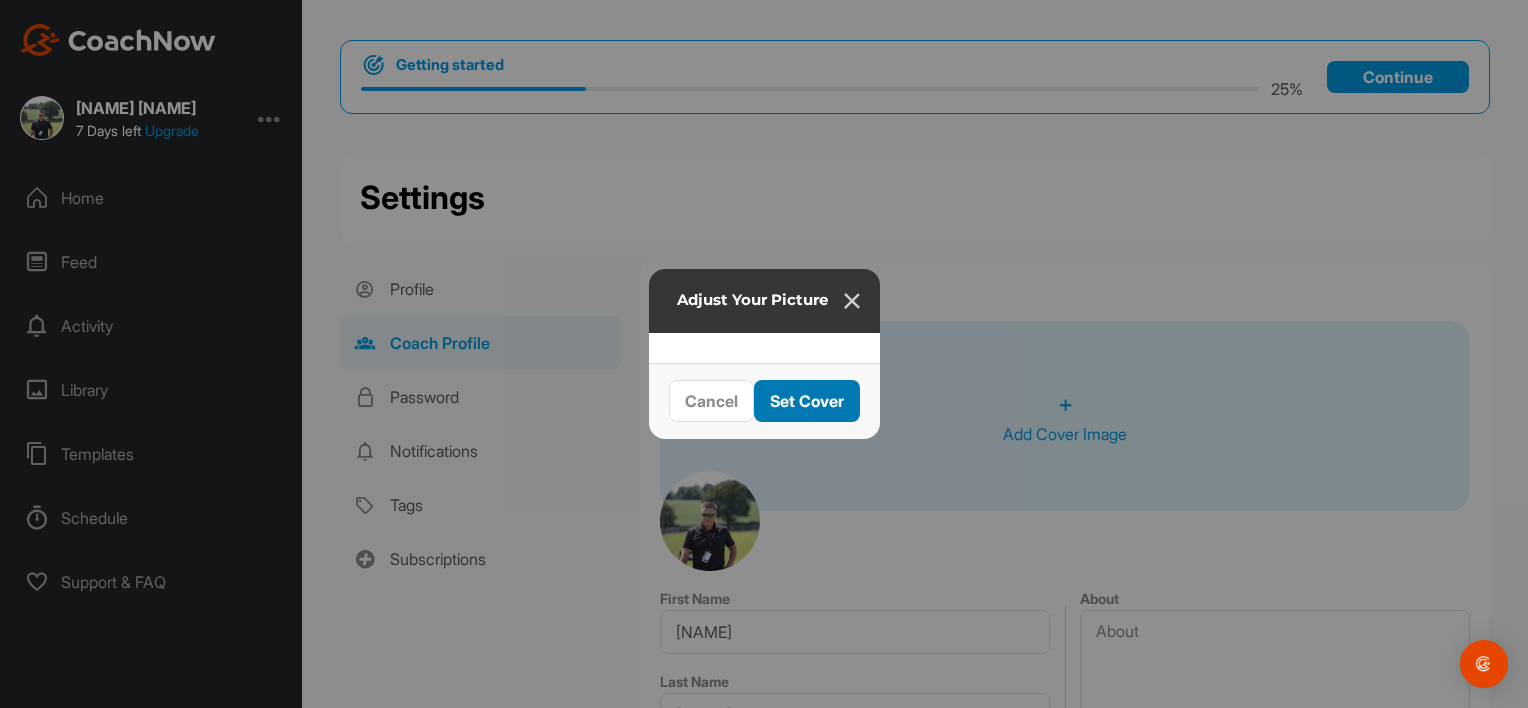 click on "Set Cover" at bounding box center [807, 401] 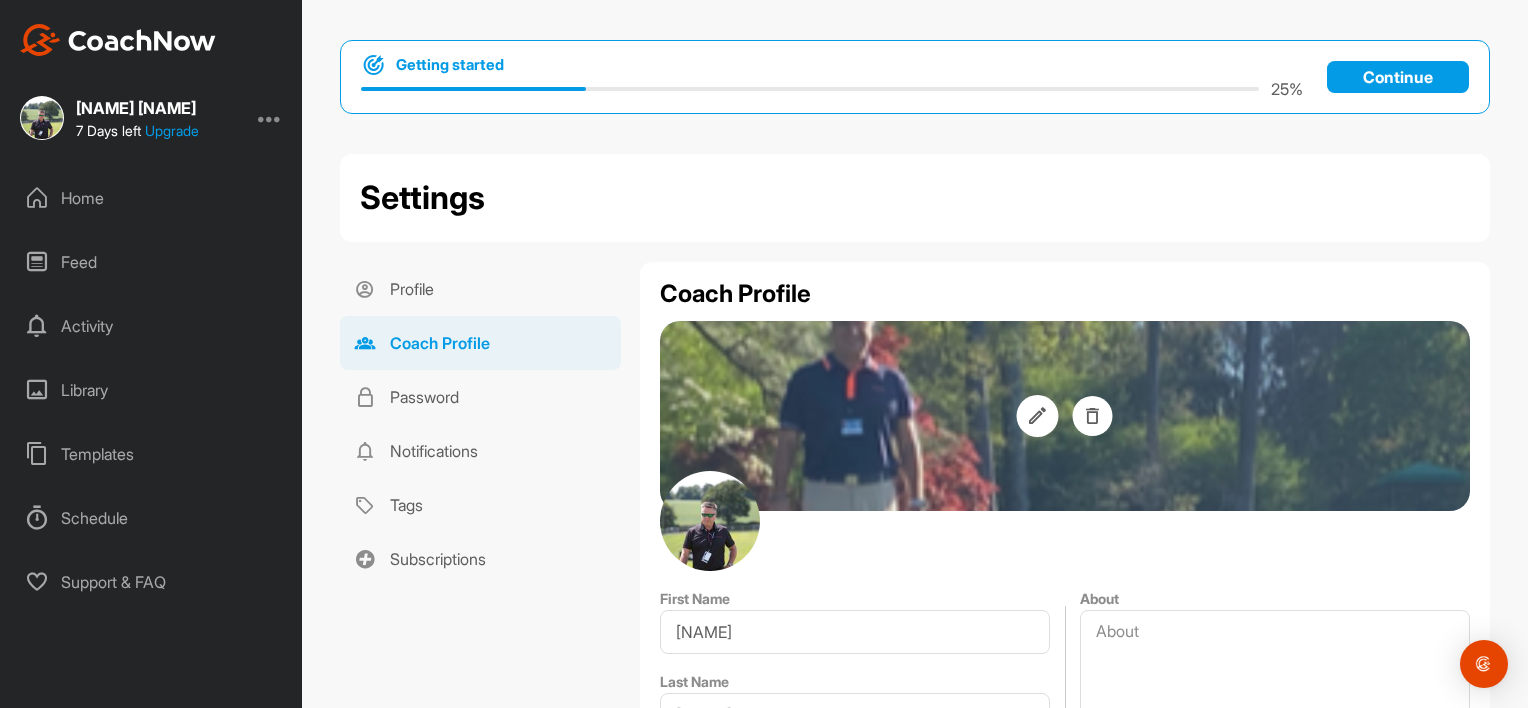 click at bounding box center [1037, 416] 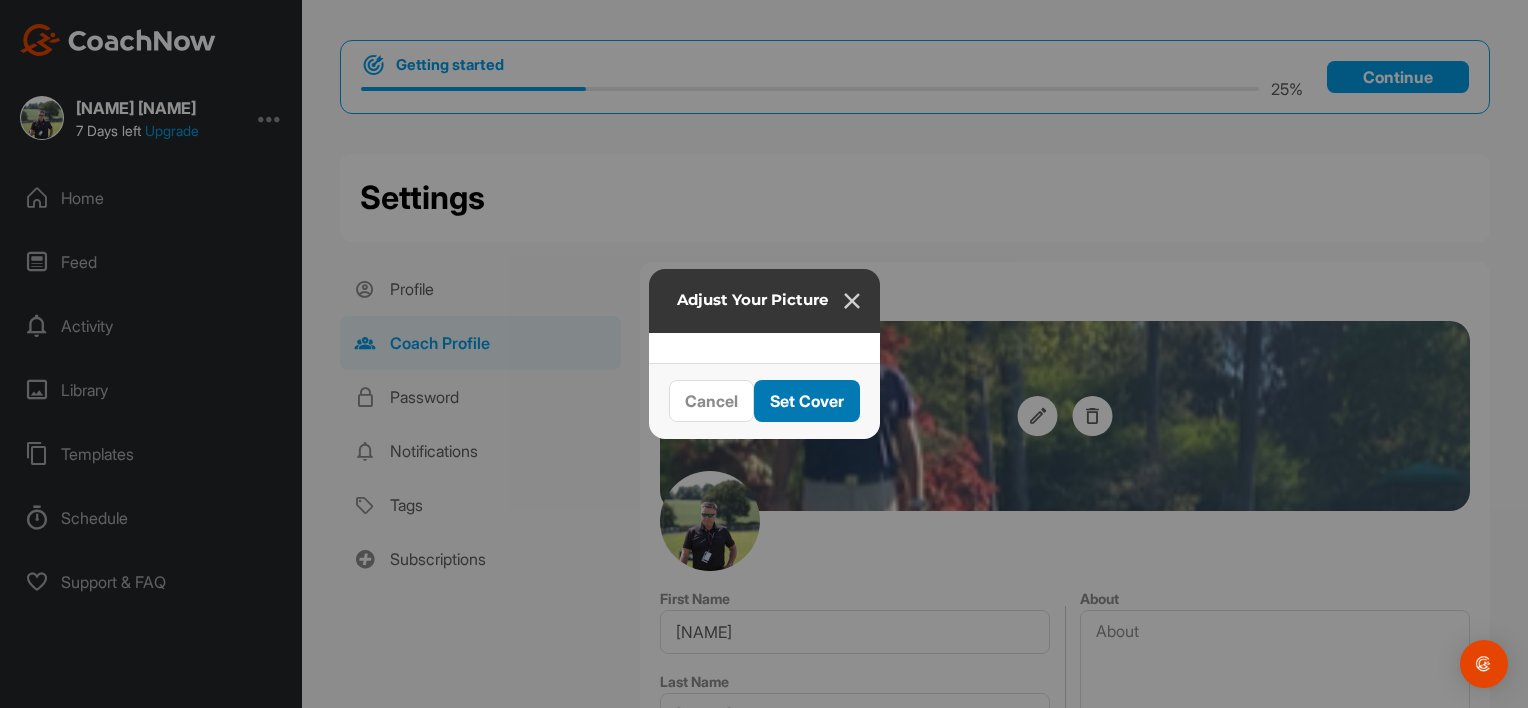 click on "Set Cover" at bounding box center [807, 401] 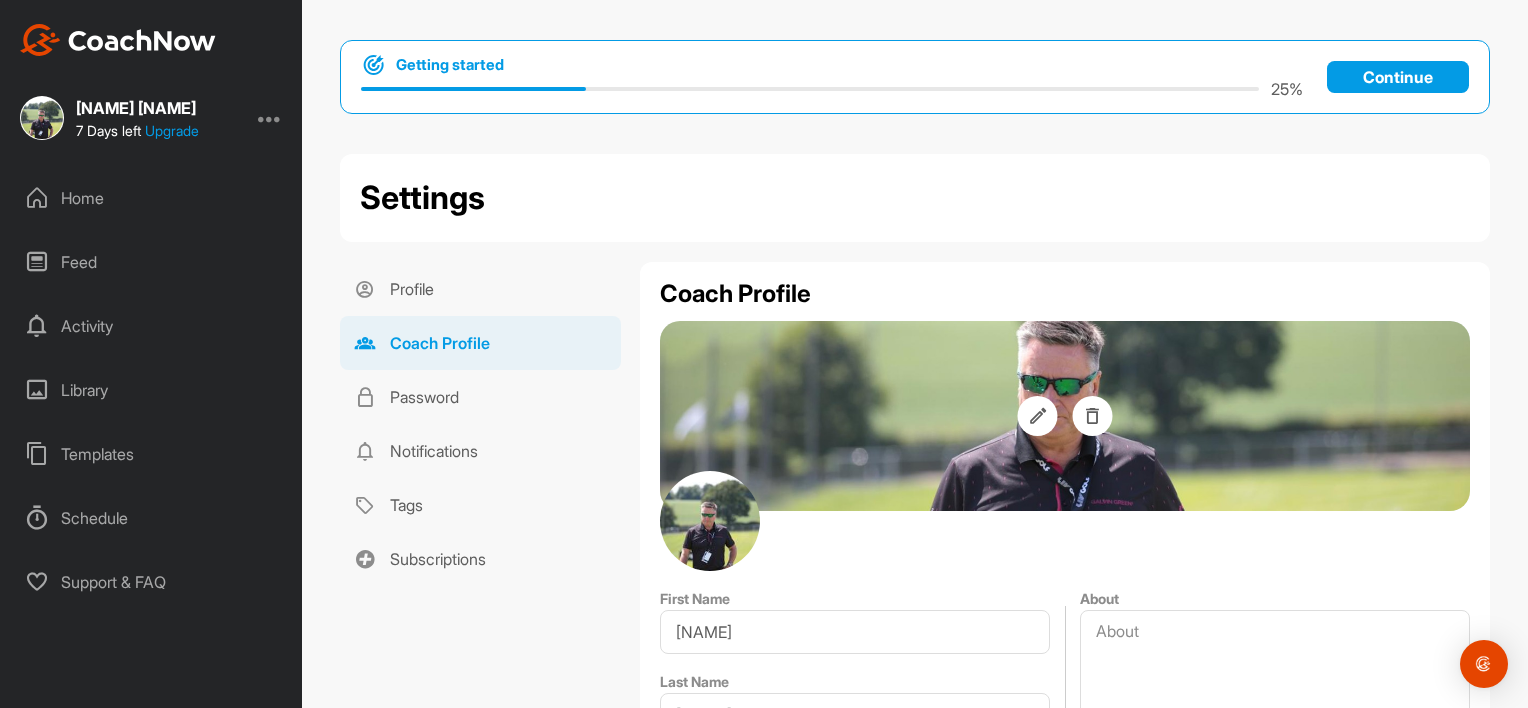 click on "Coach Profile First Name David Last Name Burns Handle PGA Number Contact Information Your athletes can contact you through these contact details Email Phone Phone +1 Country City Zip Code Address Facility Book & Pay Here, you can add links to external services(such as Calendly), providing your athletes with the ability to book or pay Booking Service Payment Service About Awards   Save Changes" at bounding box center (1065, 1105) 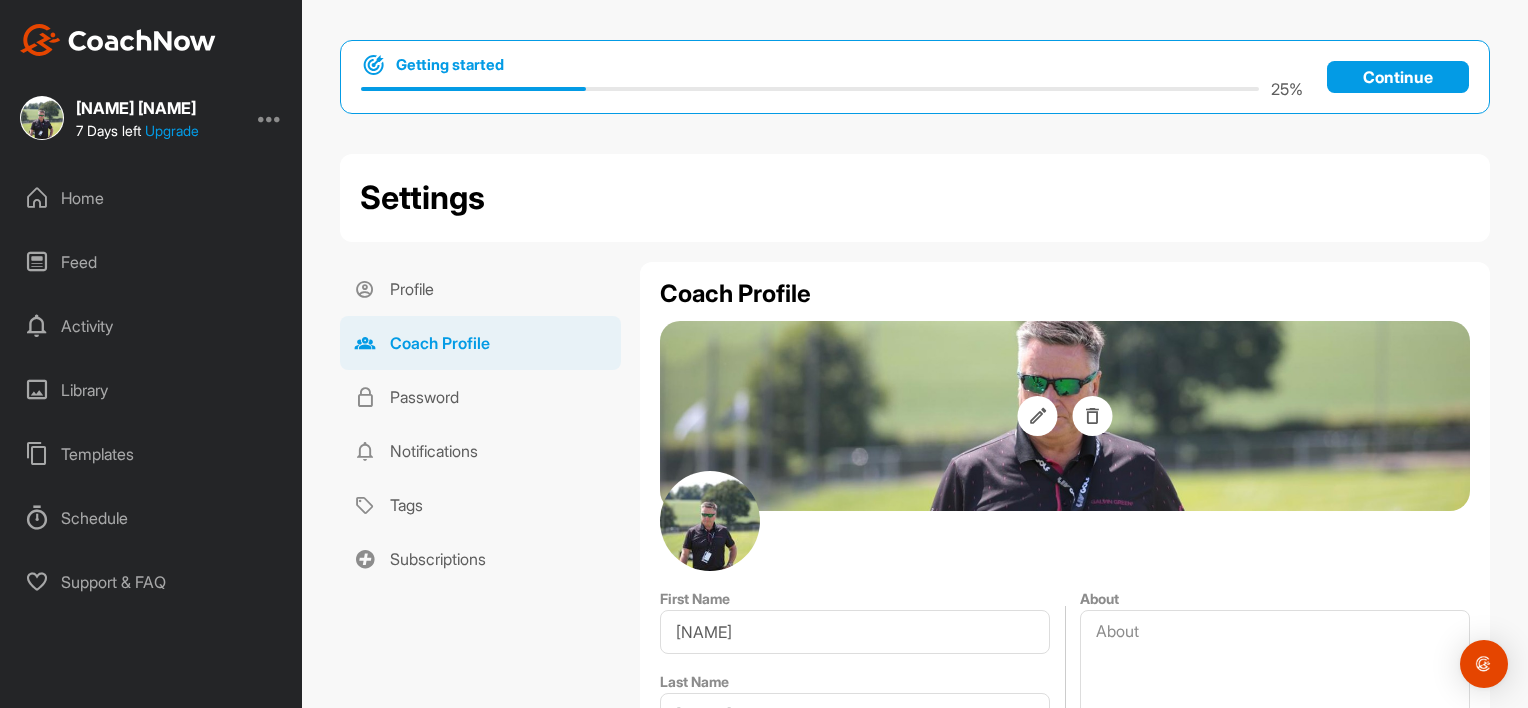 click on "Coach Profile First Name David Last Name Burns Handle PGA Number Contact Information Your athletes can contact you through these contact details Email Phone Phone +1 Country City Zip Code Address Facility Book & Pay Here, you can add links to external services(such as Calendly), providing your athletes with the ability to book or pay Booking Service Payment Service About Awards   Save Changes" at bounding box center (1065, 1105) 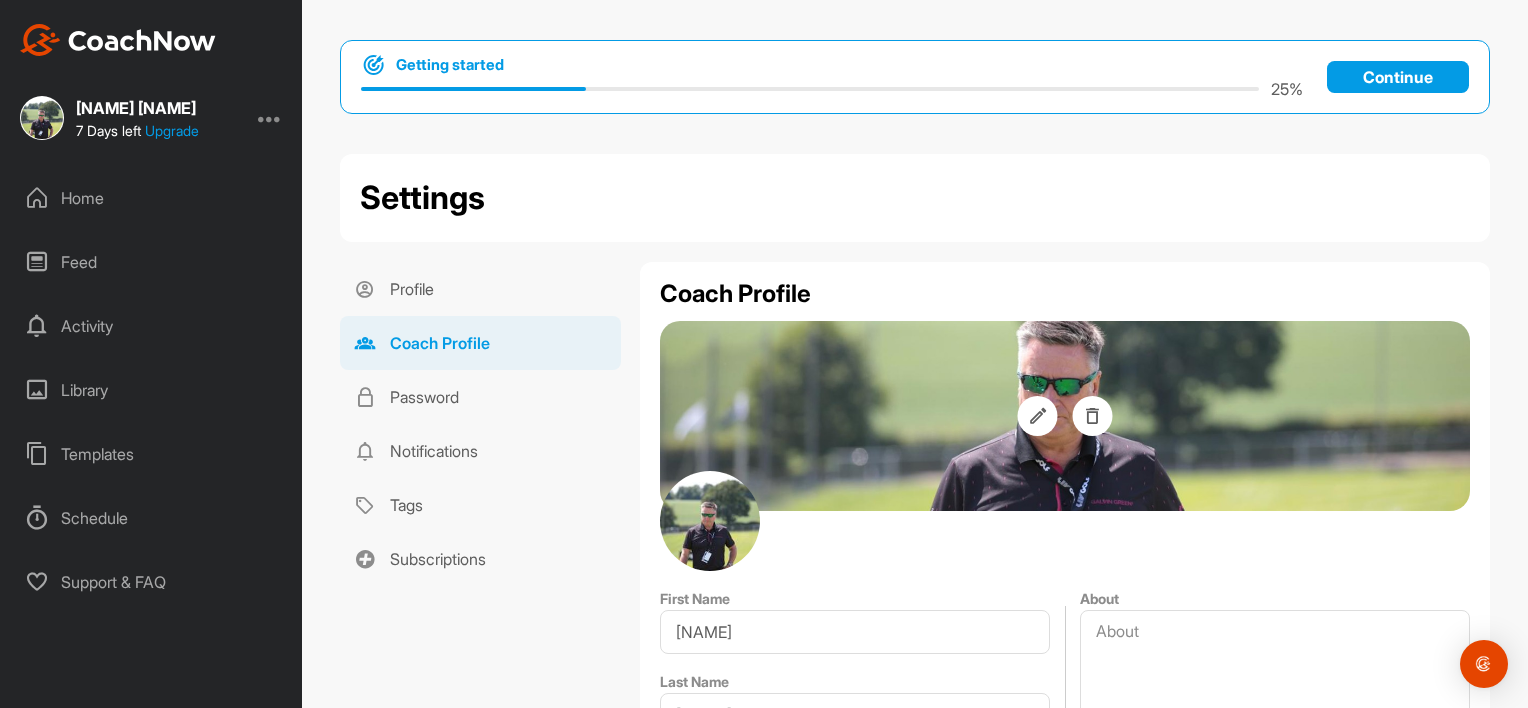 click at bounding box center [710, 521] 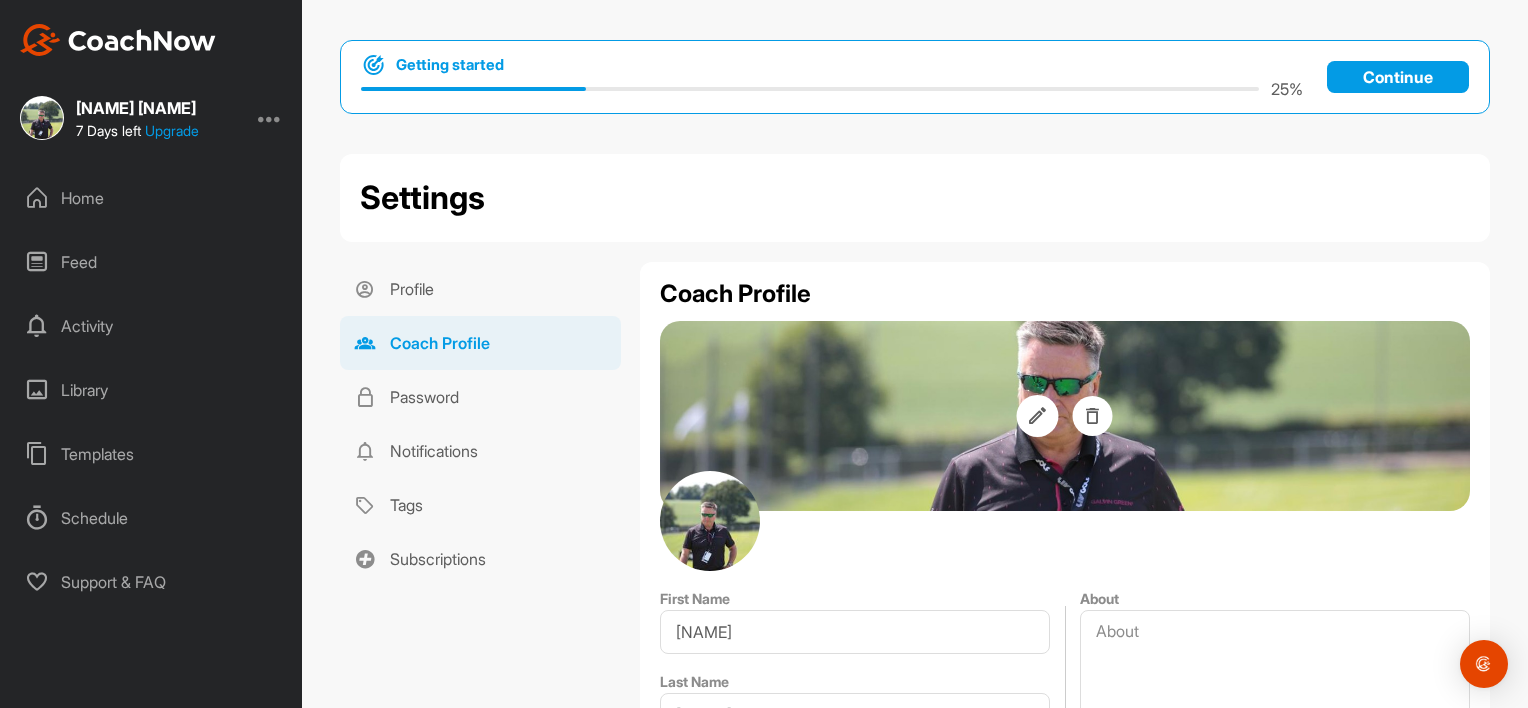 click at bounding box center [1037, 416] 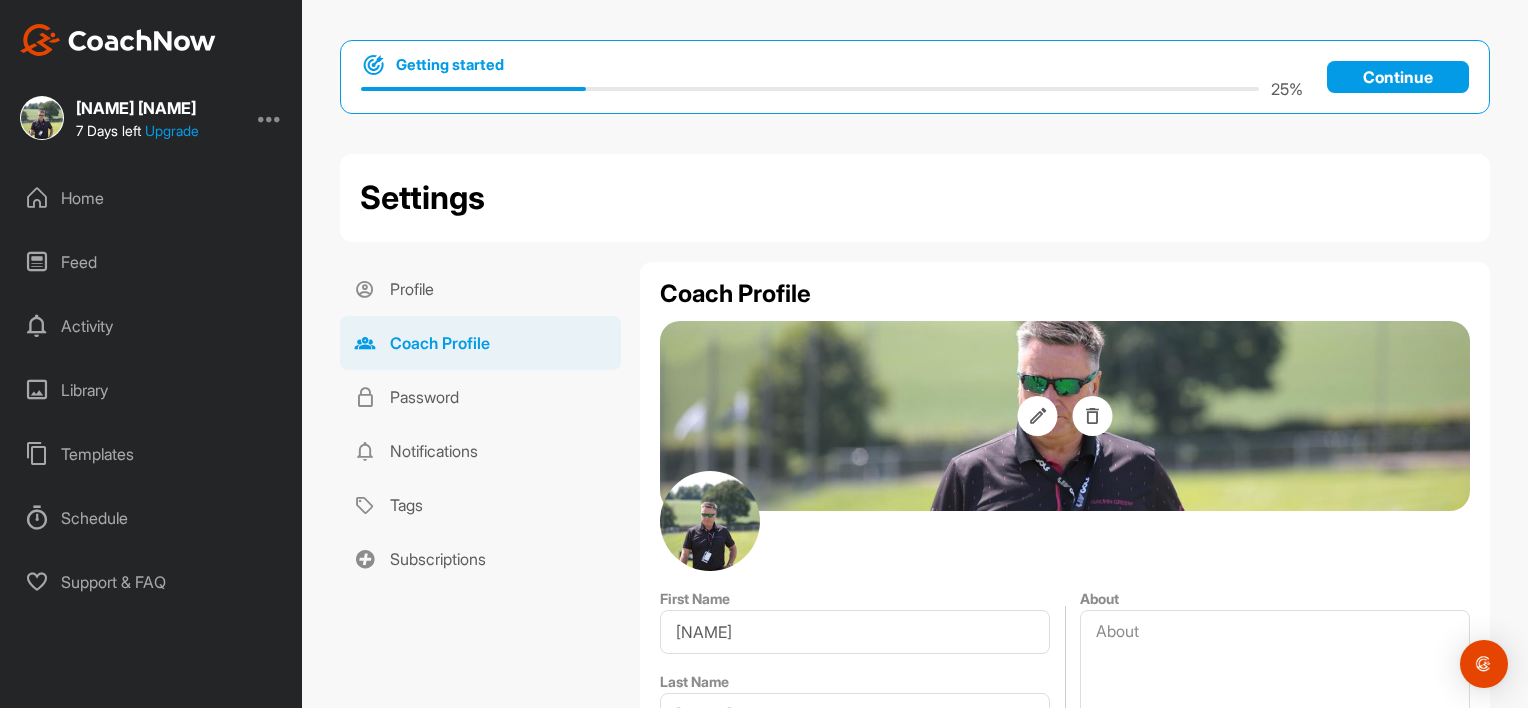click on "Coach Profile First Name David Last Name Burns Handle PGA Number Contact Information Your athletes can contact you through these contact details Email Phone Phone +1 Country City Zip Code Address Facility Book & Pay Here, you can add links to external services(such as Calendly), providing your athletes with the ability to book or pay Booking Service Payment Service About Awards   Save Changes" at bounding box center (1065, 1105) 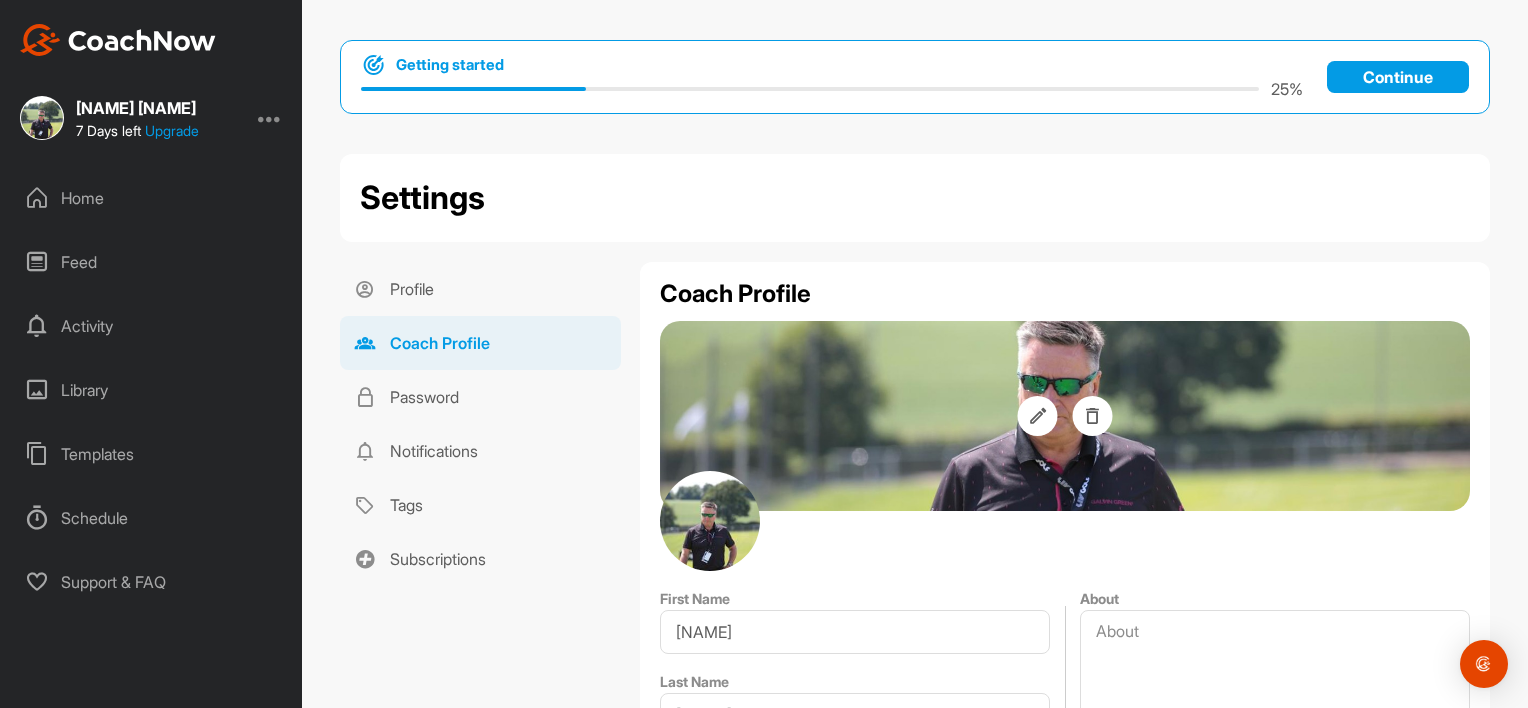 click at bounding box center [710, 521] 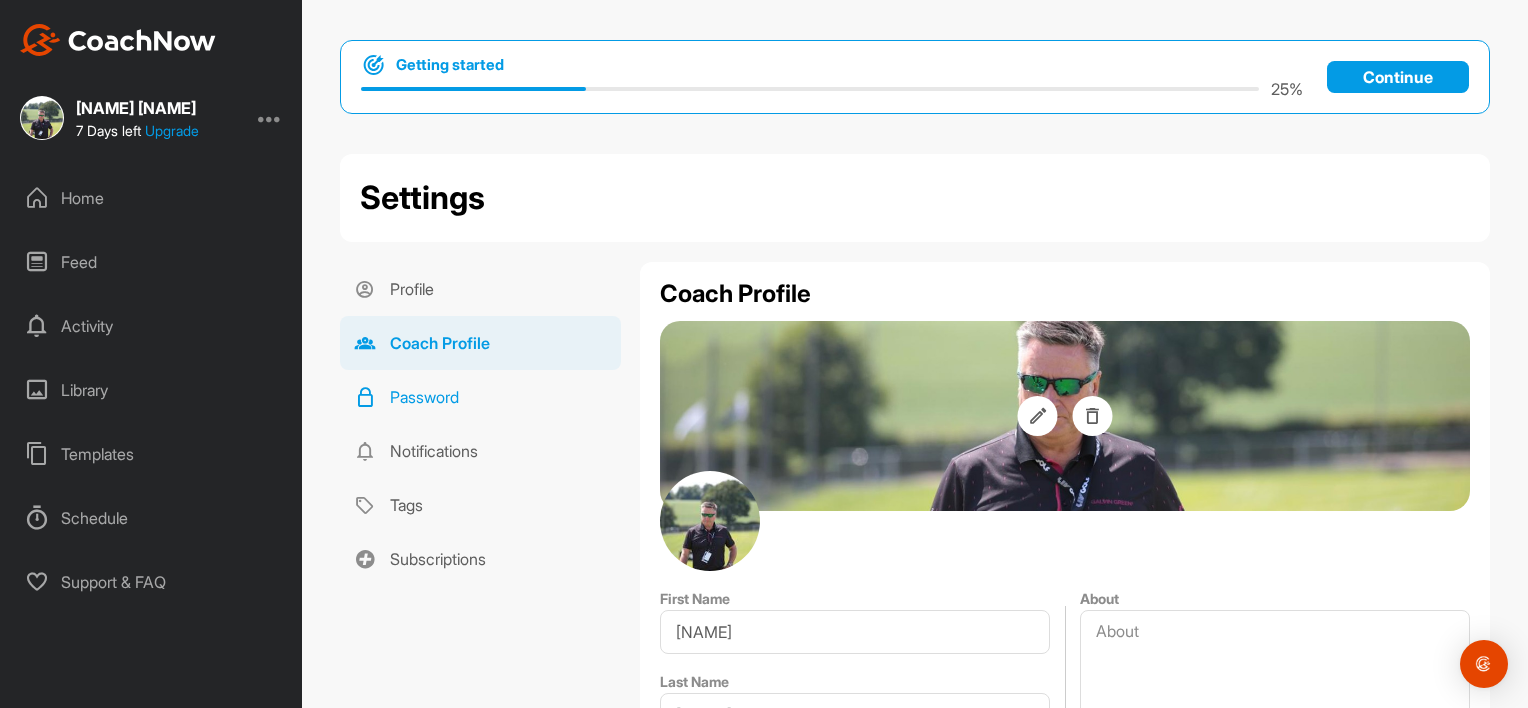 click on "Password" at bounding box center [480, 397] 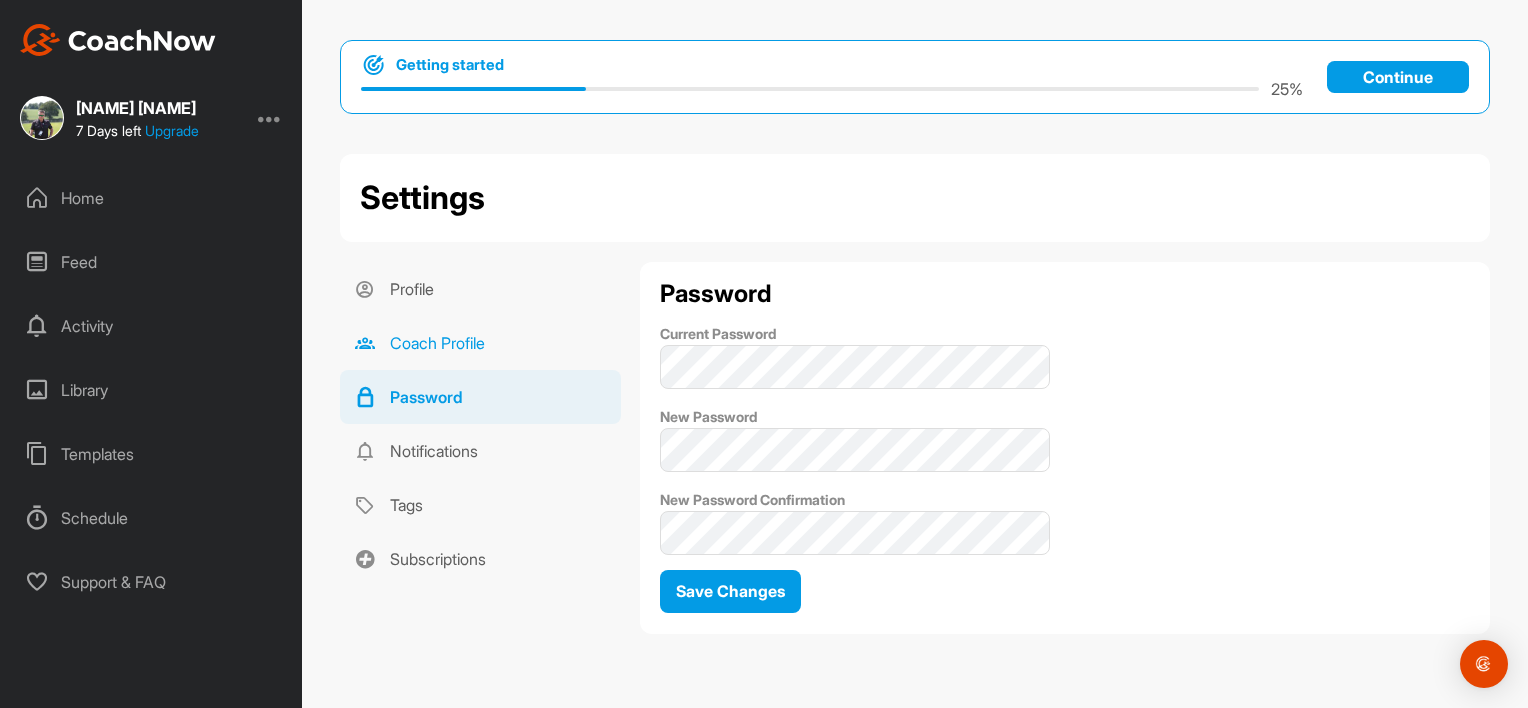 click on "Coach Profile" at bounding box center (480, 343) 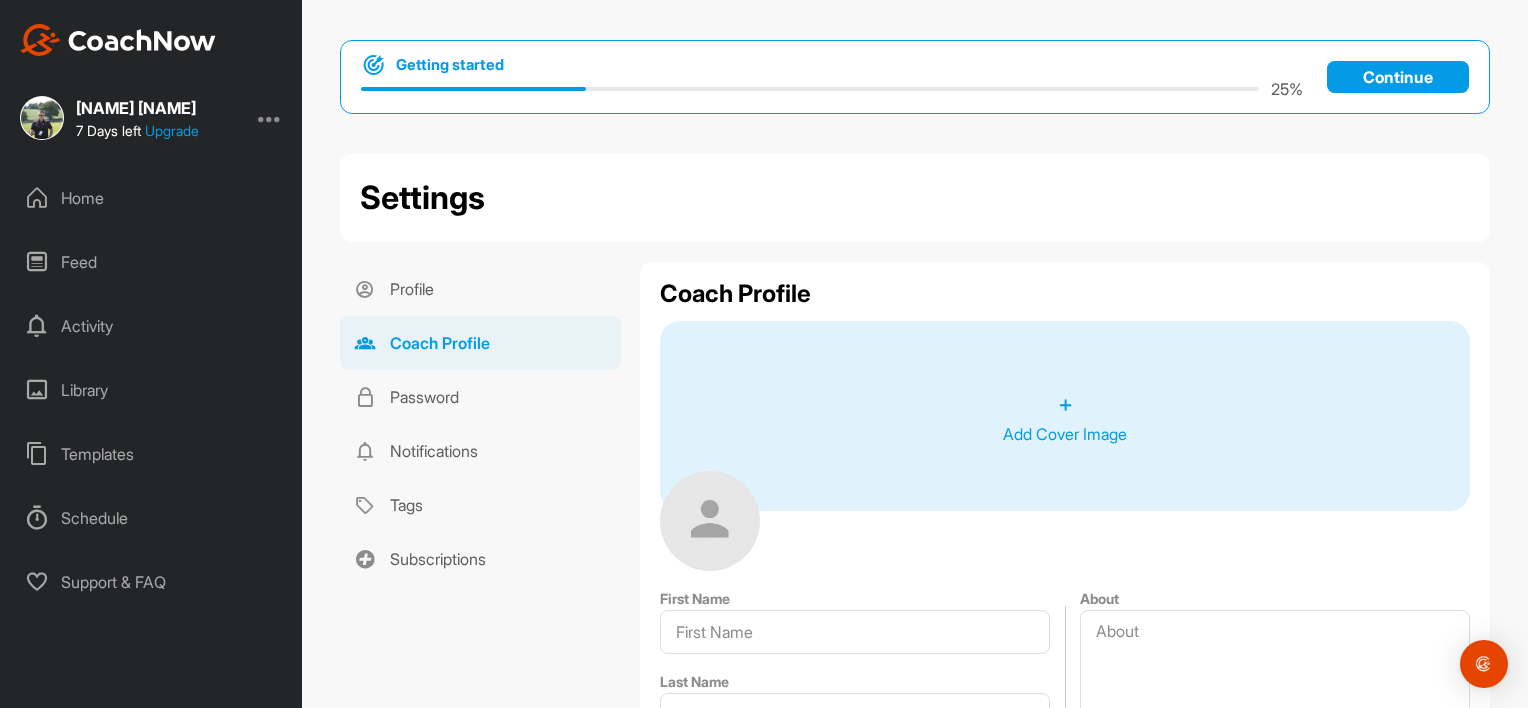 type on "David" 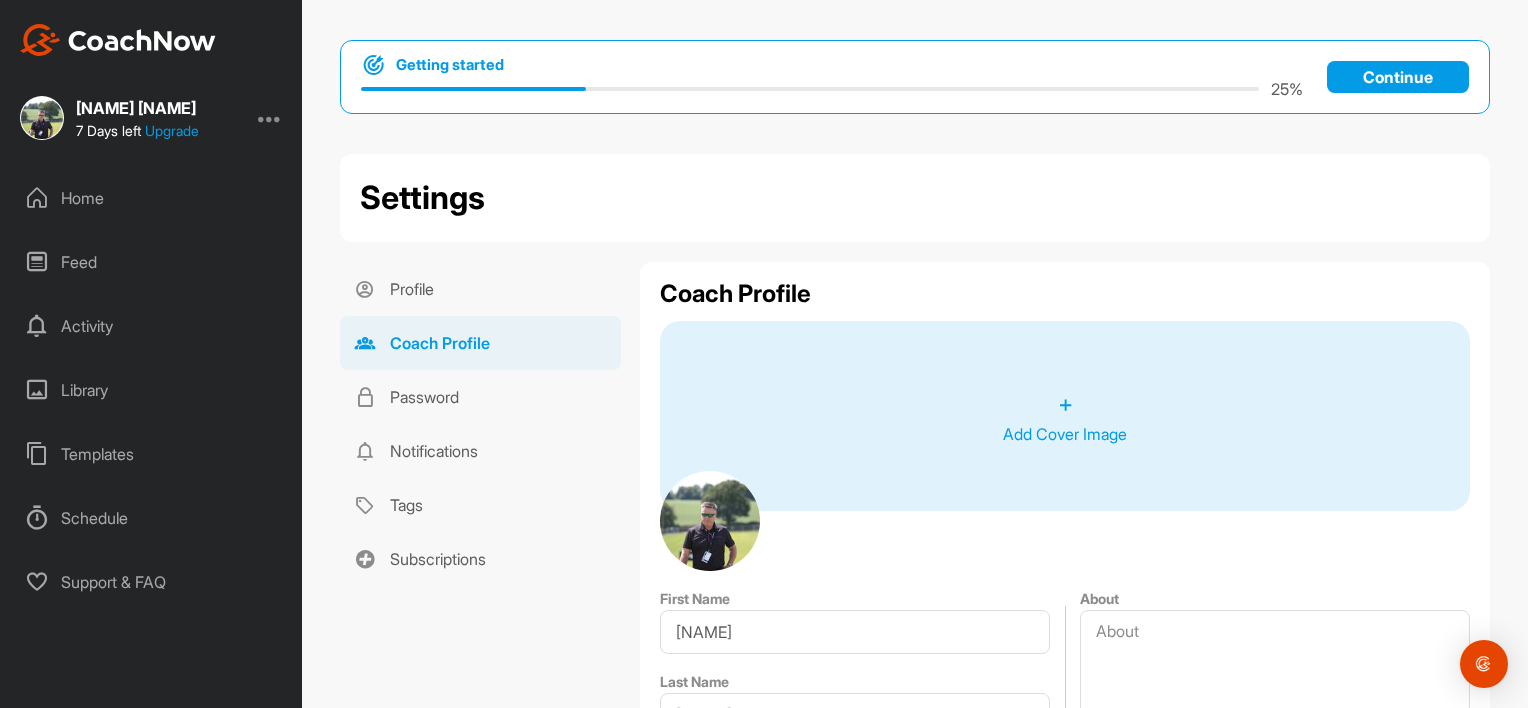 click on "+" at bounding box center (1065, 404) 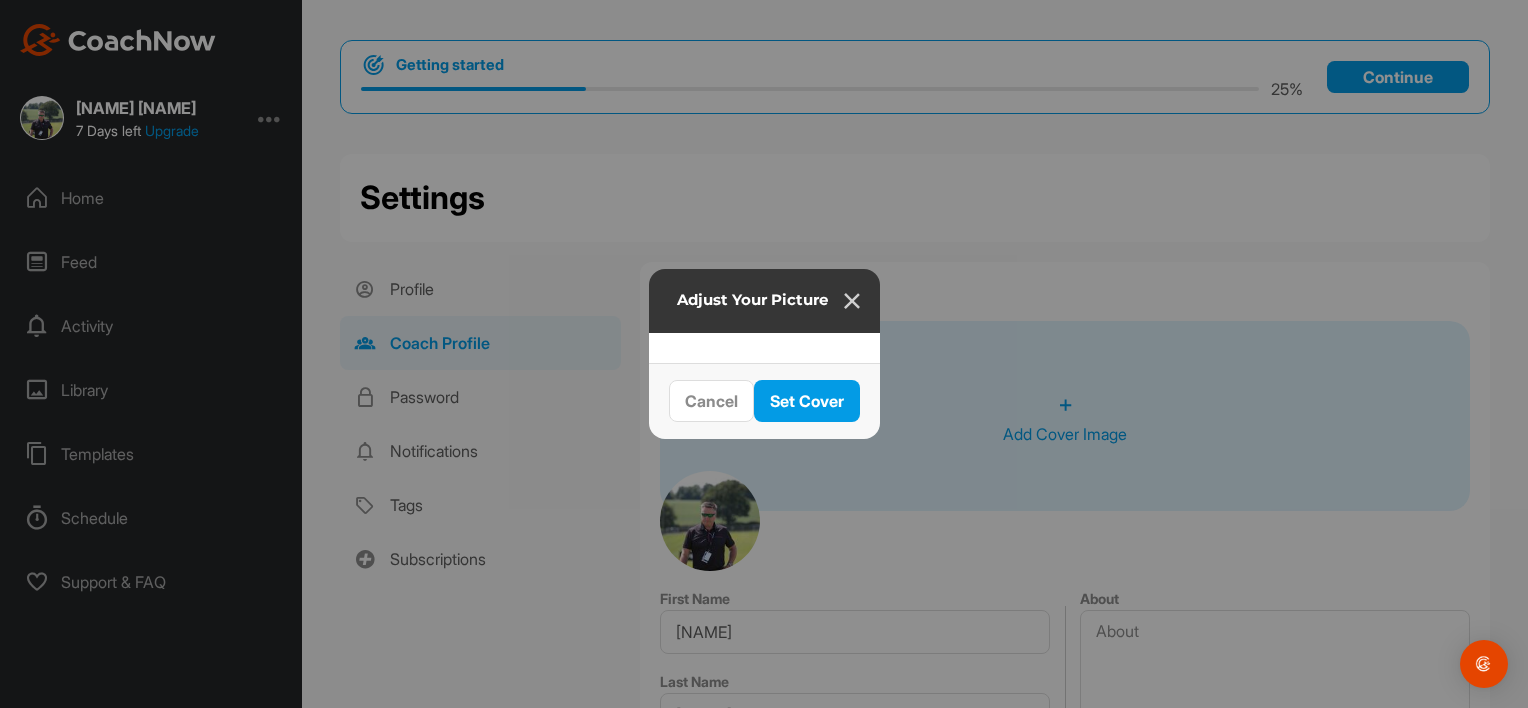 drag, startPoint x: 738, startPoint y: 470, endPoint x: 738, endPoint y: 454, distance: 16 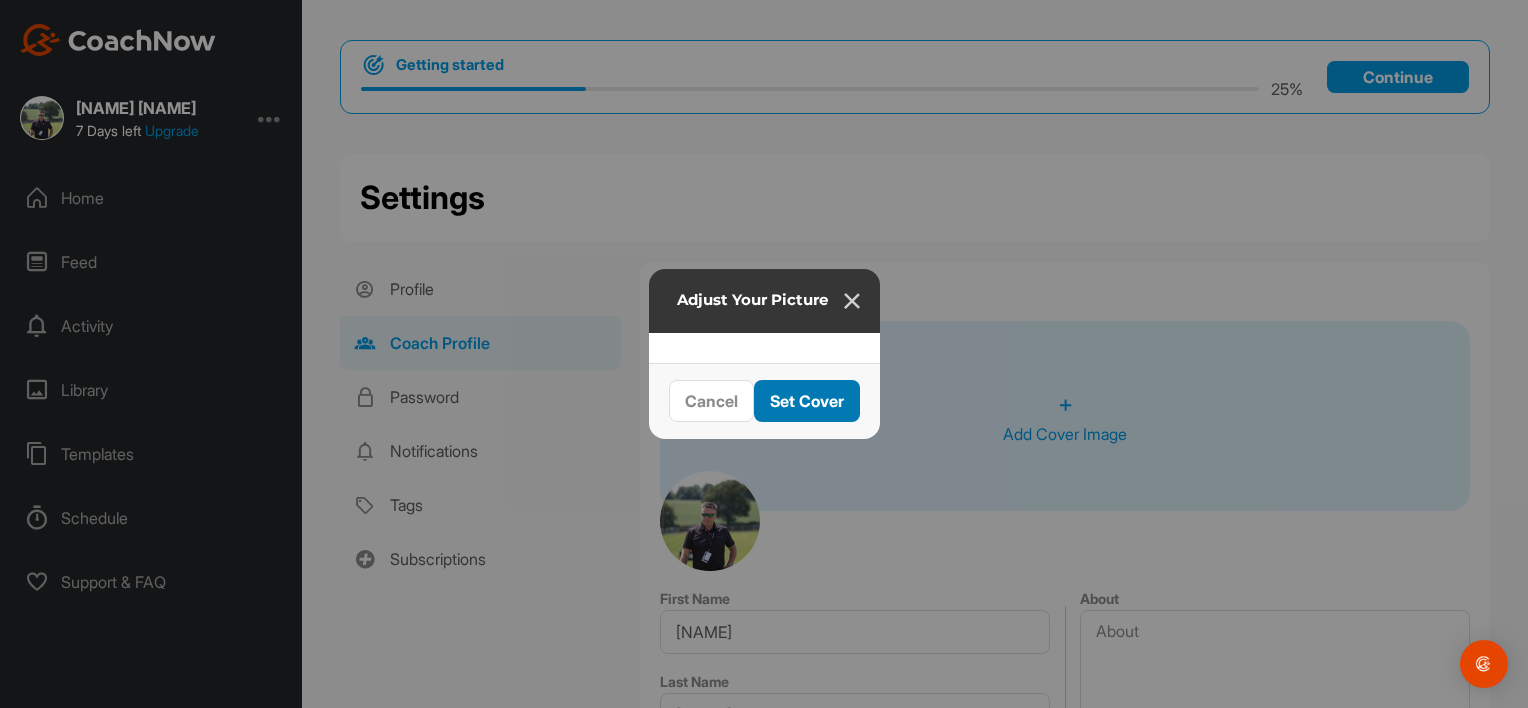 click on "Set Cover" at bounding box center [807, 401] 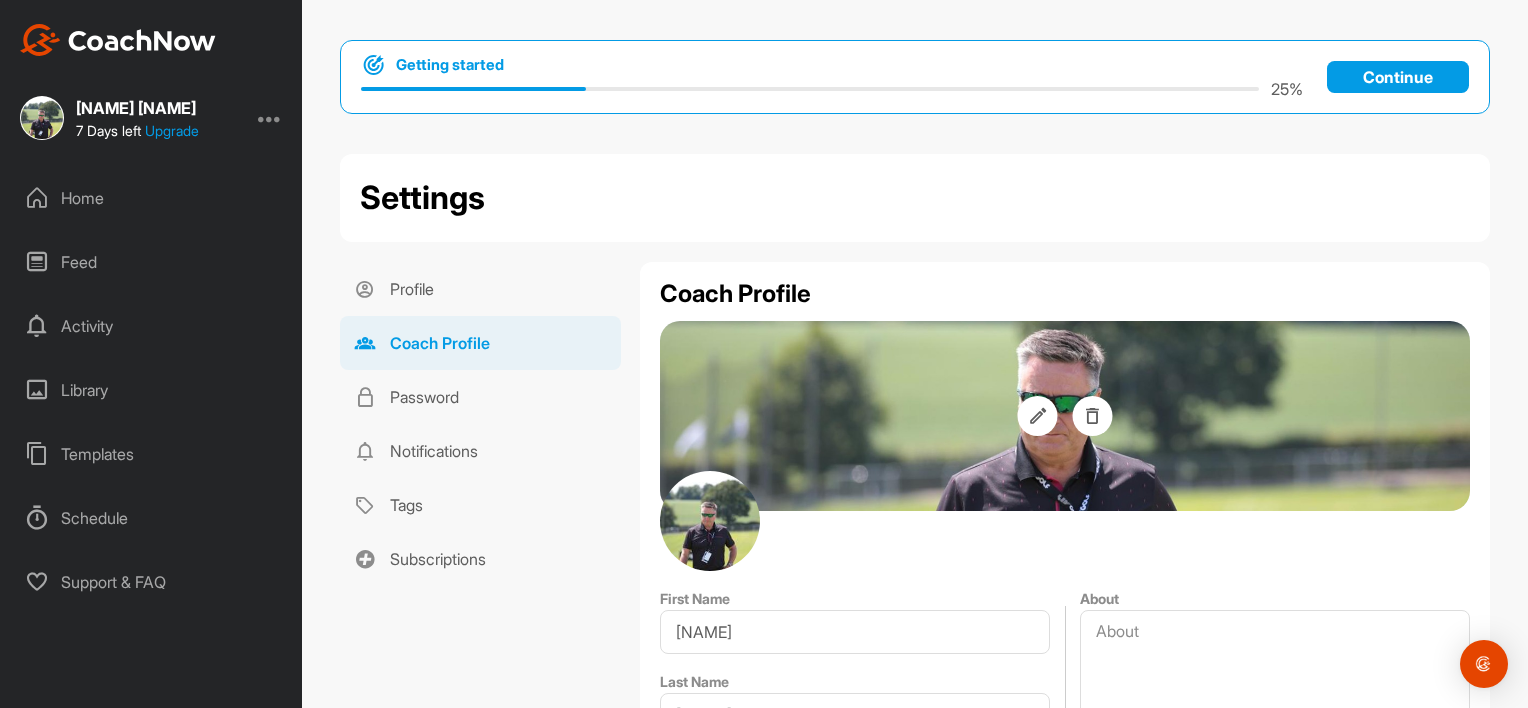 click at bounding box center (710, 521) 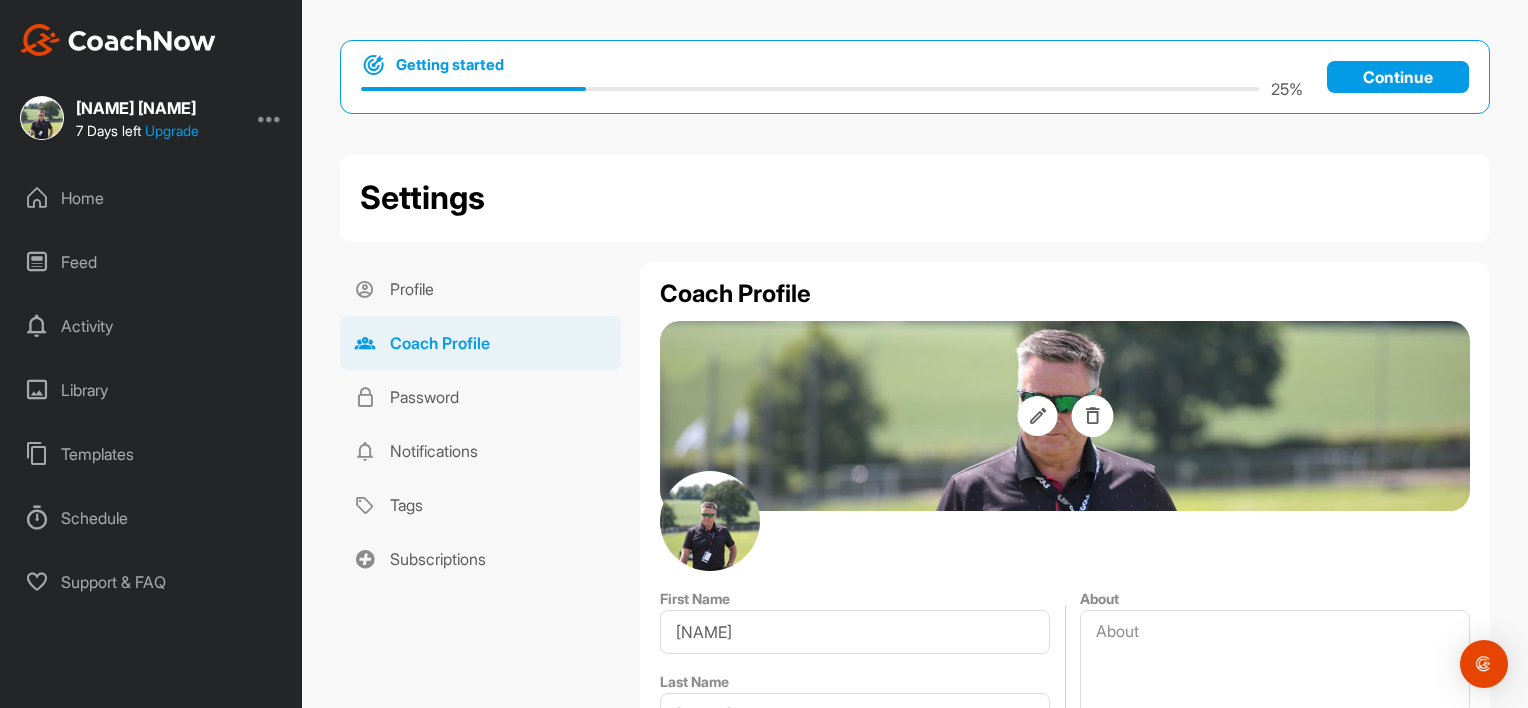 click at bounding box center (1093, 416) 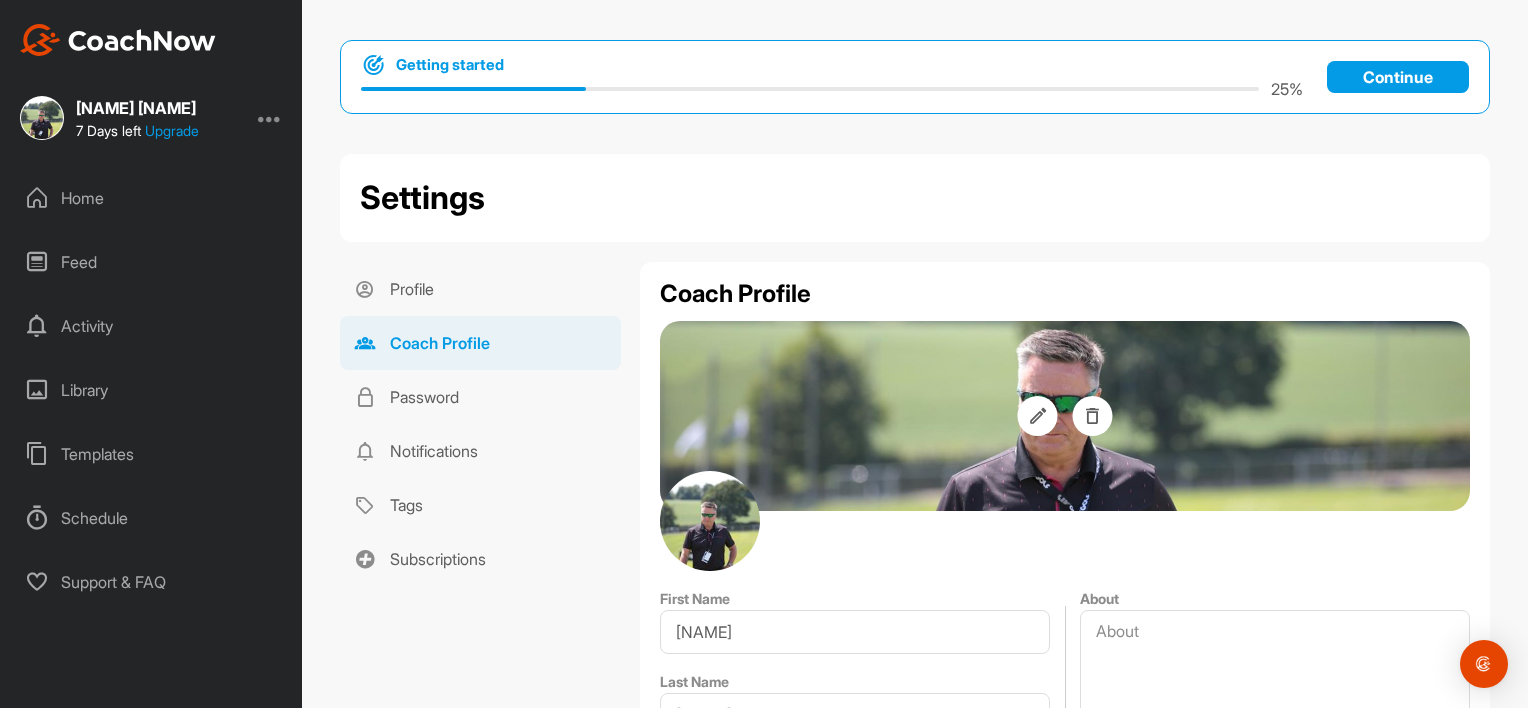 click on "Coach Profile First Name David Last Name Burns Handle PGA Number Contact Information Your athletes can contact you through these contact details Email Phone Phone +1 Country City Zip Code Address Facility Book & Pay Here, you can add links to external services(such as Calendly), providing your athletes with the ability to book or pay Booking Service Payment Service About Awards   Save Changes" at bounding box center [1065, 1105] 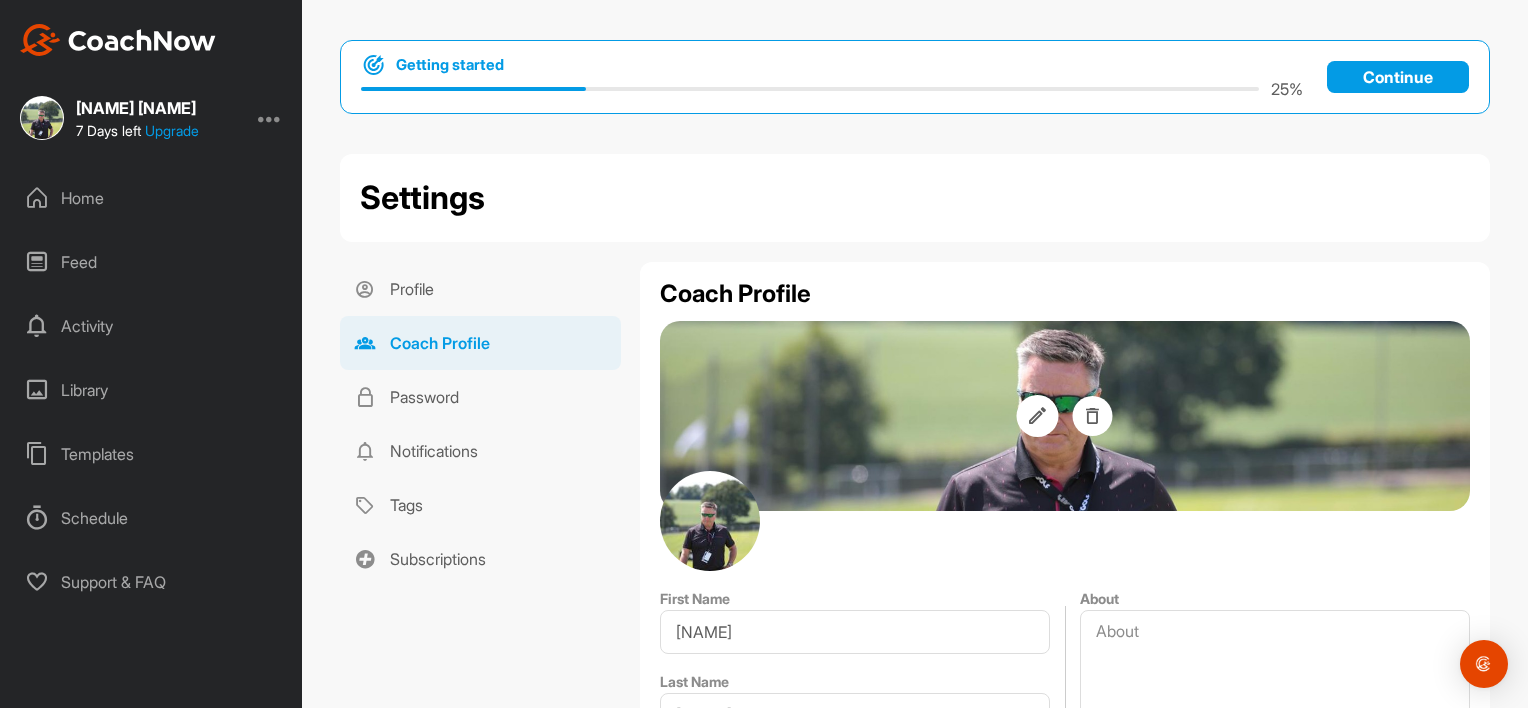 click at bounding box center (1037, 416) 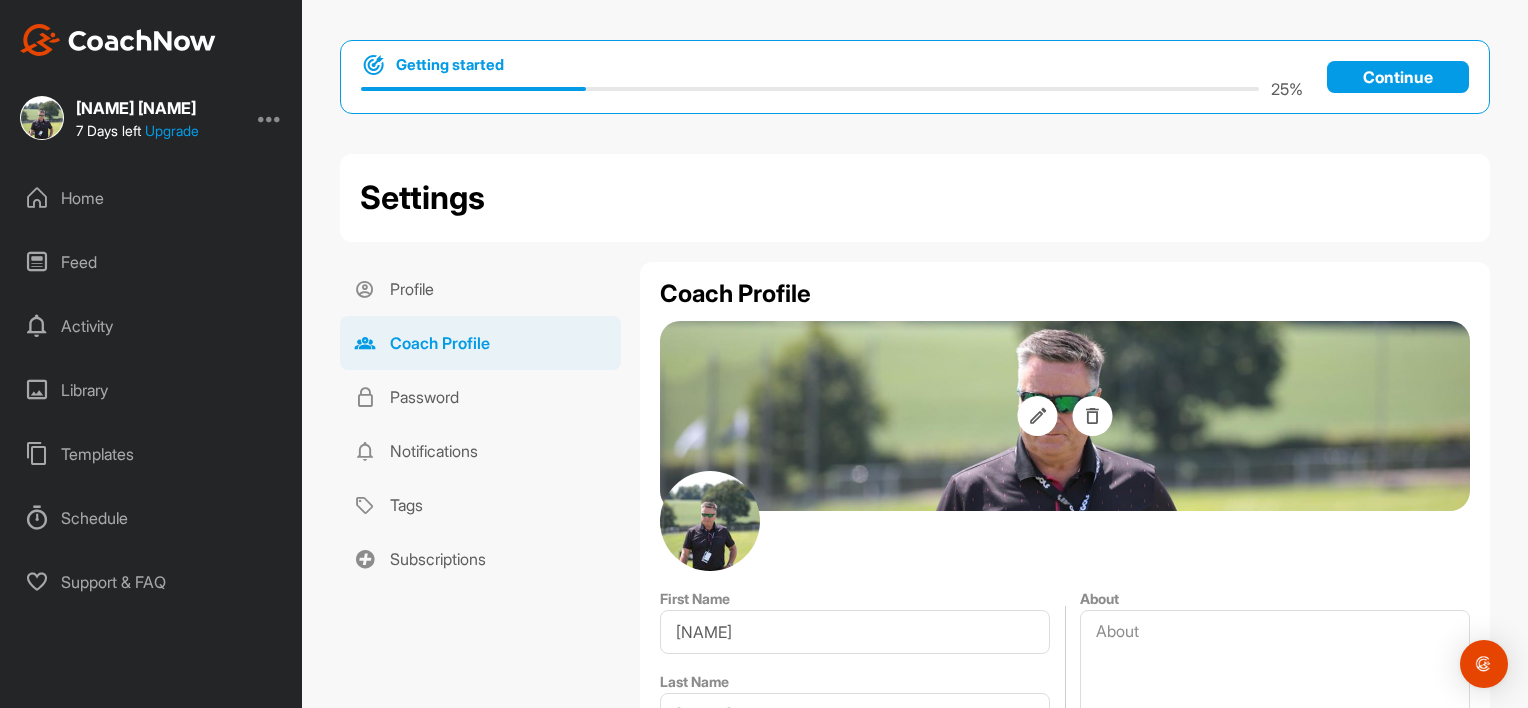 click on "Coach Profile First Name David Last Name Burns Handle PGA Number Contact Information Your athletes can contact you through these contact details Email Phone Phone +1 Country City Zip Code Address Facility Book & Pay Here, you can add links to external services(such as Calendly), providing your athletes with the ability to book or pay Booking Service Payment Service About Awards   Save Changes" at bounding box center [1065, 1105] 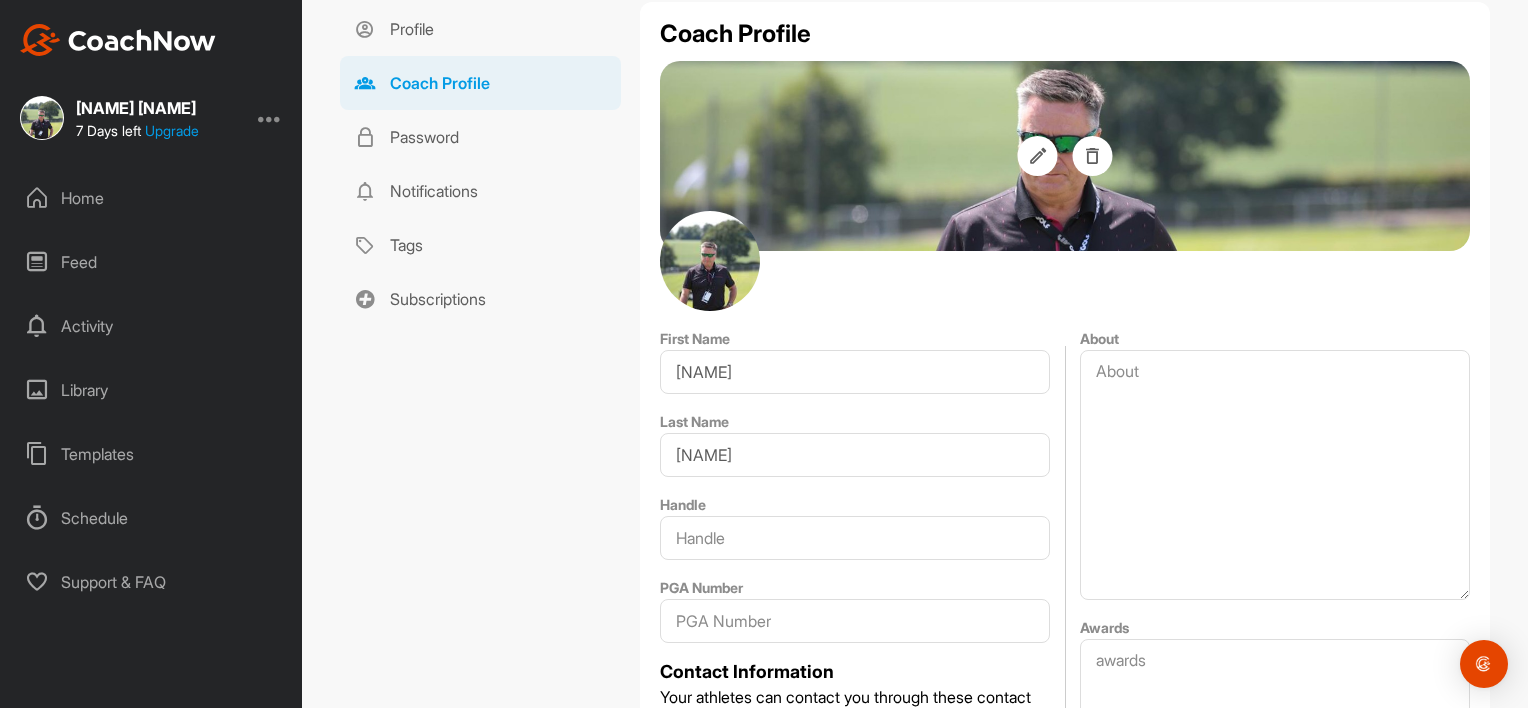 scroll, scrollTop: 320, scrollLeft: 0, axis: vertical 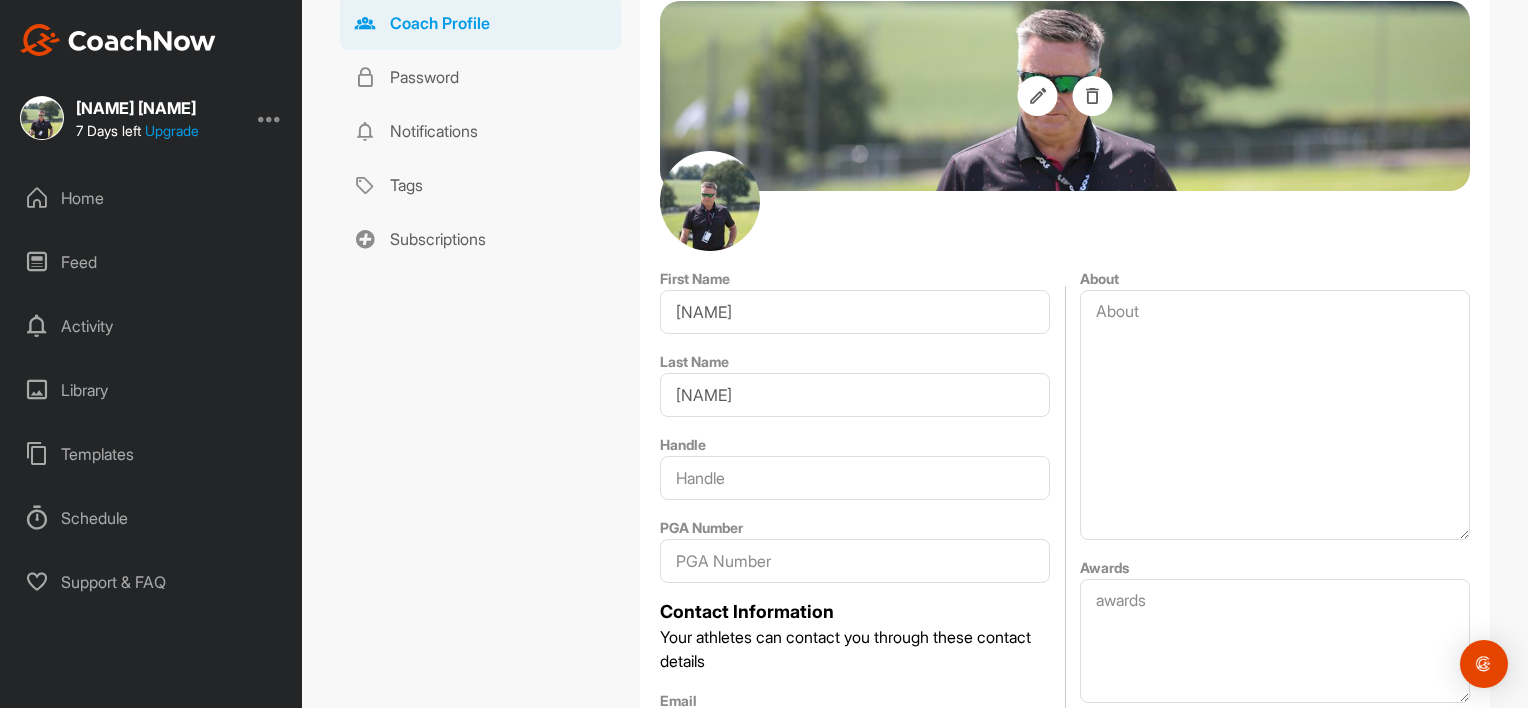 click at bounding box center (710, 201) 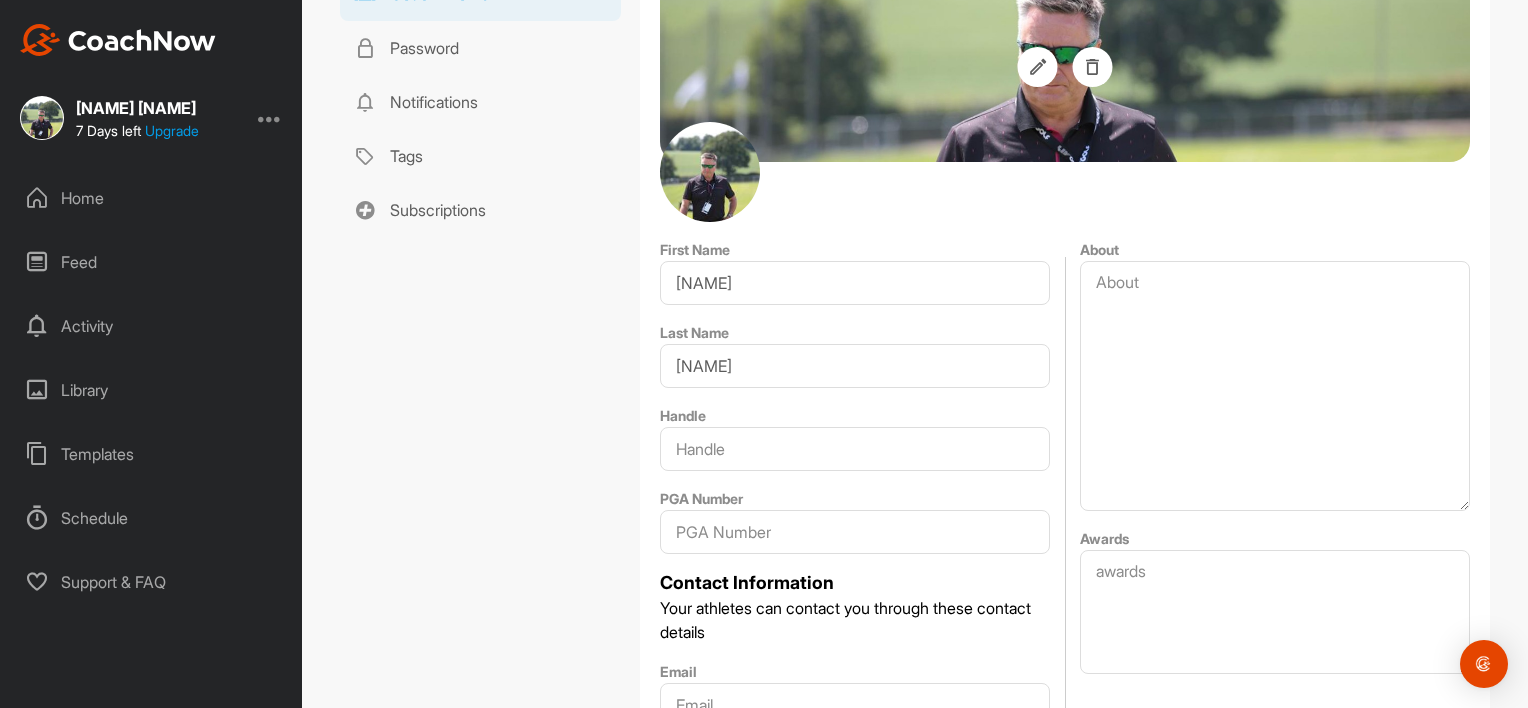 scroll, scrollTop: 160, scrollLeft: 0, axis: vertical 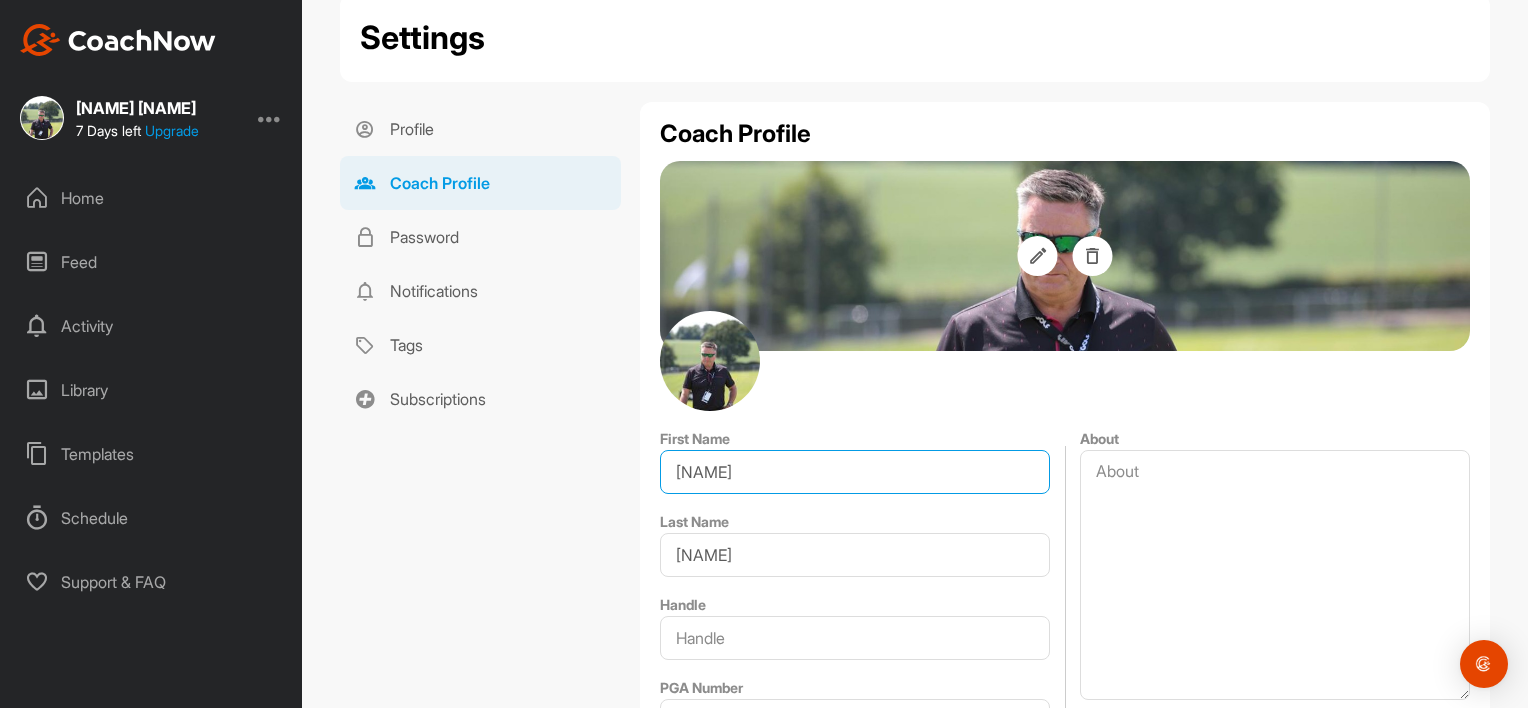 click on "David" at bounding box center [855, 472] 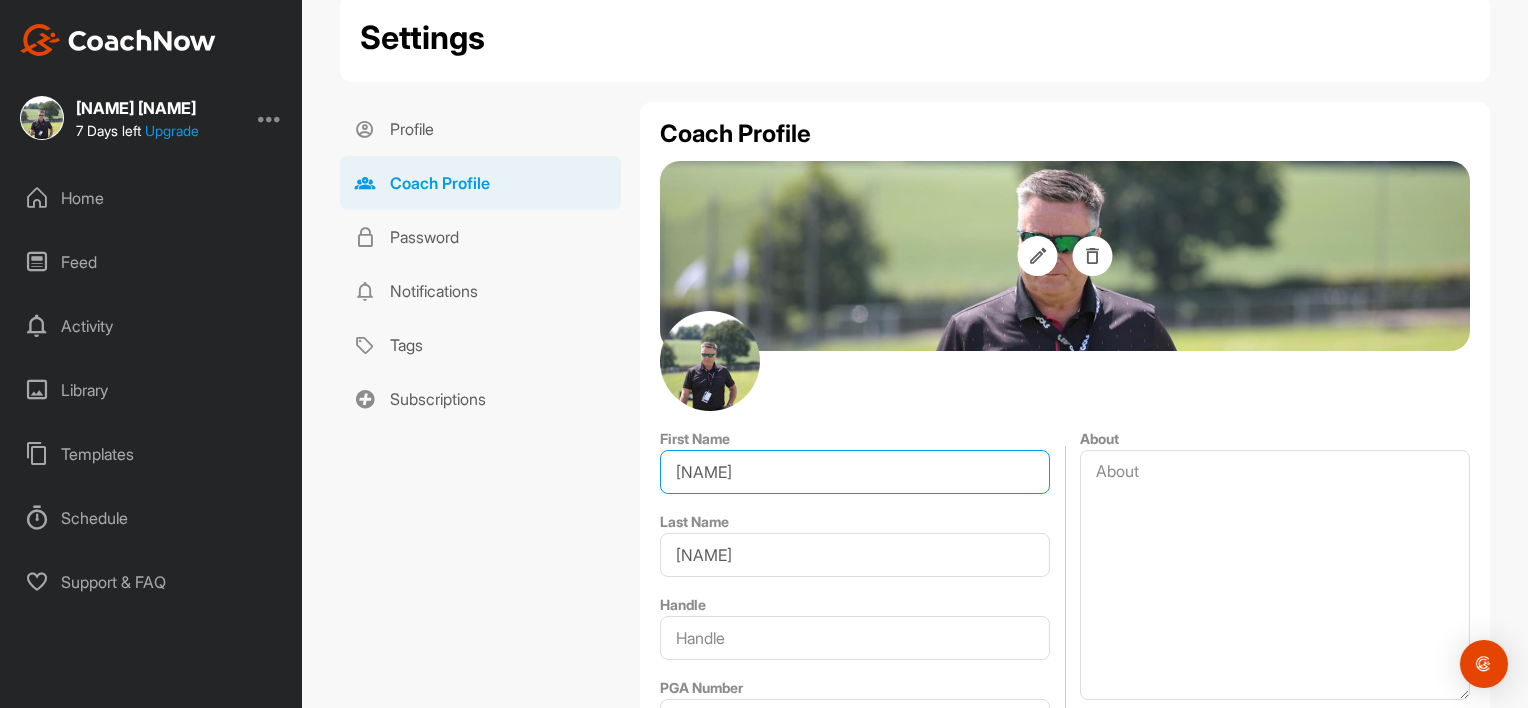 click on "David" at bounding box center (855, 472) 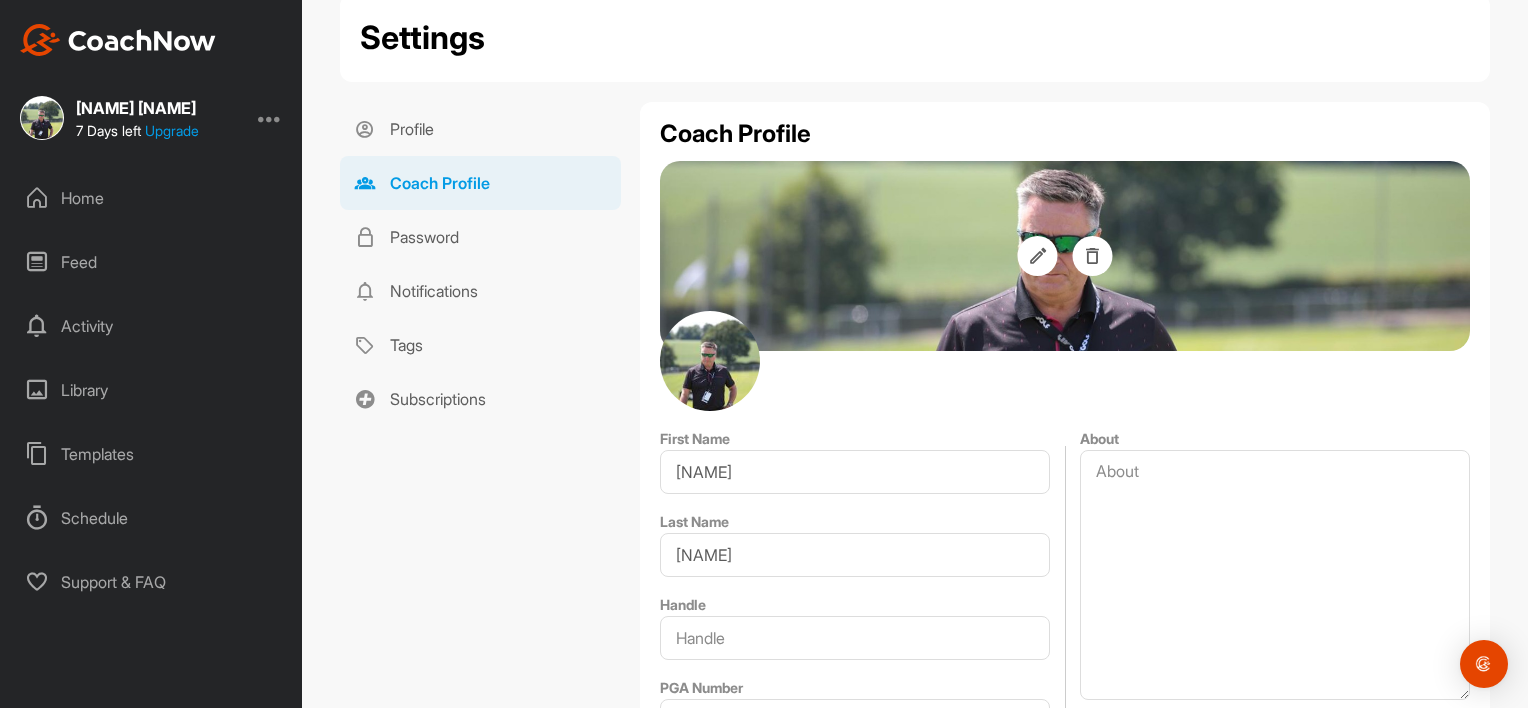 click on "Coach Profile First Name David Last Name Burns Handle PGA Number Contact Information Your athletes can contact you through these contact details Email Phone Phone +1 Country City Zip Code Address Facility Book & Pay Here, you can add links to external services(such as Calendly), providing your athletes with the ability to book or pay Booking Service Payment Service About Awards   Save Changes" at bounding box center (1065, 945) 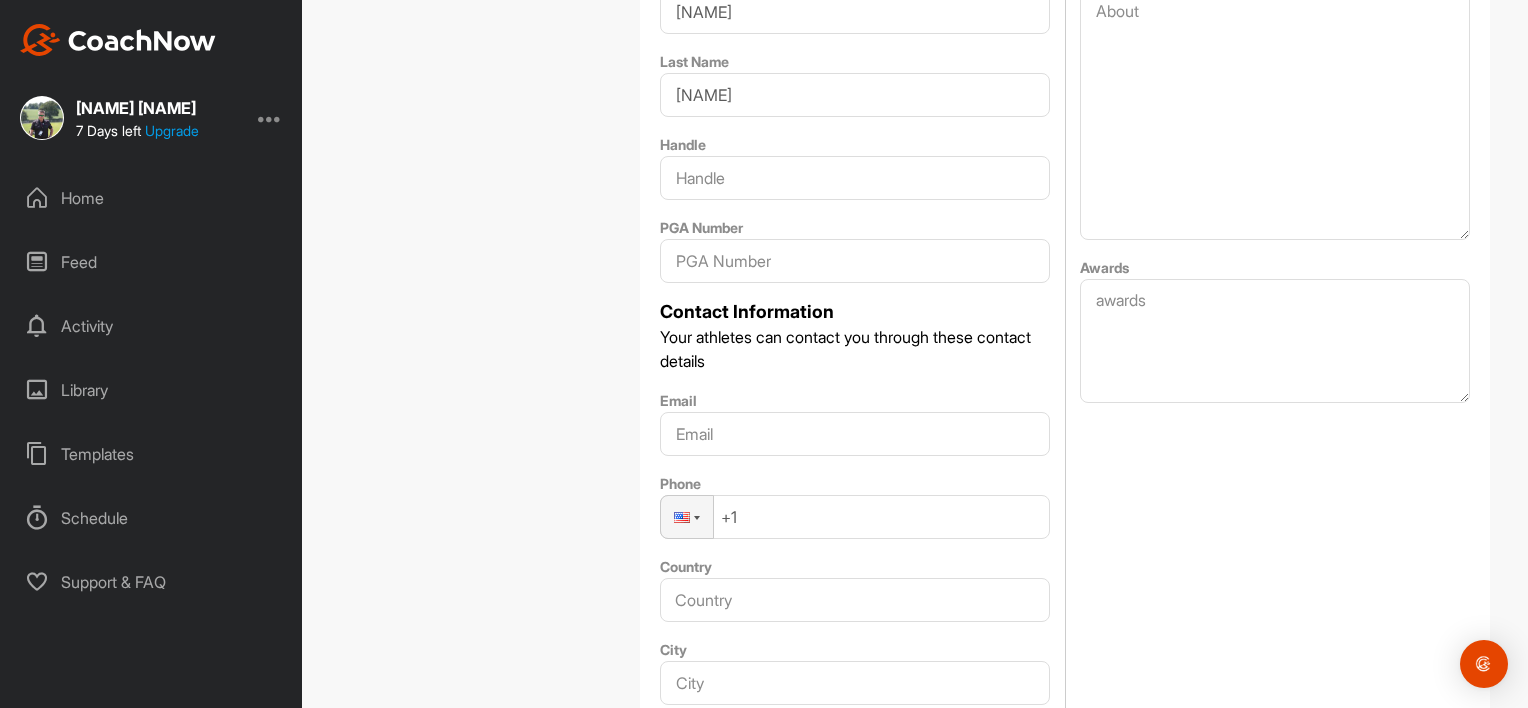 scroll, scrollTop: 624, scrollLeft: 0, axis: vertical 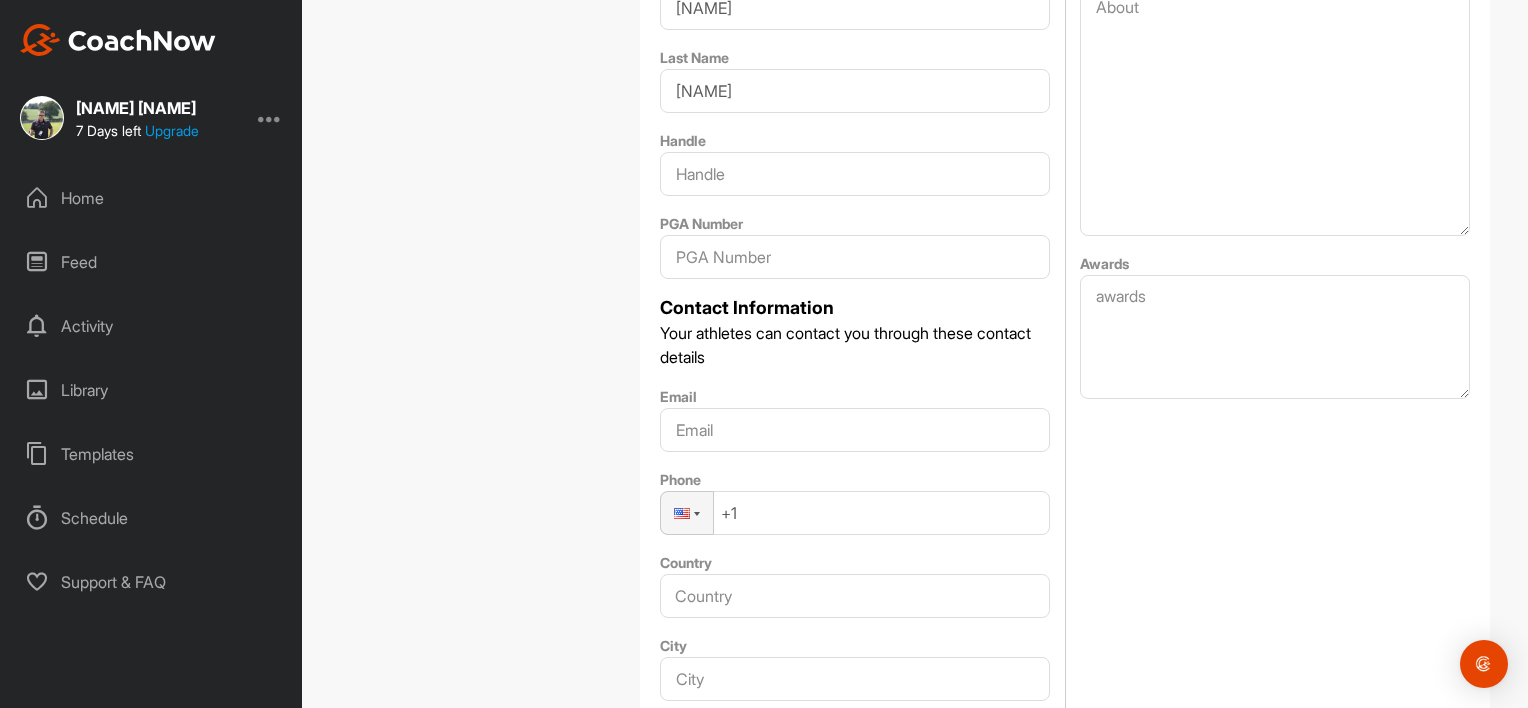 drag, startPoint x: 1518, startPoint y: 276, endPoint x: 1359, endPoint y: 506, distance: 279.60864 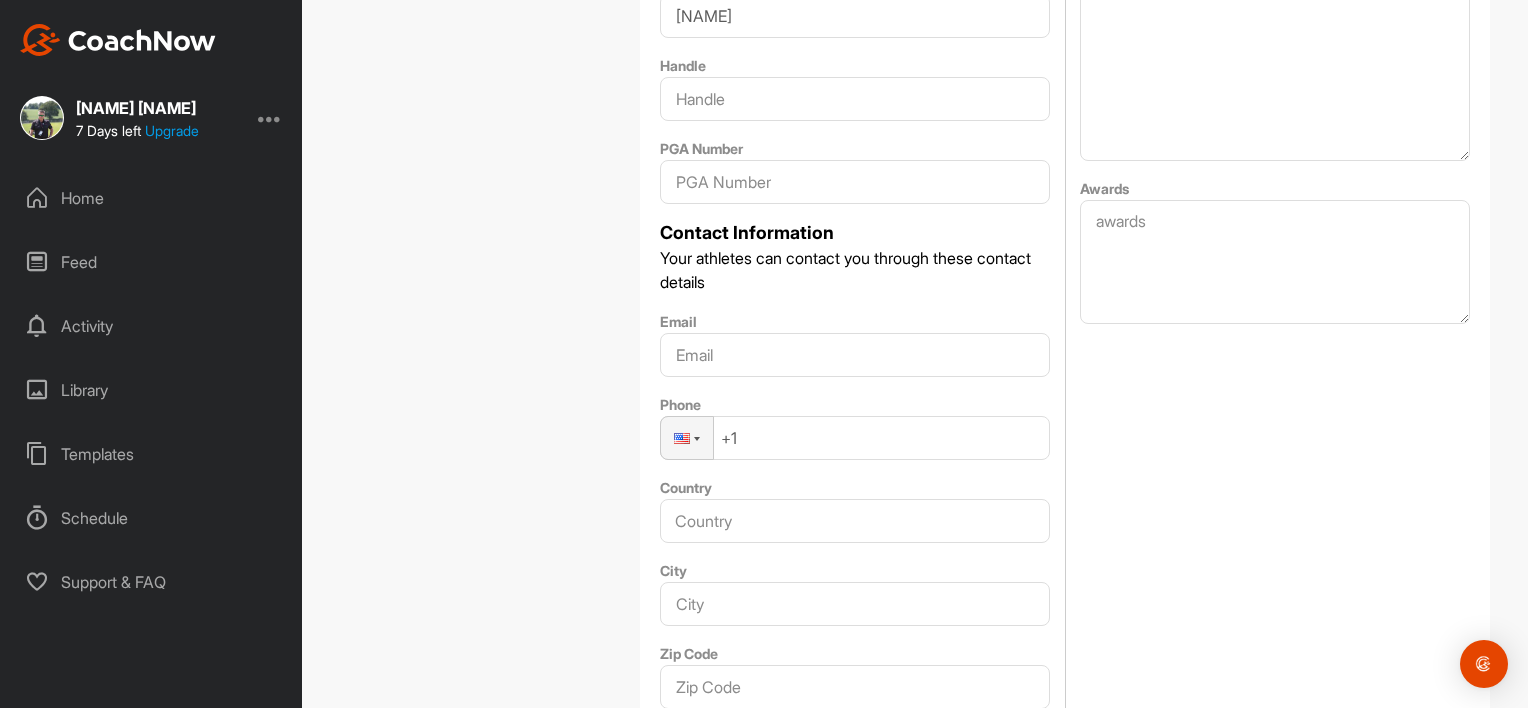 scroll, scrollTop: 716, scrollLeft: 0, axis: vertical 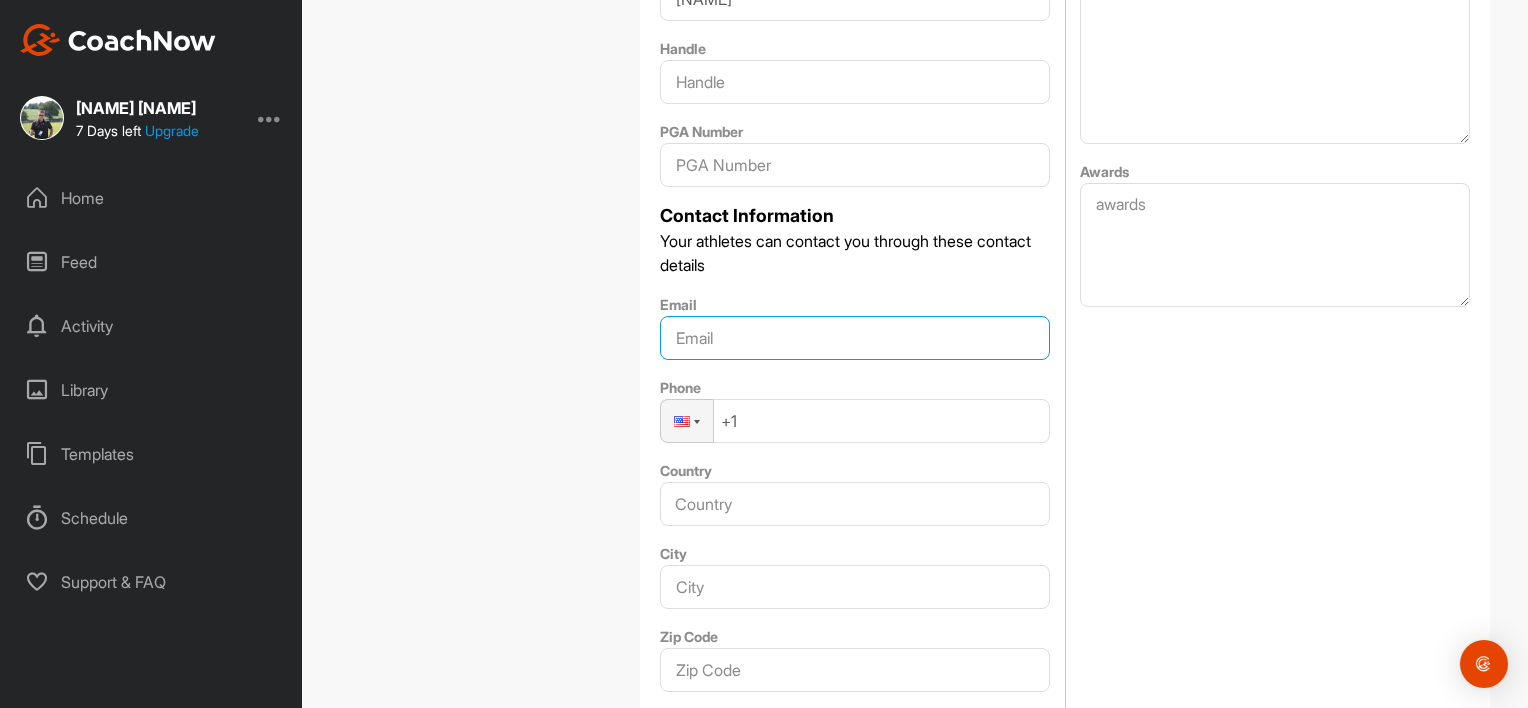 click on "Email" at bounding box center (855, 338) 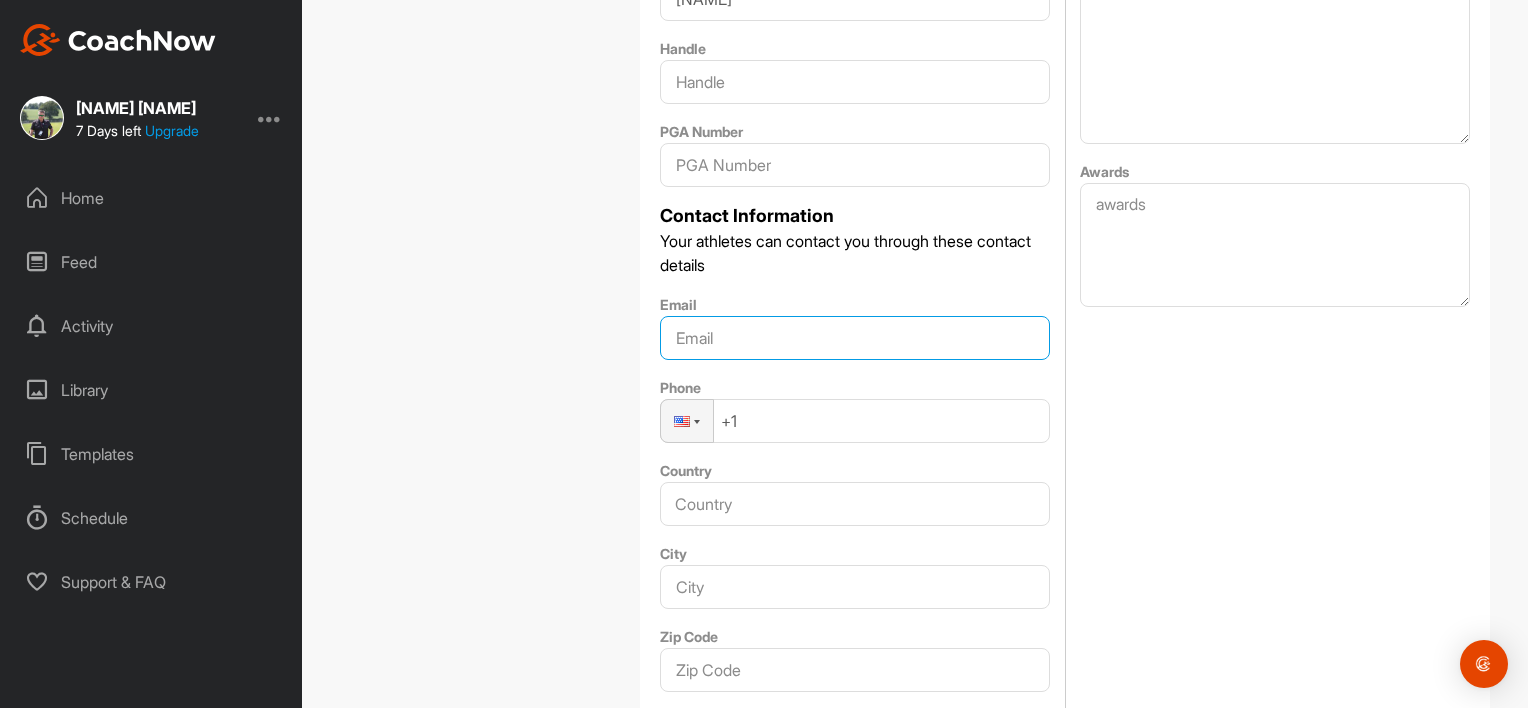type on "enquiries@davidburnsgolf.co.uk" 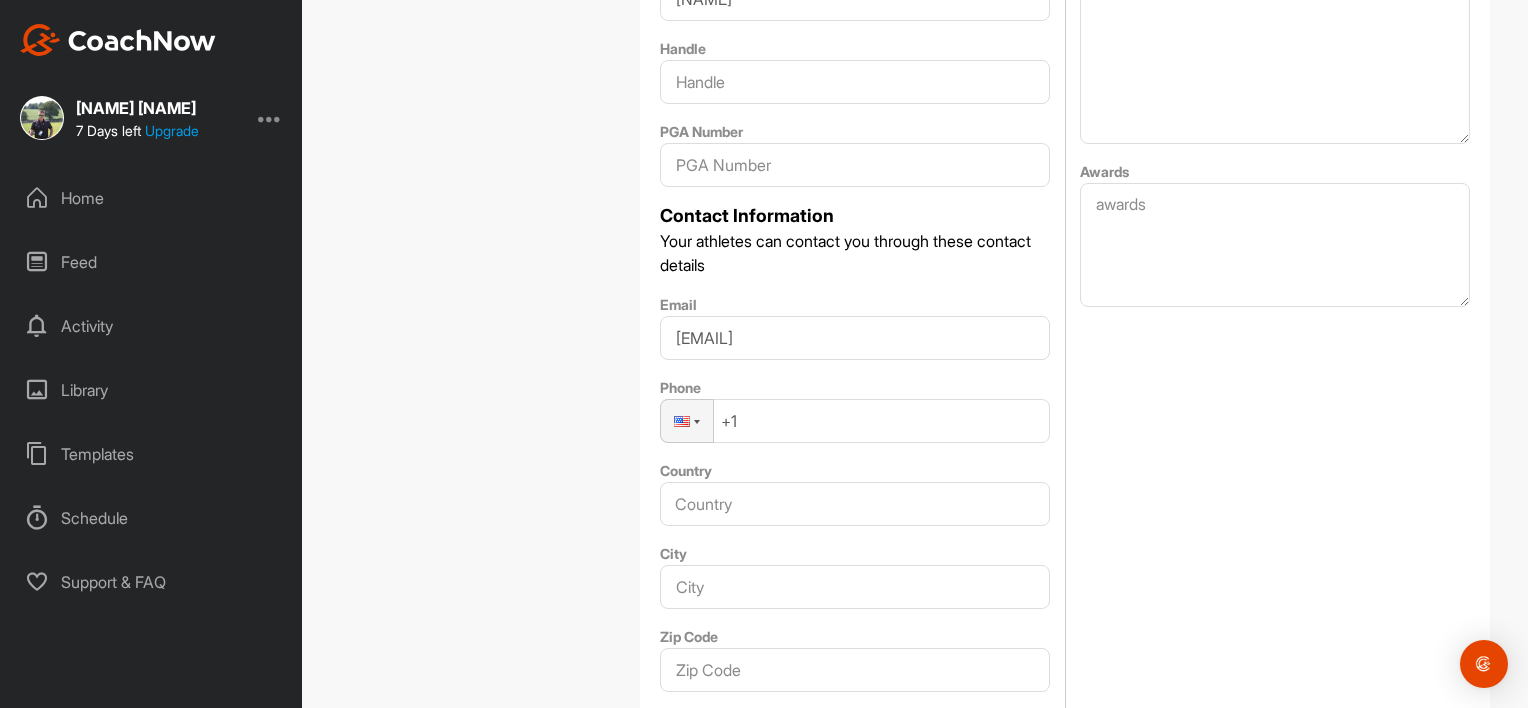 type on "United Kingdom" 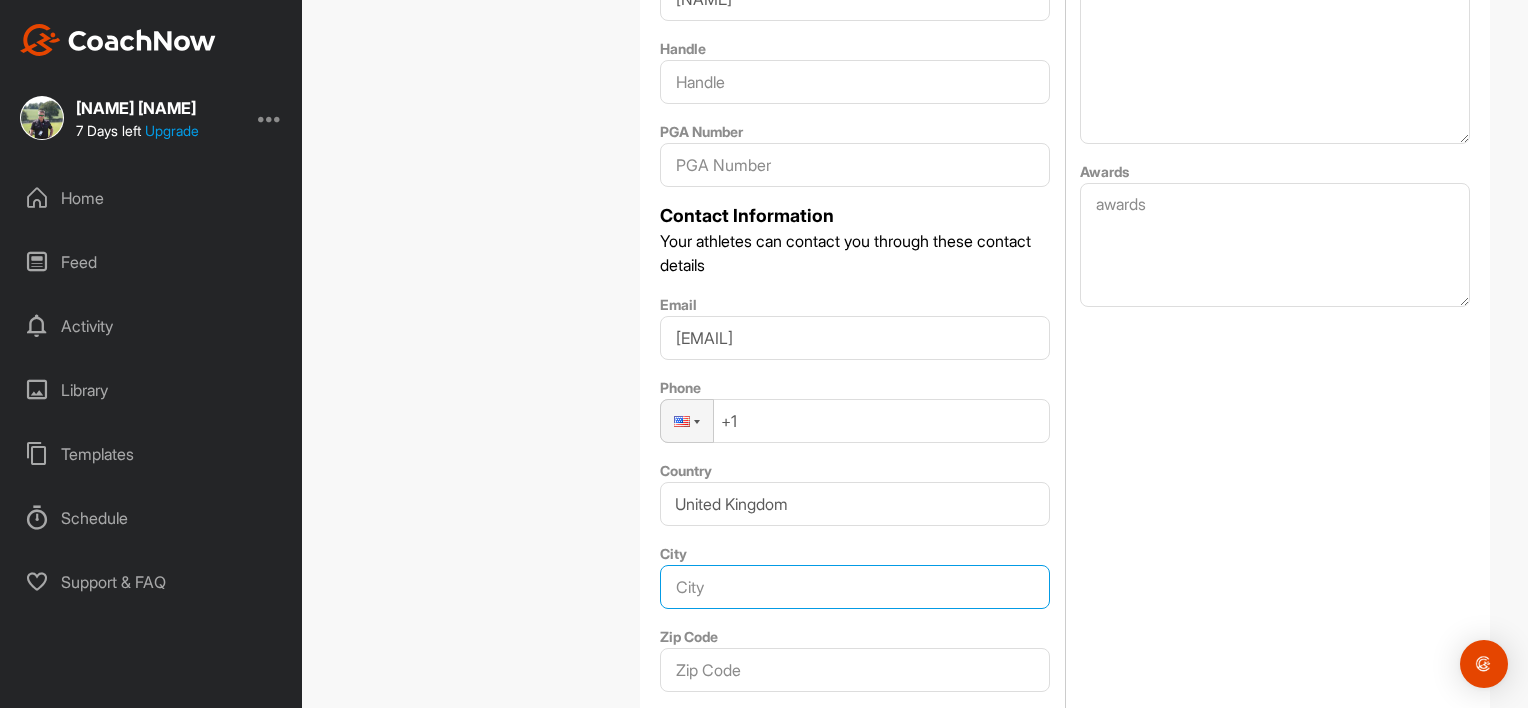 type on "Dunfermline" 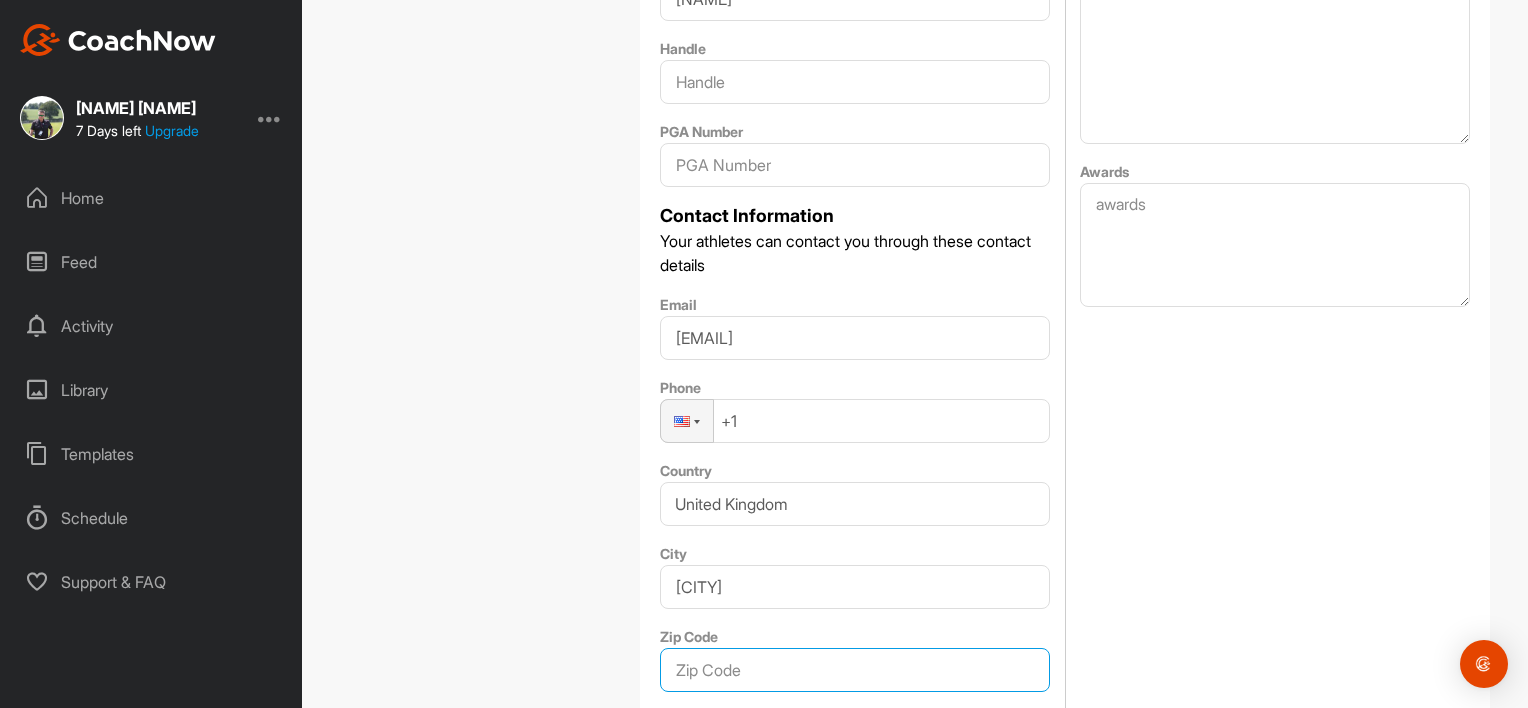 type on "KY11 3AH" 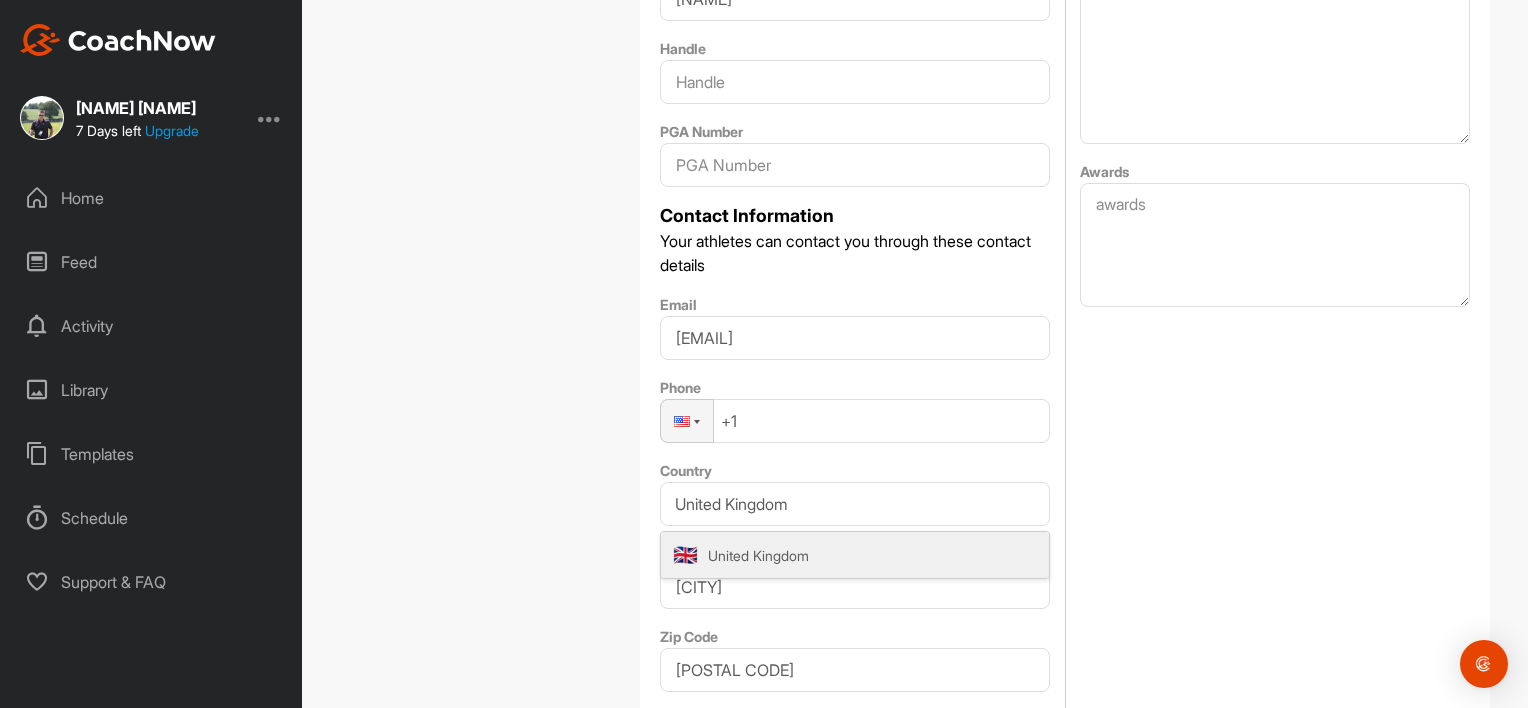 click on "+1" at bounding box center (855, 421) 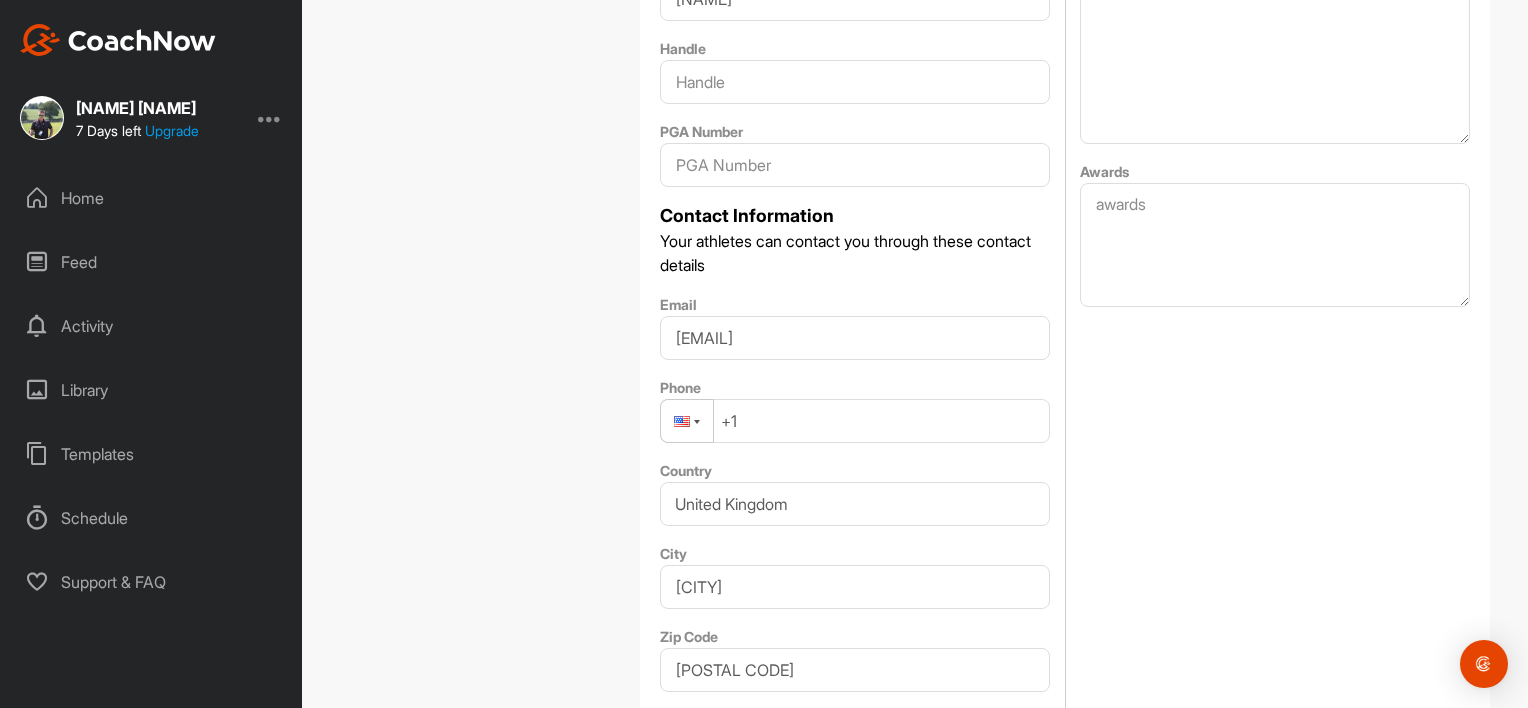 click at bounding box center [687, 421] 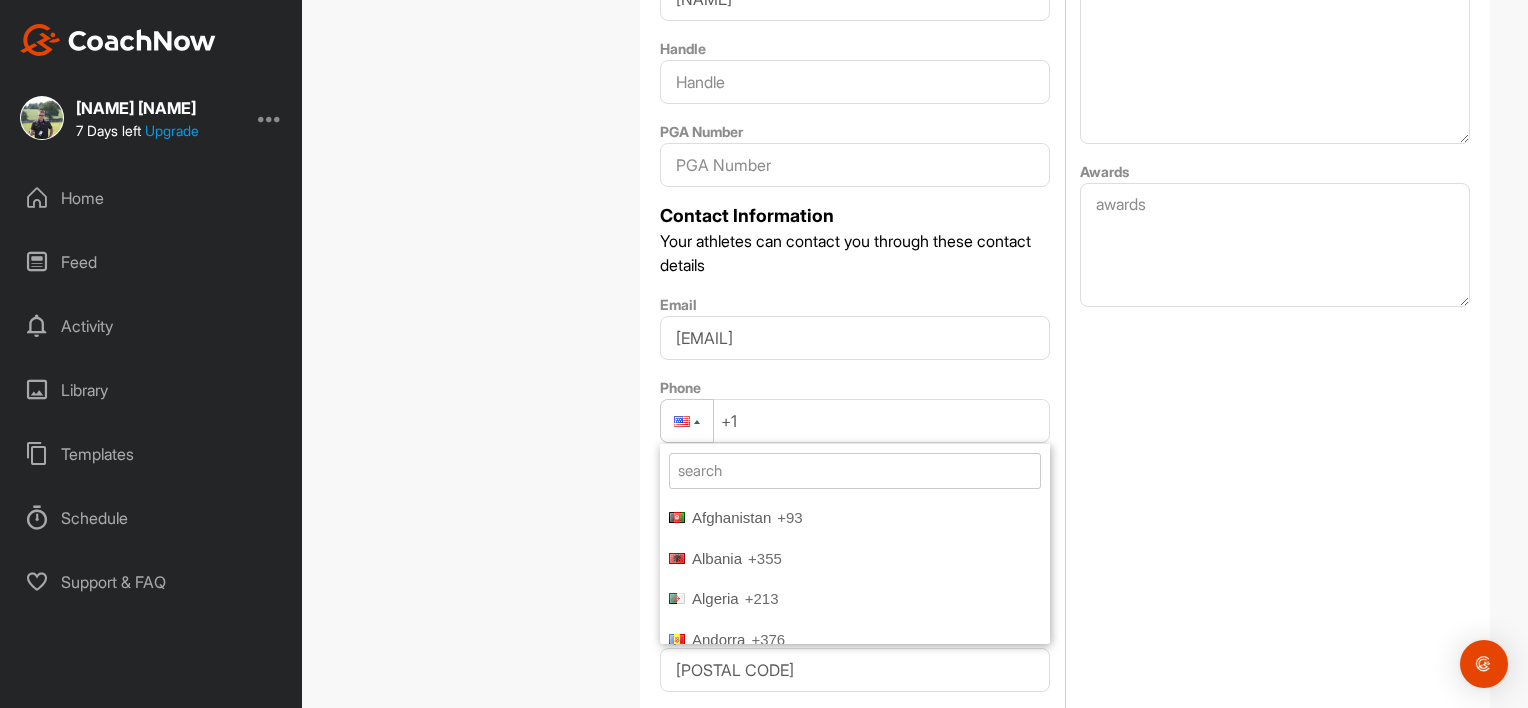 scroll, scrollTop: 8035, scrollLeft: 0, axis: vertical 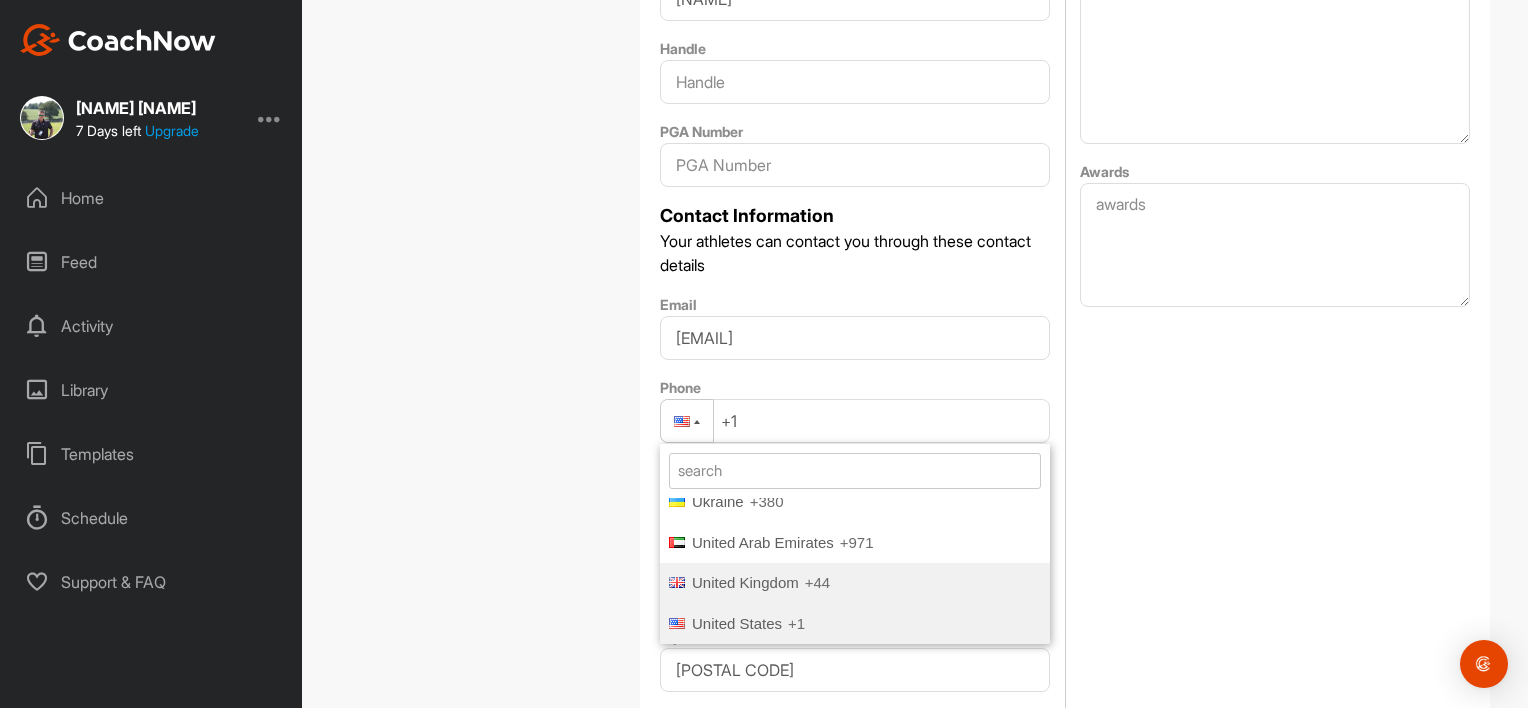click on "United Kingdom" at bounding box center [745, 582] 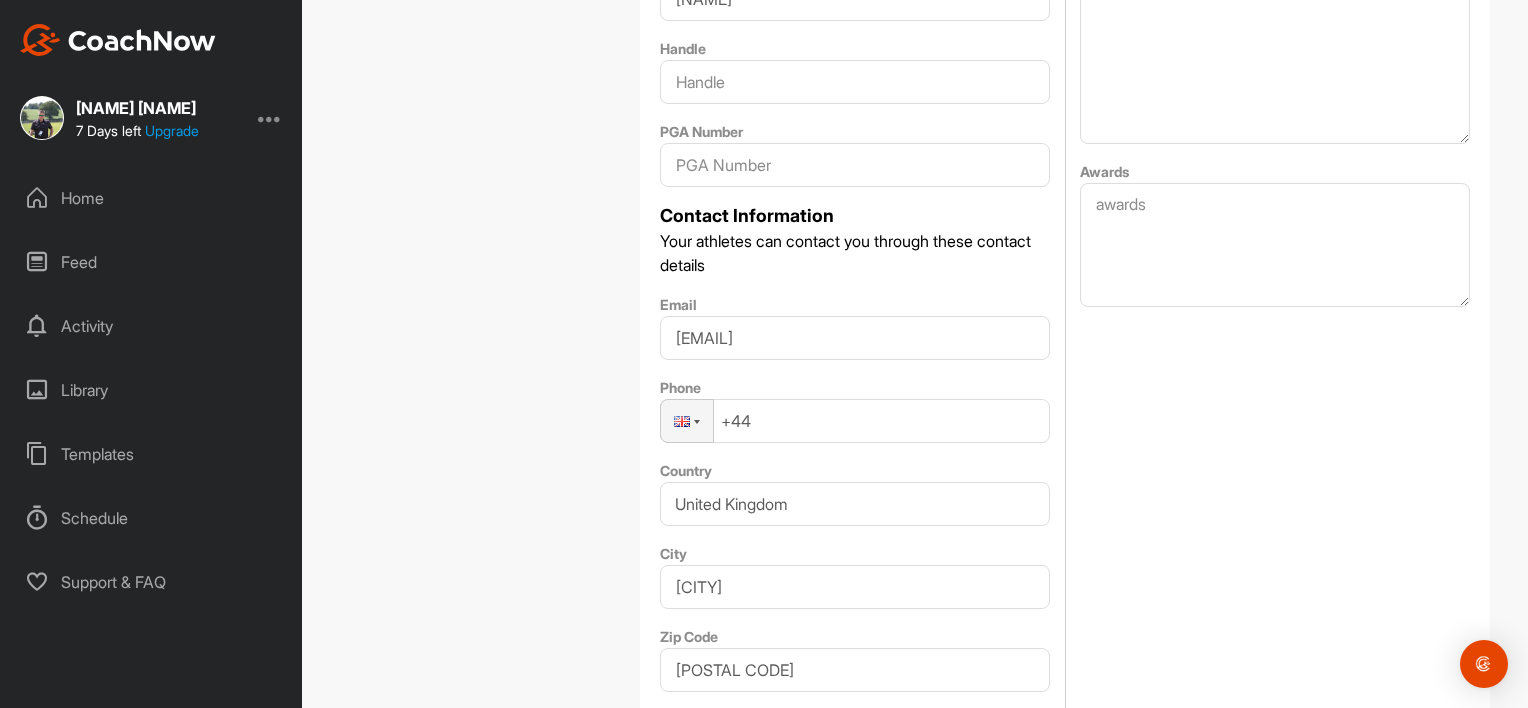 click on "+44" at bounding box center [855, 421] 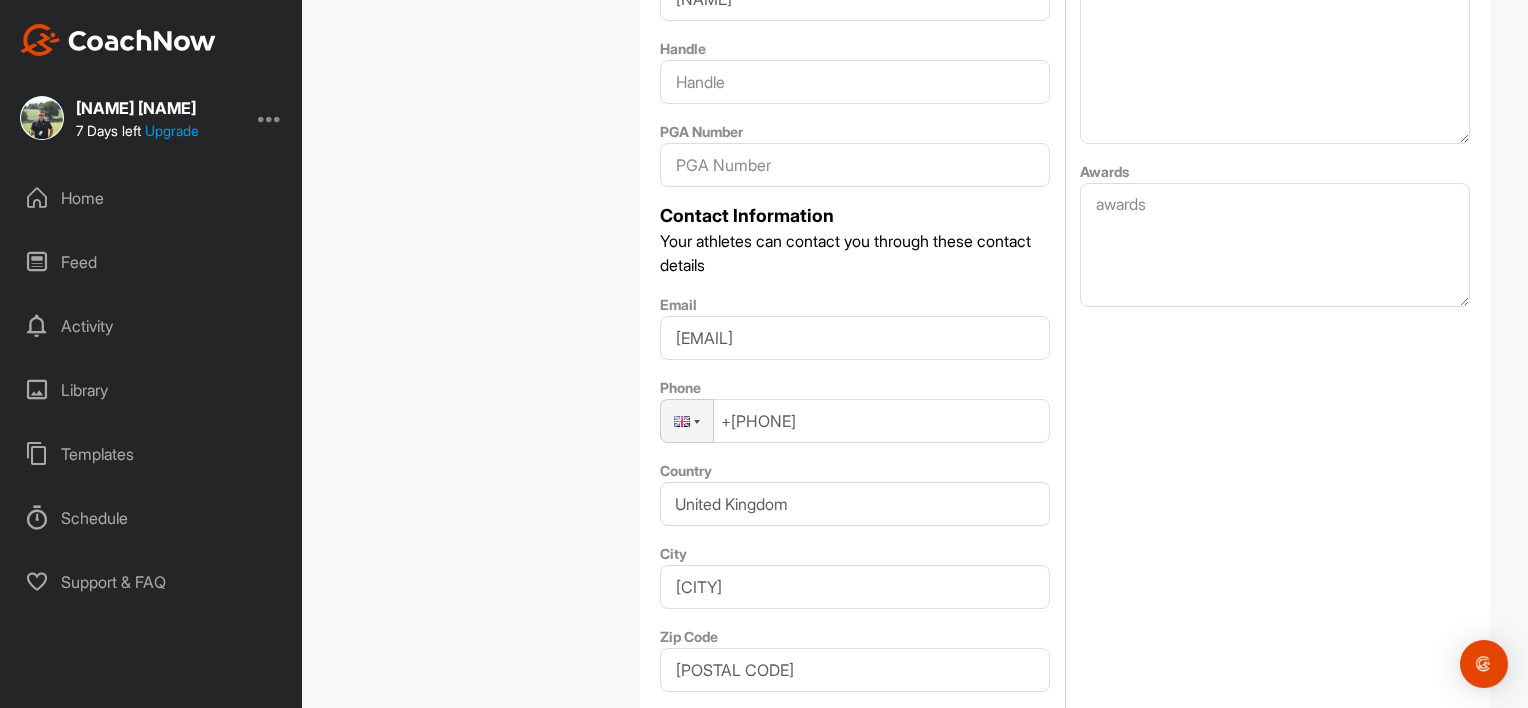 type on "+44 7730 982605" 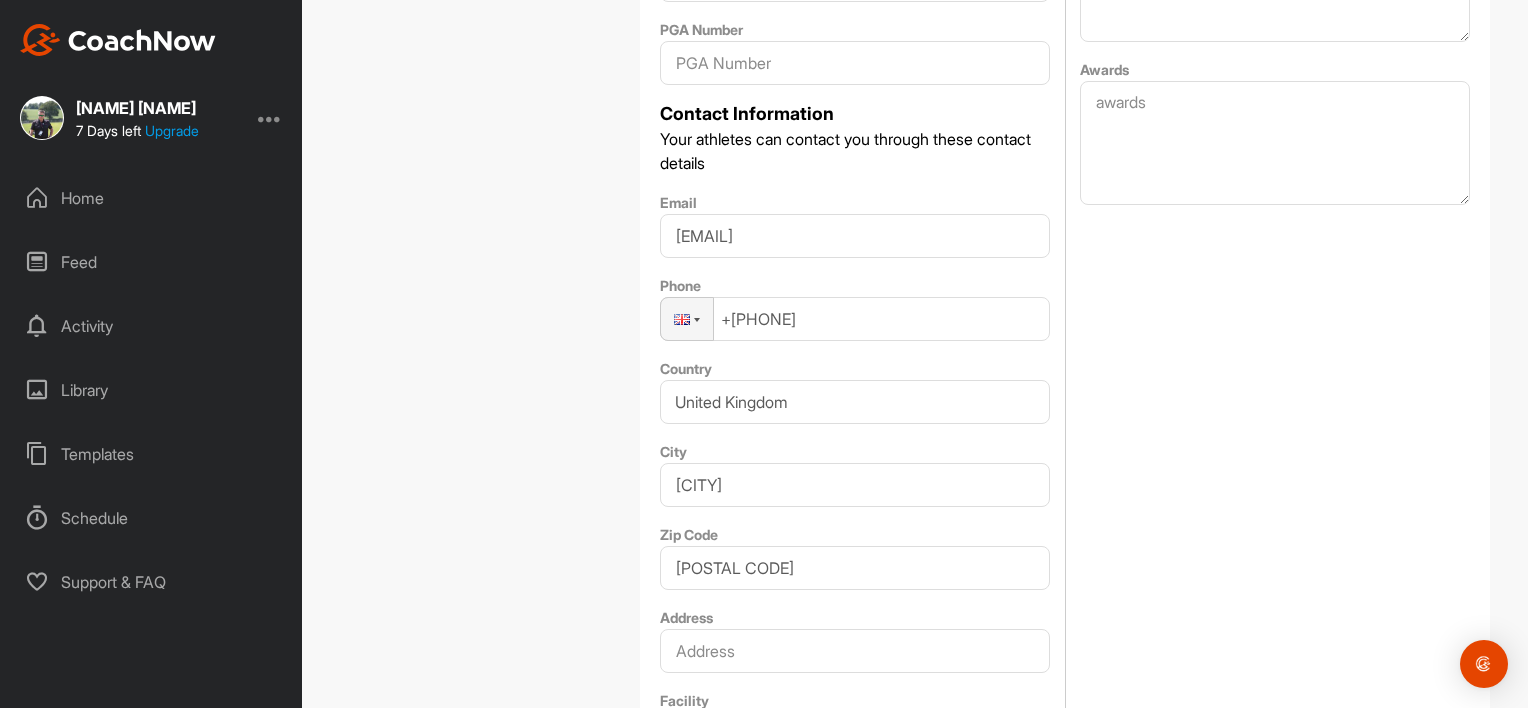 scroll, scrollTop: 916, scrollLeft: 0, axis: vertical 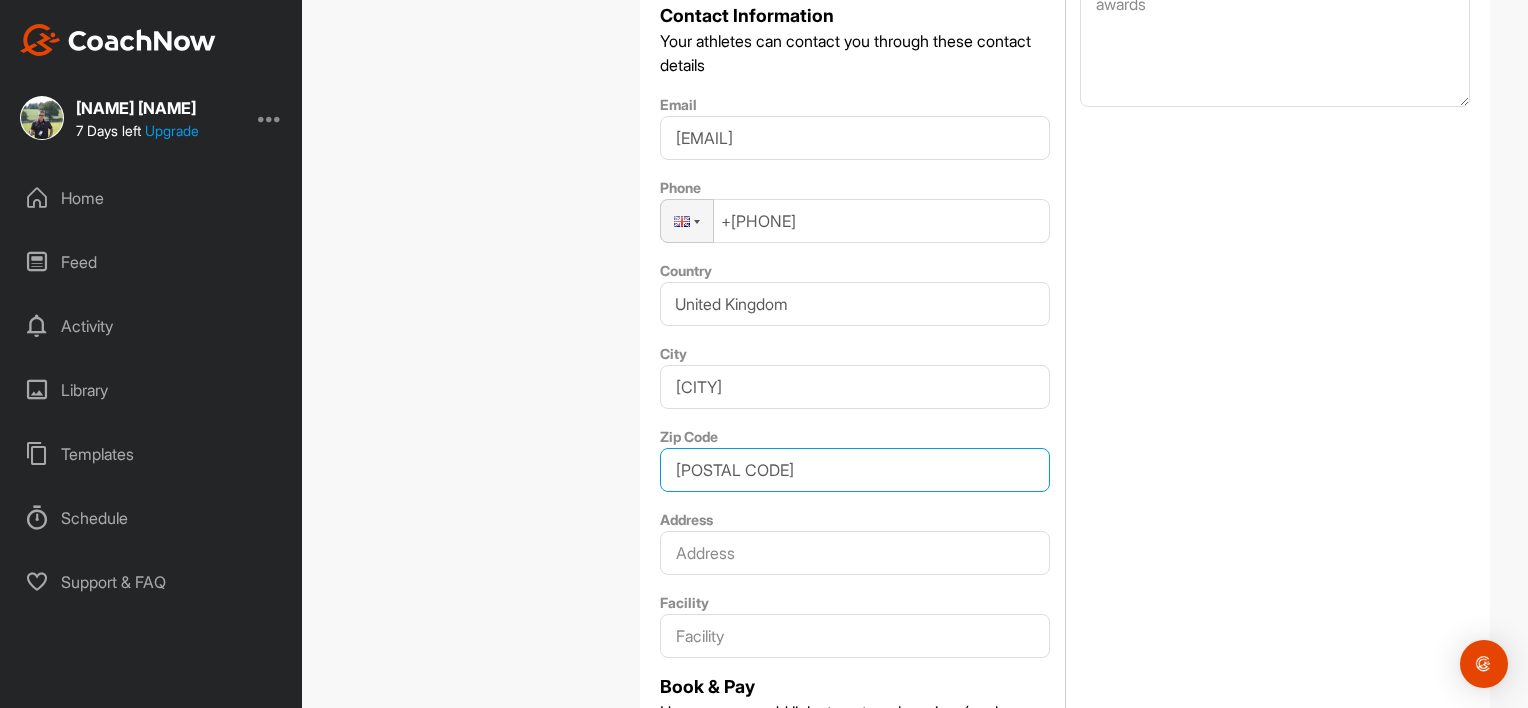 drag, startPoint x: 788, startPoint y: 476, endPoint x: 646, endPoint y: 480, distance: 142.05632 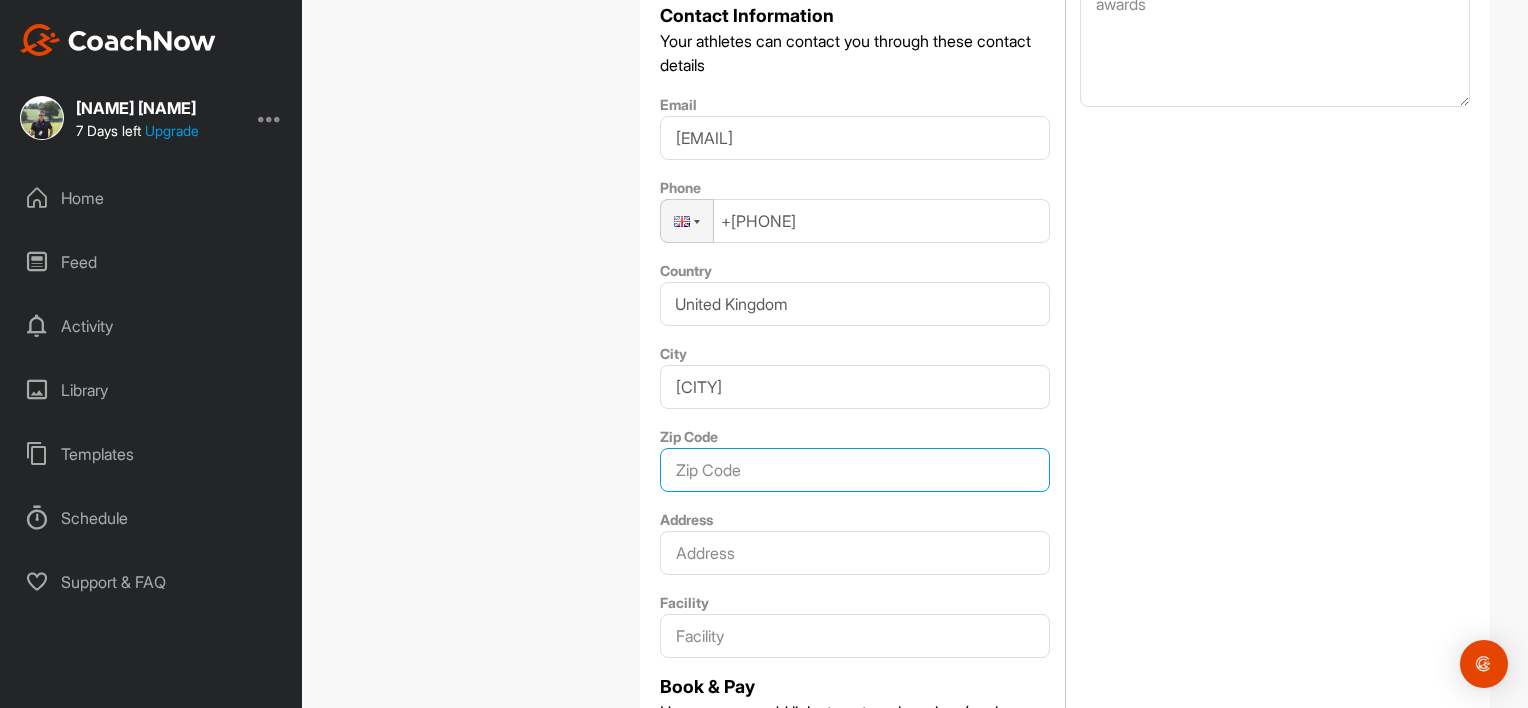 type 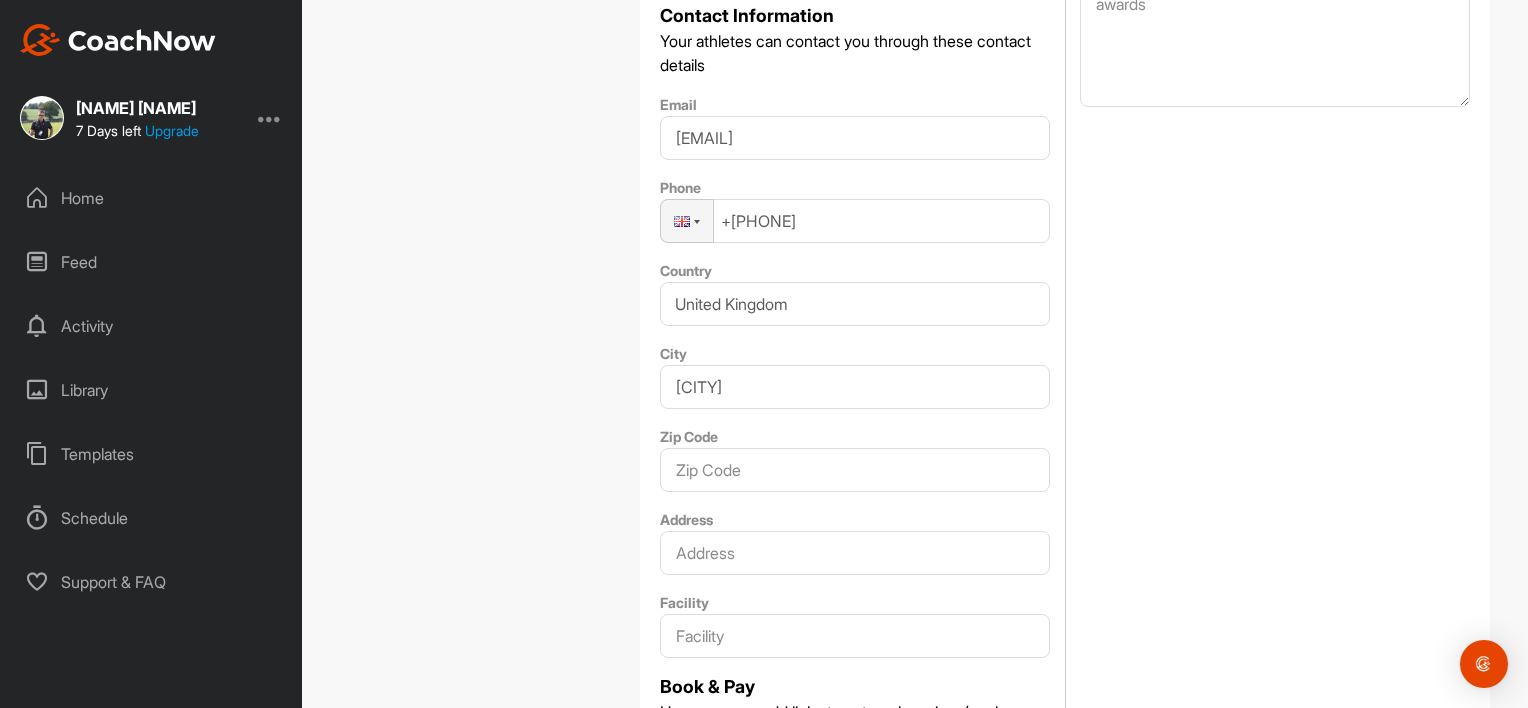 click on "About Awards" at bounding box center (1275, 304) 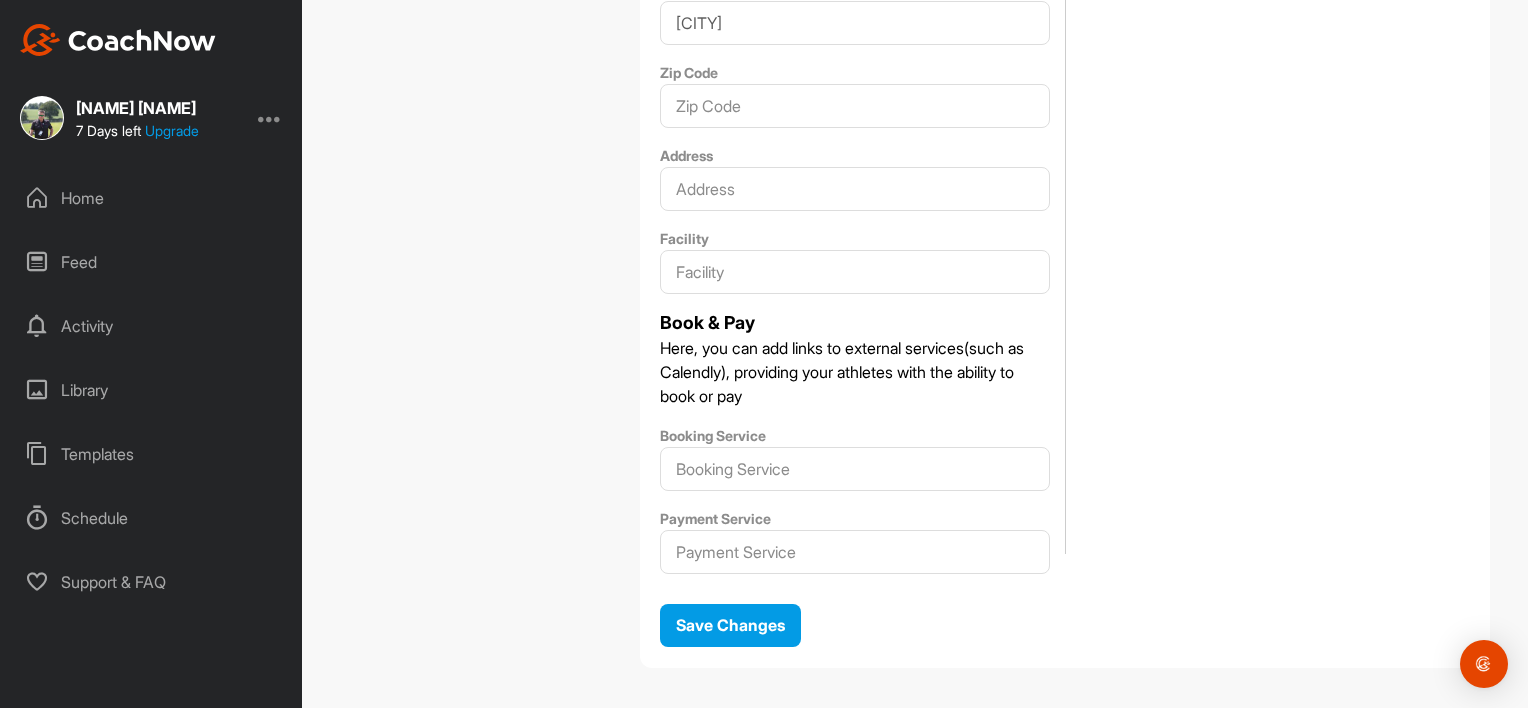scroll, scrollTop: 1300, scrollLeft: 0, axis: vertical 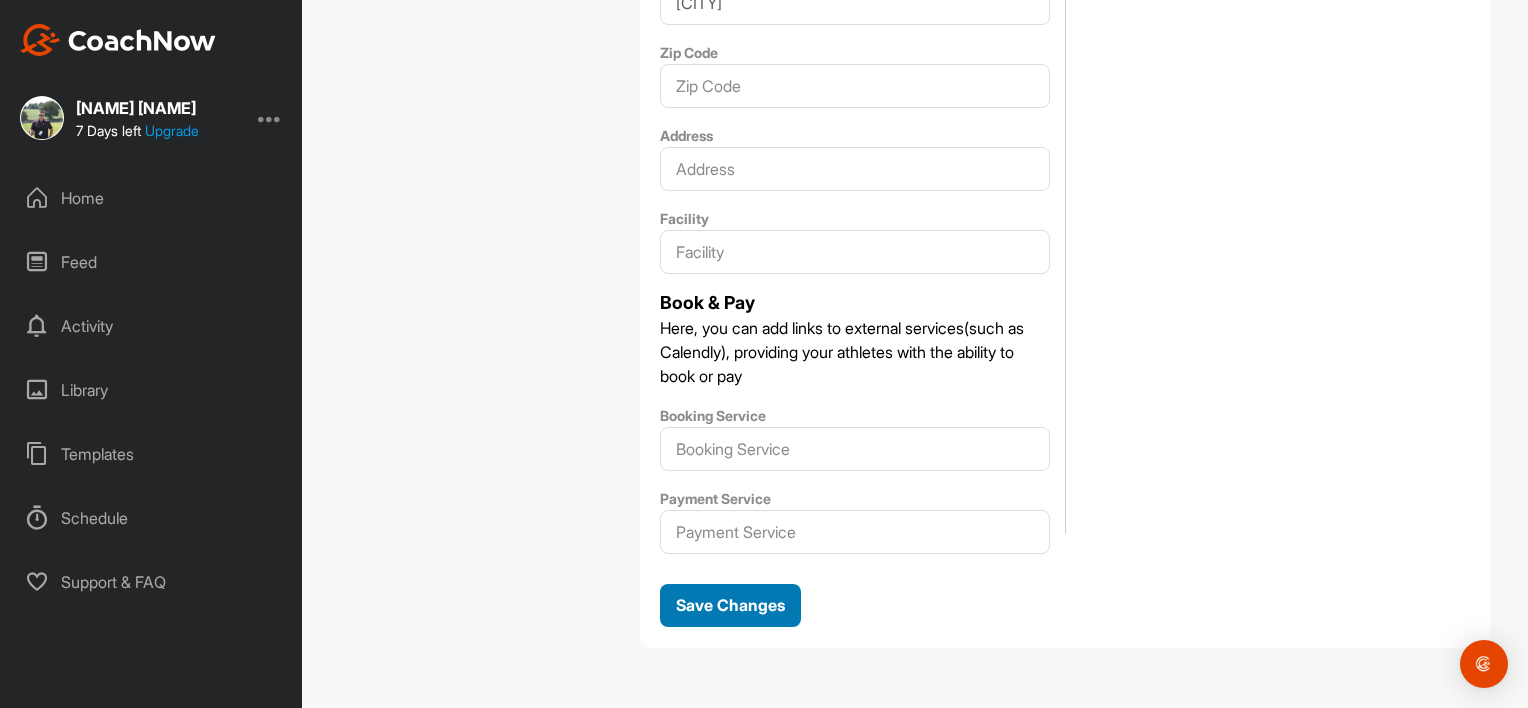 click on "Save Changes" at bounding box center (730, 605) 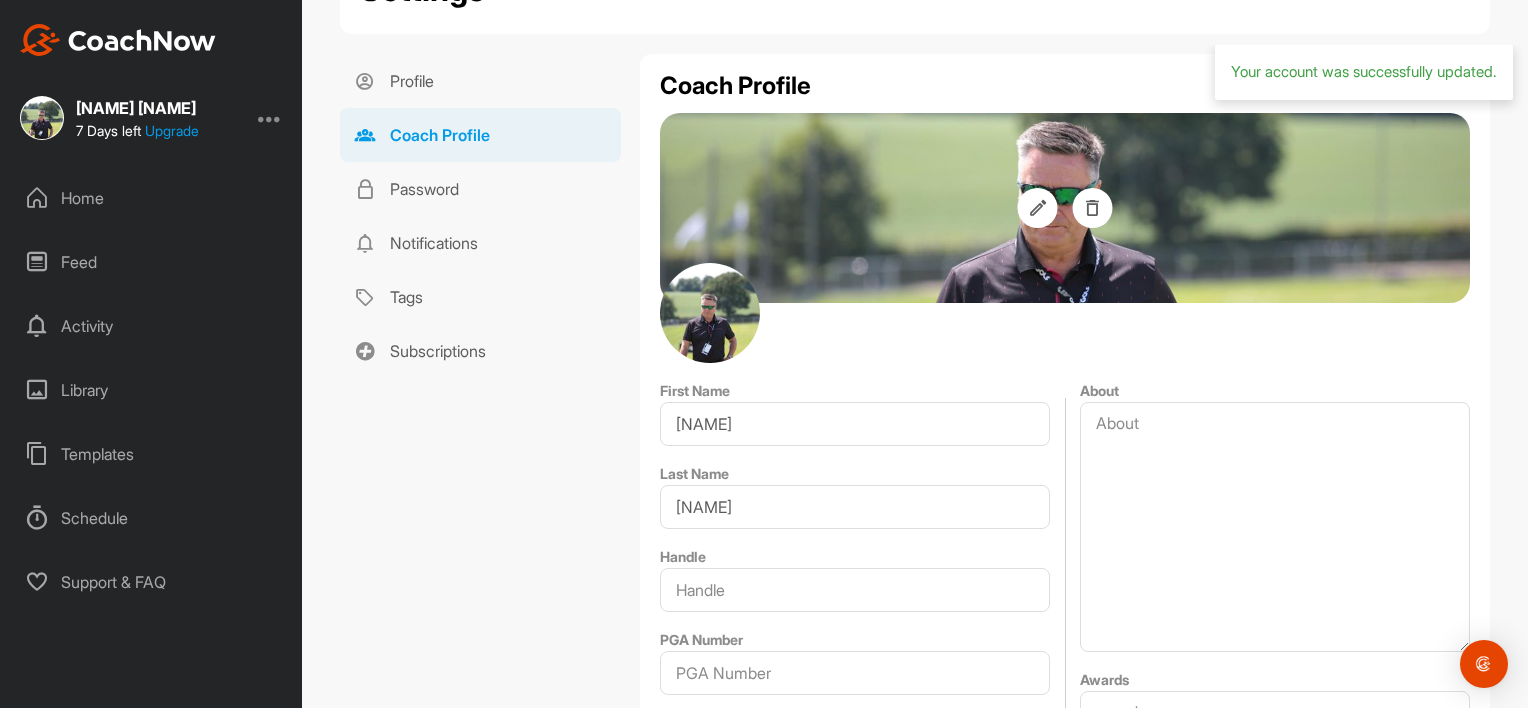 scroll, scrollTop: 198, scrollLeft: 0, axis: vertical 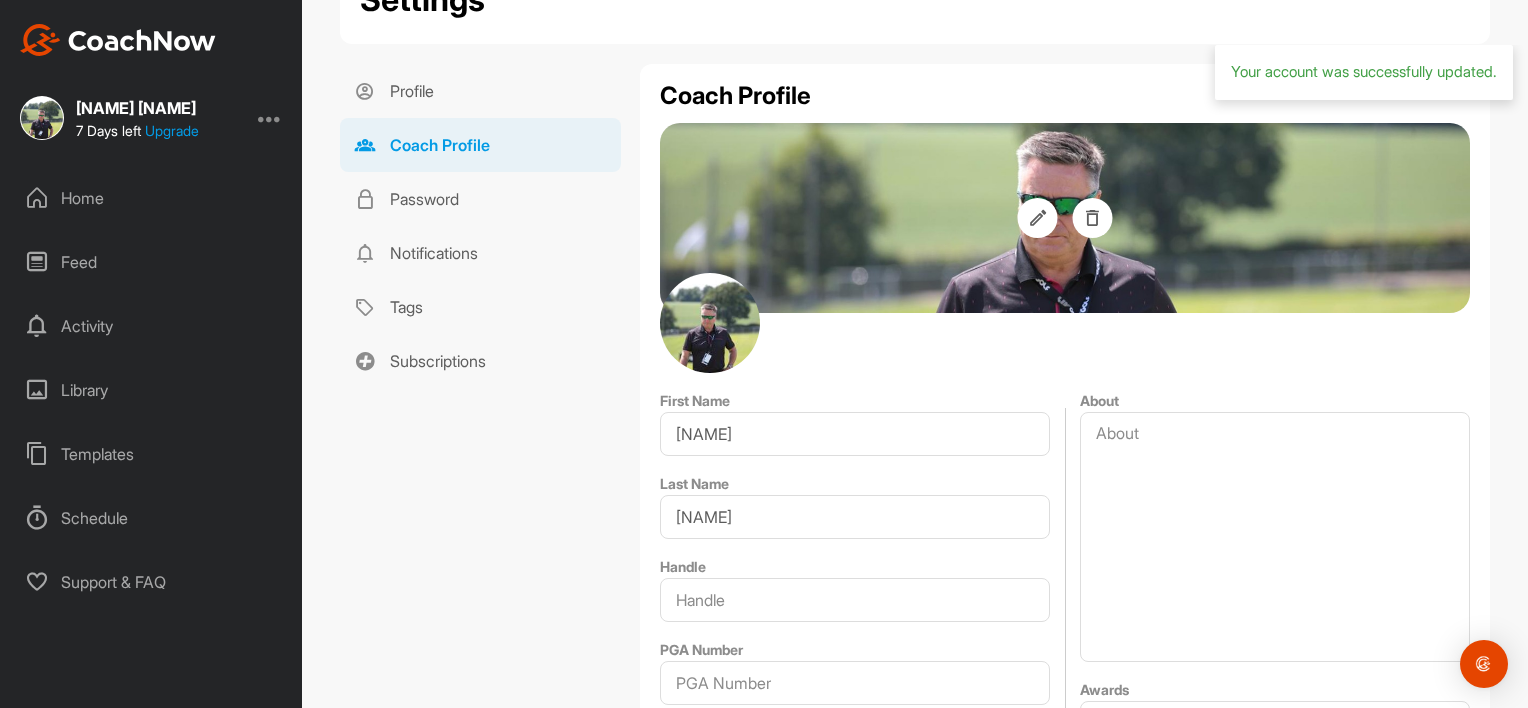 click at bounding box center [710, 323] 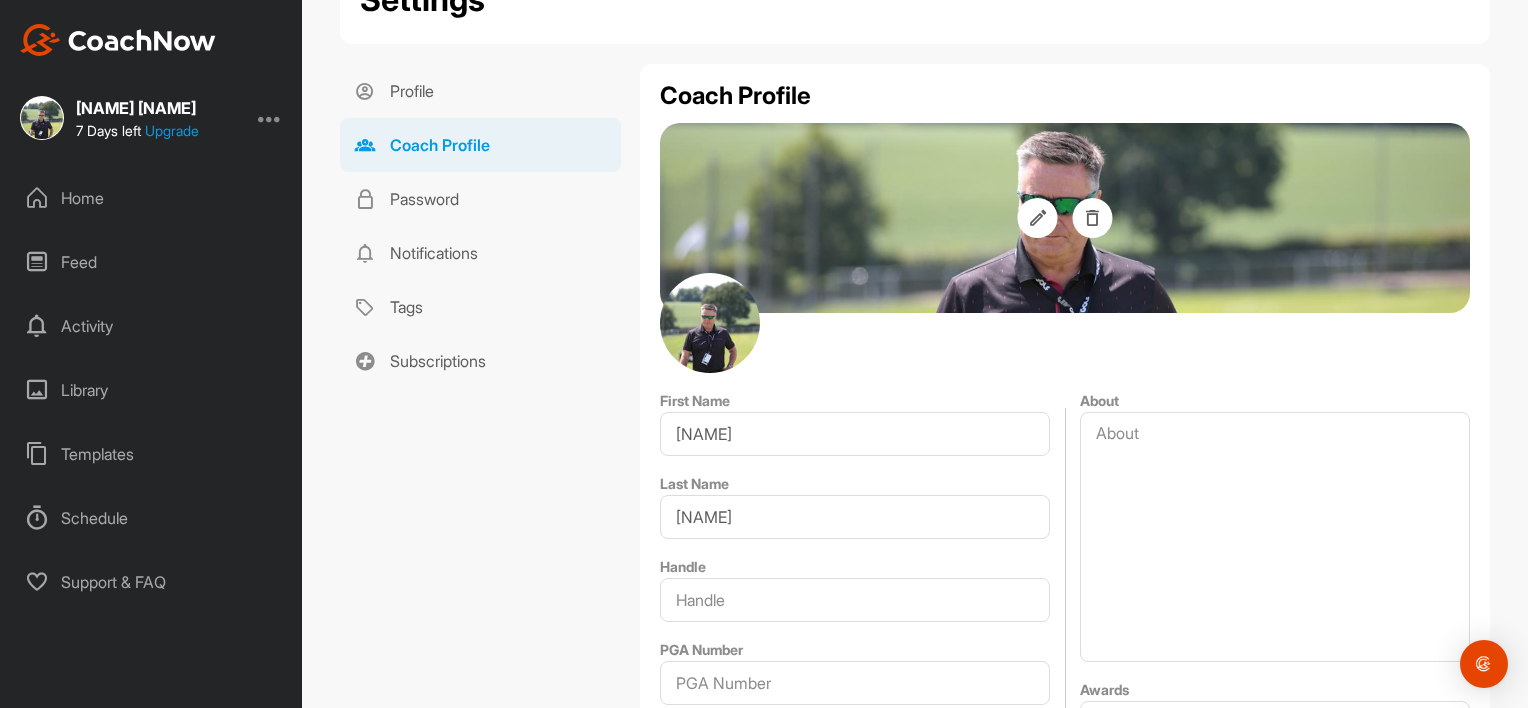 click at bounding box center [710, 323] 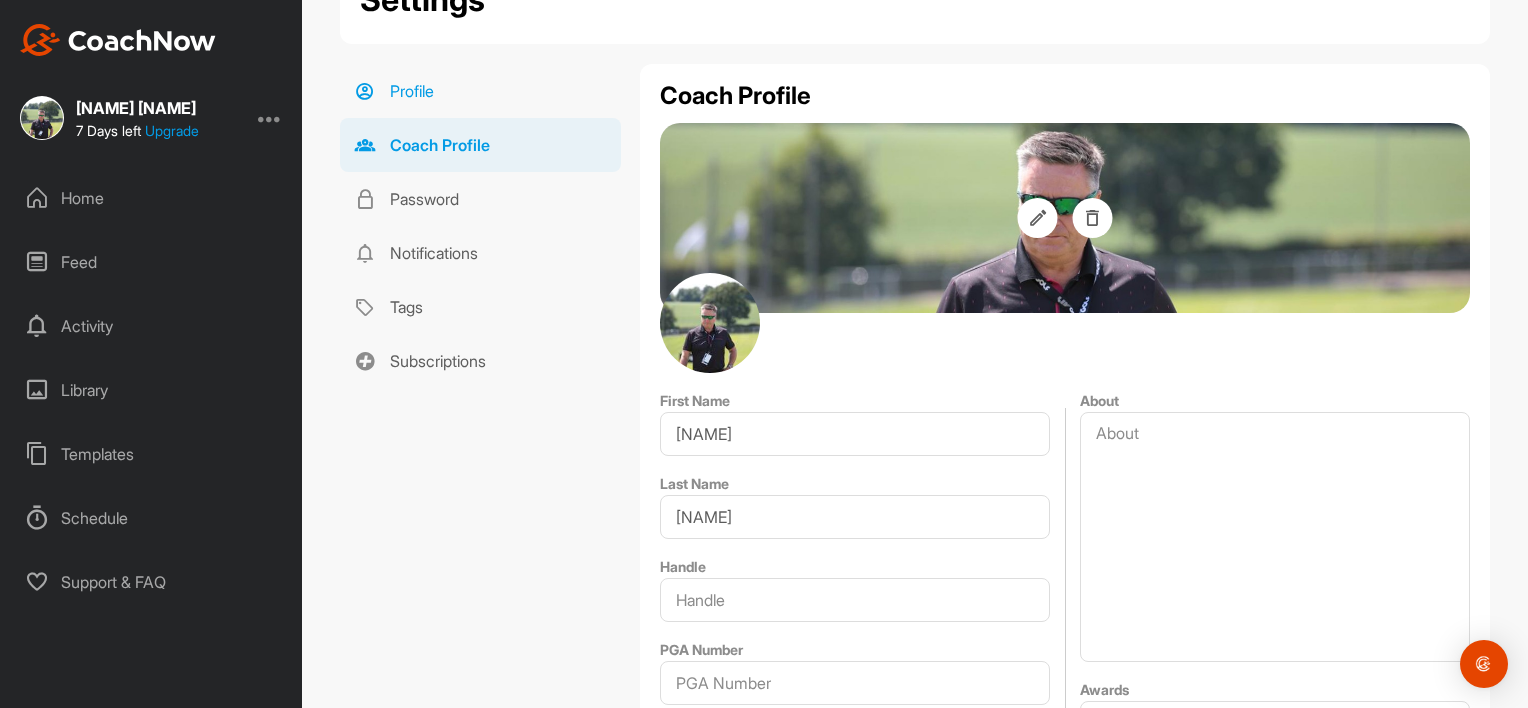 click on "Profile" at bounding box center (480, 91) 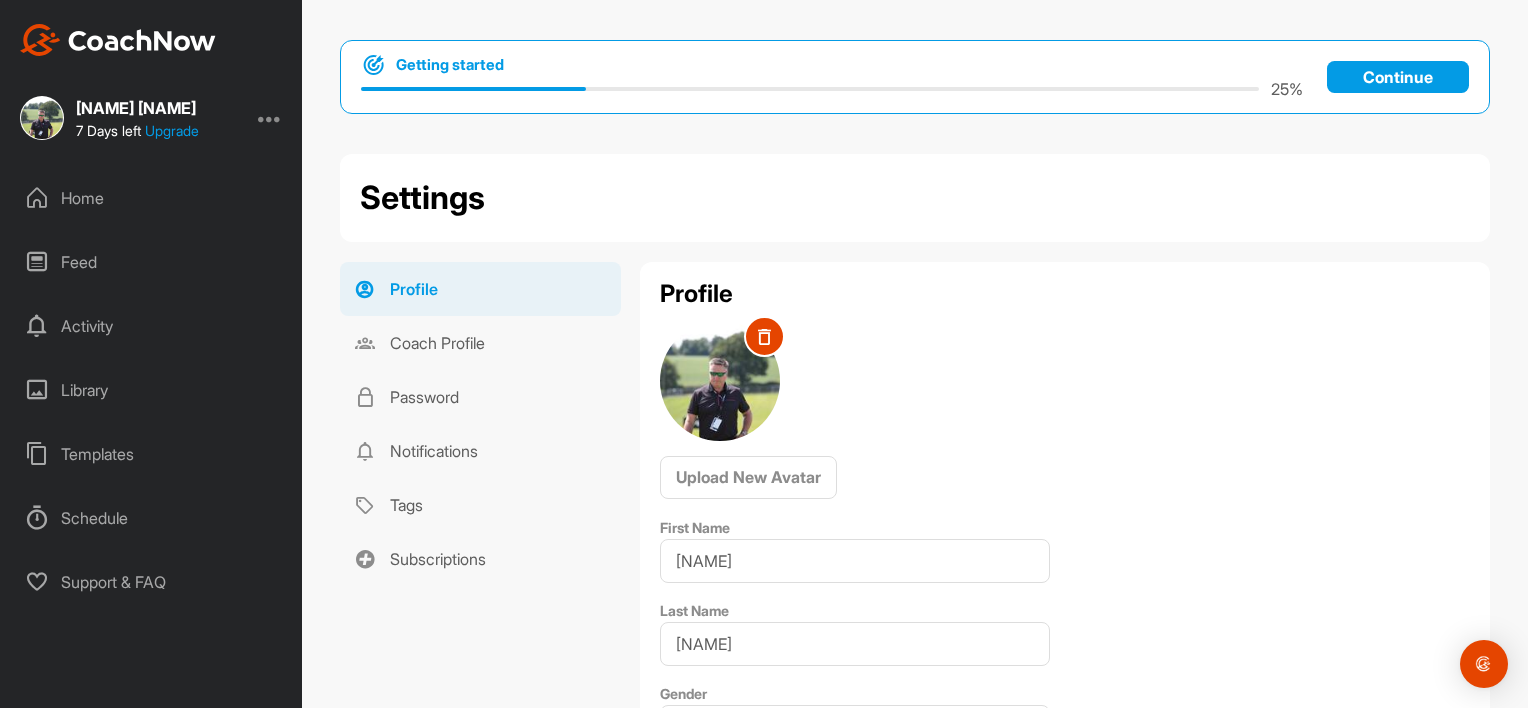 click at bounding box center [720, 381] 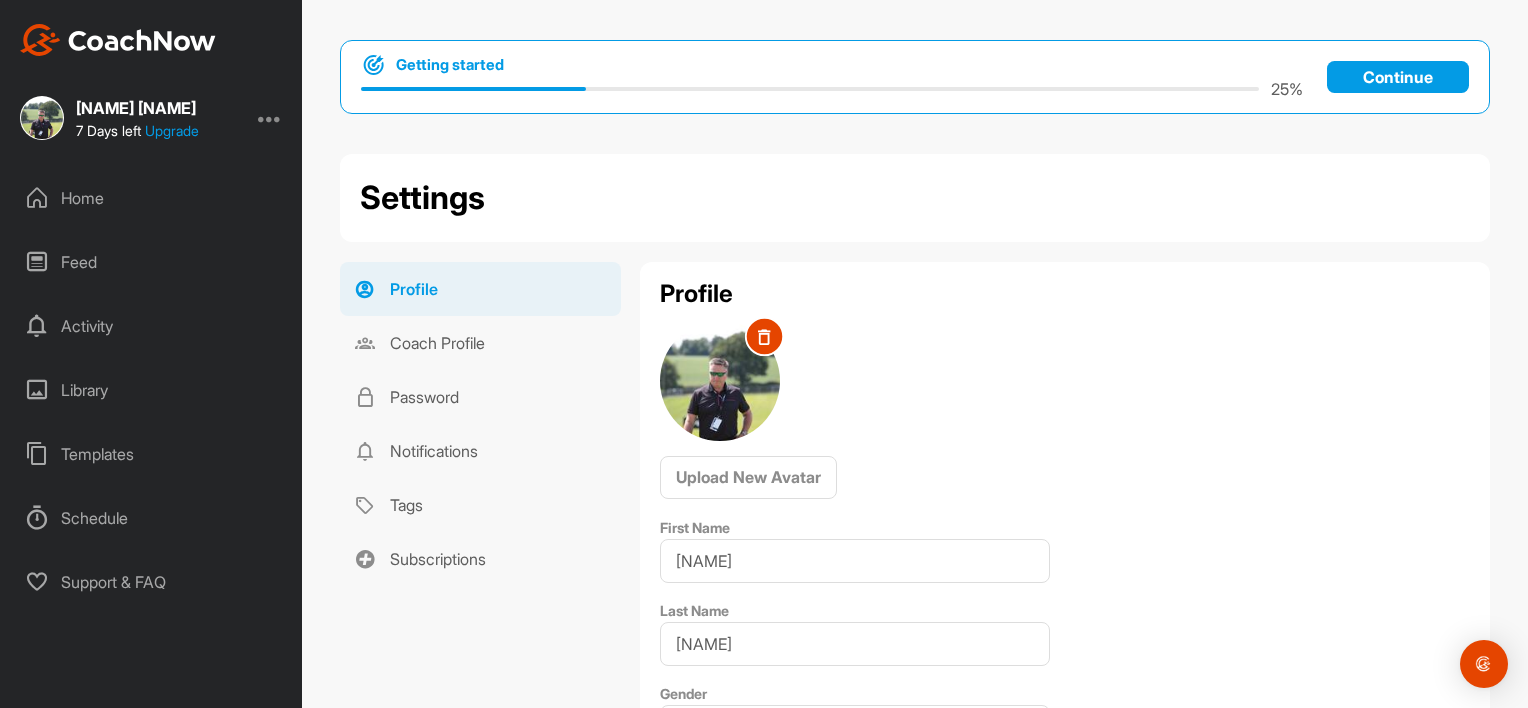 click at bounding box center (764, 336) 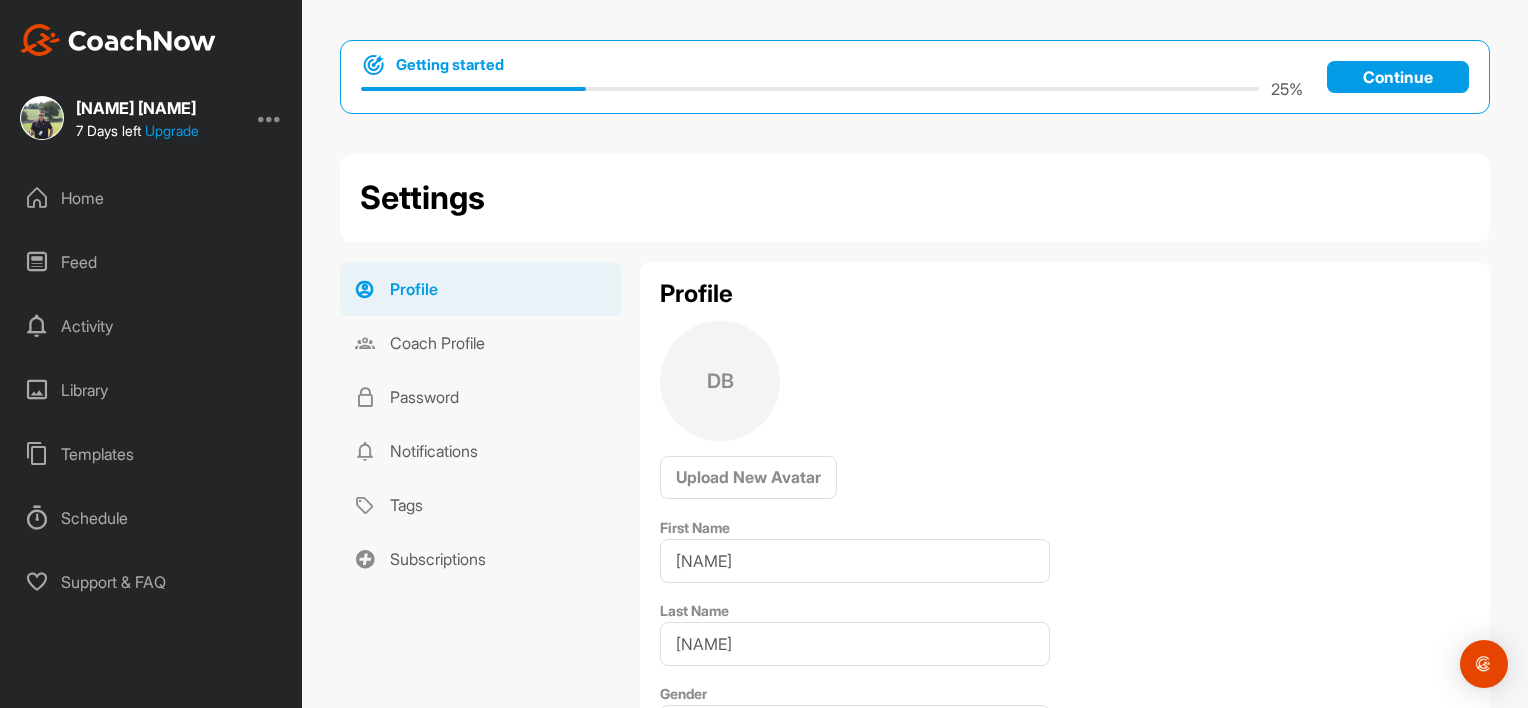 click on "DB" at bounding box center (720, 381) 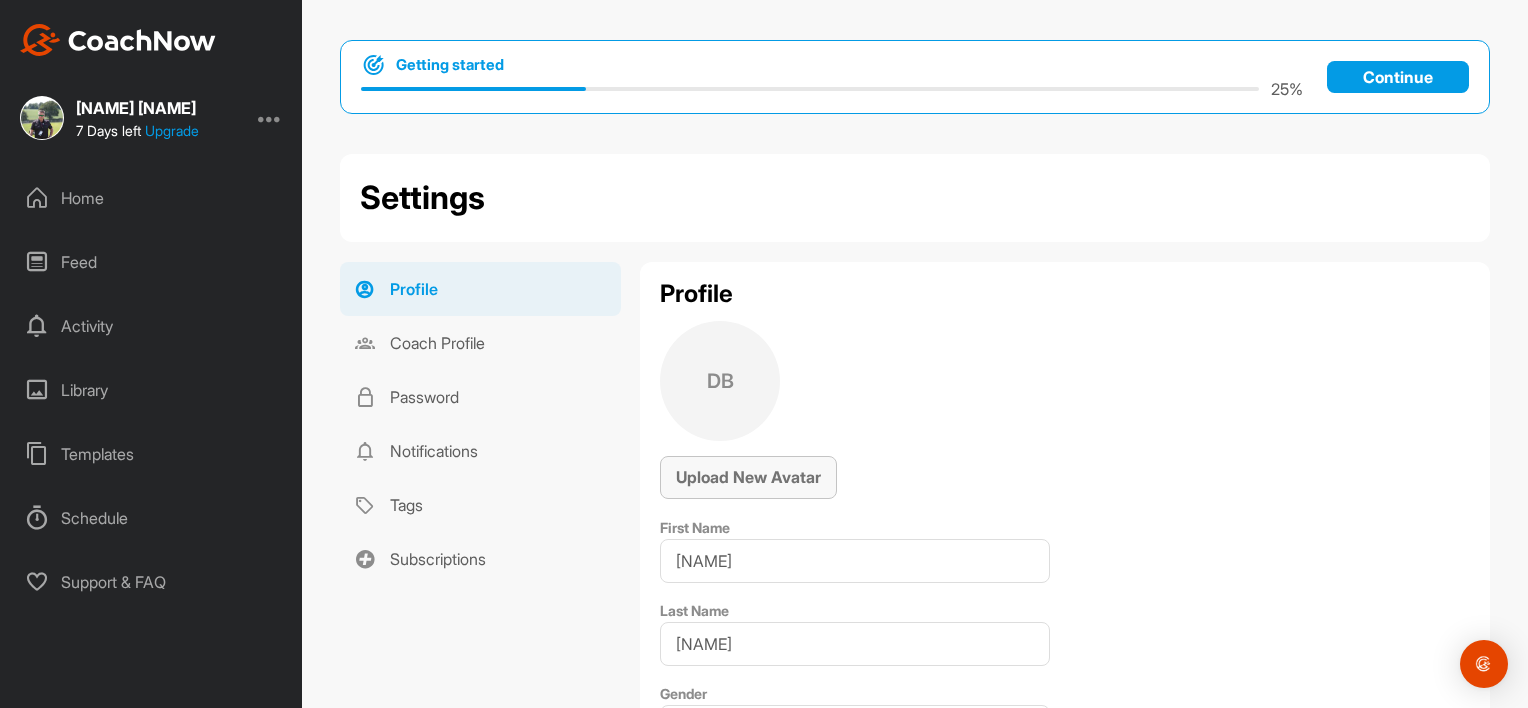 click on "Upload New Avatar" at bounding box center (748, 477) 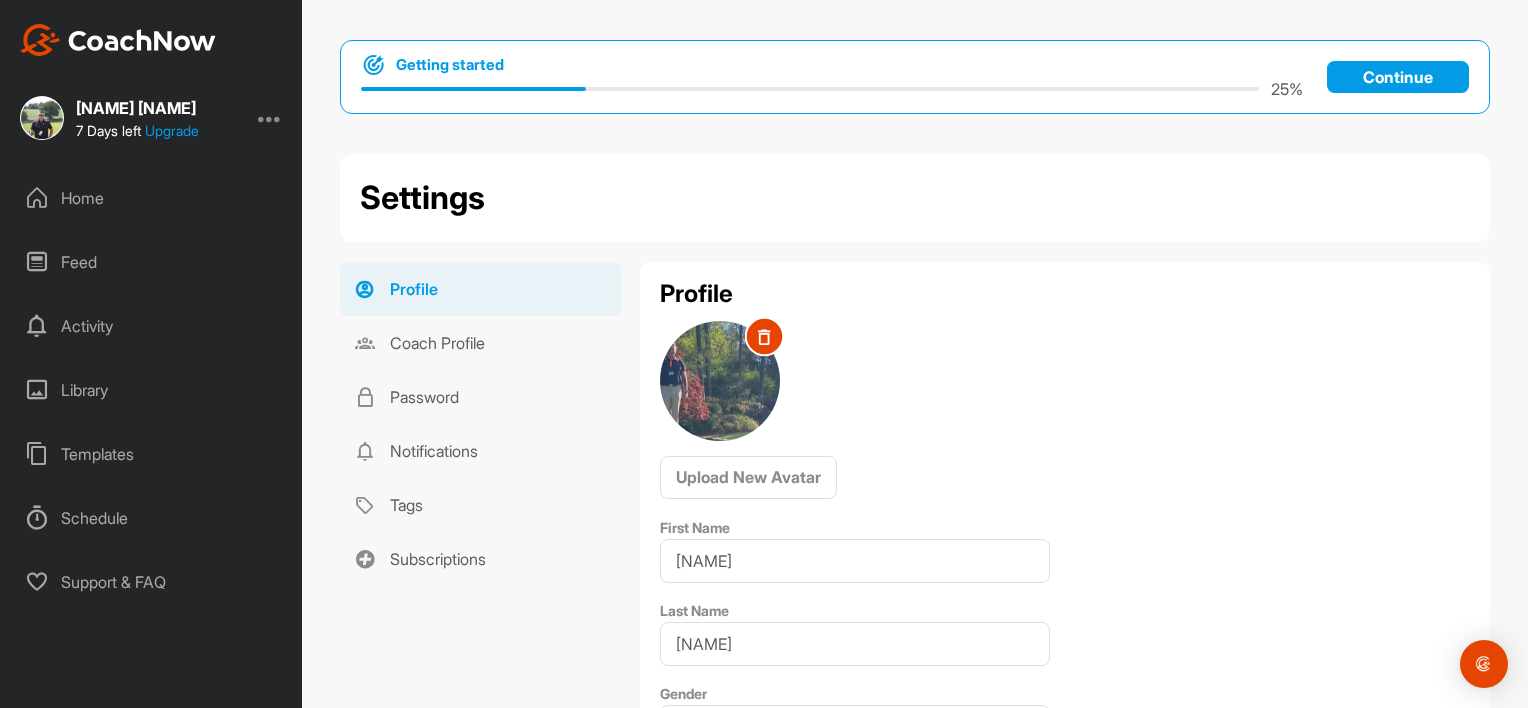 click at bounding box center (764, 336) 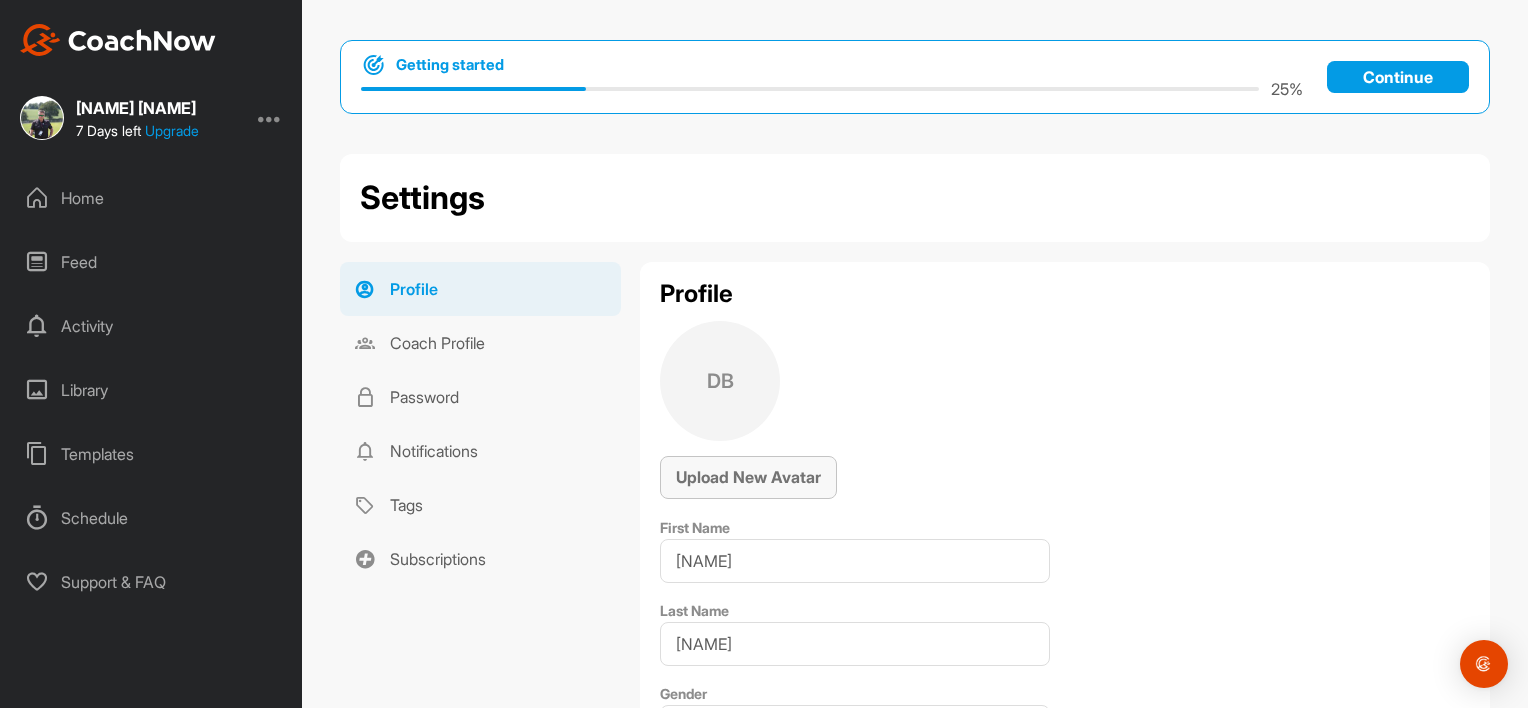 click on "Upload New Avatar" at bounding box center (748, 477) 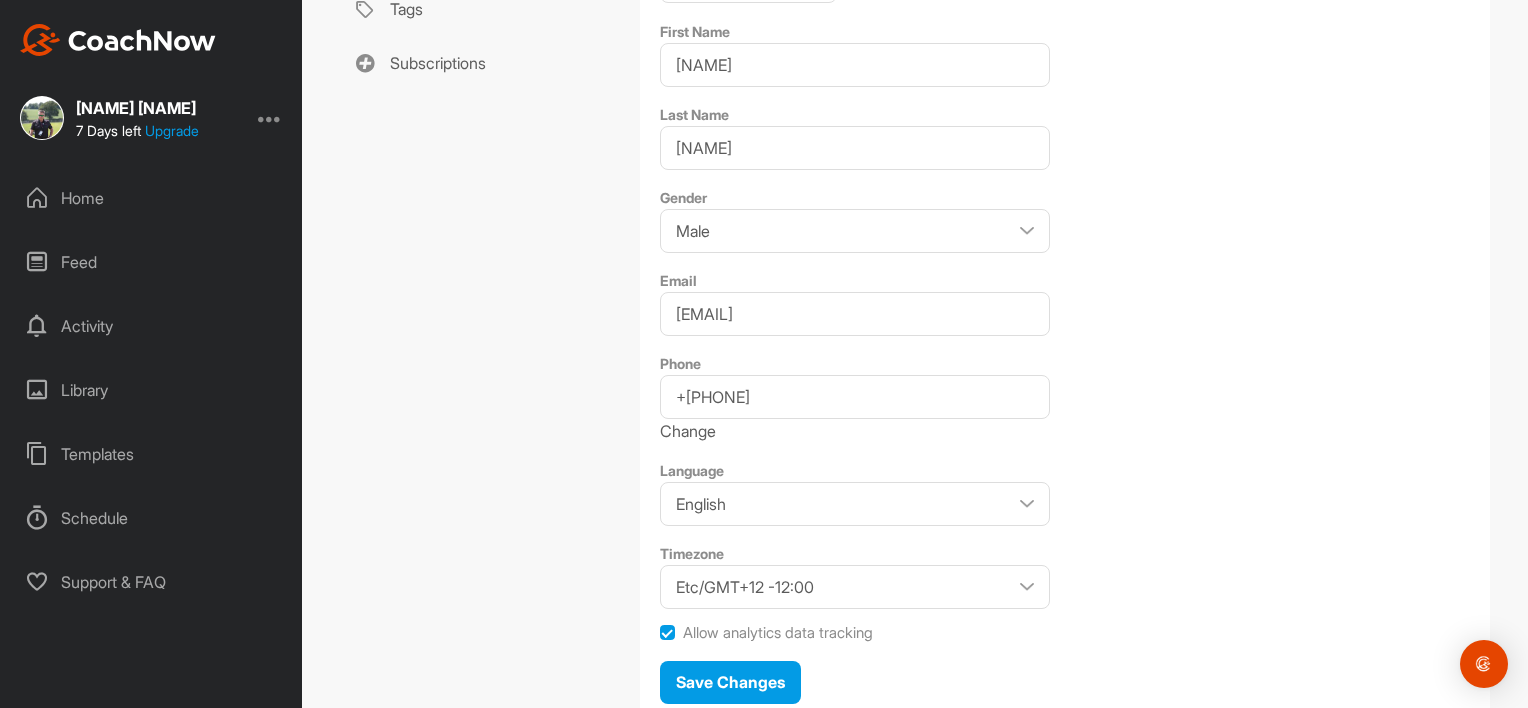 scroll, scrollTop: 572, scrollLeft: 0, axis: vertical 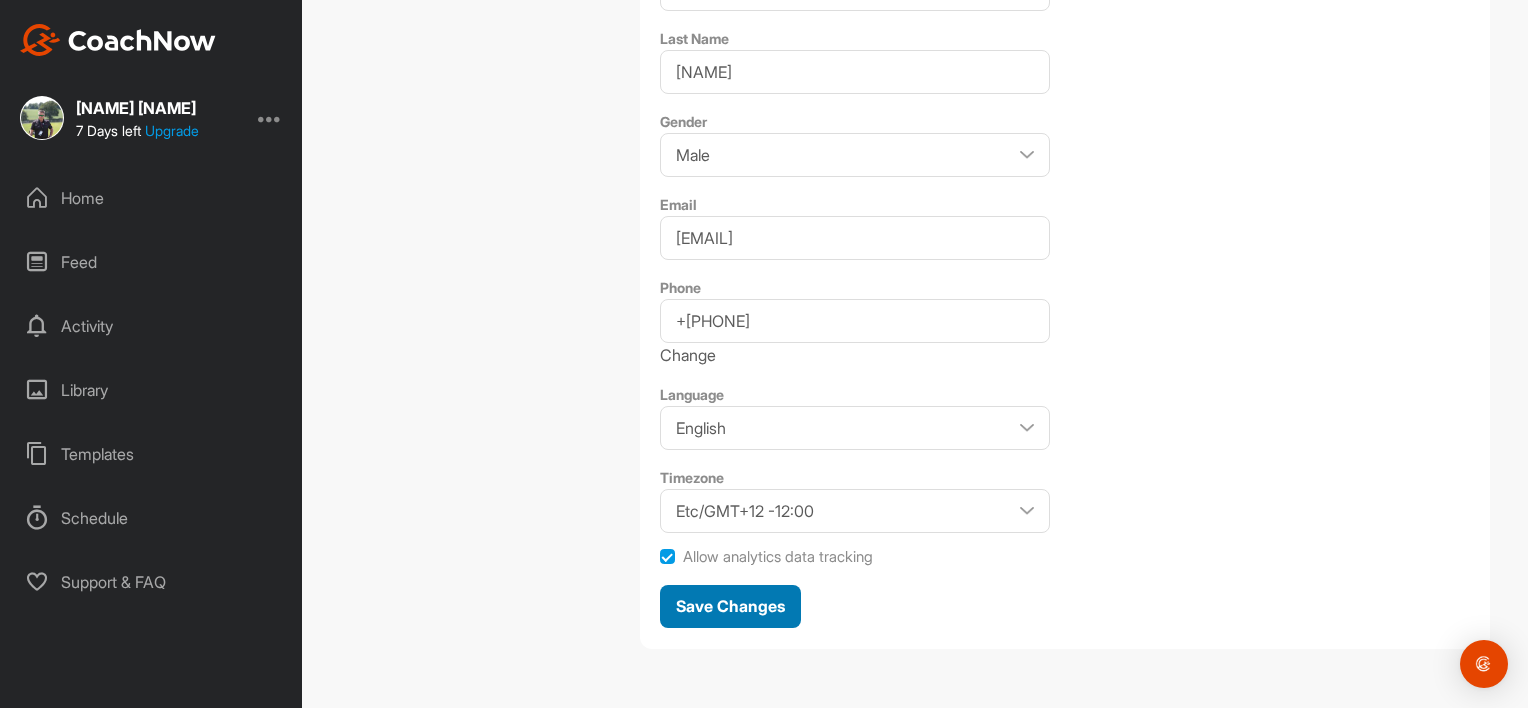 click on "Save Changes" at bounding box center [730, 606] 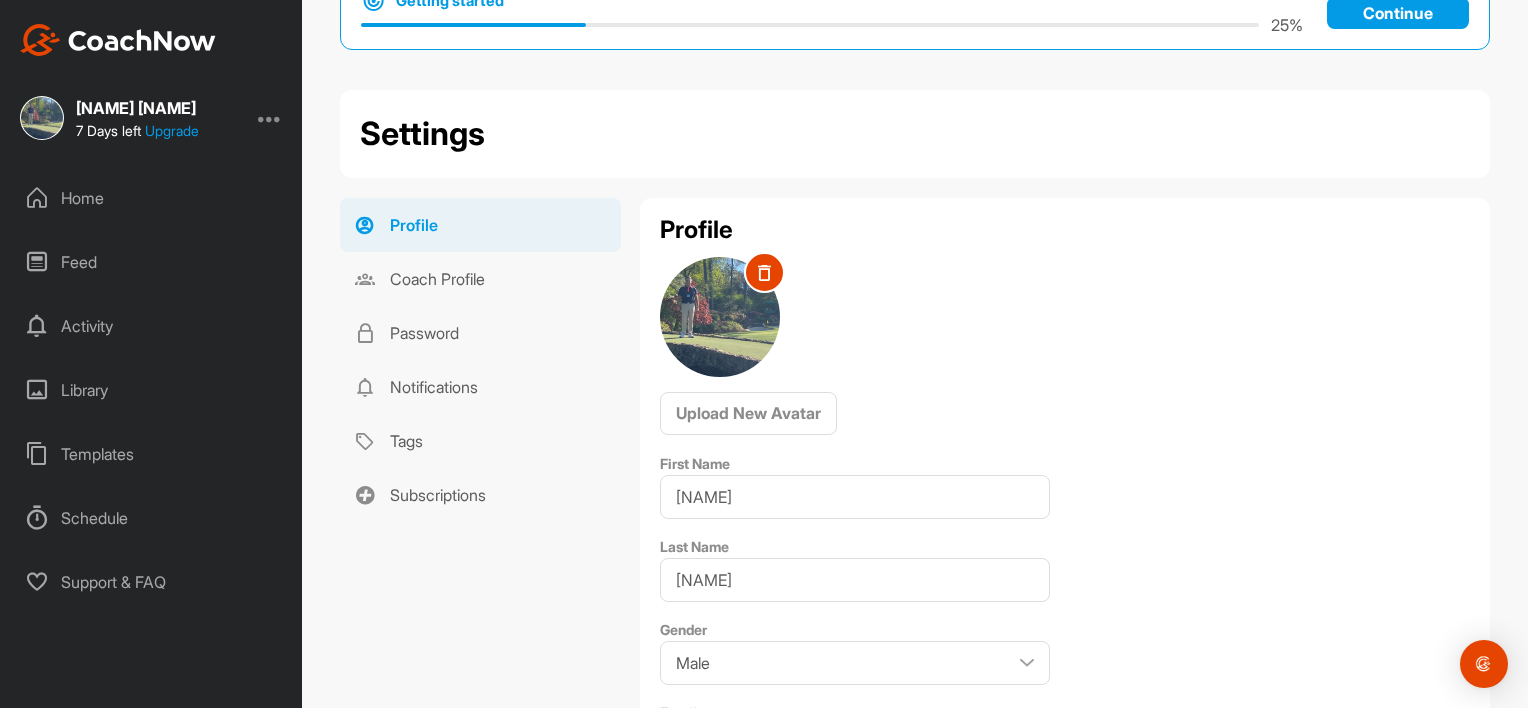 scroll, scrollTop: 20, scrollLeft: 0, axis: vertical 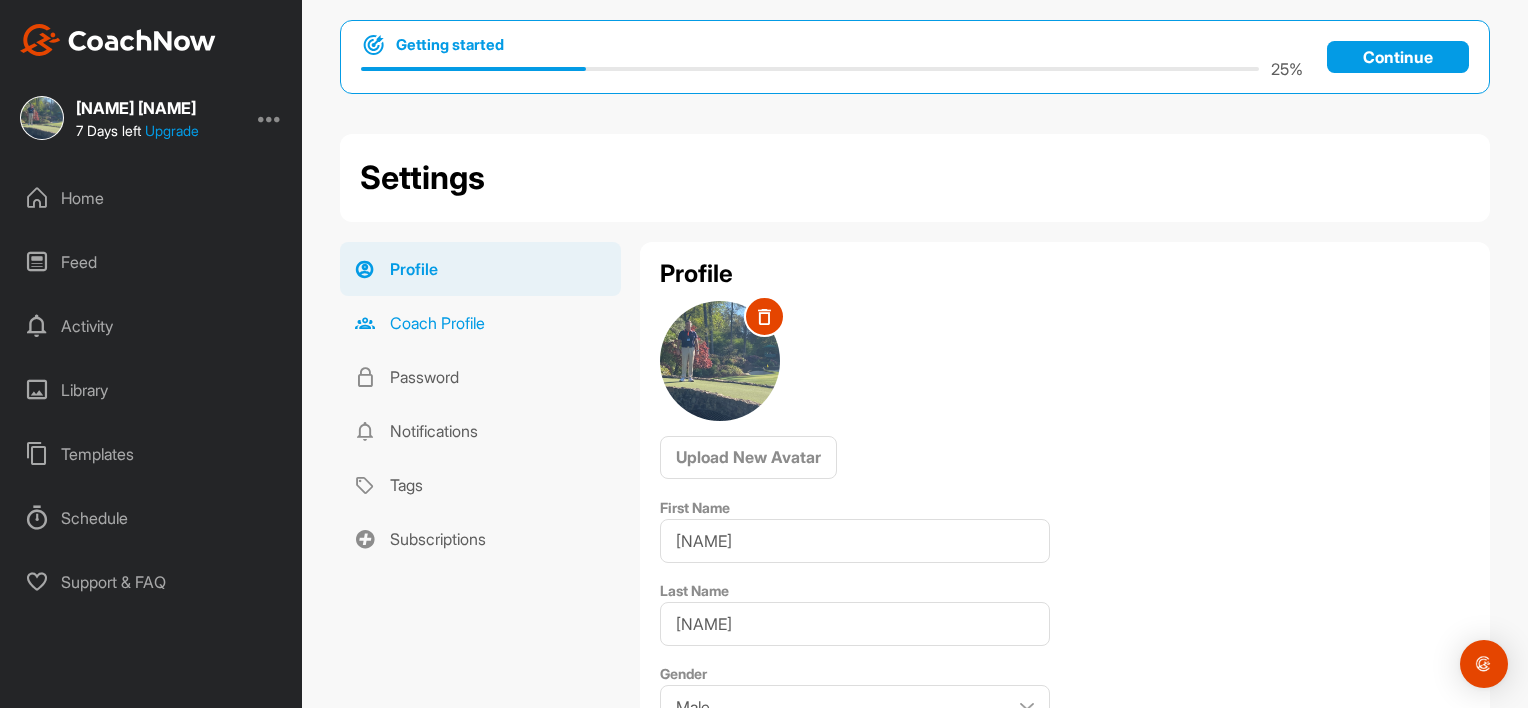click on "Coach Profile" at bounding box center [480, 323] 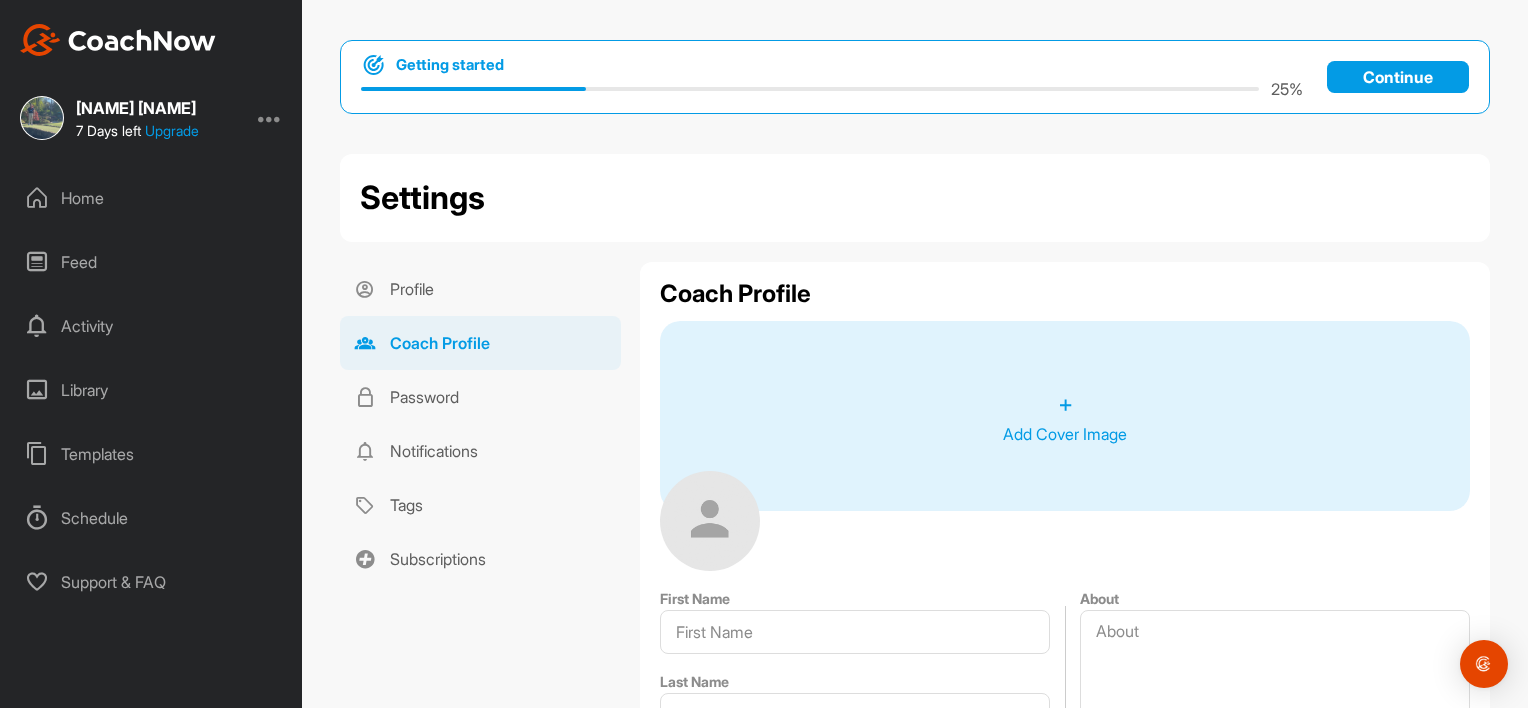 type on "David" 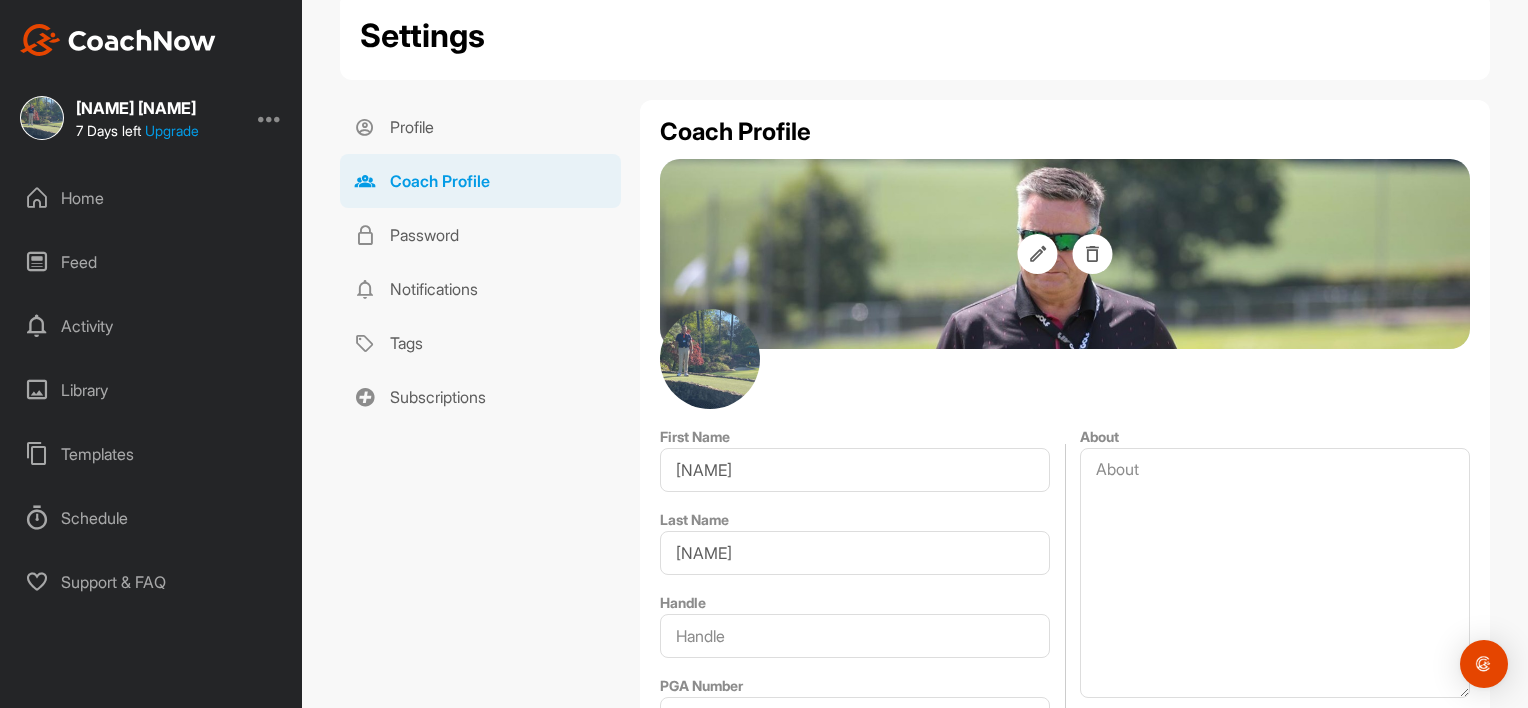 scroll, scrollTop: 224, scrollLeft: 0, axis: vertical 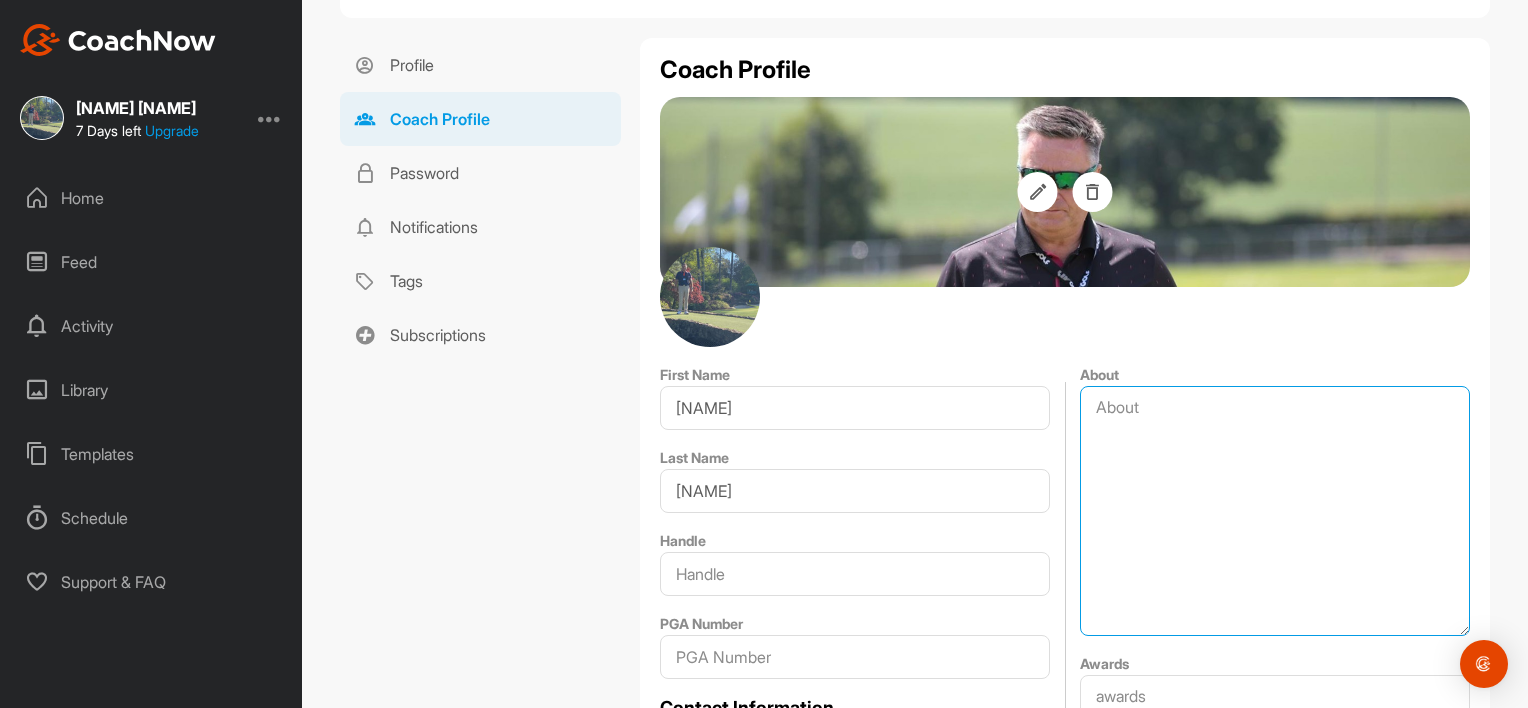 click on "About" at bounding box center [1275, 511] 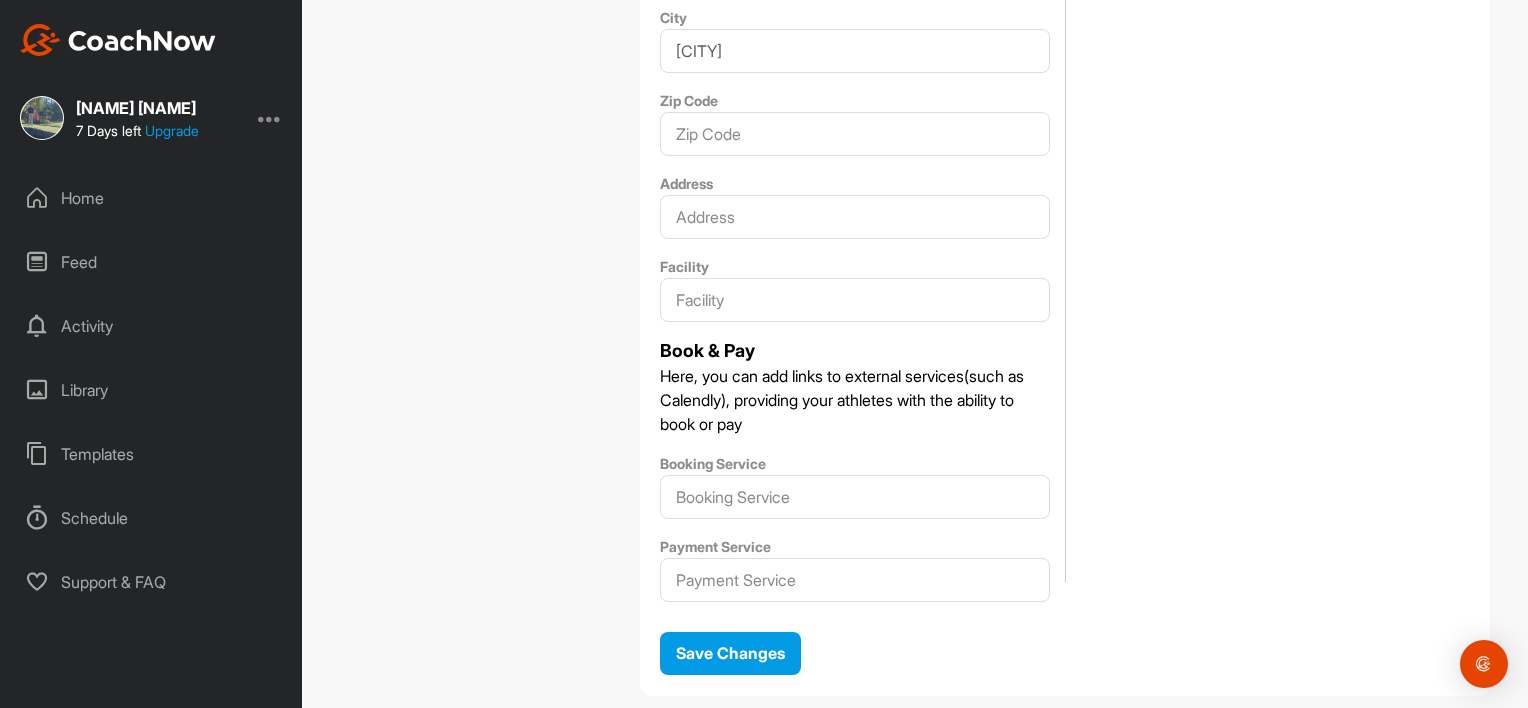scroll, scrollTop: 1280, scrollLeft: 0, axis: vertical 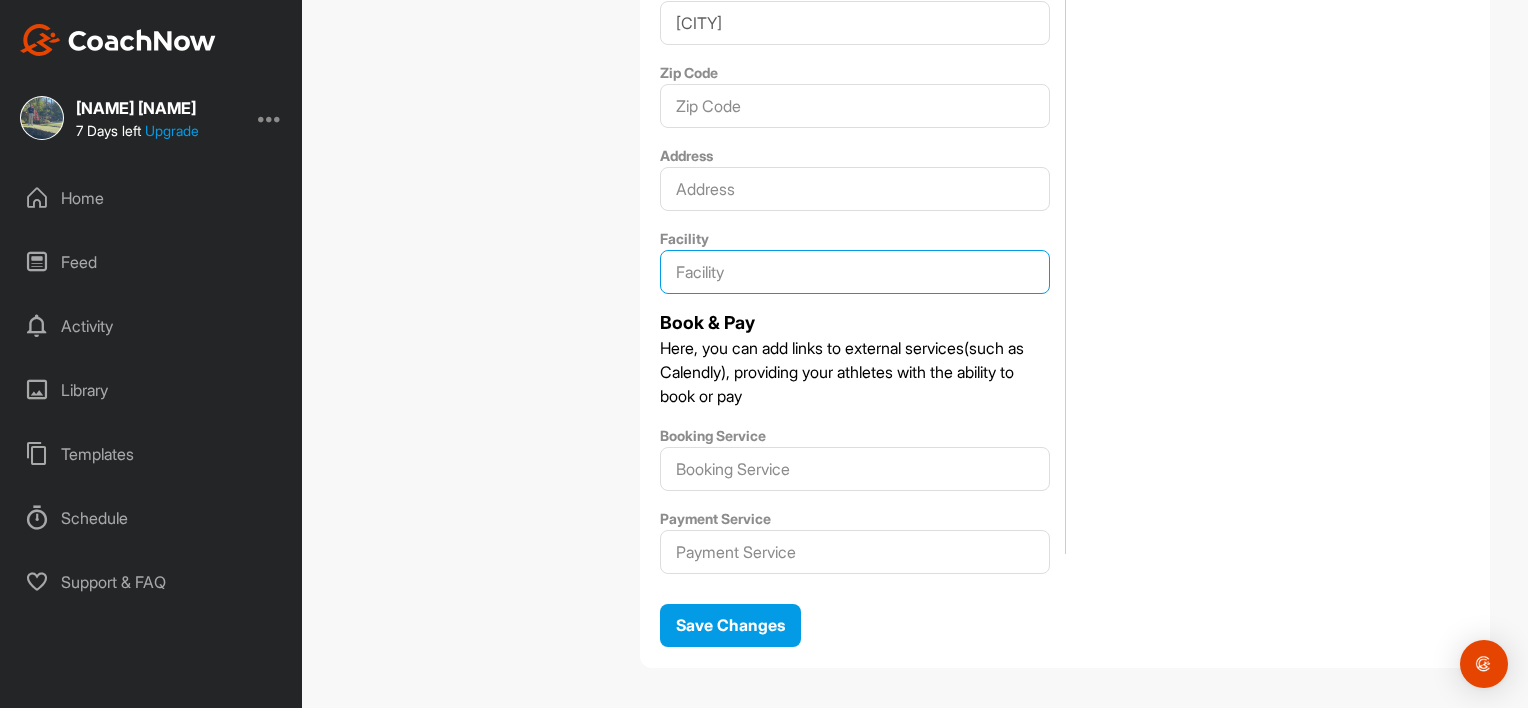 click on "Facility" at bounding box center (855, 272) 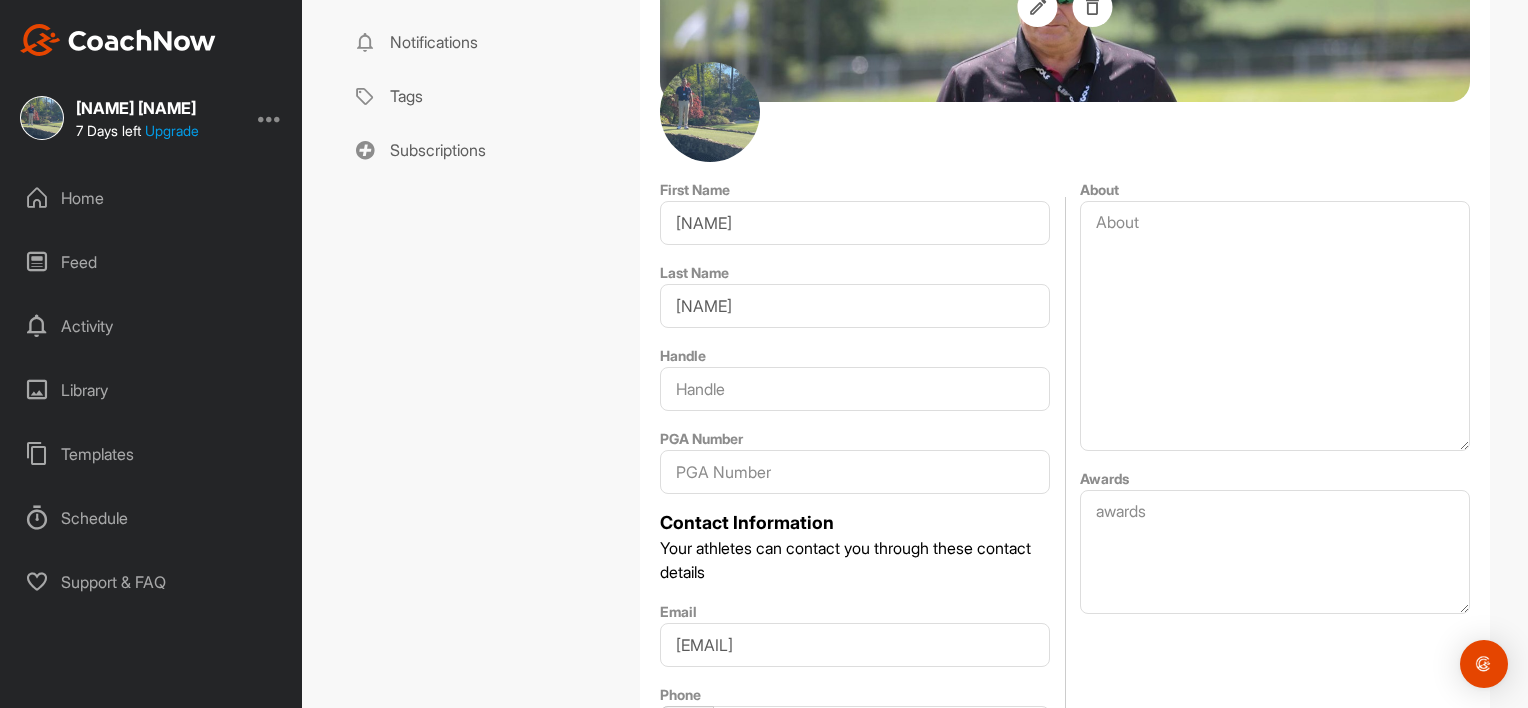 scroll, scrollTop: 397, scrollLeft: 0, axis: vertical 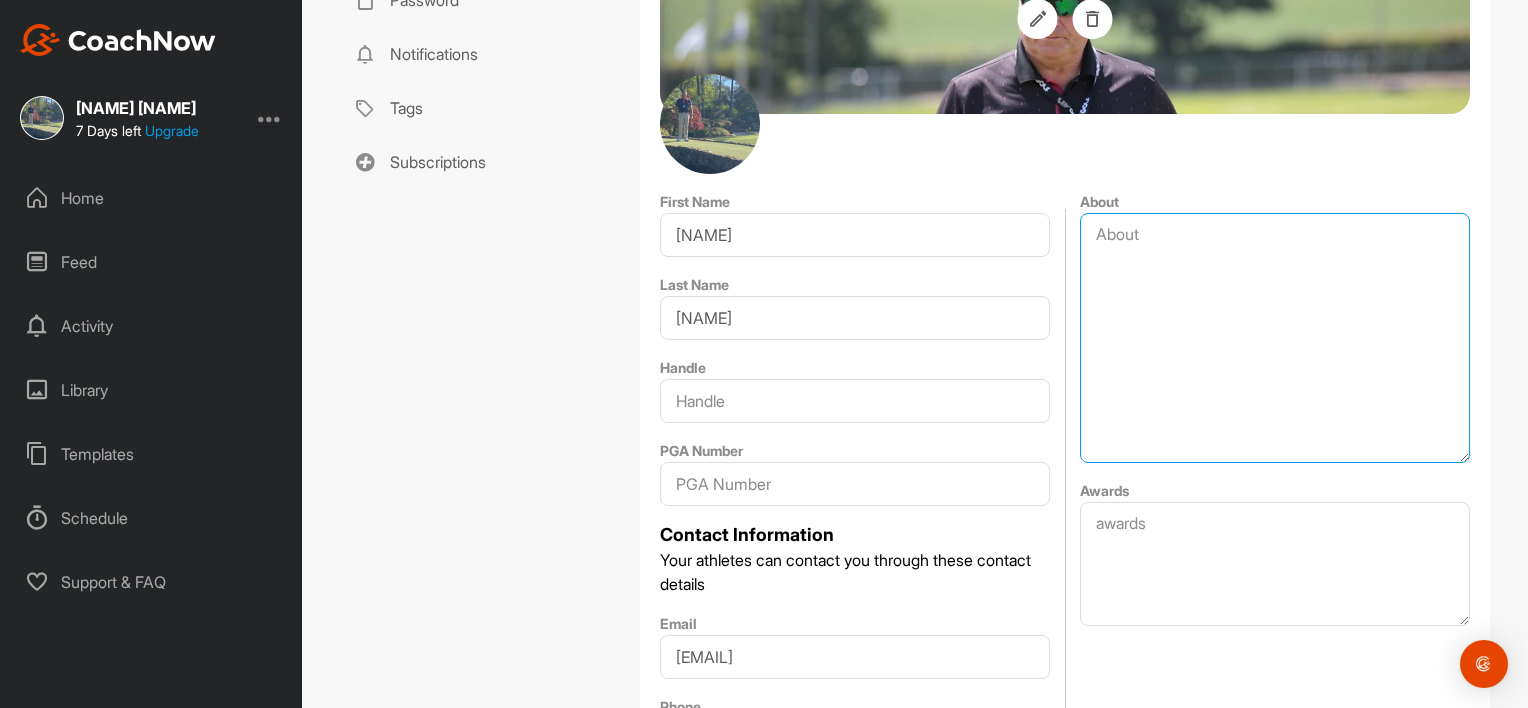 click on "About" at bounding box center (1275, 338) 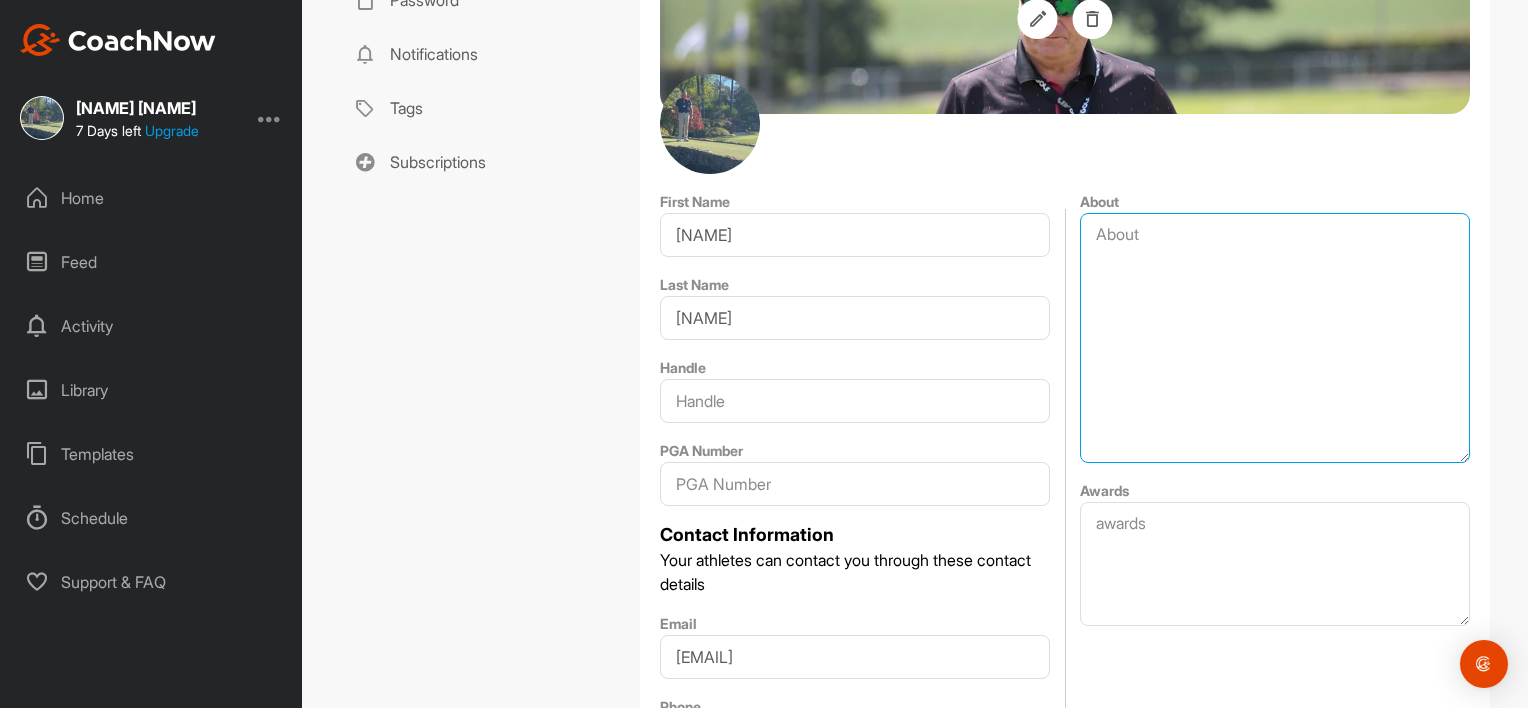 click on "About" at bounding box center [1275, 338] 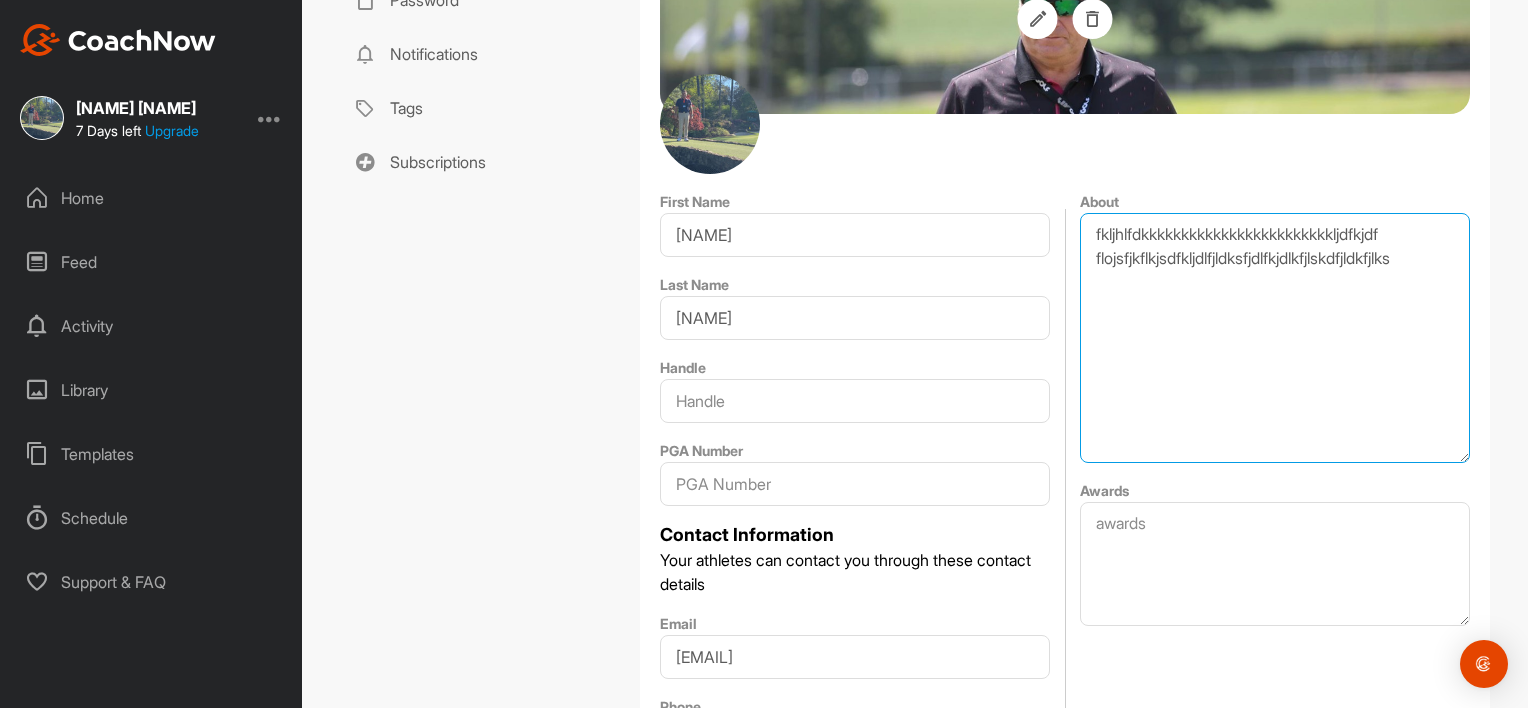 type on "fkljhlfdkkkkkkkkkkkkkkkkkkkkkkkkljdfkjdf flojsfjkflkjsdfkljdlfjldksfjdlfkjdlkfjlskdfjldkfjlksf" 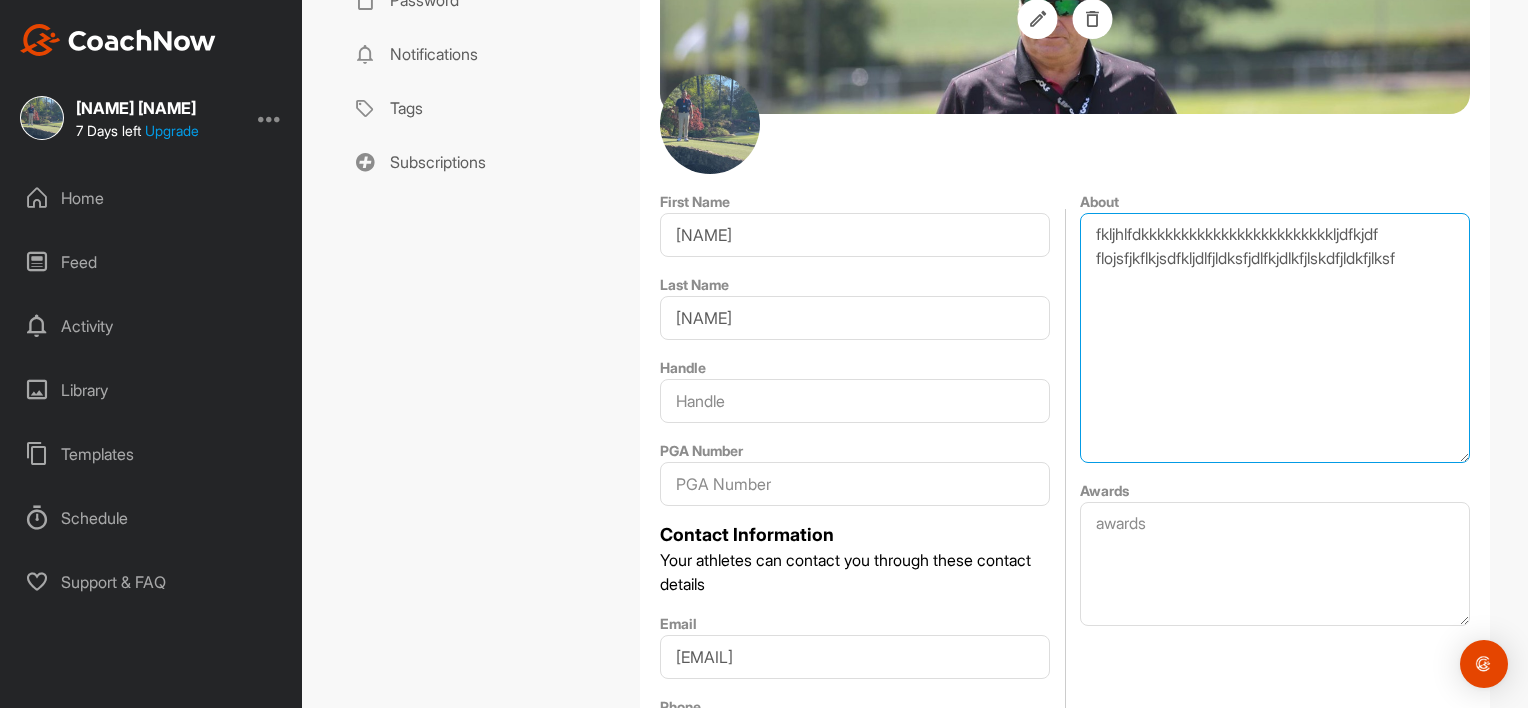 drag, startPoint x: 1432, startPoint y: 260, endPoint x: 1085, endPoint y: 237, distance: 347.7614 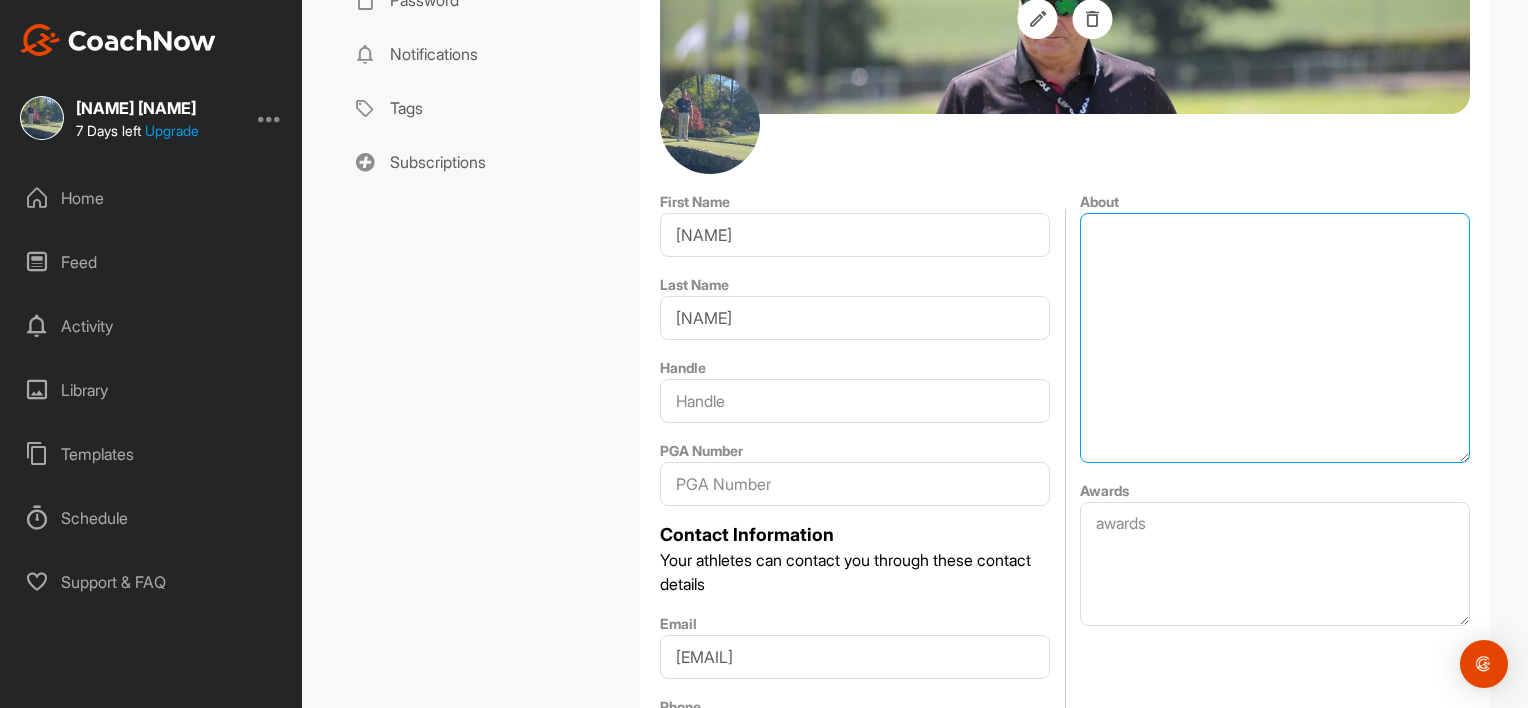 type 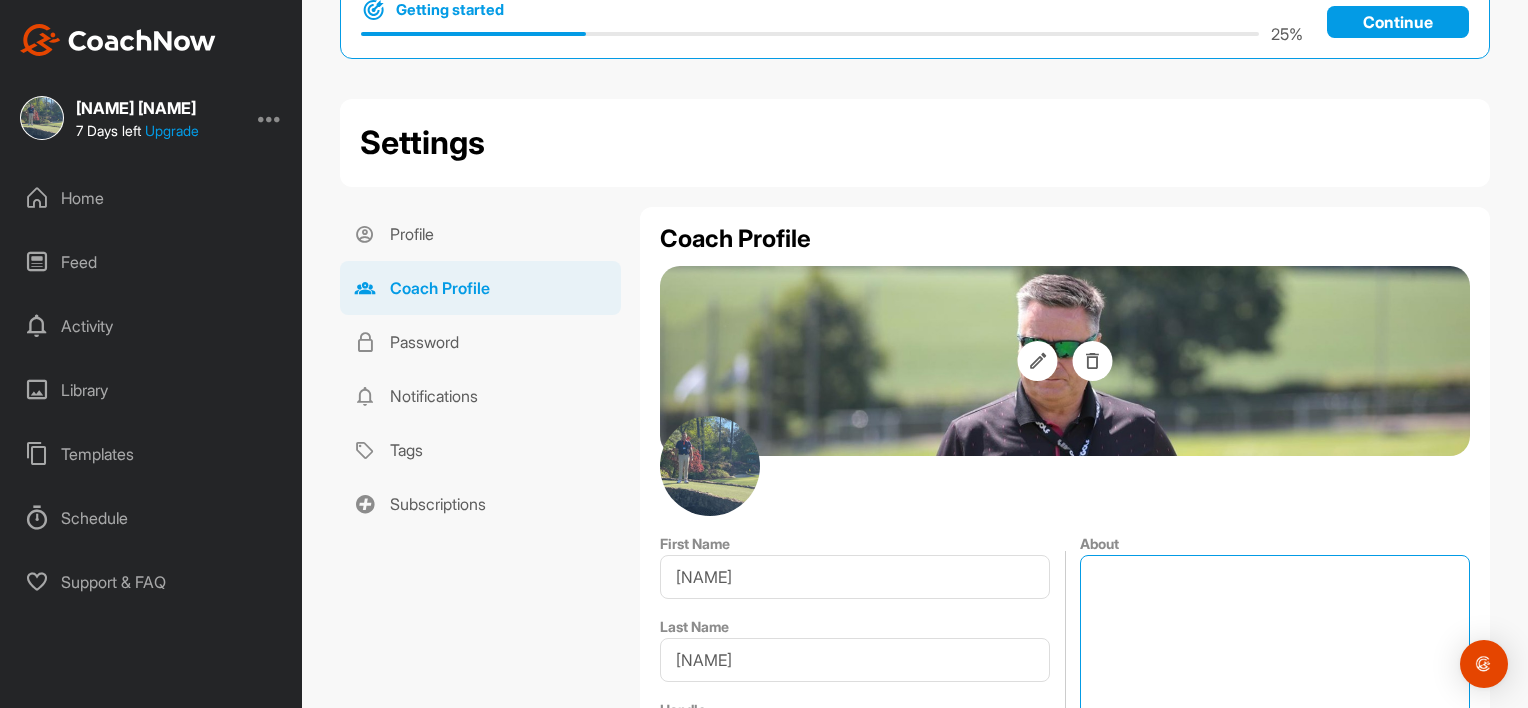 scroll, scrollTop: 0, scrollLeft: 0, axis: both 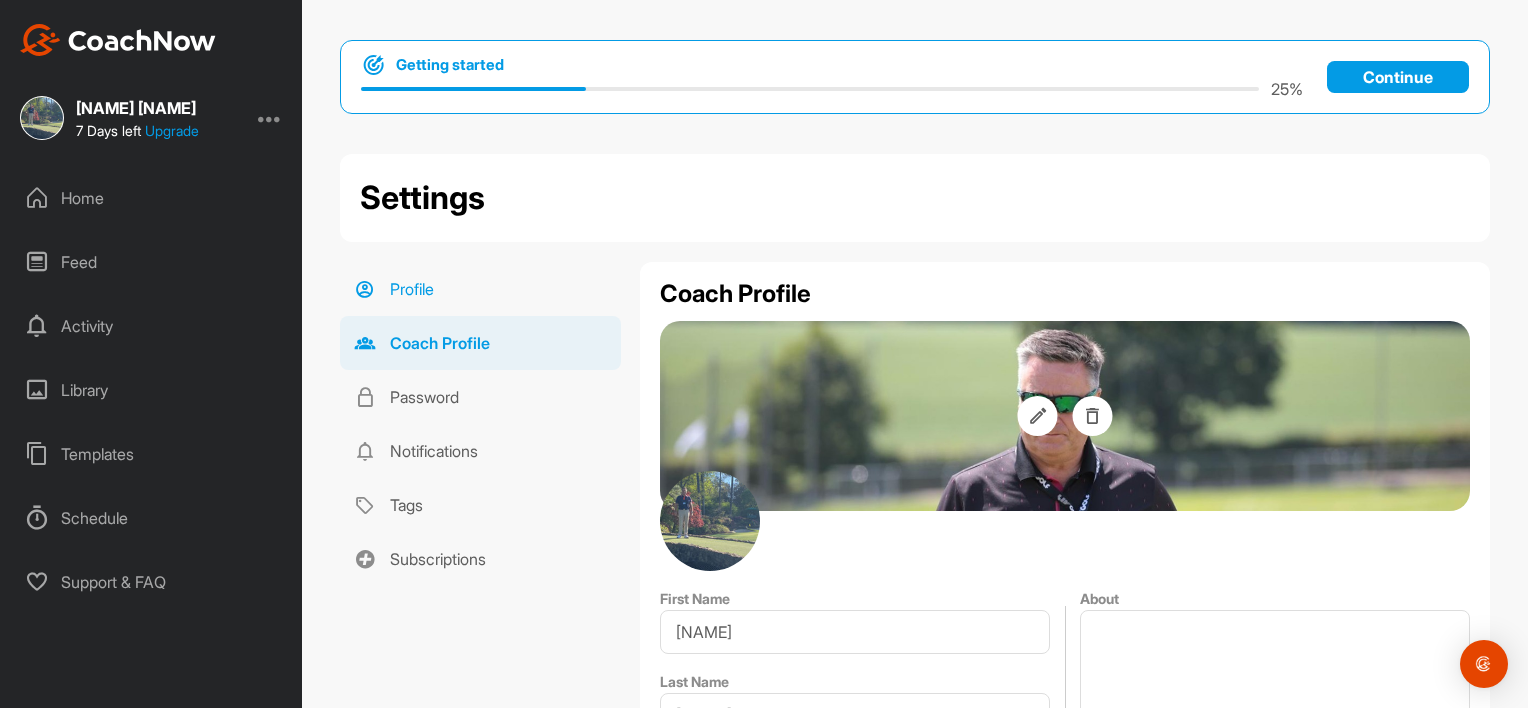 click on "Profile" at bounding box center [480, 289] 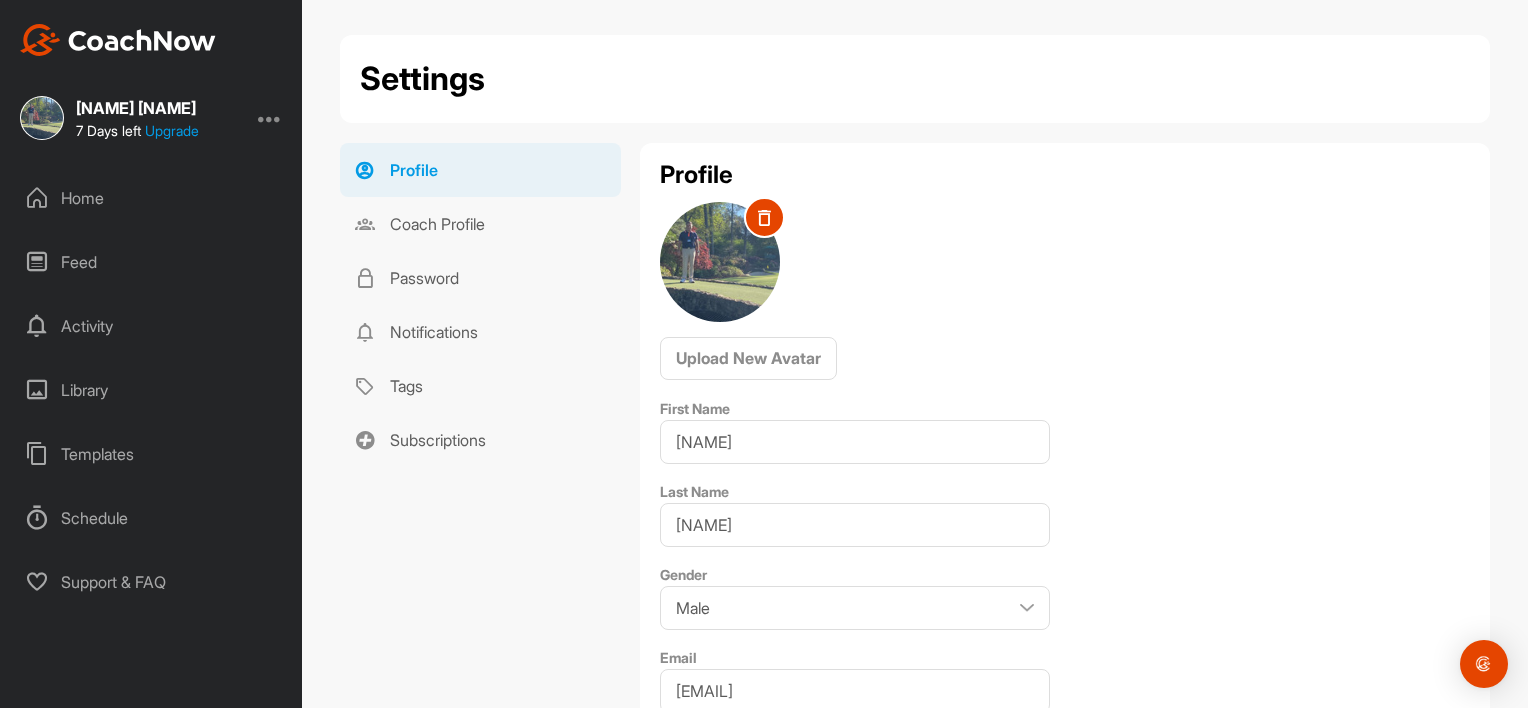 scroll, scrollTop: 92, scrollLeft: 0, axis: vertical 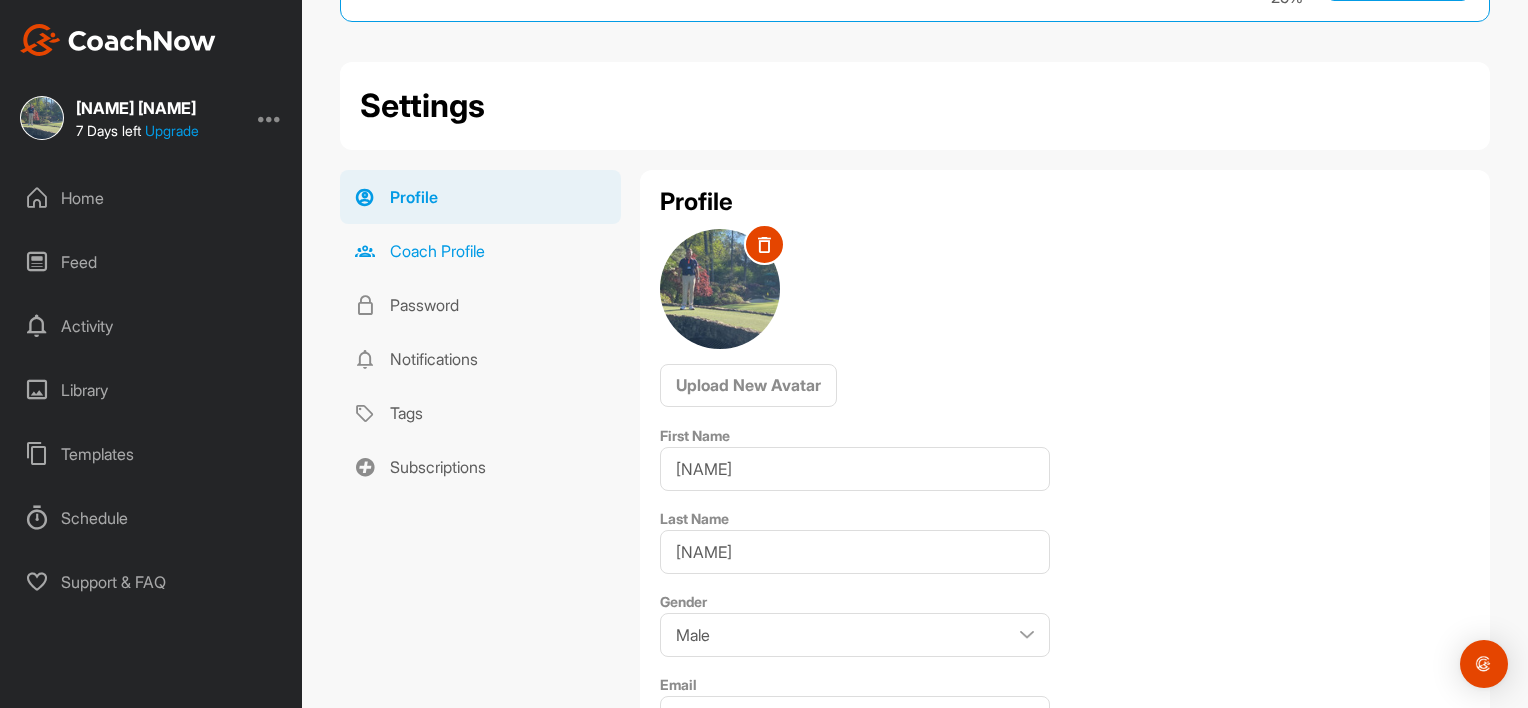 click on "Coach Profile" at bounding box center (480, 251) 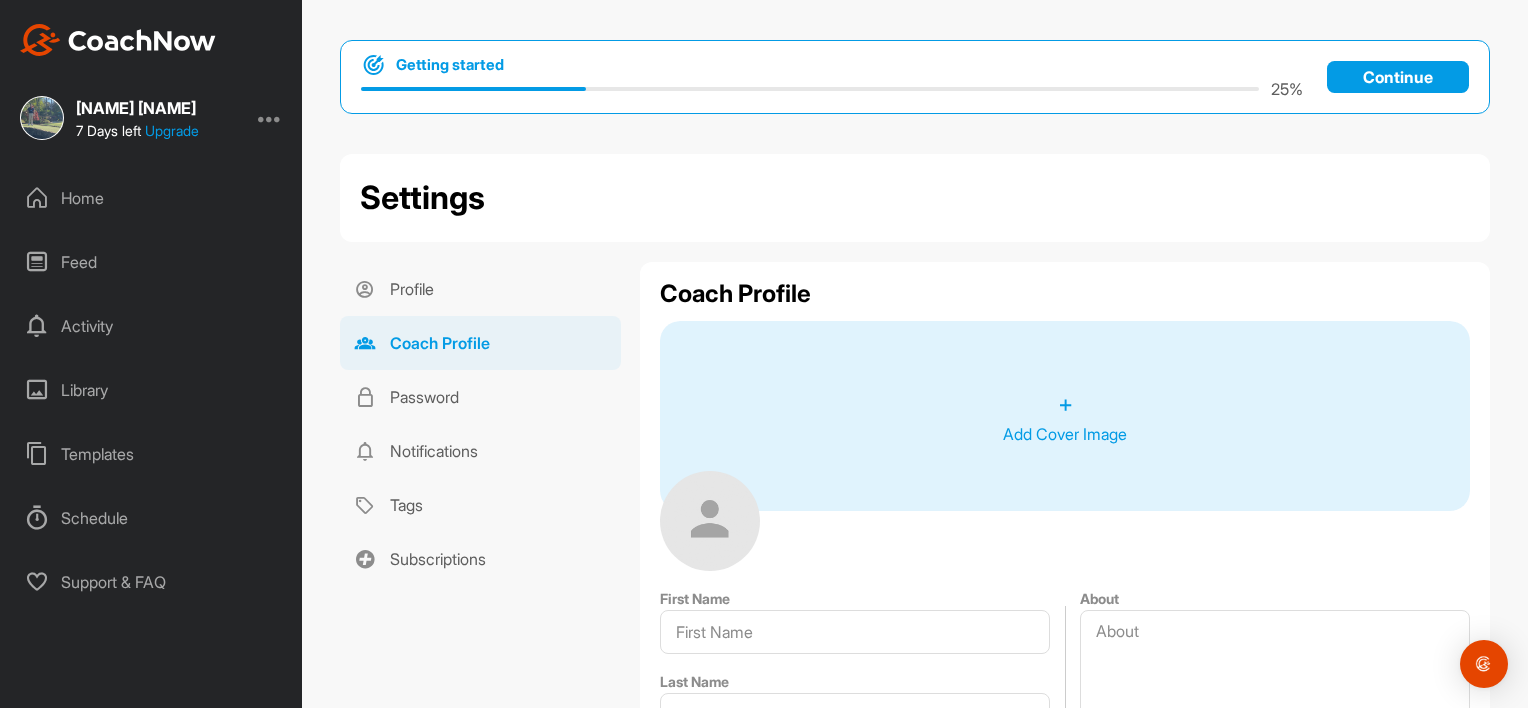 type on "David" 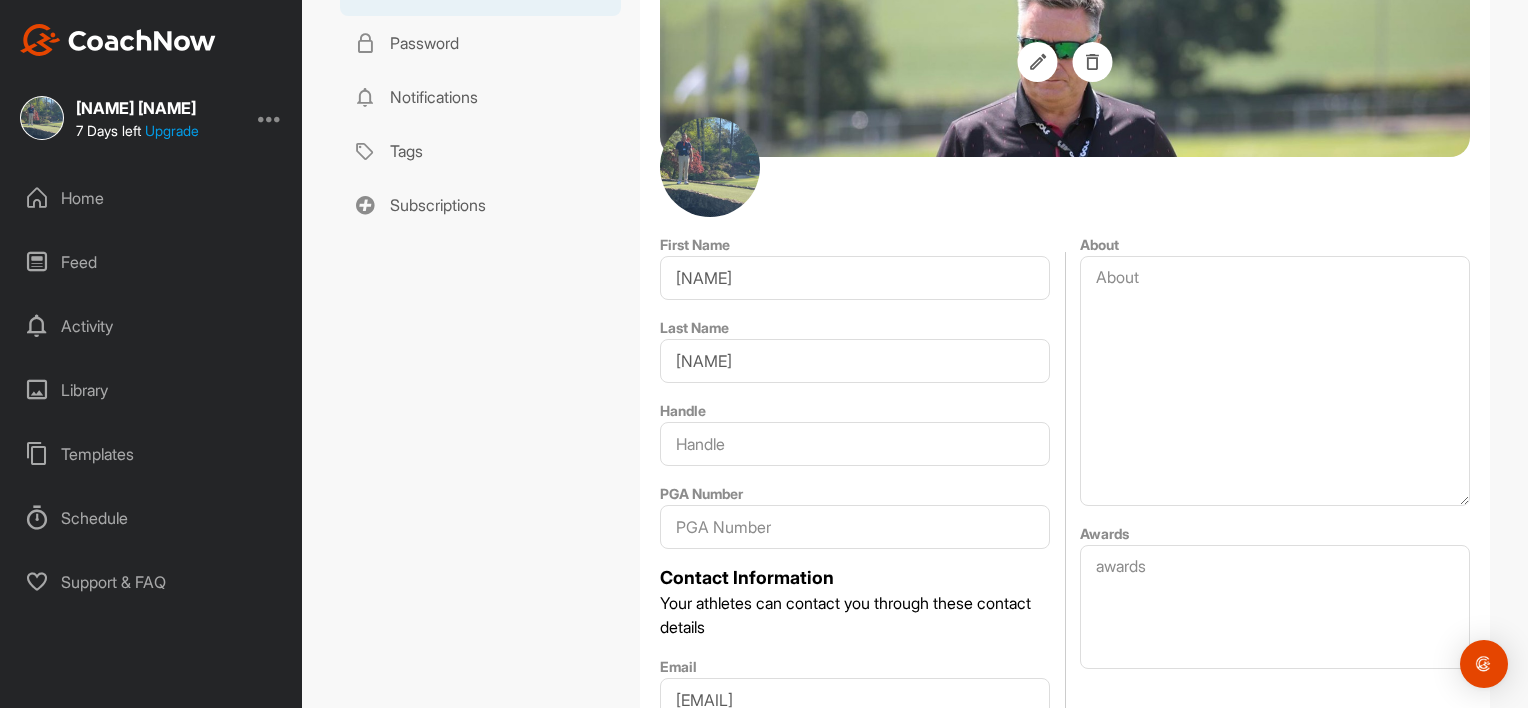 scroll, scrollTop: 383, scrollLeft: 0, axis: vertical 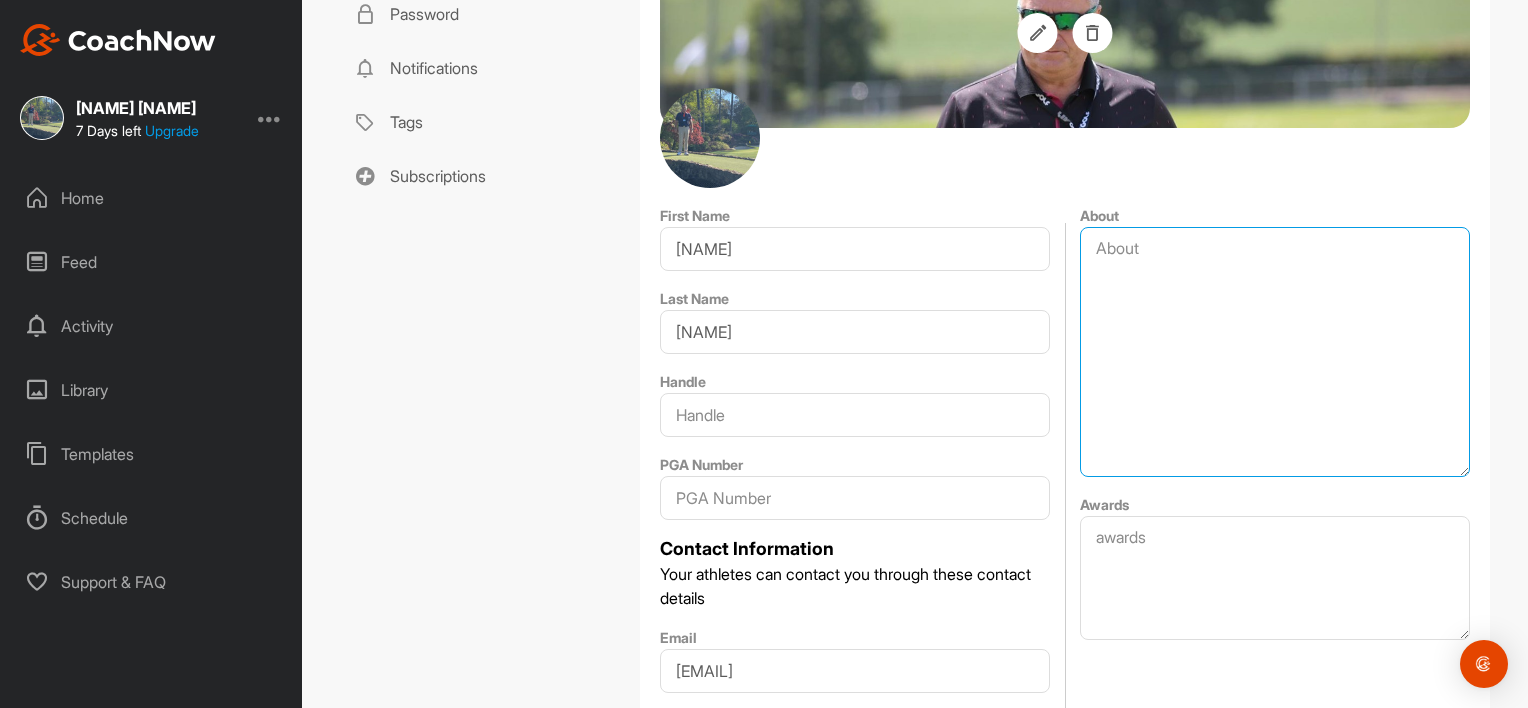 click on "About" at bounding box center (1275, 352) 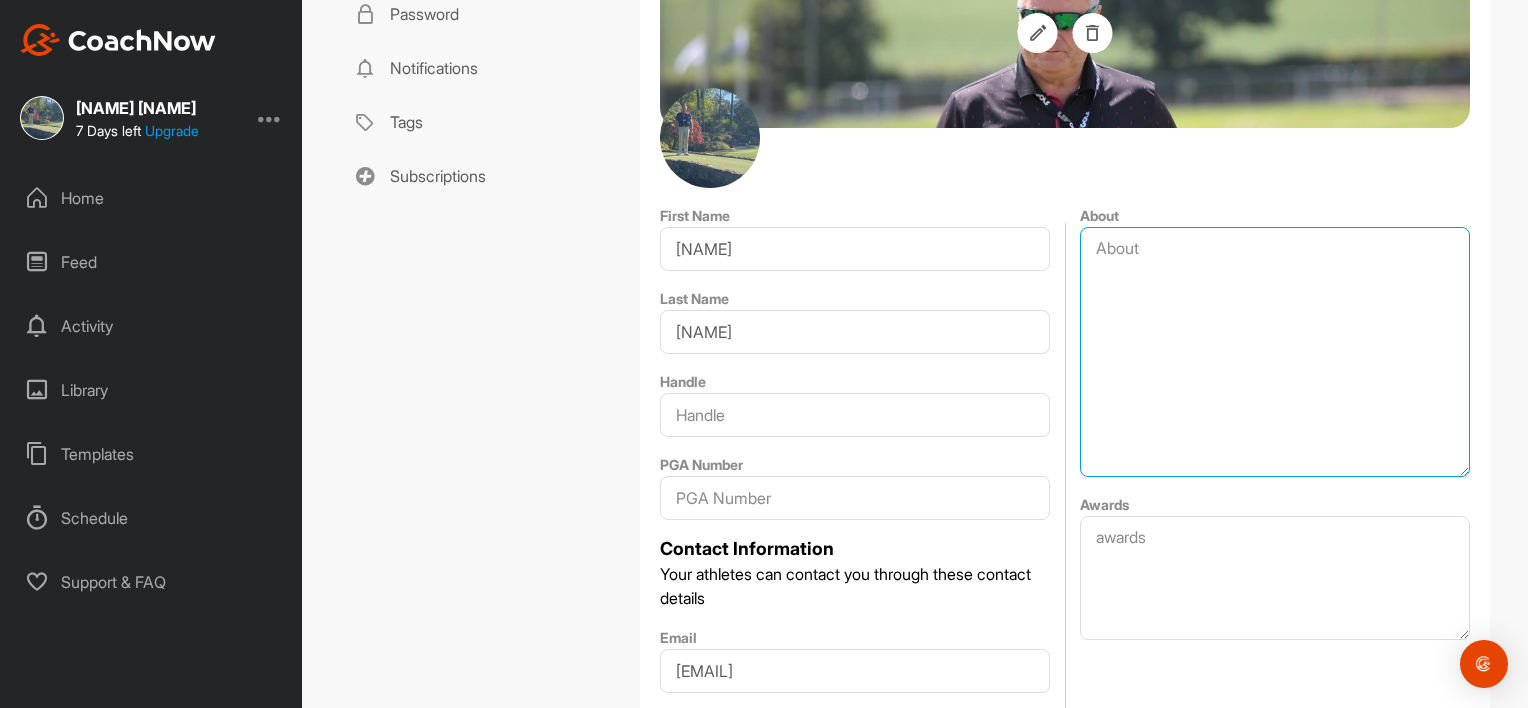 paste on "Helping golfers unlock their full potential through clear, simple, and precise coaching—25 years of experience from grassroots to elite tour level." 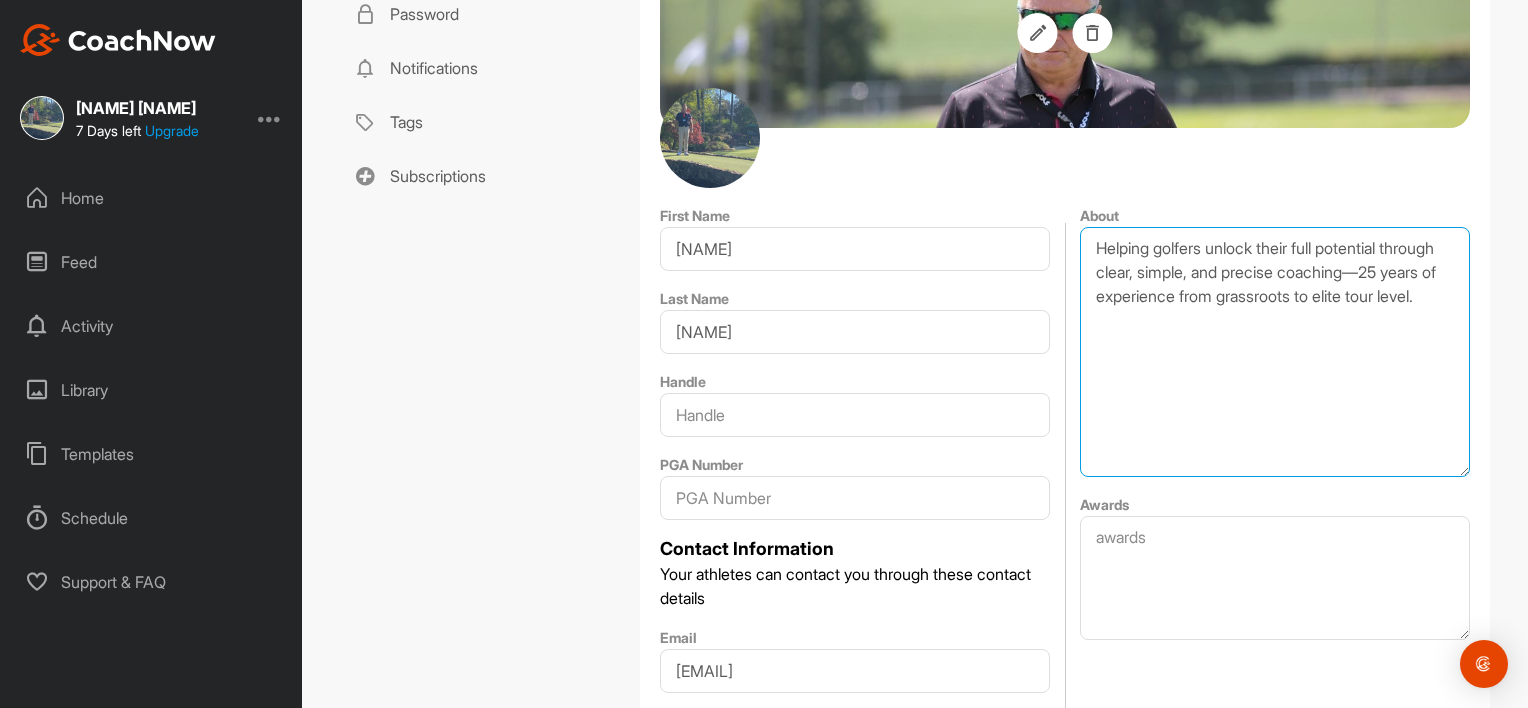 click on "Helping golfers unlock their full potential through clear, simple, and precise coaching—25 years of experience from grassroots to elite tour level." at bounding box center [1275, 352] 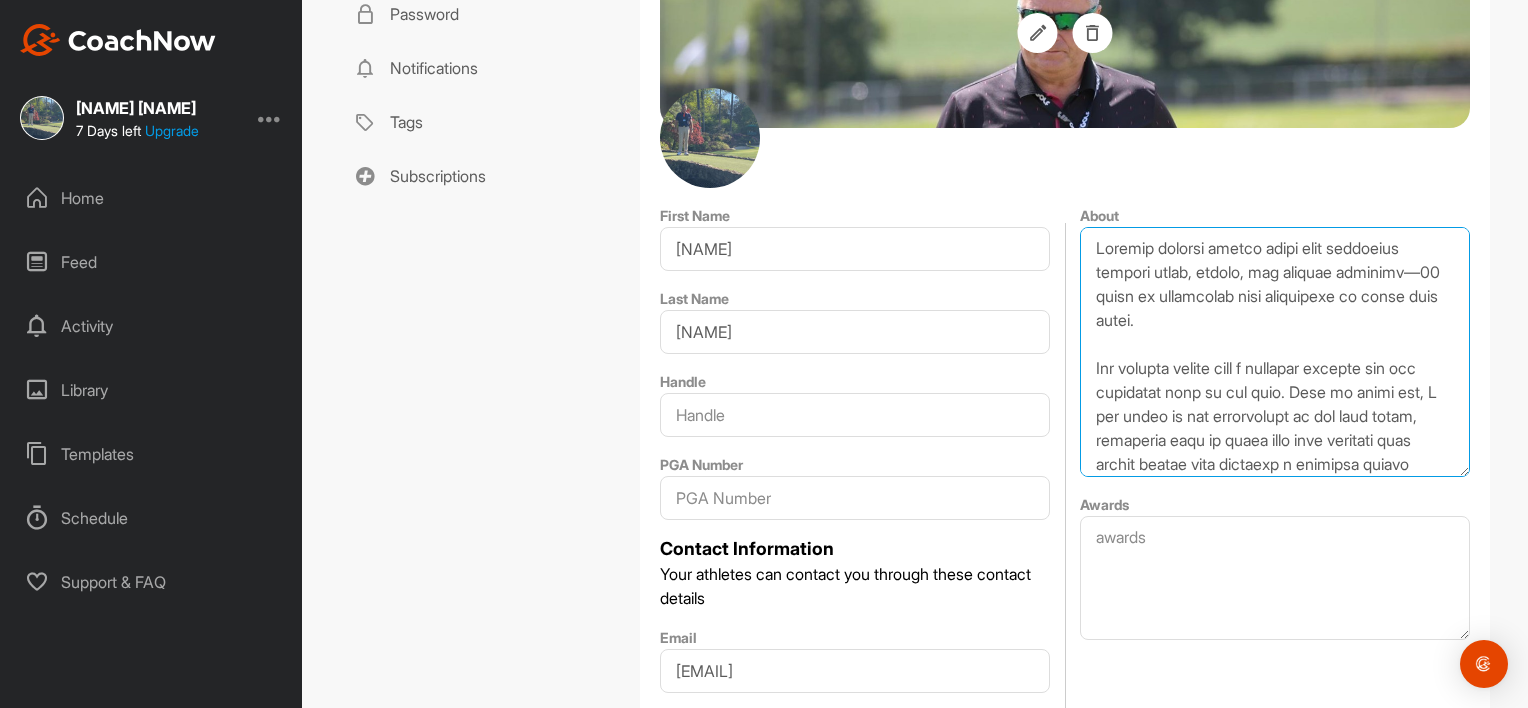 scroll, scrollTop: 622, scrollLeft: 0, axis: vertical 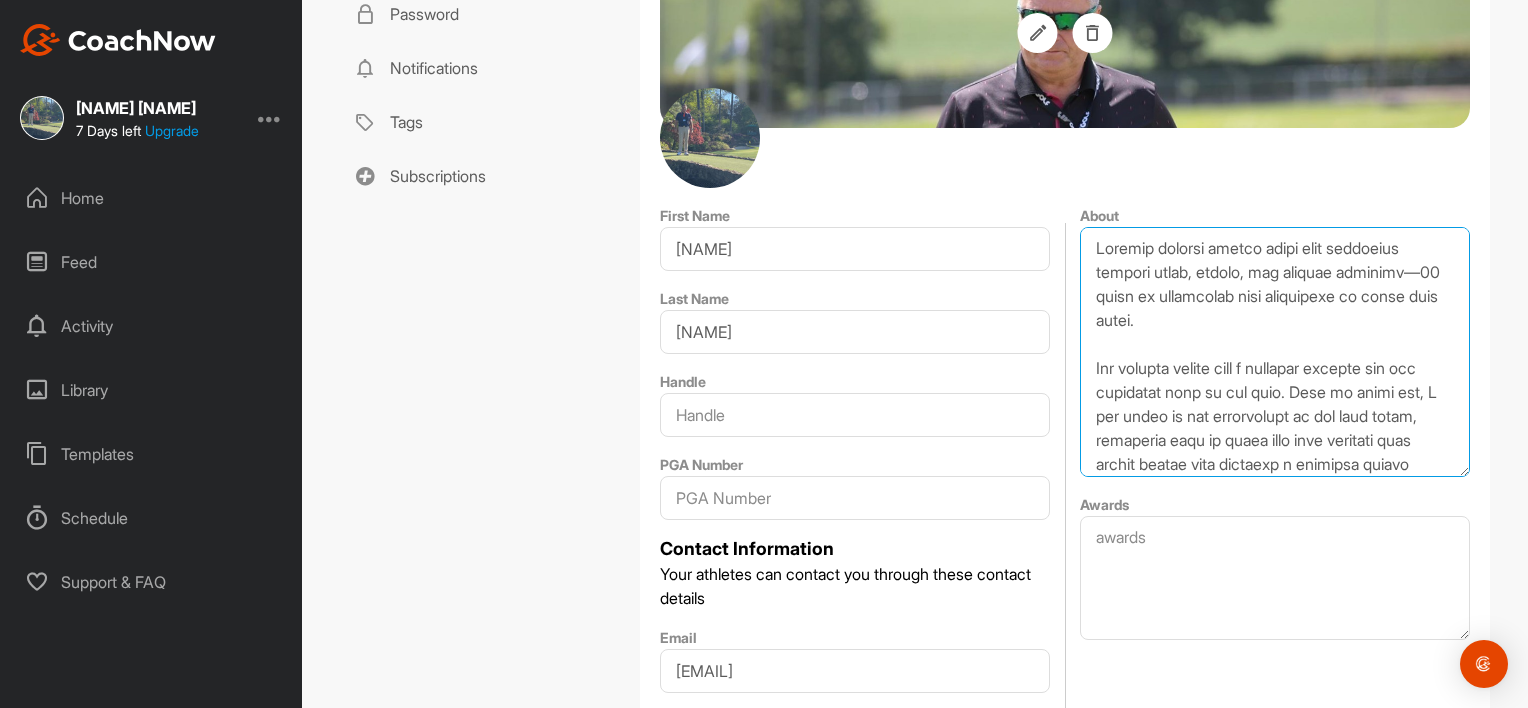 click on "About" at bounding box center (1275, 352) 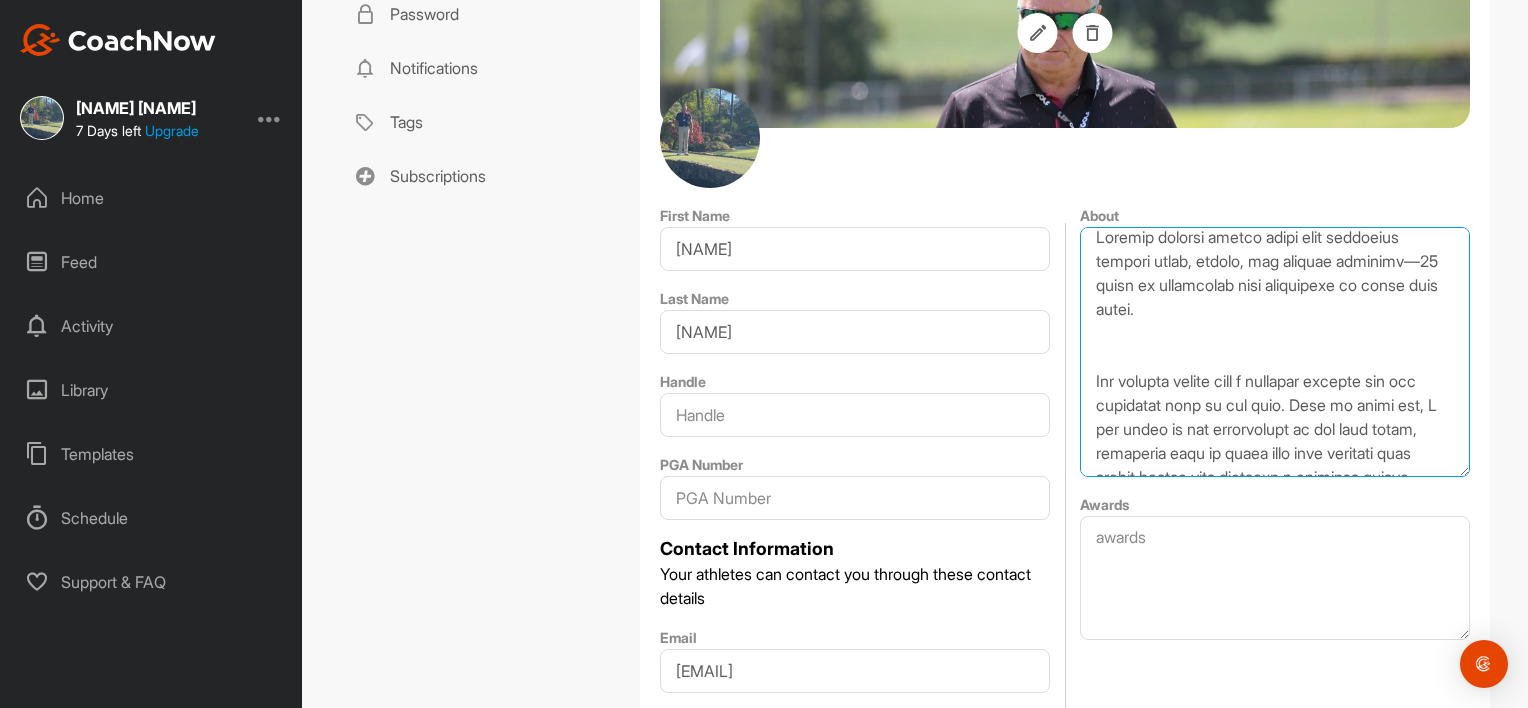 scroll, scrollTop: 0, scrollLeft: 0, axis: both 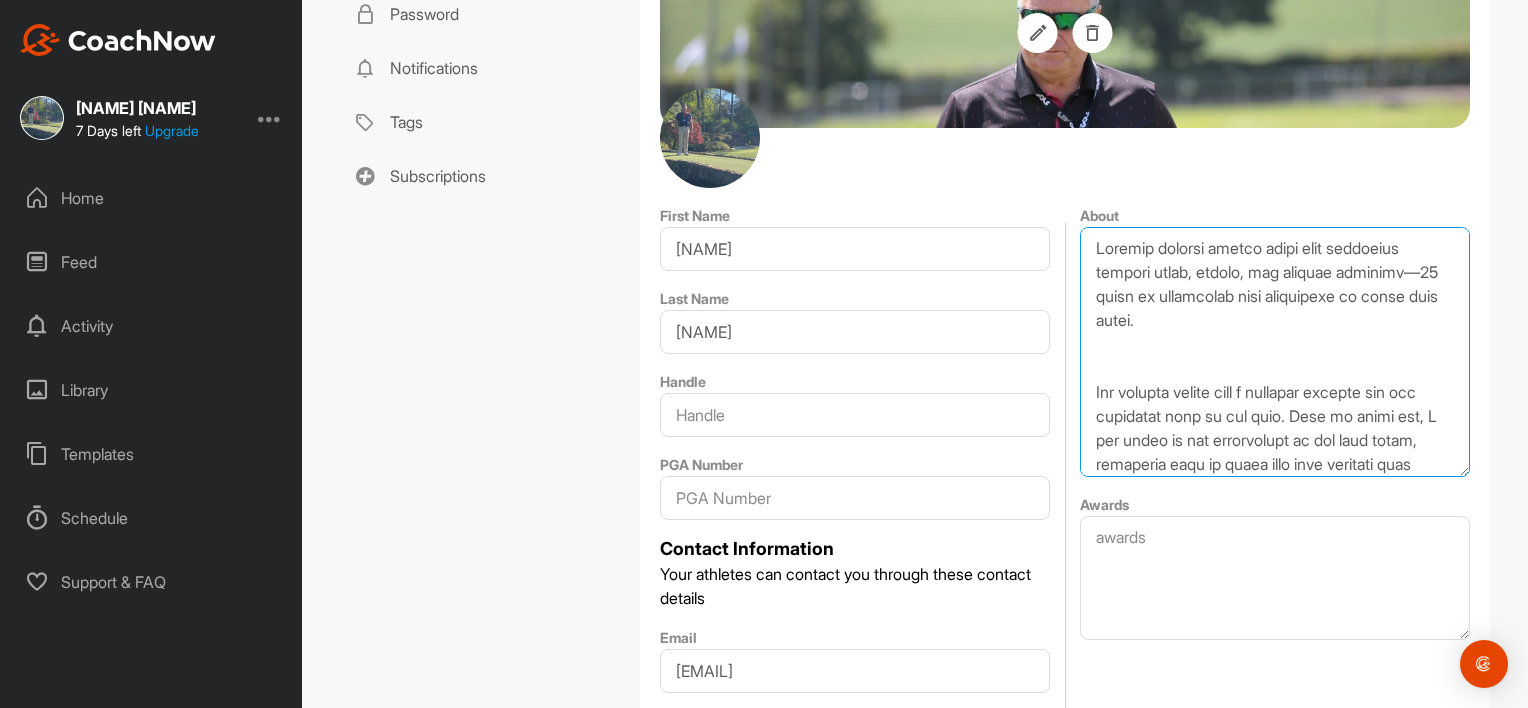 click on "About" at bounding box center (1275, 352) 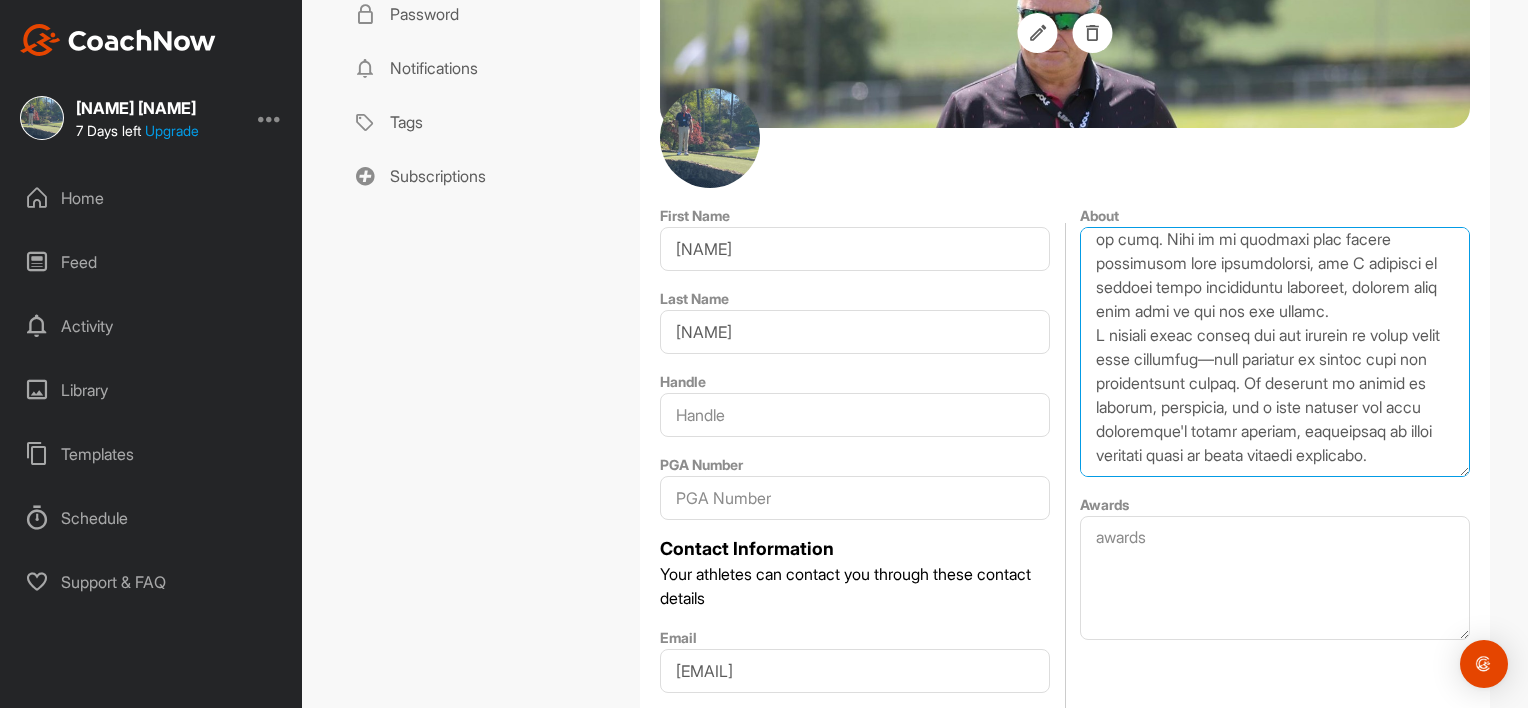 scroll, scrollTop: 632, scrollLeft: 0, axis: vertical 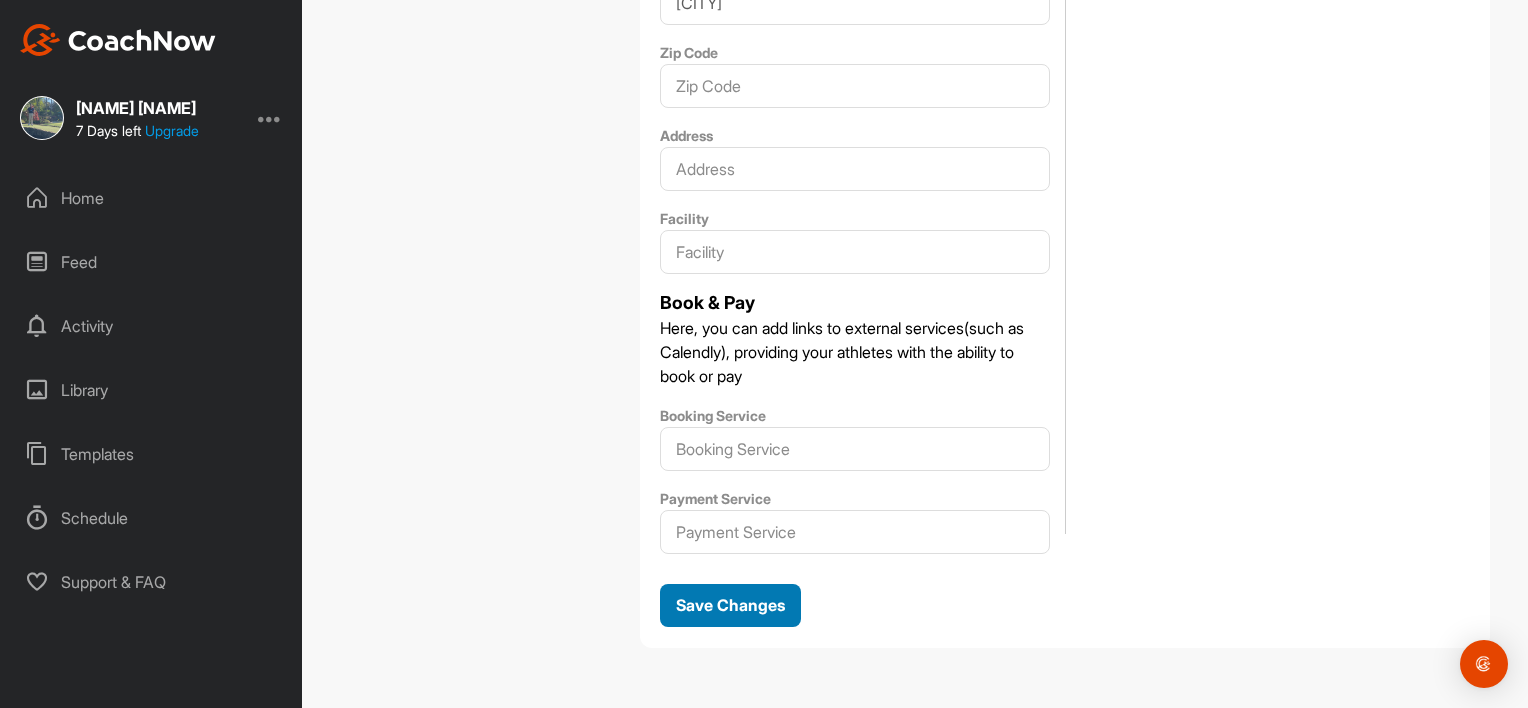 type on "Helping golfers unlock their full potential through clear, simple, and precise coaching—25 years of experience from grassroots to elite tour level.
Top amateur golfer with a lifelong passion for the technical side of the game. From an early age, I was drawn to the intricacies of the golf swing, naturally able to break down each movement into minute detail this fuelling a coaching career spanning over 25 years.
My coaching journey has taken me from grassroots to elite levels, working with PGA professionals, DP World Tour, LET and LIV golfers, as well as dedicated club players. I’ve found particular joy and success in identifying and nurturing youth talent—guiding young amateurs into national squads, Walker Cup selection, and prestigious amateur titles.
Supporting players and their families through the transition to professional golf is a cornerstone of my work. Many of my athletes have earned university golf scholarships, and I continue to support their development remotely, helping them grow both on and o..." 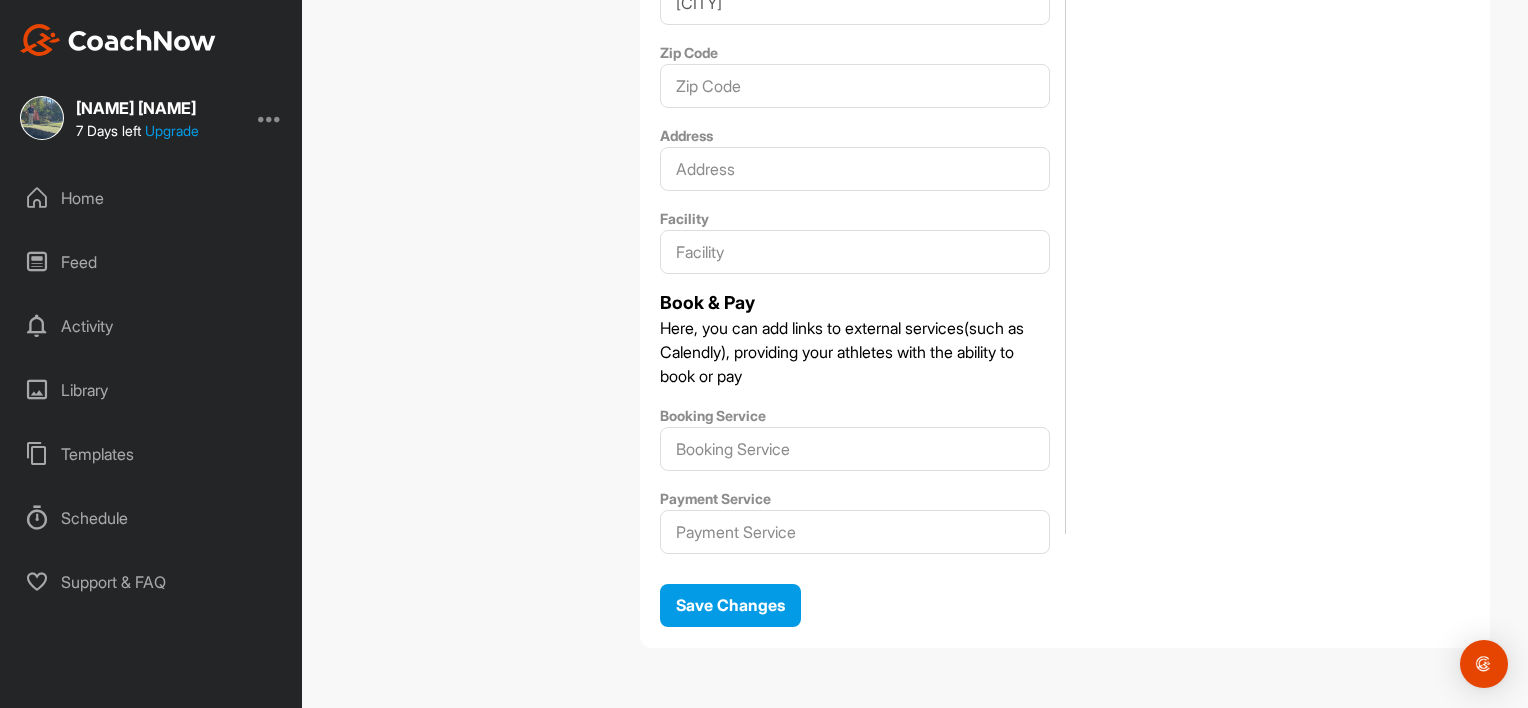 click on "Feed" at bounding box center (152, 262) 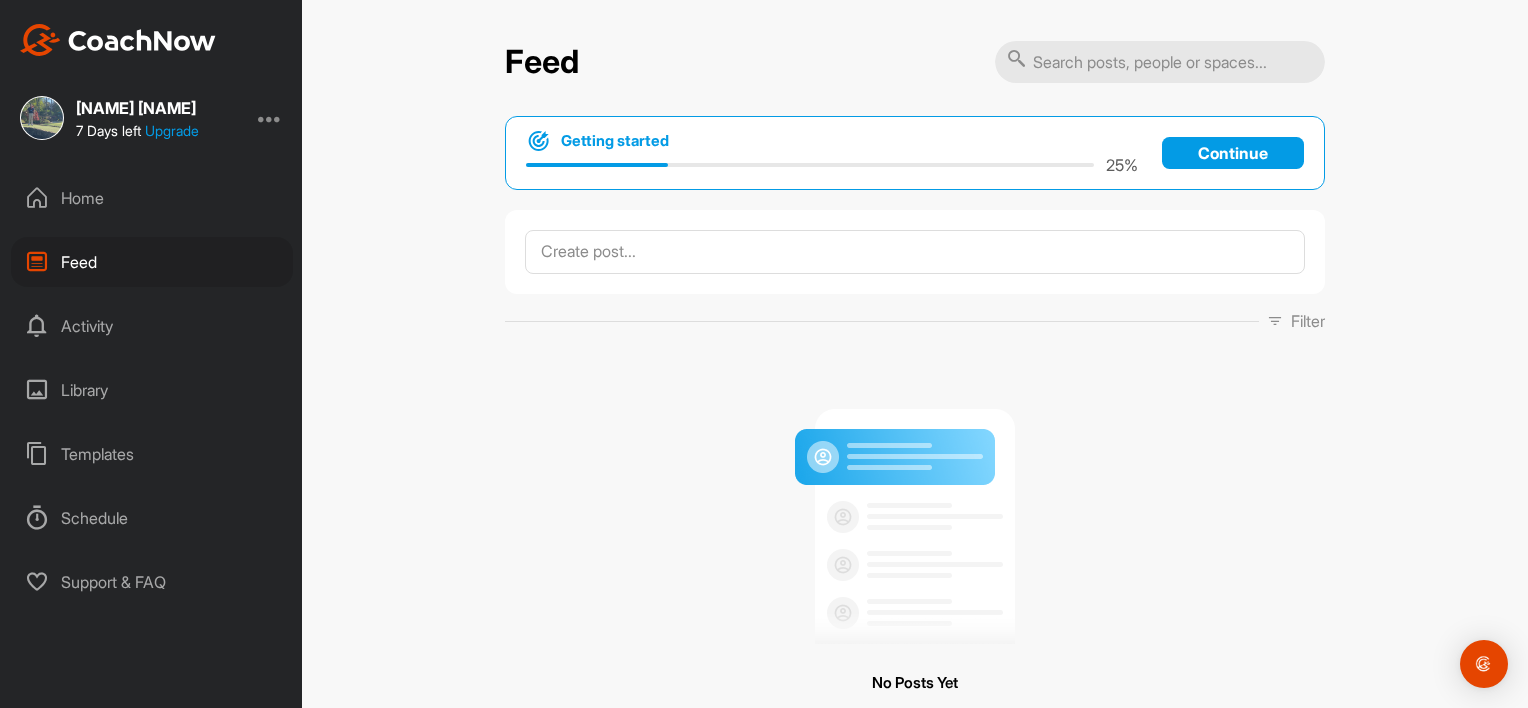 click on "Continue" at bounding box center [1233, 153] 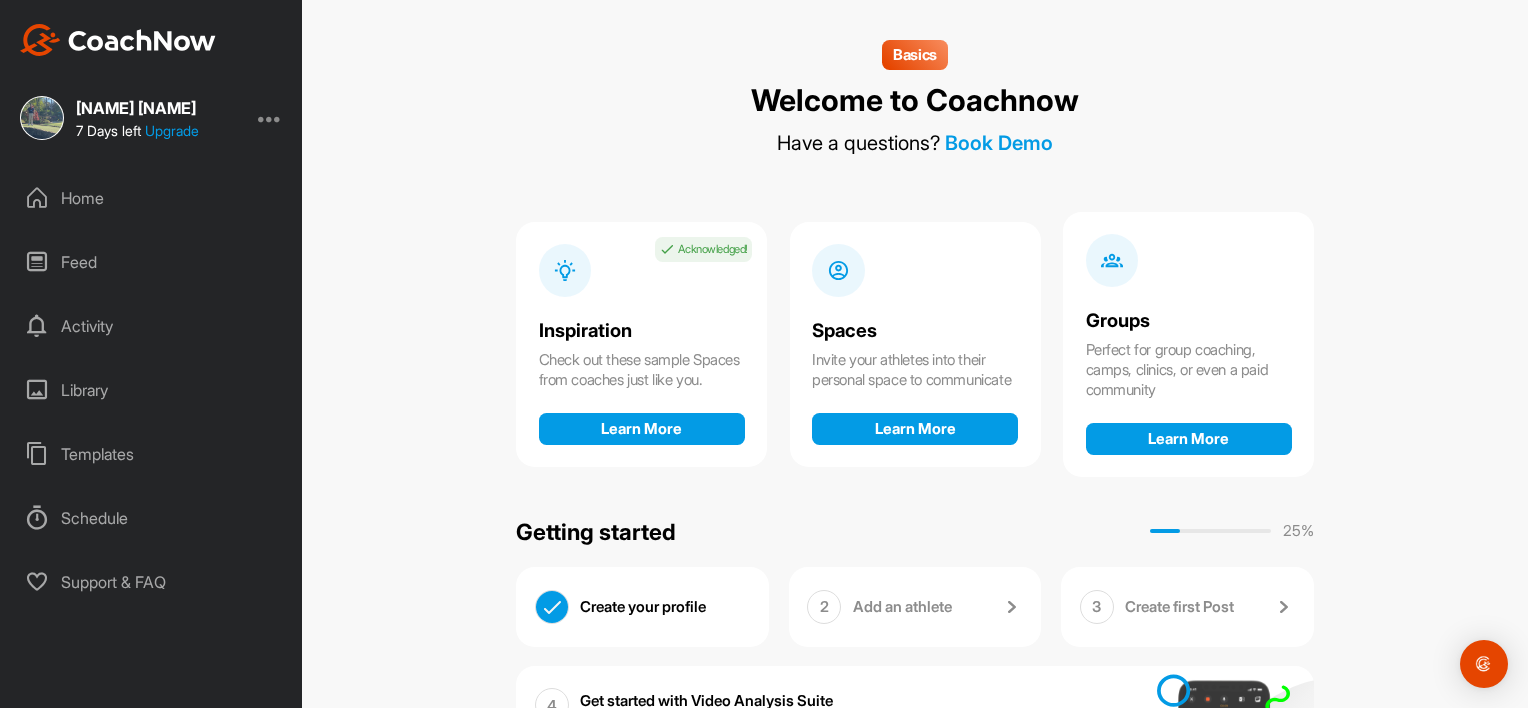 click on "Add an athlete" at bounding box center [938, 607] 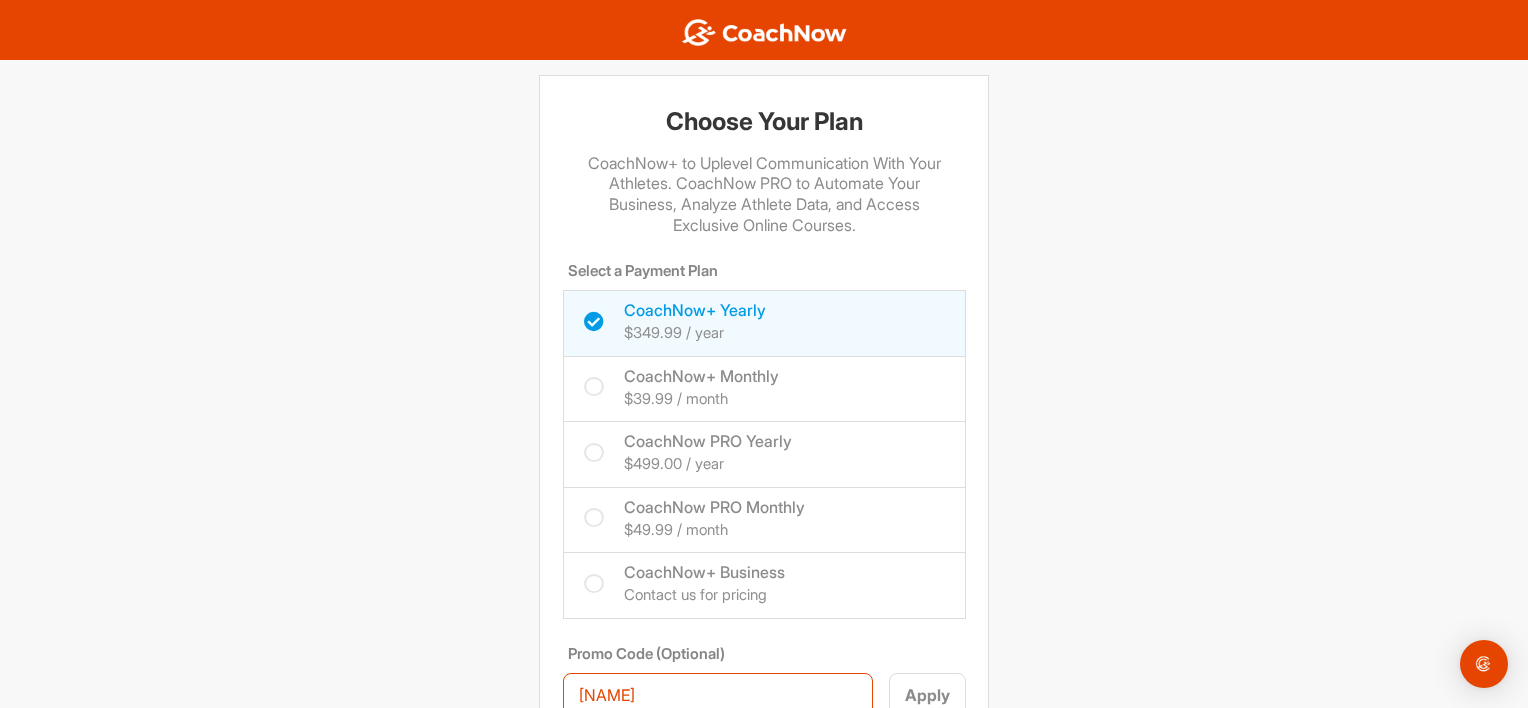 scroll, scrollTop: 0, scrollLeft: 0, axis: both 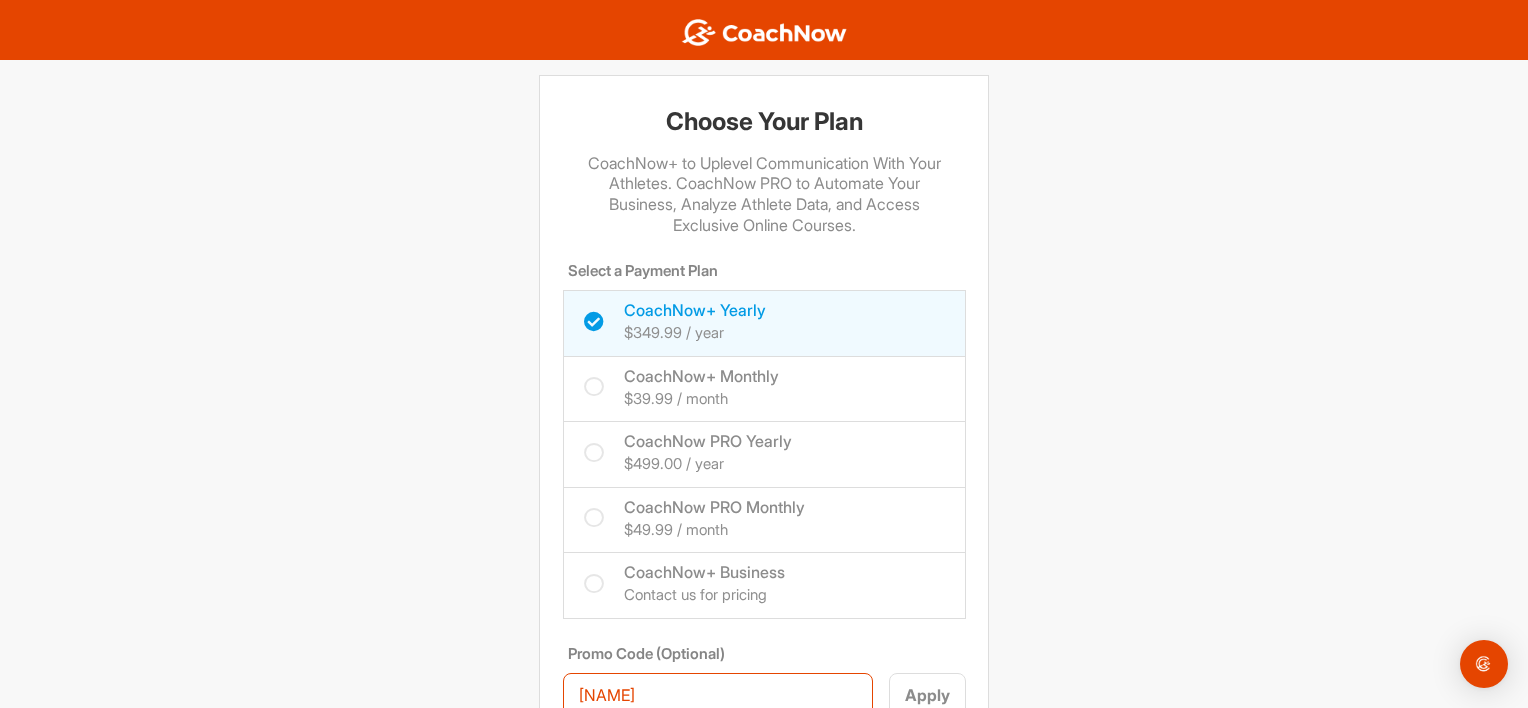 click at bounding box center (594, 453) 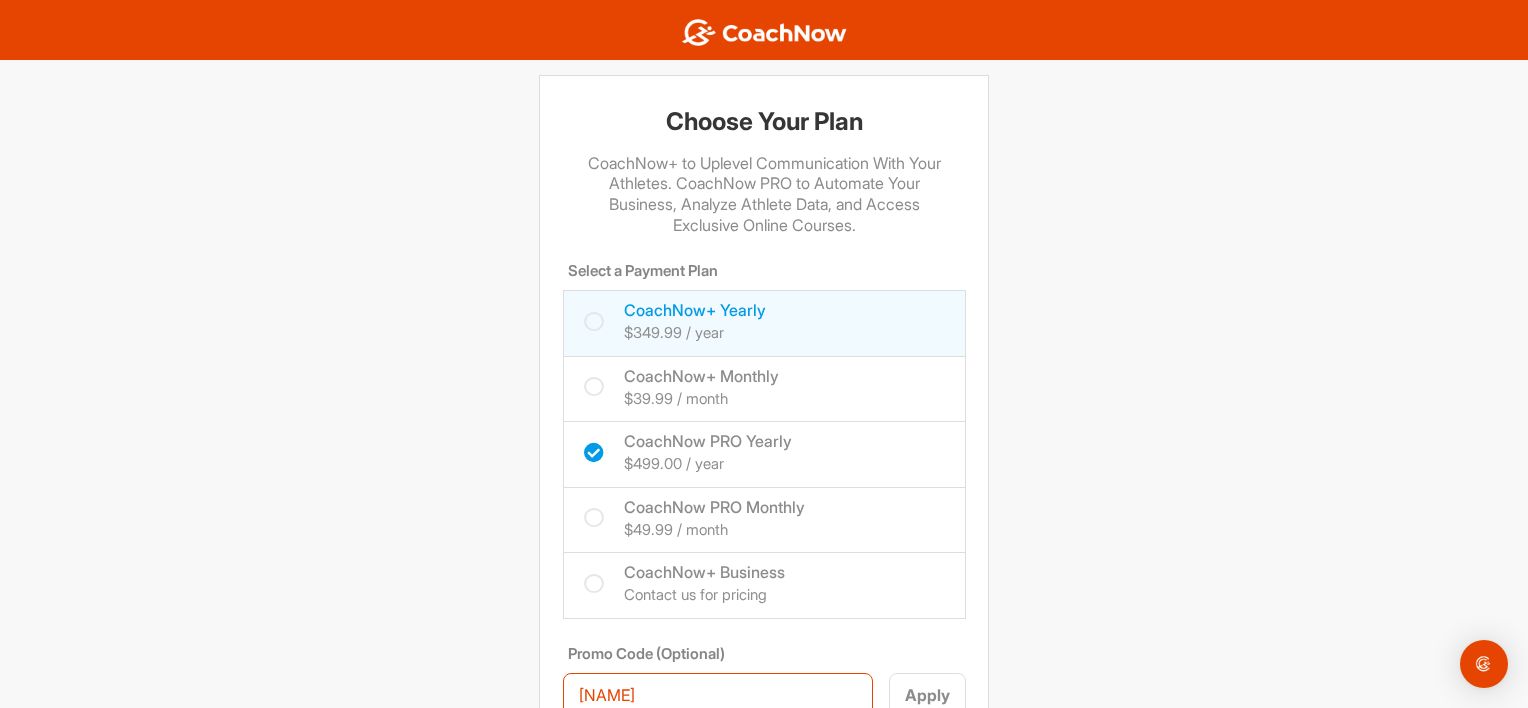 checkbox on "true" 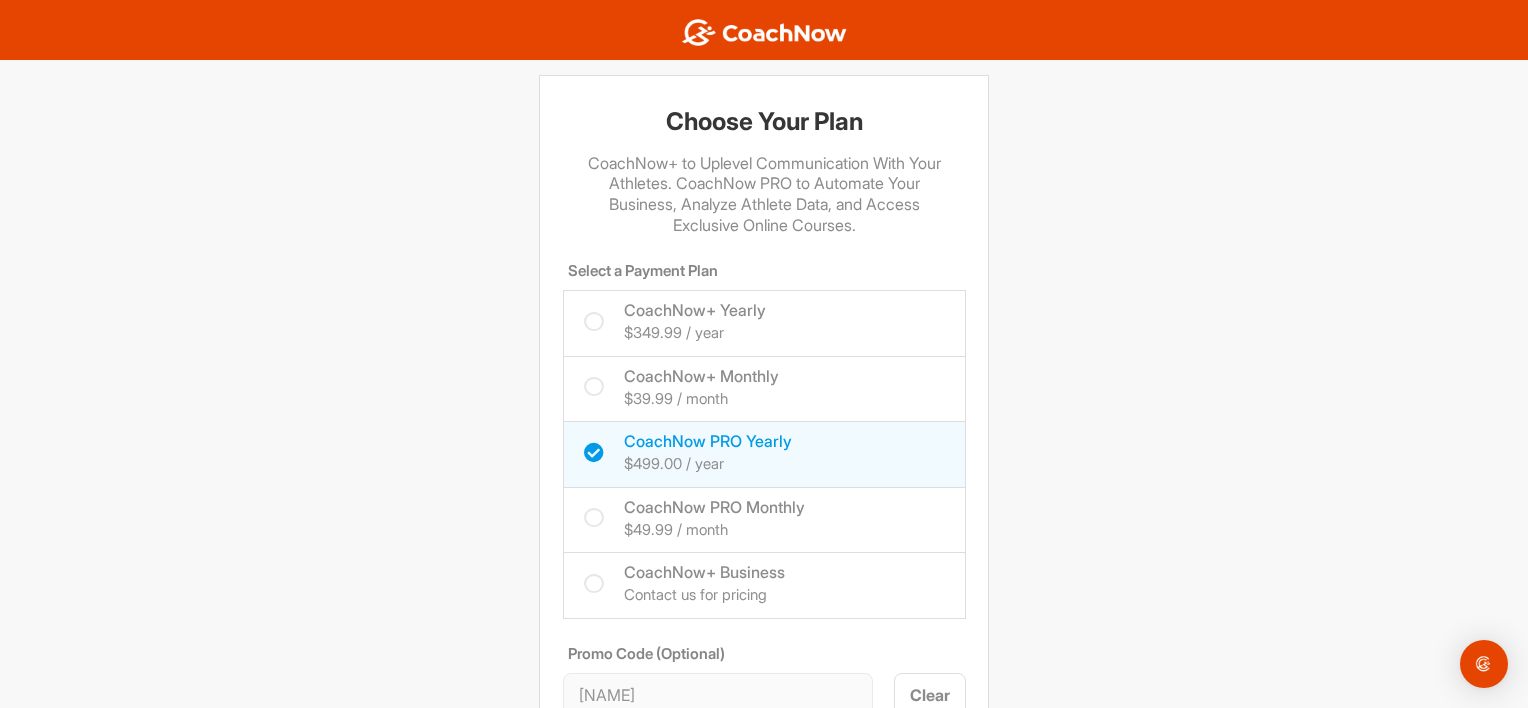 click at bounding box center (594, 322) 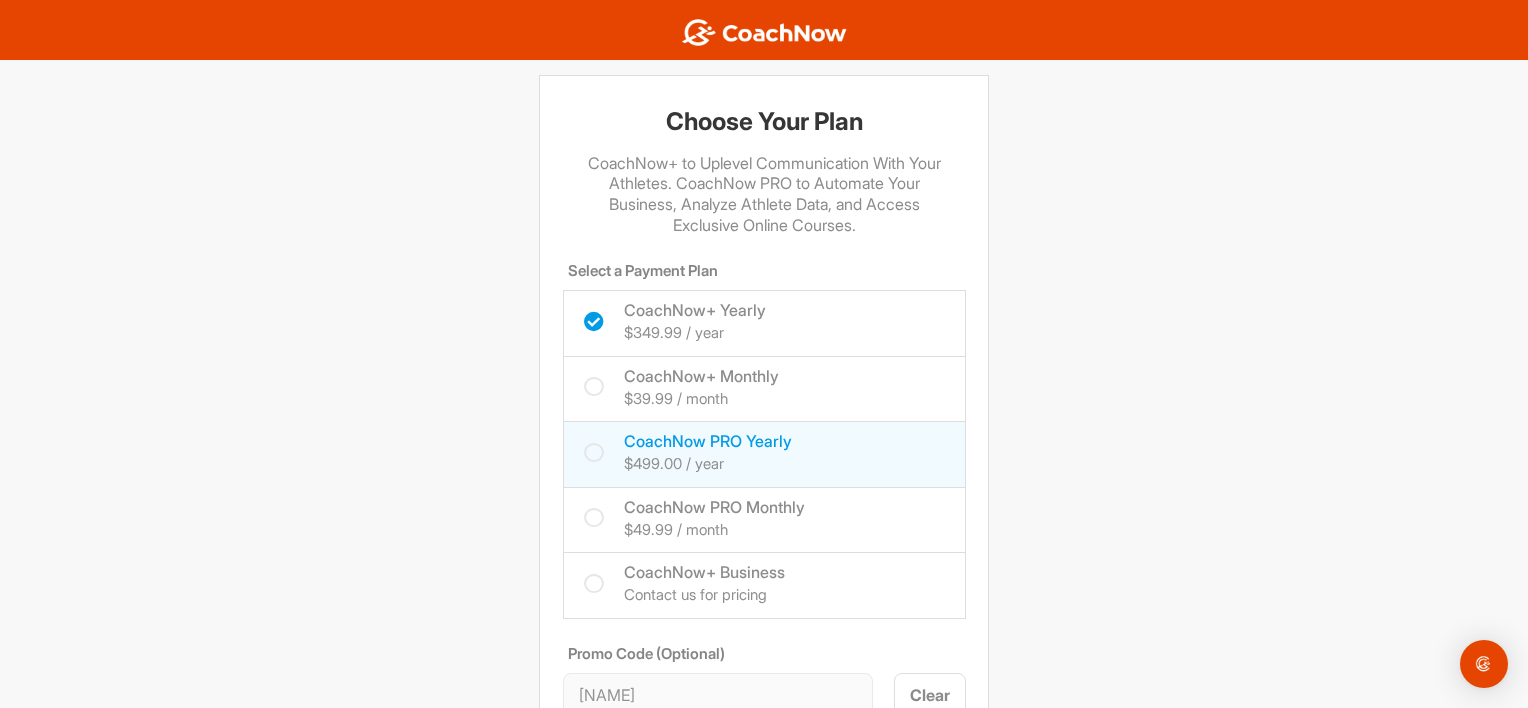 checkbox on "true" 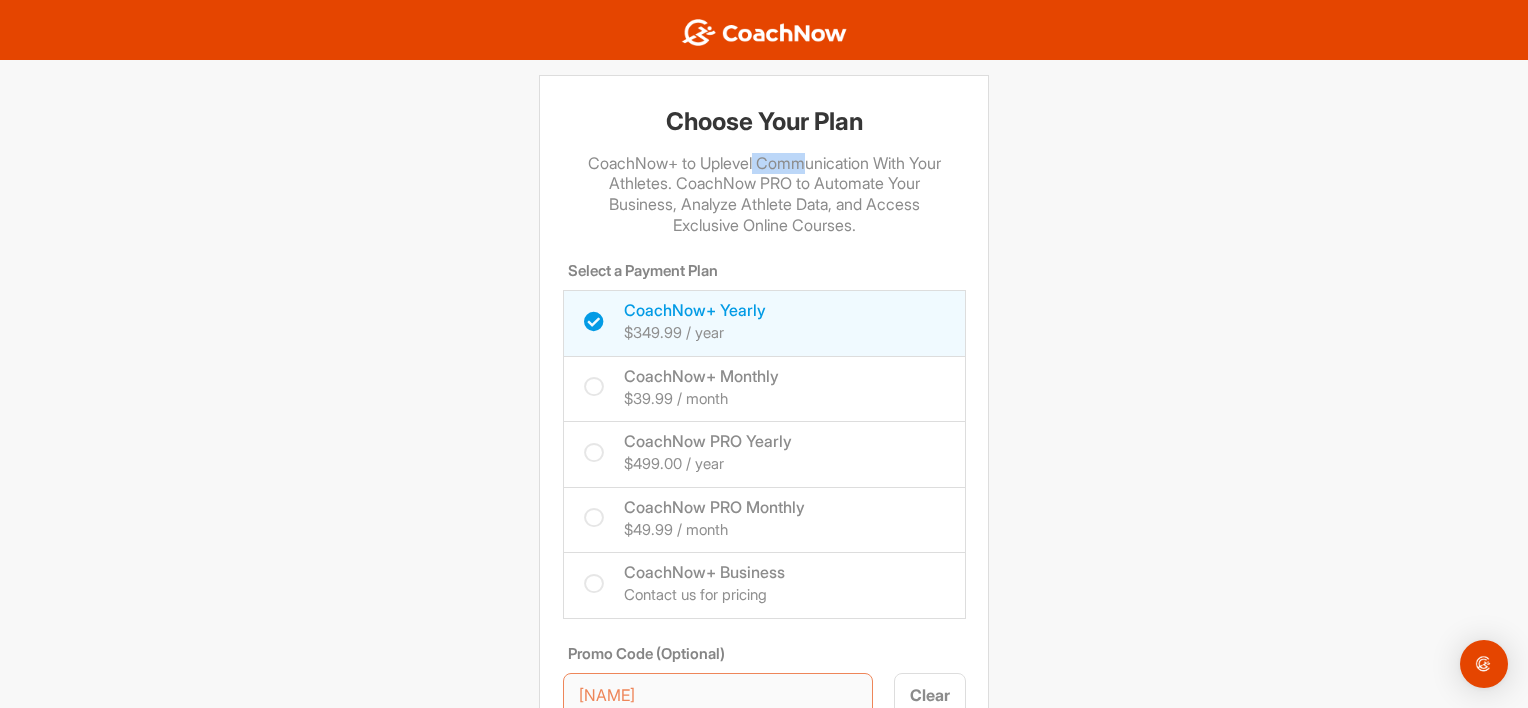 drag, startPoint x: 743, startPoint y: 167, endPoint x: 811, endPoint y: 169, distance: 68.0294 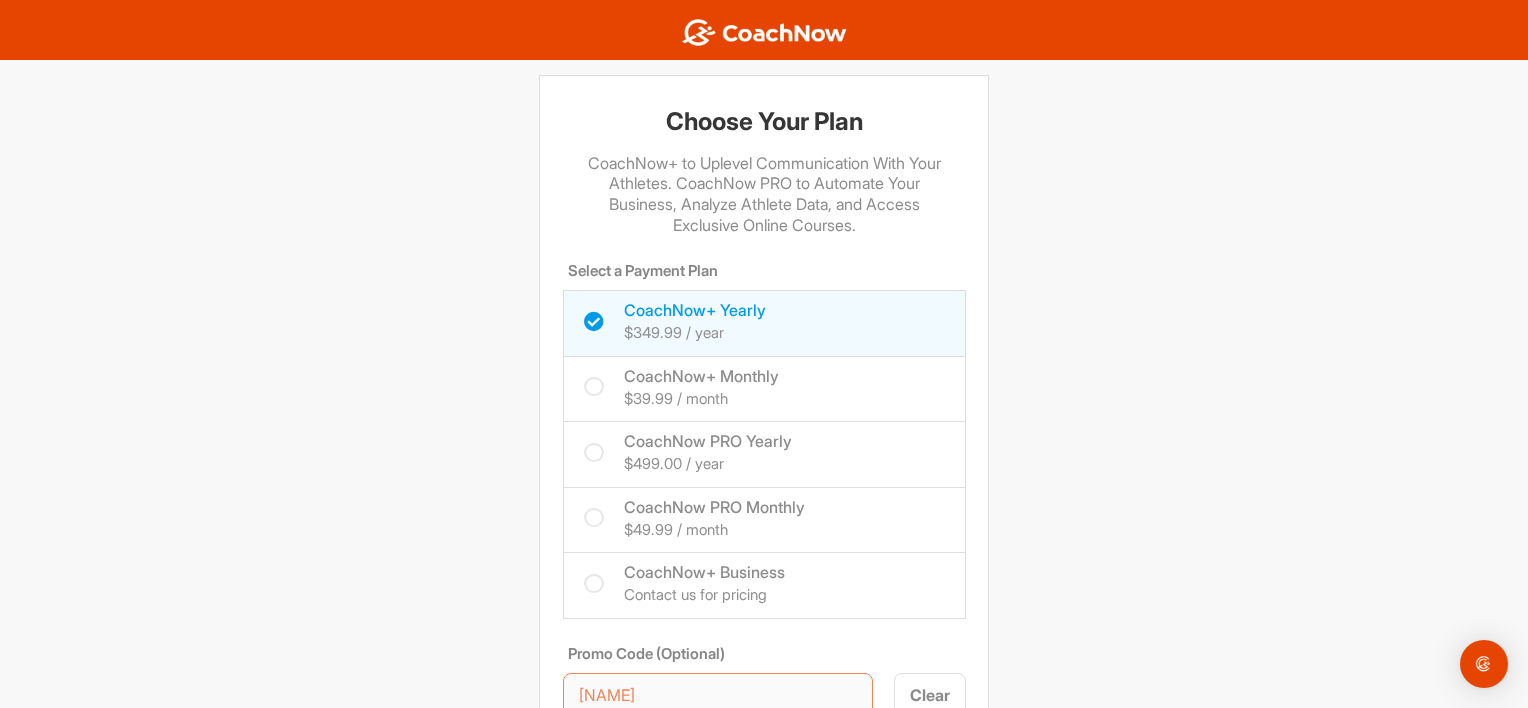 drag, startPoint x: 811, startPoint y: 169, endPoint x: 1111, endPoint y: 188, distance: 300.60107 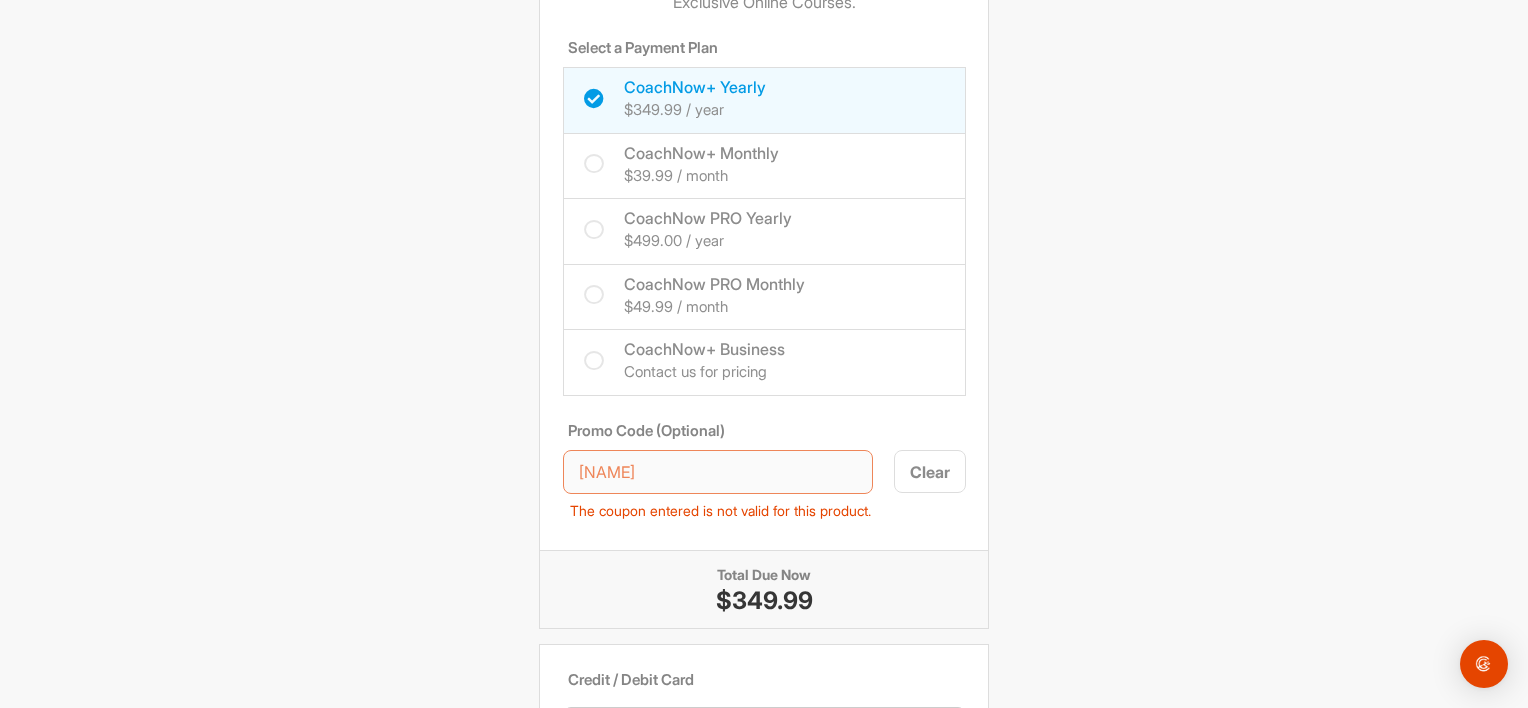 scroll, scrollTop: 204, scrollLeft: 0, axis: vertical 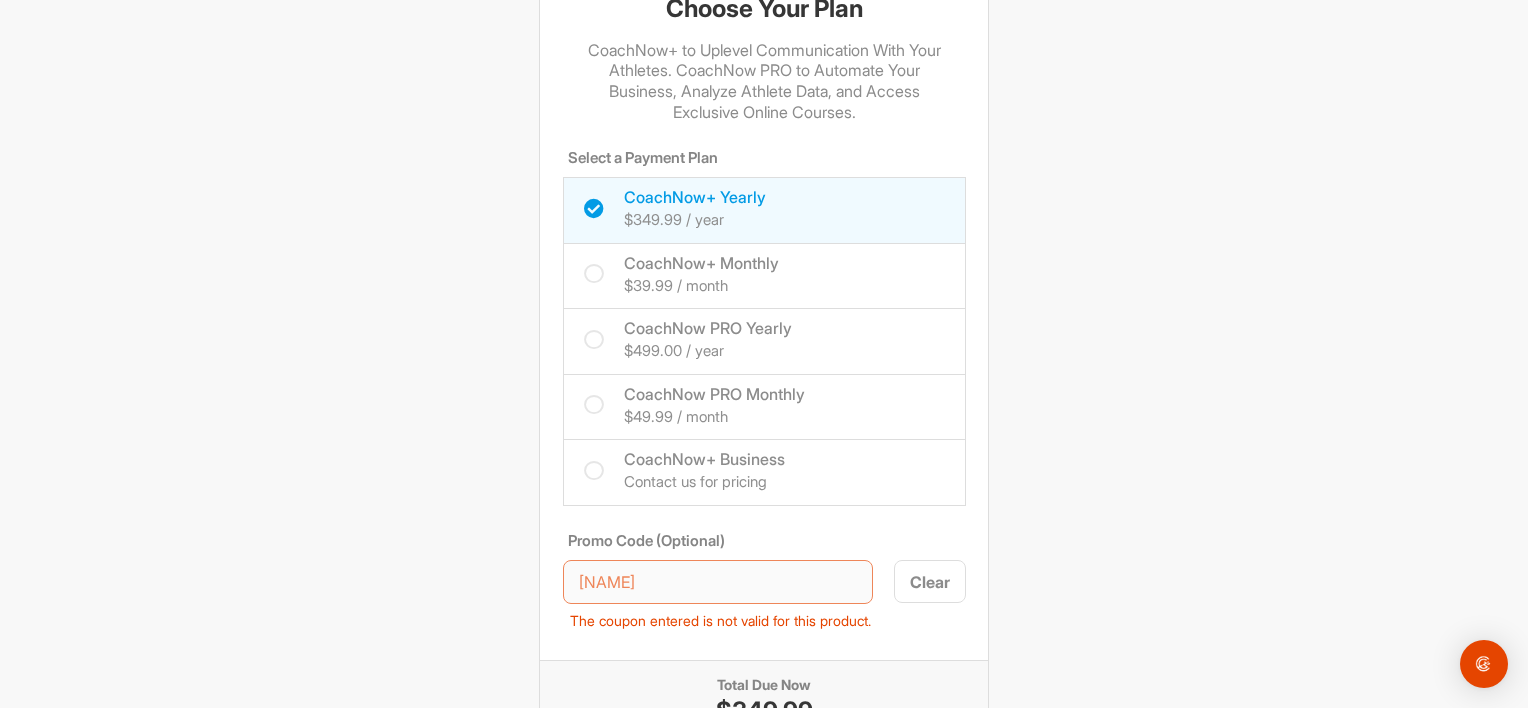 click at bounding box center (594, 340) 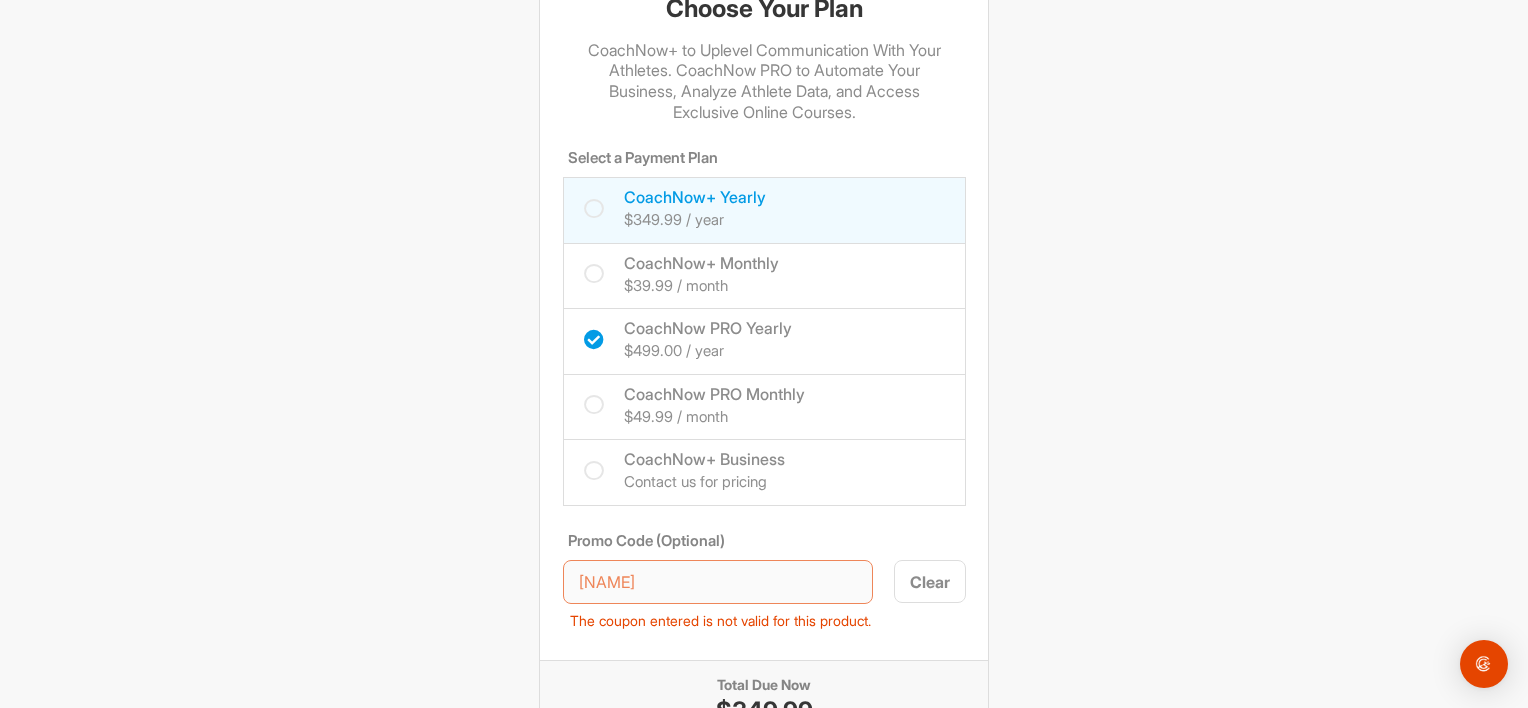 checkbox on "true" 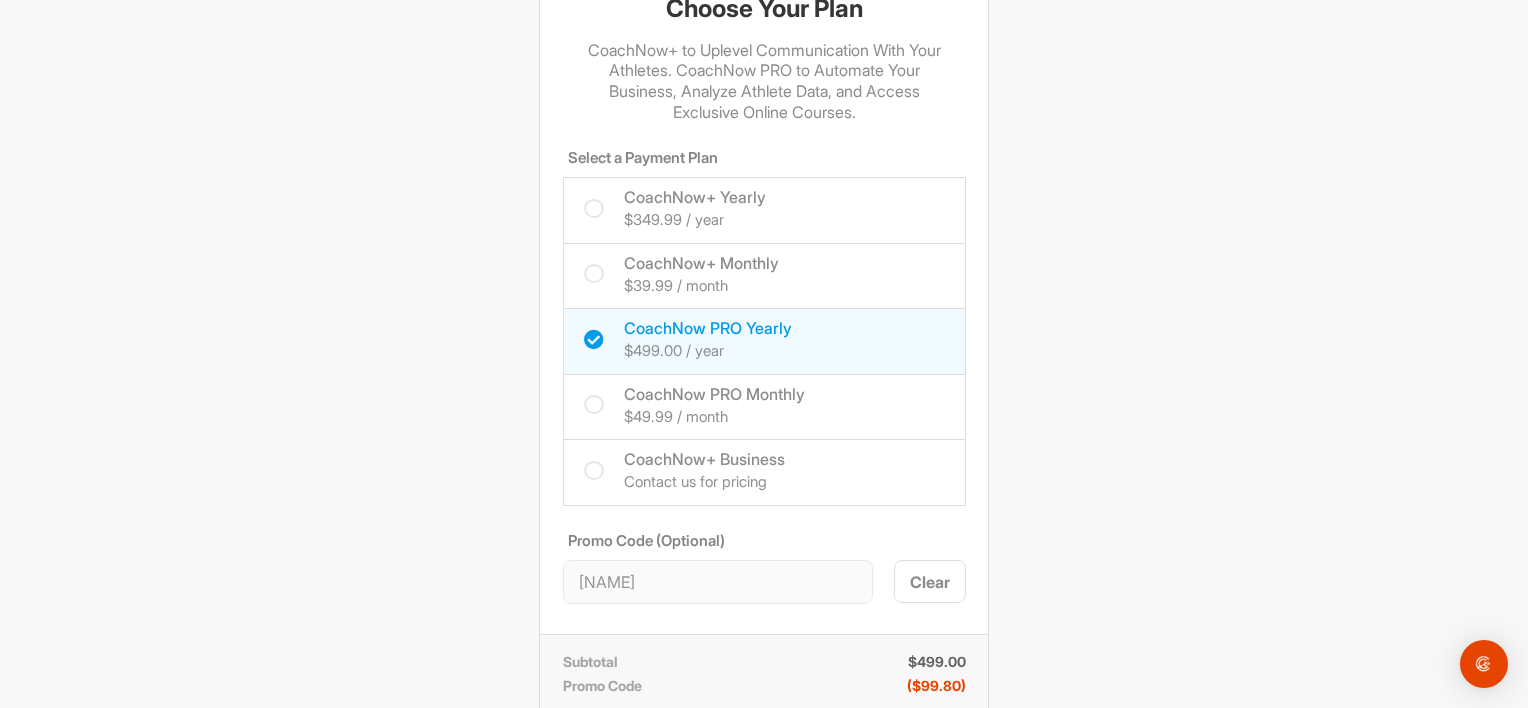 click at bounding box center [594, 209] 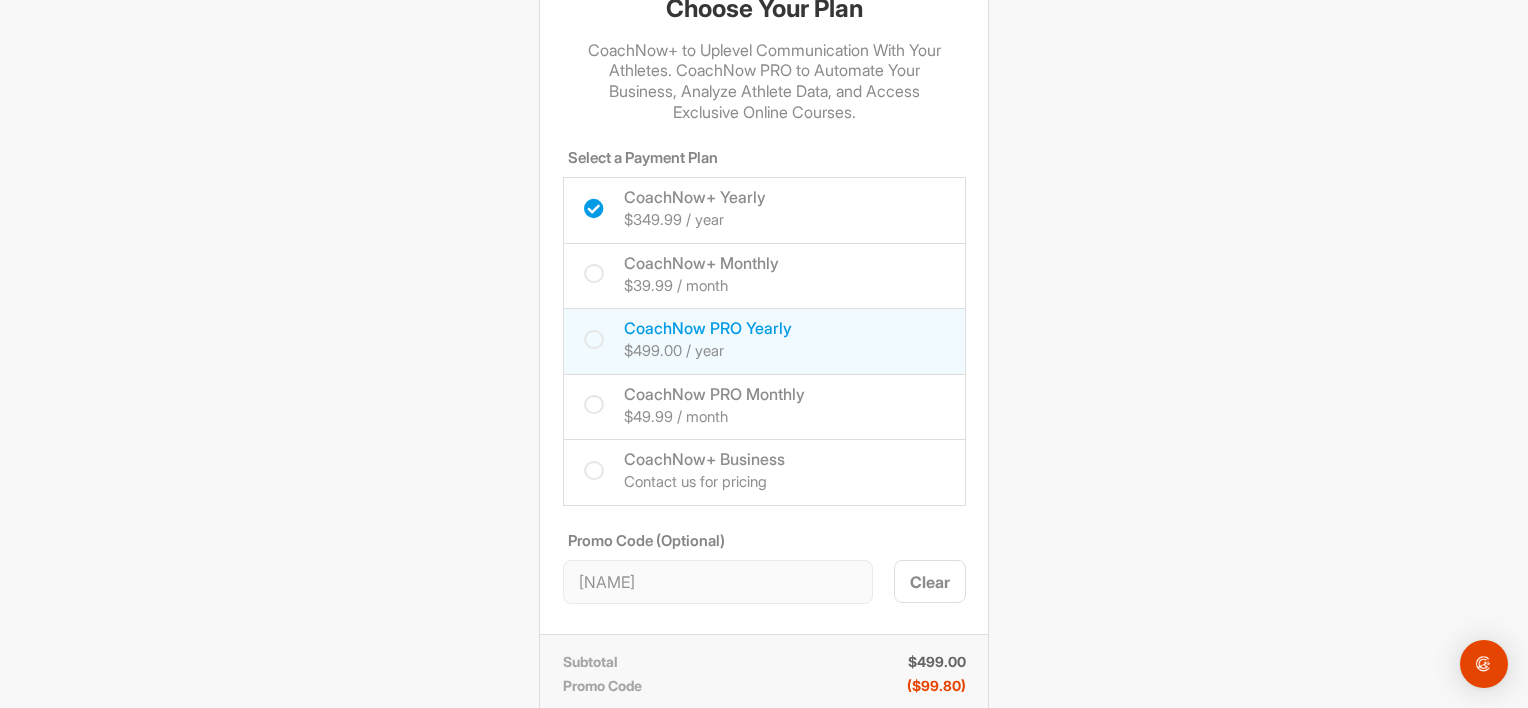 checkbox on "true" 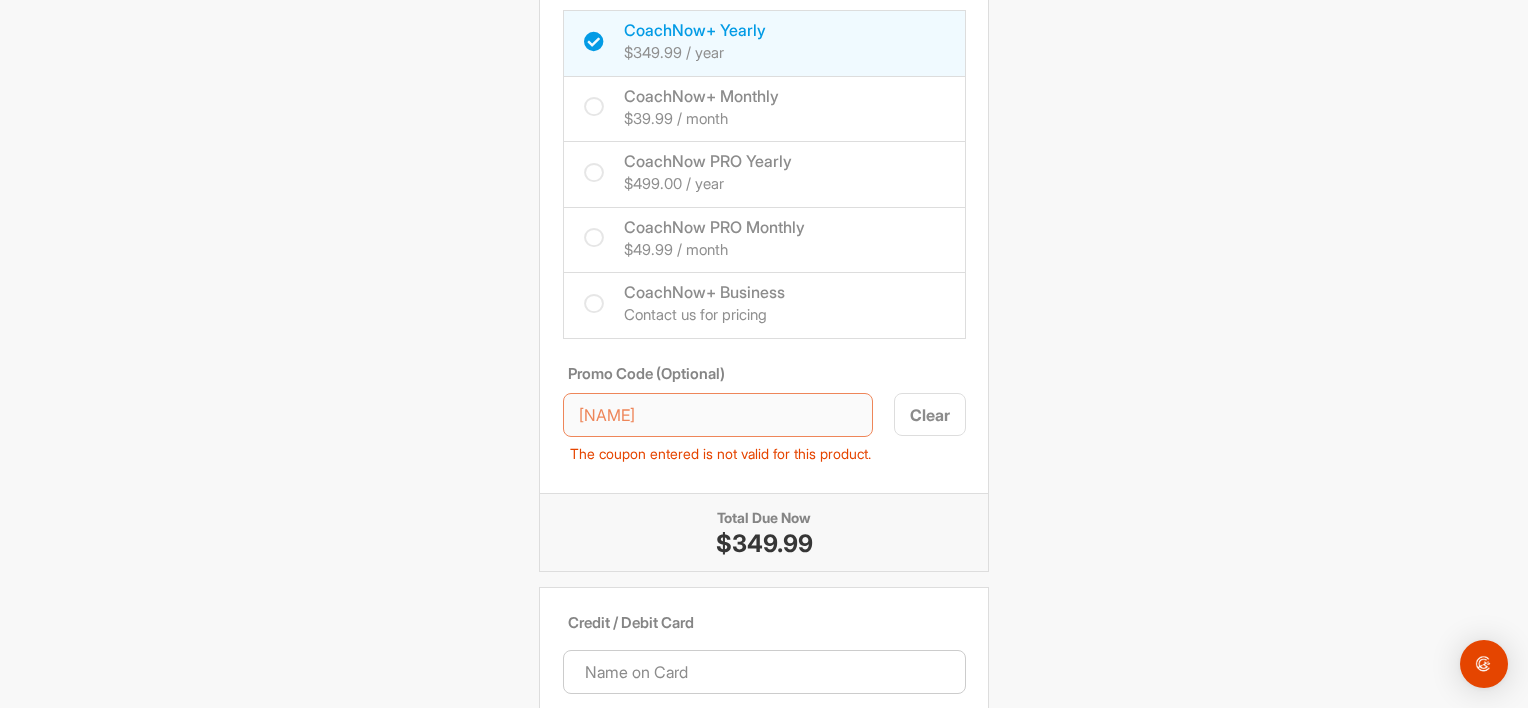 scroll, scrollTop: 241, scrollLeft: 0, axis: vertical 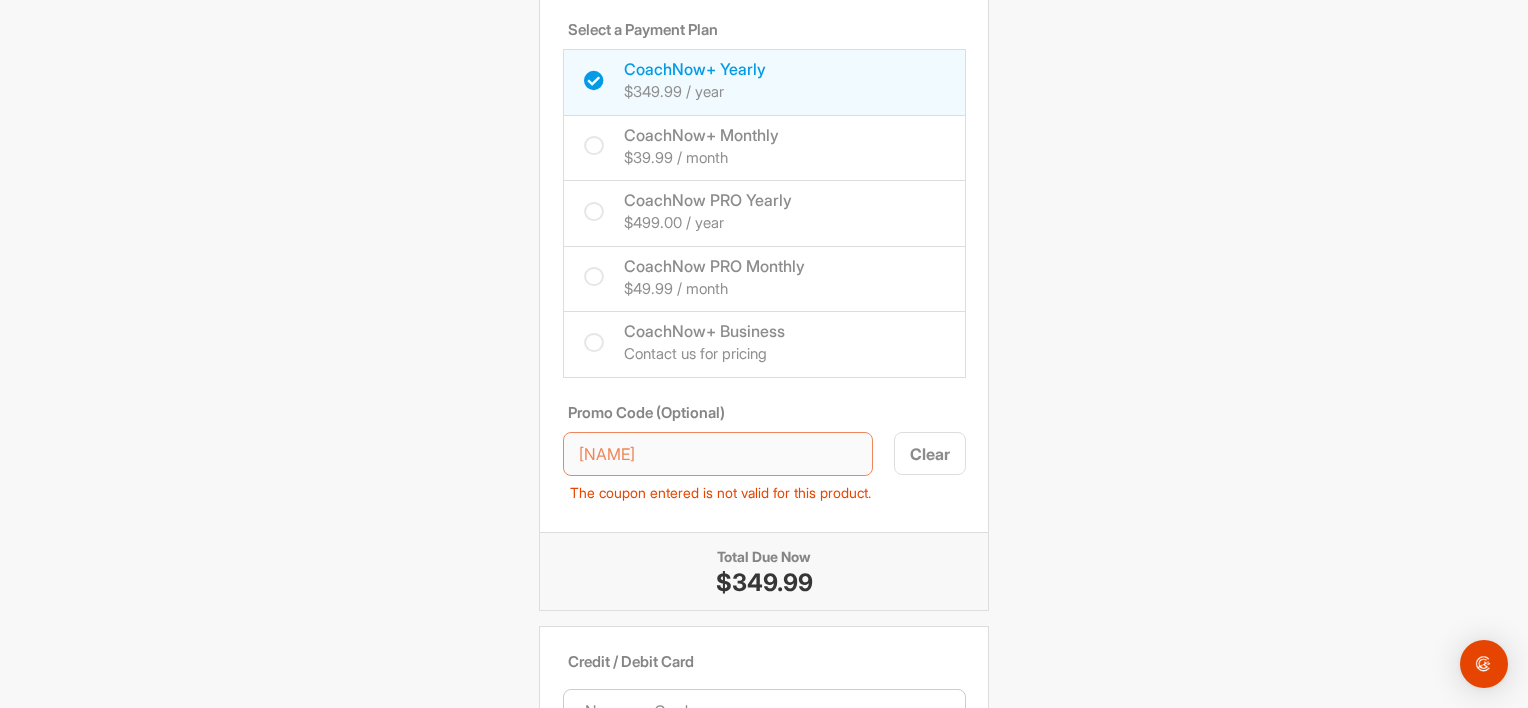 click at bounding box center [594, 212] 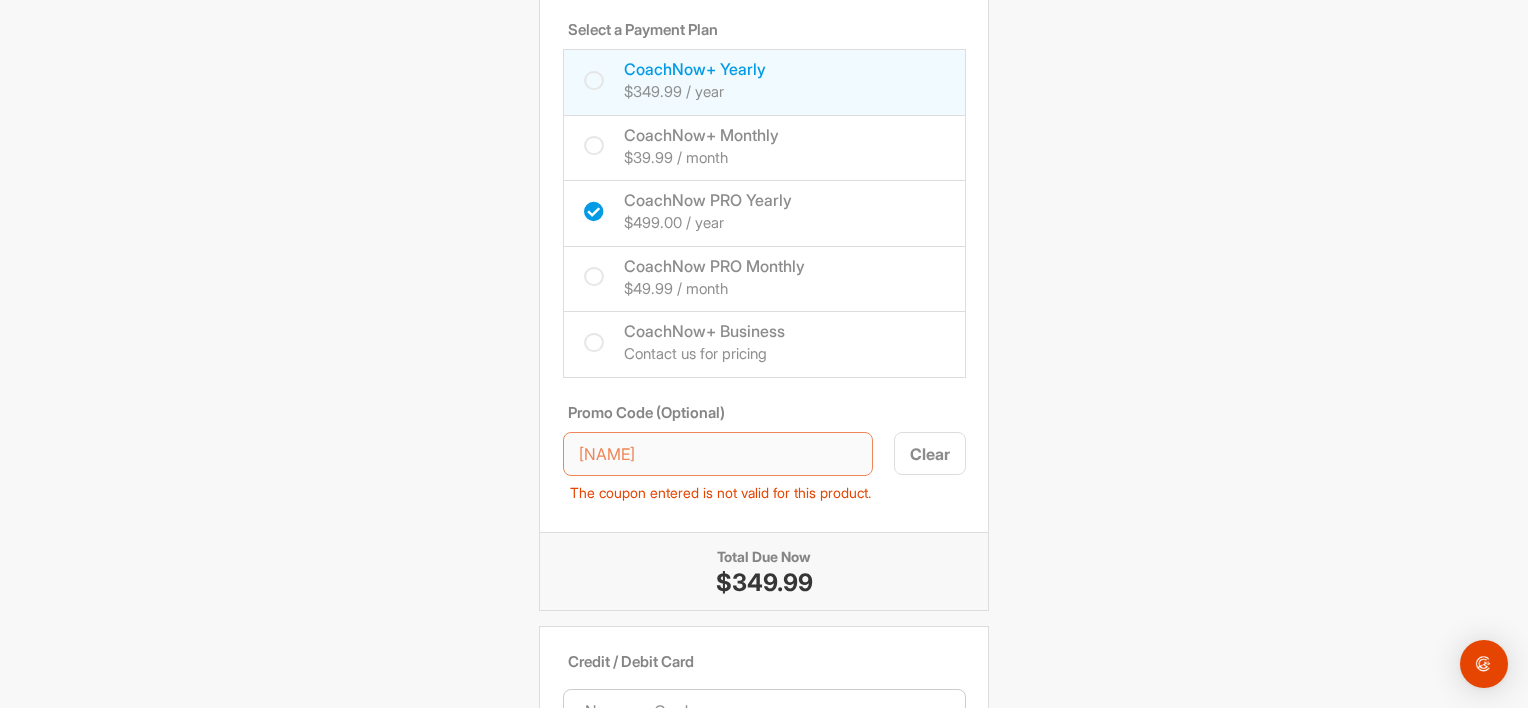 checkbox on "true" 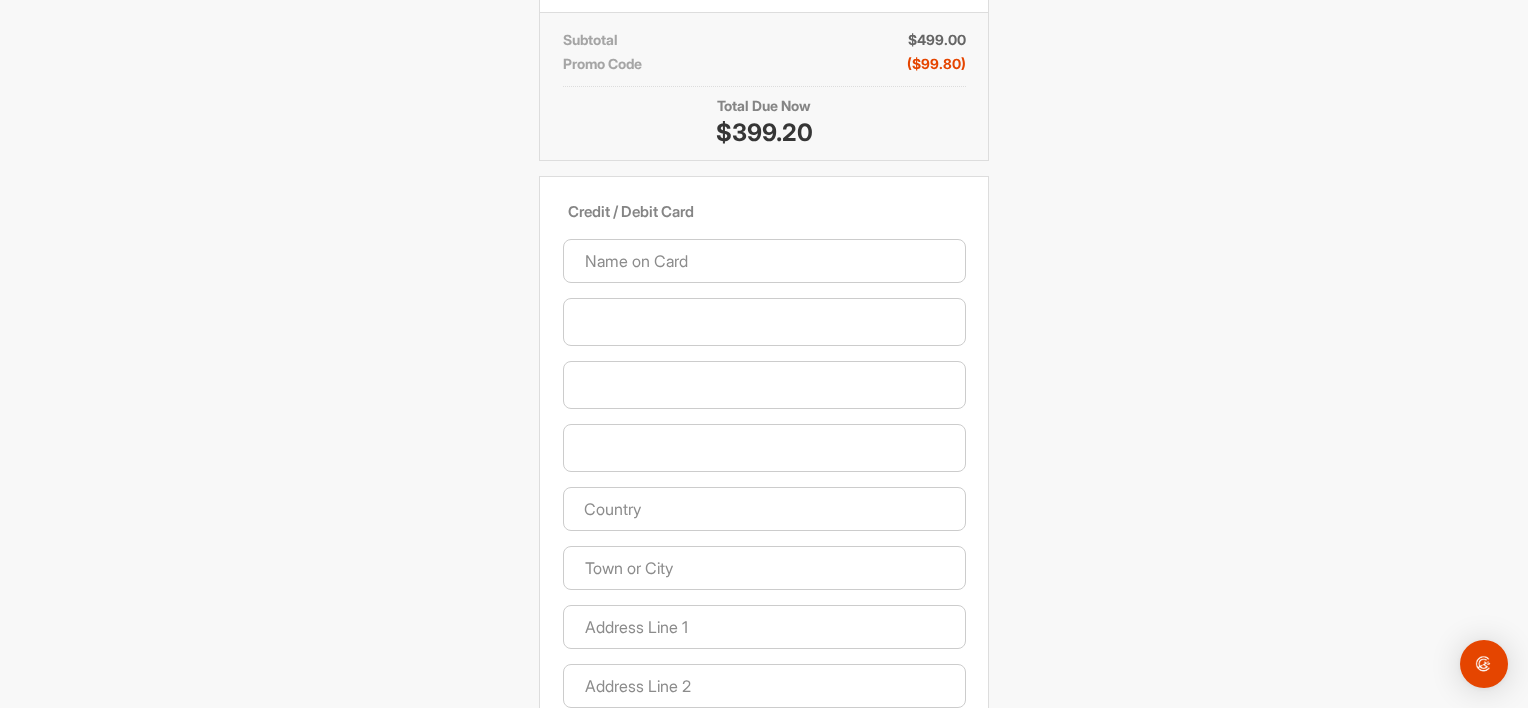 scroll, scrollTop: 752, scrollLeft: 0, axis: vertical 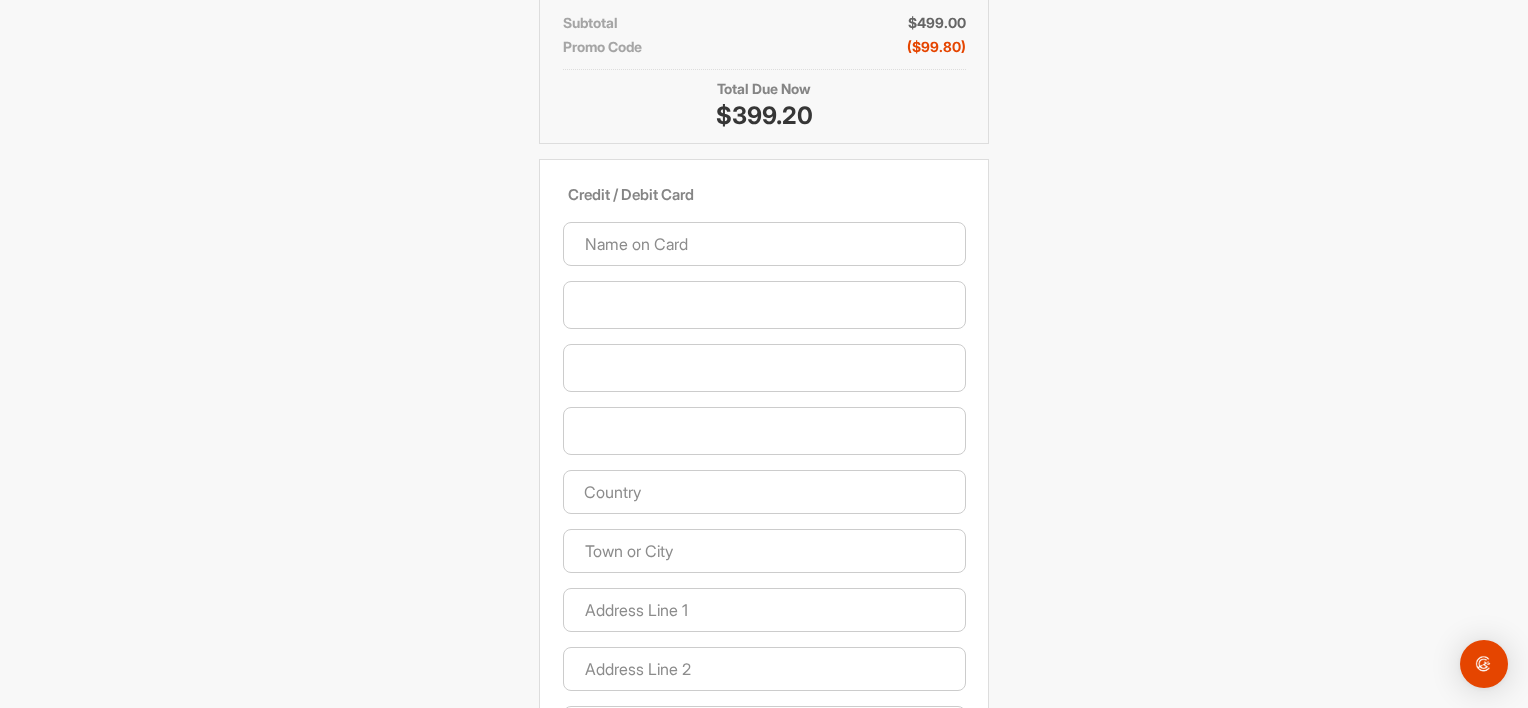 drag, startPoint x: 1516, startPoint y: 192, endPoint x: 1184, endPoint y: 473, distance: 434.954 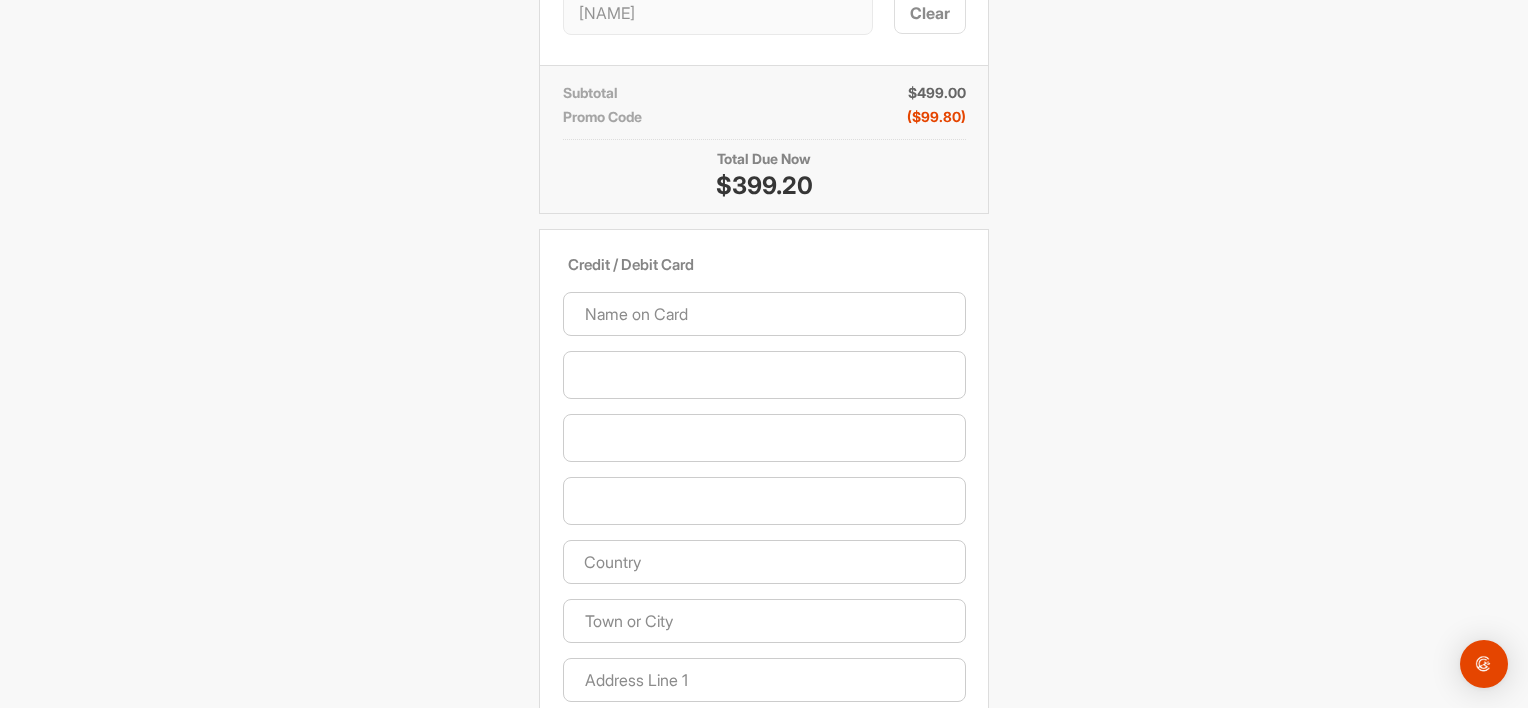 scroll, scrollTop: 696, scrollLeft: 0, axis: vertical 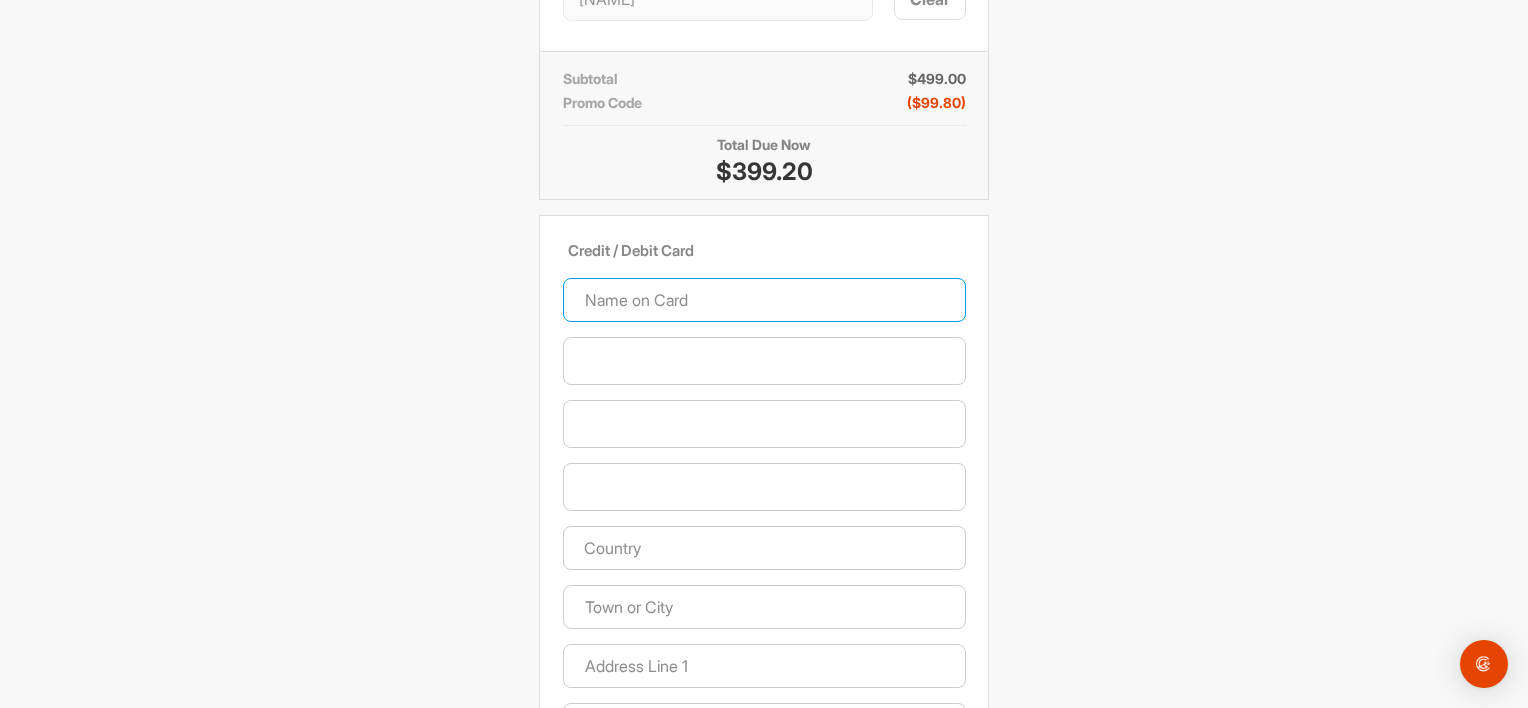 click at bounding box center [764, 300] 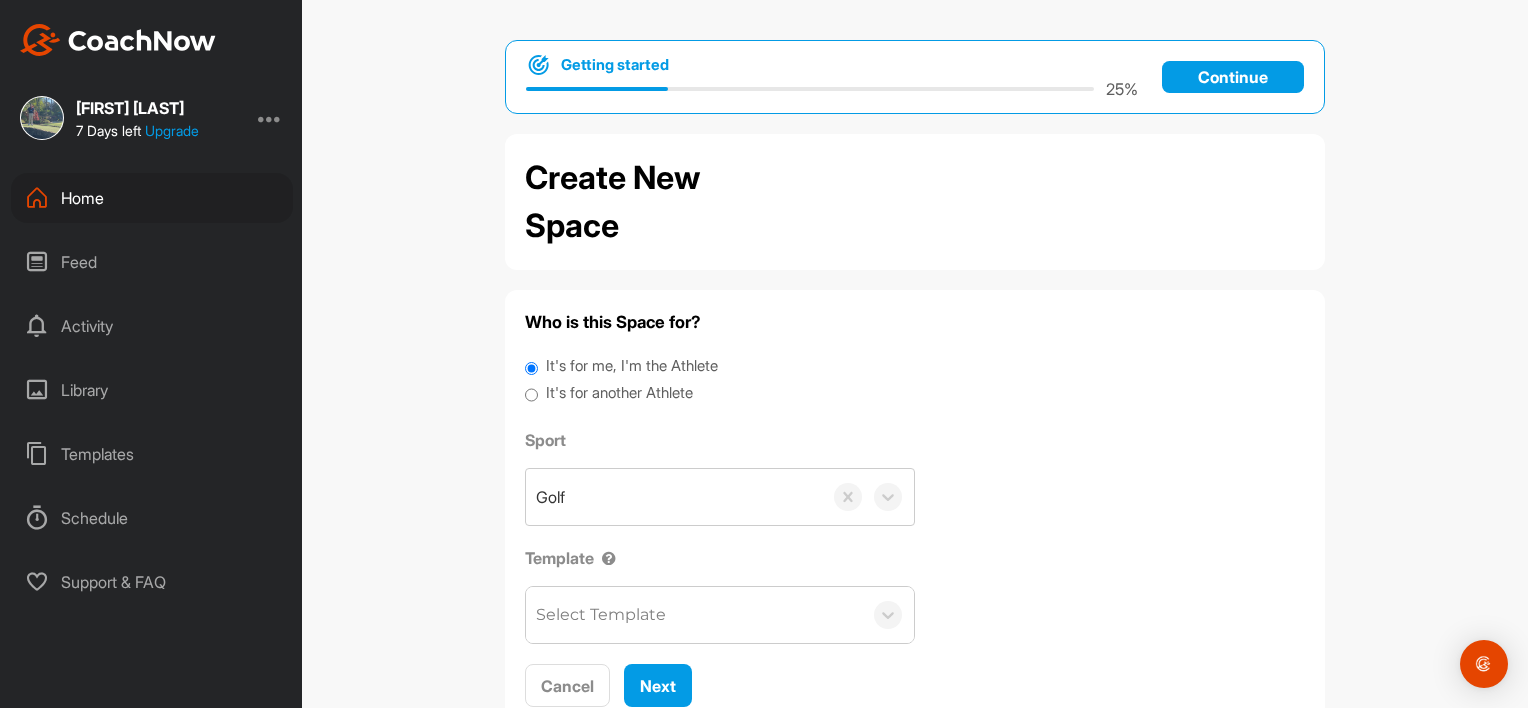 scroll, scrollTop: 0, scrollLeft: 0, axis: both 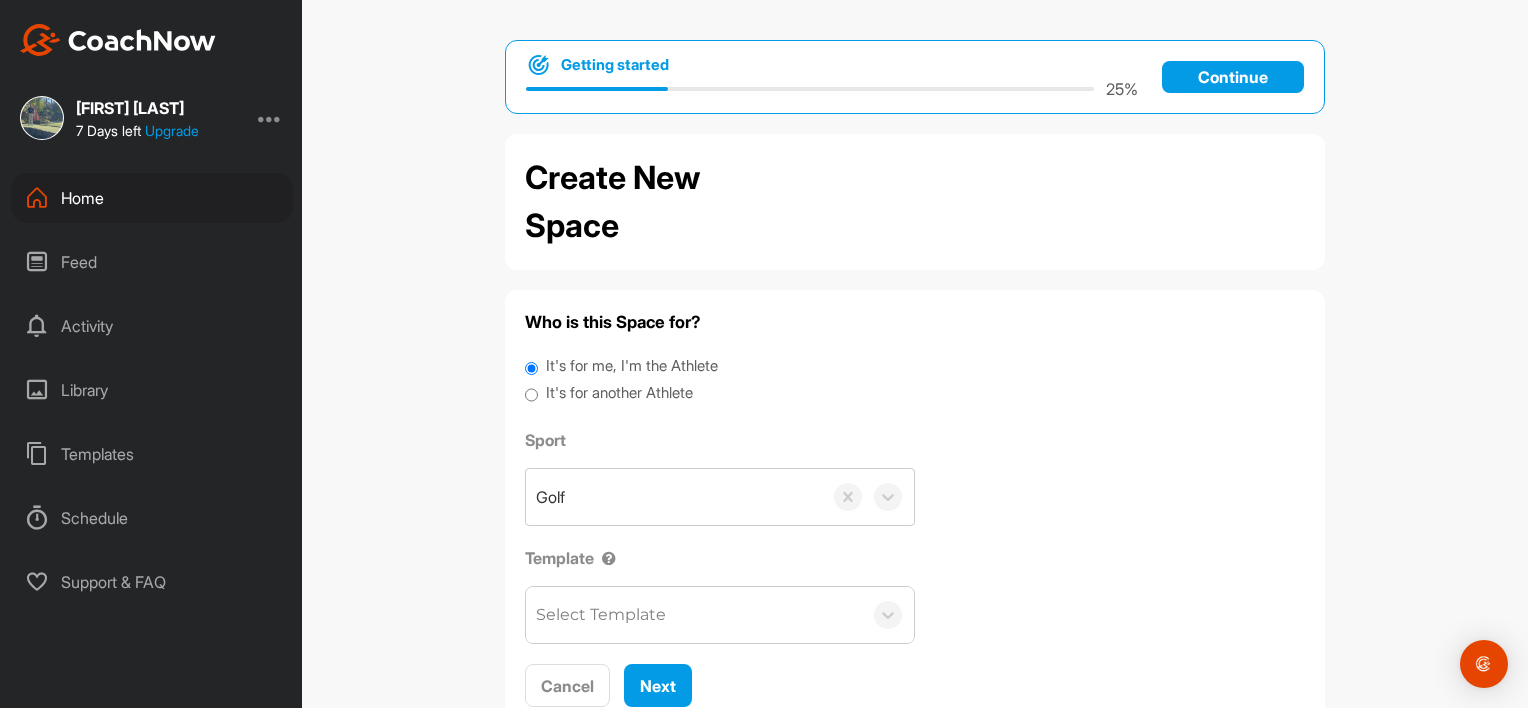 click on "It's for another Athlete" at bounding box center [619, 393] 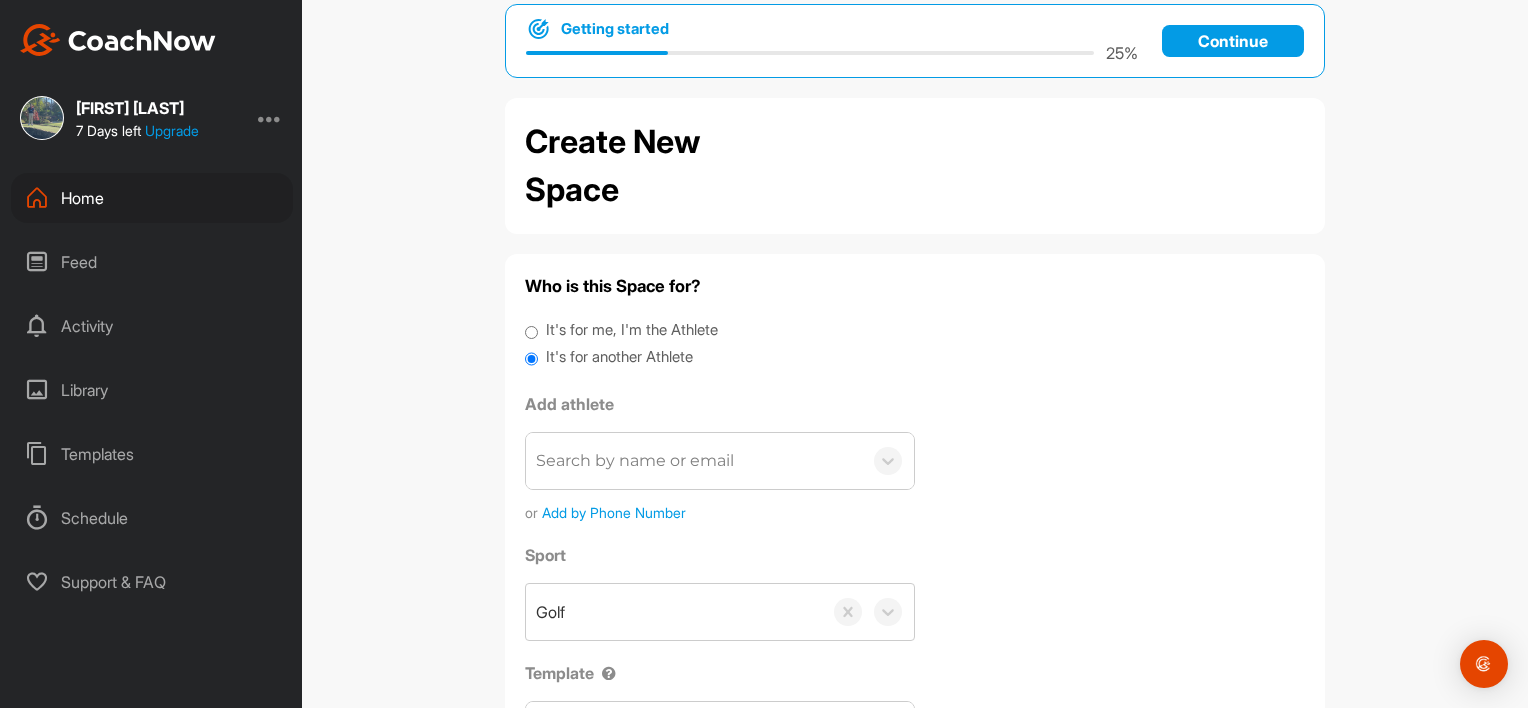 scroll, scrollTop: 23, scrollLeft: 0, axis: vertical 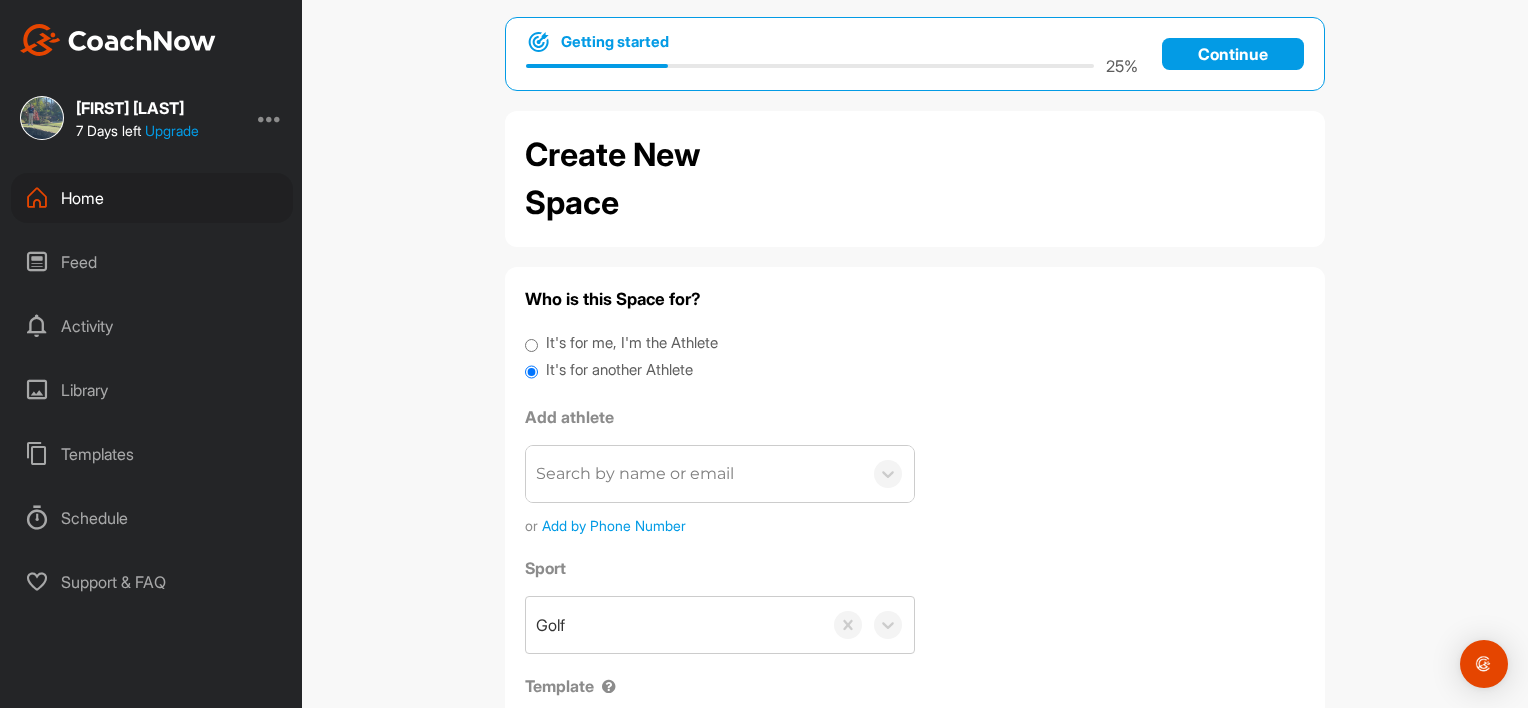 click on "Activity" at bounding box center [152, 326] 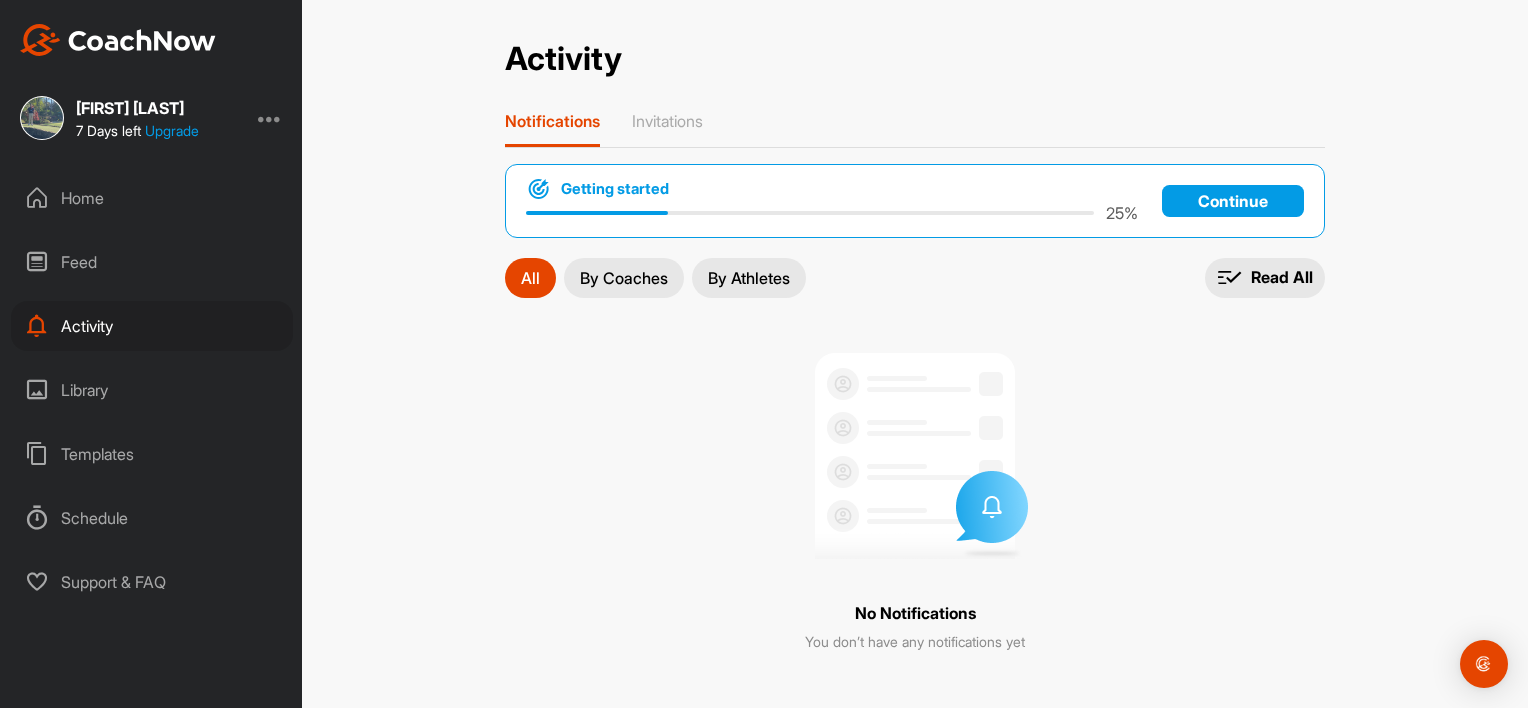 click on "Feed" at bounding box center [152, 262] 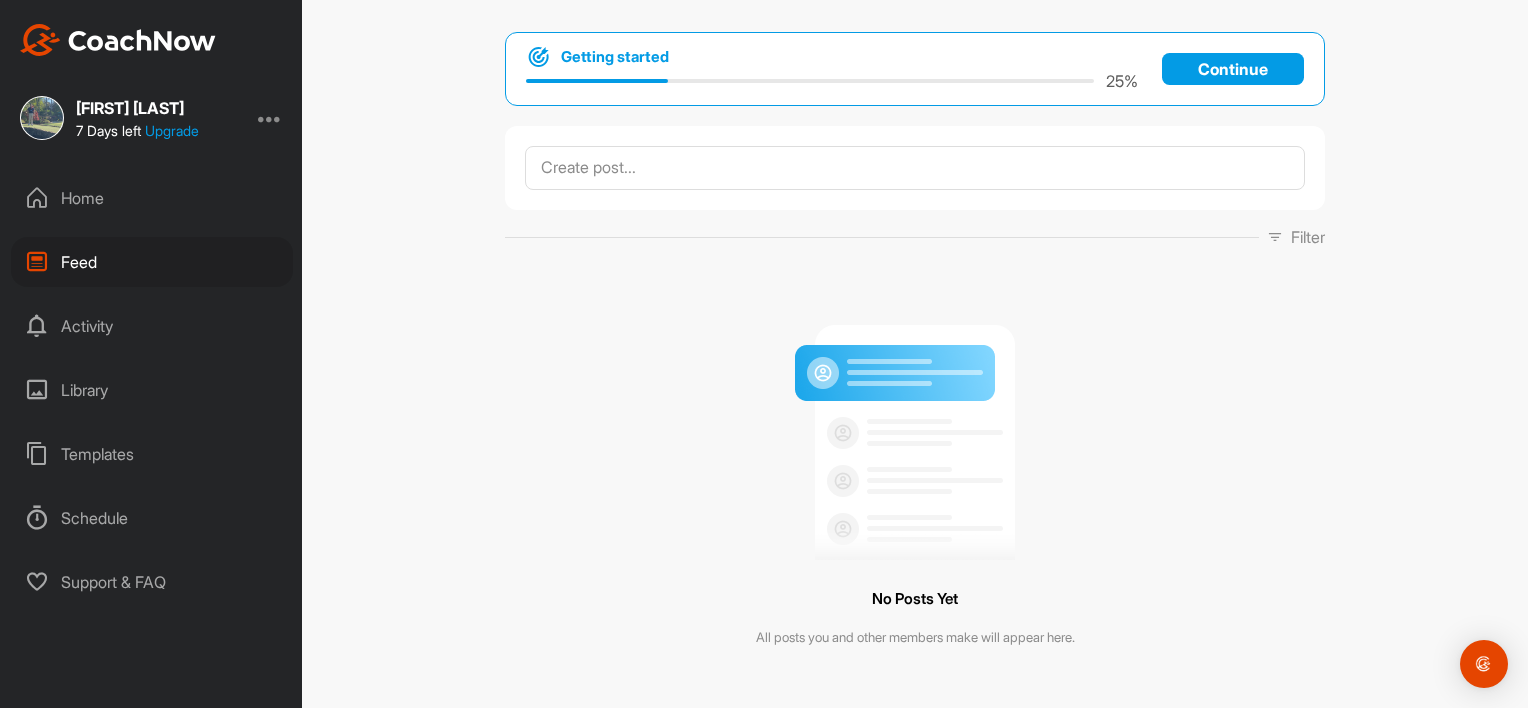 scroll, scrollTop: 14, scrollLeft: 0, axis: vertical 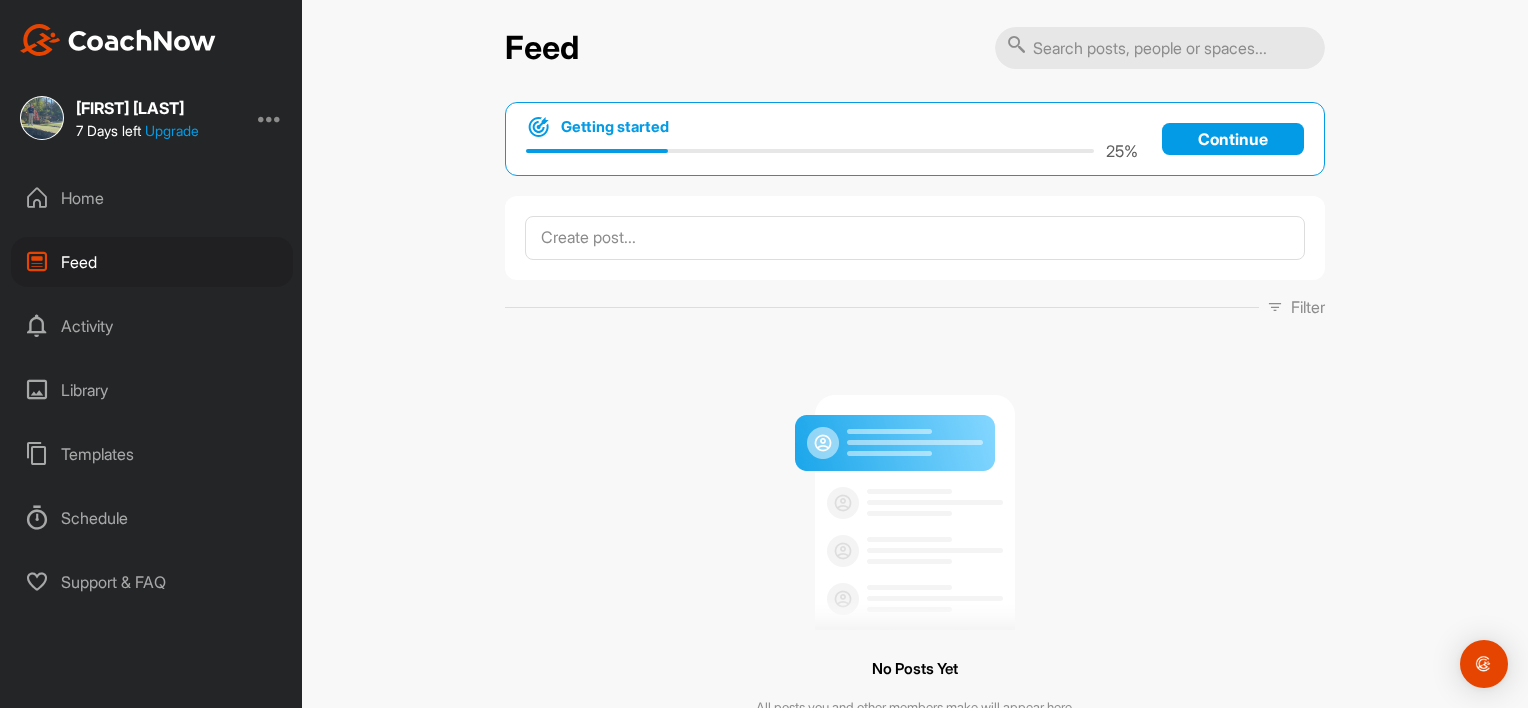 click on "Activity" at bounding box center (152, 326) 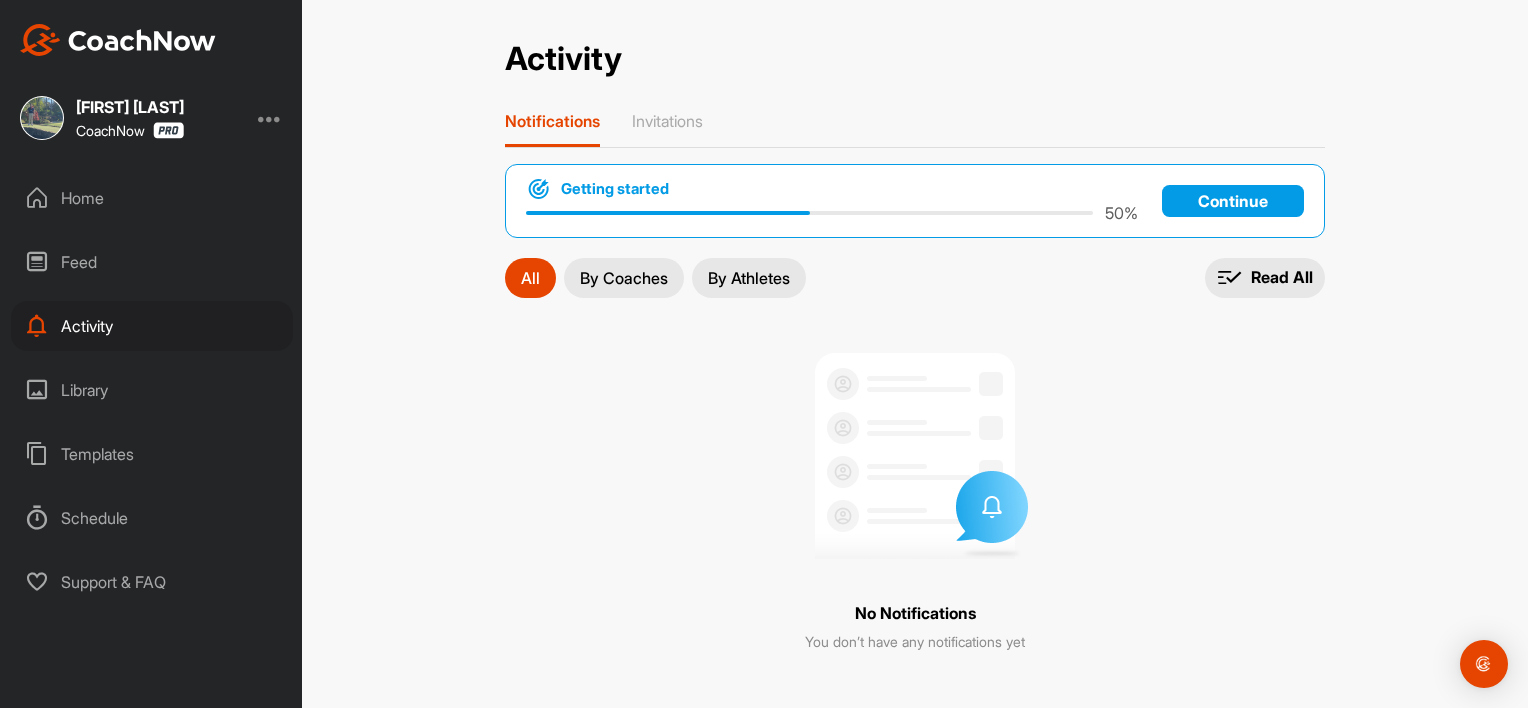click on "Library" at bounding box center (152, 390) 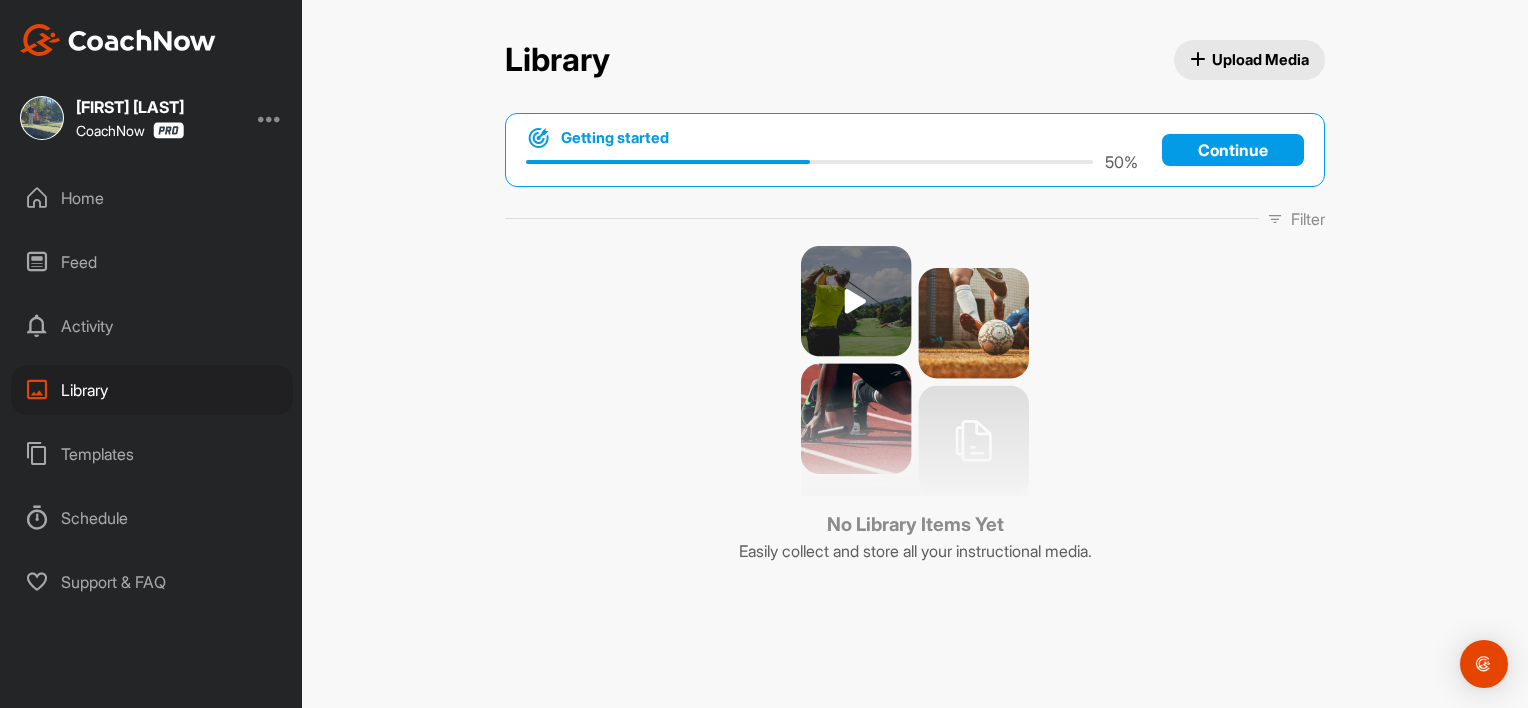 click at bounding box center (915, 371) 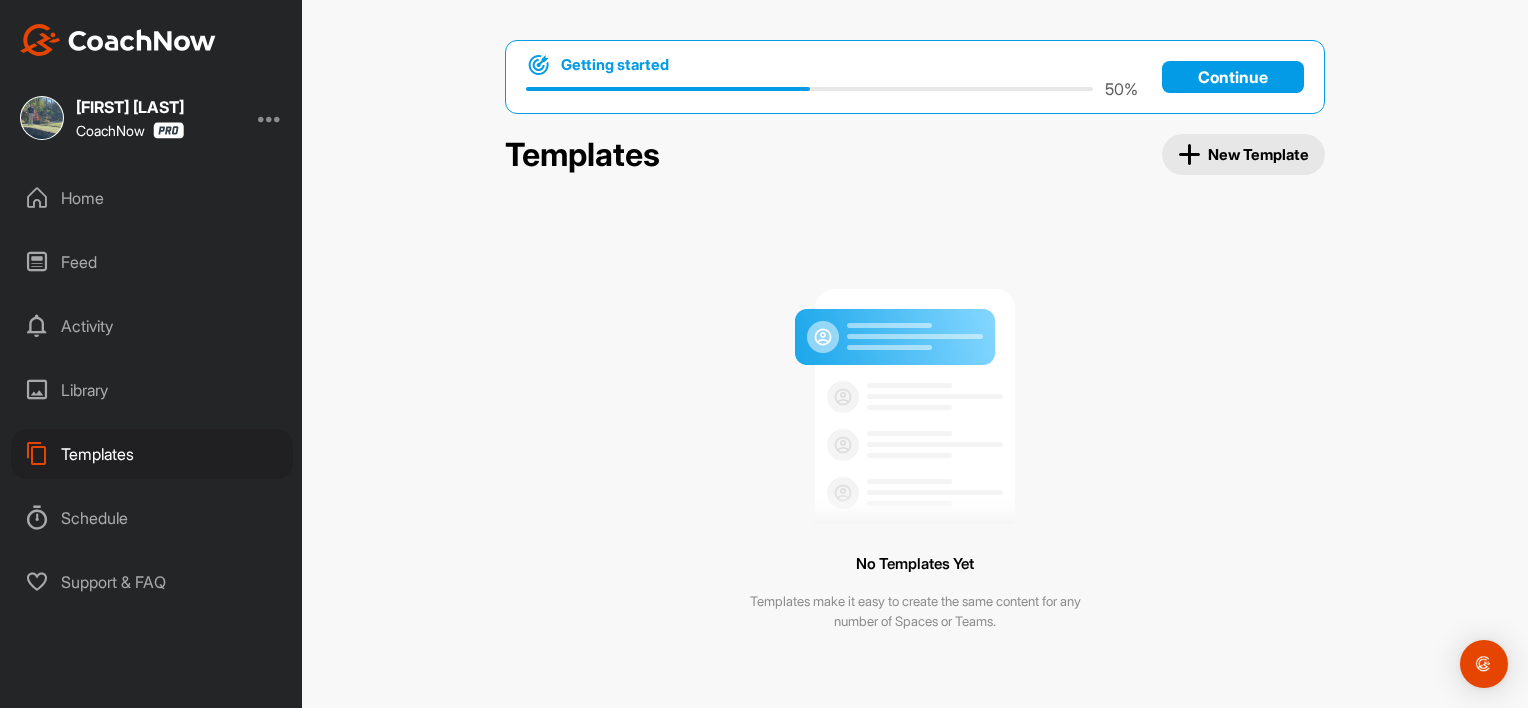 click on "Schedule" at bounding box center (152, 518) 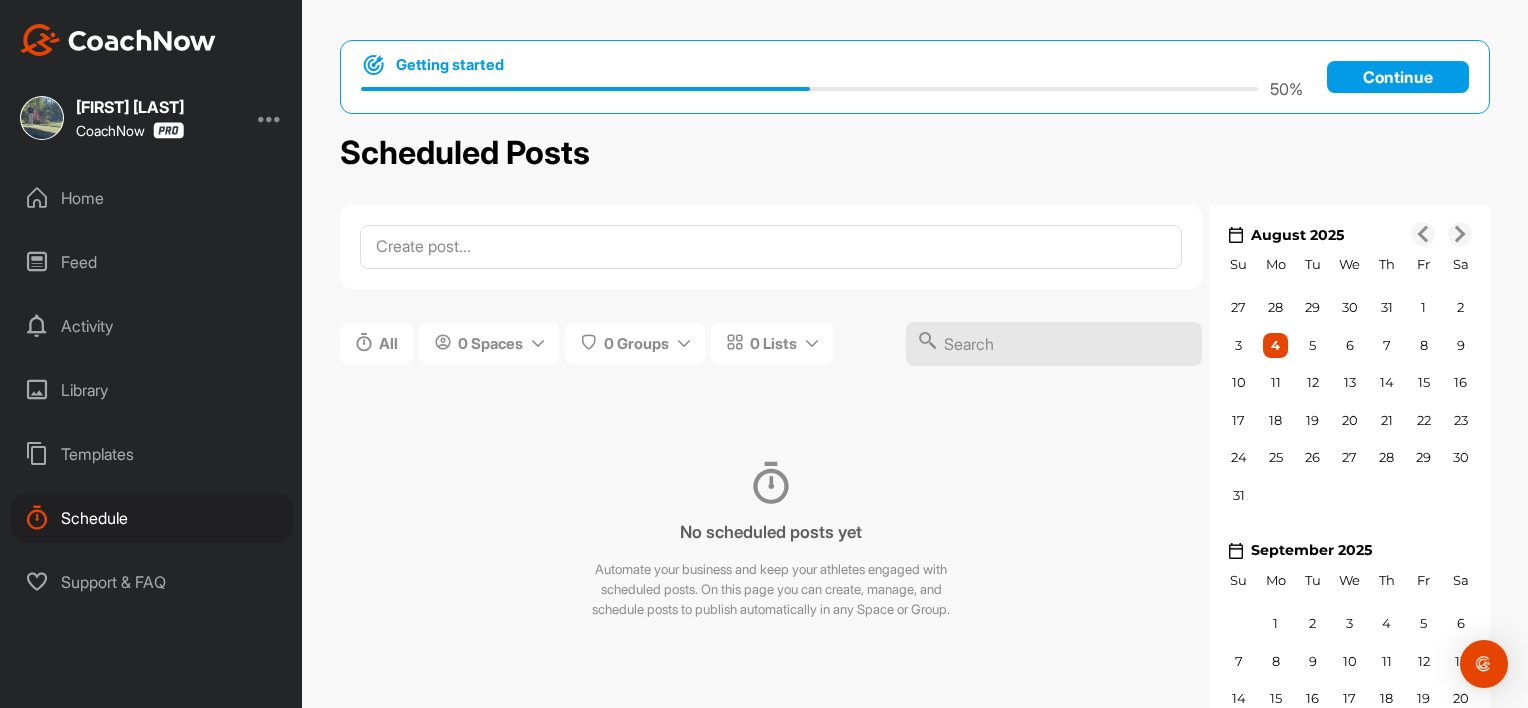 click on "Feed" at bounding box center (152, 262) 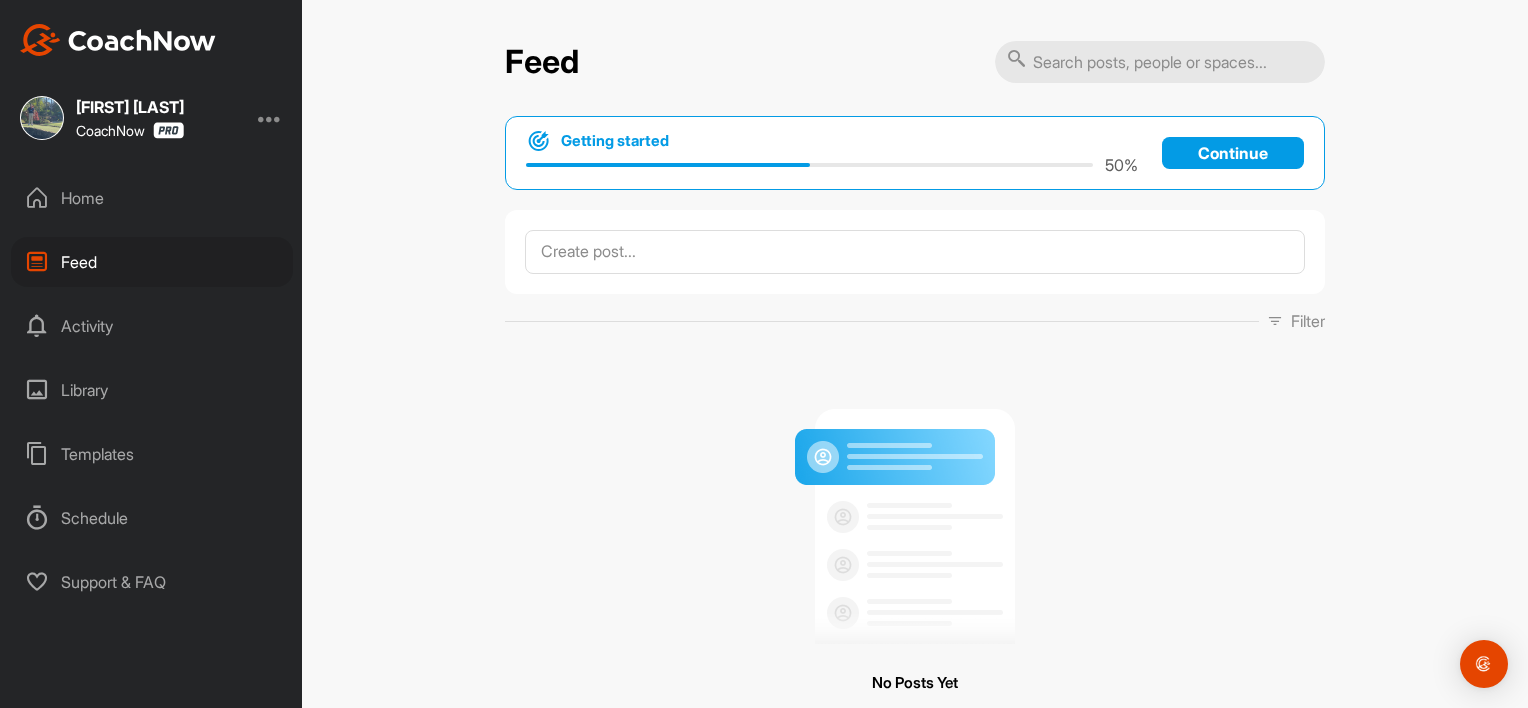 click on "Activity" at bounding box center (152, 326) 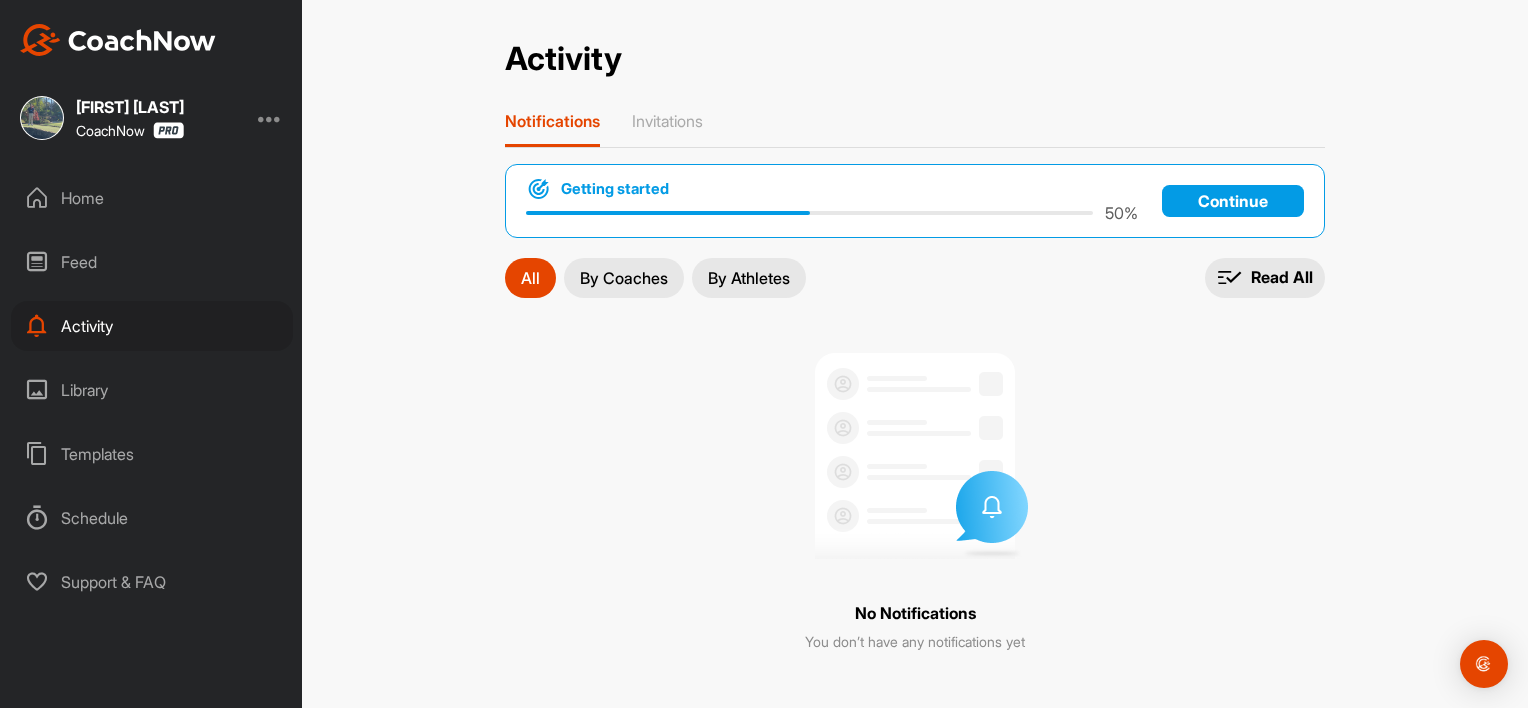 click on "Continue" at bounding box center (1233, 201) 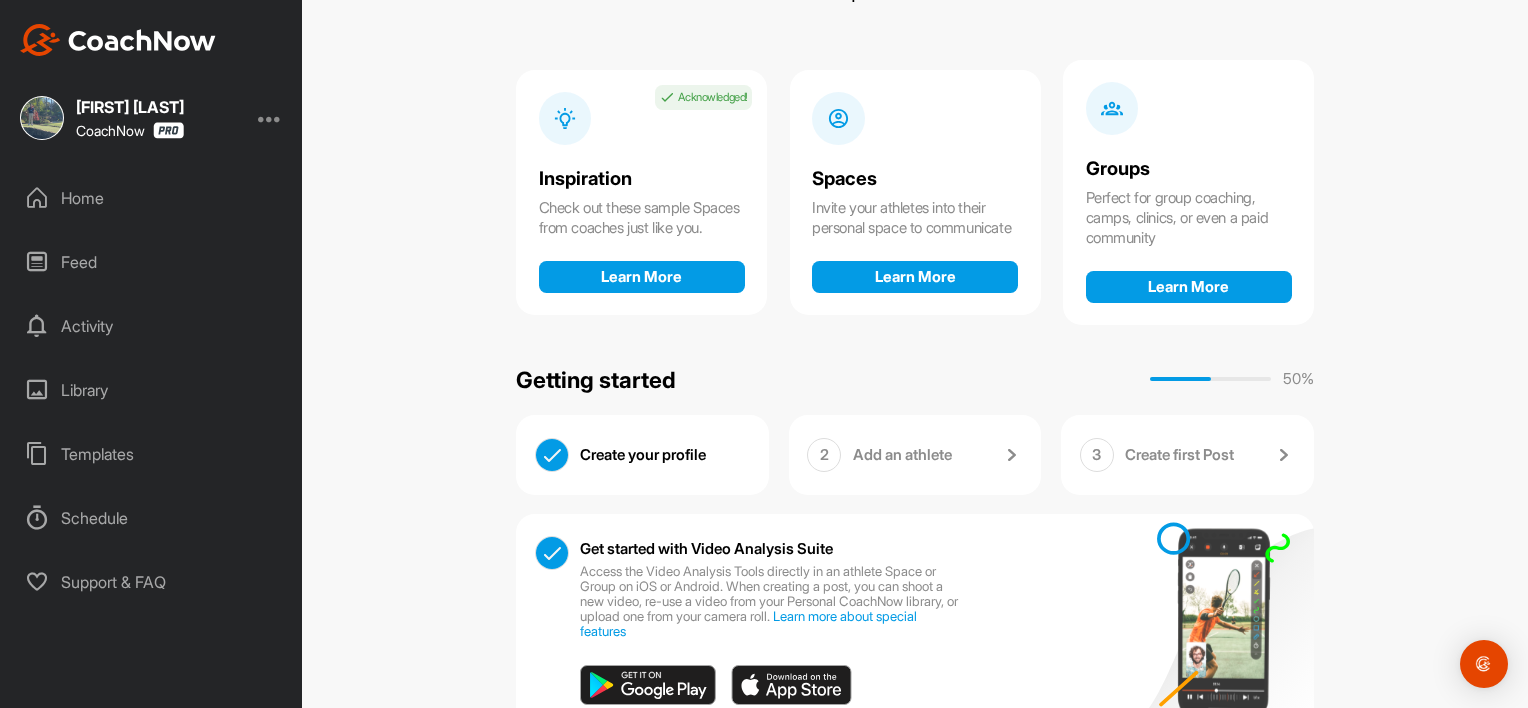 scroll, scrollTop: 216, scrollLeft: 0, axis: vertical 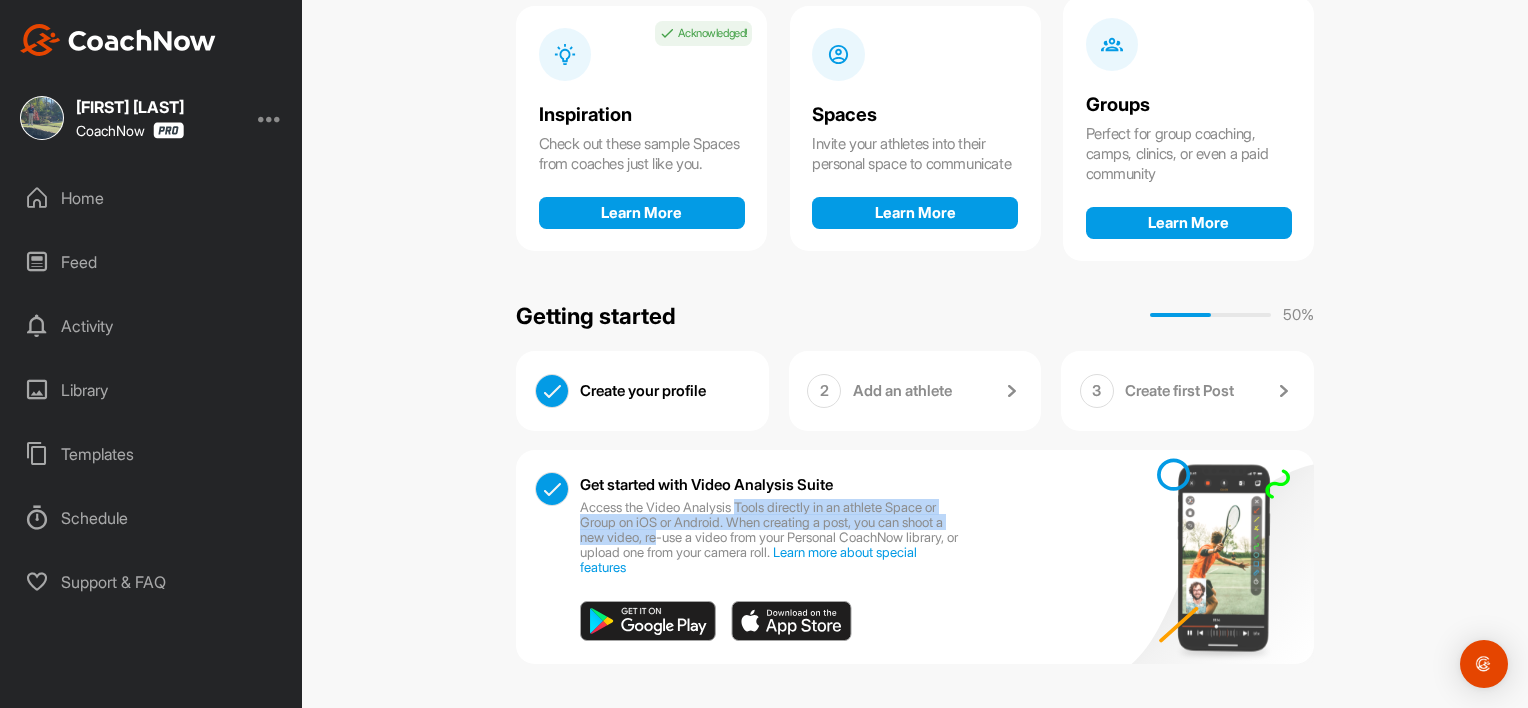 click on "Access the Video Analysis Tools directly in an athlete Space or Group on iOS or Android. When creating a post, you can shoot a new video, re-use a video from your Personal CoachNow library, or upload one from your camera roll.   Learn more about special features" at bounding box center (771, 537) 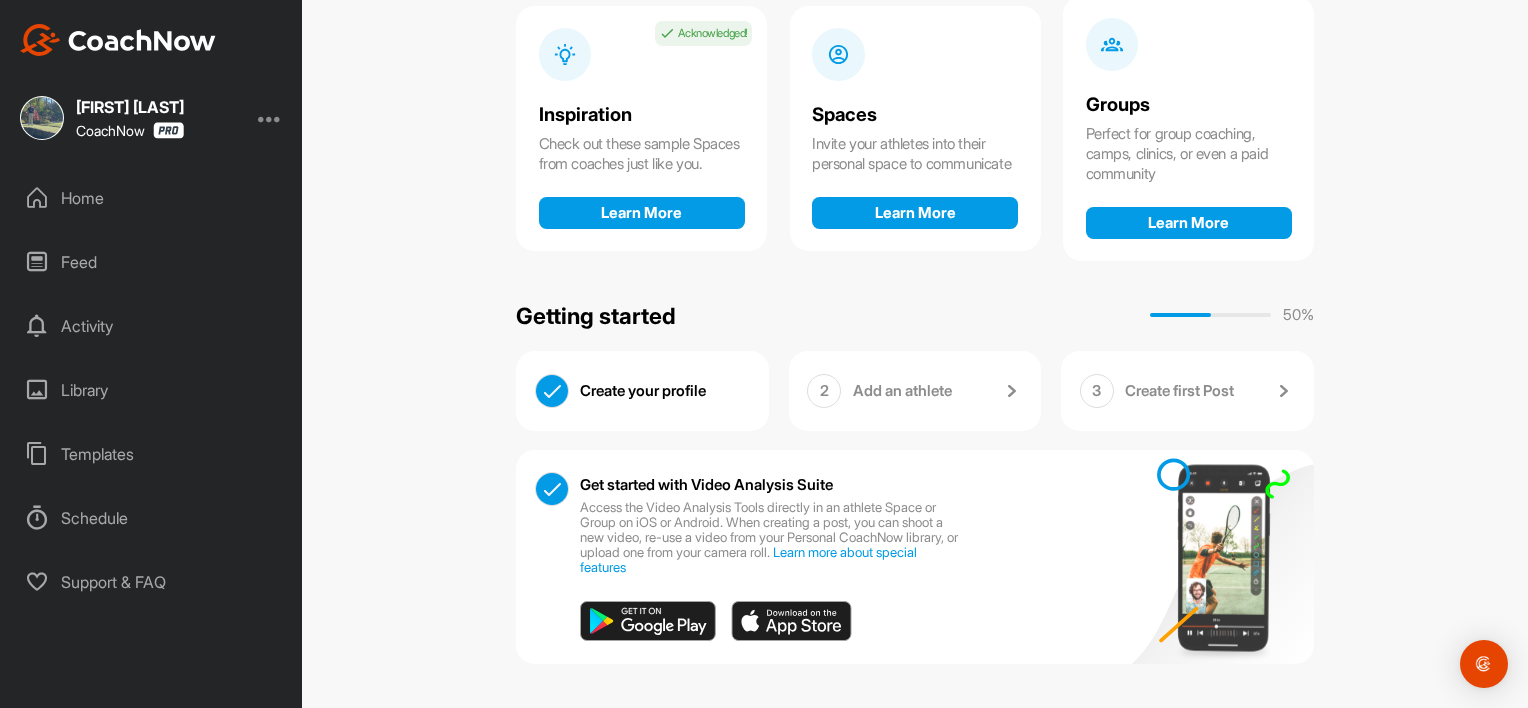 click on "Basics Welcome to Coachnow Have a questions?   Book Demo Inspiration Acknowledged! Check out these sample Spaces from coaches just like you. Learn More Spaces Invite your athletes into their personal space to communicate Learn More Groups Perfect for group coaching, camps, clinics, or even a paid community Learn More Getting started 50 % Create your profile 2 Add an athlete   3 Create first Post   Get started with Video Analysis Suite Access the Video Analysis Tools directly in an athlete Space or Group on iOS or Android. When creating a post, you can shoot a new video, re-use a video from your Personal CoachNow library, or upload one from your camera roll.   Learn more about special features" at bounding box center (915, 354) 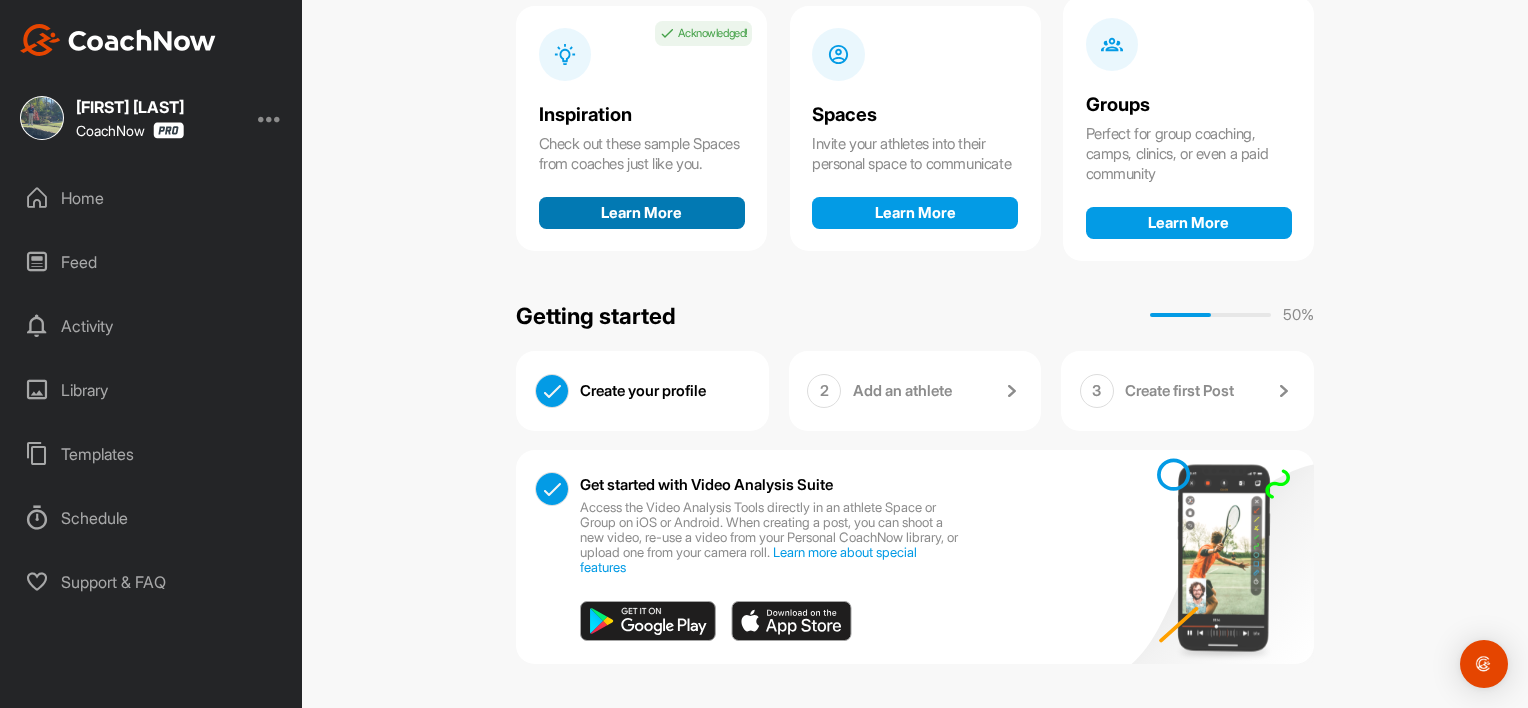 click on "Learn More" at bounding box center (642, 213) 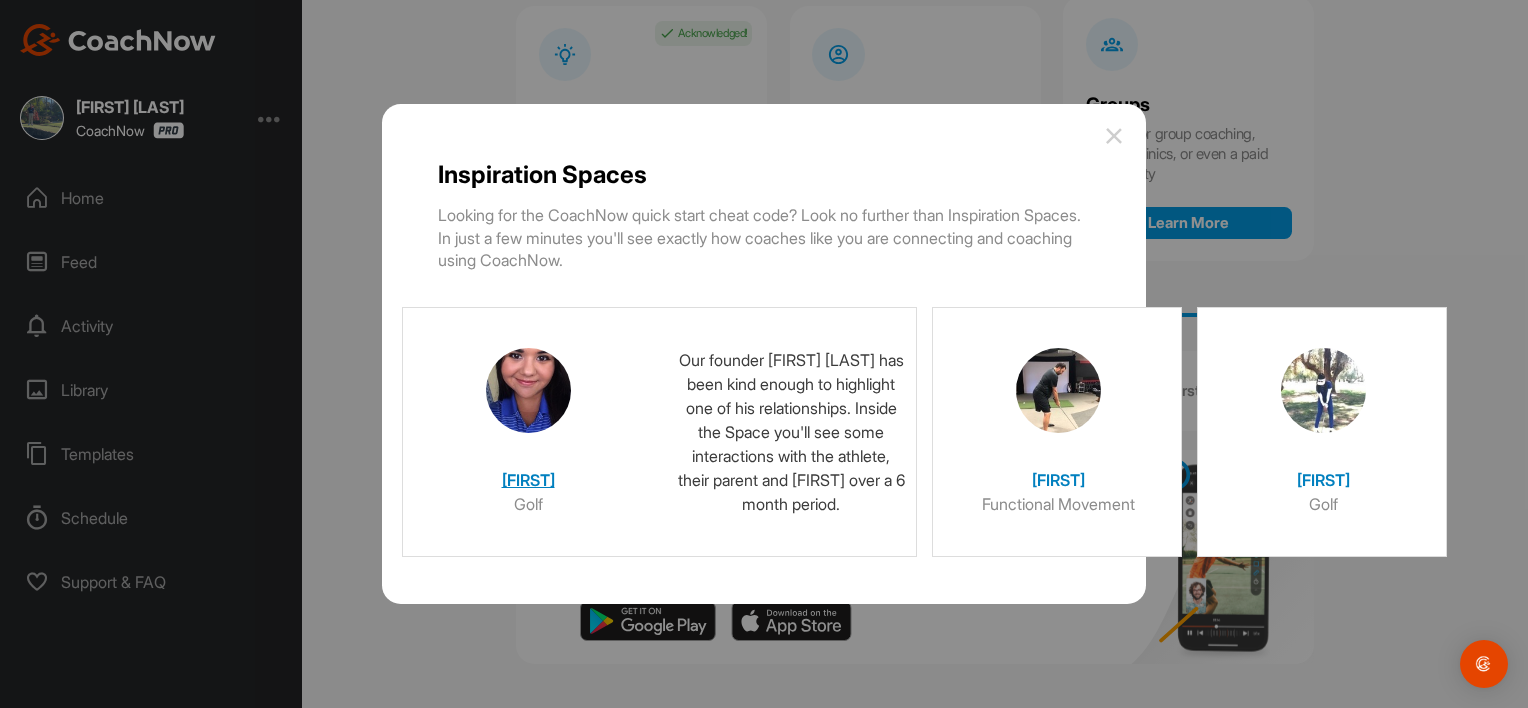 click on "[NAME]" at bounding box center [528, 475] 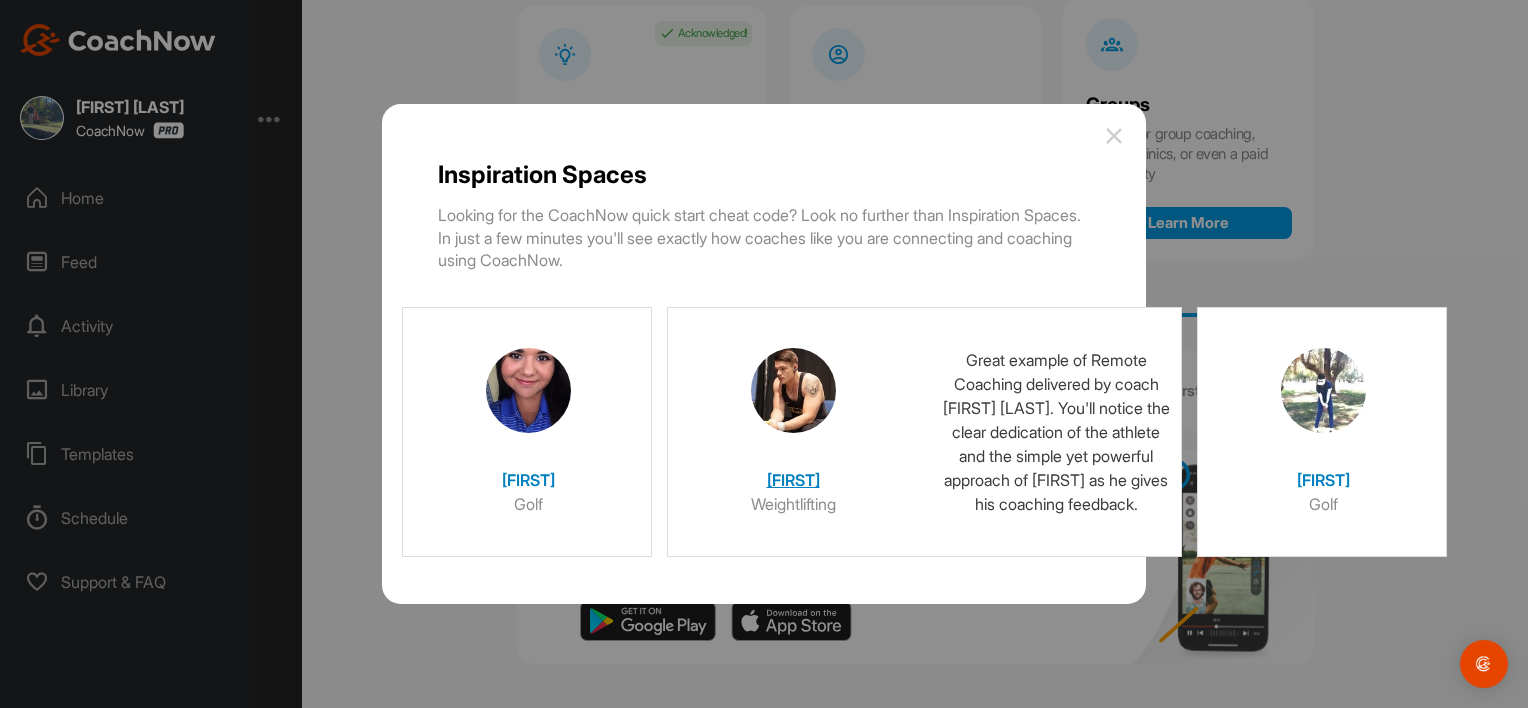 click on "Nate" at bounding box center (793, 475) 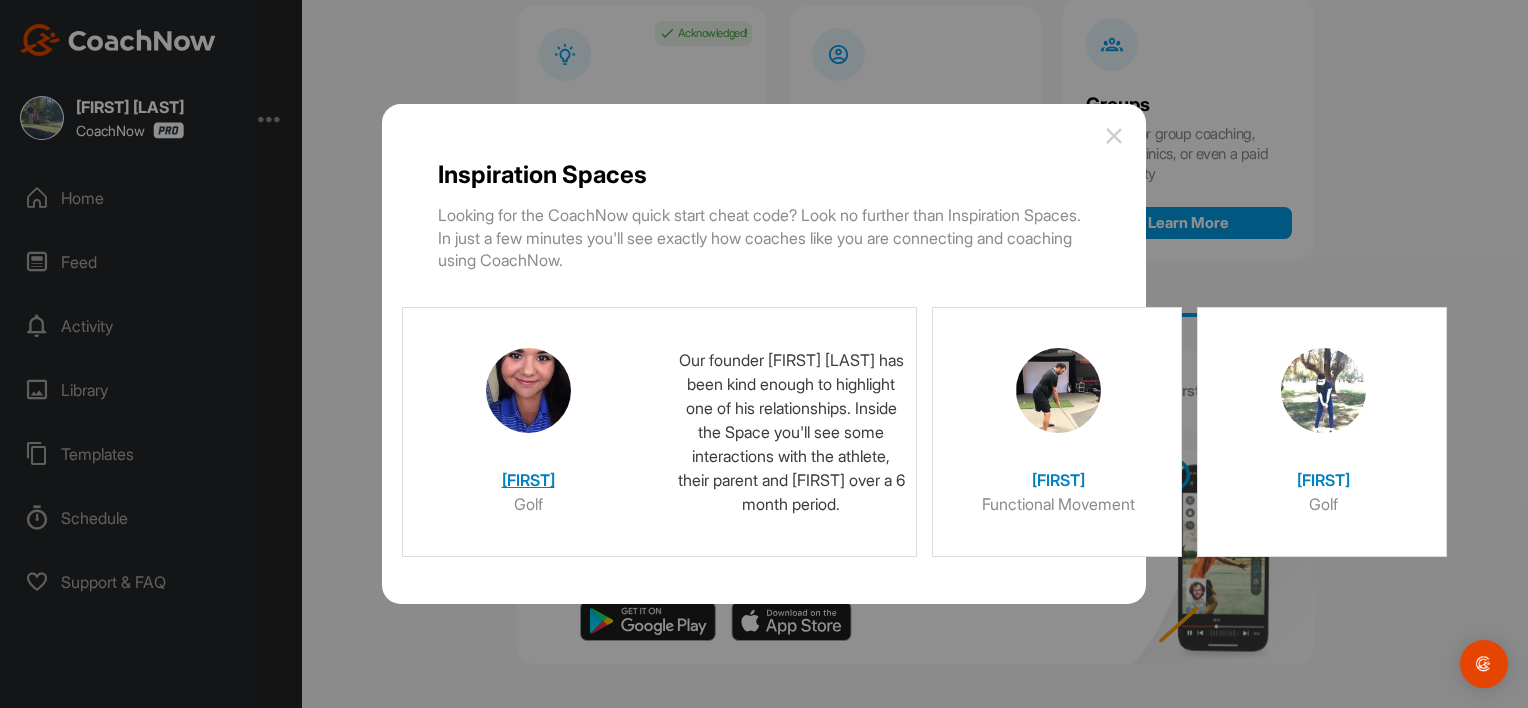click on "Christina" at bounding box center [528, 475] 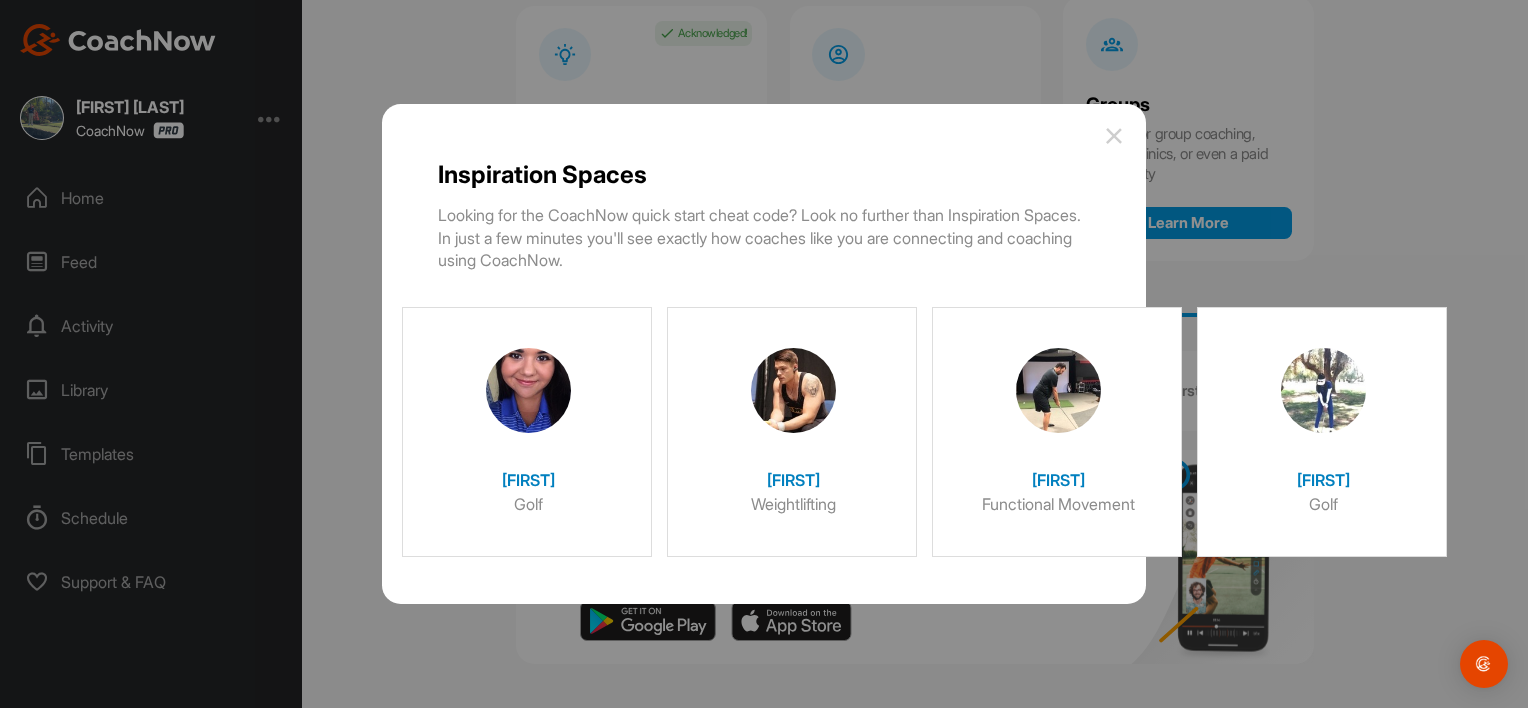 click at bounding box center (1114, 136) 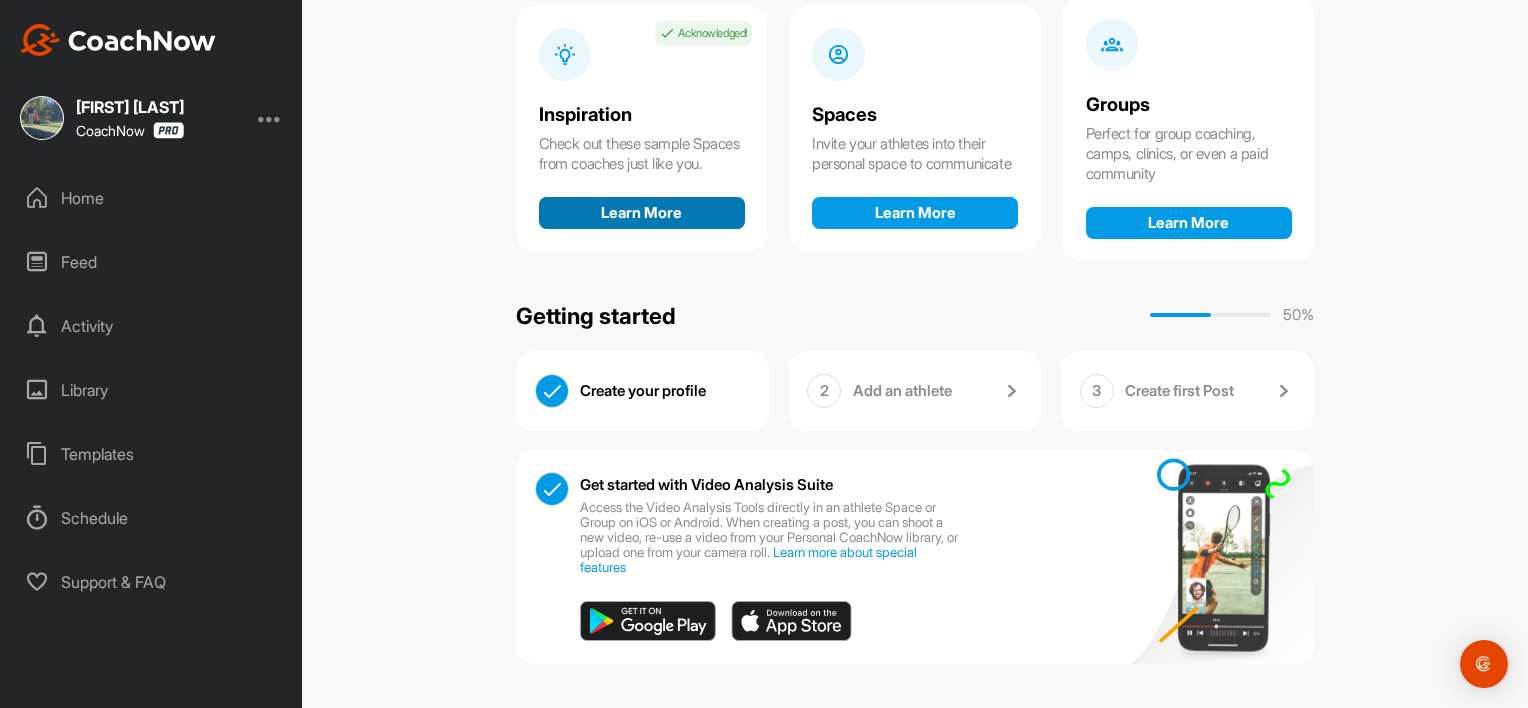 click on "Learn More" at bounding box center [642, 213] 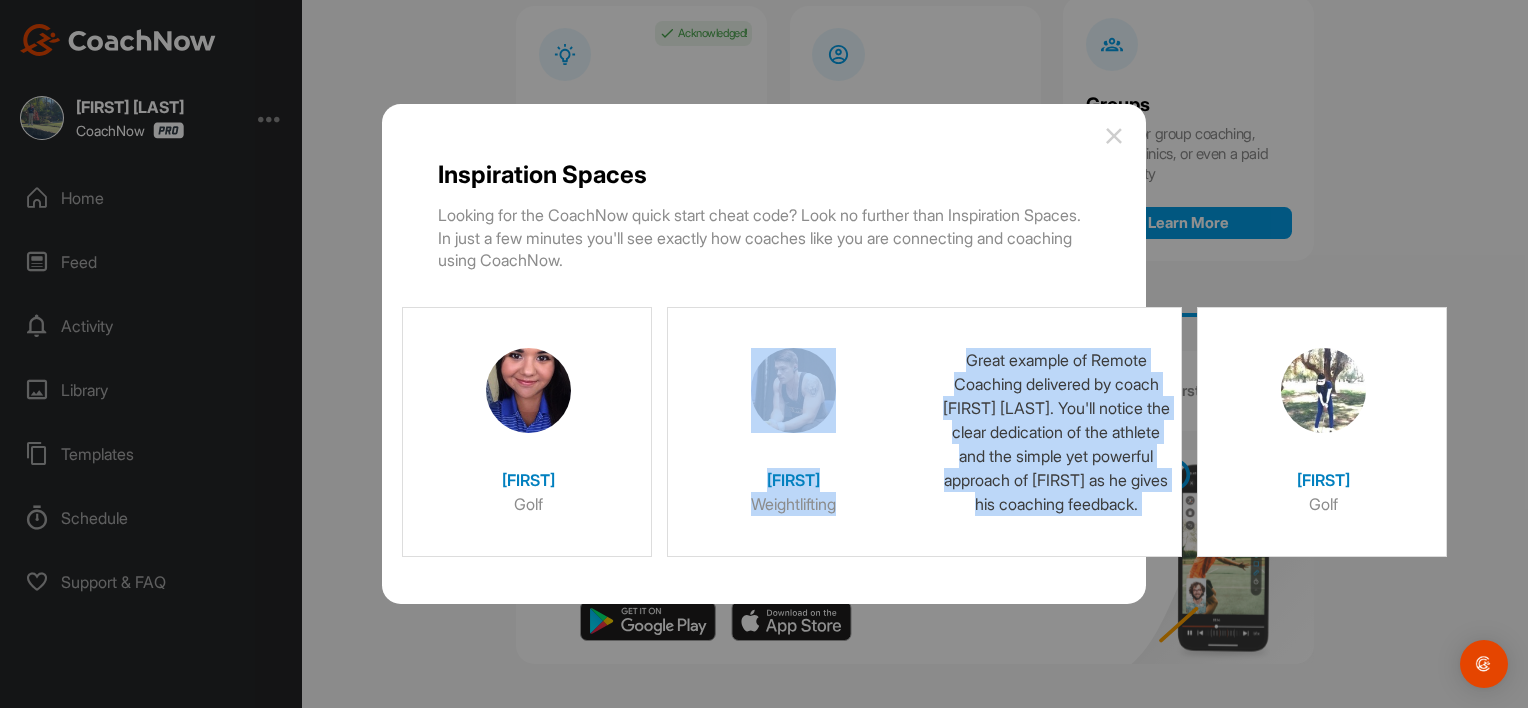 drag, startPoint x: 1048, startPoint y: 449, endPoint x: 665, endPoint y: 460, distance: 383.15793 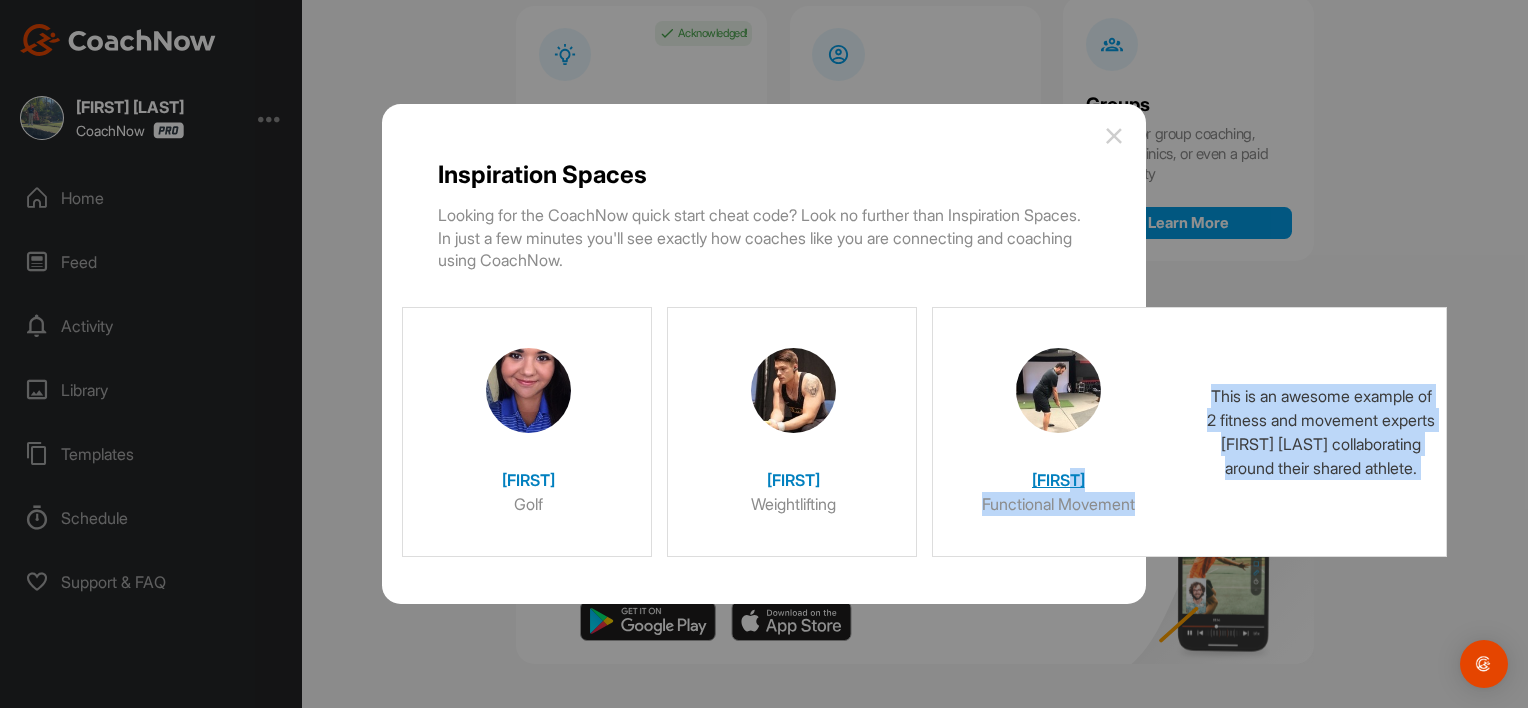drag, startPoint x: 1280, startPoint y: 437, endPoint x: 1076, endPoint y: 452, distance: 204.55072 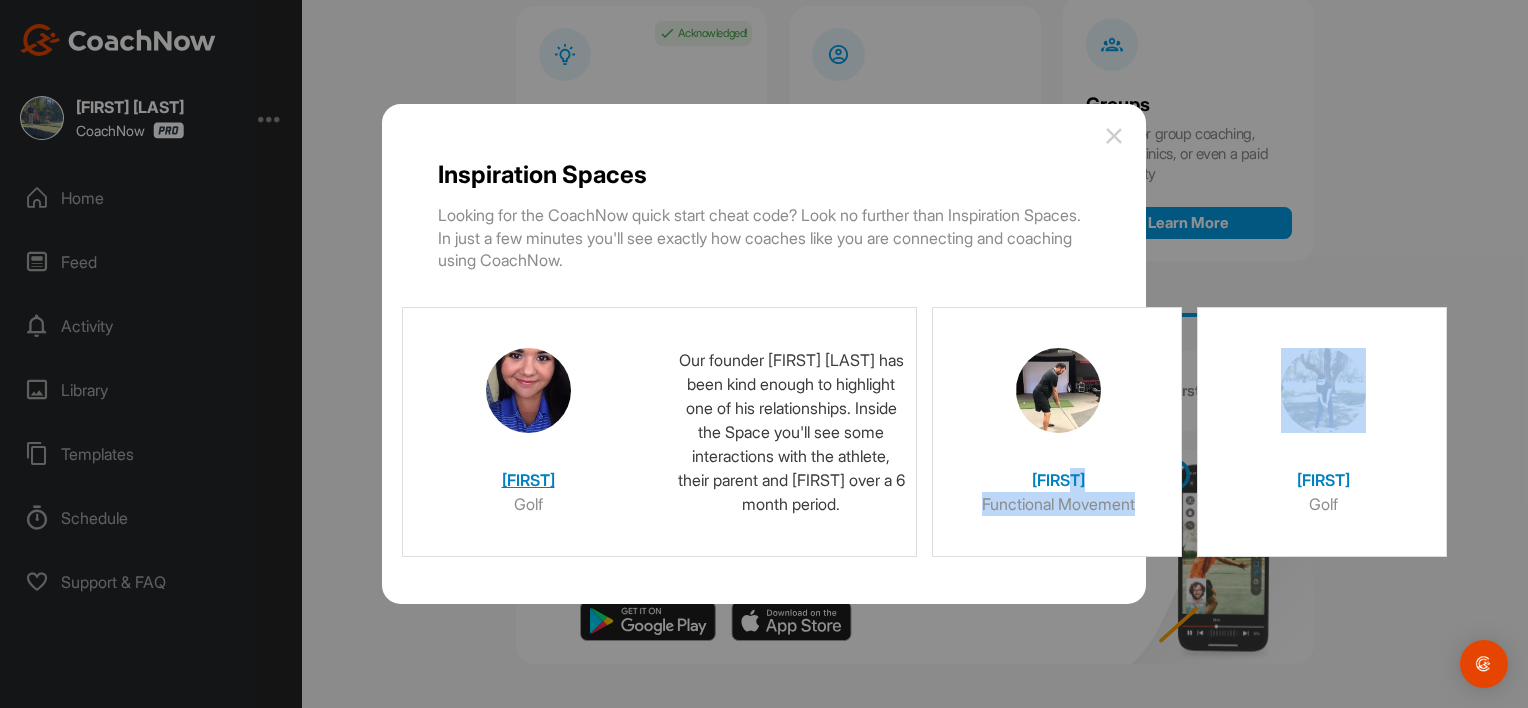 click on "Christina" at bounding box center [528, 475] 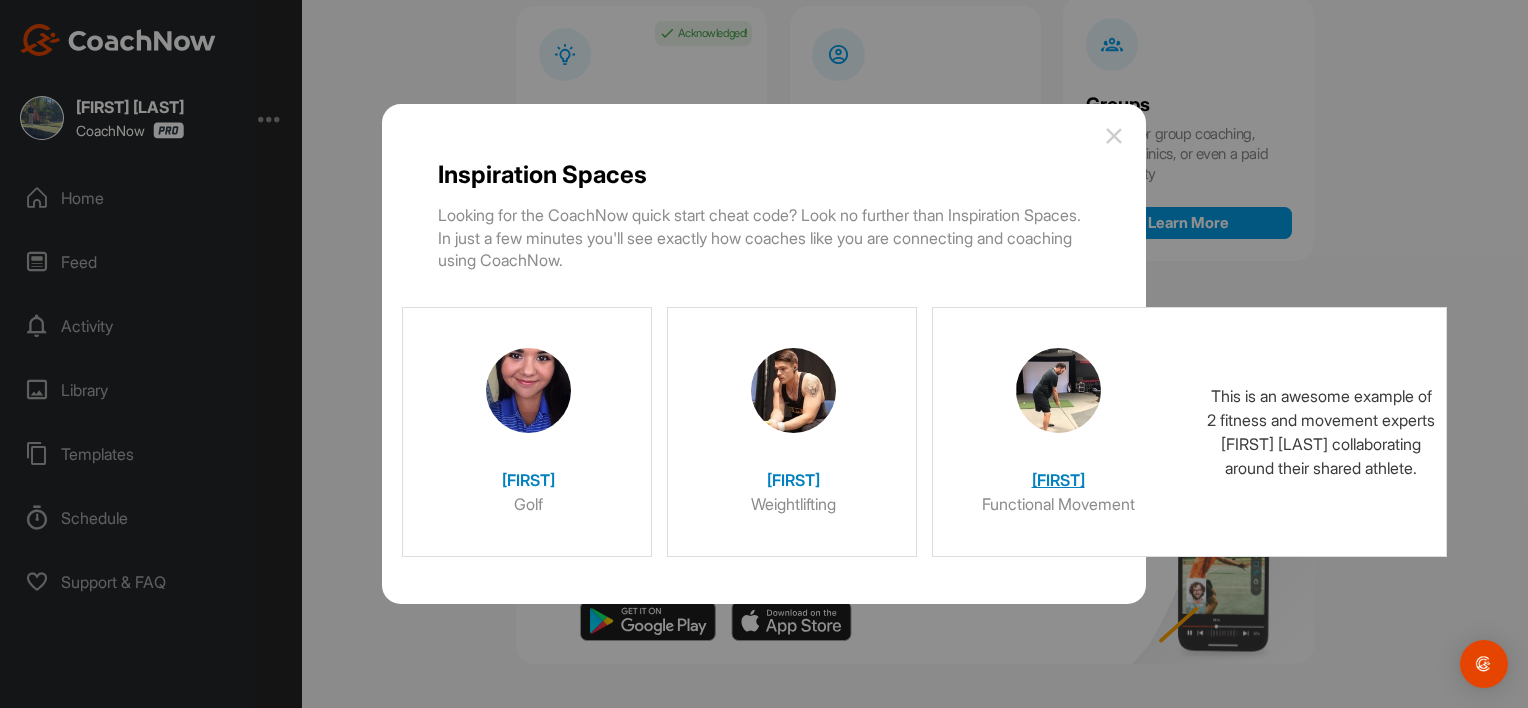 click on "Jorge" at bounding box center (1058, 475) 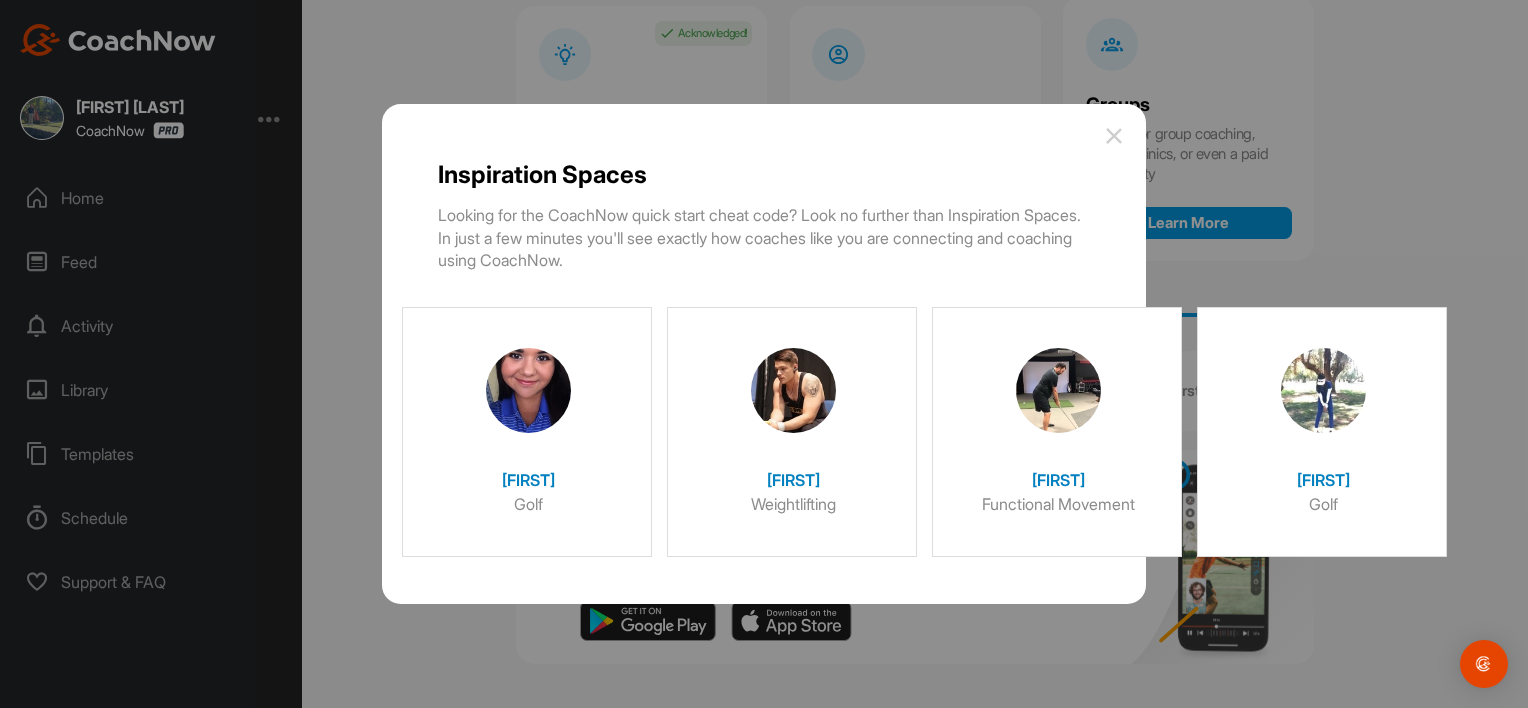 click on "Looking for the CoachNow quick start cheat code? Look no further than Inspiration Spaces. In just a few minutes you'll see exactly how coaches like you are connecting and coaching using CoachNow." at bounding box center [764, 237] 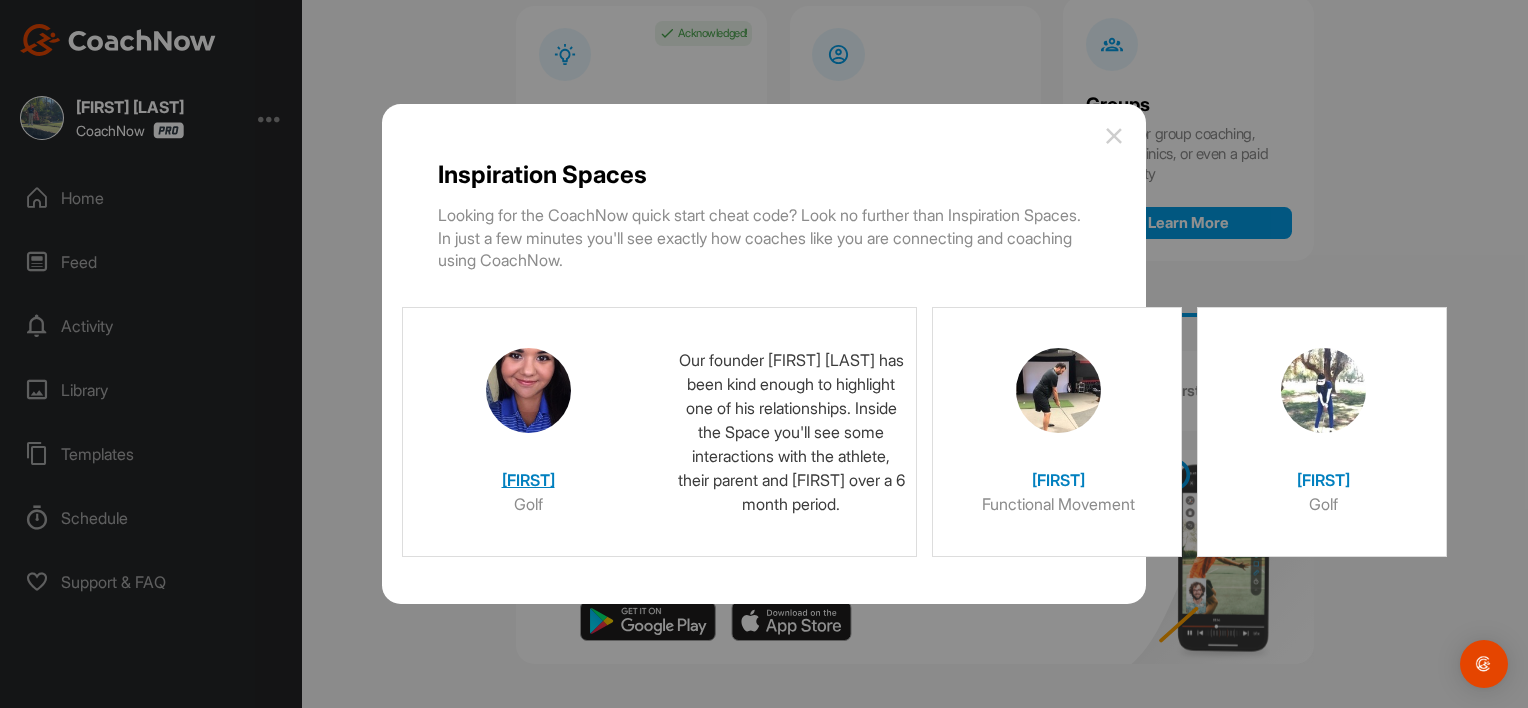 click on "Golf" at bounding box center [528, 504] 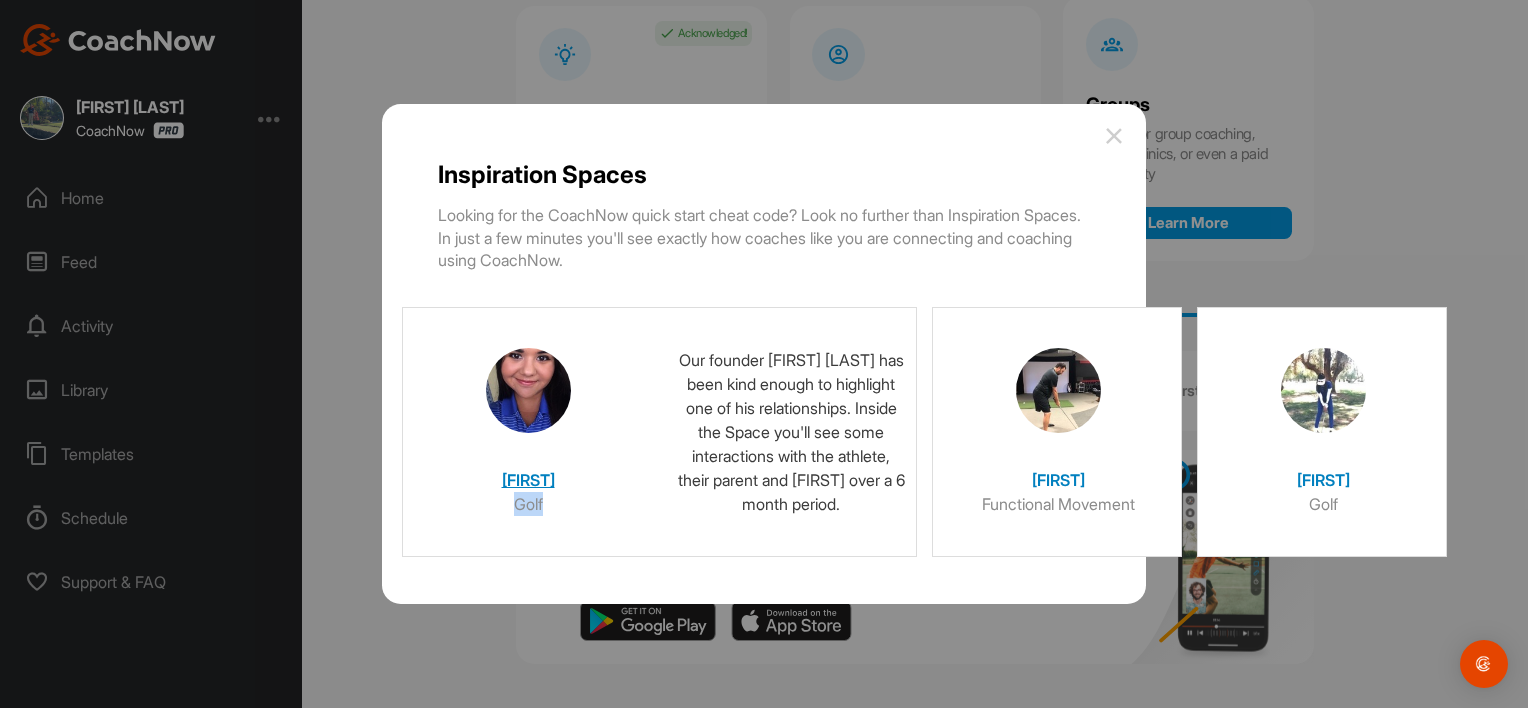 click on "Golf" at bounding box center [528, 504] 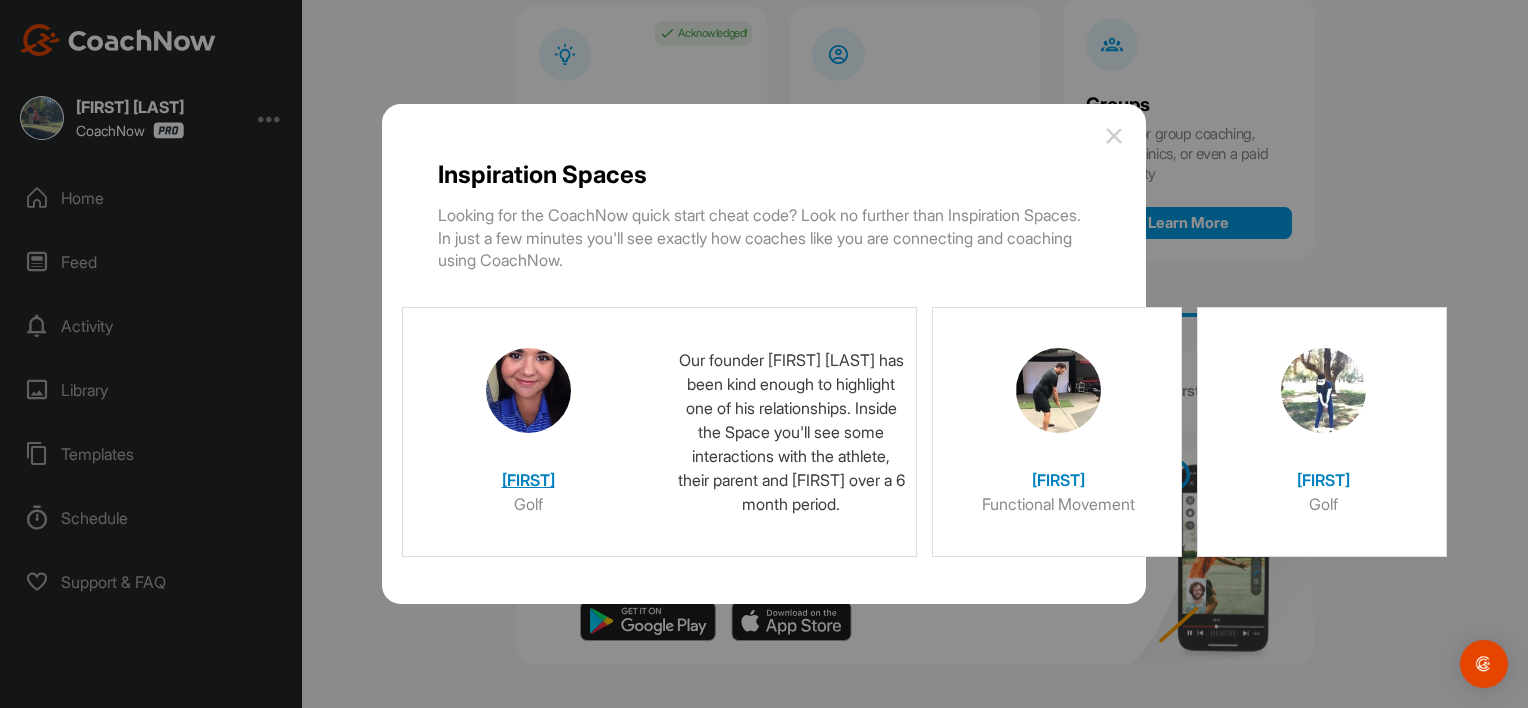 drag, startPoint x: 525, startPoint y: 514, endPoint x: 442, endPoint y: 404, distance: 137.80058 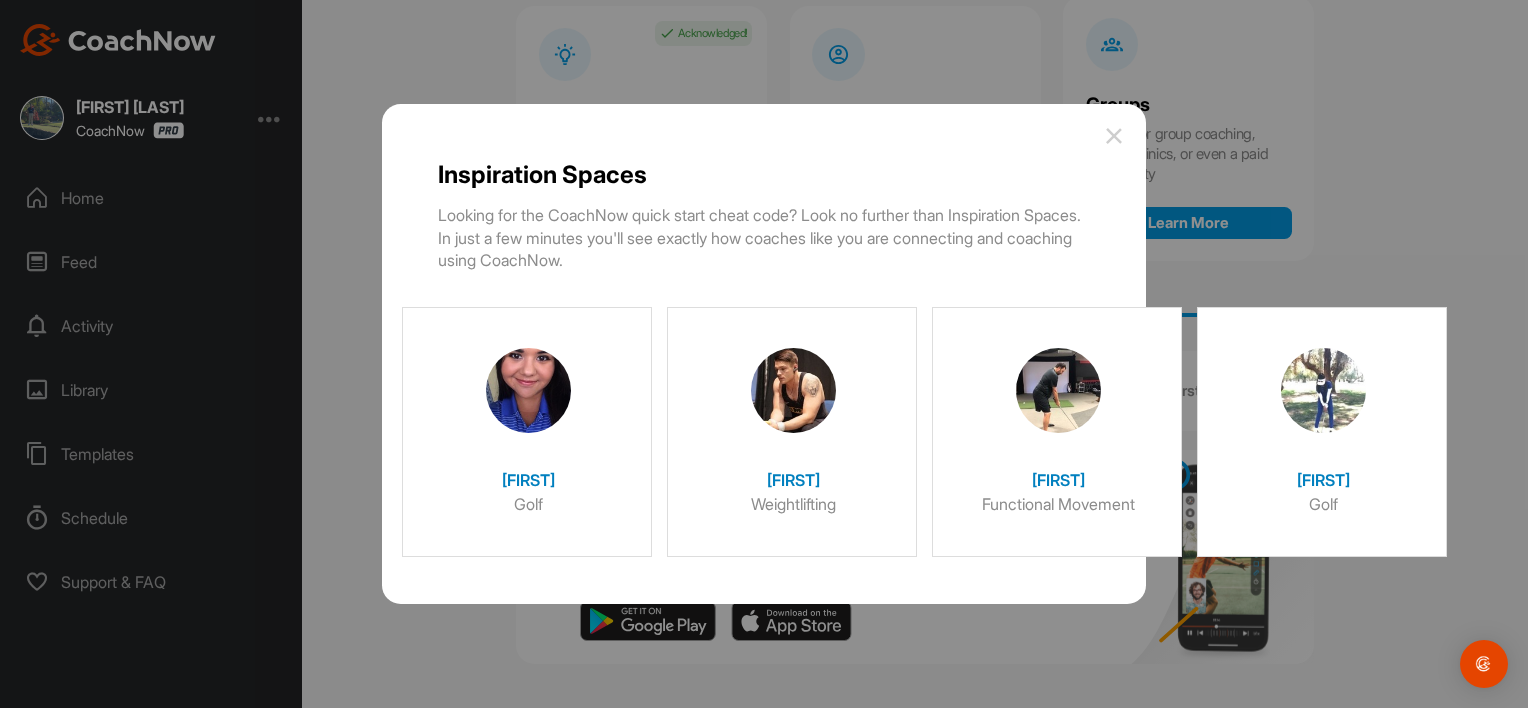 click on "Inspiration Spaces Looking for the CoachNow quick start cheat code? Look no further than Inspiration Spaces. In just a few minutes you'll see exactly how coaches like you are connecting and coaching using CoachNow." at bounding box center [764, 215] 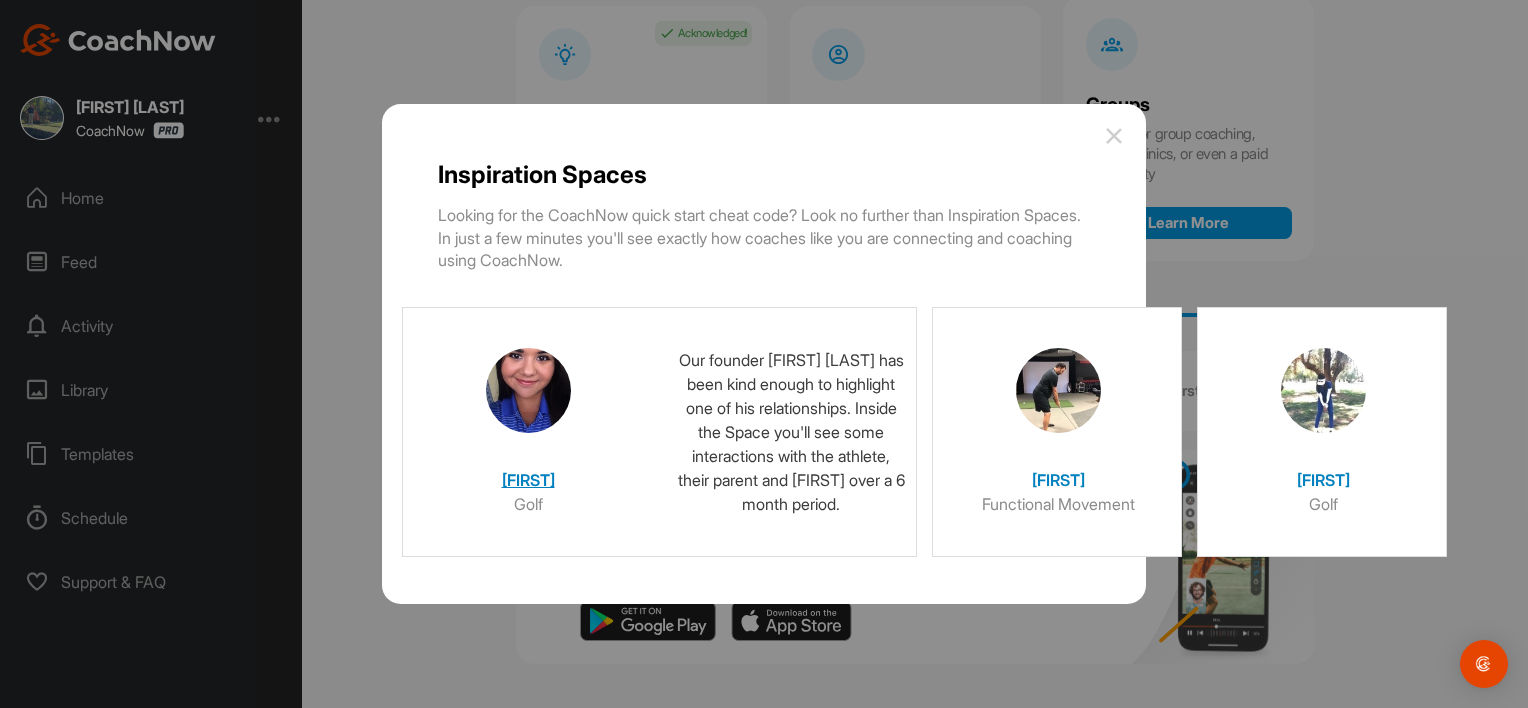 click on "Christina Golf" at bounding box center (528, 432) 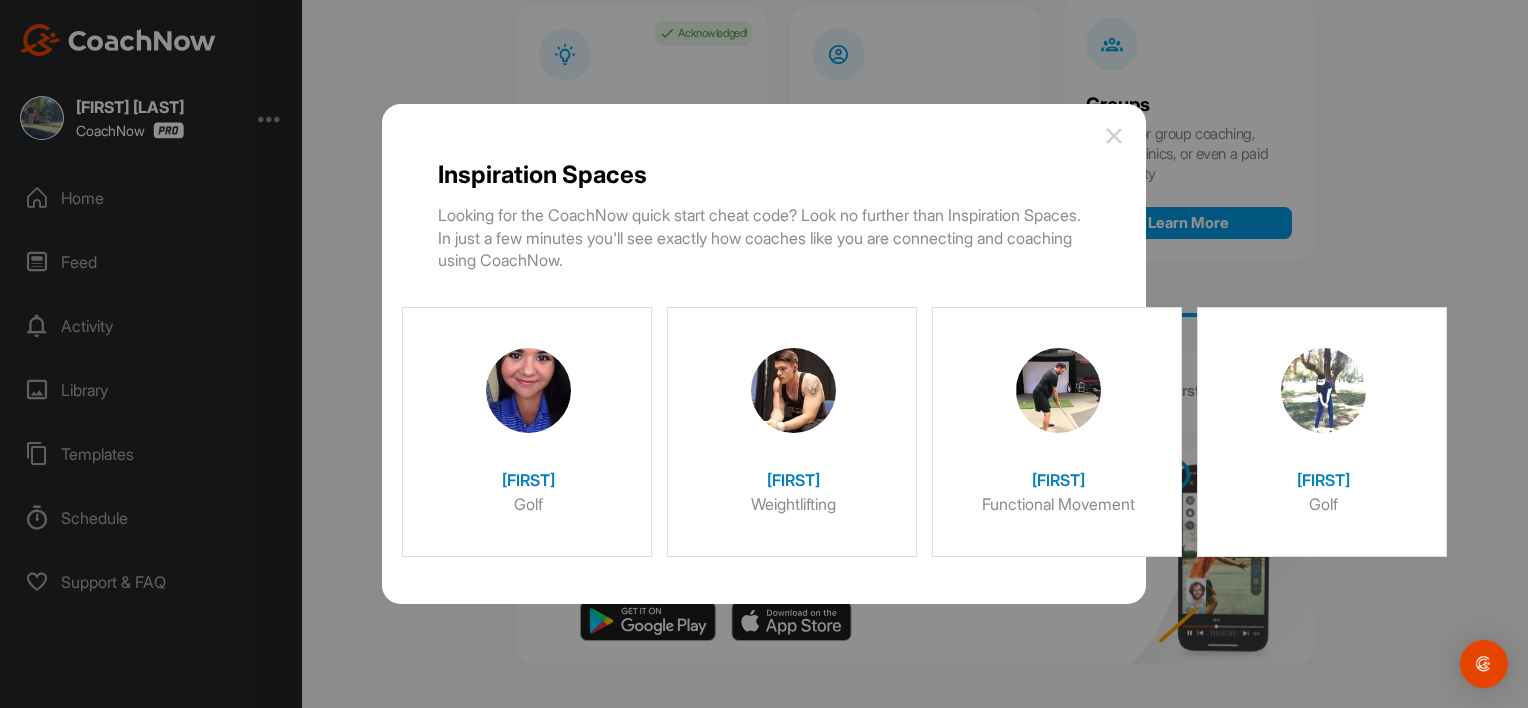 click on "Inspiration Spaces Looking for the CoachNow quick start cheat code? Look no further than Inspiration Spaces. In just a few minutes you'll see exactly how coaches like you are connecting and coaching using CoachNow." at bounding box center (764, 215) 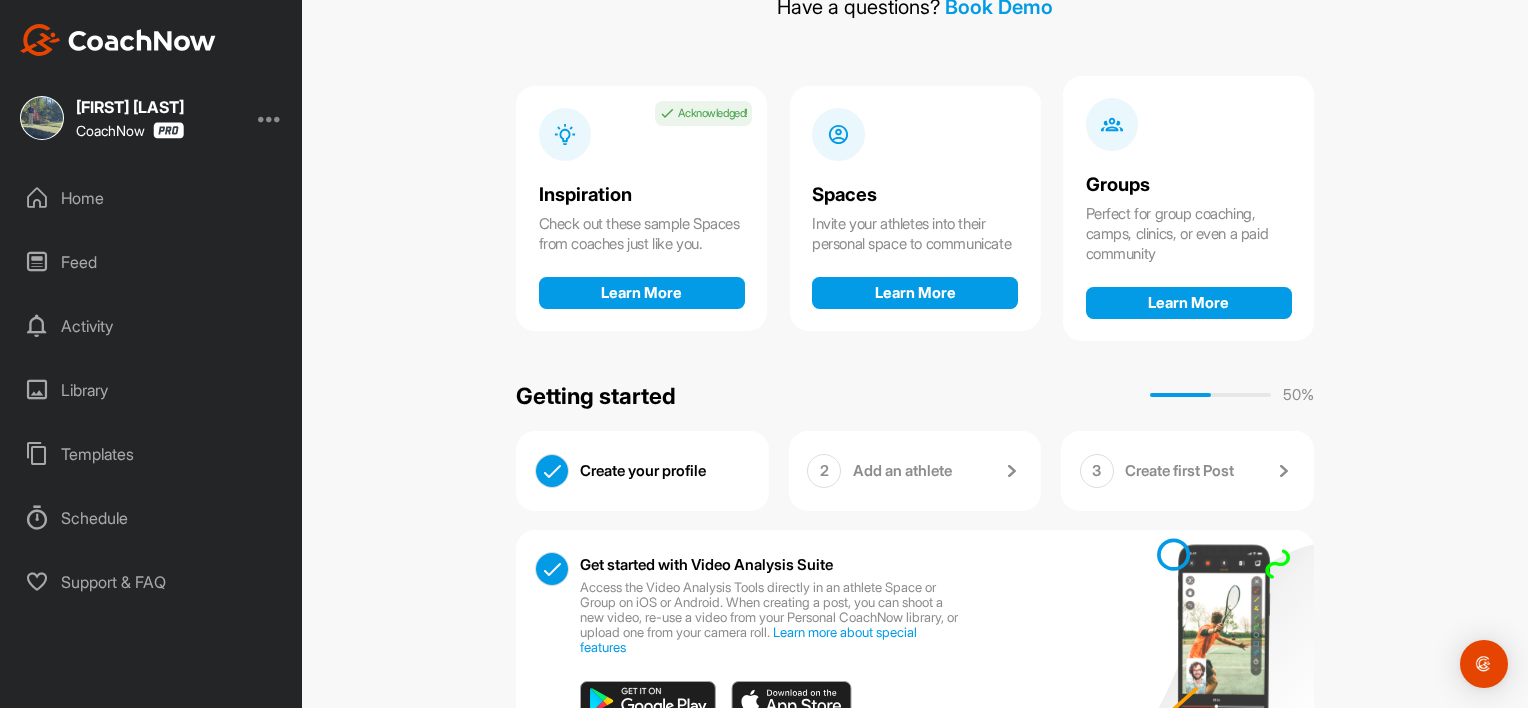 scroll, scrollTop: 129, scrollLeft: 0, axis: vertical 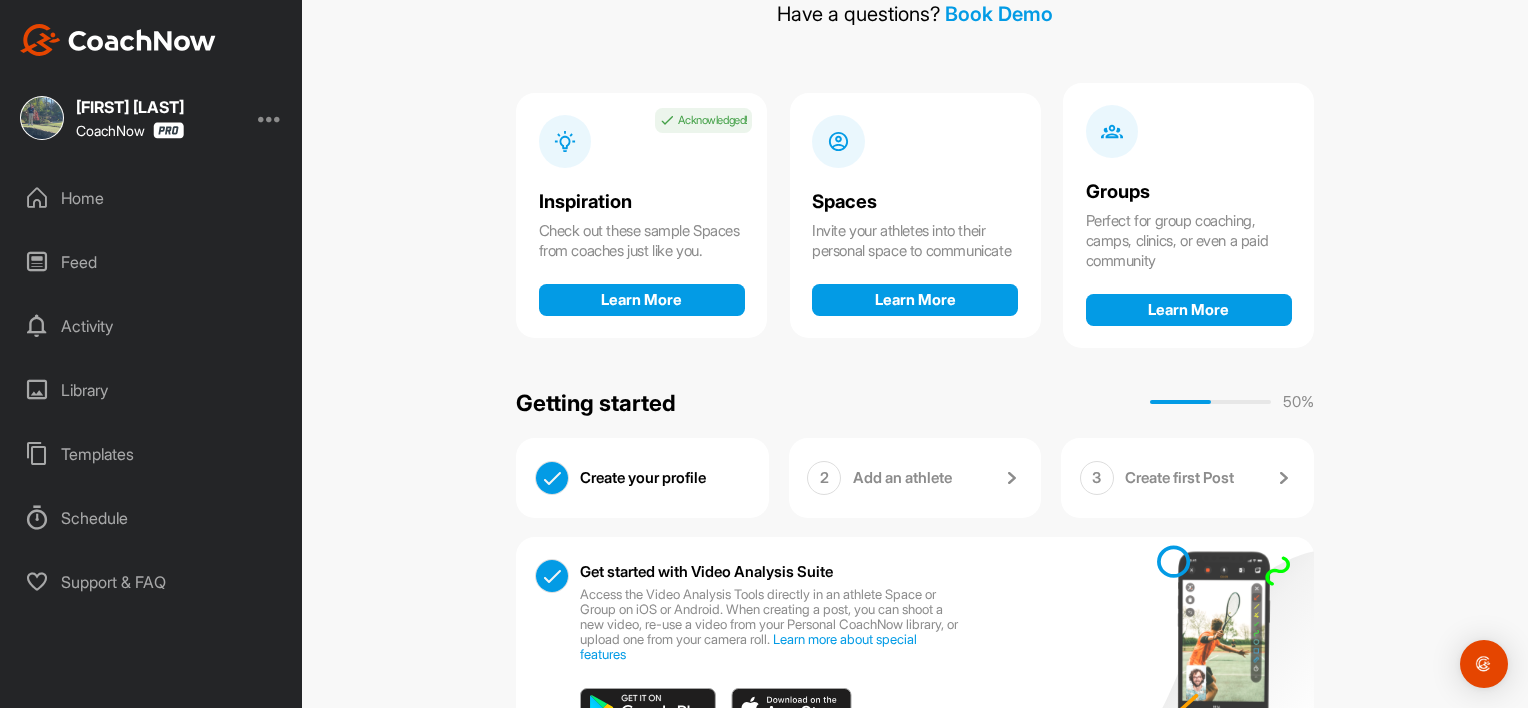 click on "Acknowledged!" at bounding box center (713, 120) 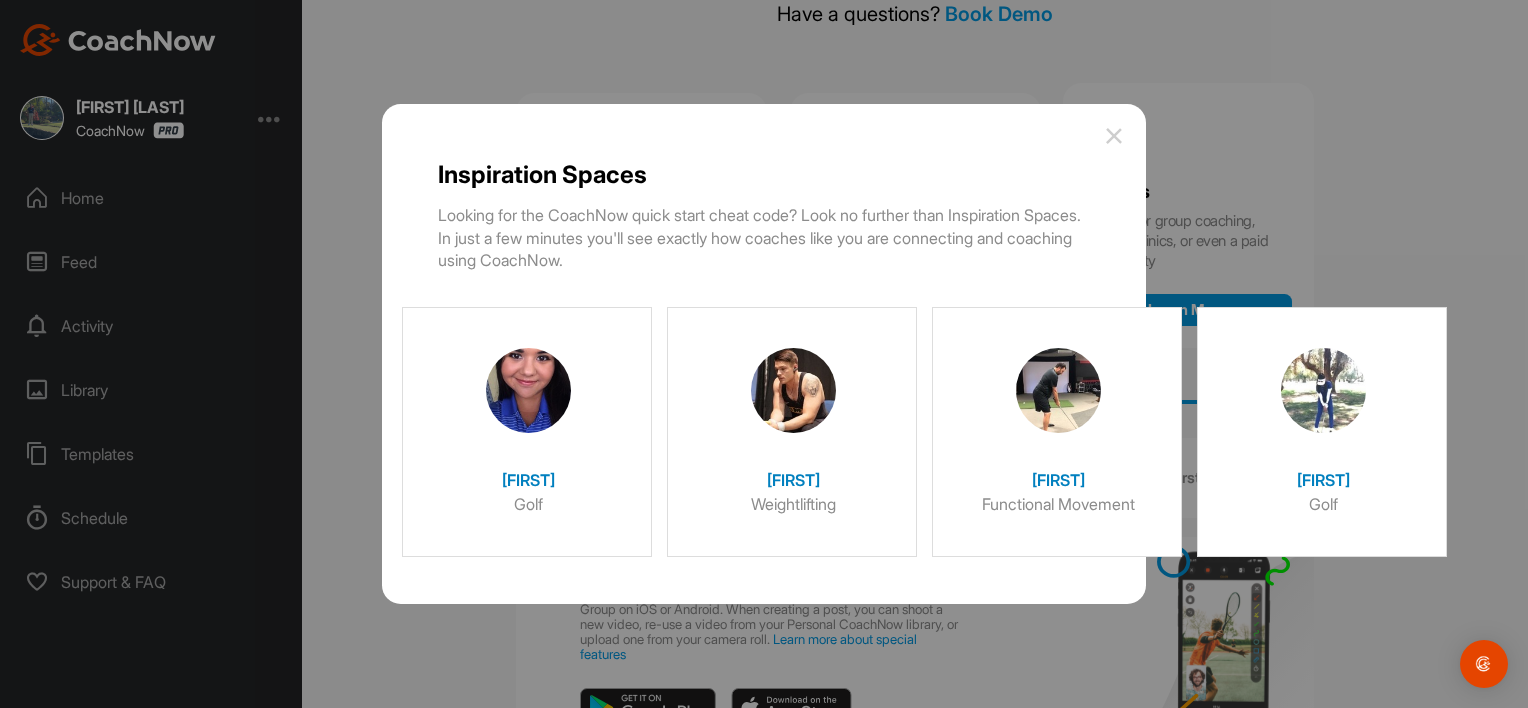 click at bounding box center (1114, 136) 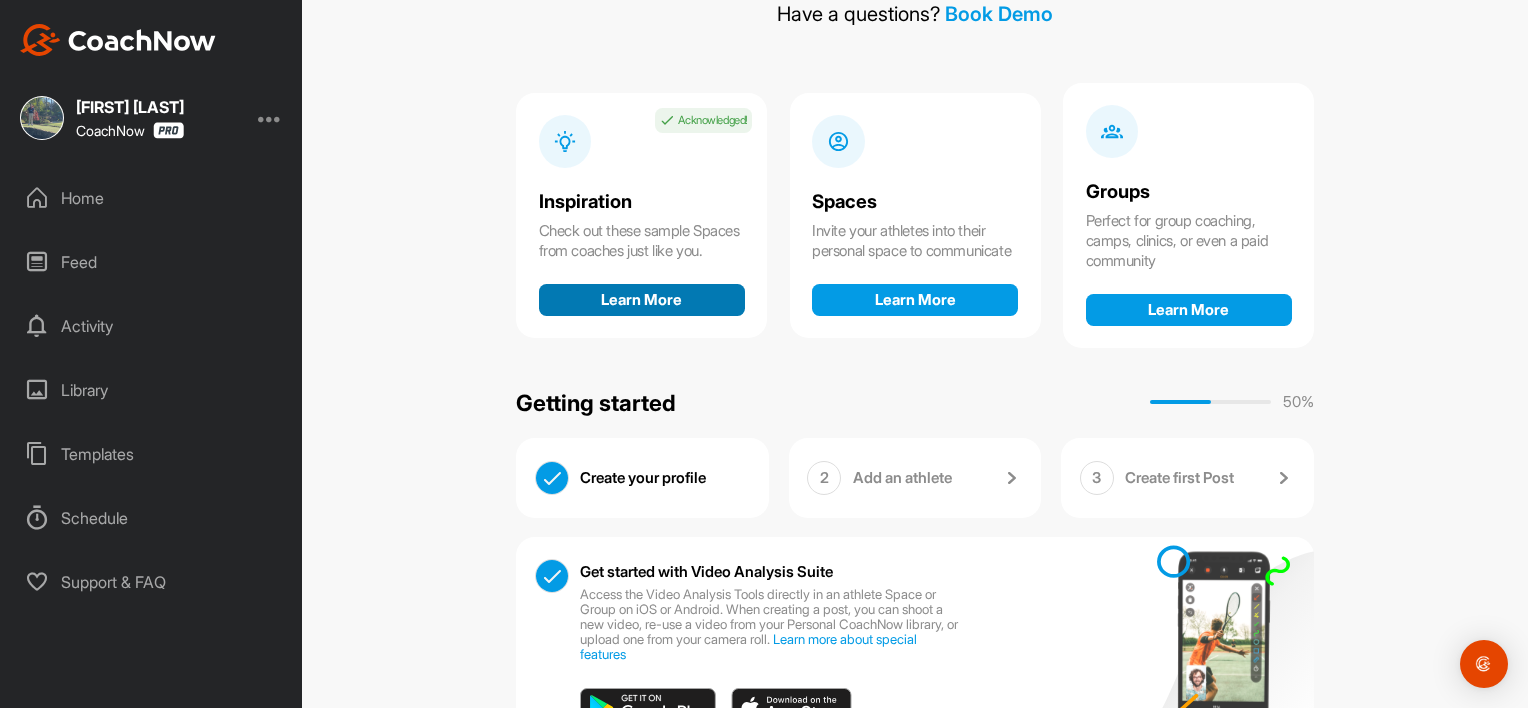 click on "Learn More" at bounding box center [642, 300] 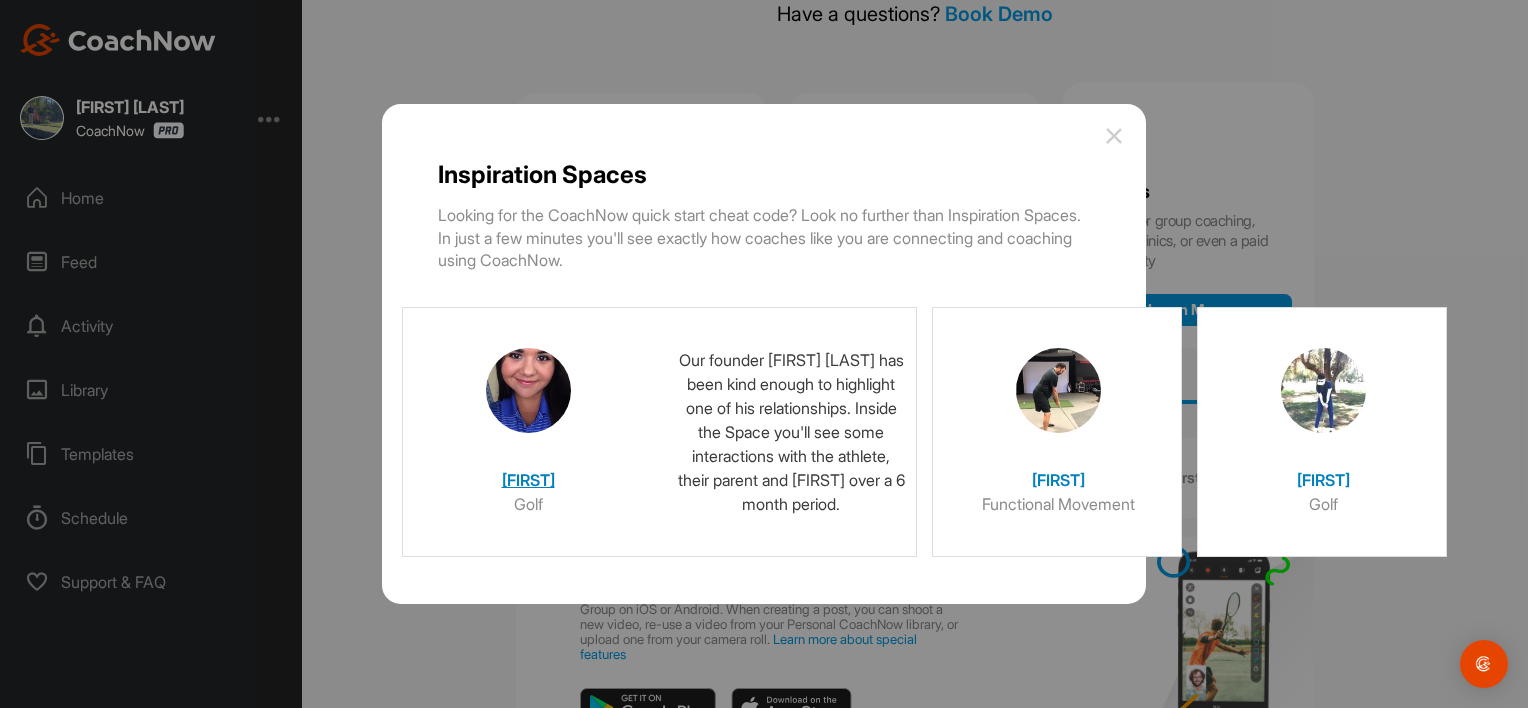 click on "Christina" at bounding box center [528, 475] 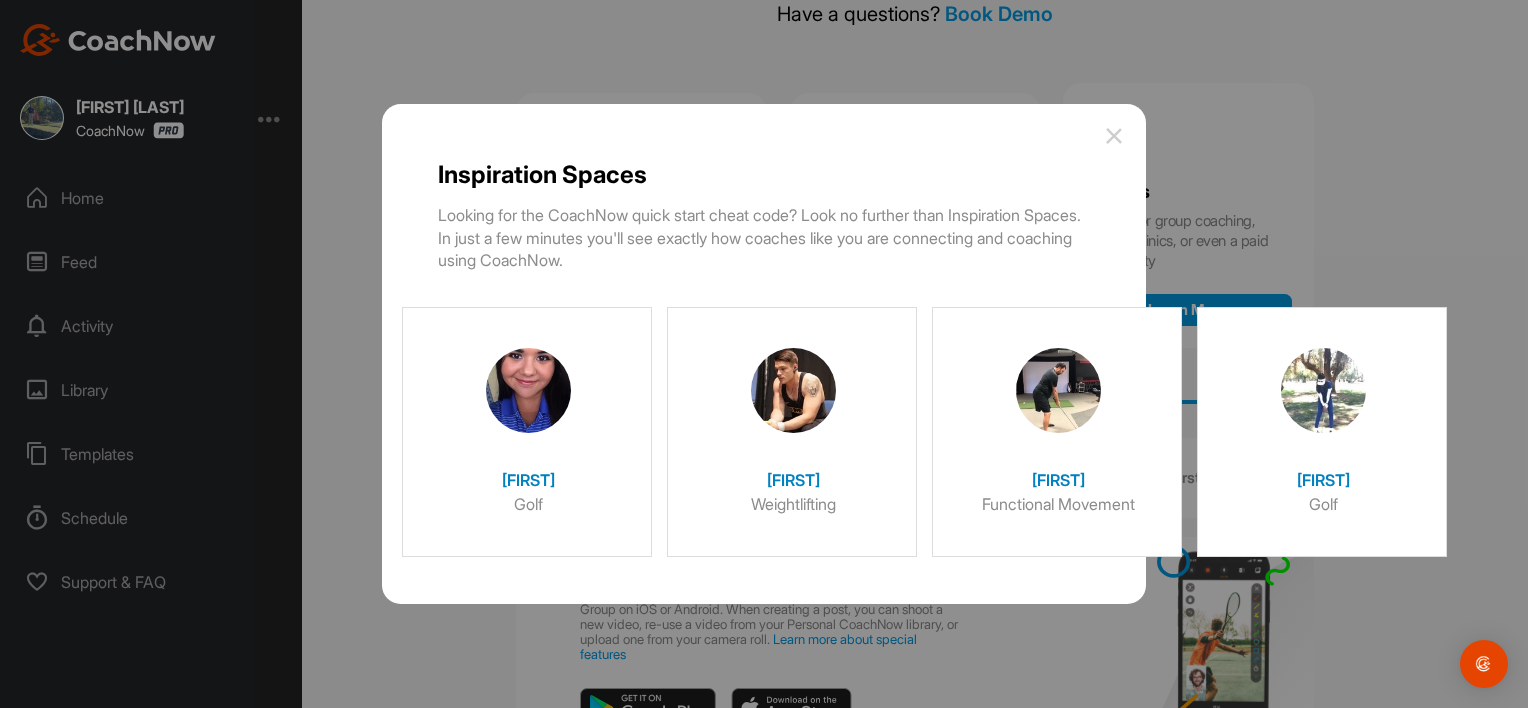 click at bounding box center (1114, 136) 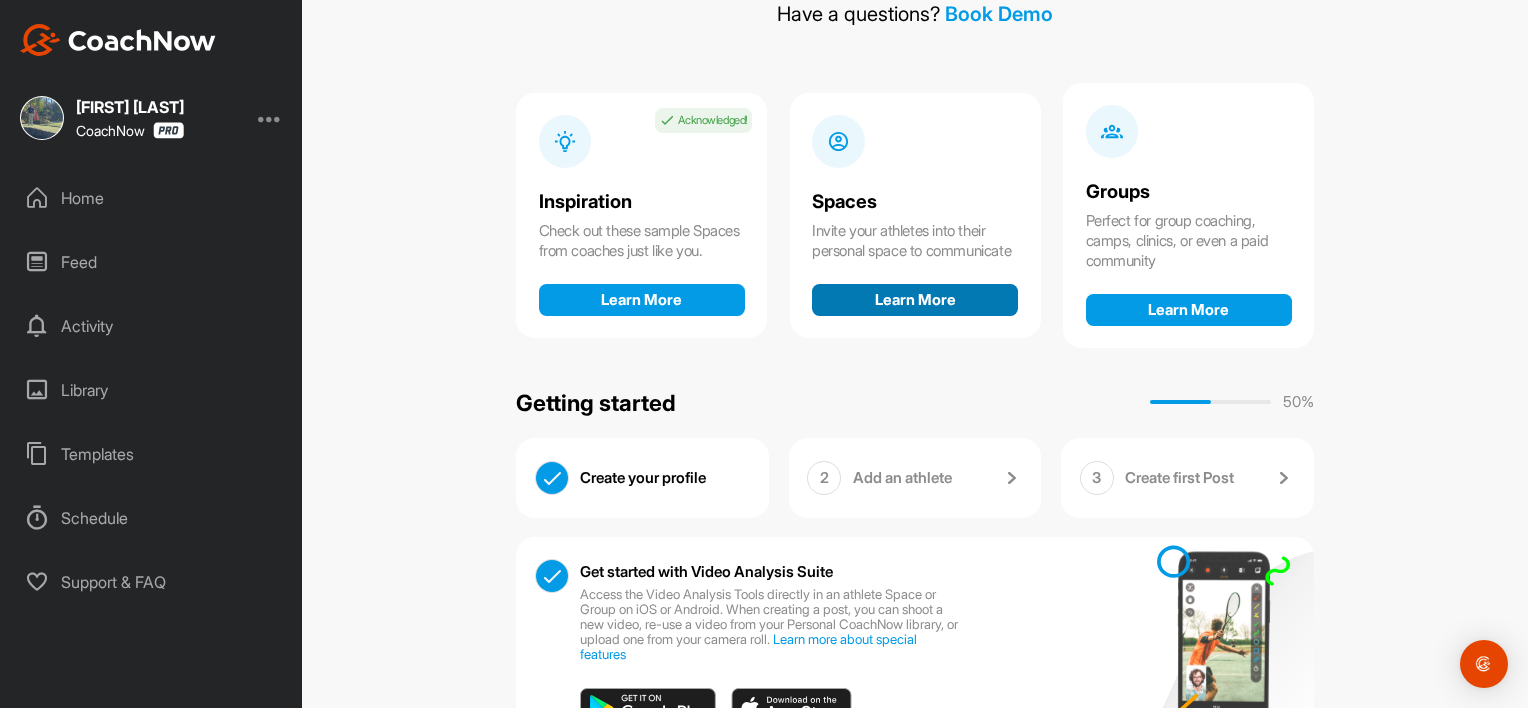 click on "Learn More" at bounding box center [915, 300] 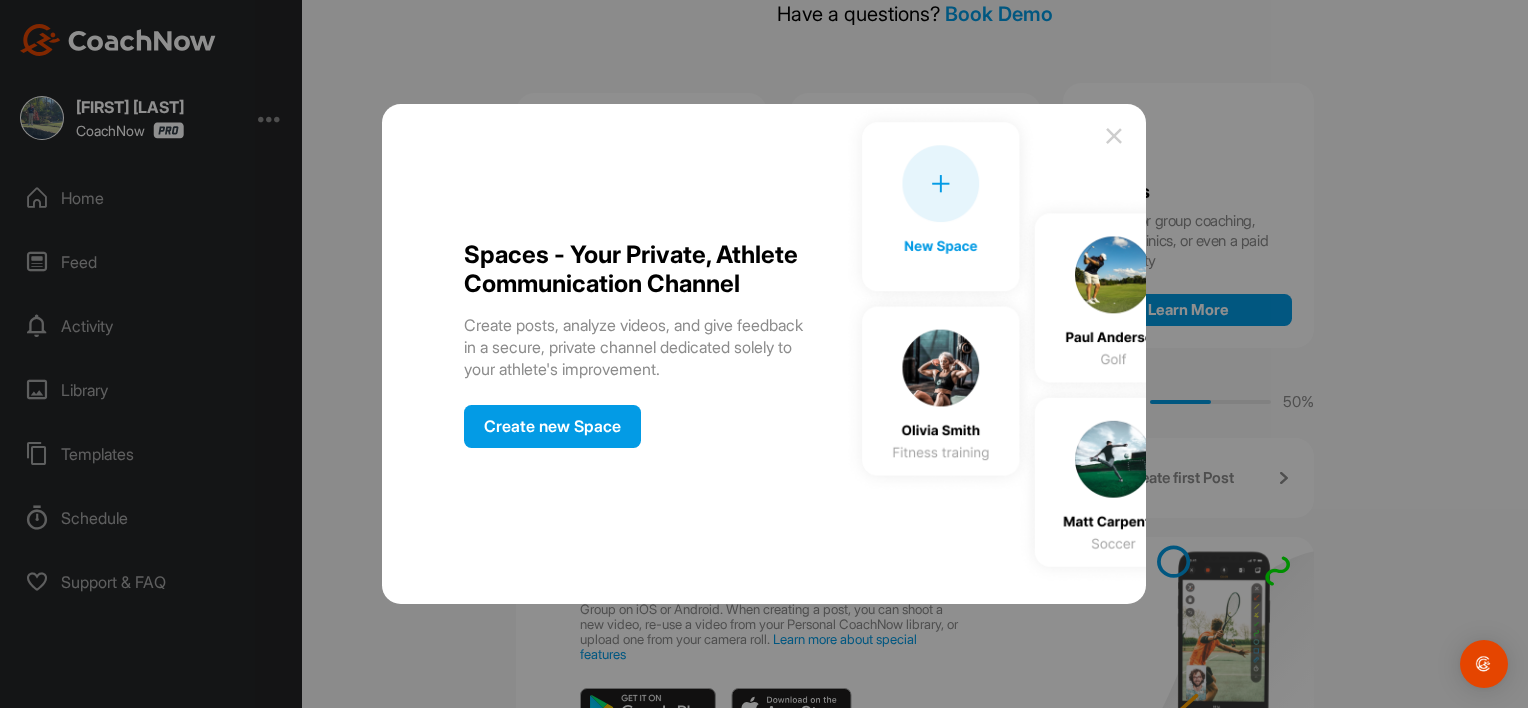 click at bounding box center (994, 344) 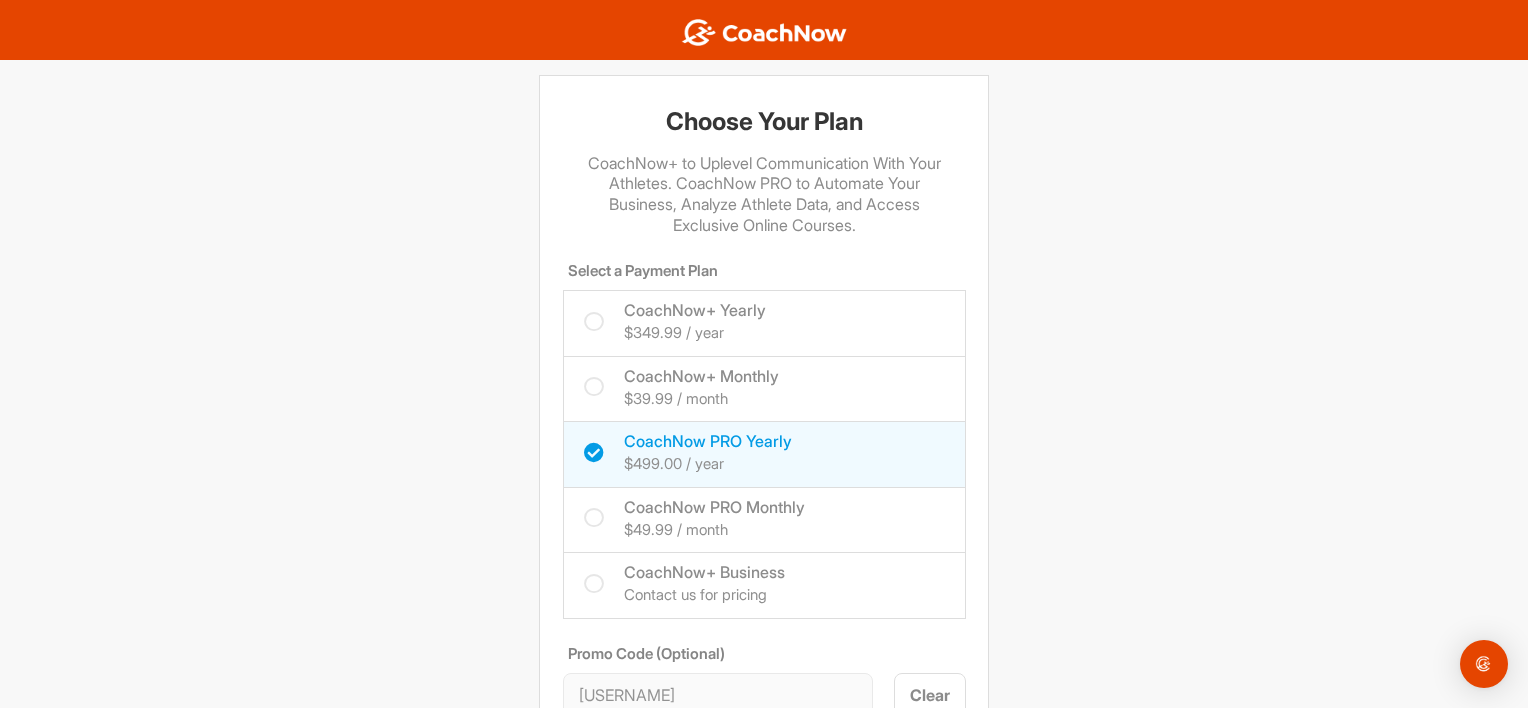 scroll, scrollTop: 0, scrollLeft: 0, axis: both 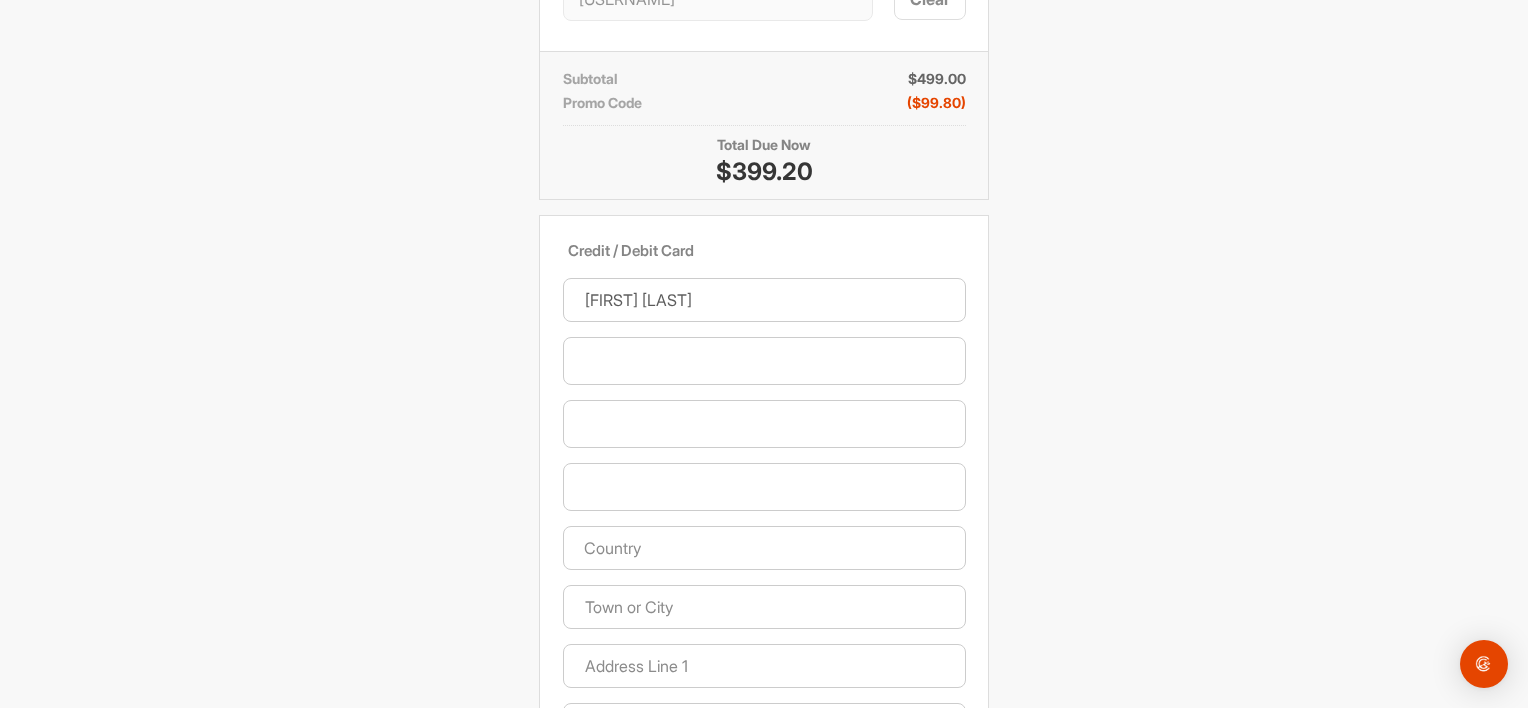 type on "[FIRST] [LAST]" 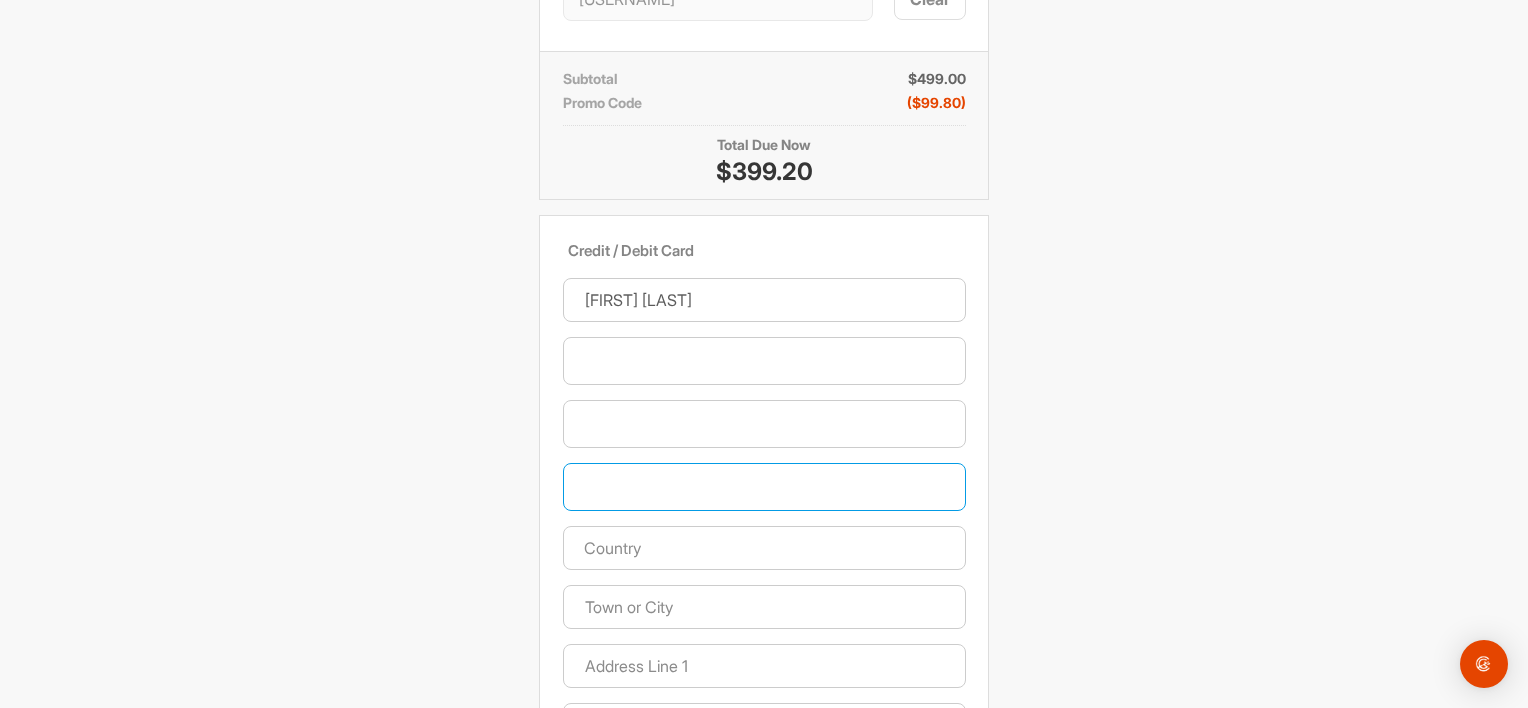 click at bounding box center [764, 548] 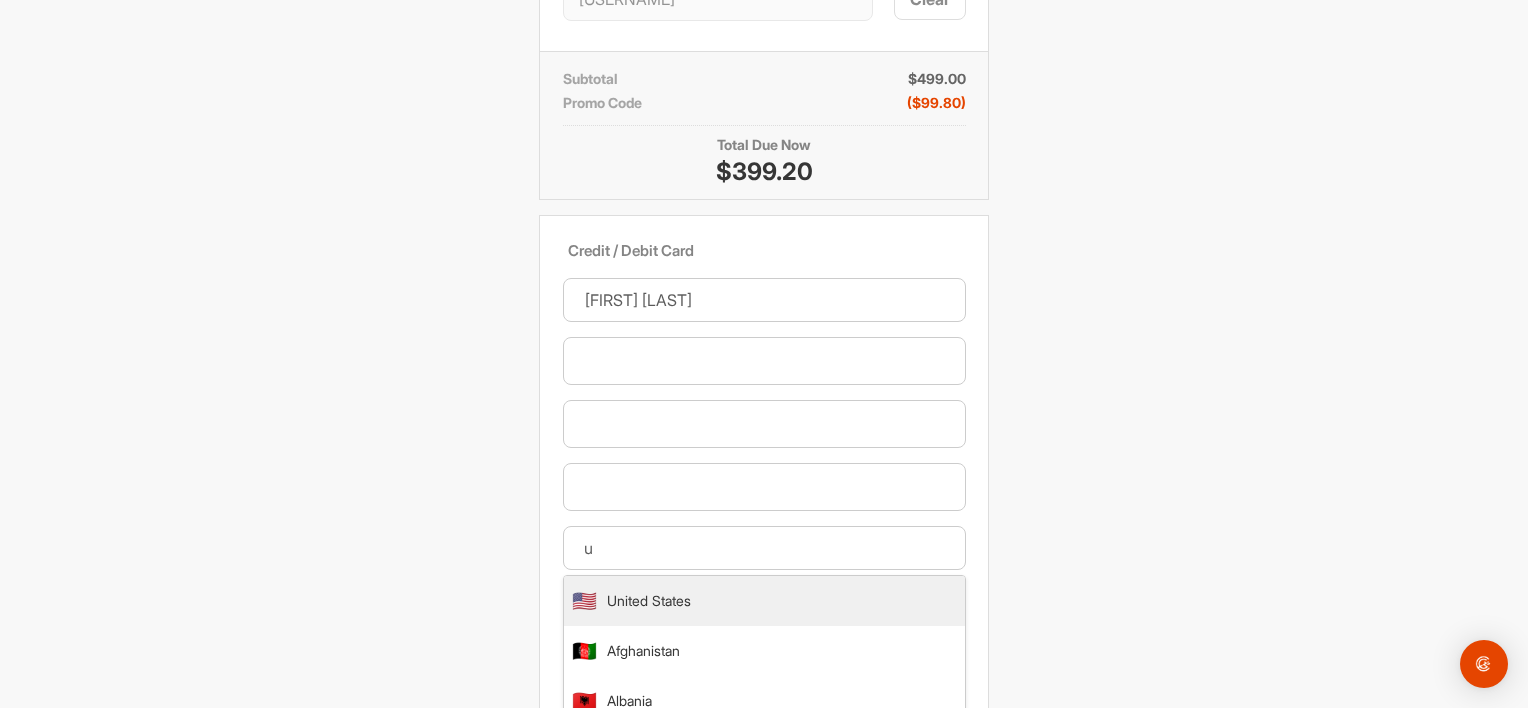 type on "un" 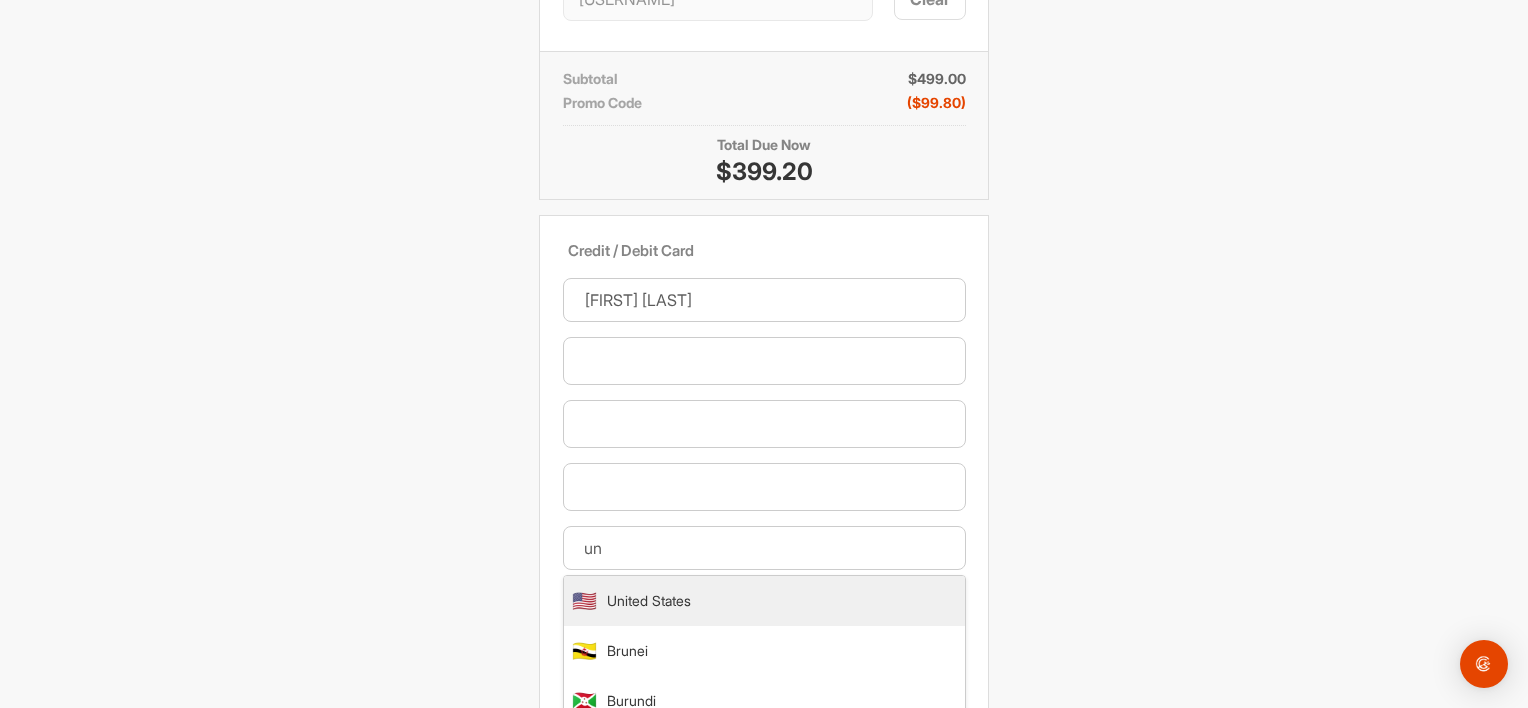 click on "un" at bounding box center [764, 548] 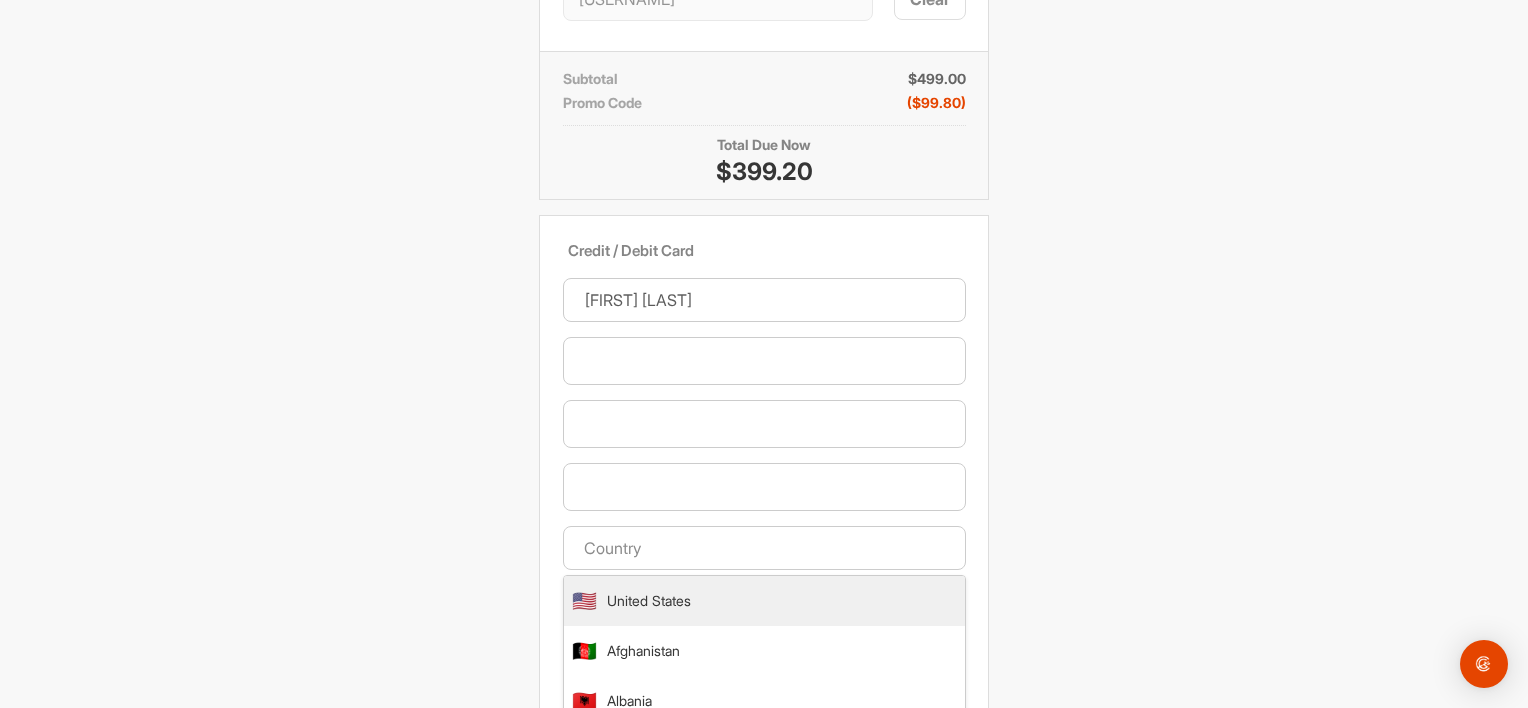 click at bounding box center [764, 548] 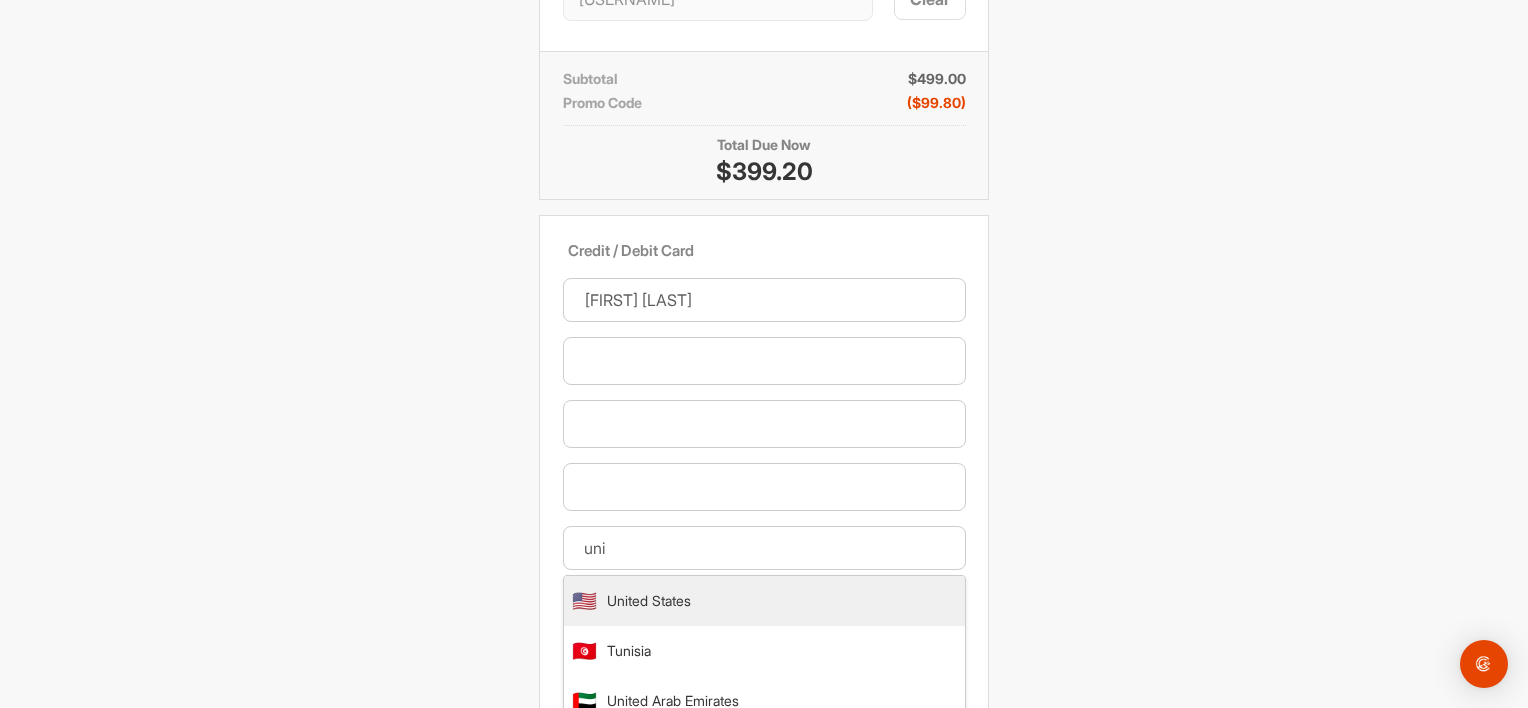 type on "United Kingdom" 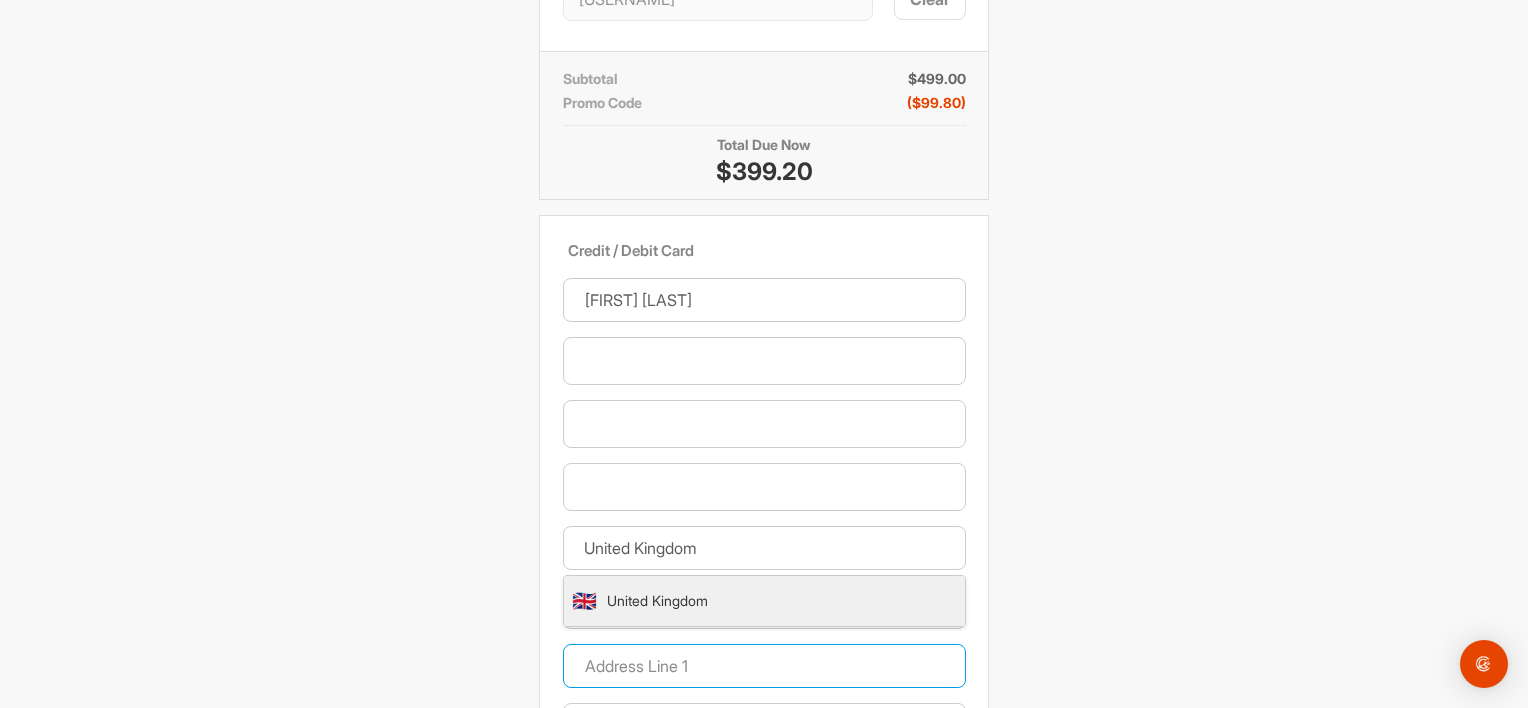click at bounding box center [764, 666] 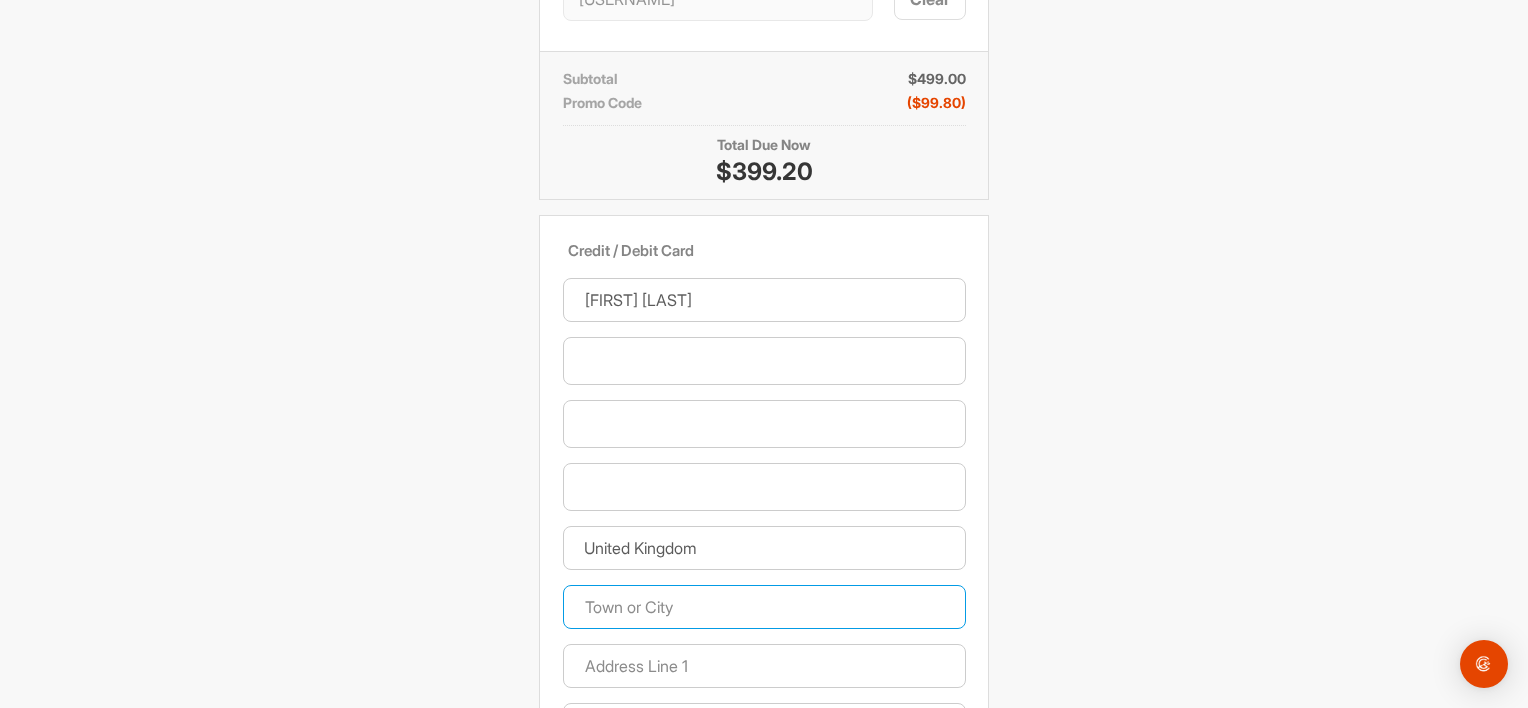 click at bounding box center [764, 607] 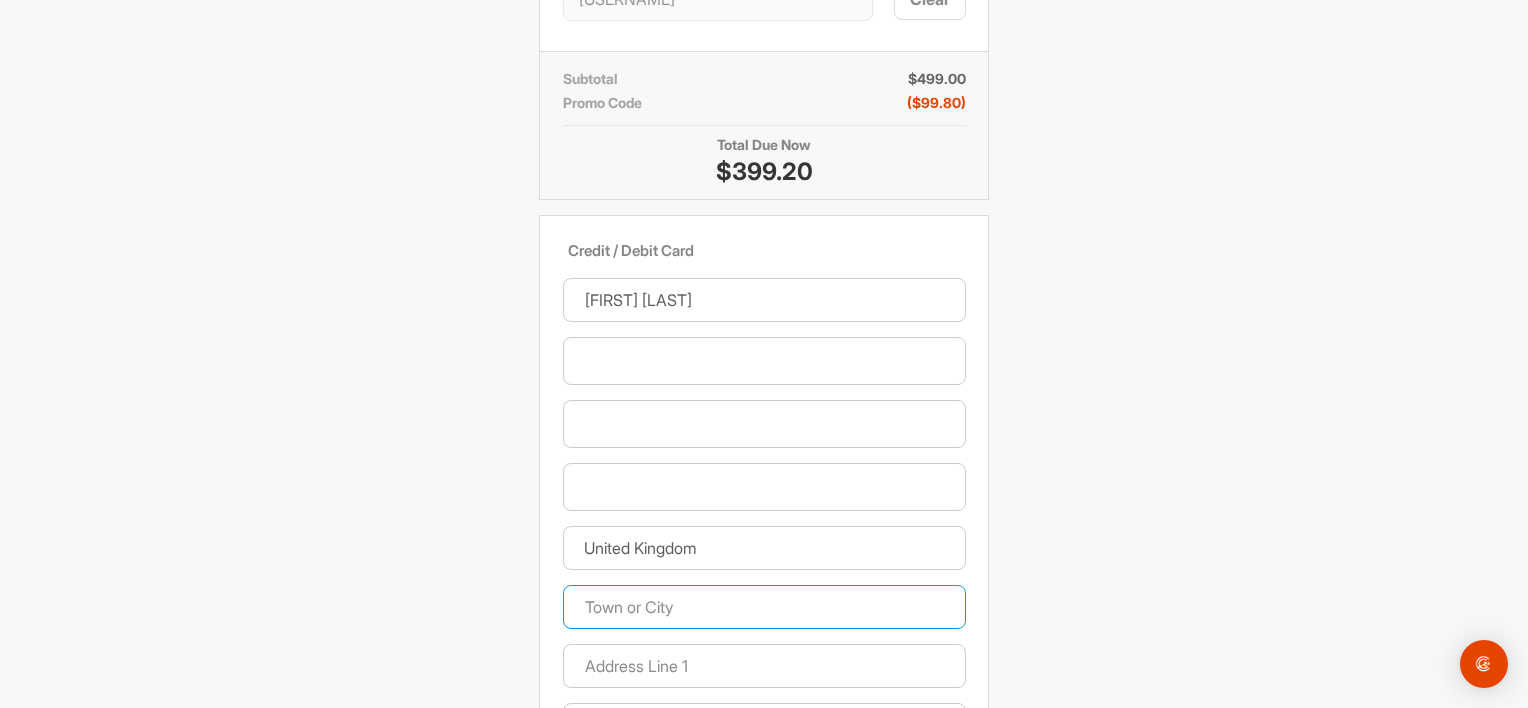 type on "[CITY]" 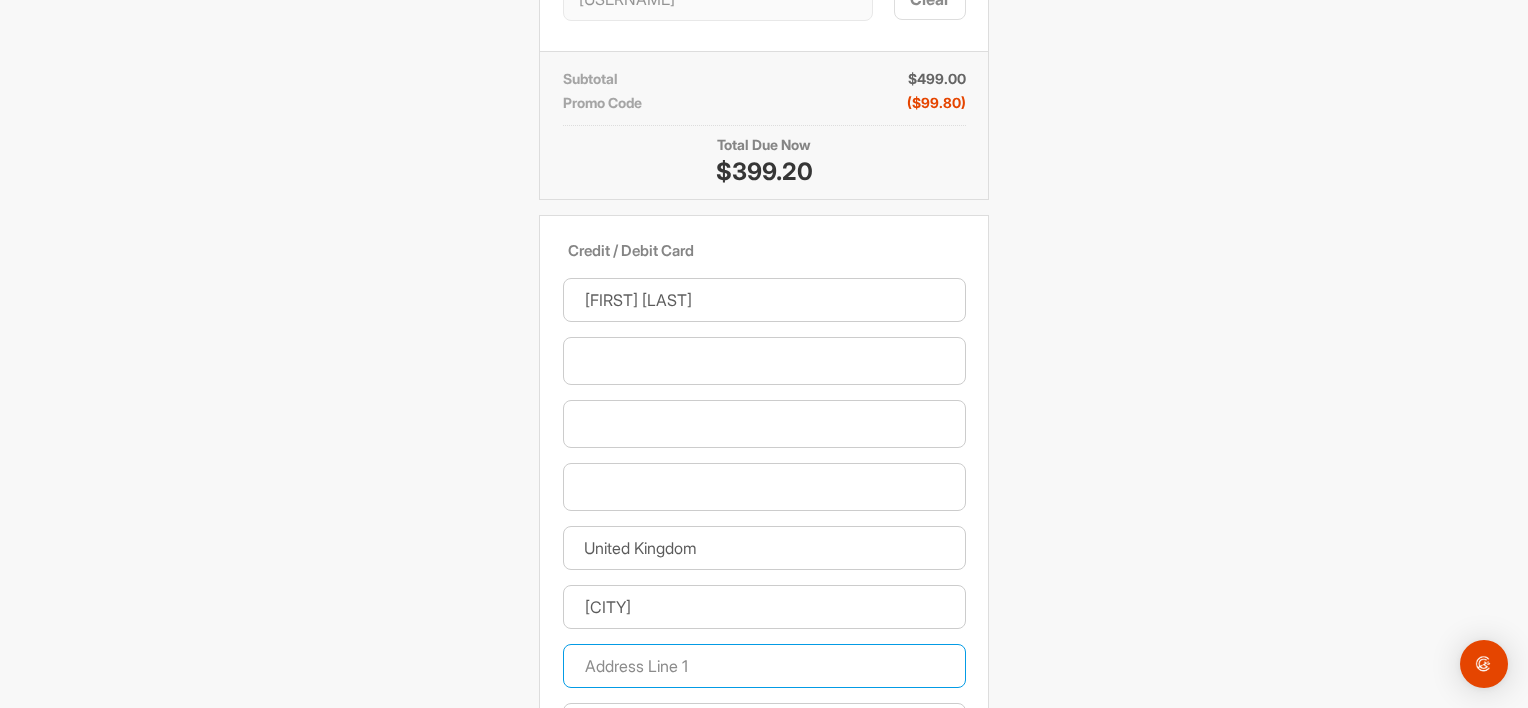 type on "[NUMBER] [STREET]" 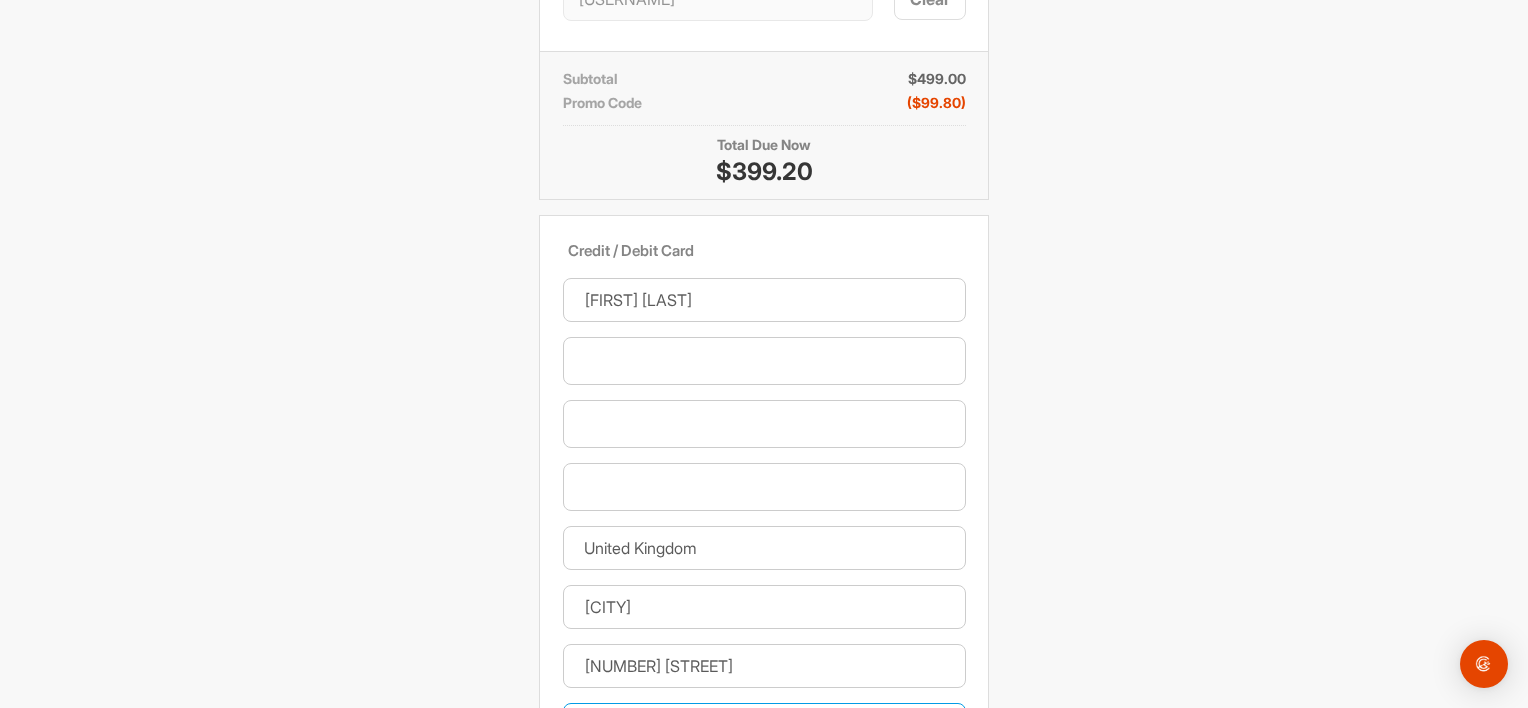 type on "[STREET]" 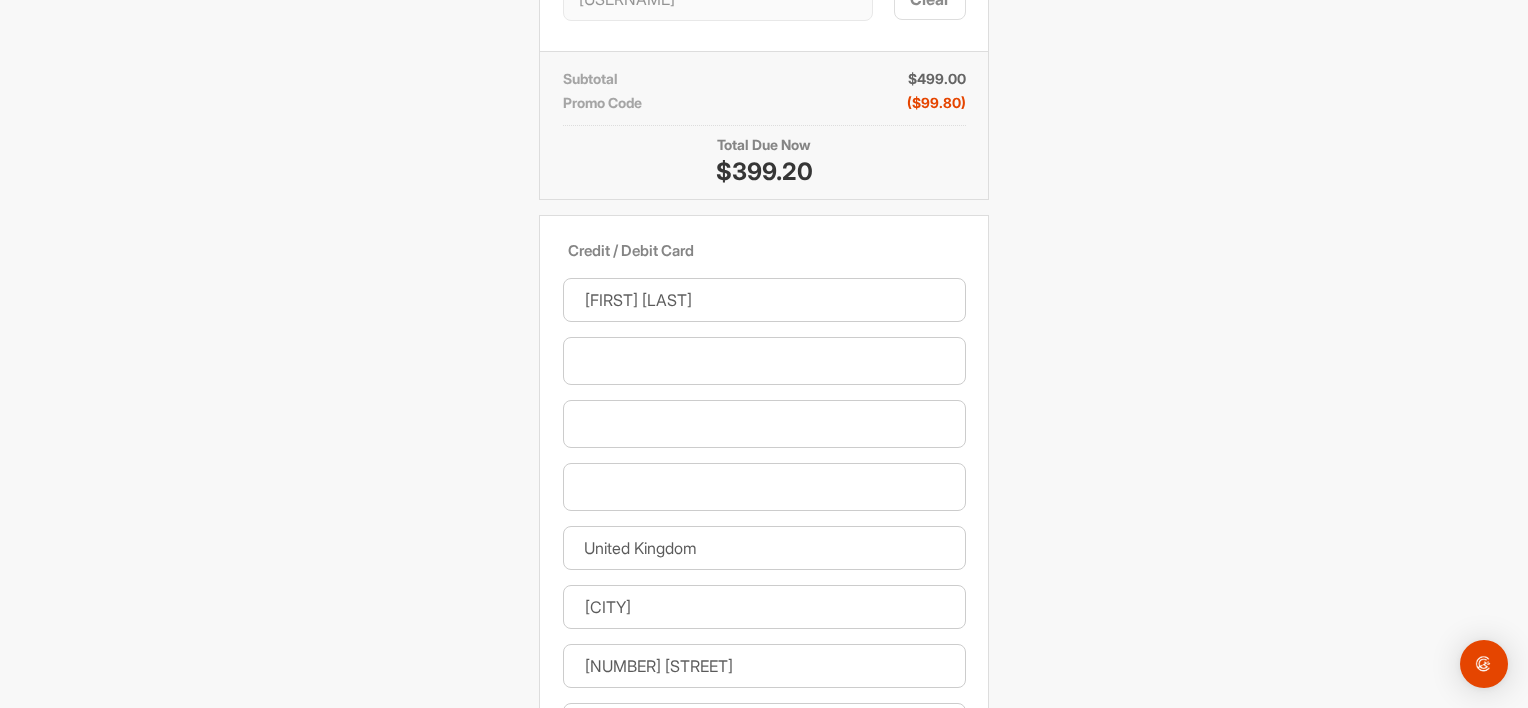 type on "[POSTAL_CODE]" 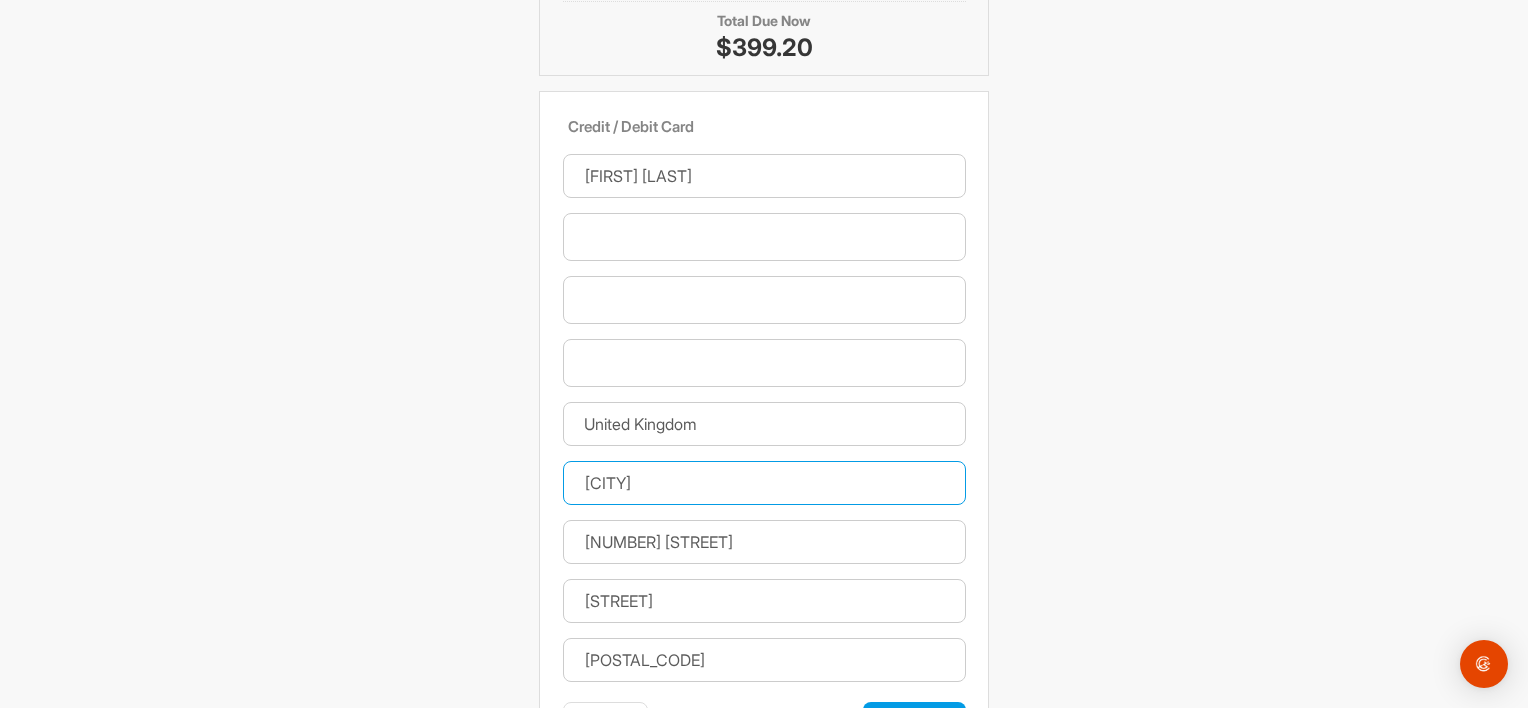 scroll, scrollTop: 899, scrollLeft: 0, axis: vertical 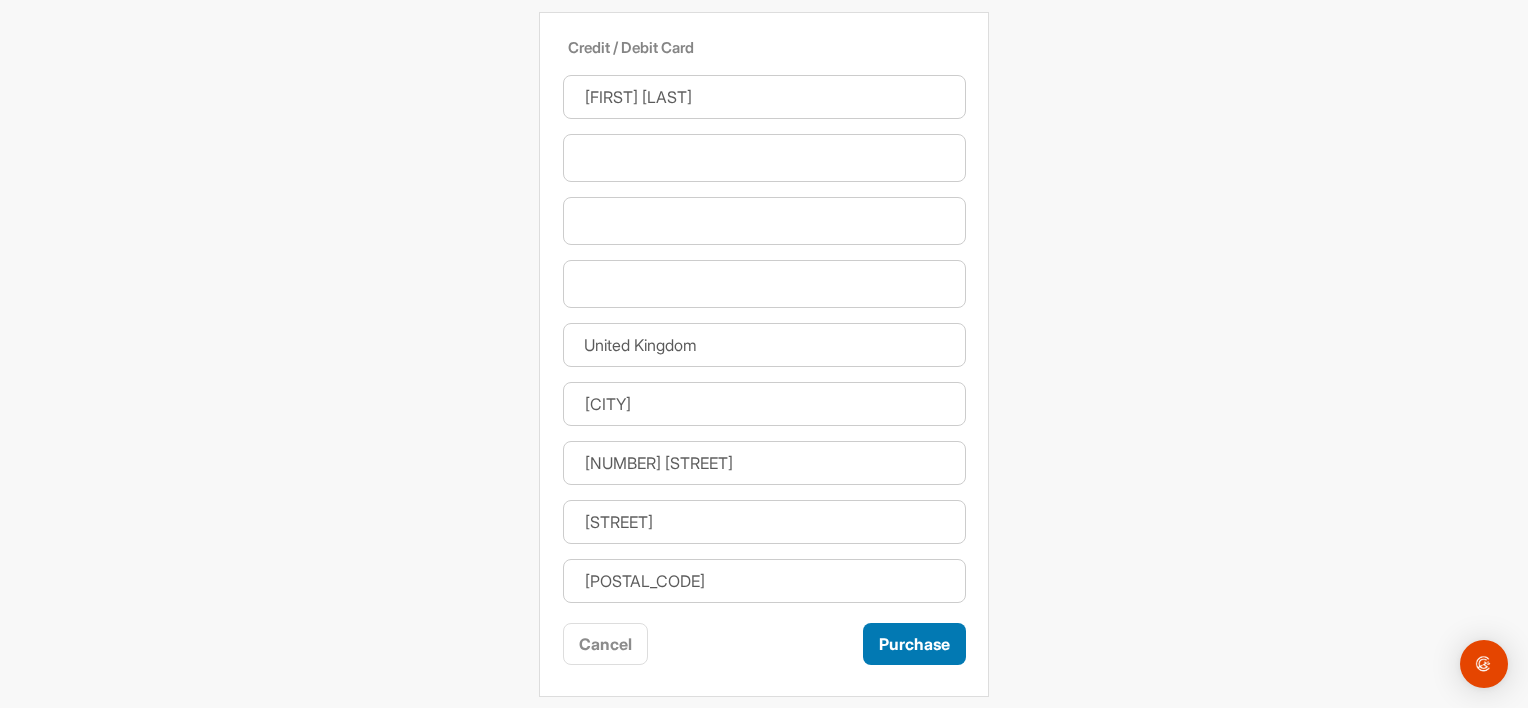 click on "Purchase" at bounding box center [914, 644] 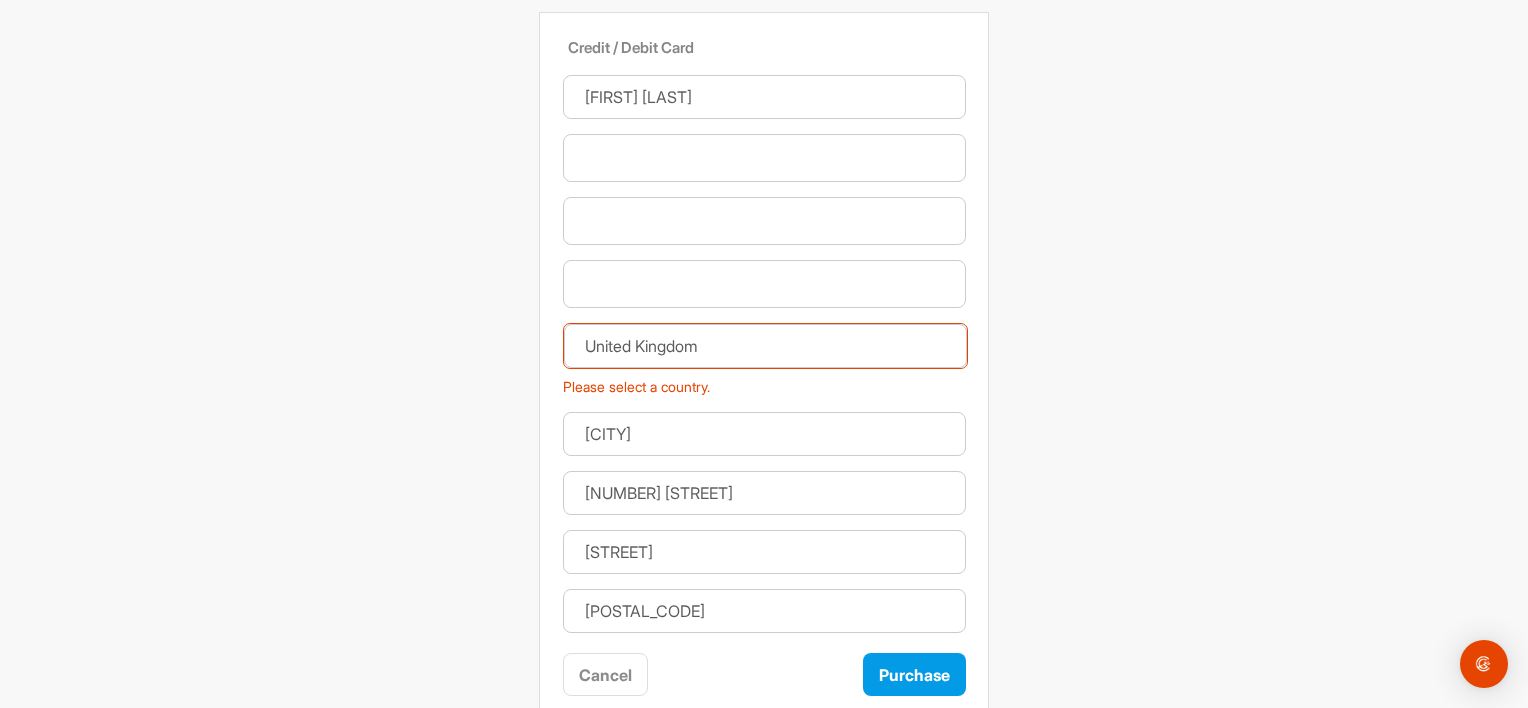 drag, startPoint x: 638, startPoint y: 348, endPoint x: 679, endPoint y: 348, distance: 41 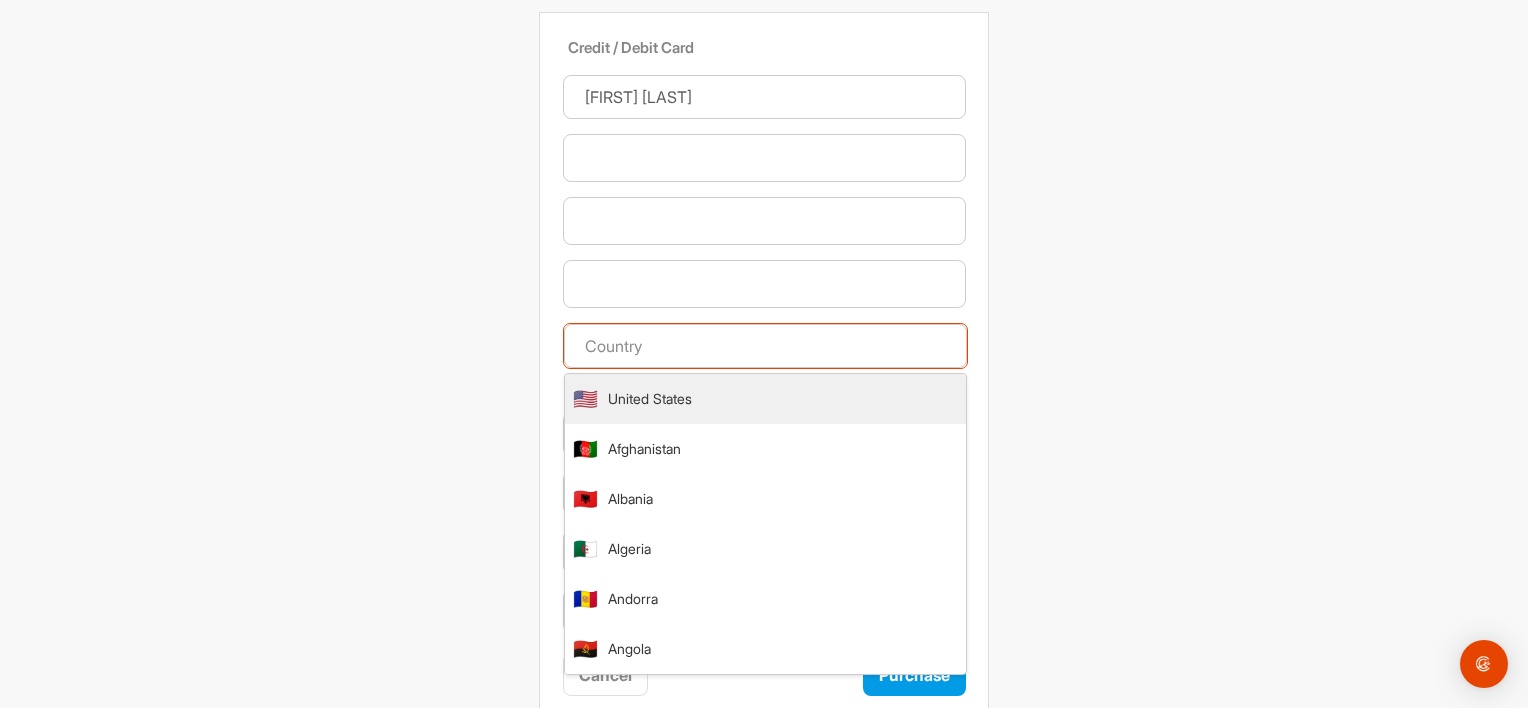 type on "United Kingdom" 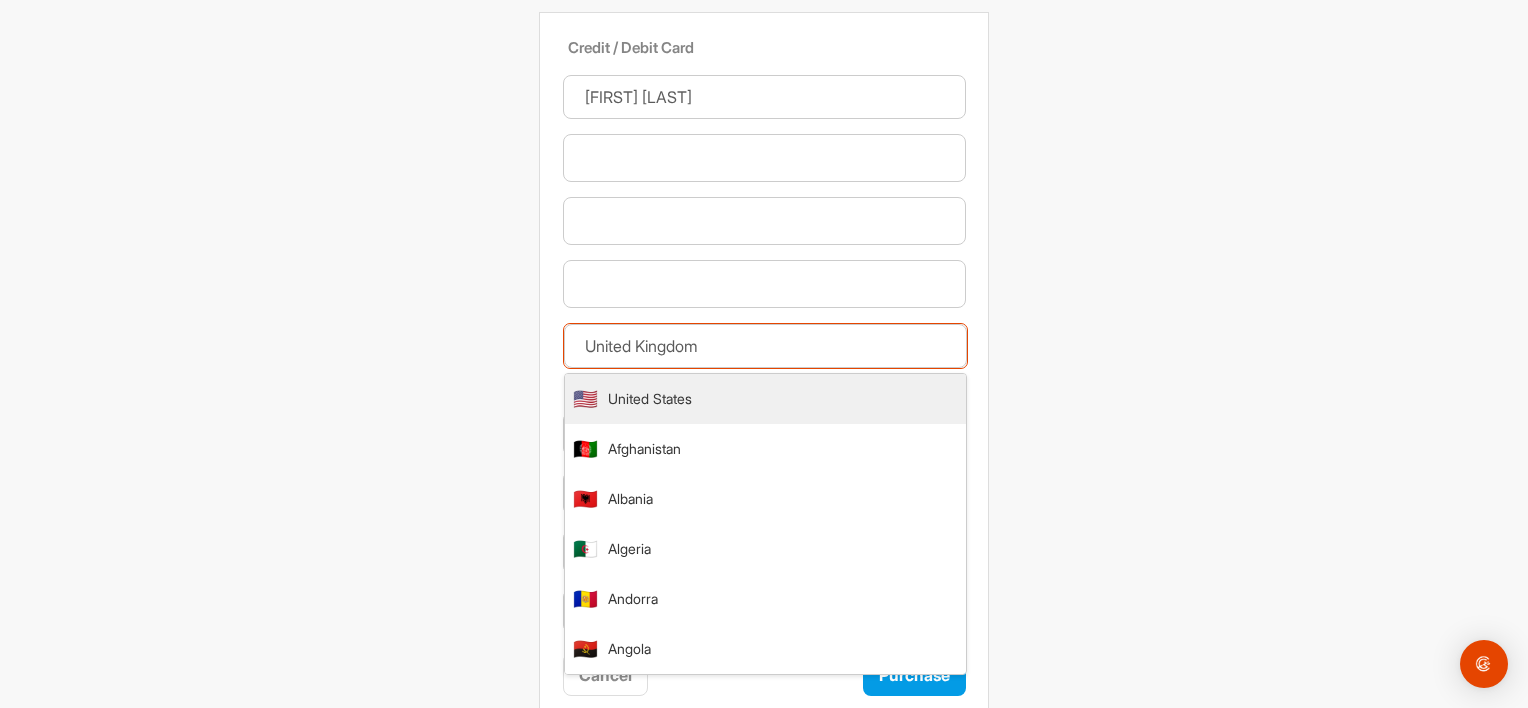 type on "U" 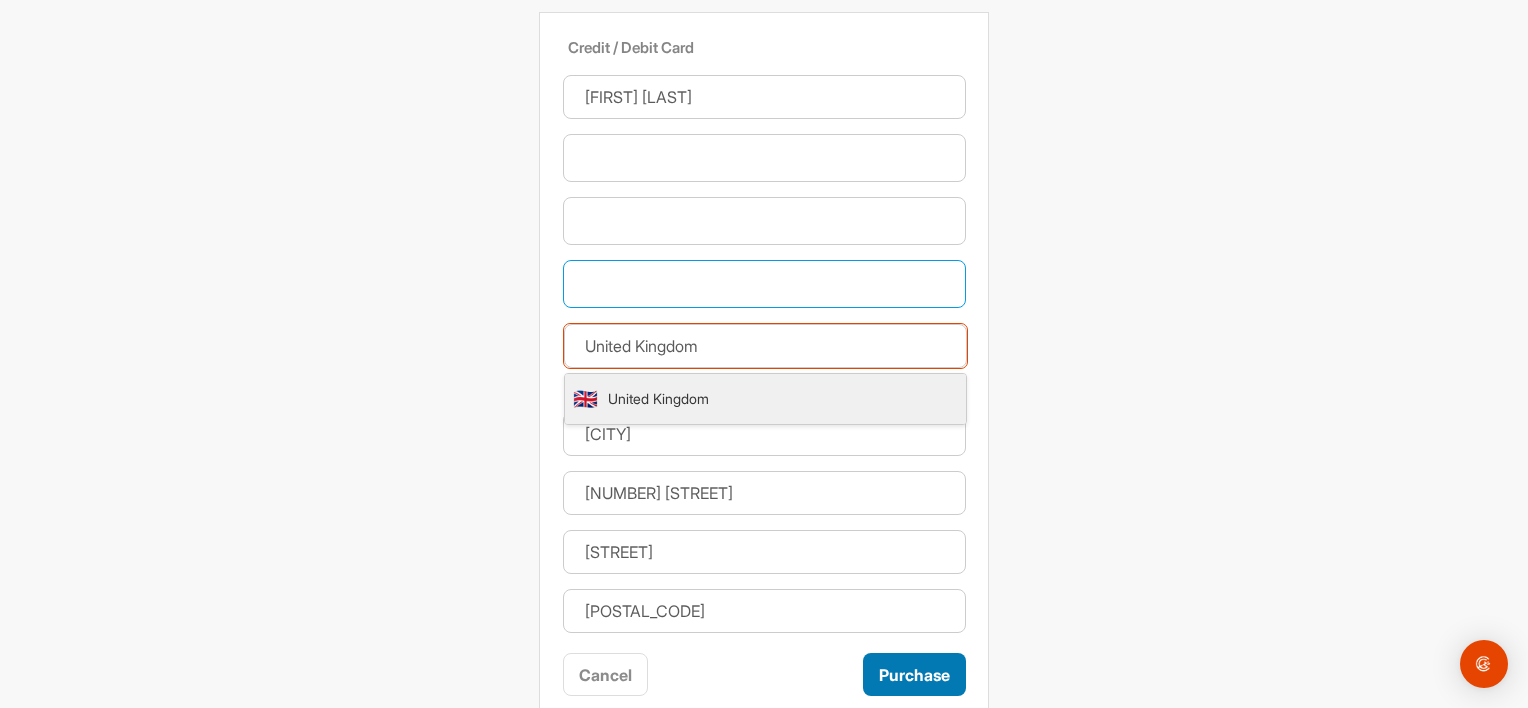 click on "Purchase" at bounding box center [914, 674] 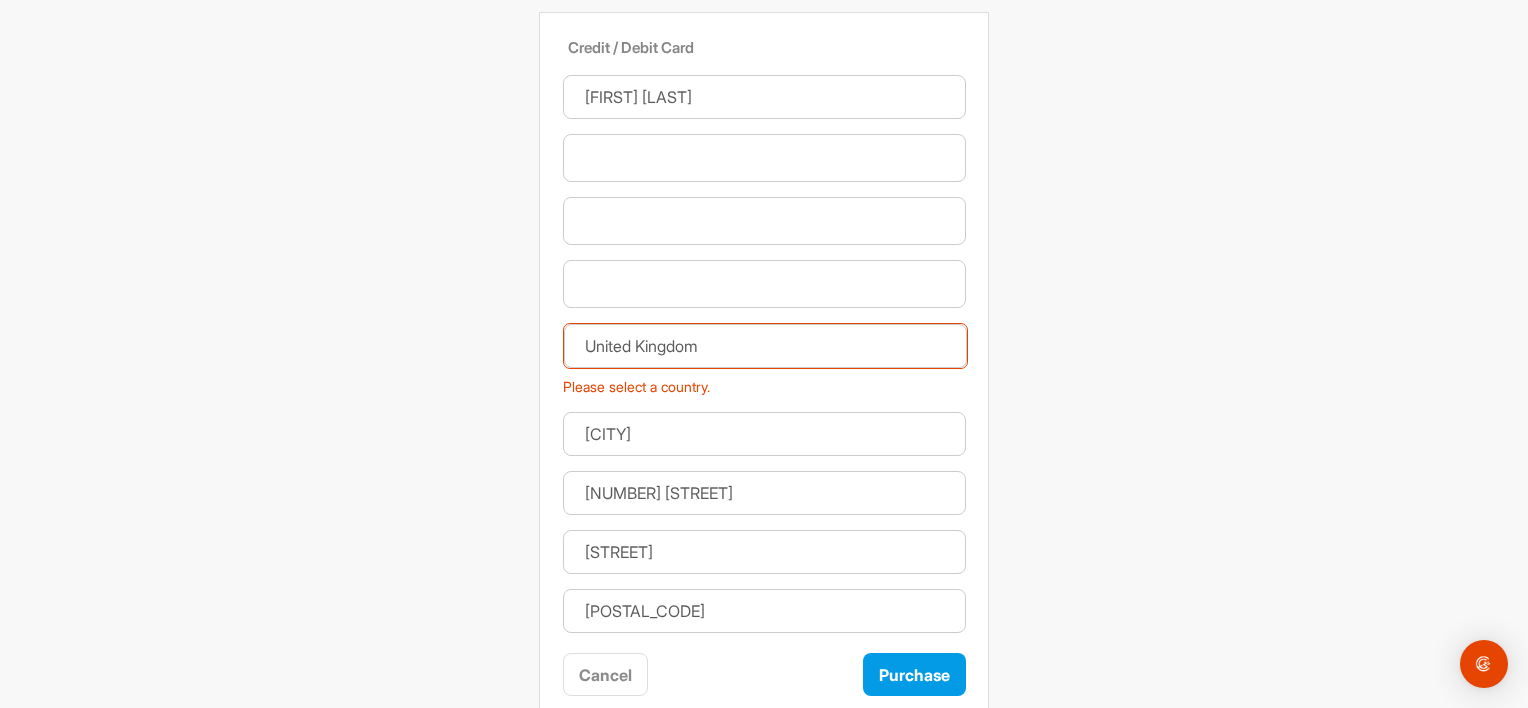 click on "United Kingdom" at bounding box center [765, 346] 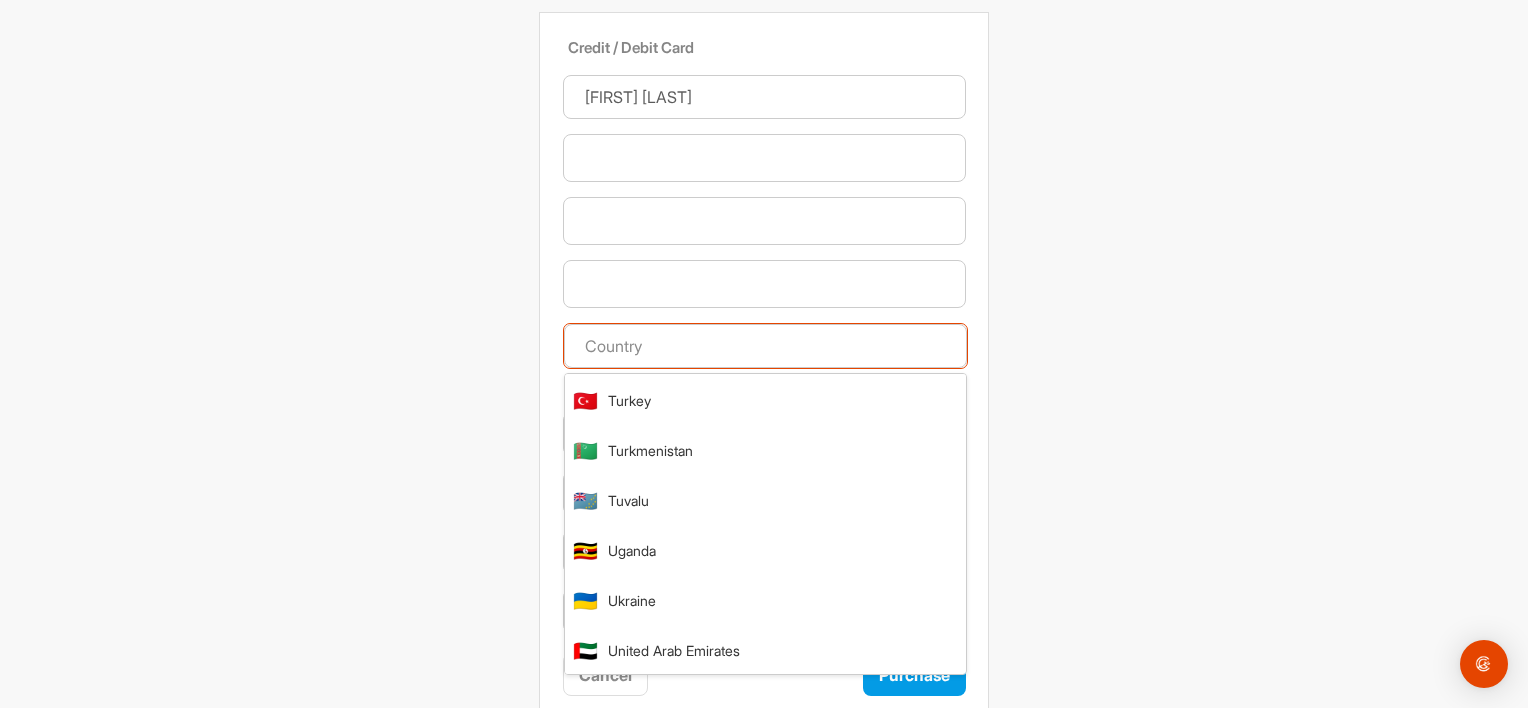 scroll, scrollTop: 9109, scrollLeft: 0, axis: vertical 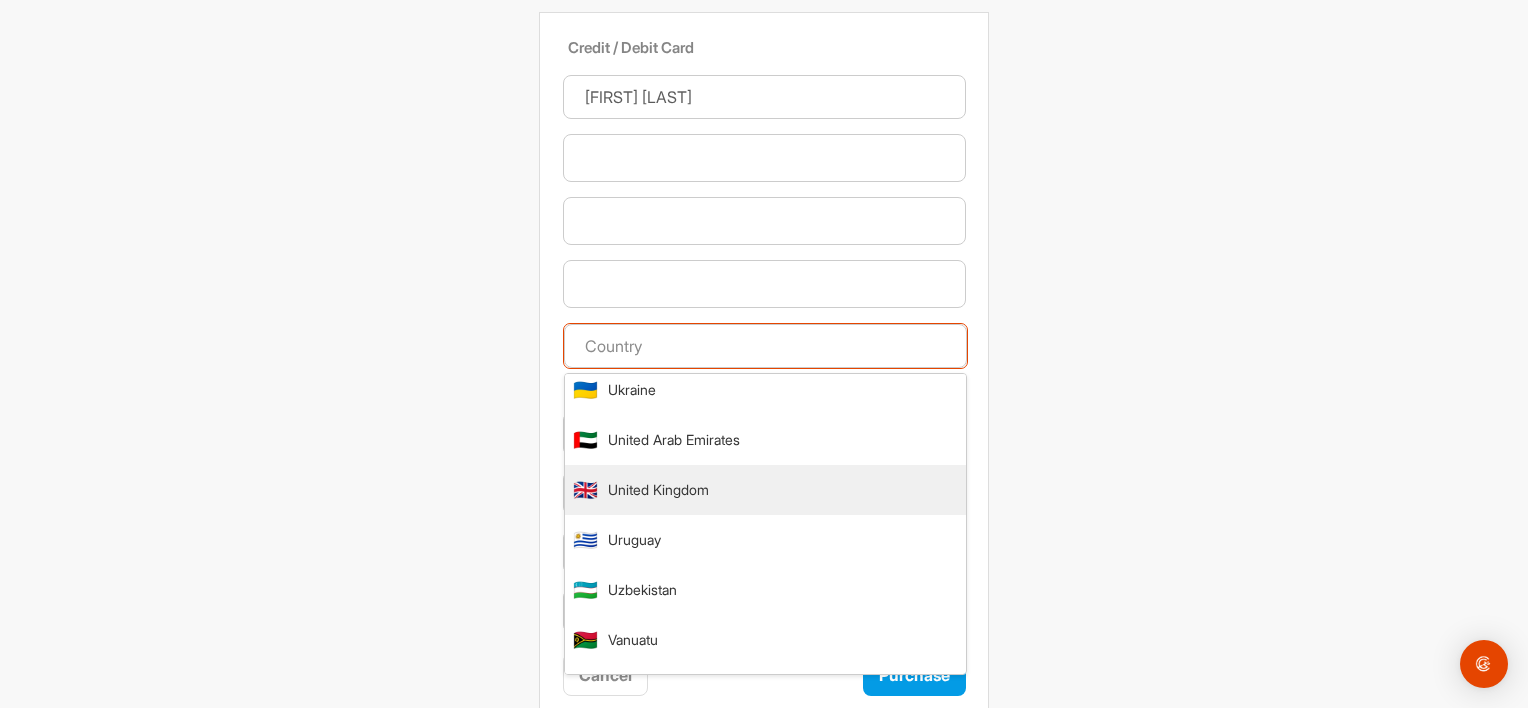 click on "United Kingdom" at bounding box center [658, 489] 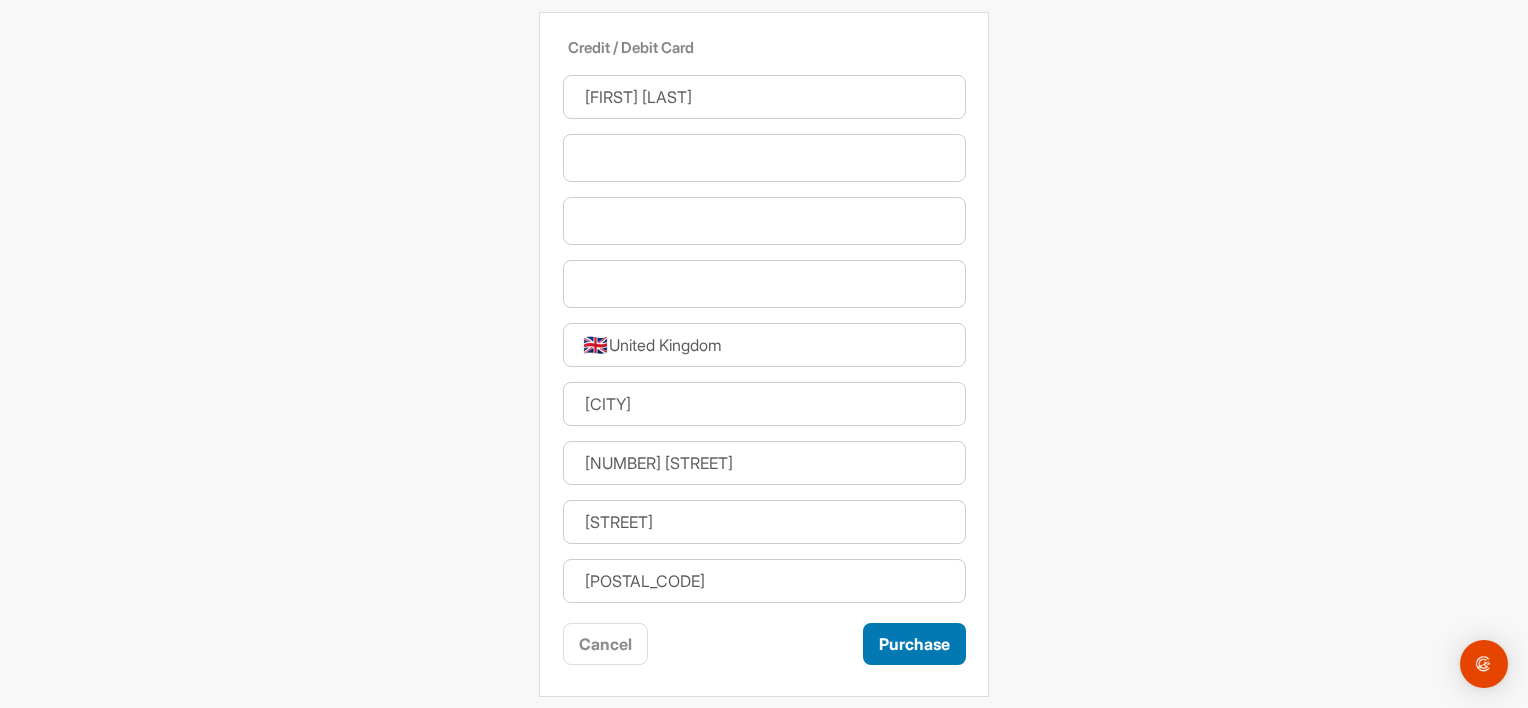 click on "Purchase" at bounding box center [914, 644] 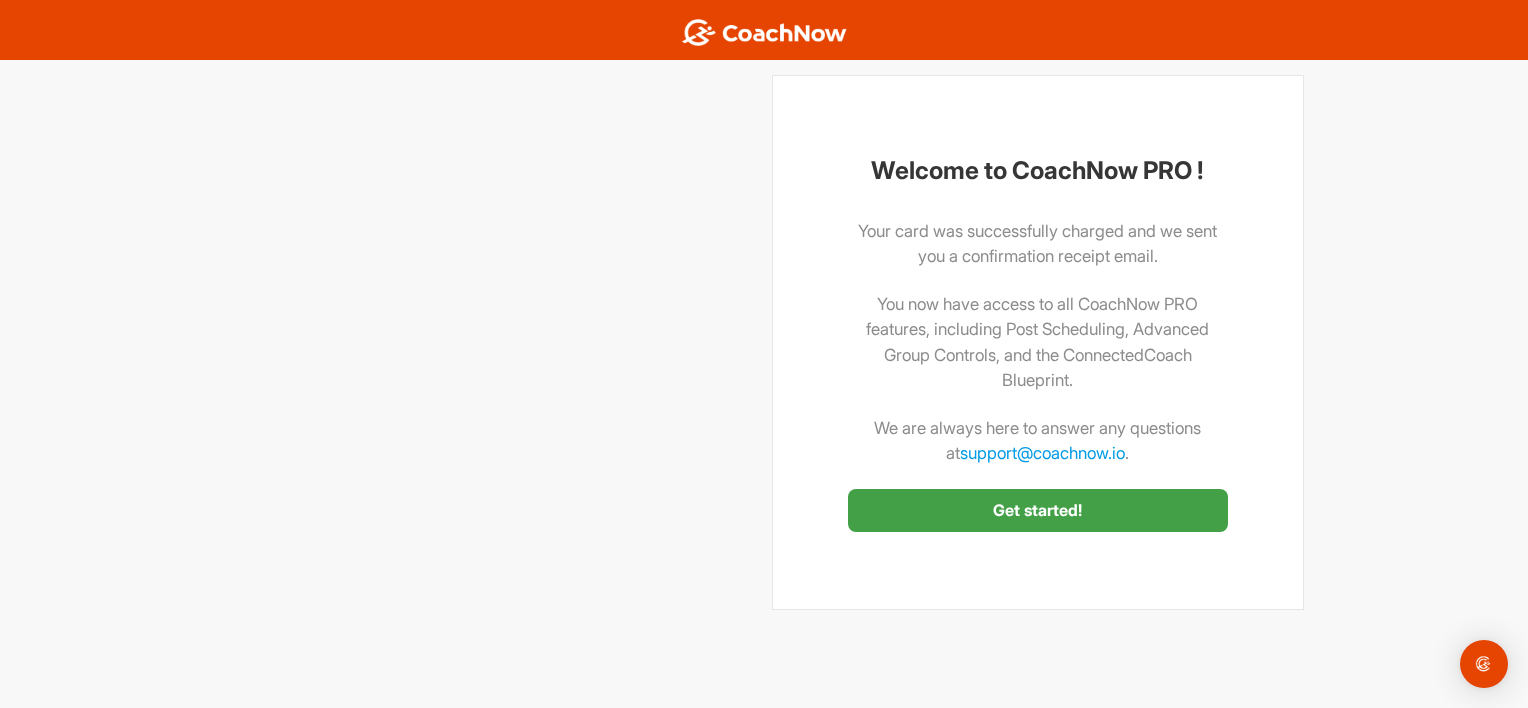 scroll, scrollTop: 0, scrollLeft: 0, axis: both 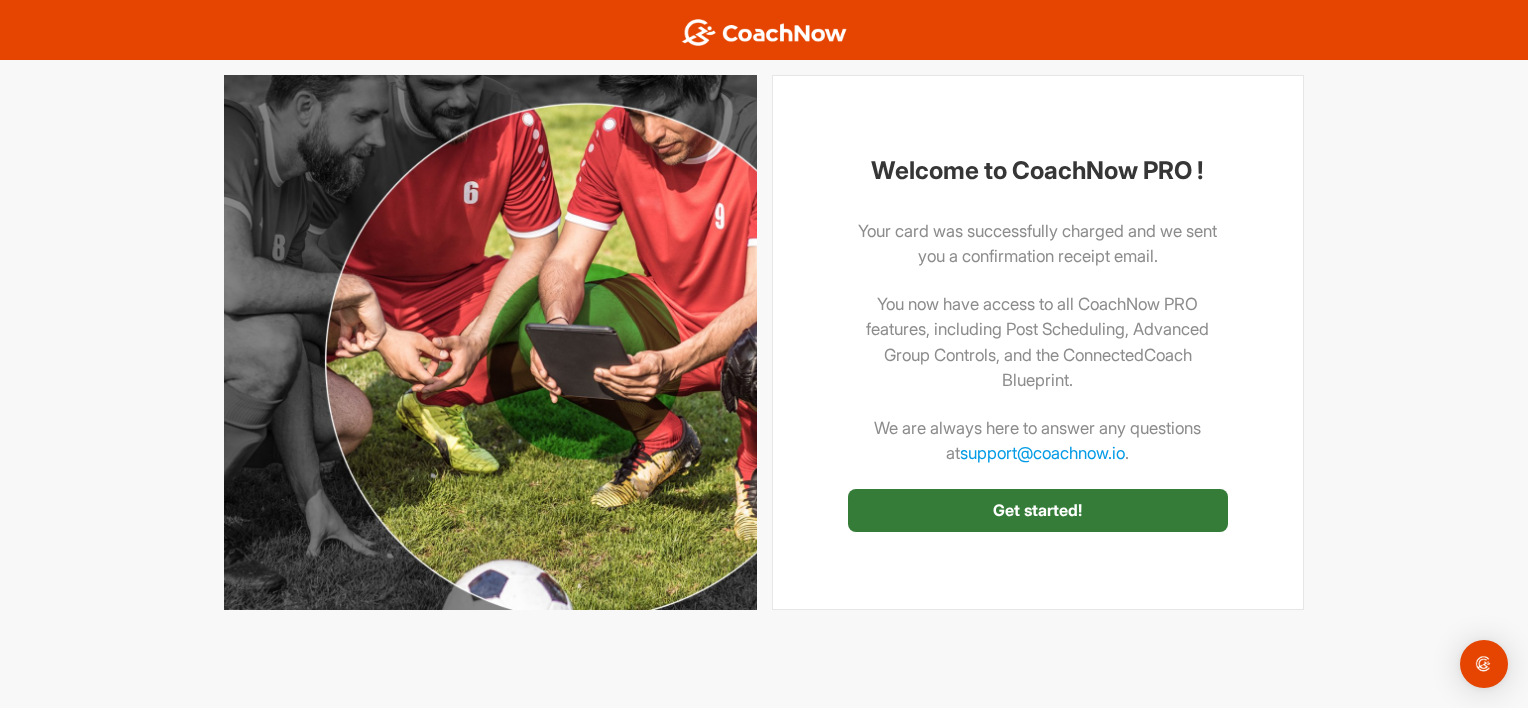 click on "Get started!" at bounding box center (1038, 510) 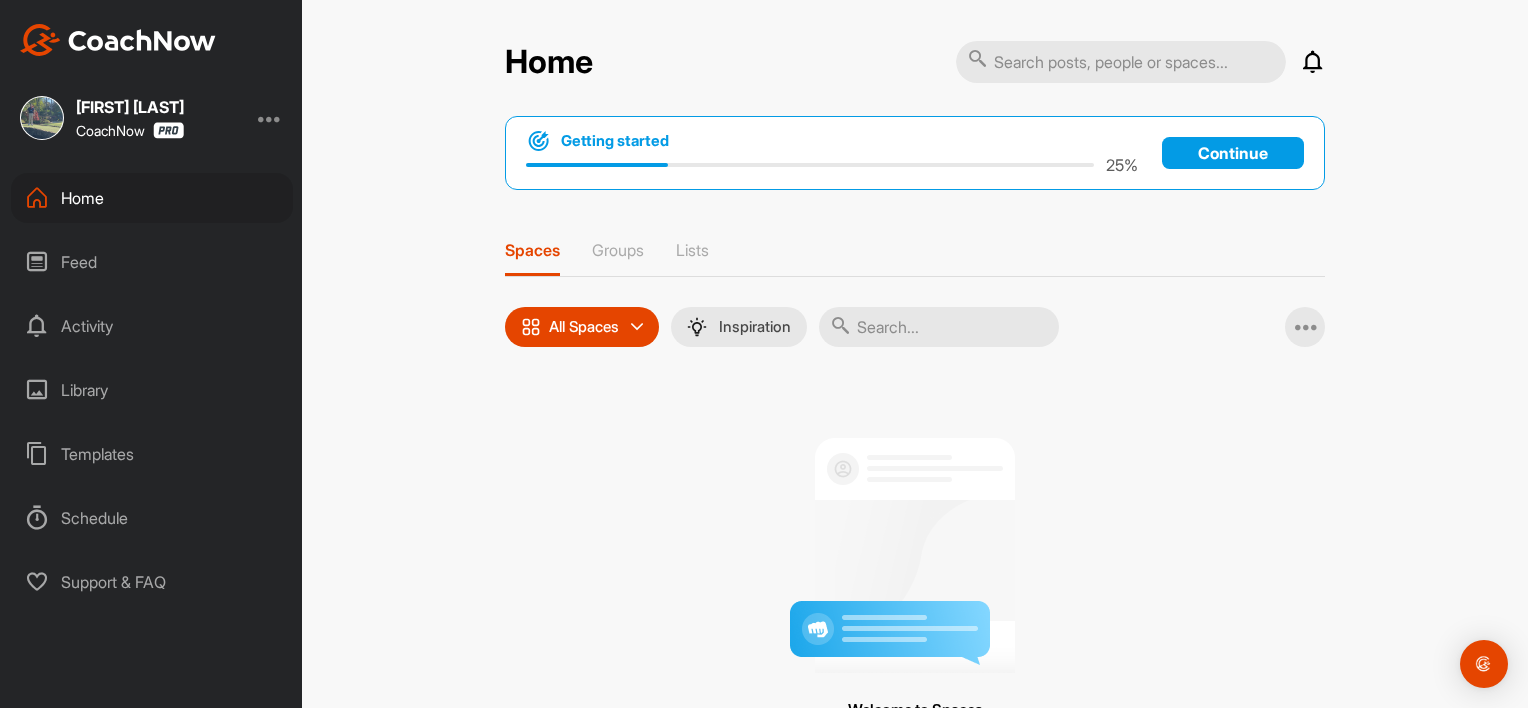 click at bounding box center [270, 118] 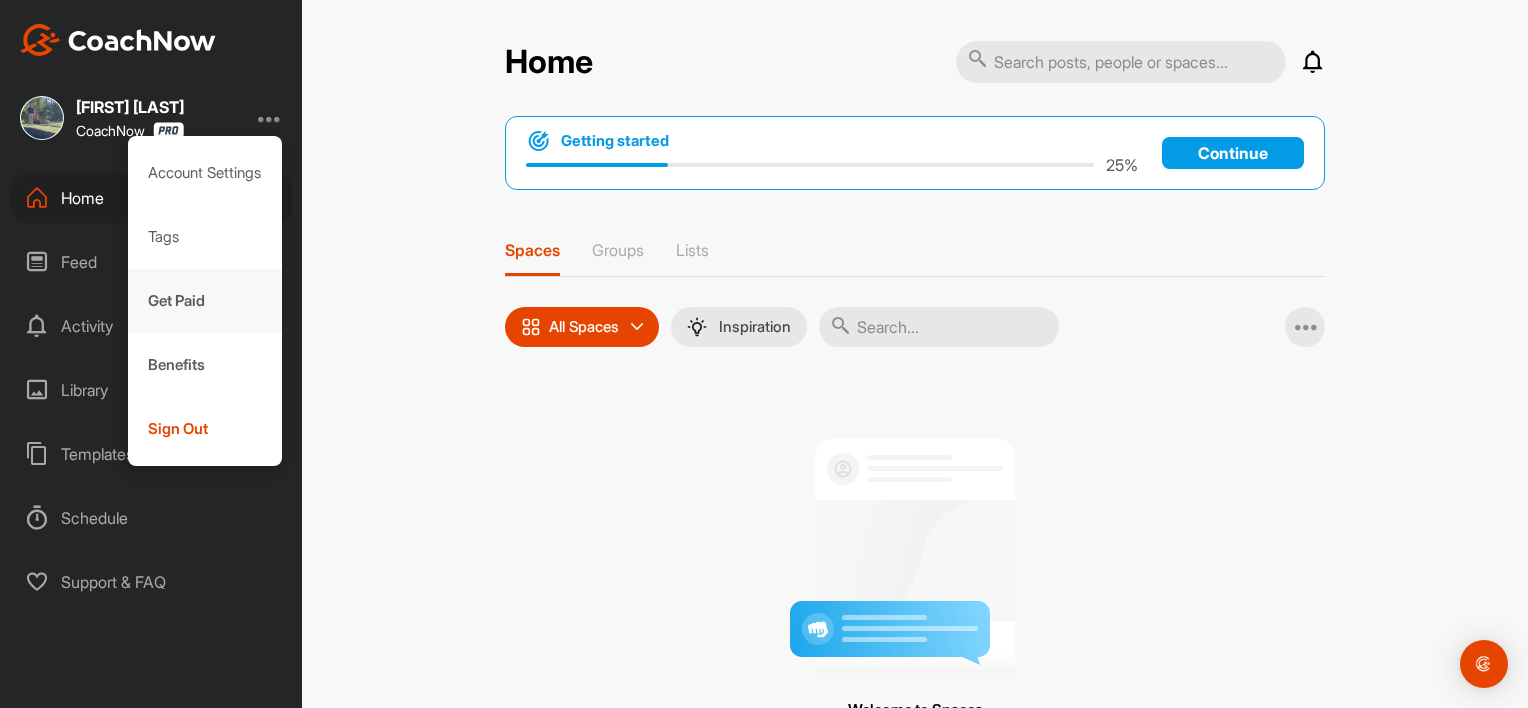 click on "Get Paid" at bounding box center (205, 301) 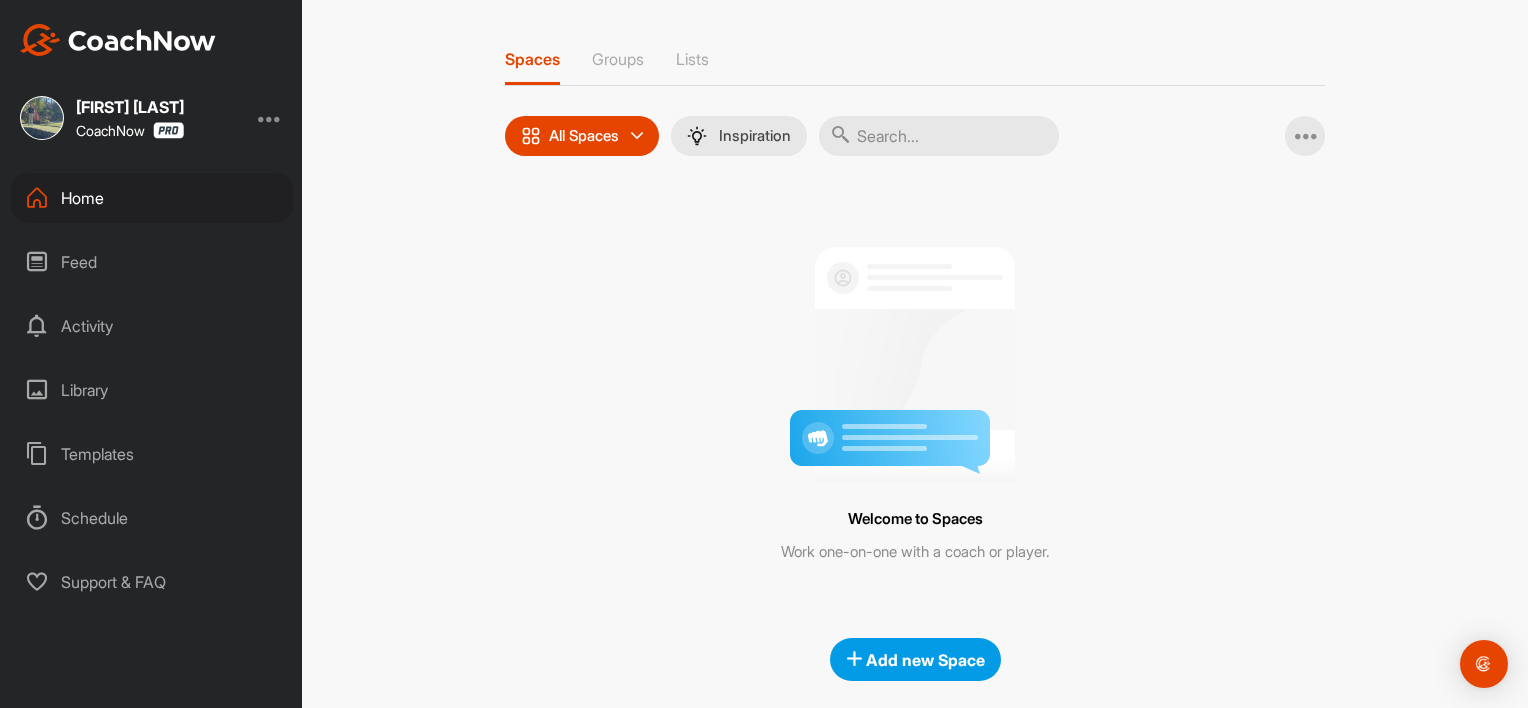 scroll, scrollTop: 208, scrollLeft: 0, axis: vertical 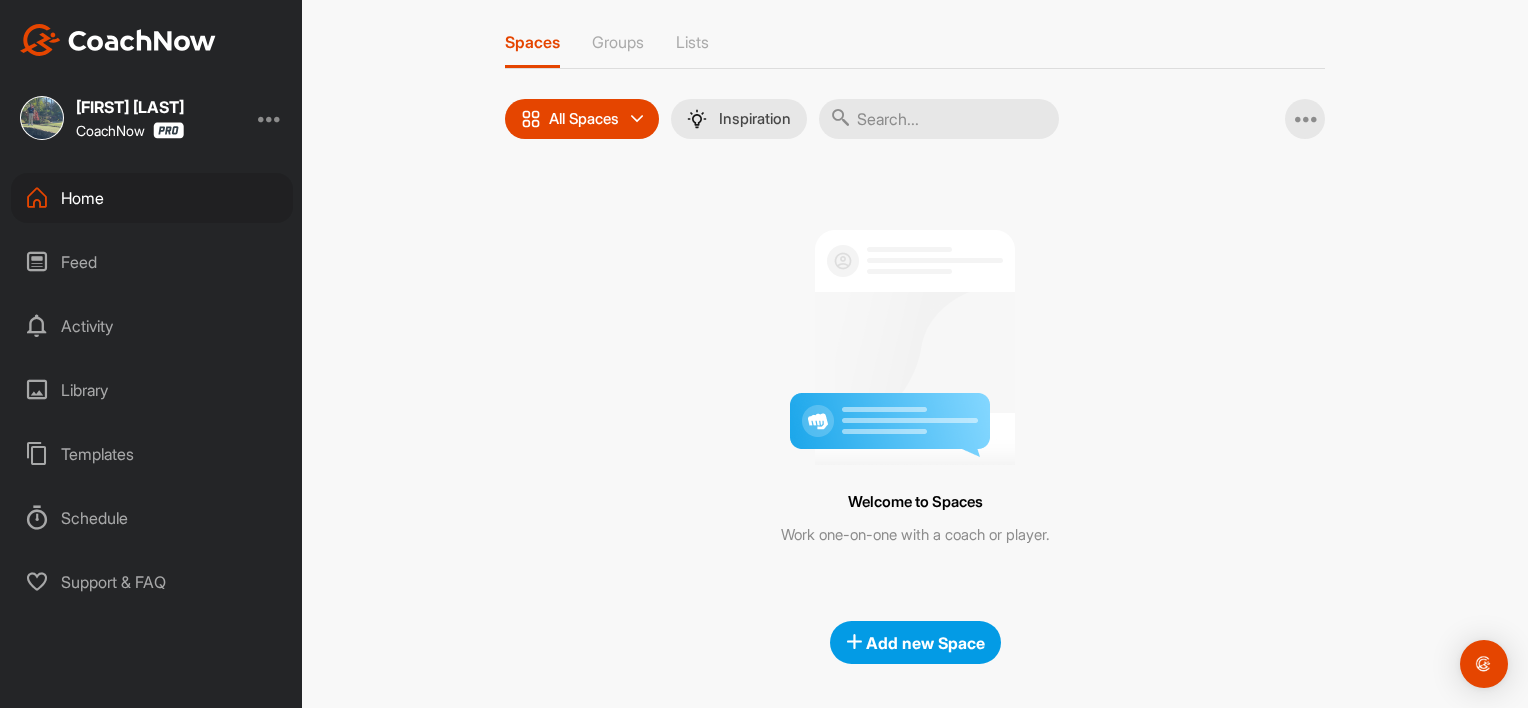 click at bounding box center [270, 118] 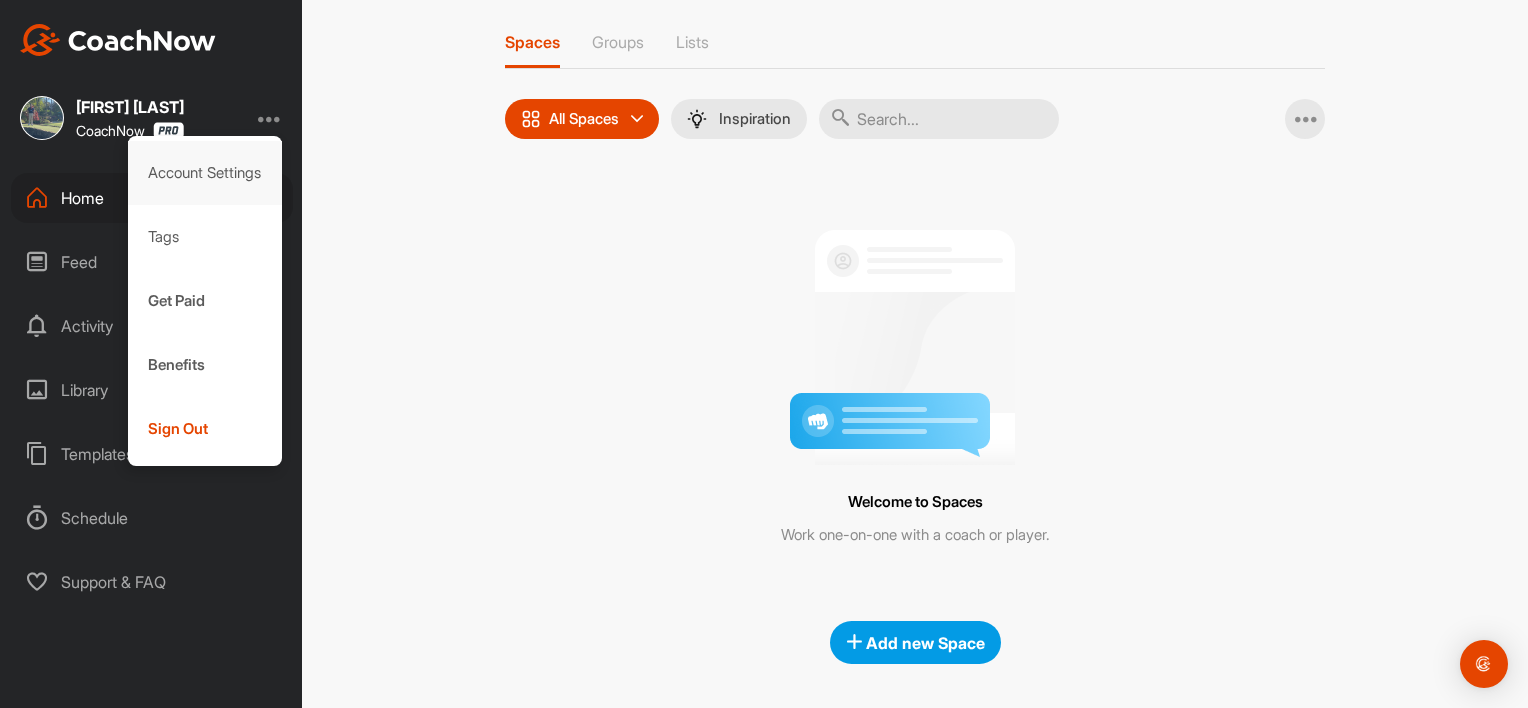 click on "Account Settings" at bounding box center (205, 173) 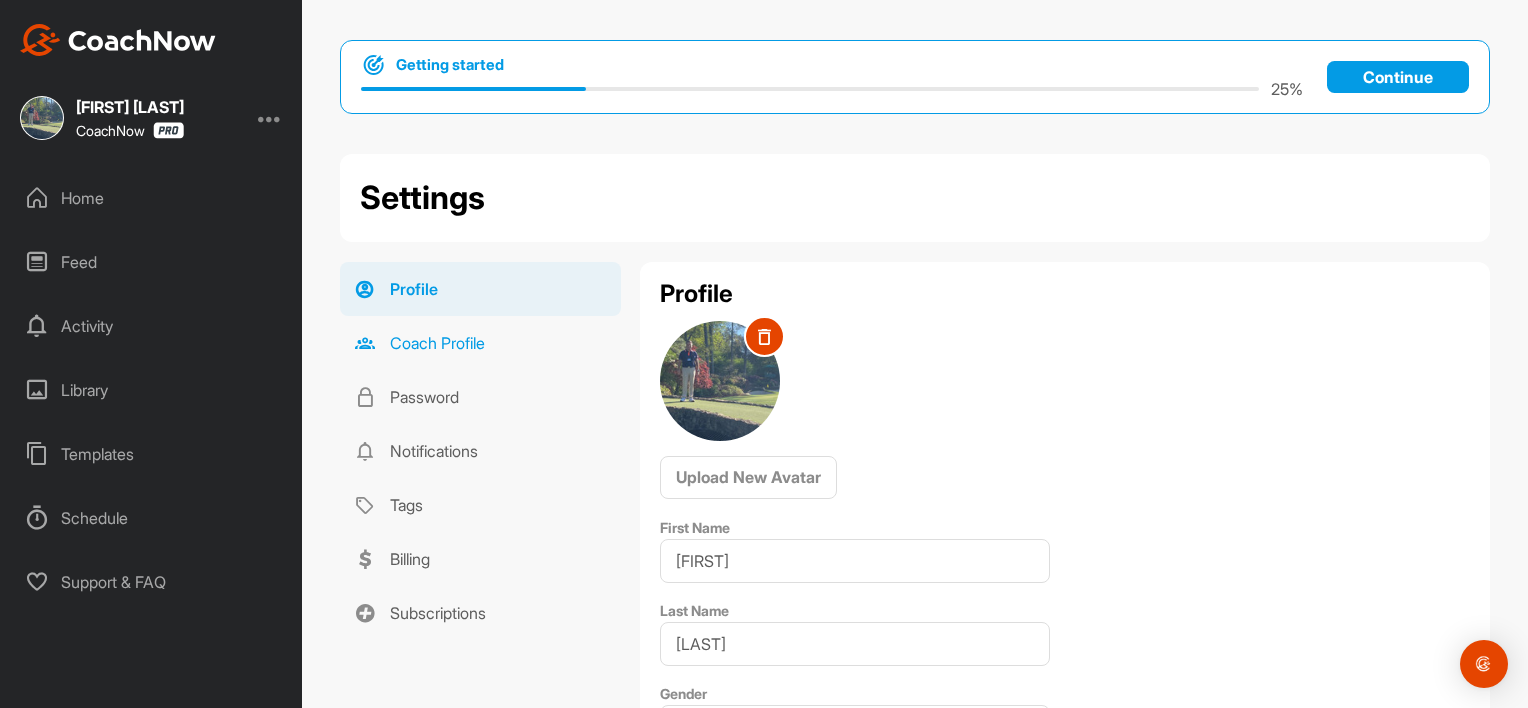 click on "Coach Profile" at bounding box center (480, 343) 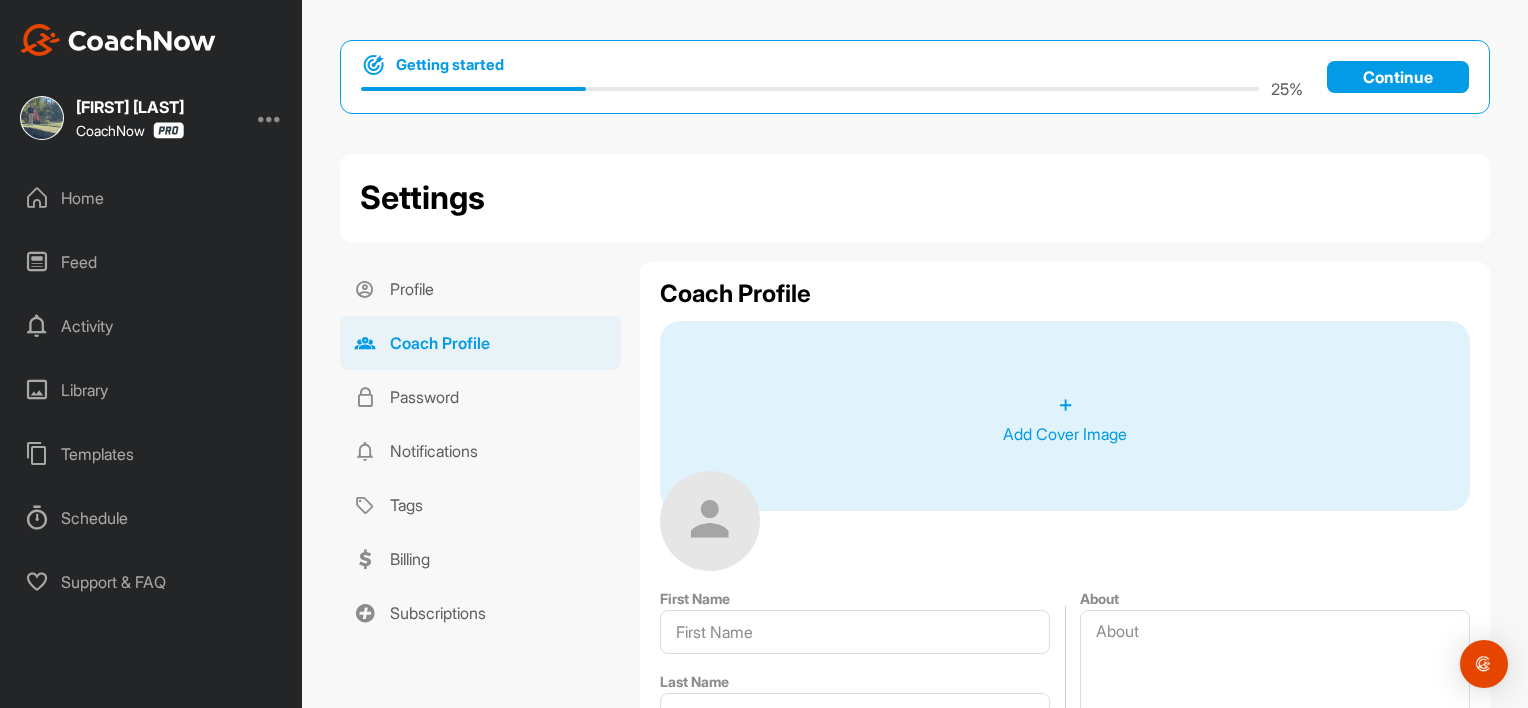 type on "David" 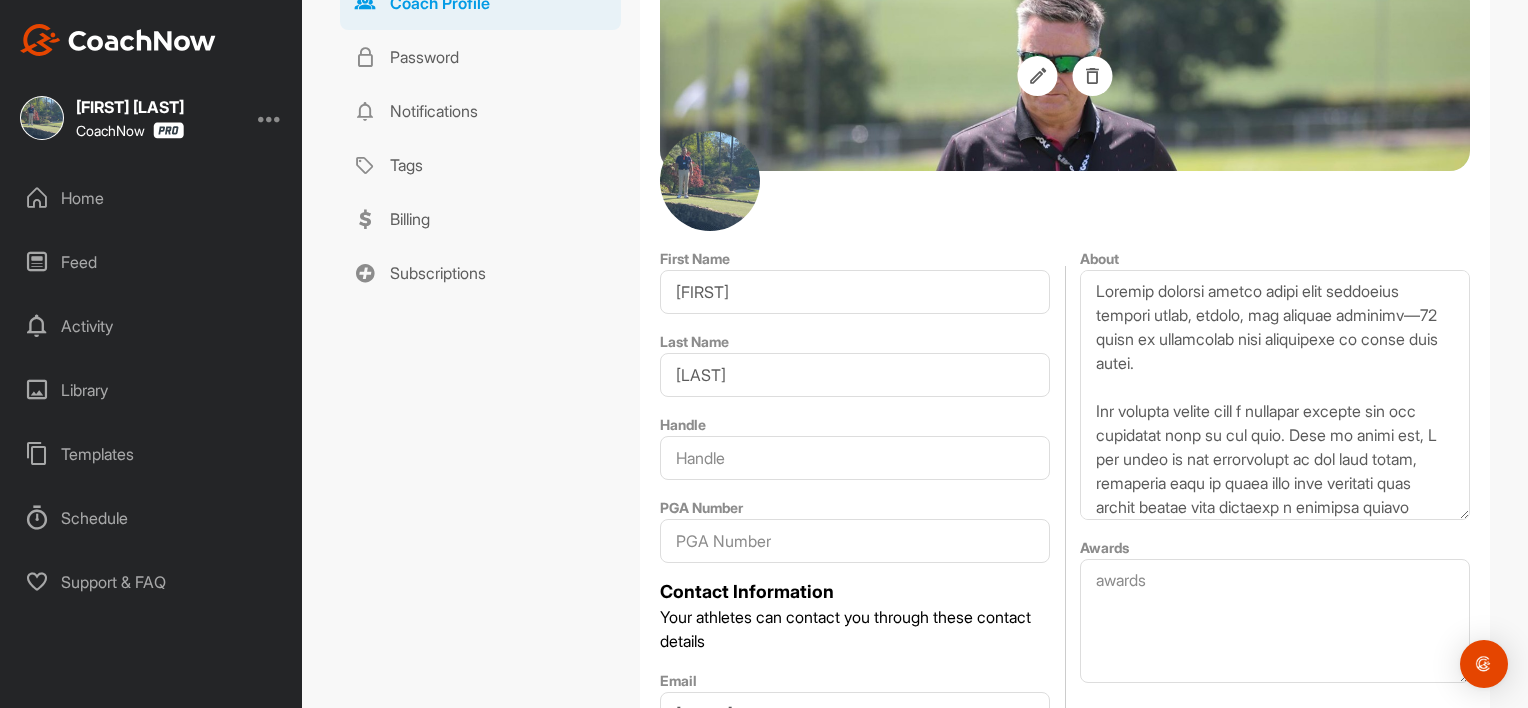 scroll, scrollTop: 449, scrollLeft: 0, axis: vertical 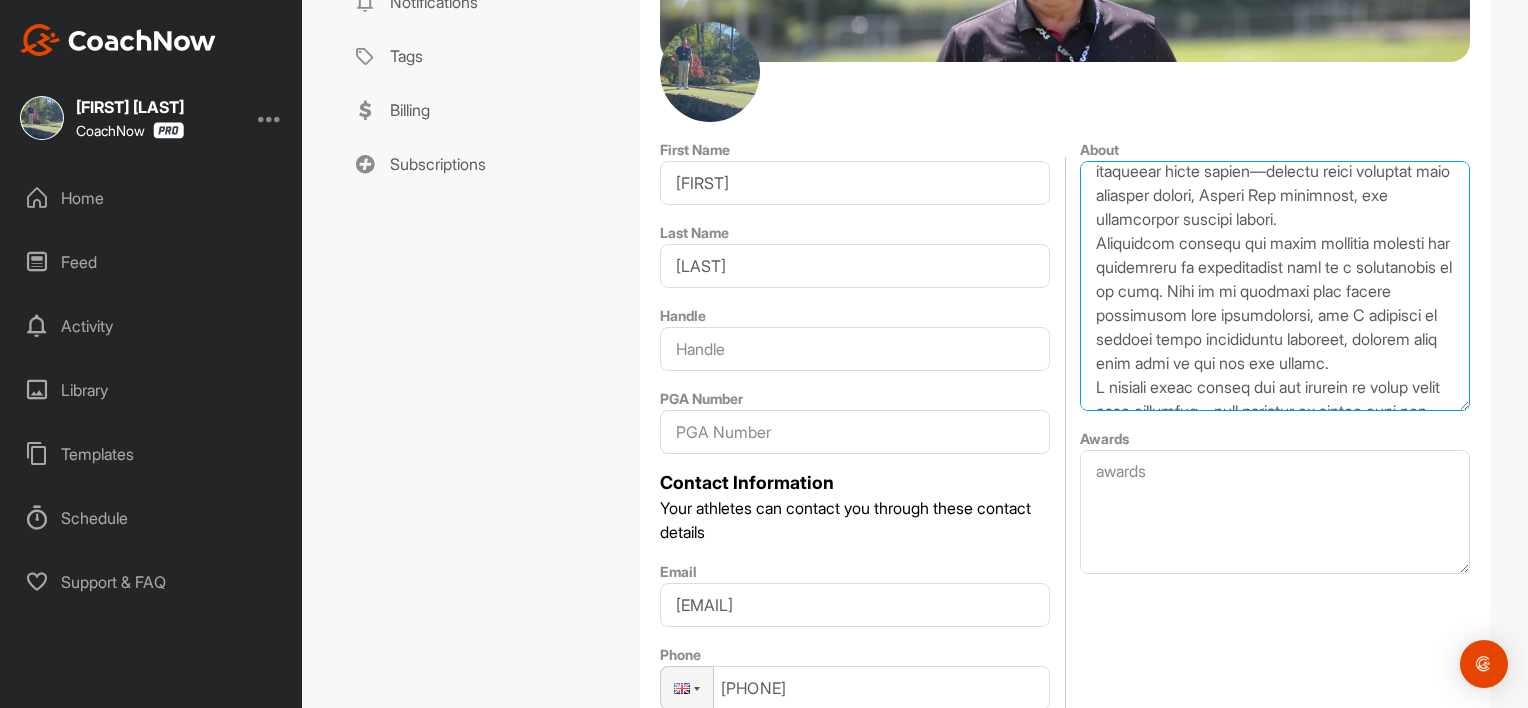 click on "About" at bounding box center [1275, 286] 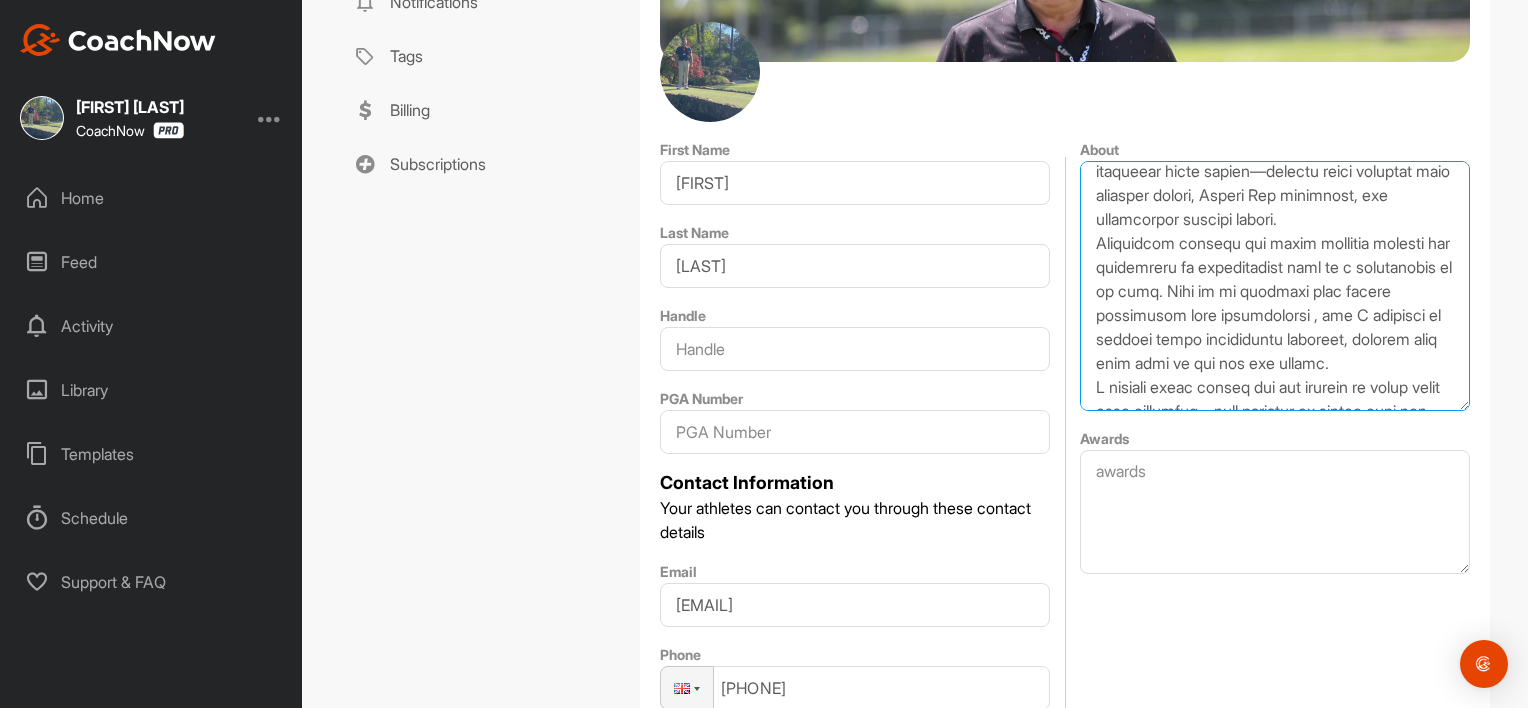 click on "About" at bounding box center [1275, 286] 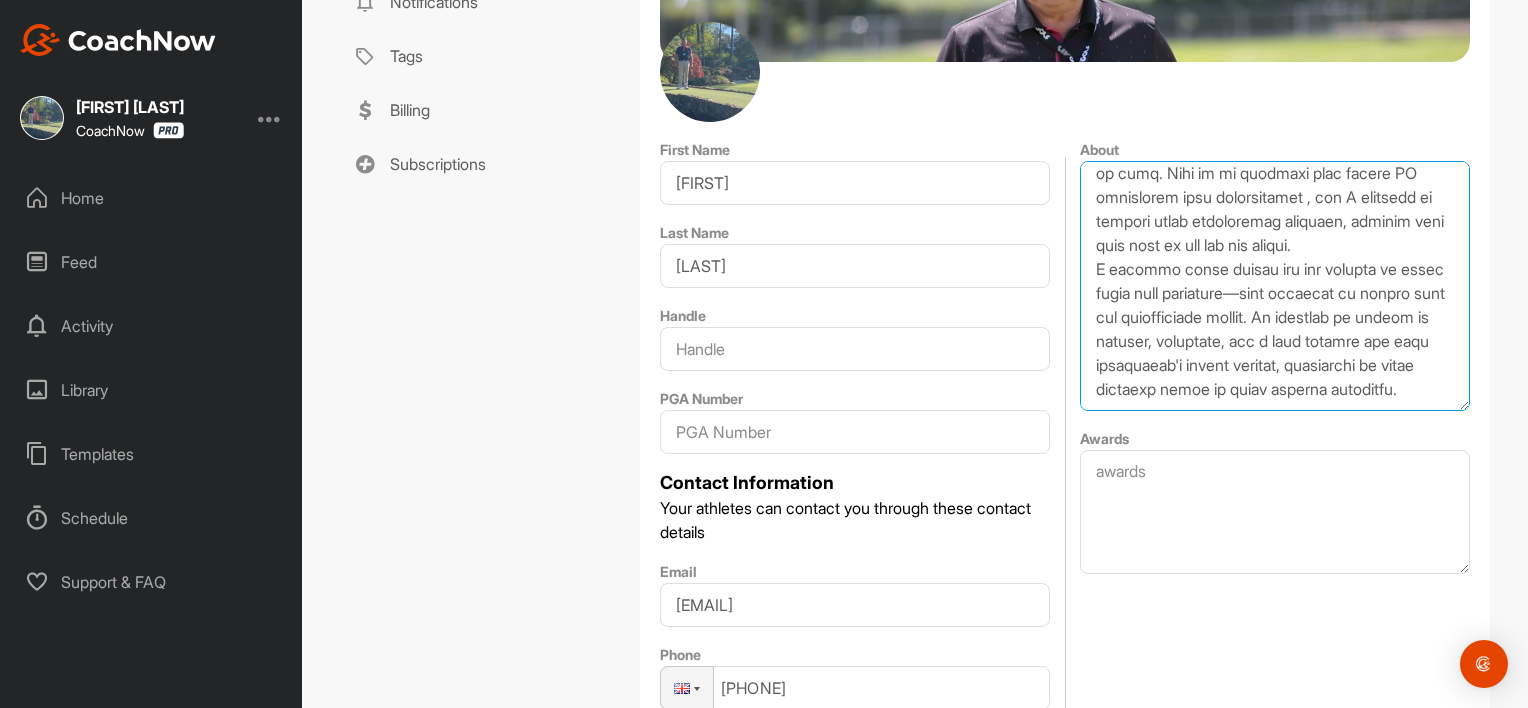 scroll, scrollTop: 632, scrollLeft: 0, axis: vertical 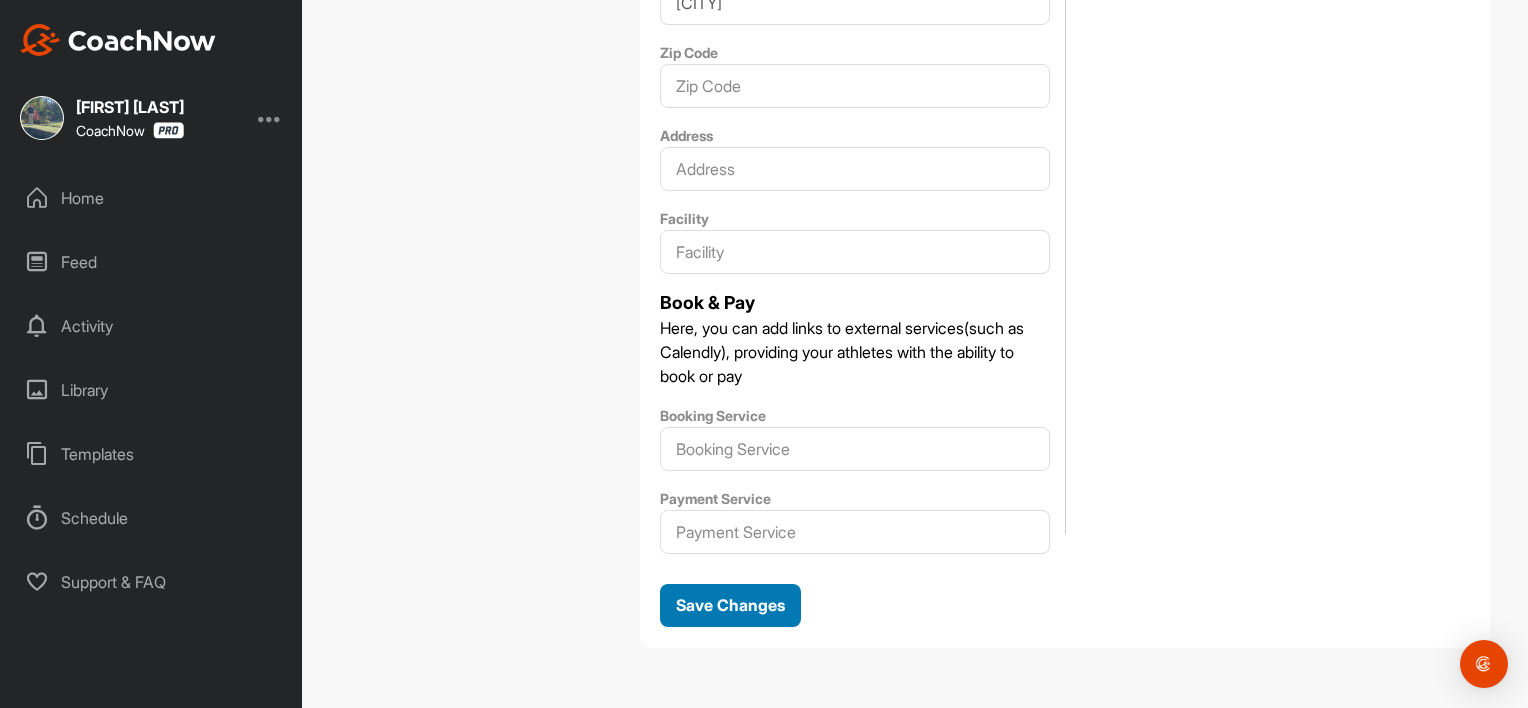 click on "Save Changes" at bounding box center (730, 605) 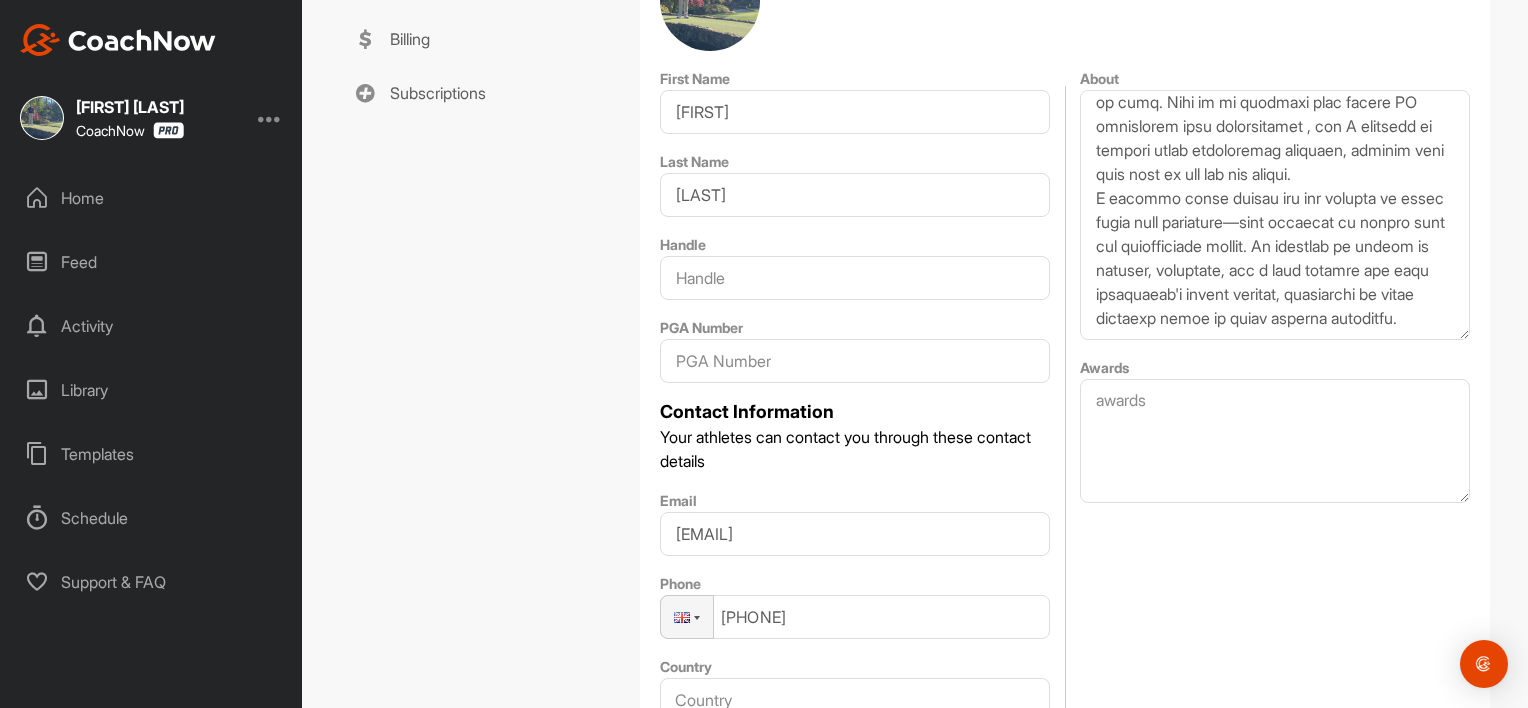 scroll, scrollTop: 522, scrollLeft: 0, axis: vertical 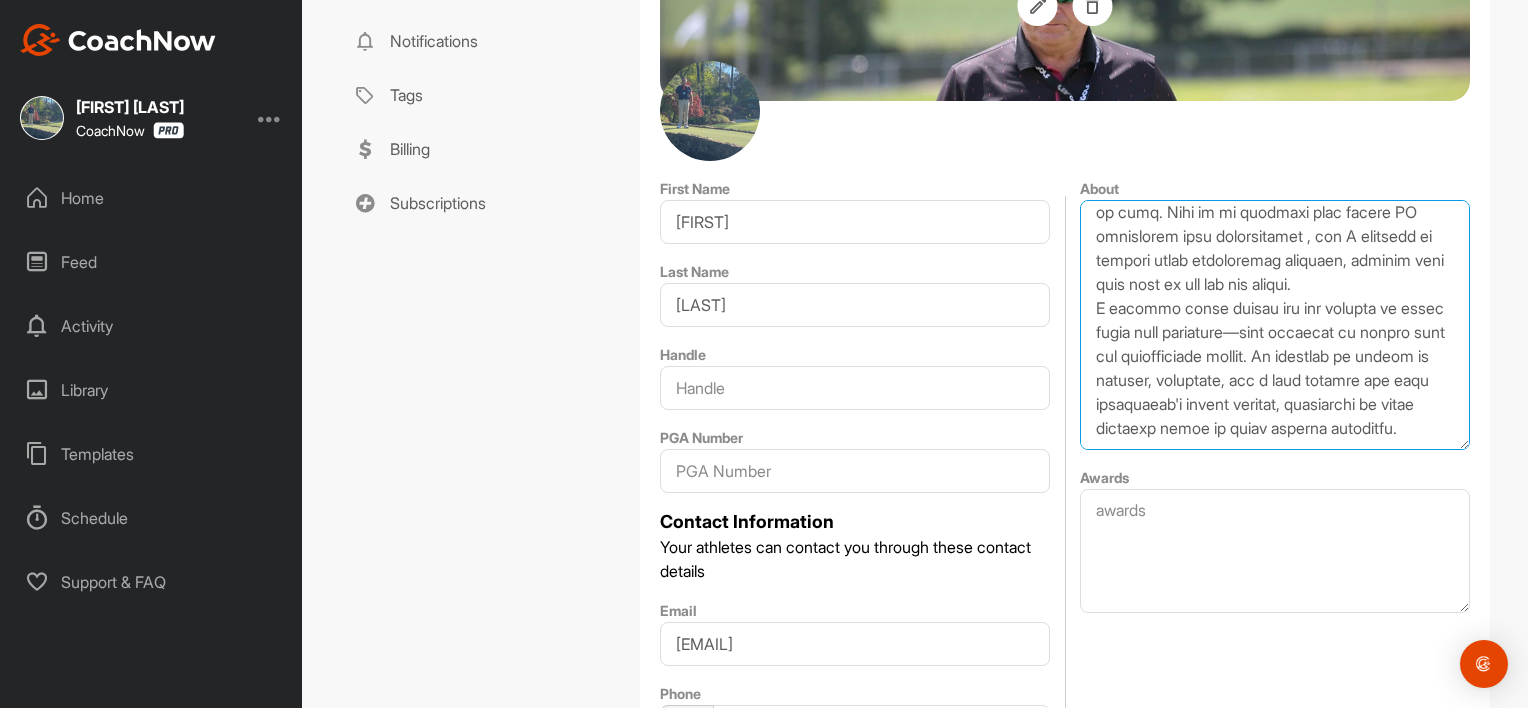 click on "About" at bounding box center (1275, 325) 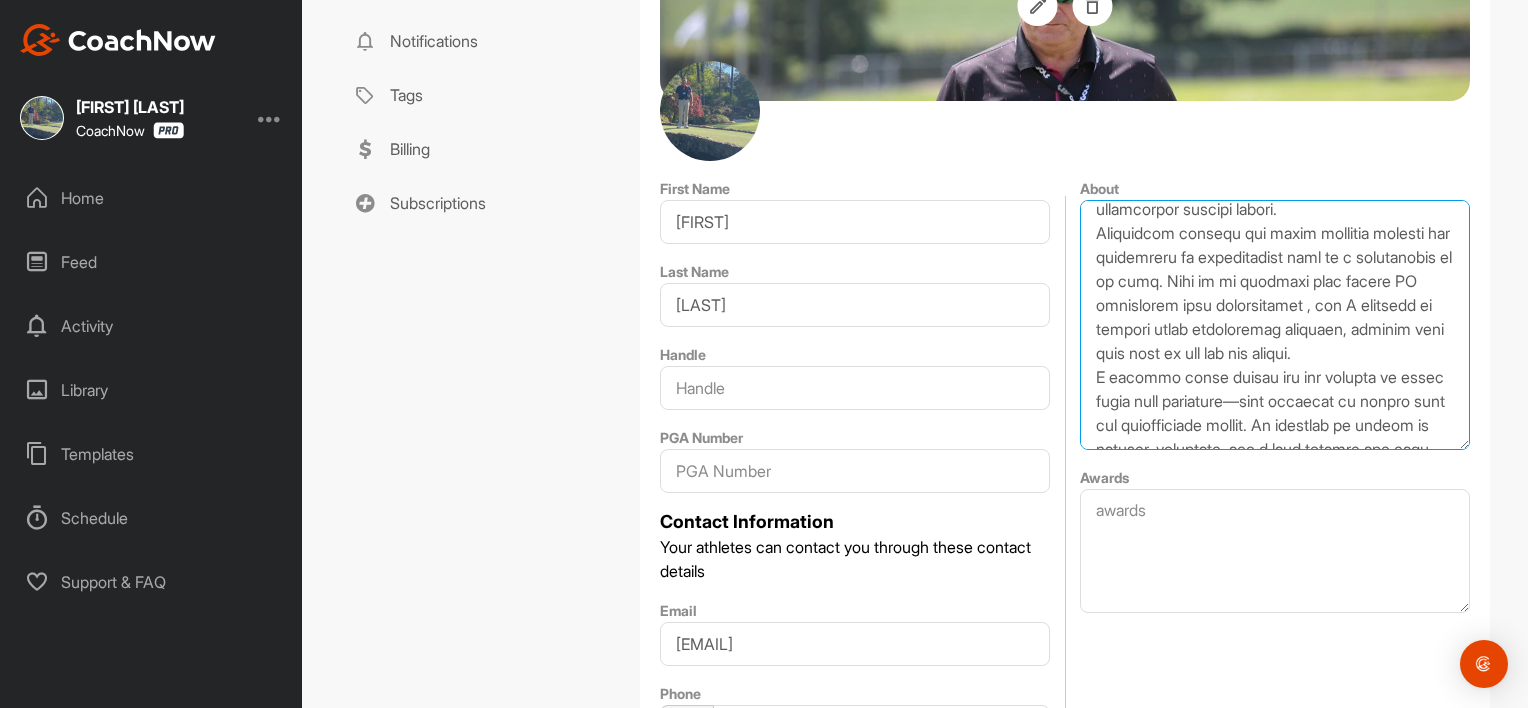 scroll, scrollTop: 448, scrollLeft: 0, axis: vertical 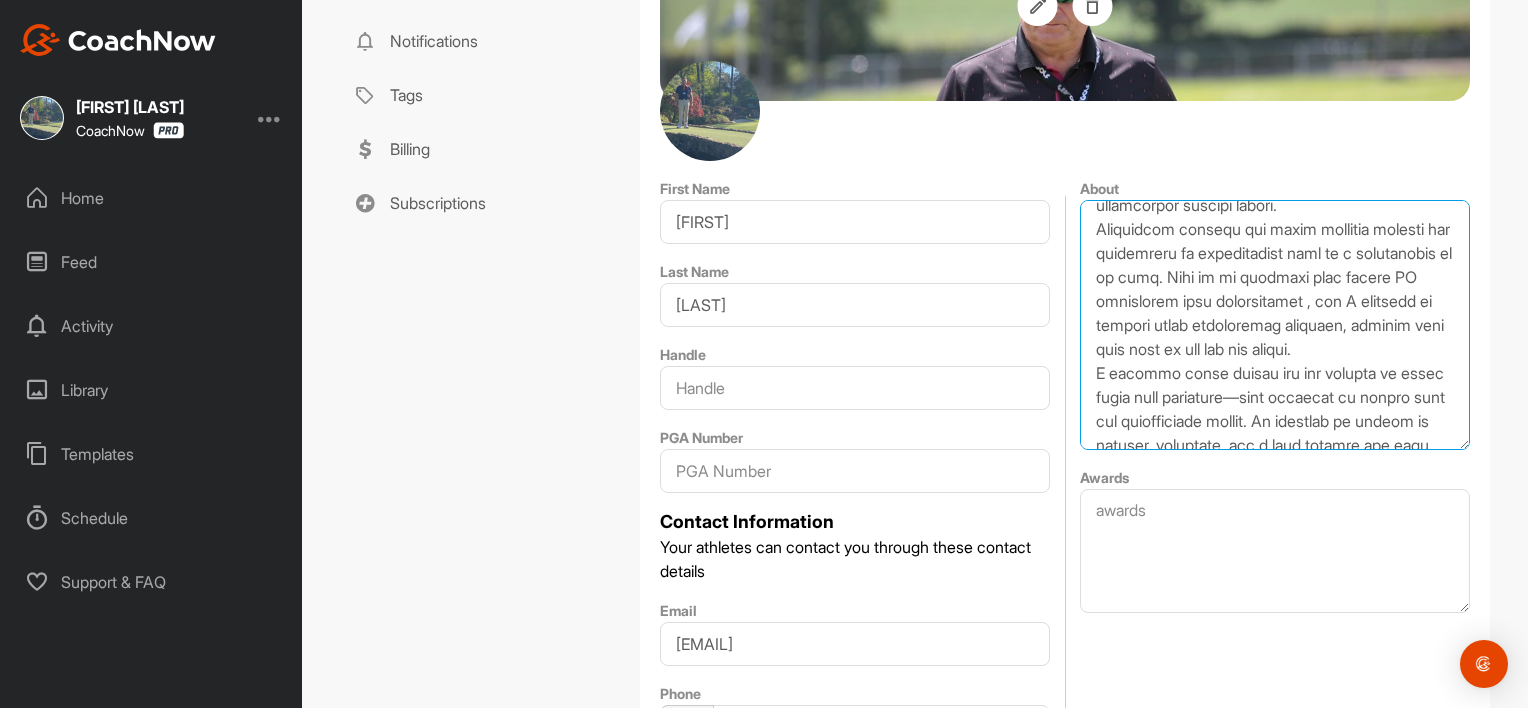 click on "About" at bounding box center [1275, 325] 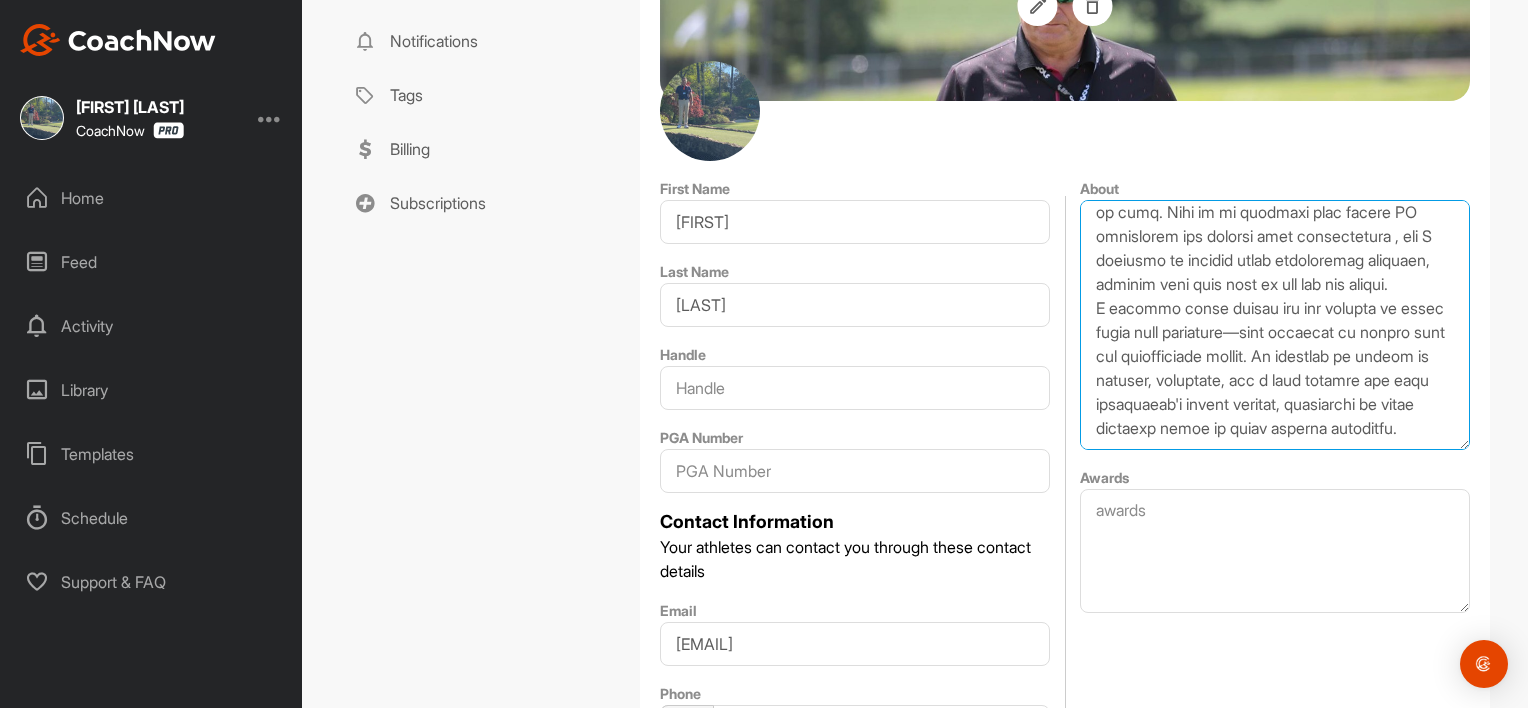 scroll, scrollTop: 632, scrollLeft: 0, axis: vertical 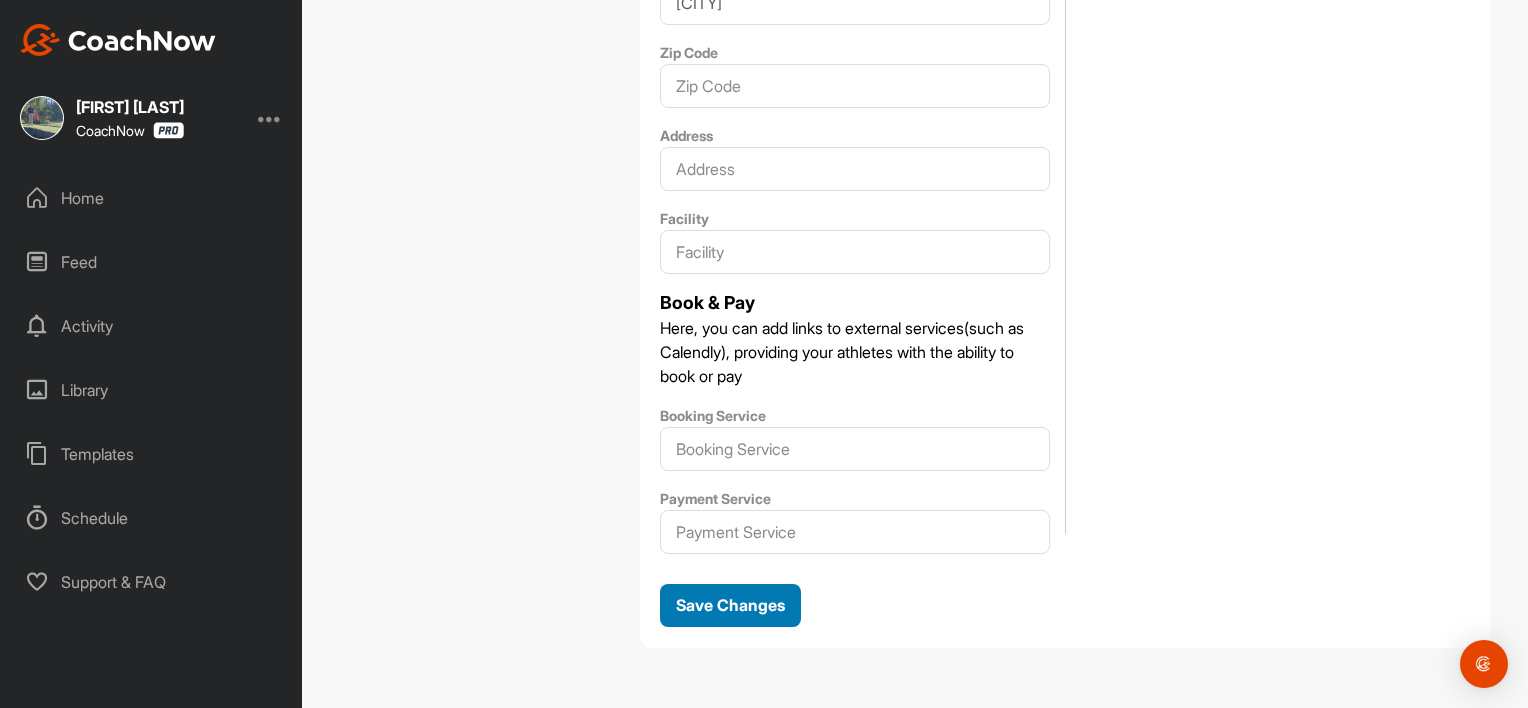 type on "Helping golfers unlock their full potential through clear, simple, and precise coaching—25 years of experience from grassroots to elite tour level.
Top amateur golfer with a lifelong passion for the technical side of the game. From an early age, I was drawn to the intricacies of the golf swing, naturally able to break down each movement into minute detail this fuelling a coaching career spanning over 25 years.
My coaching journey has taken me from grassroots to elite levels, working with PGA professionals, DP World Tour, LET and LIV golfers, as well as dedicated club players. I’ve found particular joy and success in identifying and nurturing youth talent—guiding young amateurs into national squads, Walker Cup selection, and prestigious amateur titles.
Supporting players and their families through the transition to professional golf is a cornerstone of my work. Many of my athletes have earned US university and college golf scholarships , and I continue to support their development remotely, helping them gr..." 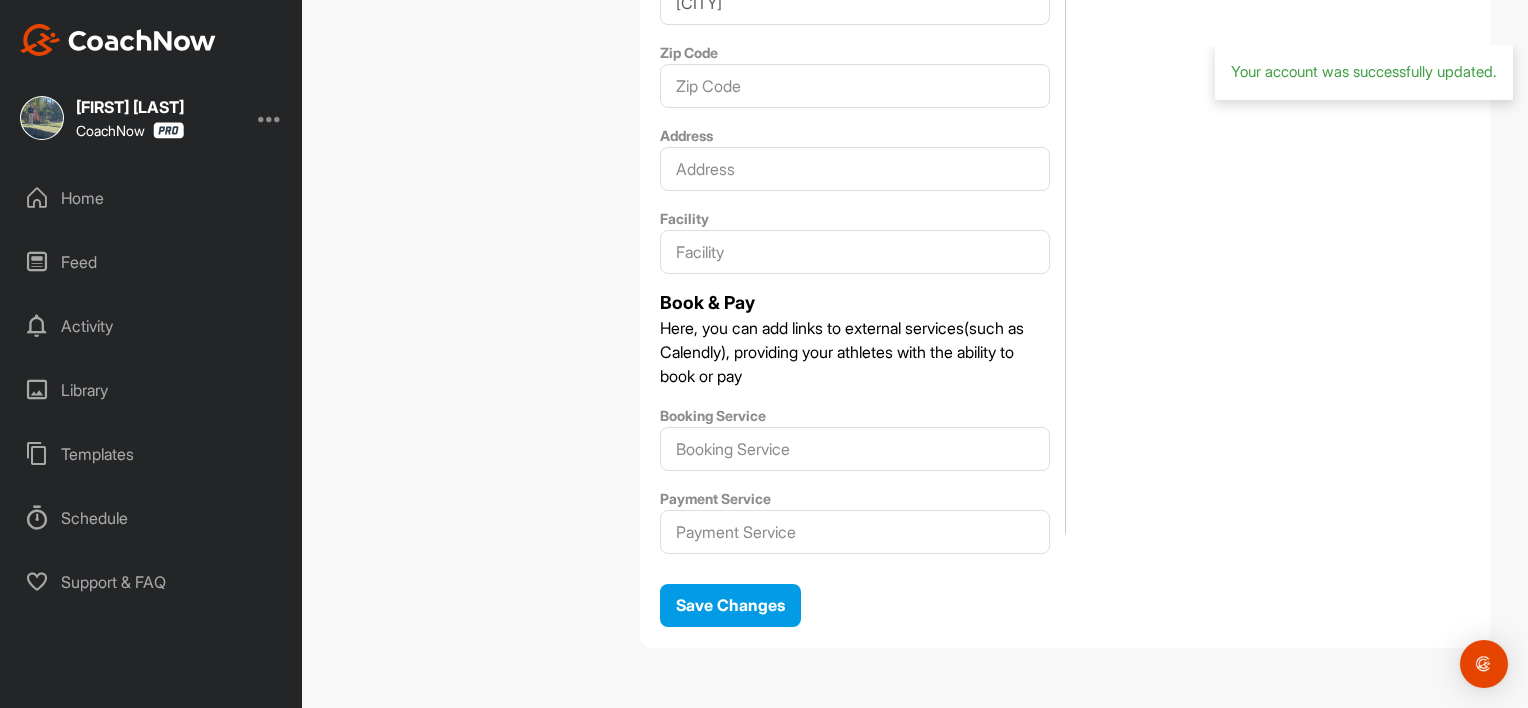 click on "Library" at bounding box center [152, 390] 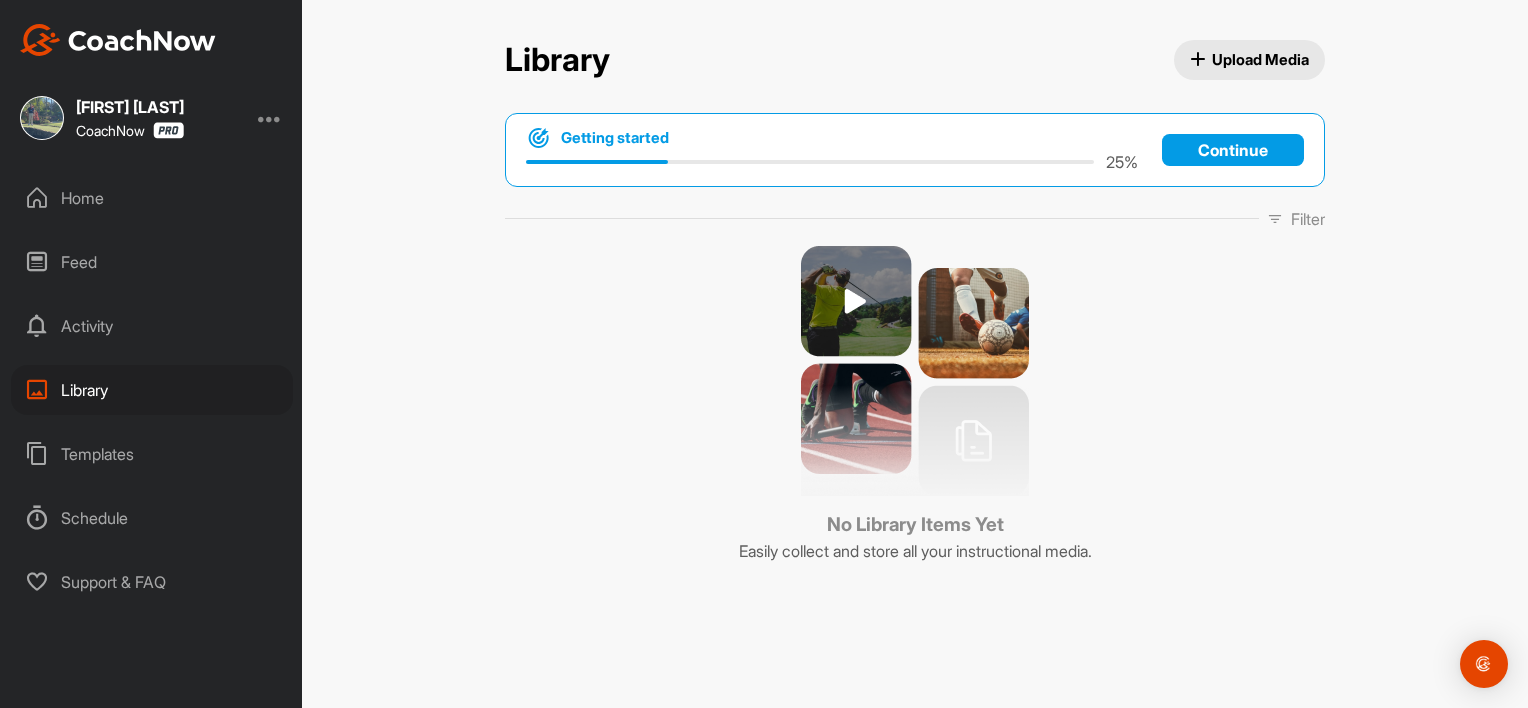 click on "Activity" at bounding box center (152, 326) 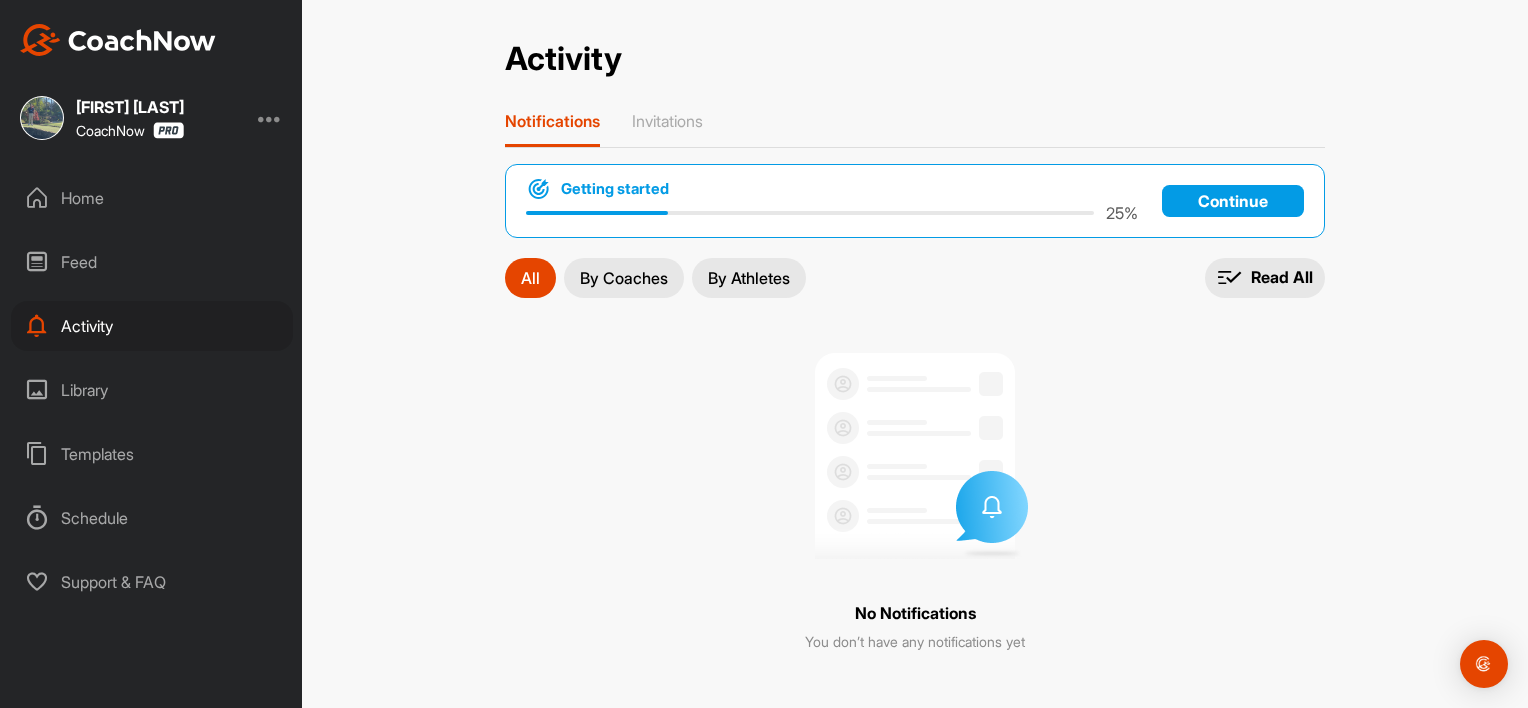 click on "Feed" at bounding box center (152, 262) 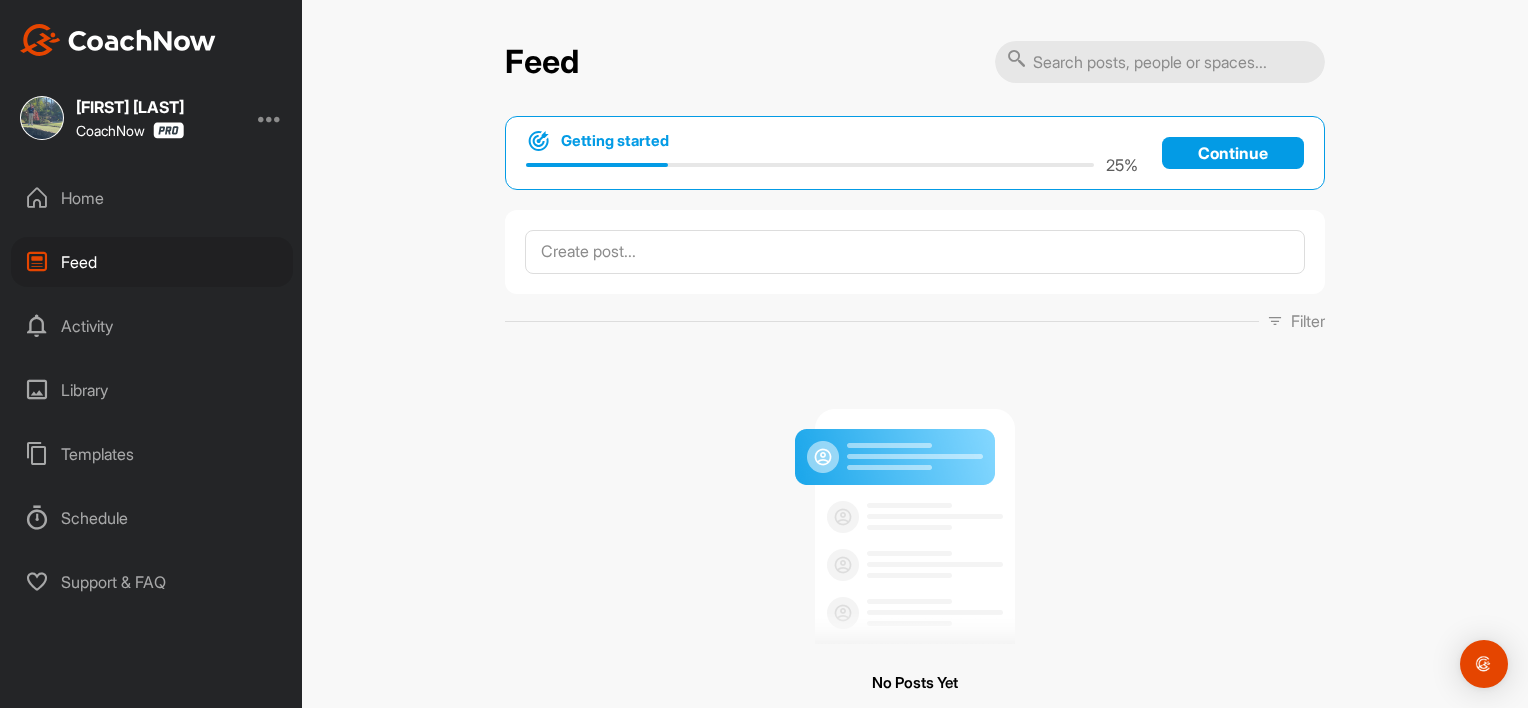 click on "Templates" at bounding box center (152, 454) 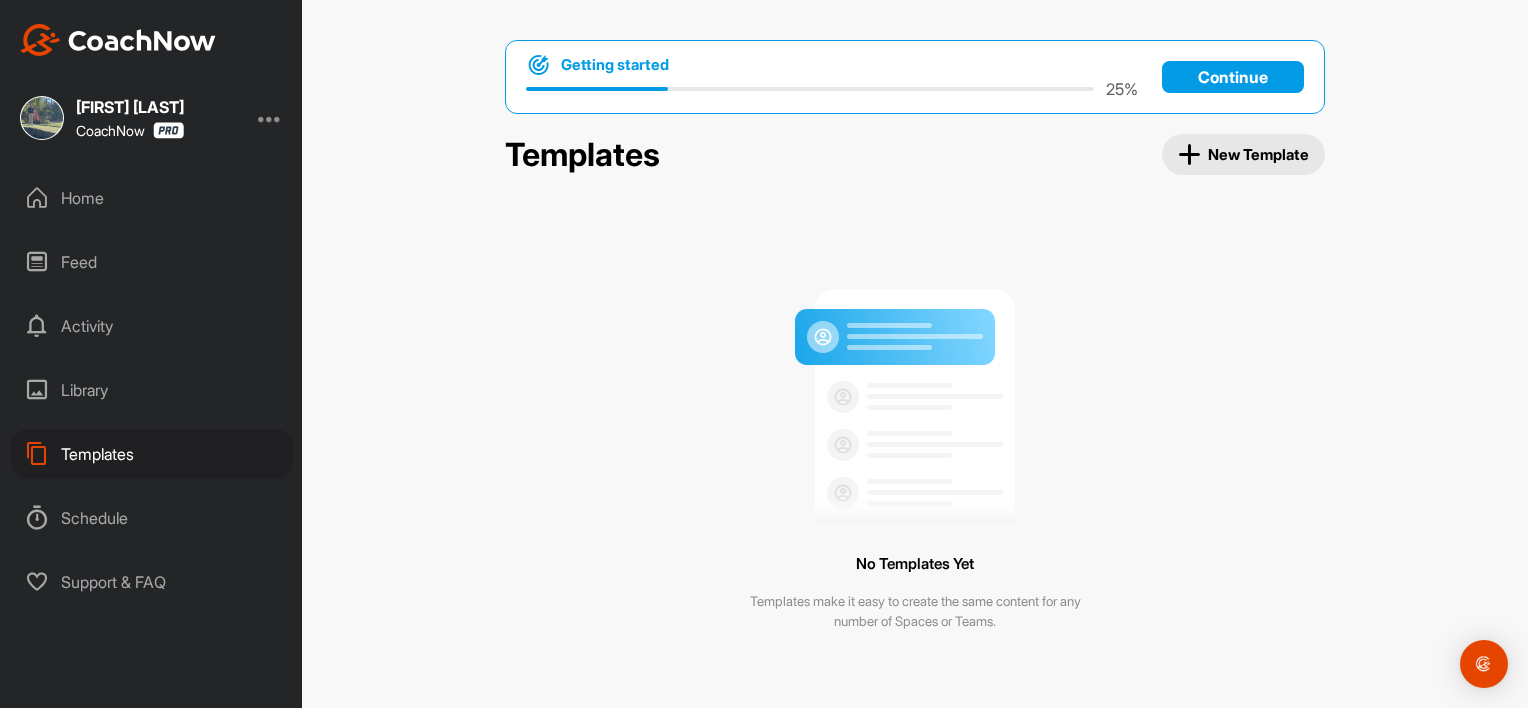 click on "Schedule" at bounding box center (152, 518) 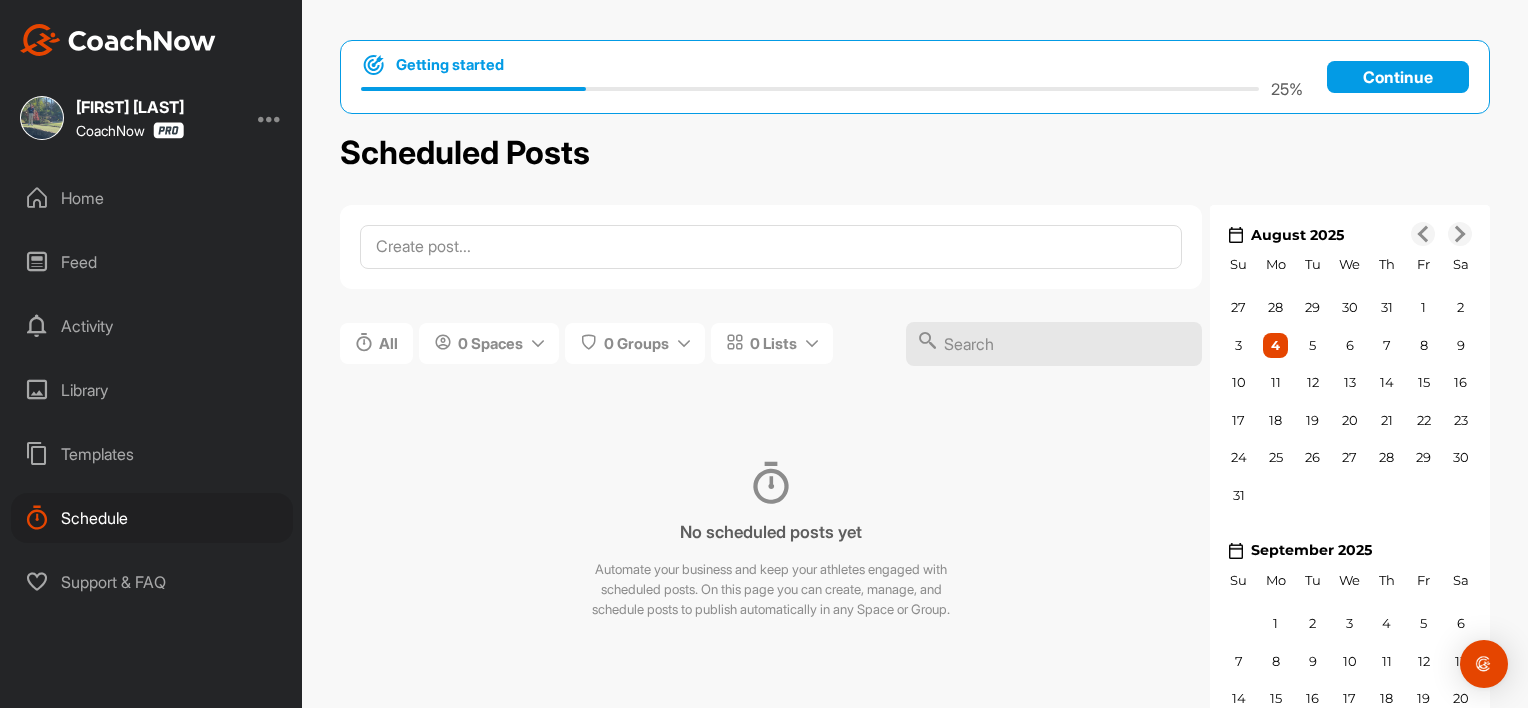 click on "Support & FAQ" at bounding box center [152, 582] 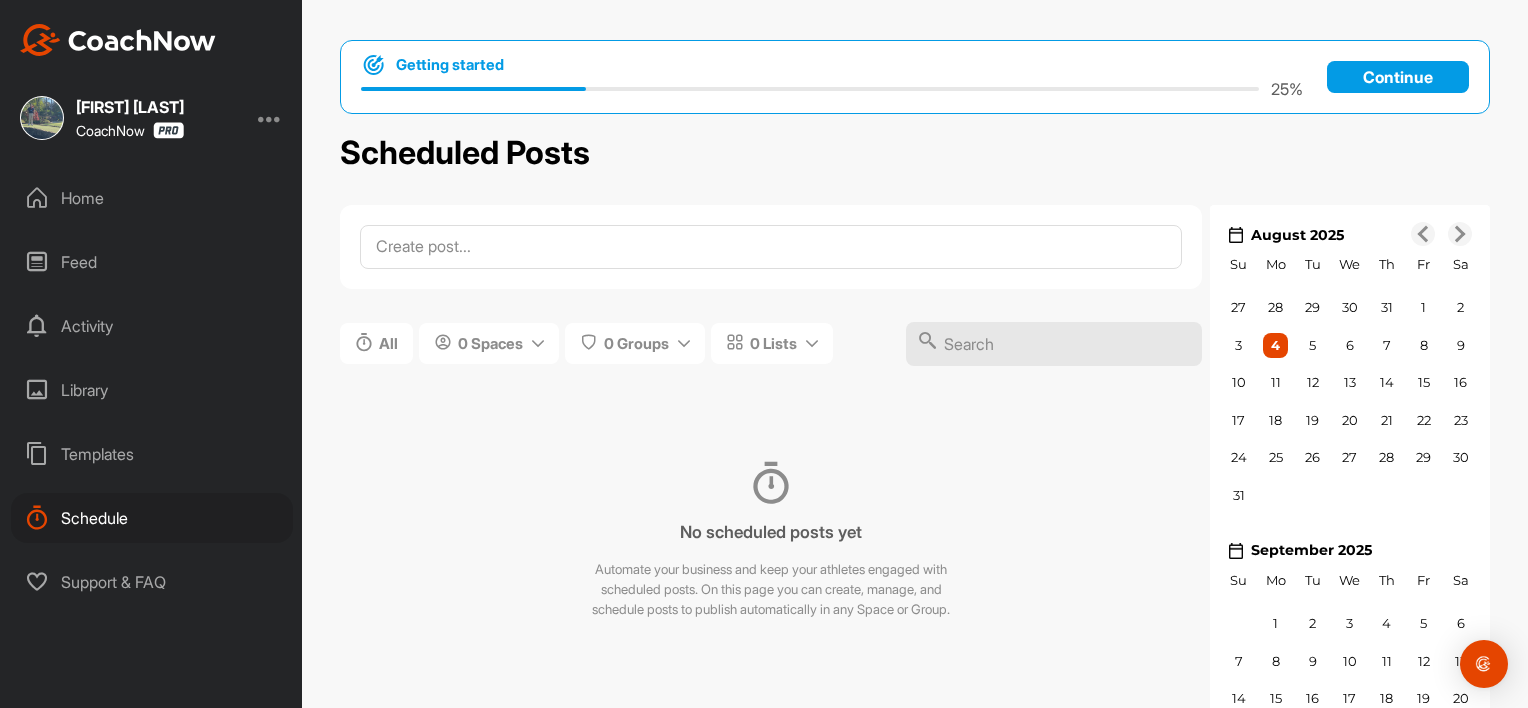 click on "Continue" at bounding box center (1398, 77) 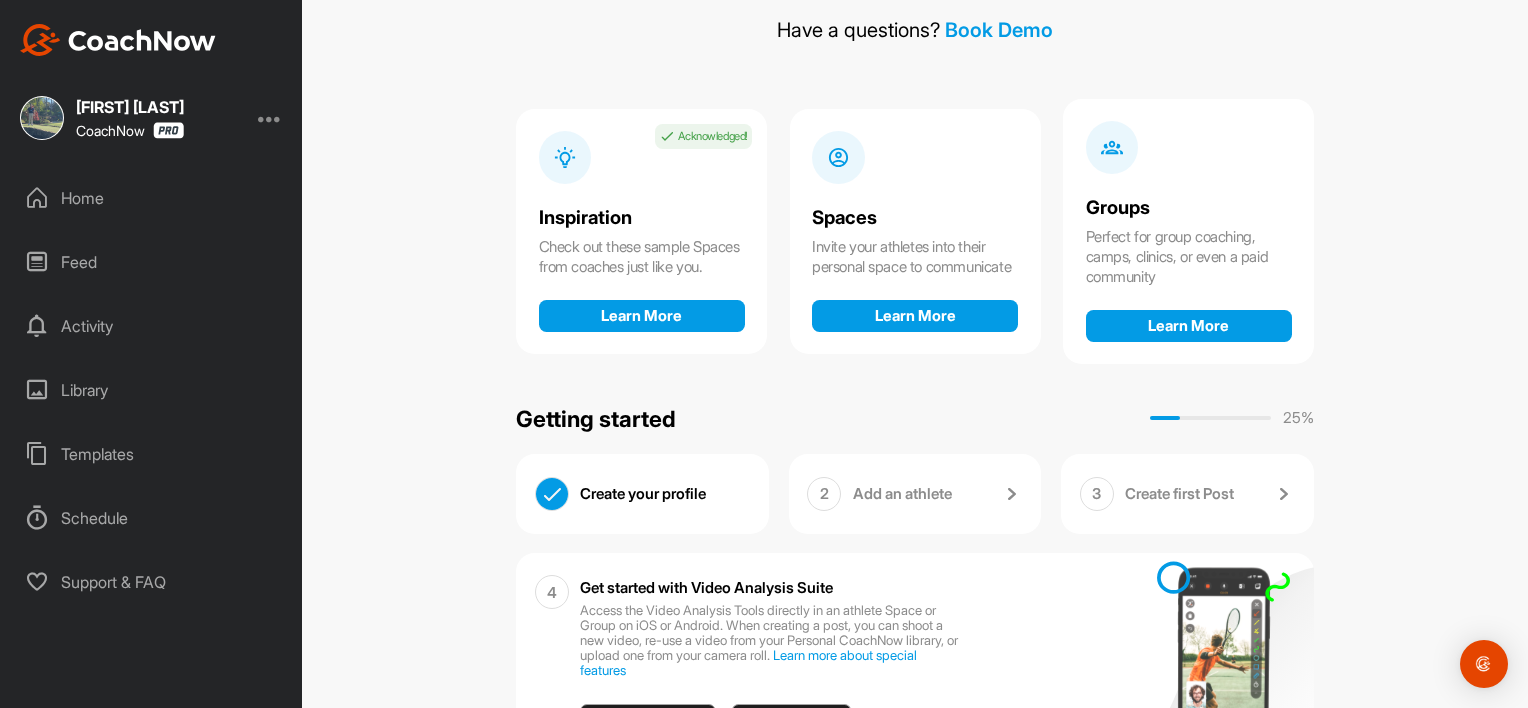 scroll, scrollTop: 216, scrollLeft: 0, axis: vertical 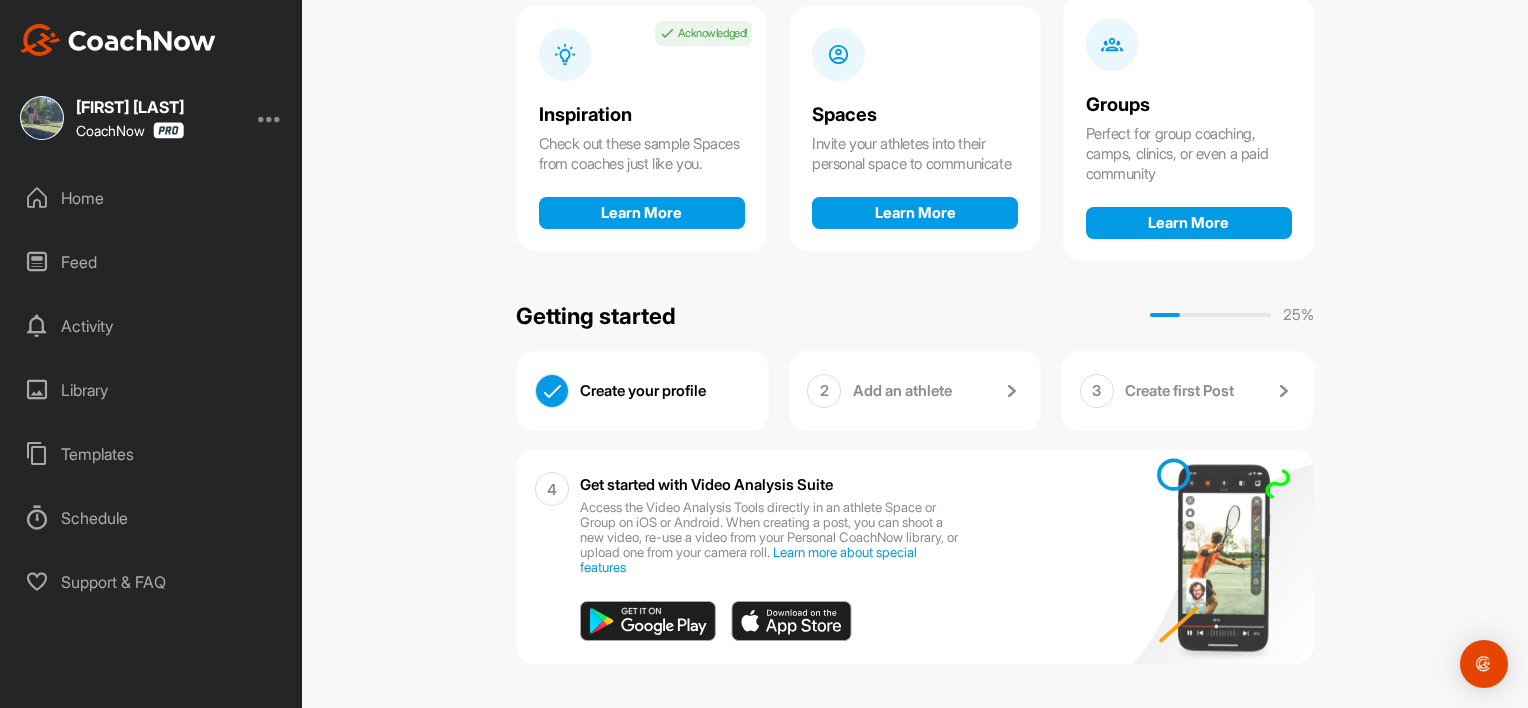 click on "Create your profile" at bounding box center (665, 391) 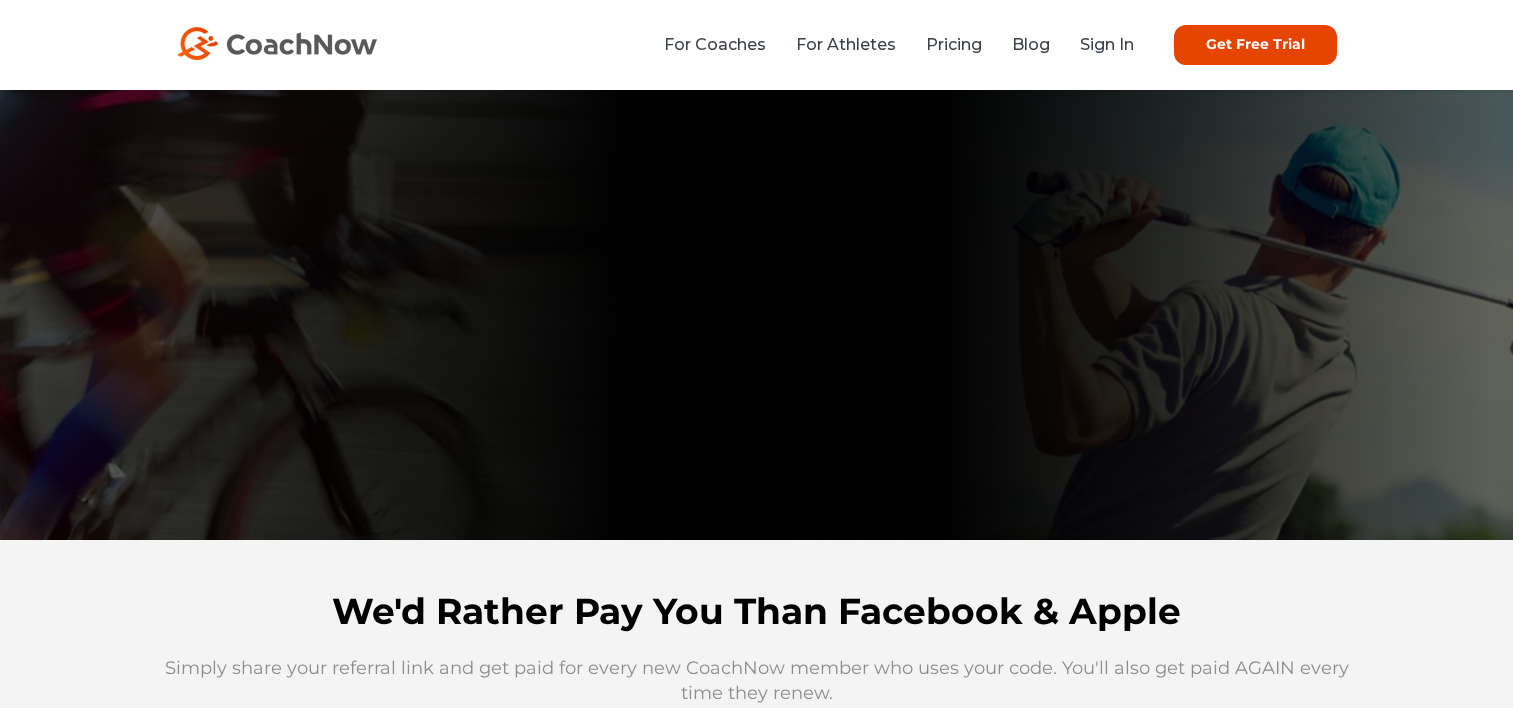 scroll, scrollTop: 0, scrollLeft: 0, axis: both 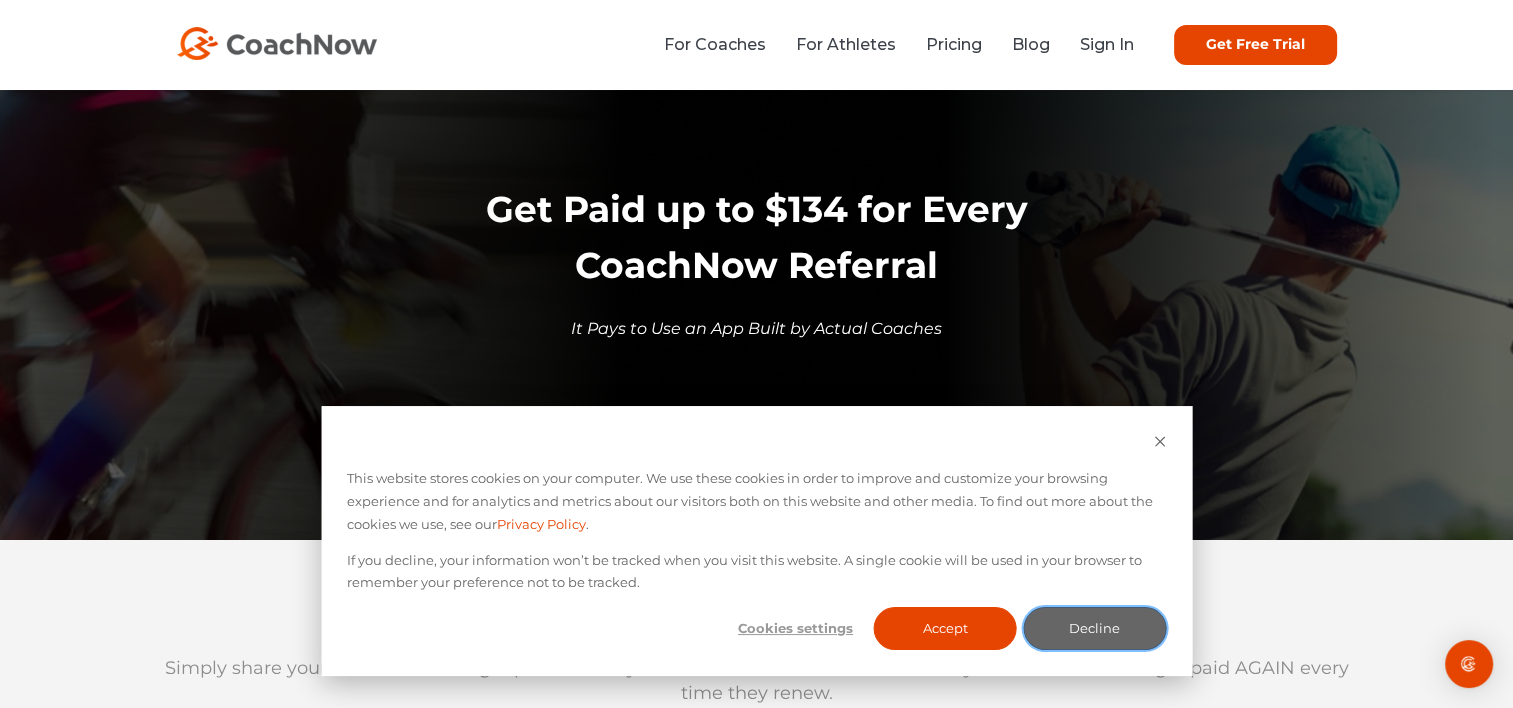 click on "Decline" at bounding box center [1094, 628] 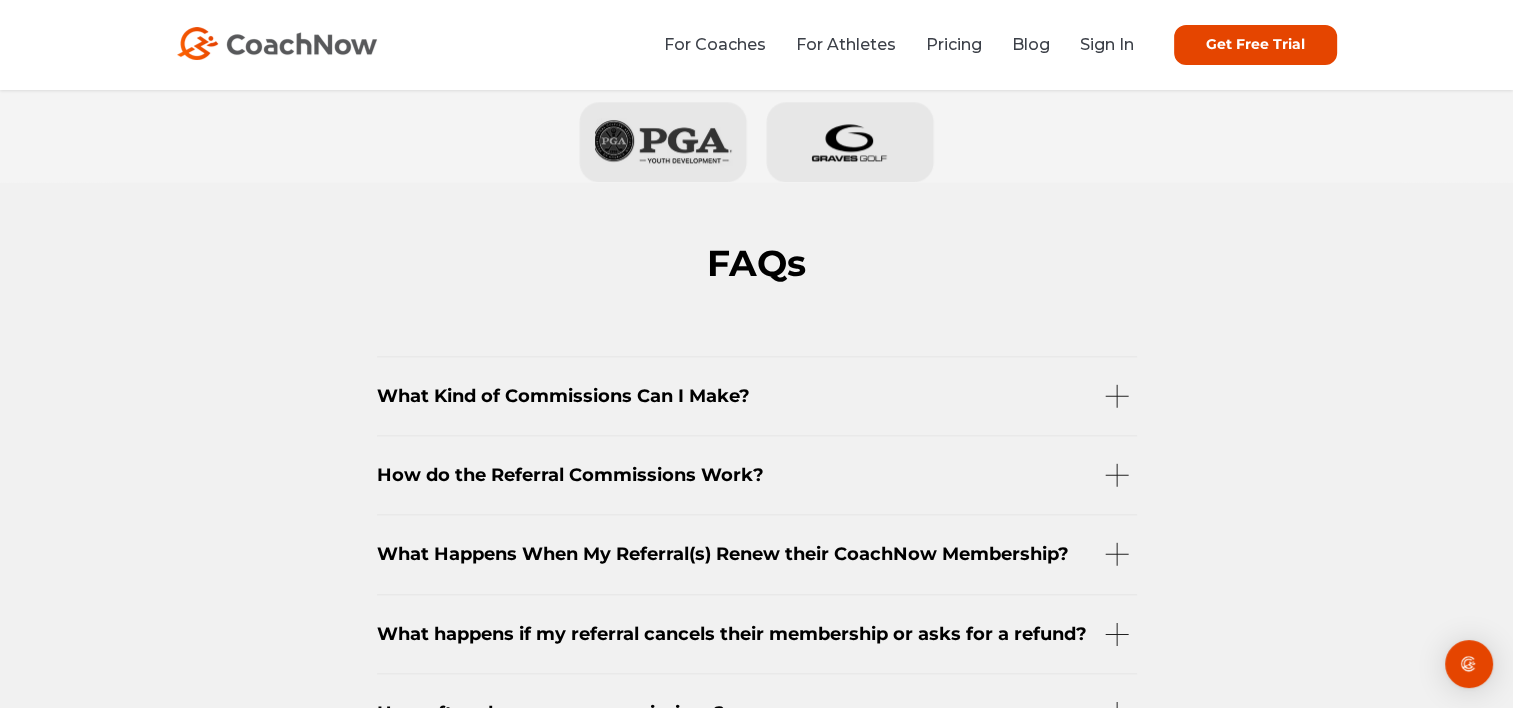 scroll, scrollTop: 2152, scrollLeft: 0, axis: vertical 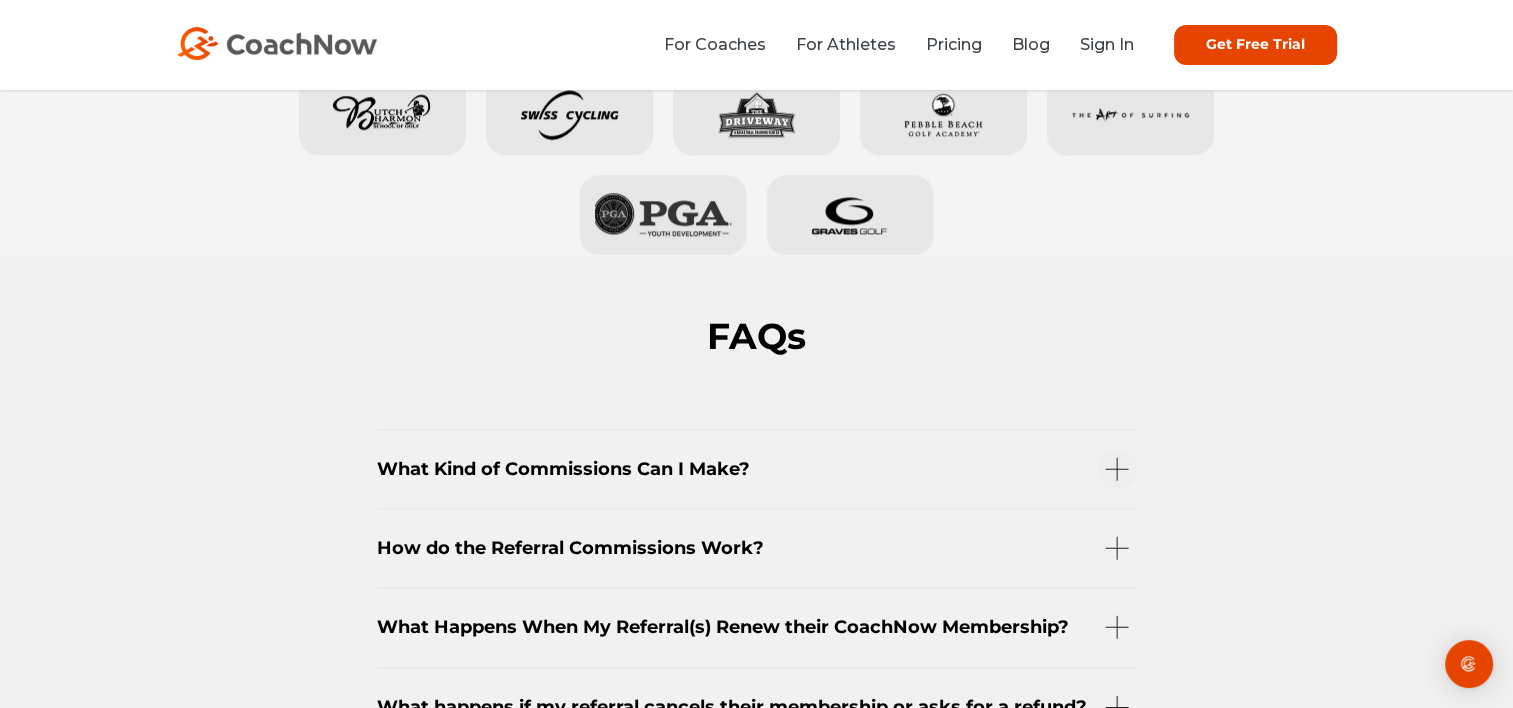 click on "What Kind of Commissions Can I Make?" at bounding box center [757, 468] 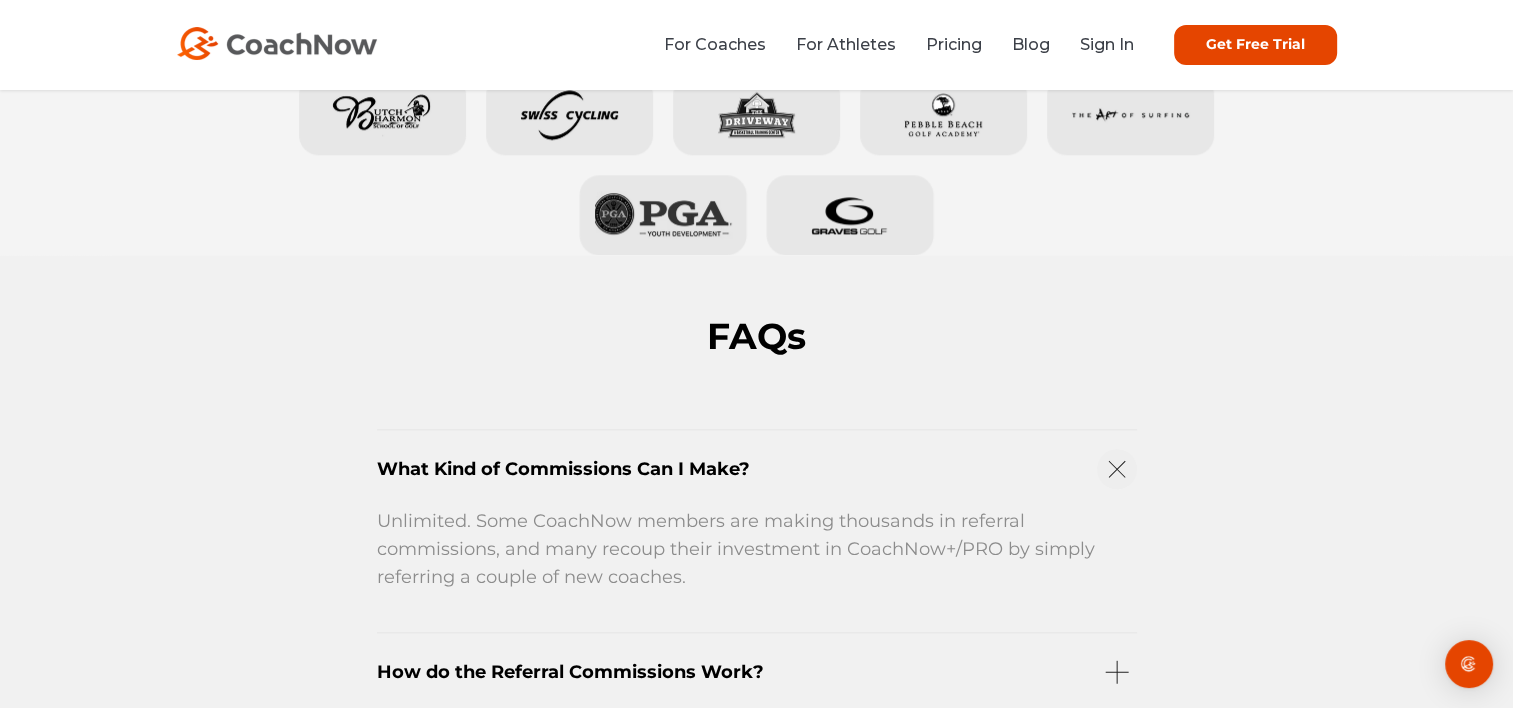 click on "What Kind of Commissions Can I Make?" at bounding box center [757, 468] 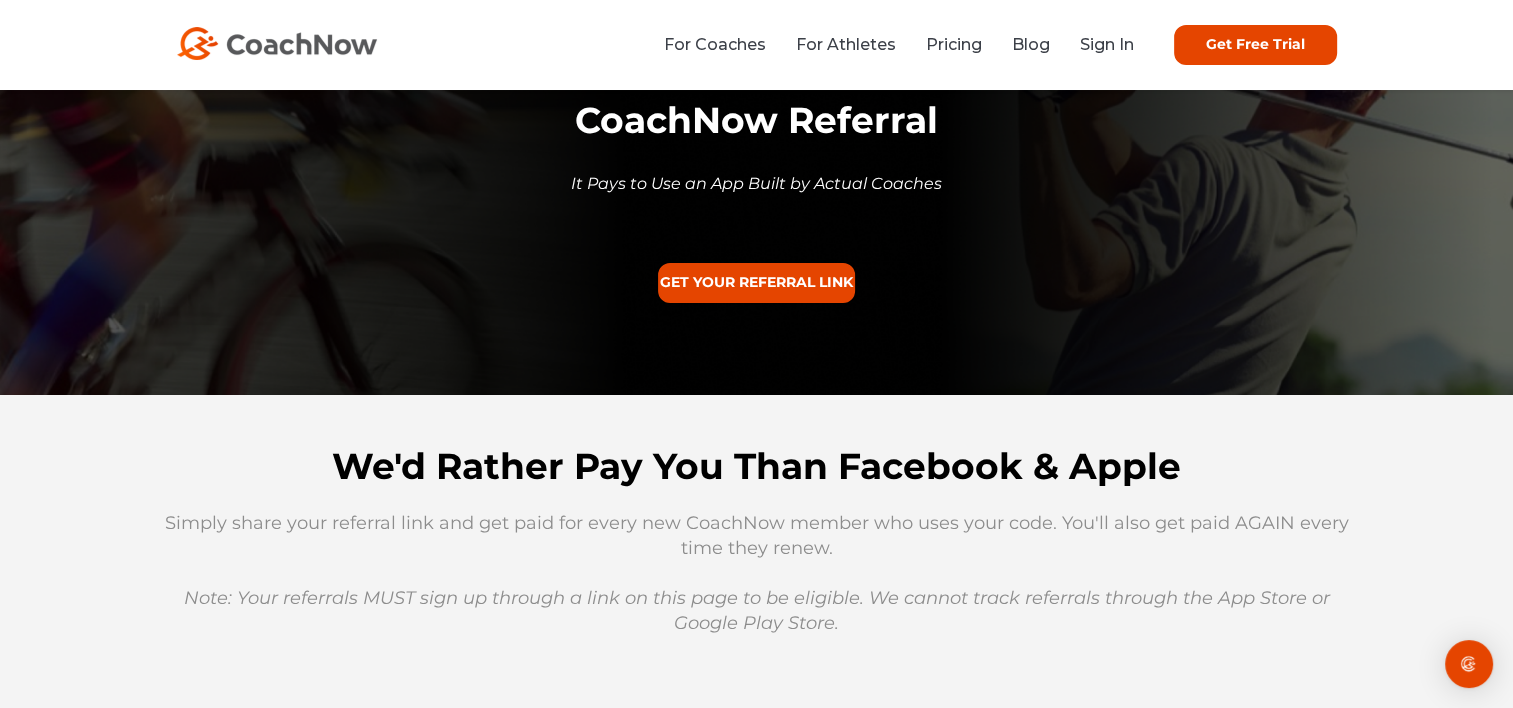 scroll, scrollTop: 0, scrollLeft: 0, axis: both 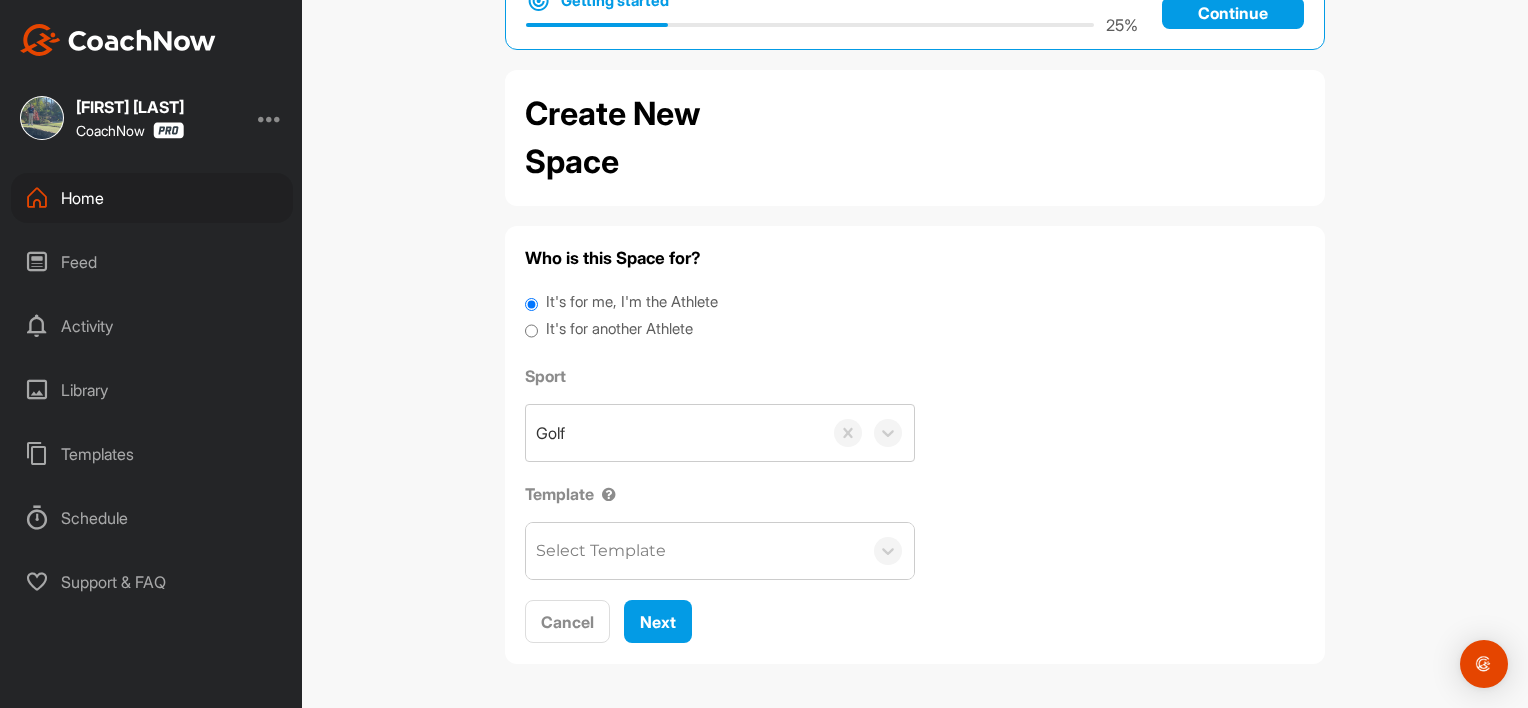 click on "Select Template" at bounding box center [694, 551] 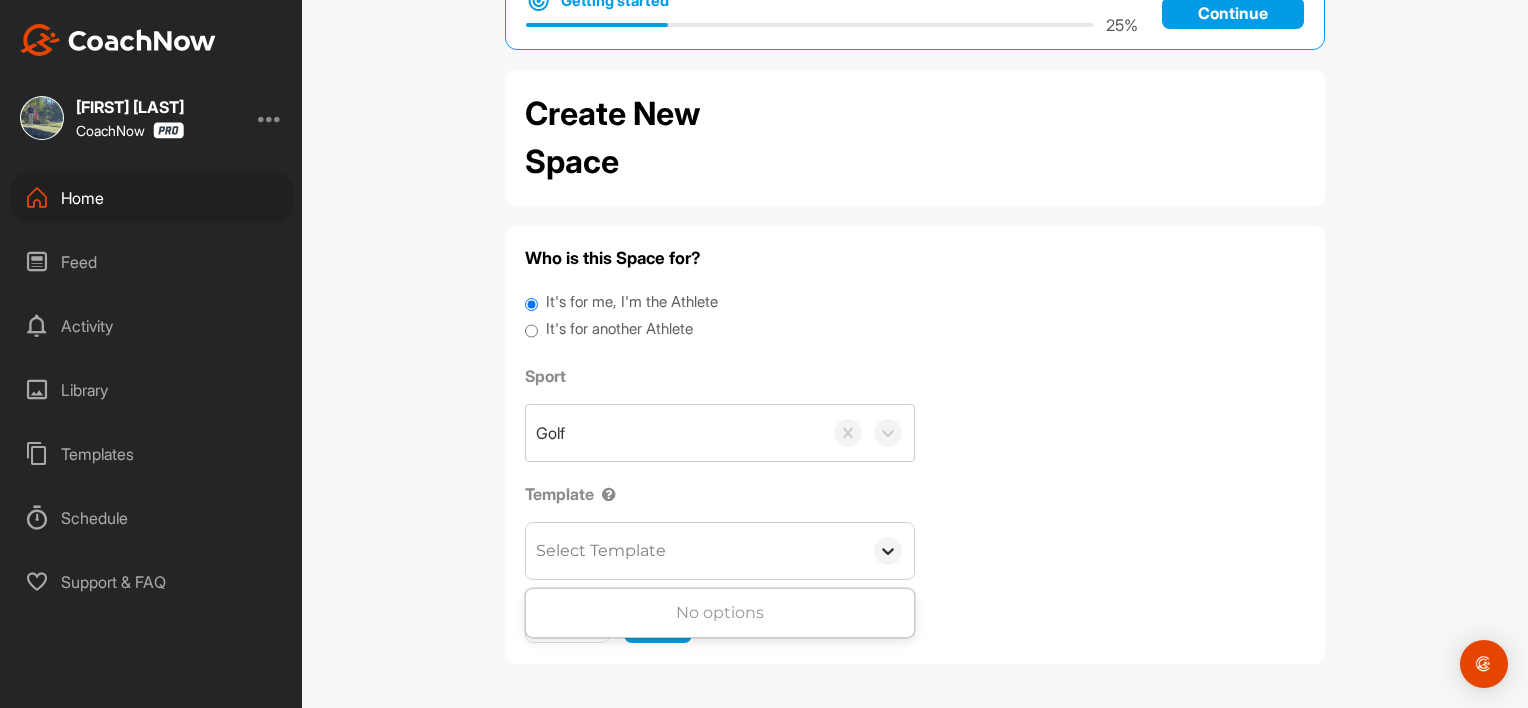 click 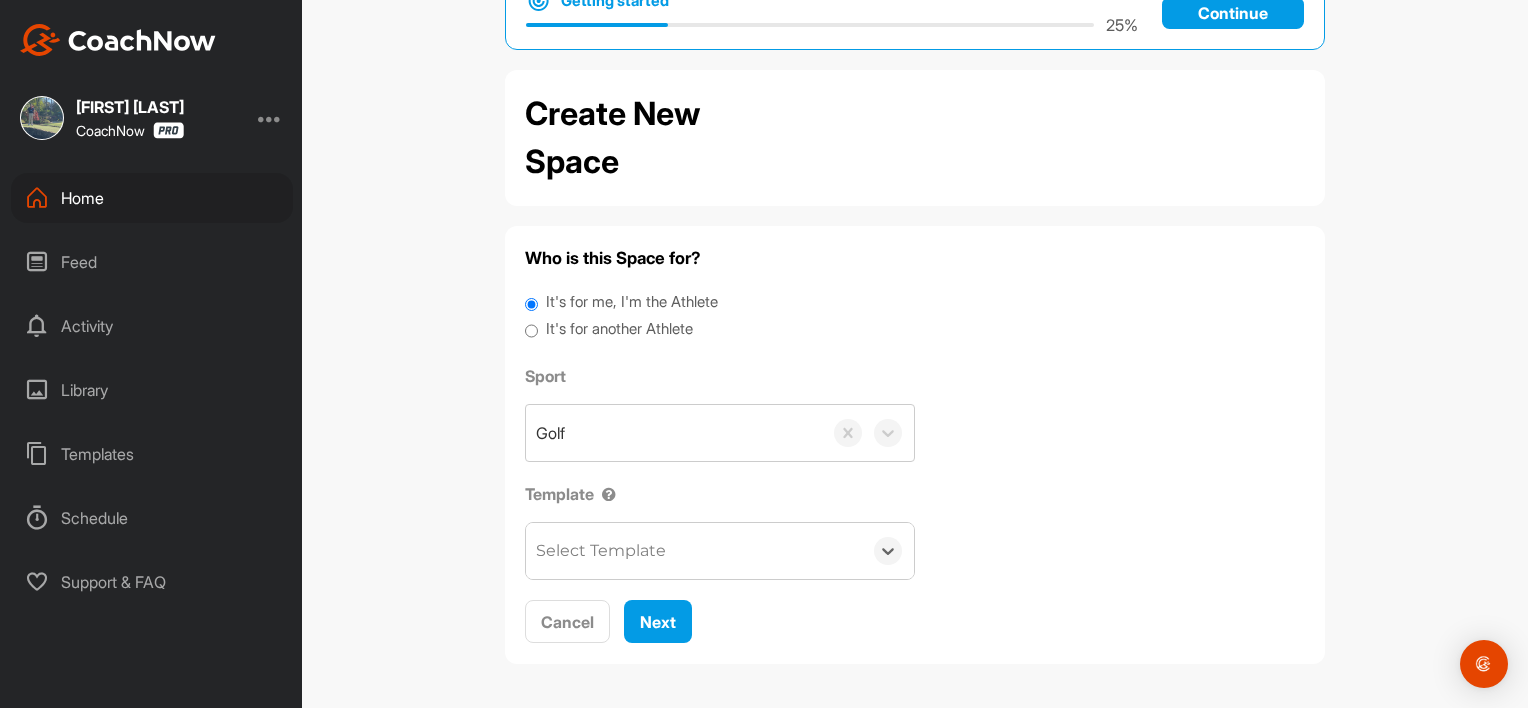click on "It's for another Athlete" at bounding box center [619, 329] 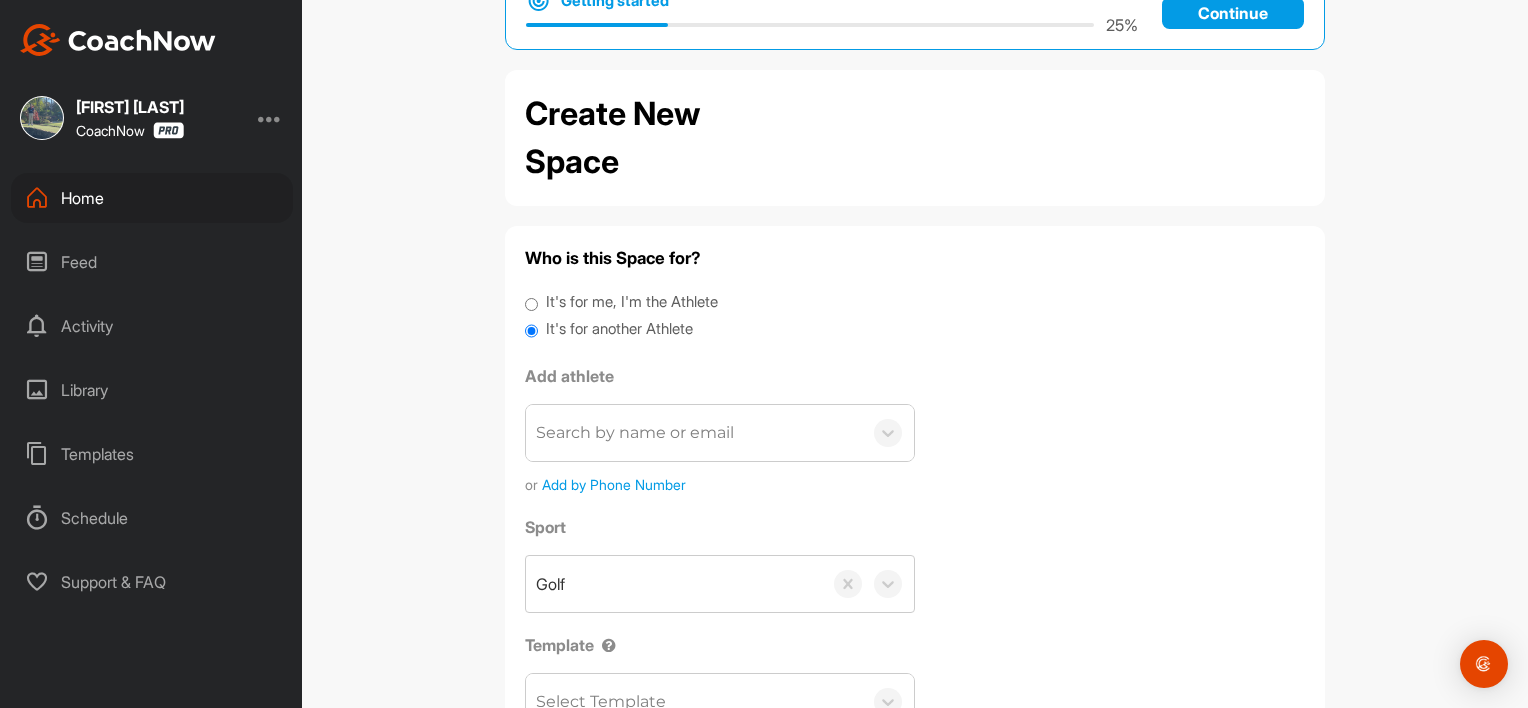 click on "Search by name or email" at bounding box center (635, 433) 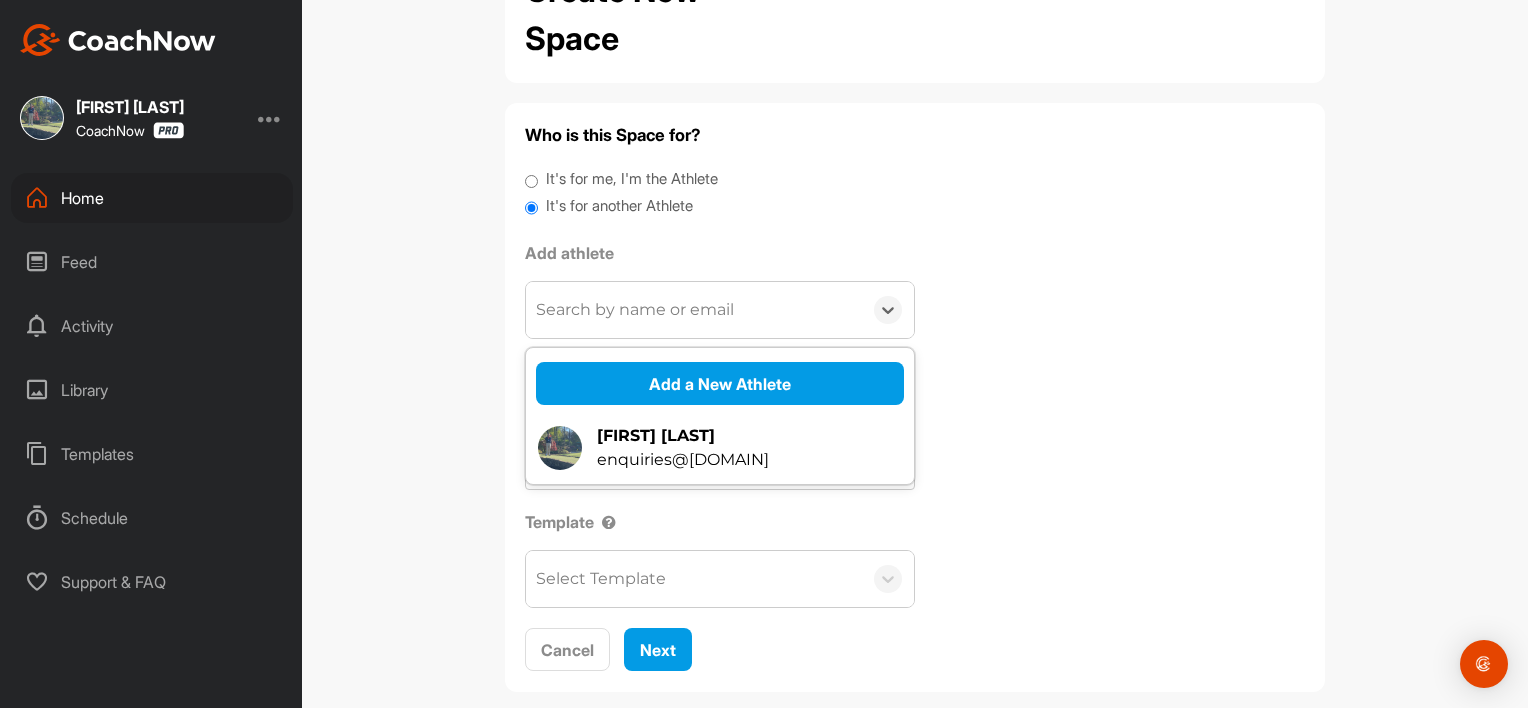 scroll, scrollTop: 215, scrollLeft: 0, axis: vertical 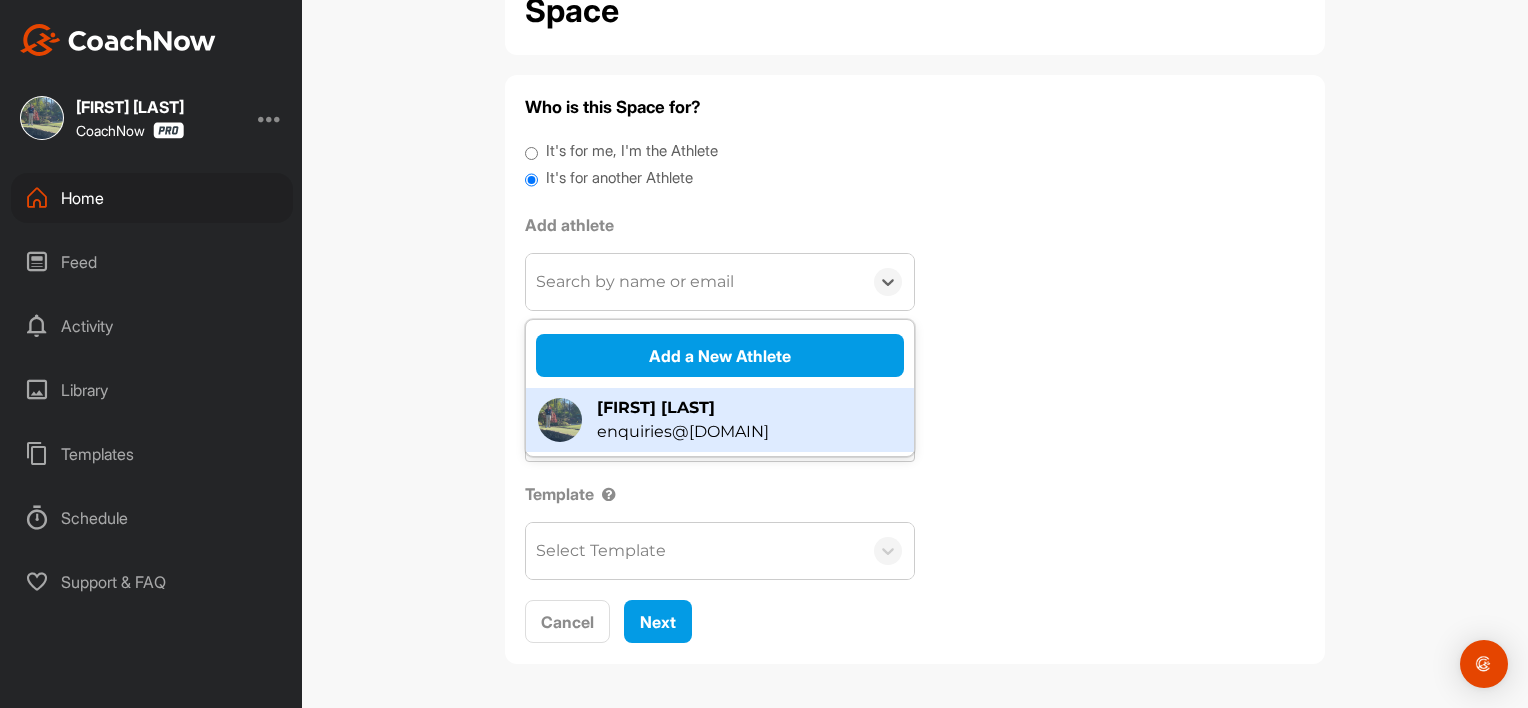 click on "Sport Golf Template    Select Template" at bounding box center [915, 472] 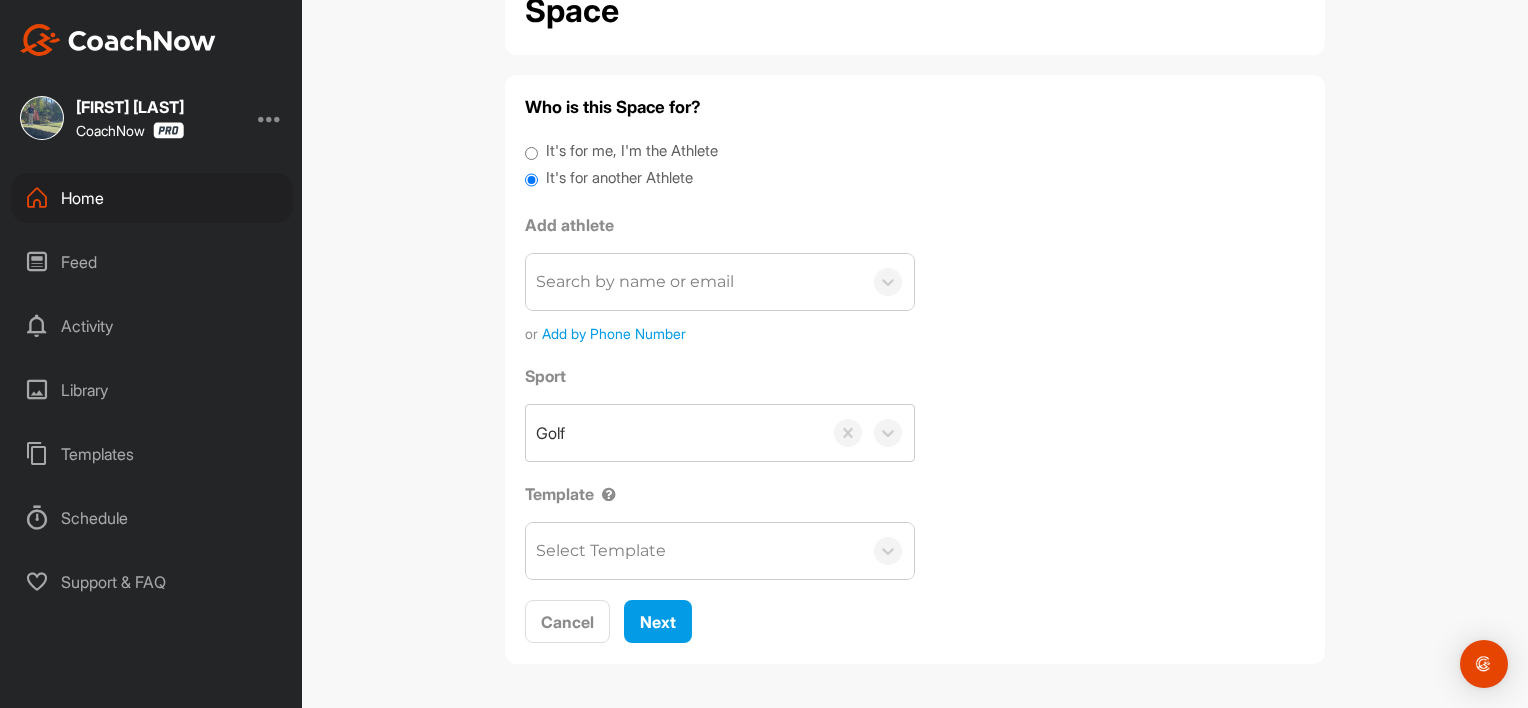 click on "Select Template" at bounding box center (601, 551) 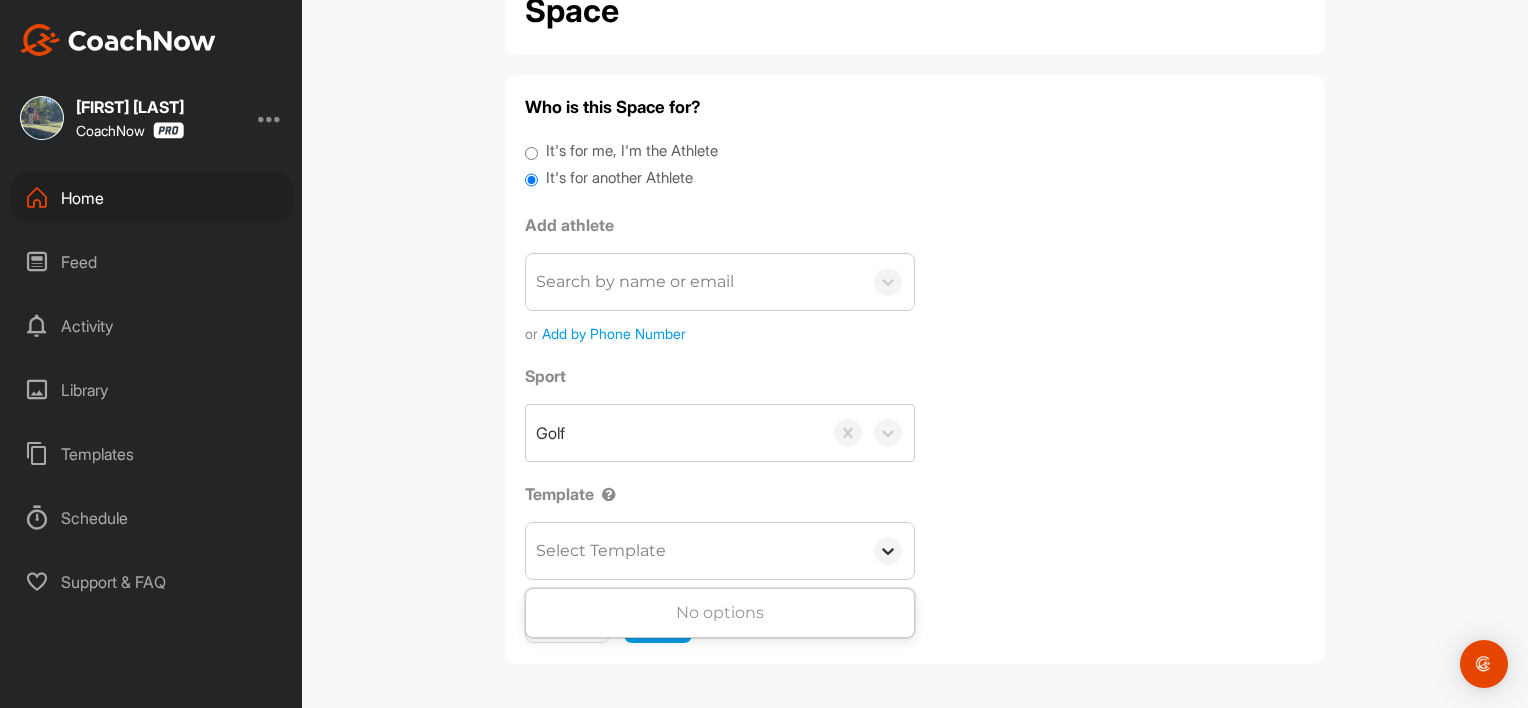 click 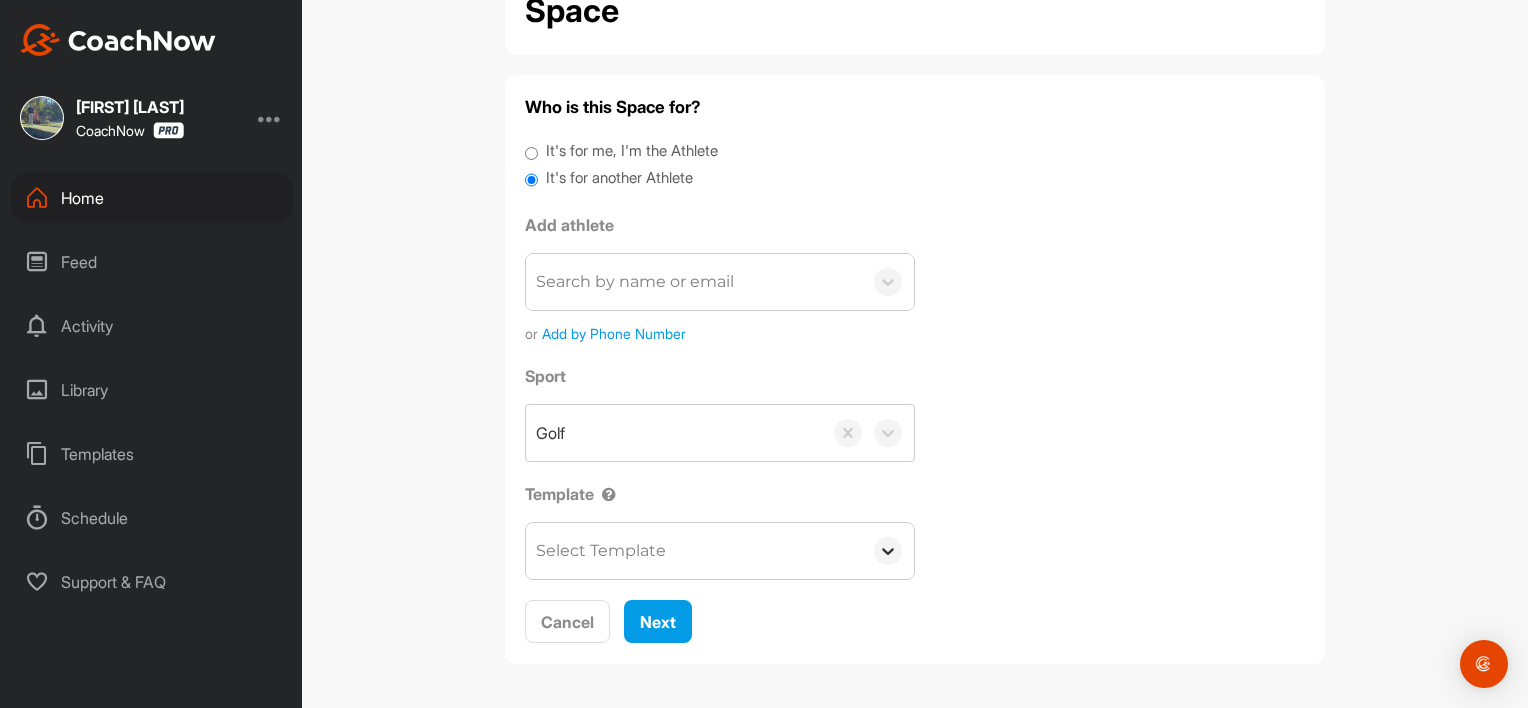 click 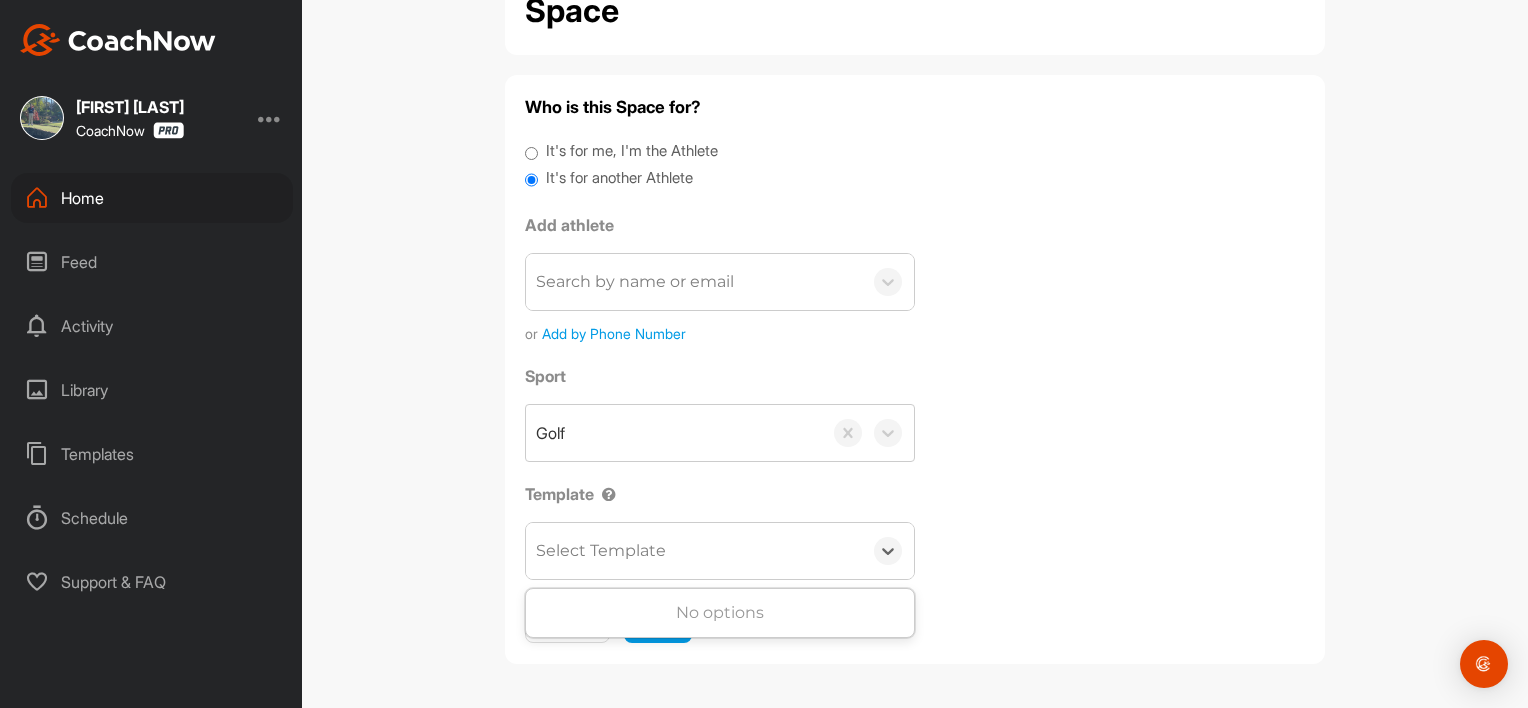 click on "Search by name or email" at bounding box center (635, 282) 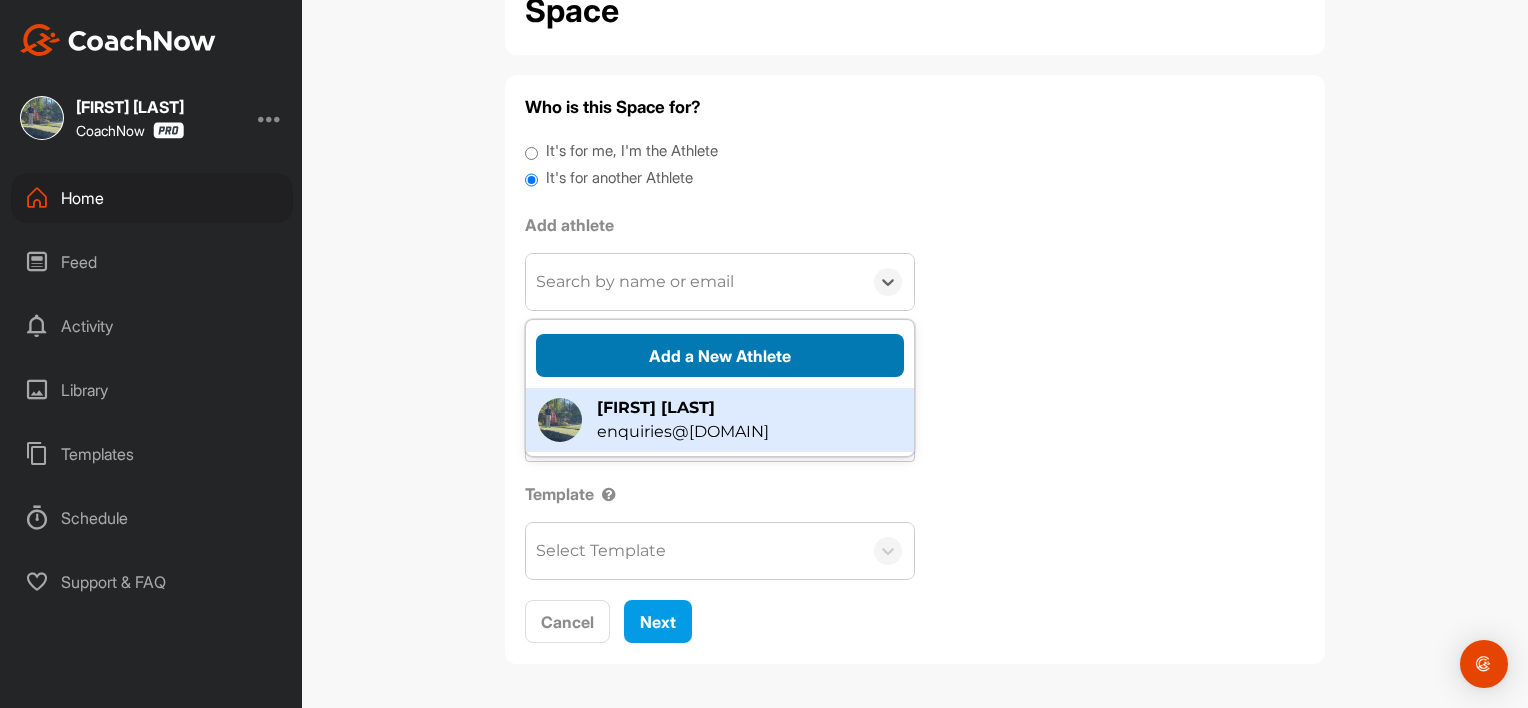 click on "Add a New Athlete" at bounding box center (720, 355) 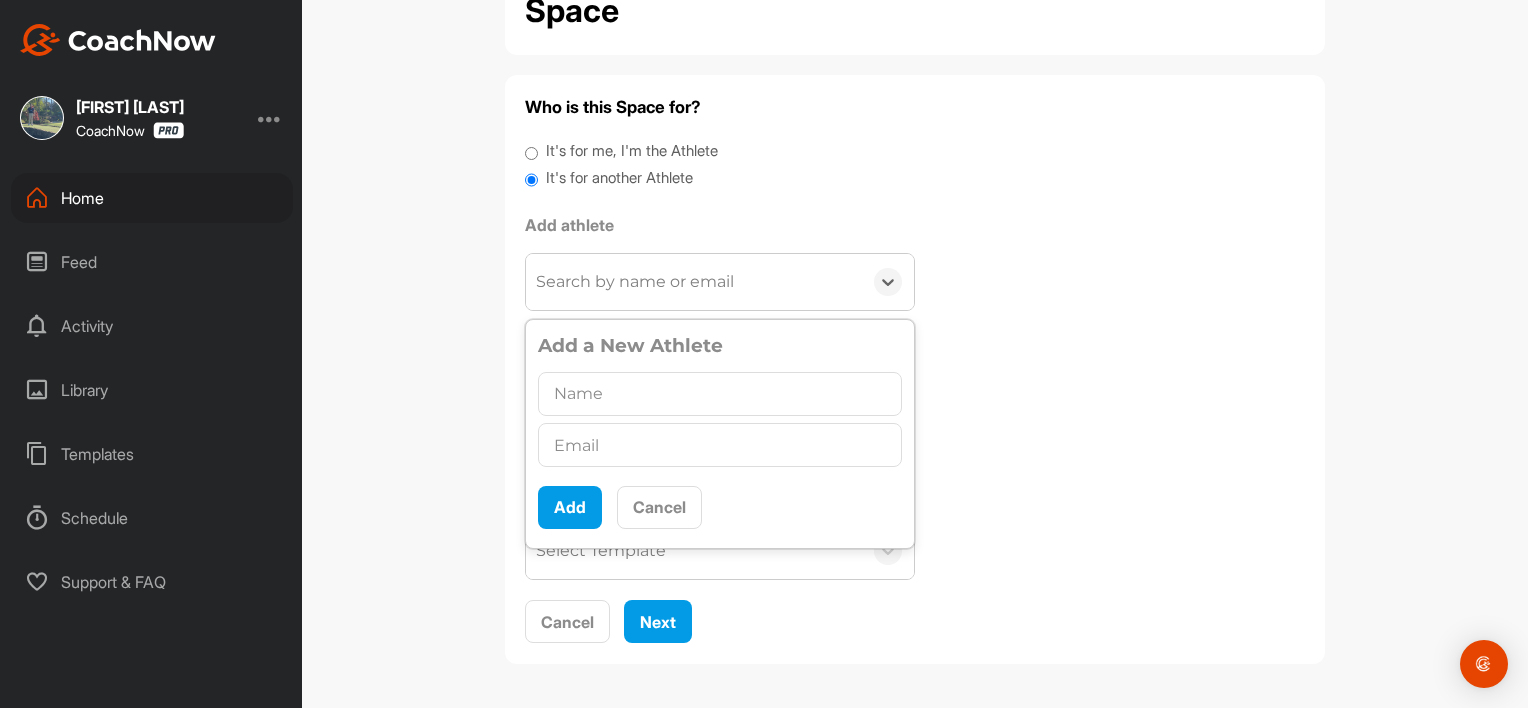 click at bounding box center [720, 394] 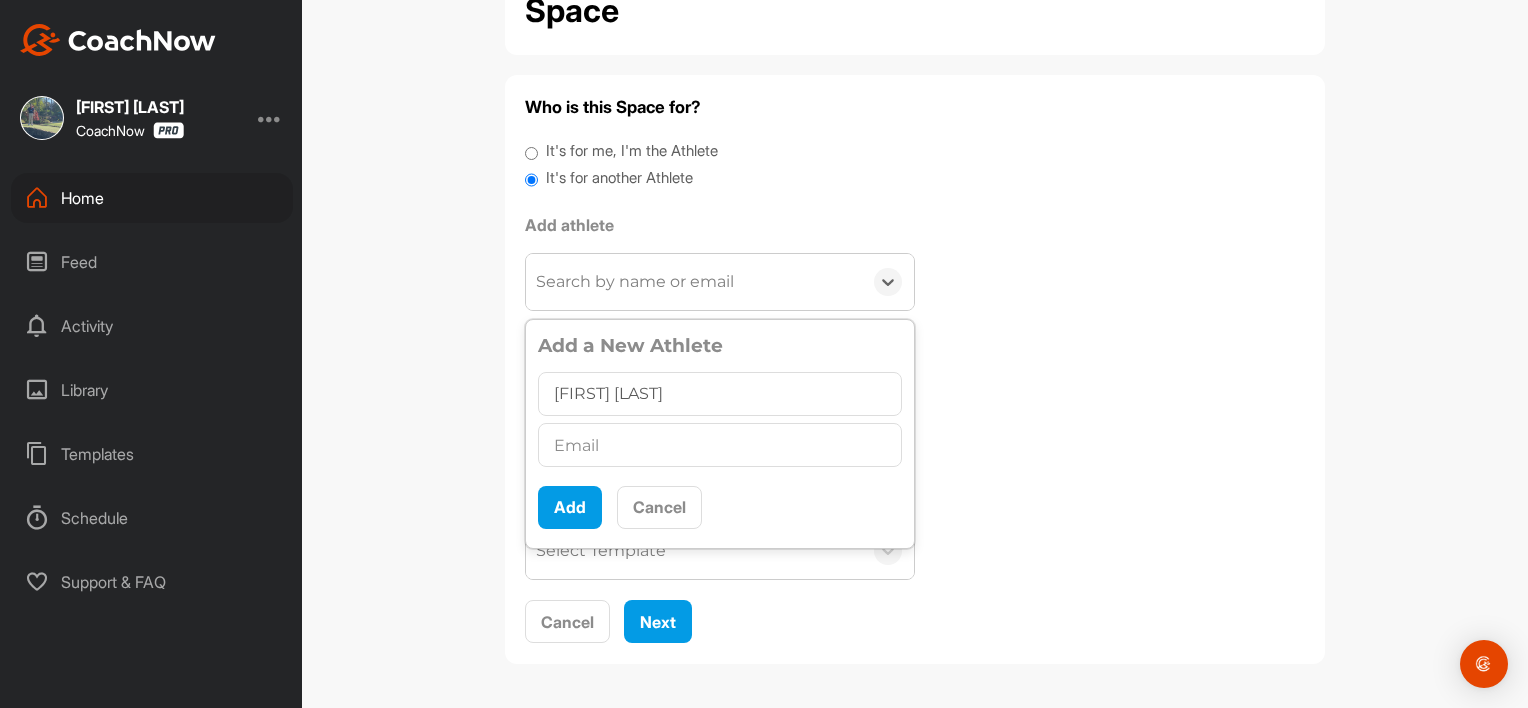 type on "Graeme Gorrie" 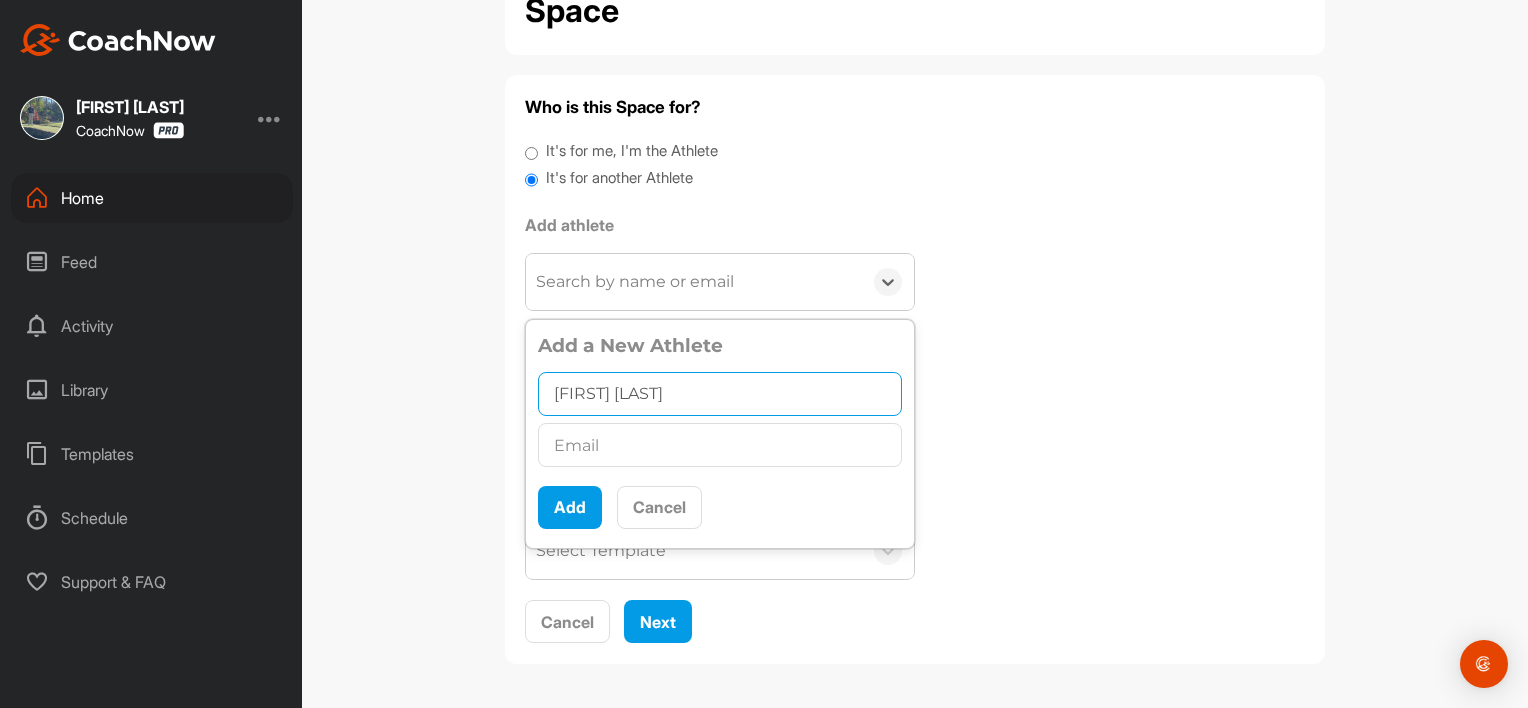 click on "Graeme Gorrie" at bounding box center [720, 394] 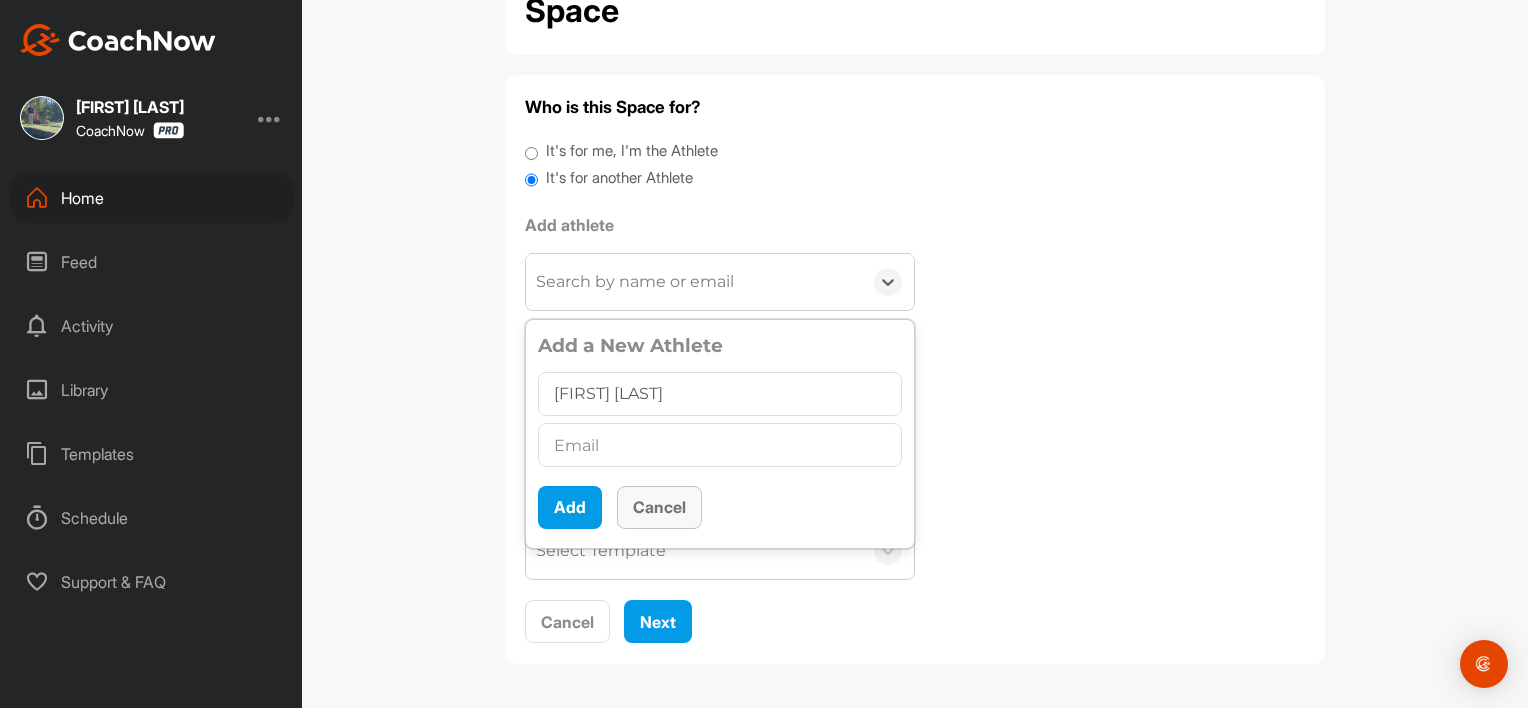 click on "Cancel" at bounding box center [659, 507] 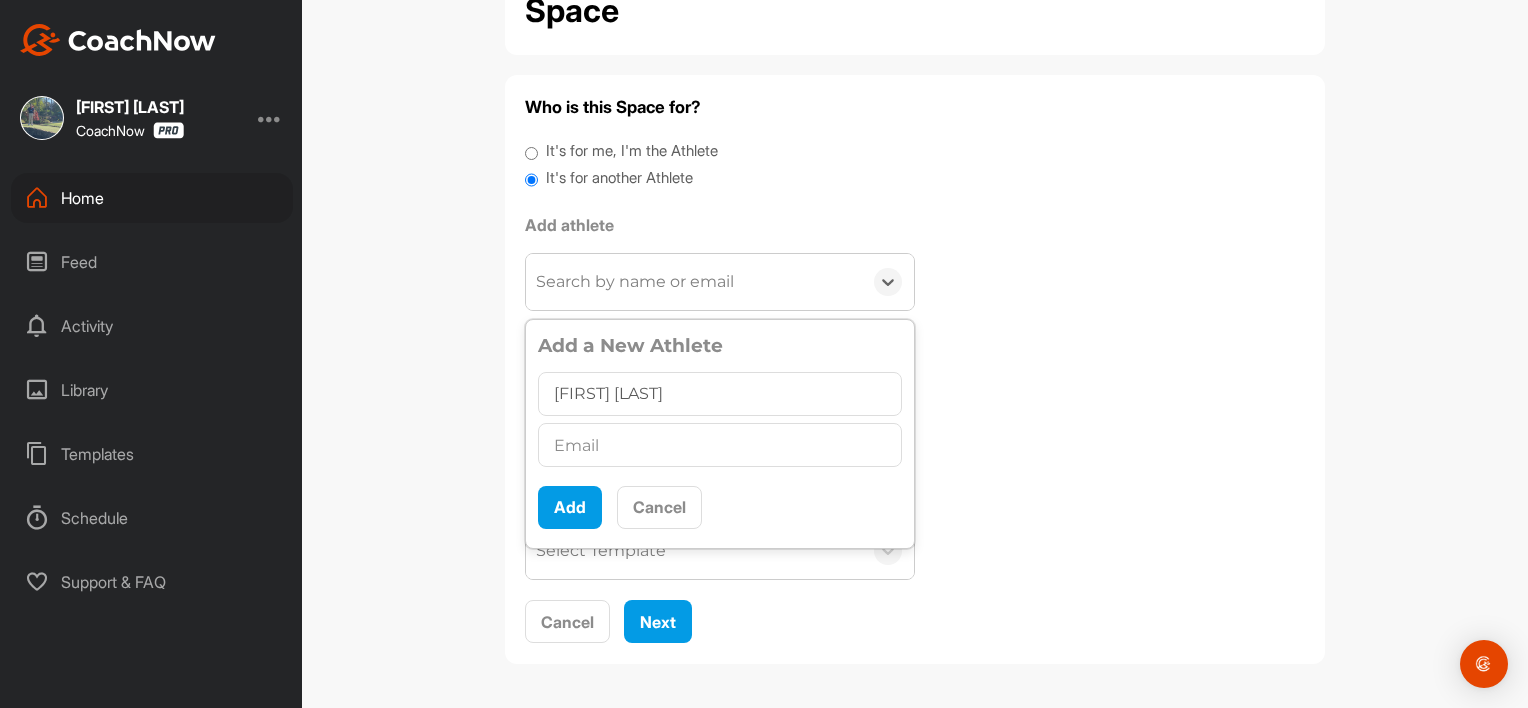 scroll, scrollTop: 11, scrollLeft: 0, axis: vertical 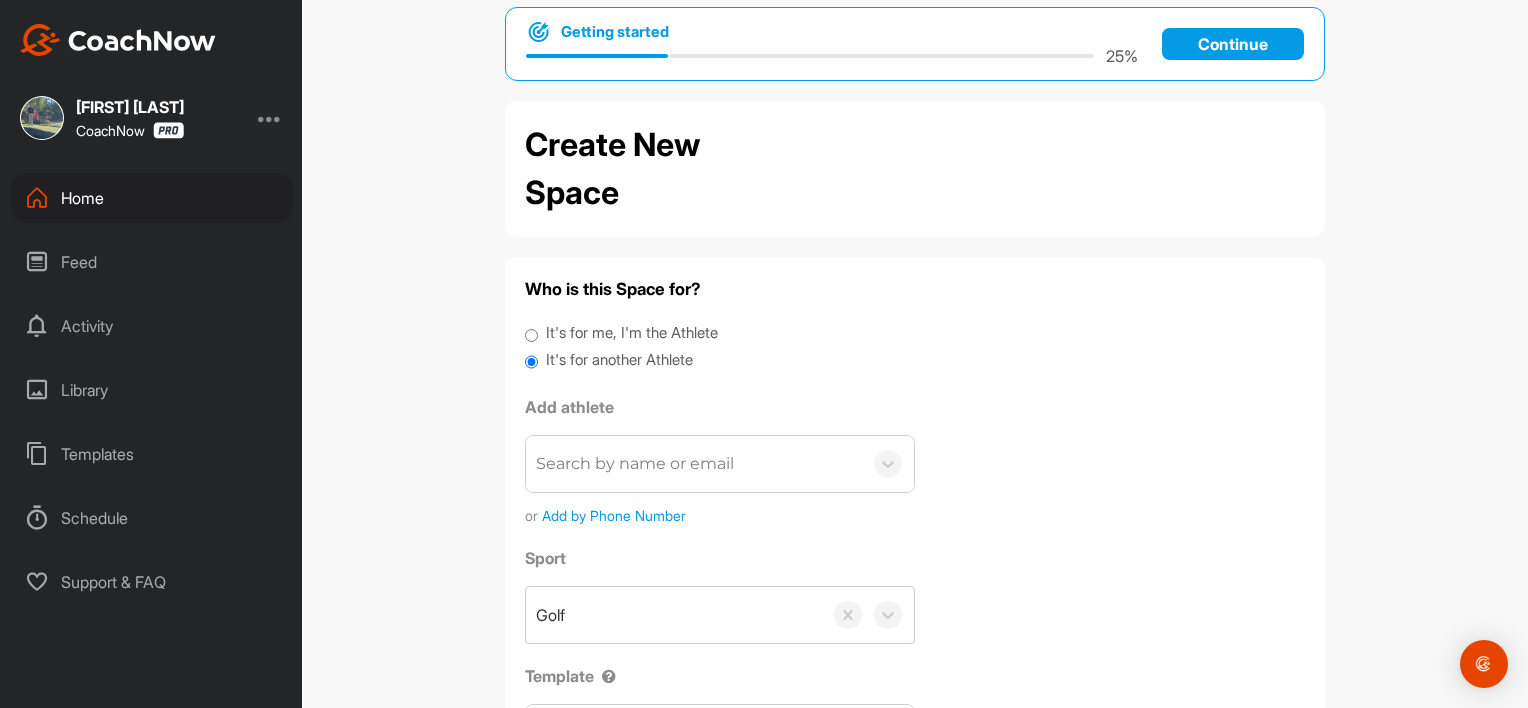 click on "Continue" at bounding box center [1233, 44] 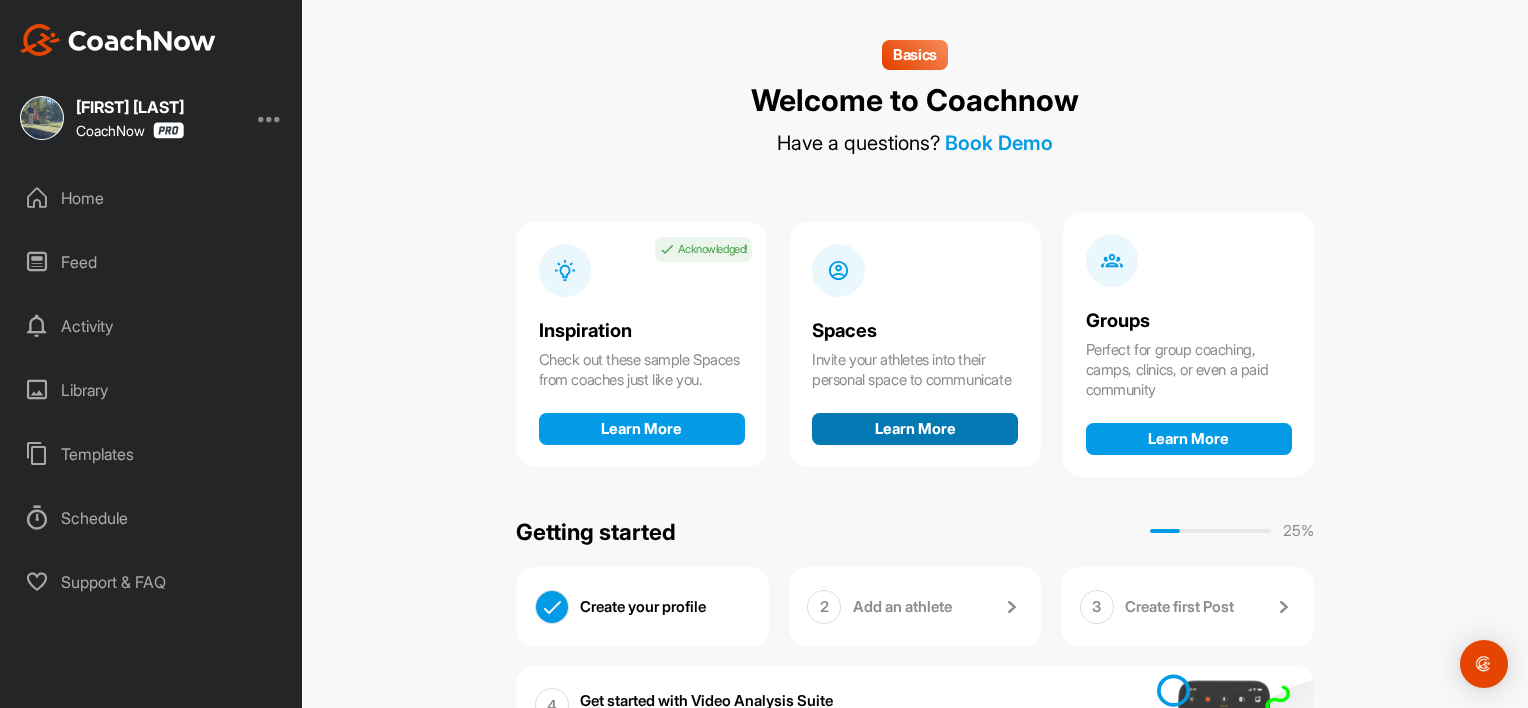 click on "Learn More" at bounding box center (915, 429) 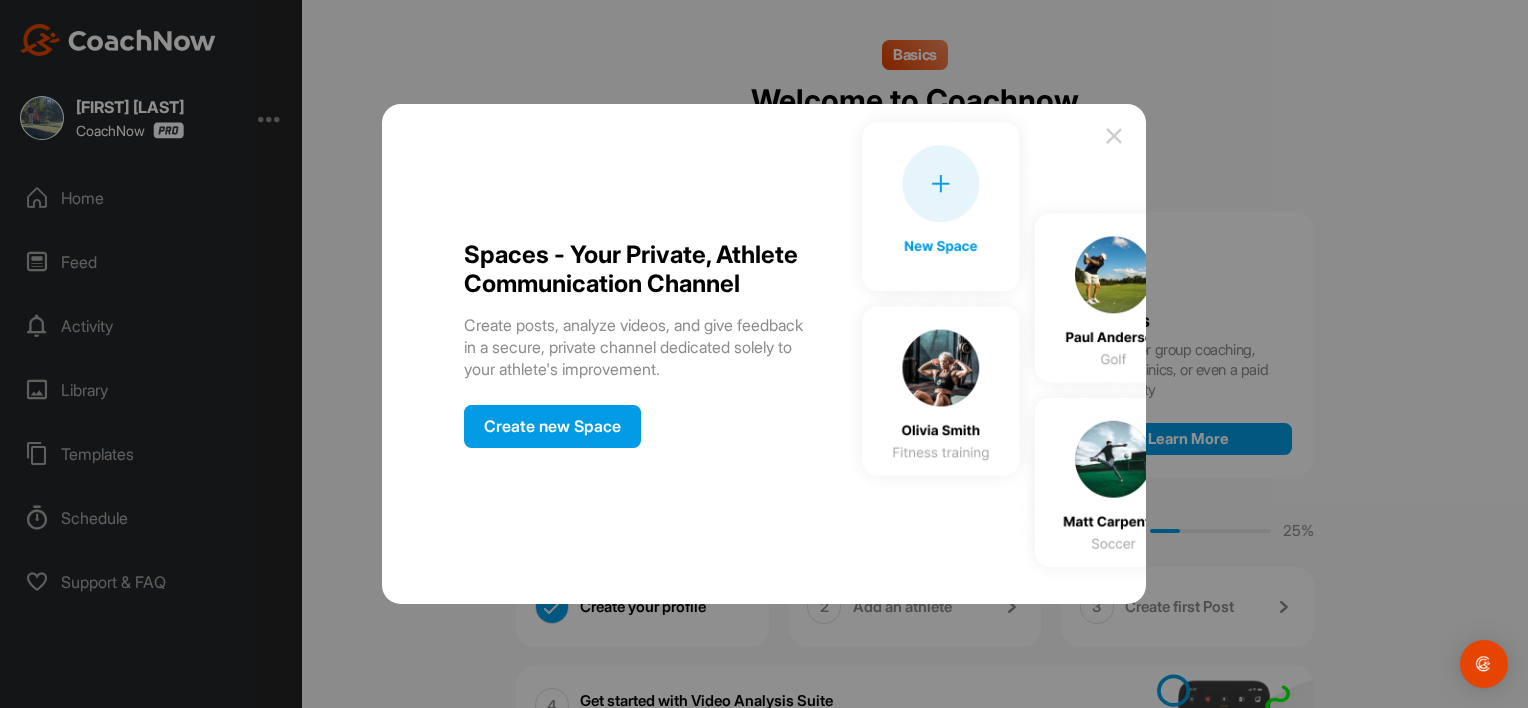 click at bounding box center [994, 344] 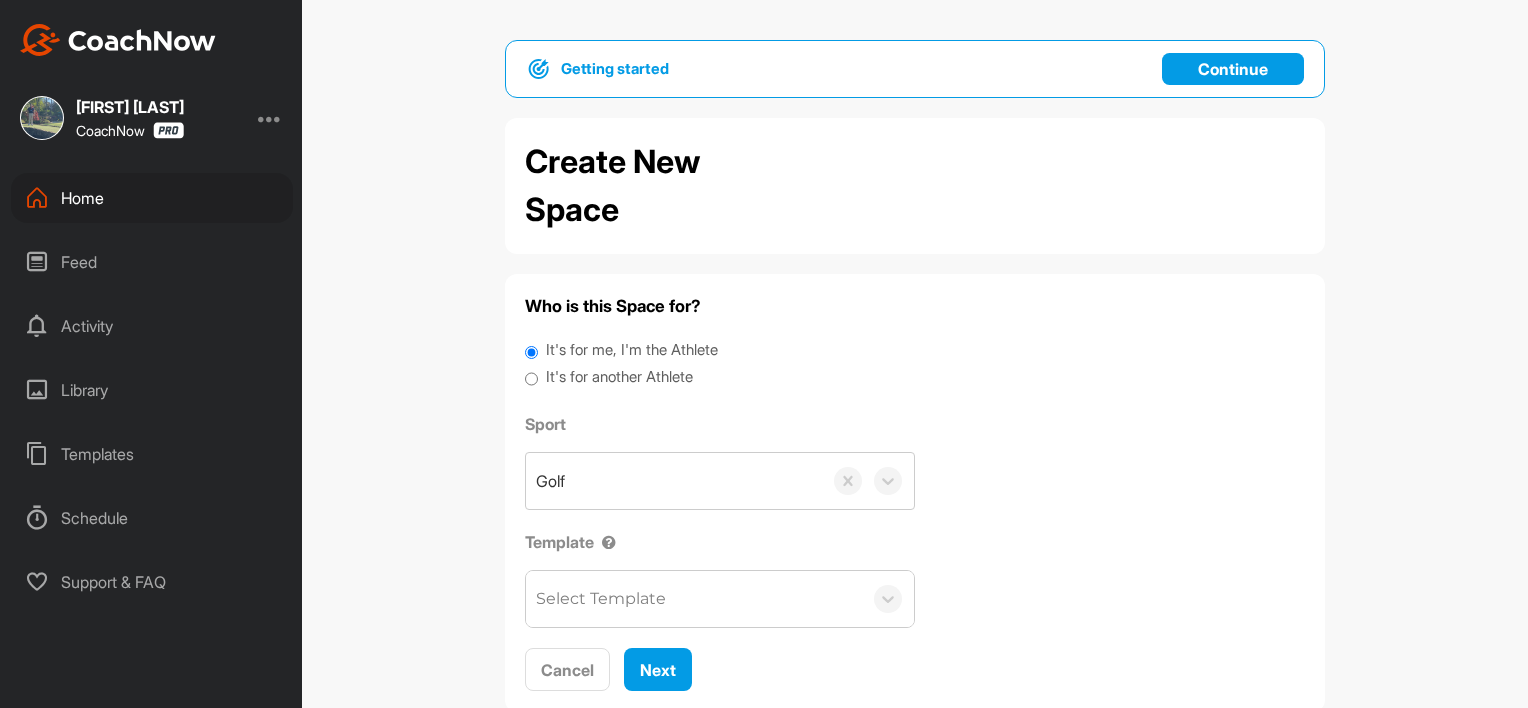 scroll, scrollTop: 0, scrollLeft: 0, axis: both 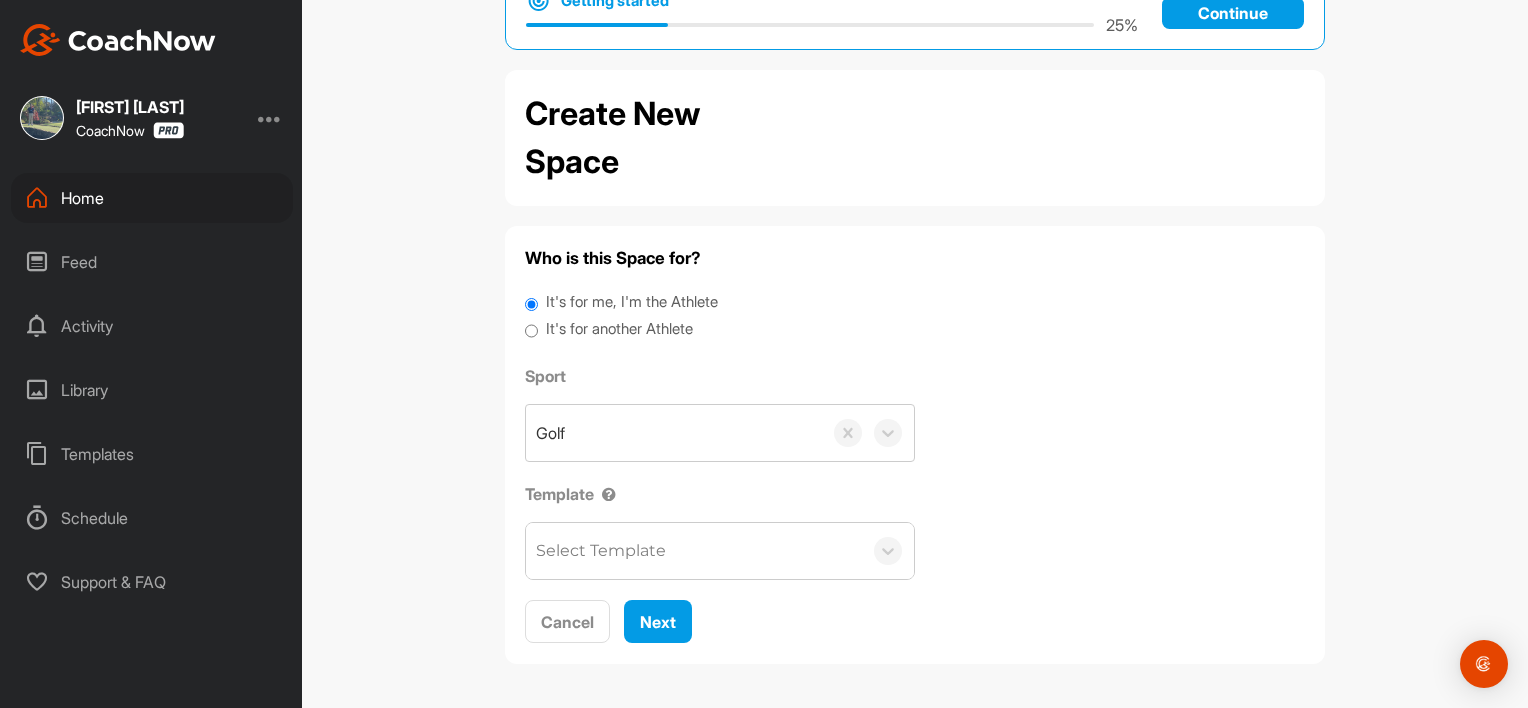 click on "It's for another Athlete" at bounding box center (619, 329) 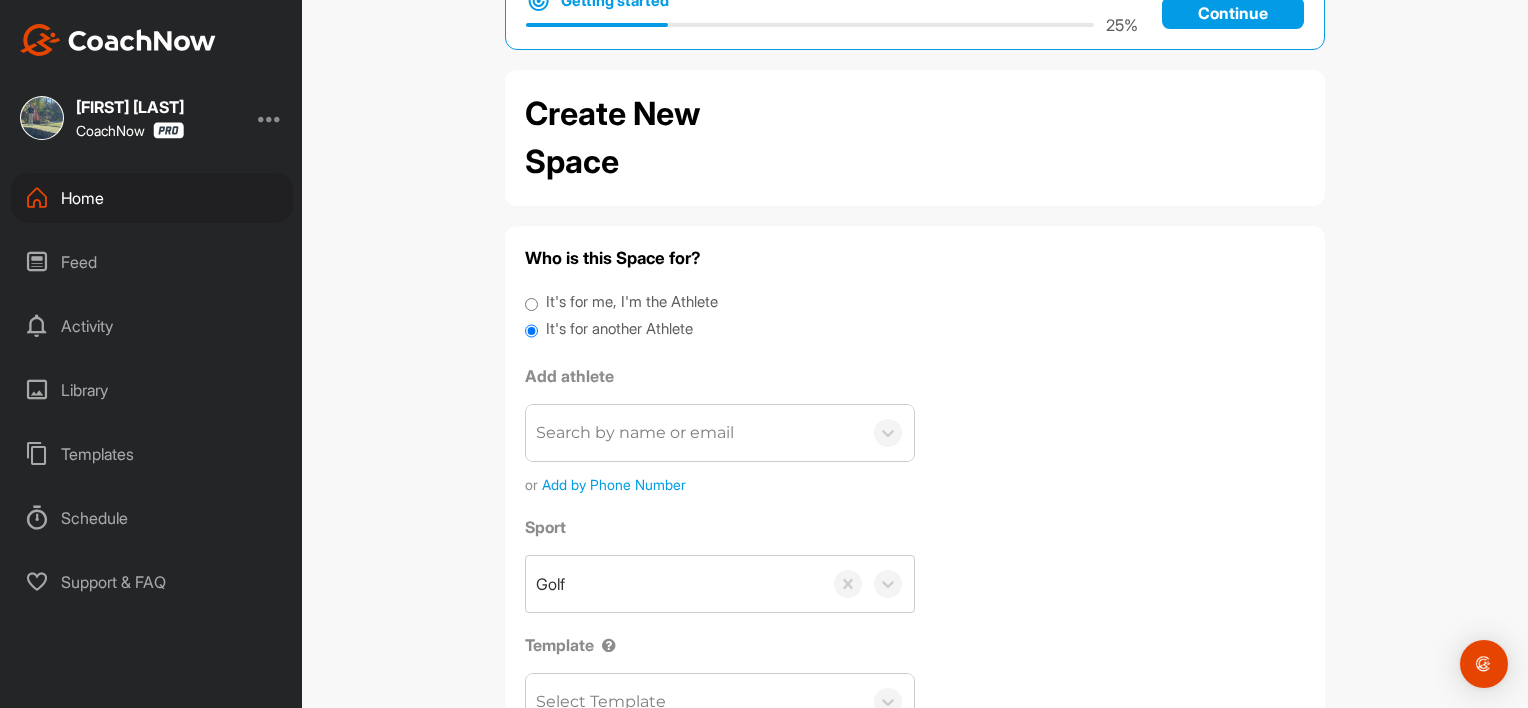 click on "Add by Phone Number" at bounding box center [614, 484] 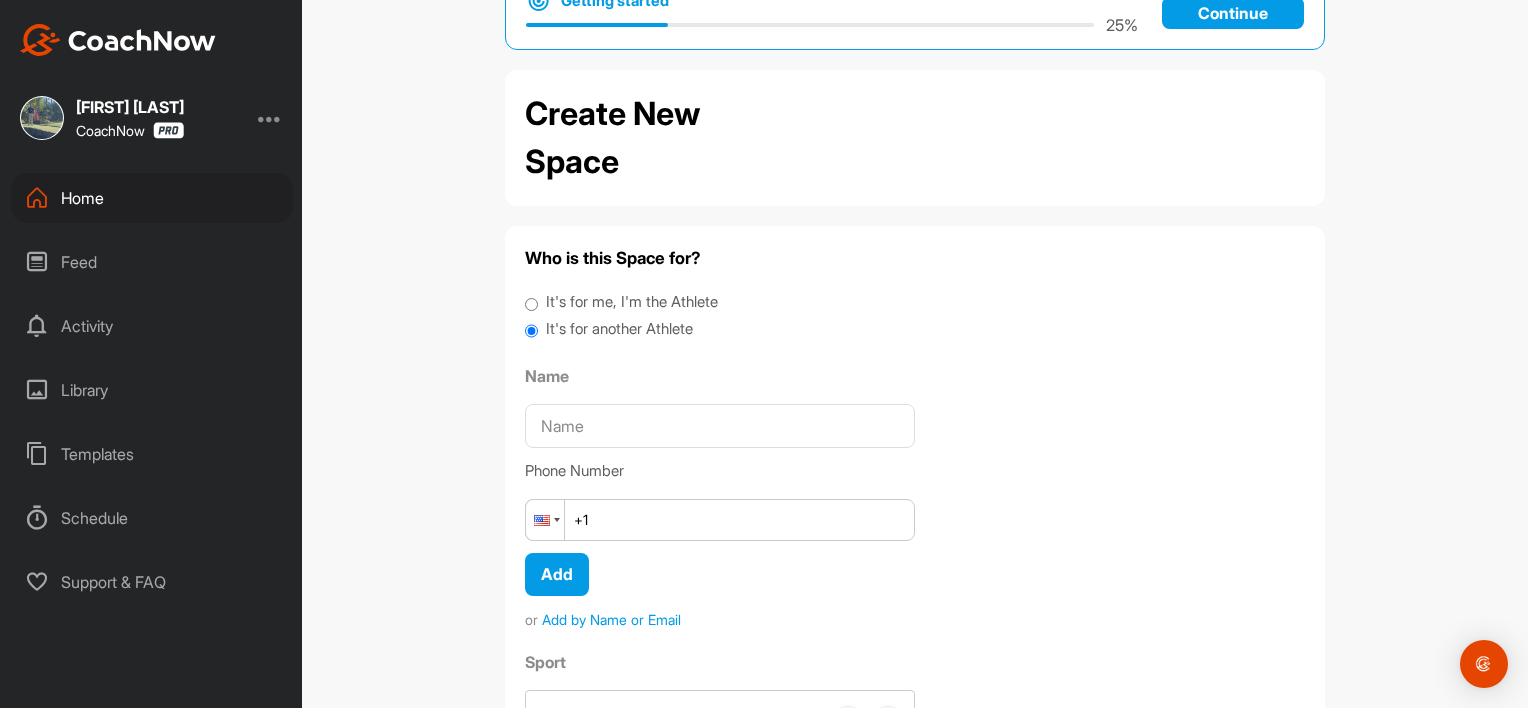click at bounding box center [545, 520] 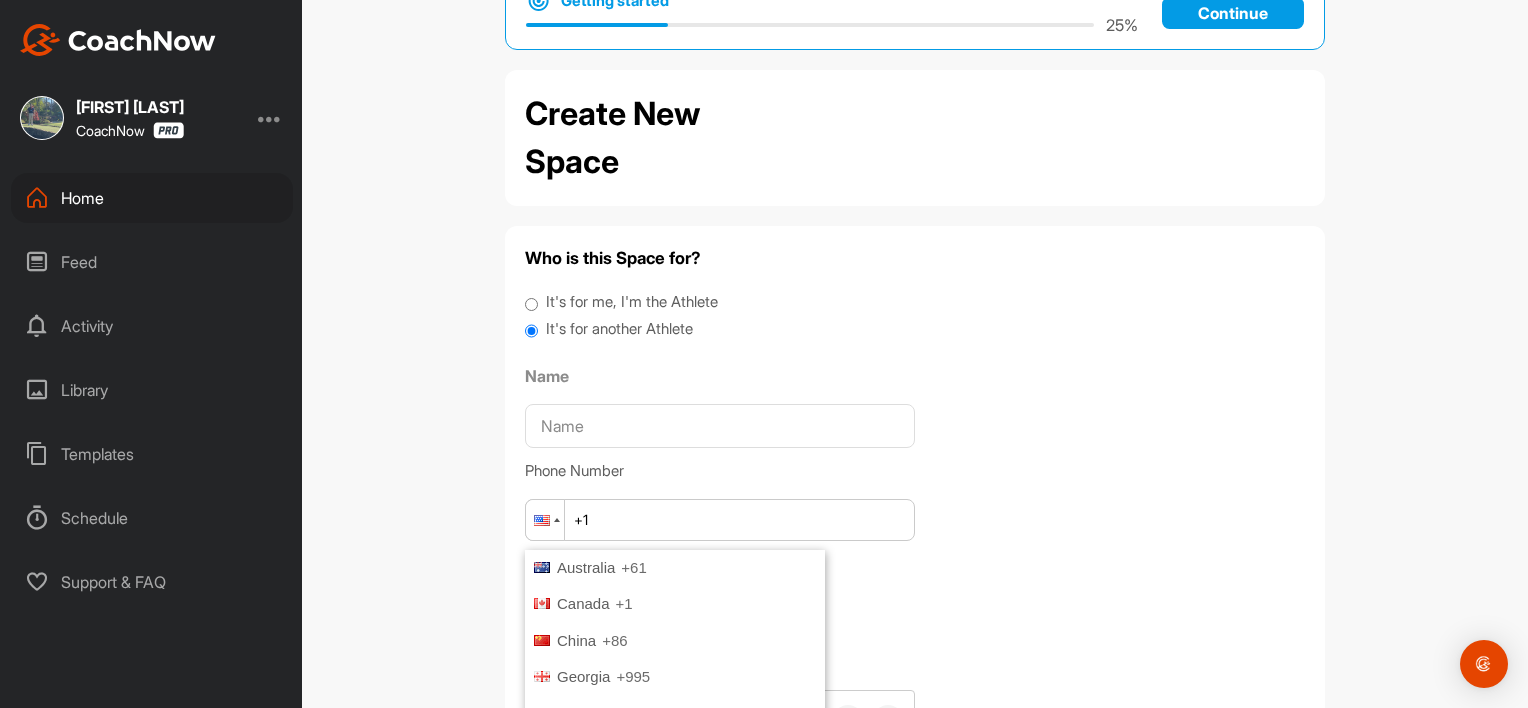scroll, scrollTop: 105, scrollLeft: 0, axis: vertical 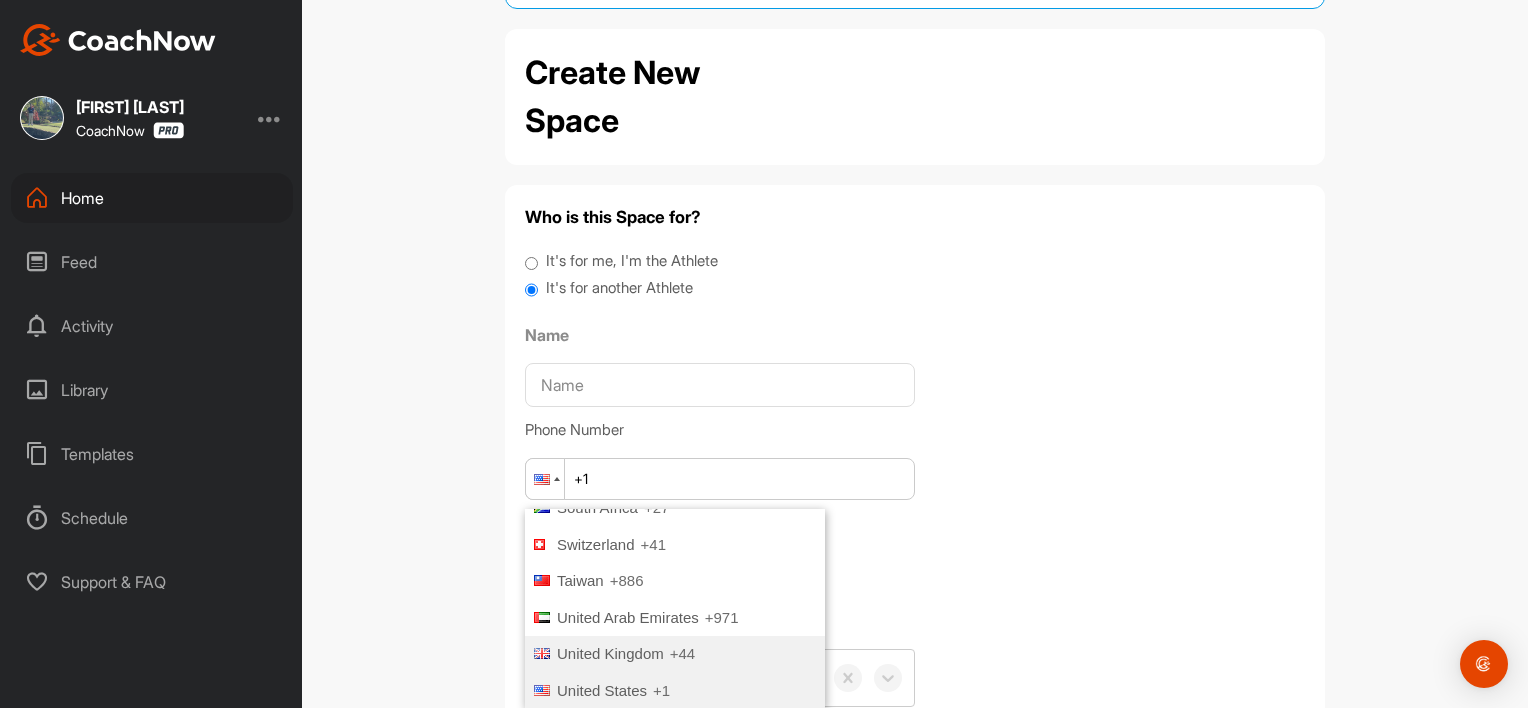 click on "United Kingdom" at bounding box center [610, 653] 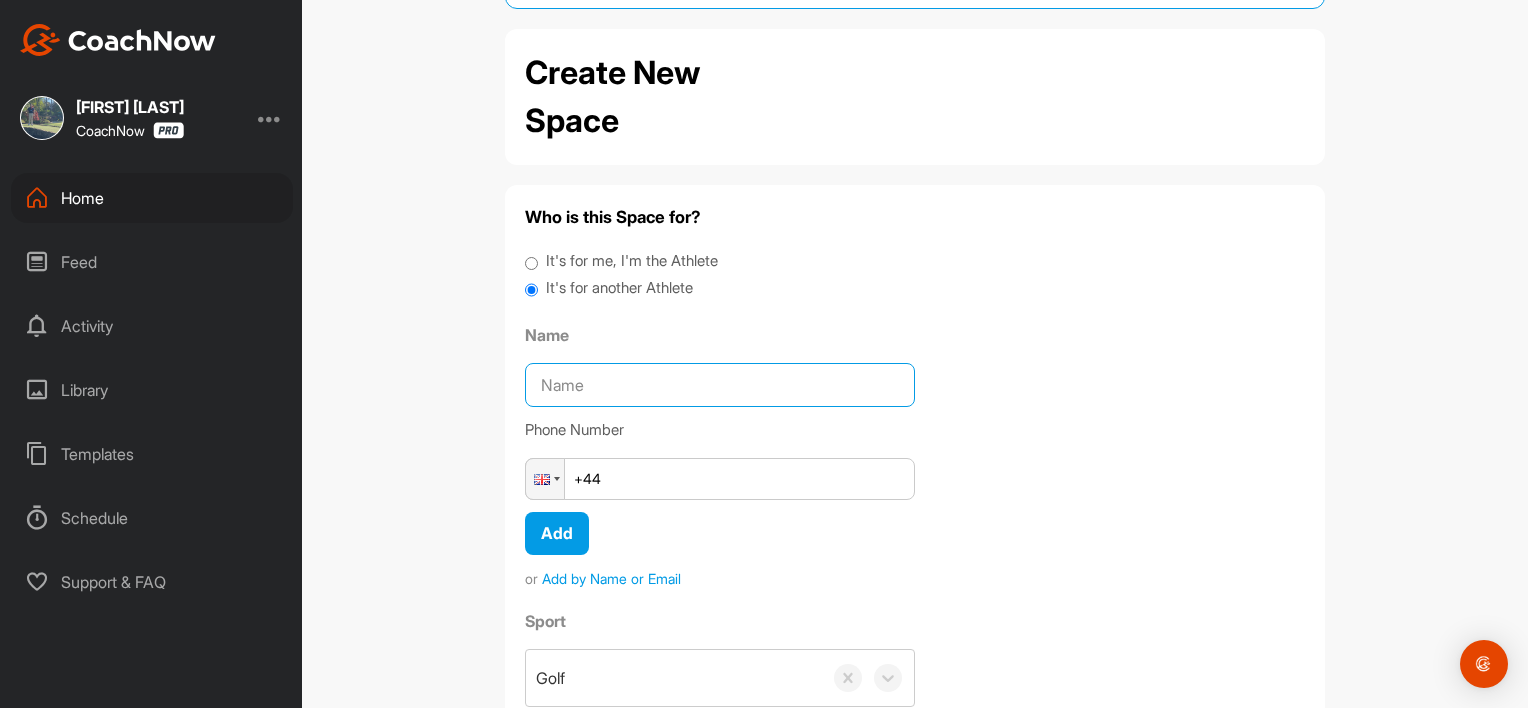 click on "Name" at bounding box center (720, 385) 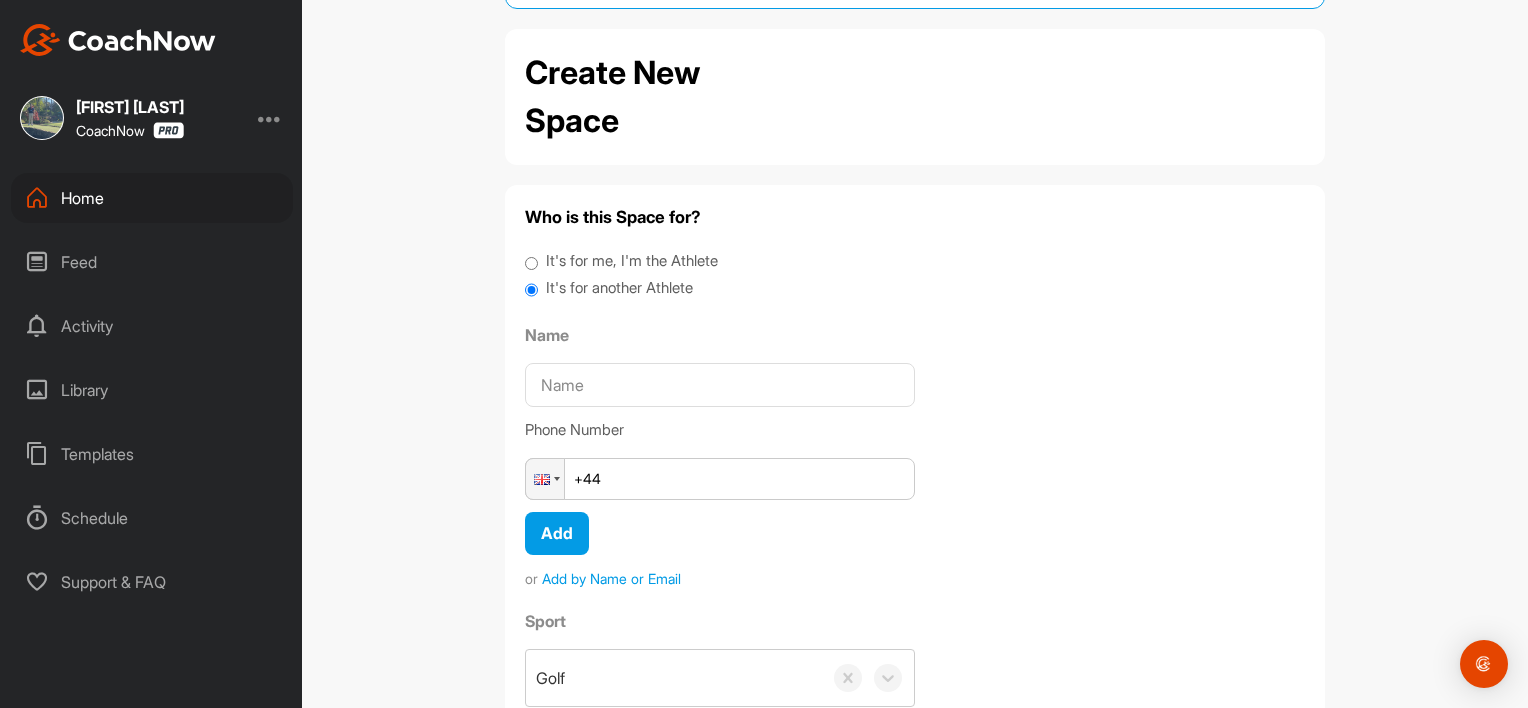click on "Who is this Space for? It's for me, I'm the Athlete It's for another Athlete Name [PHONE] [PHONE] +44   Add or   Add by Name or Email Sport Golf Template    Select Template   Cancel   Next" at bounding box center [915, 547] 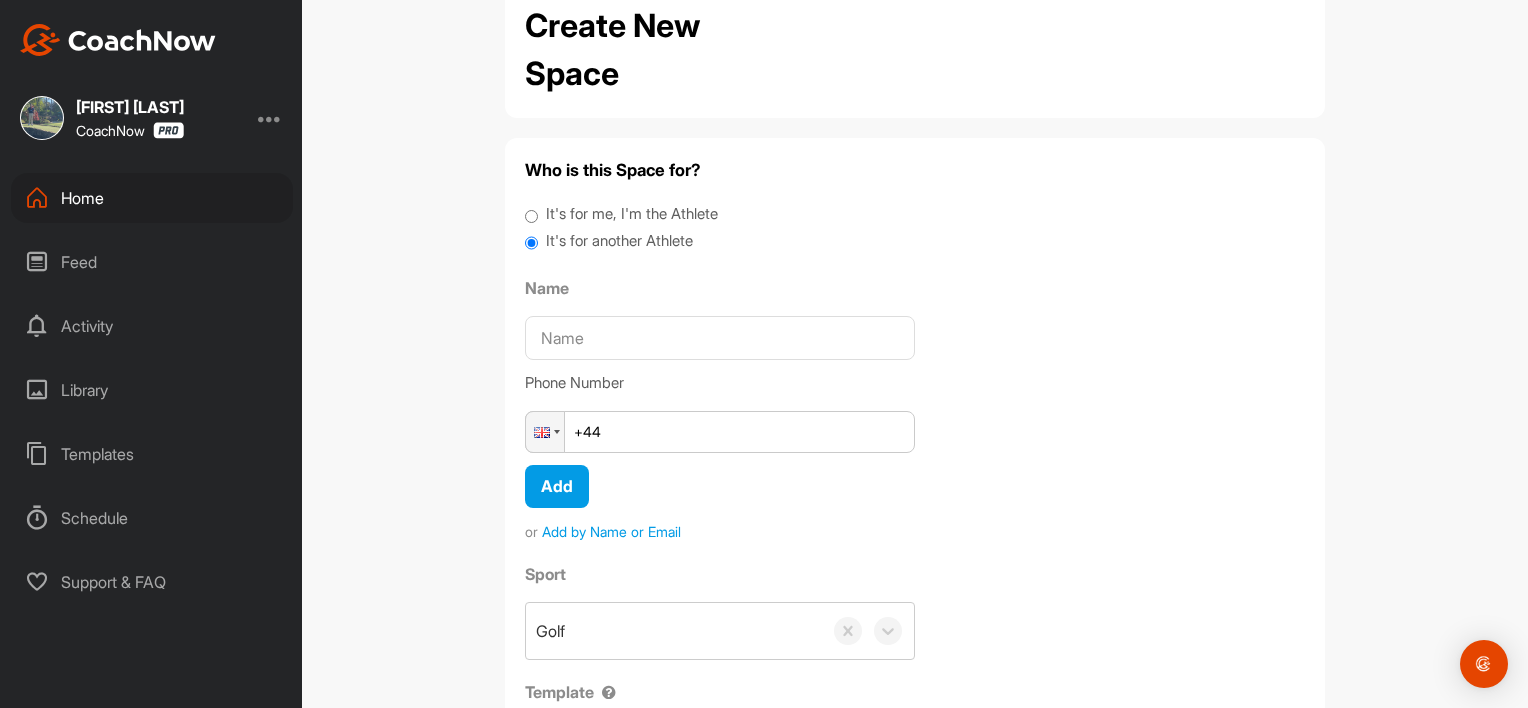 scroll, scrollTop: 349, scrollLeft: 0, axis: vertical 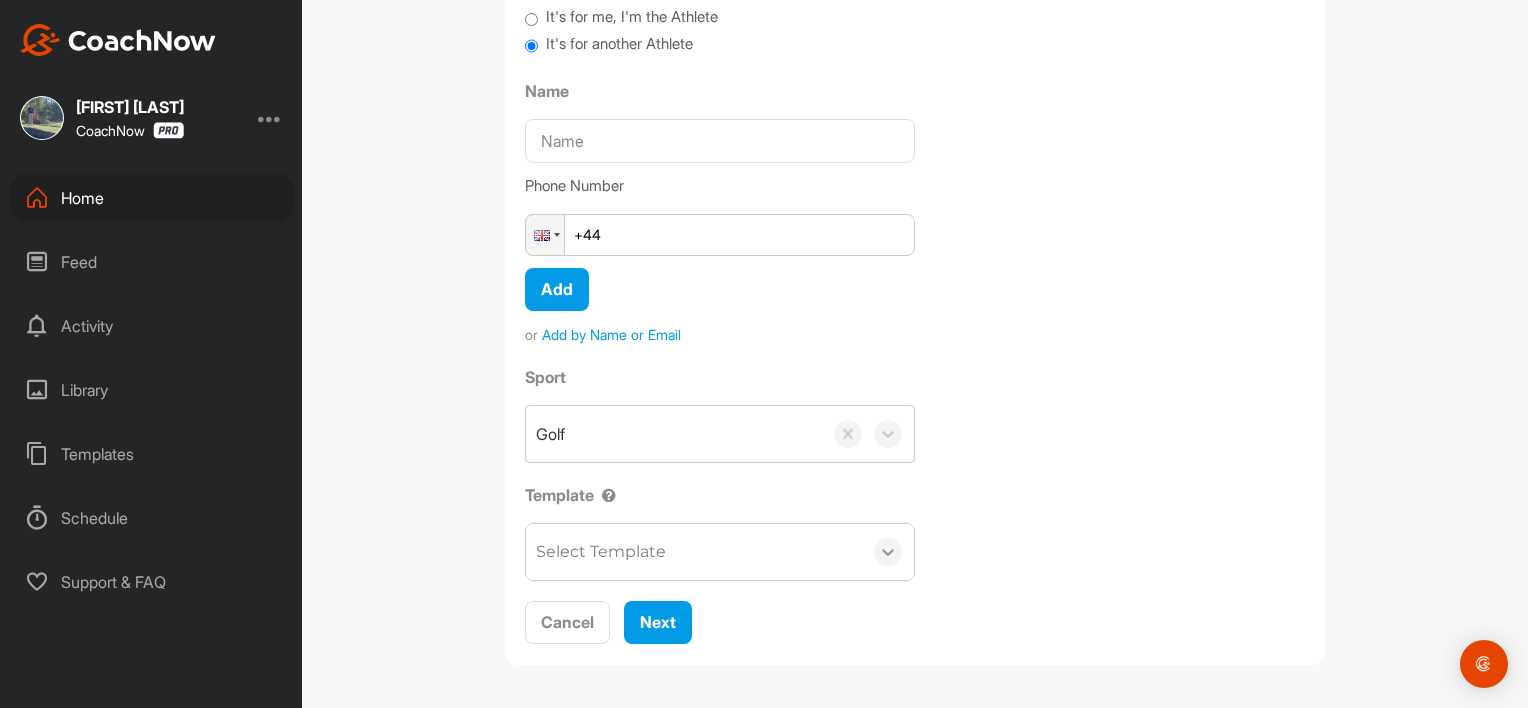 click 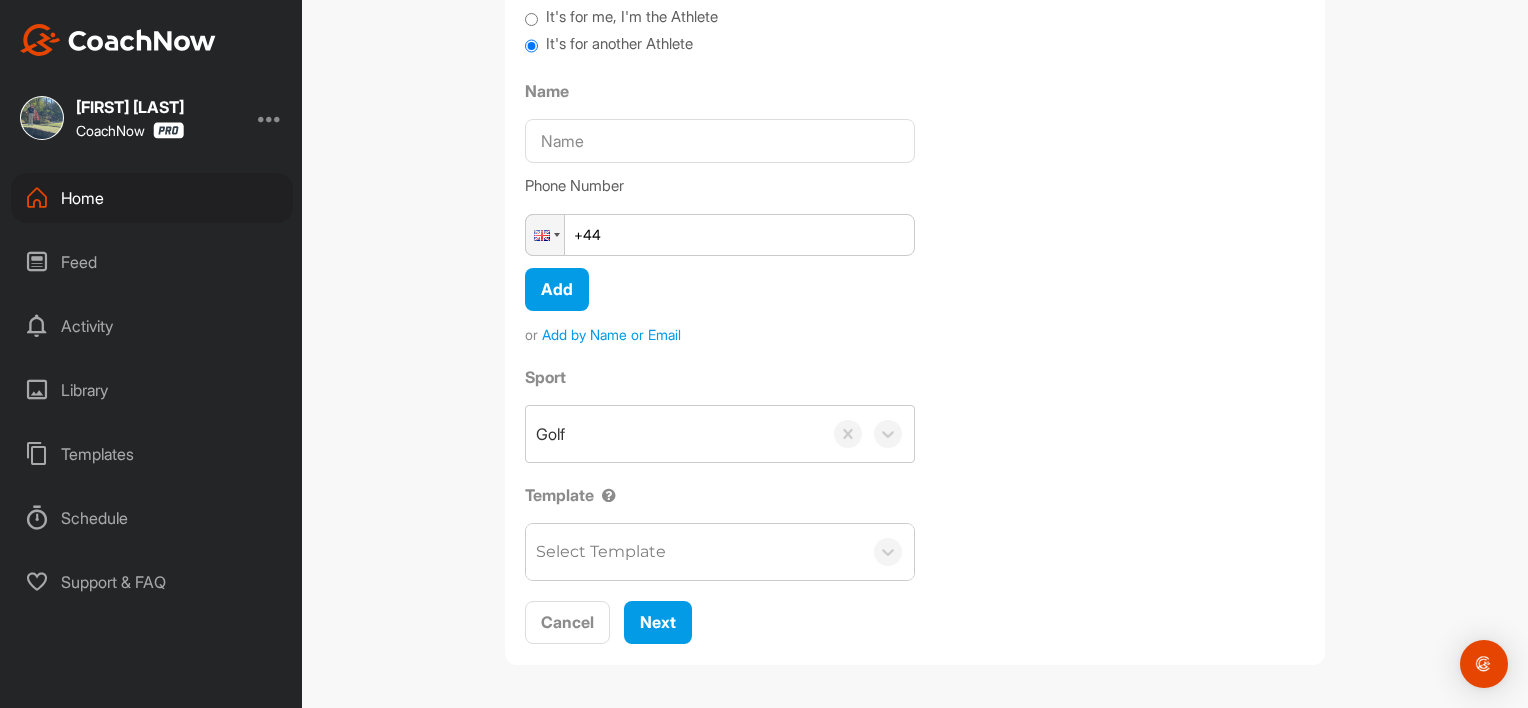 click on "Who is this Space for? It's for me, I'm the Athlete It's for another Athlete Name [PHONE] [PHONE] +44   Add or   Add by Name or Email Sport Golf Template    Select Template   Cancel   Next" at bounding box center (915, 303) 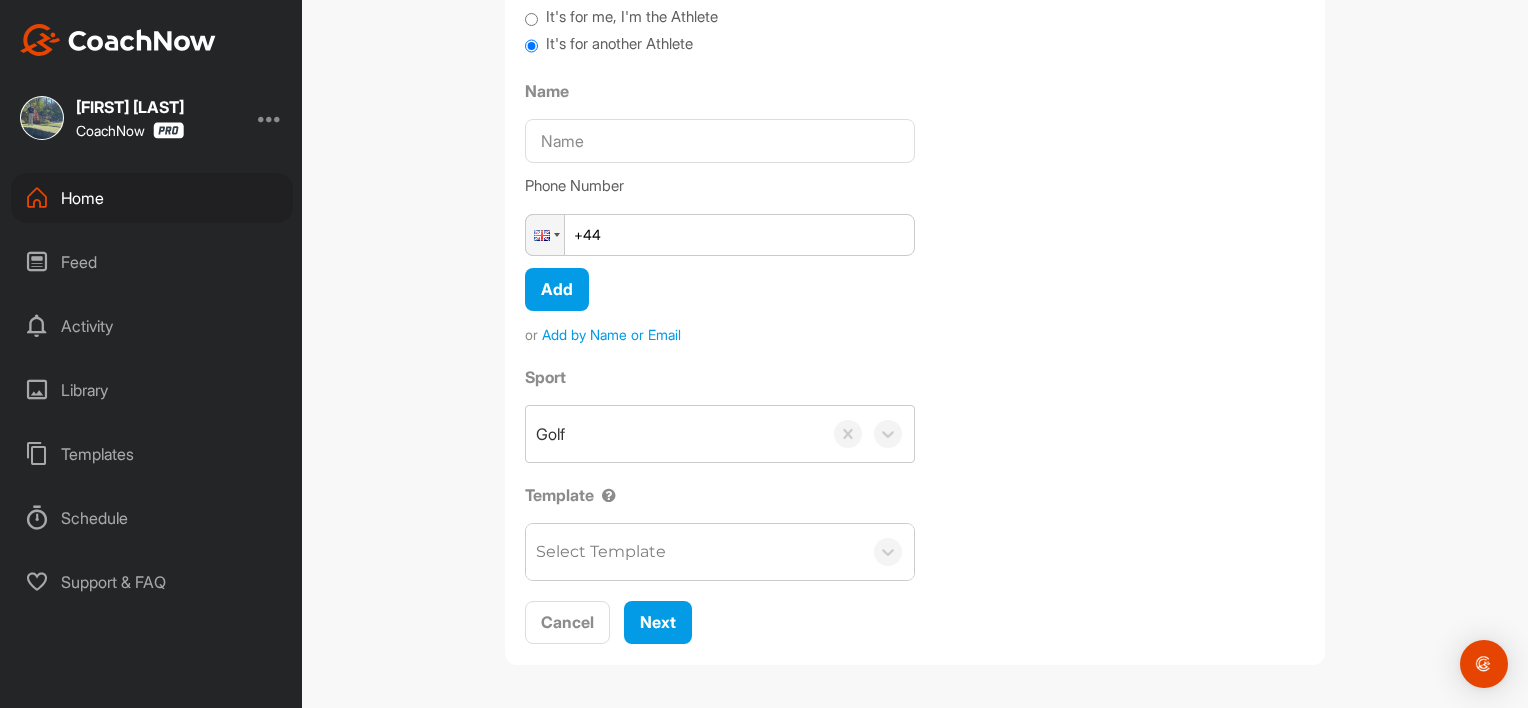 click on "Templates" at bounding box center [152, 454] 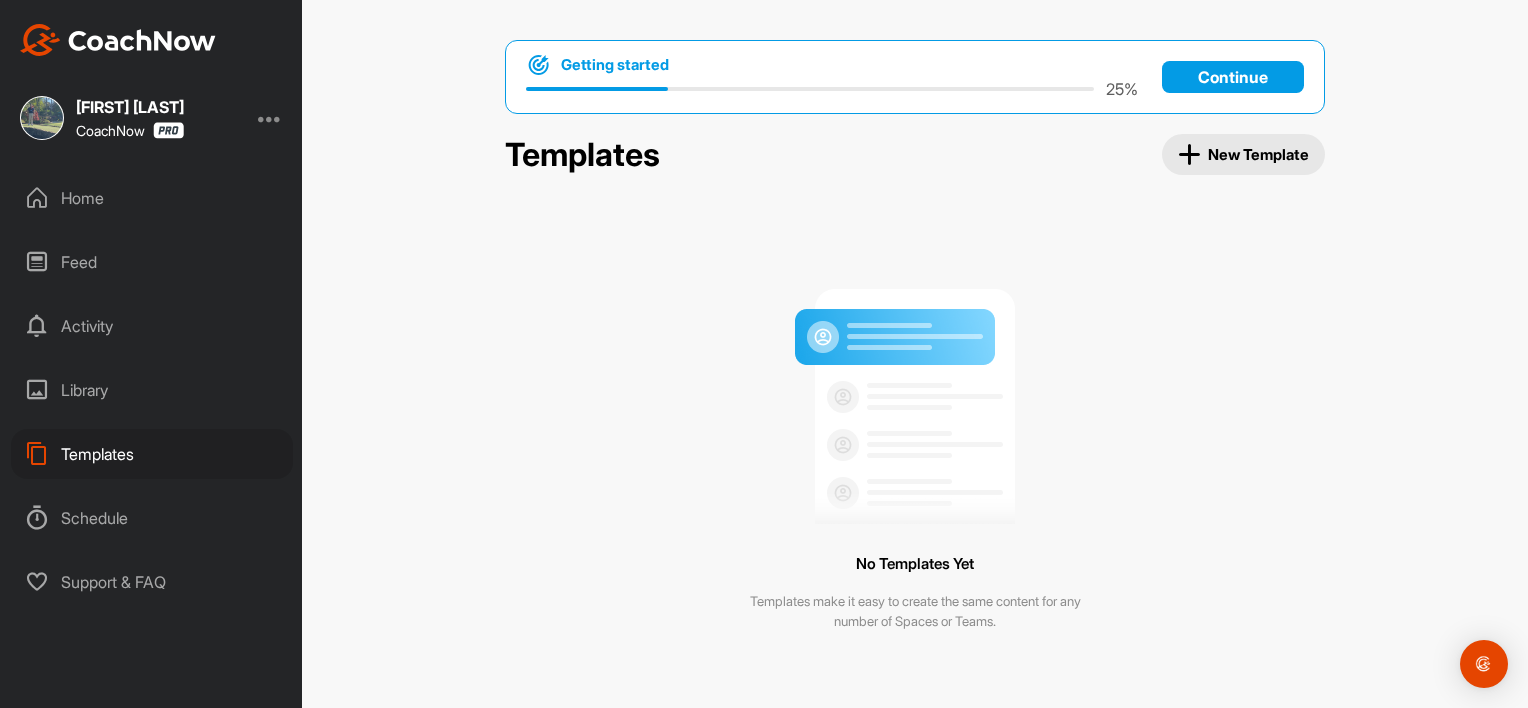 click on "New Template" at bounding box center (1244, 154) 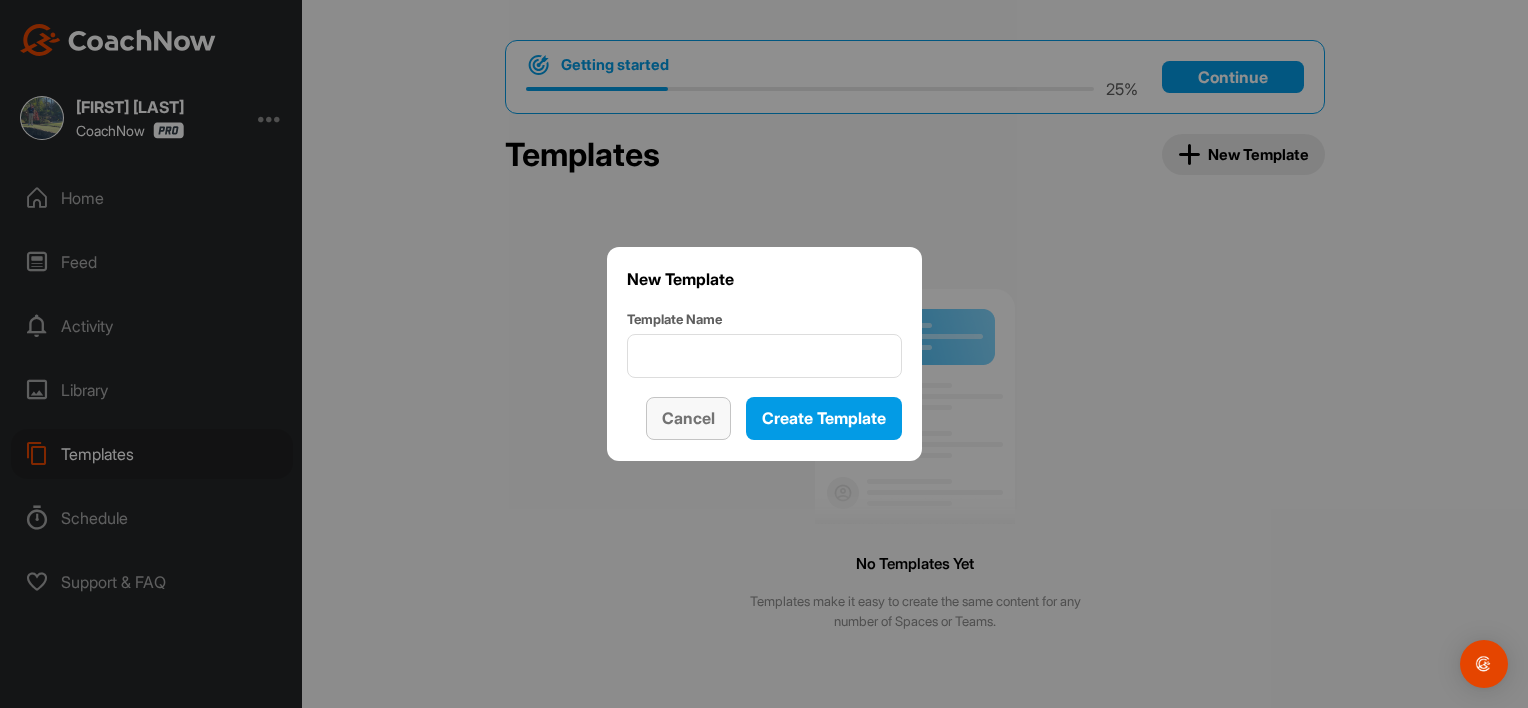 click on "Cancel" at bounding box center (688, 418) 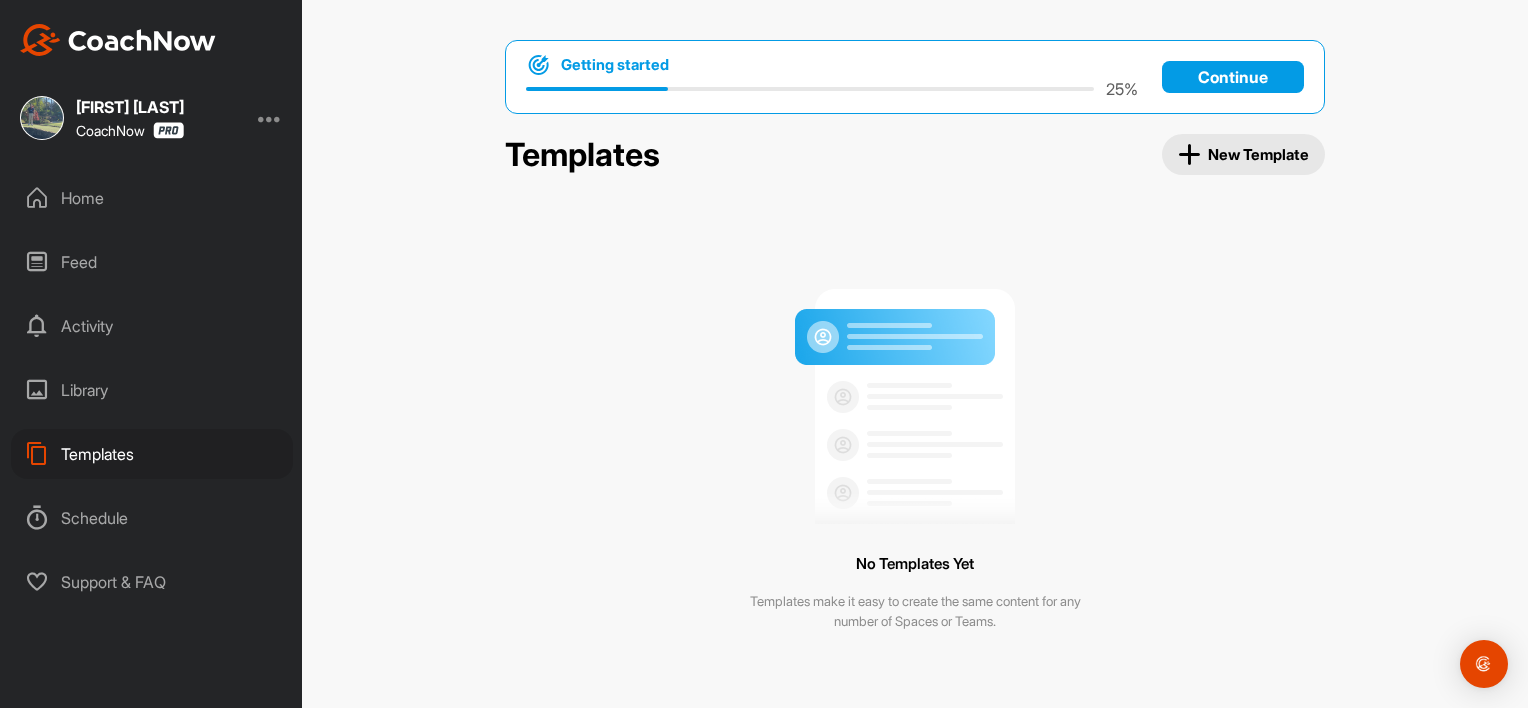 click on "Continue" at bounding box center (1233, 77) 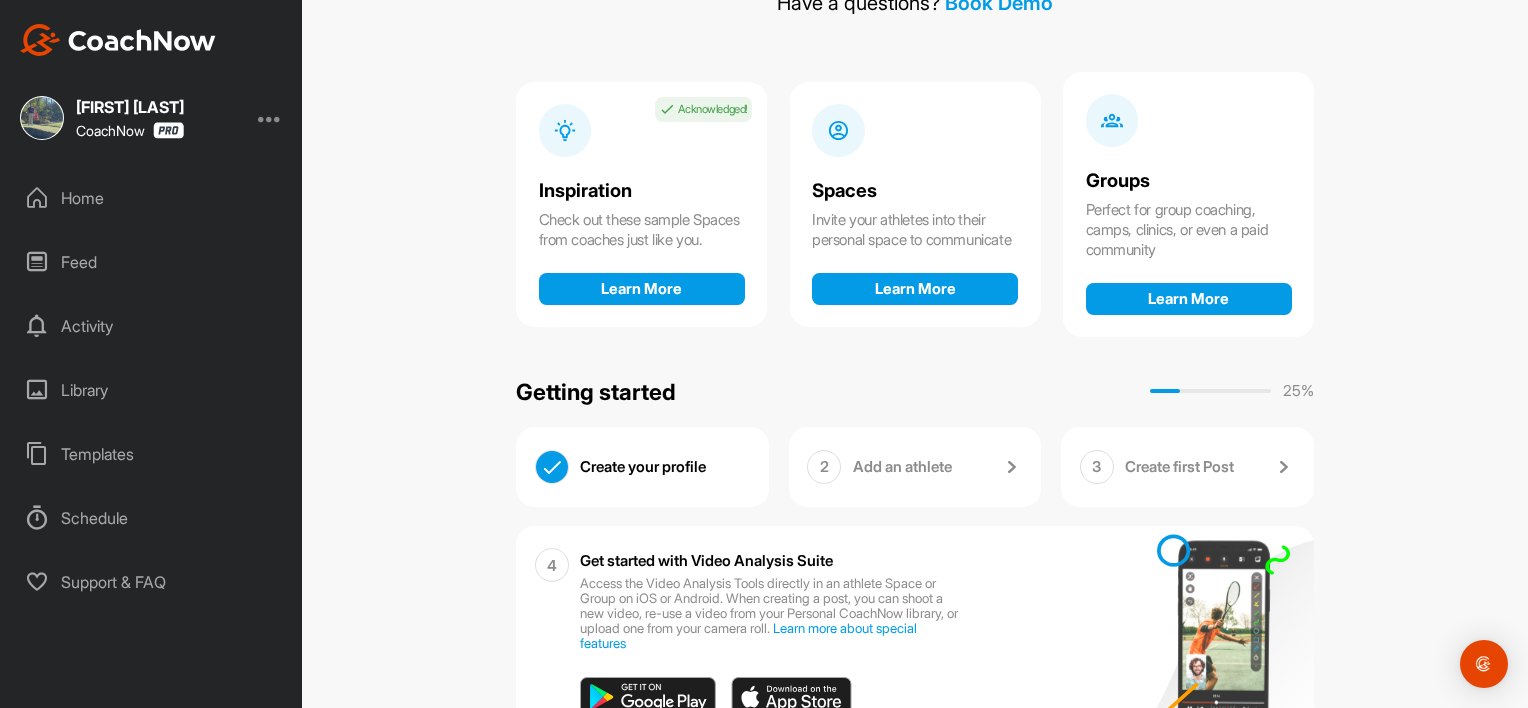 scroll, scrollTop: 216, scrollLeft: 0, axis: vertical 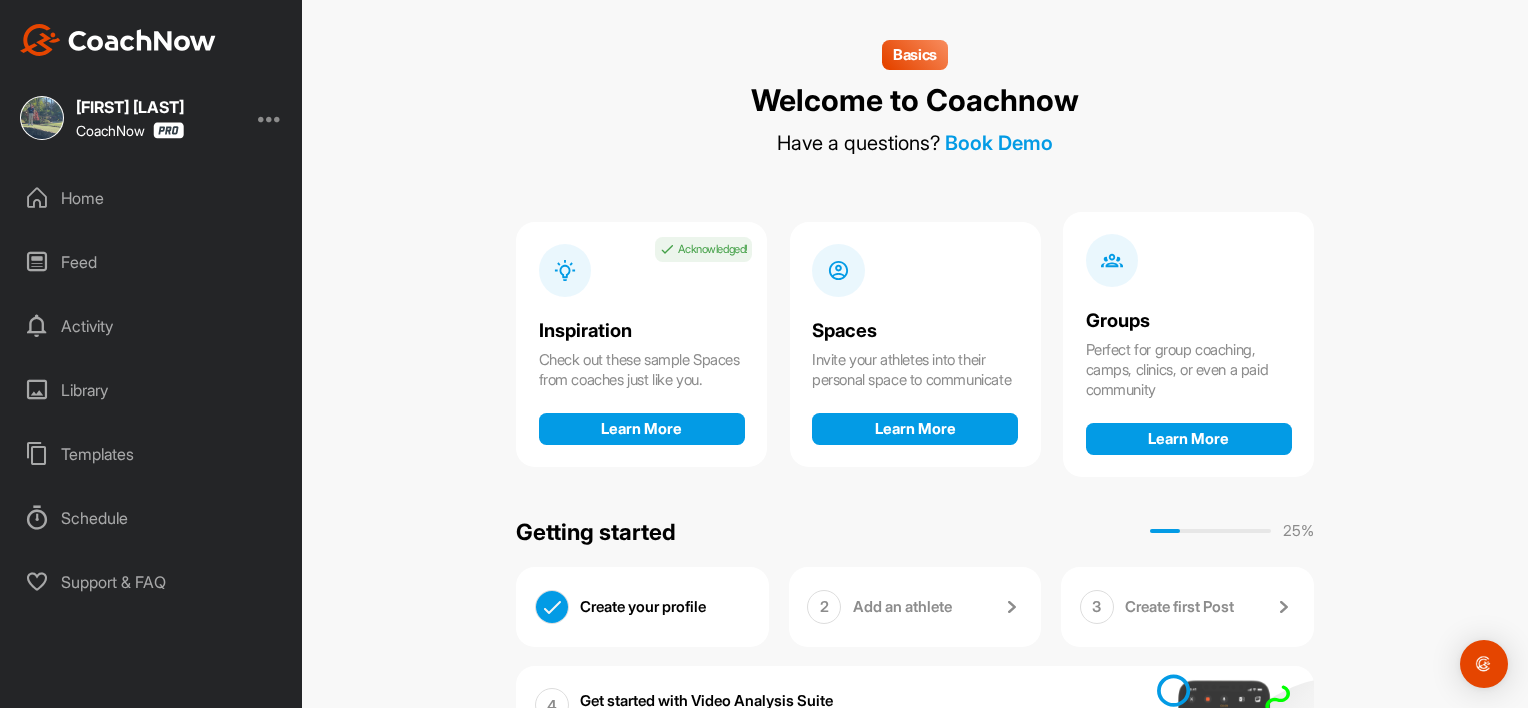 click on "Library" at bounding box center [152, 390] 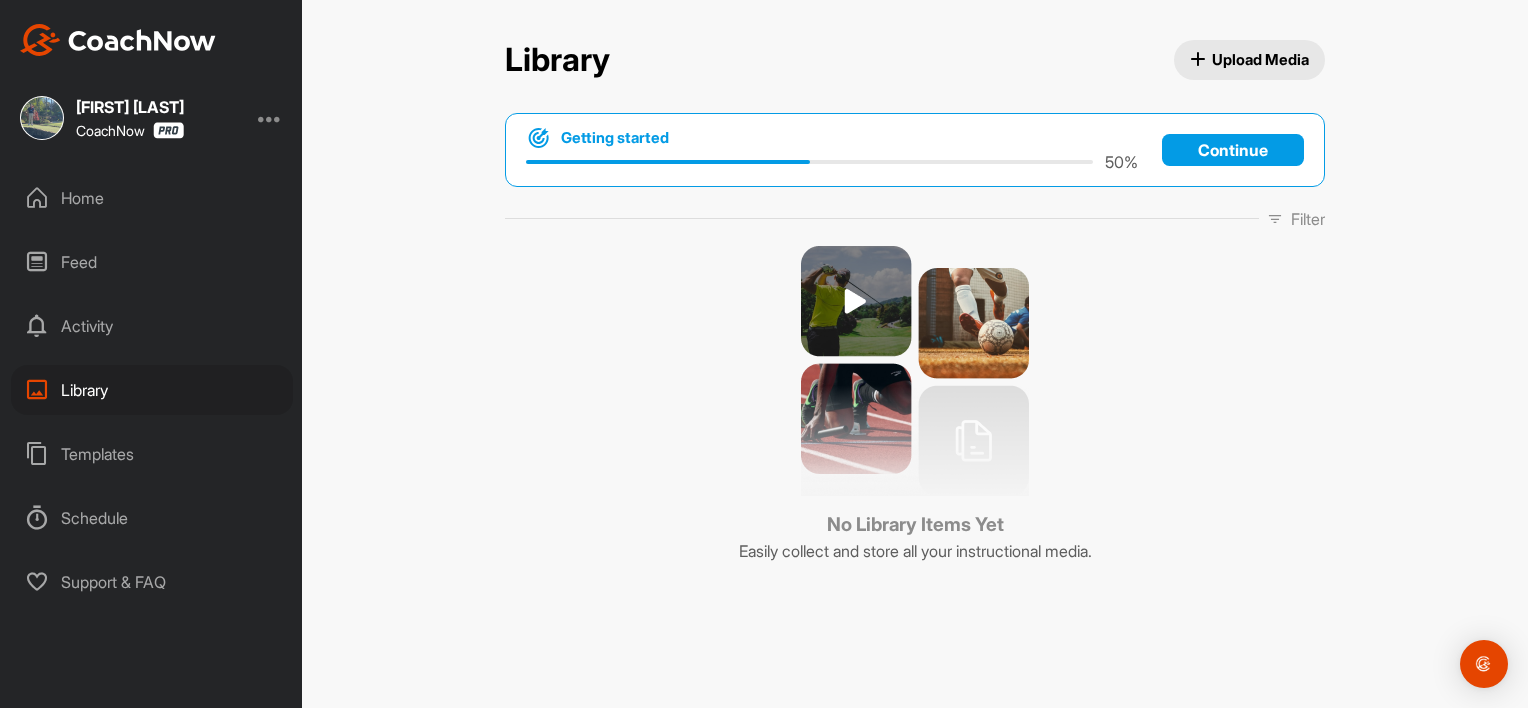 click at bounding box center (915, 371) 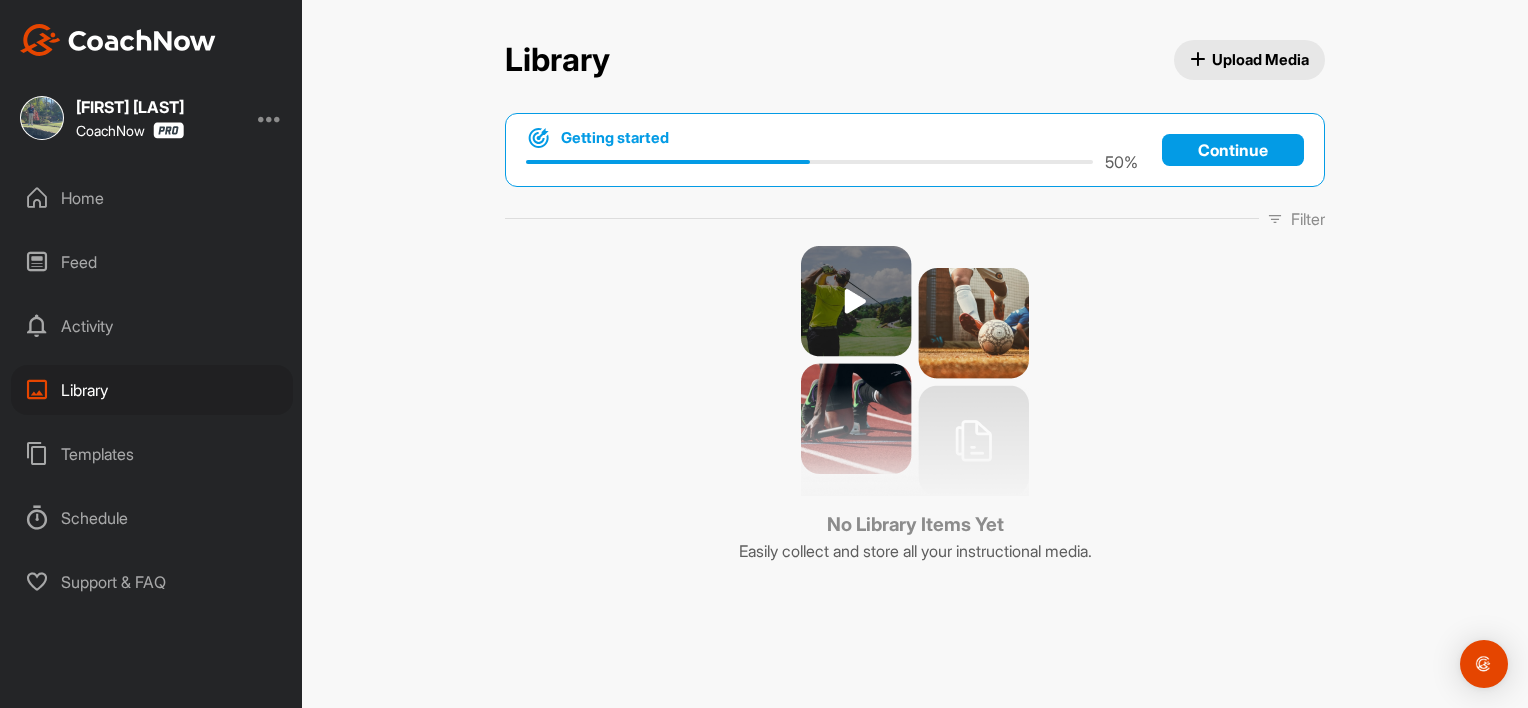 click on "Continue" at bounding box center (1233, 150) 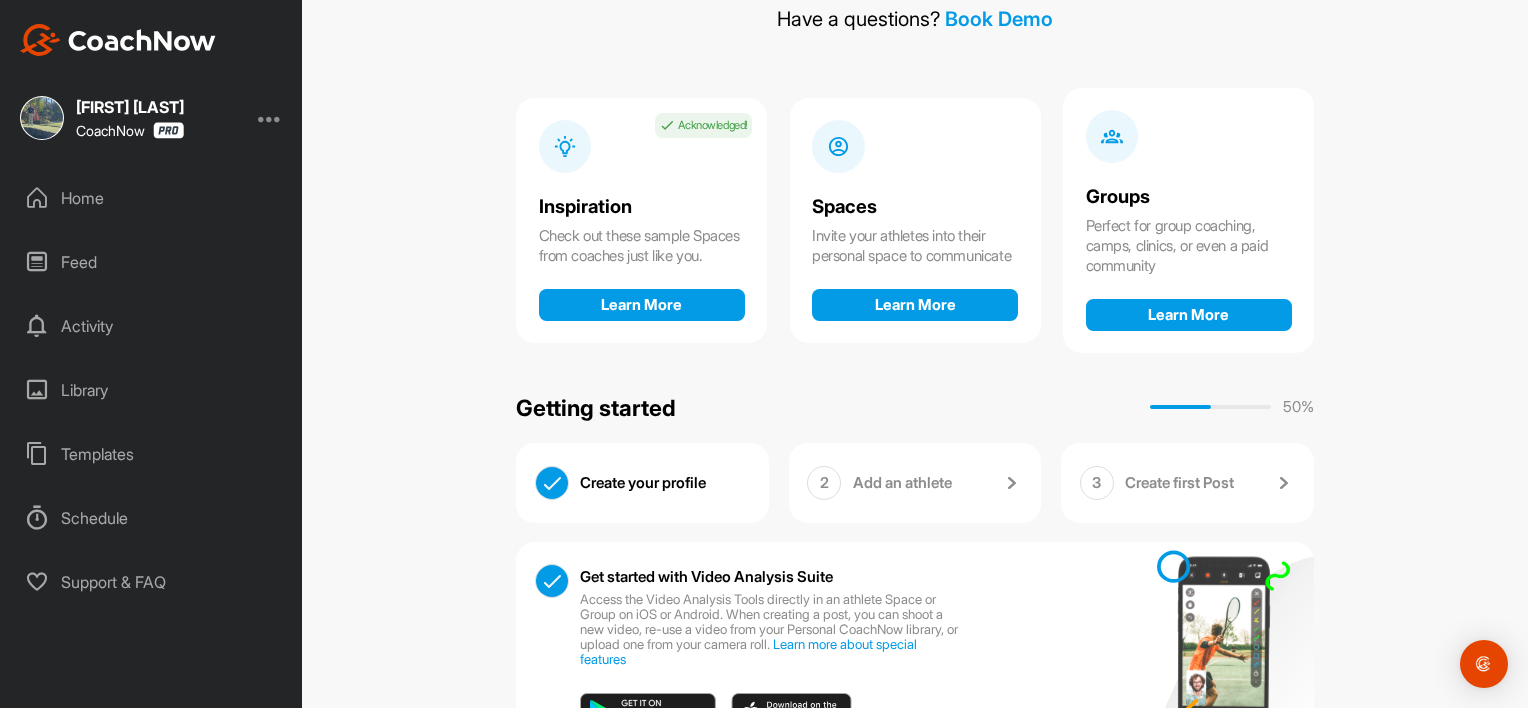 scroll, scrollTop: 216, scrollLeft: 0, axis: vertical 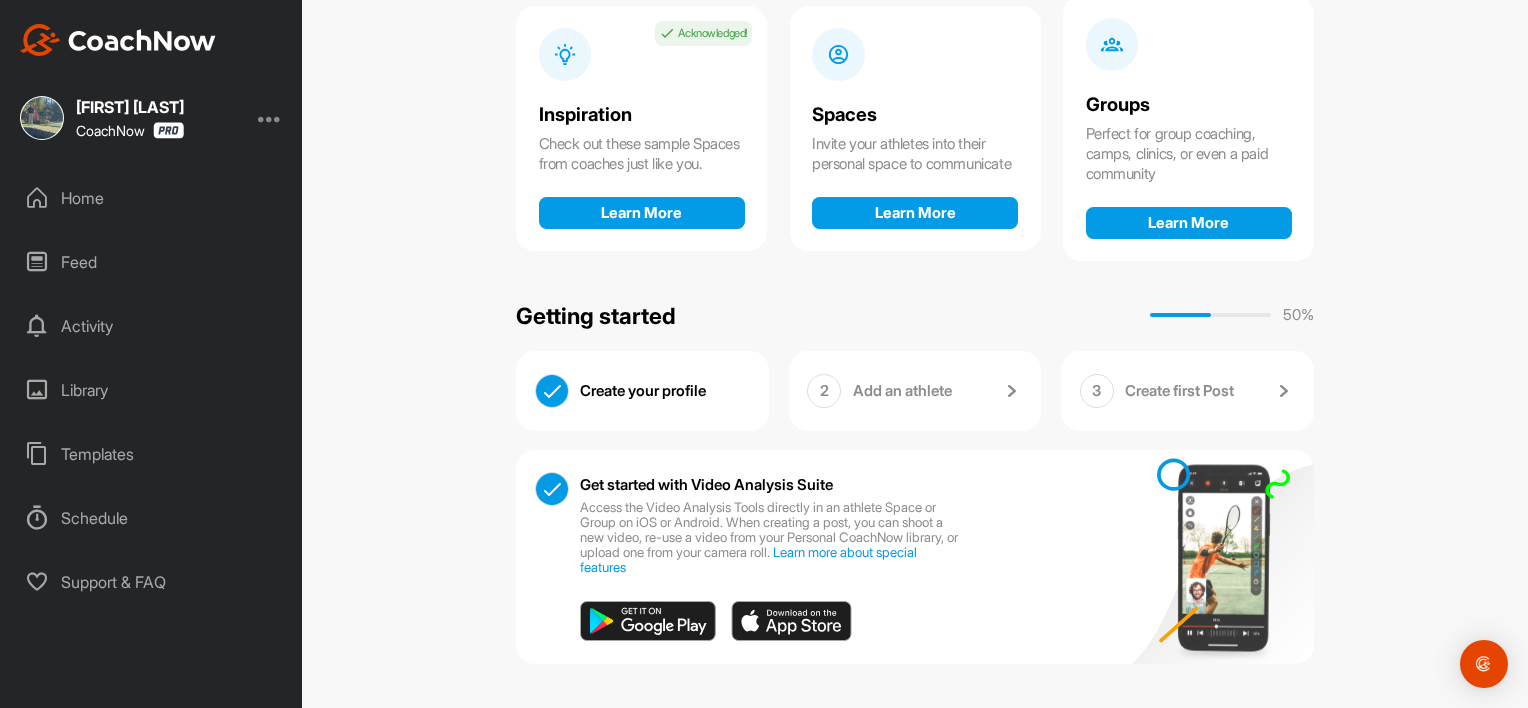 click at bounding box center [791, 621] 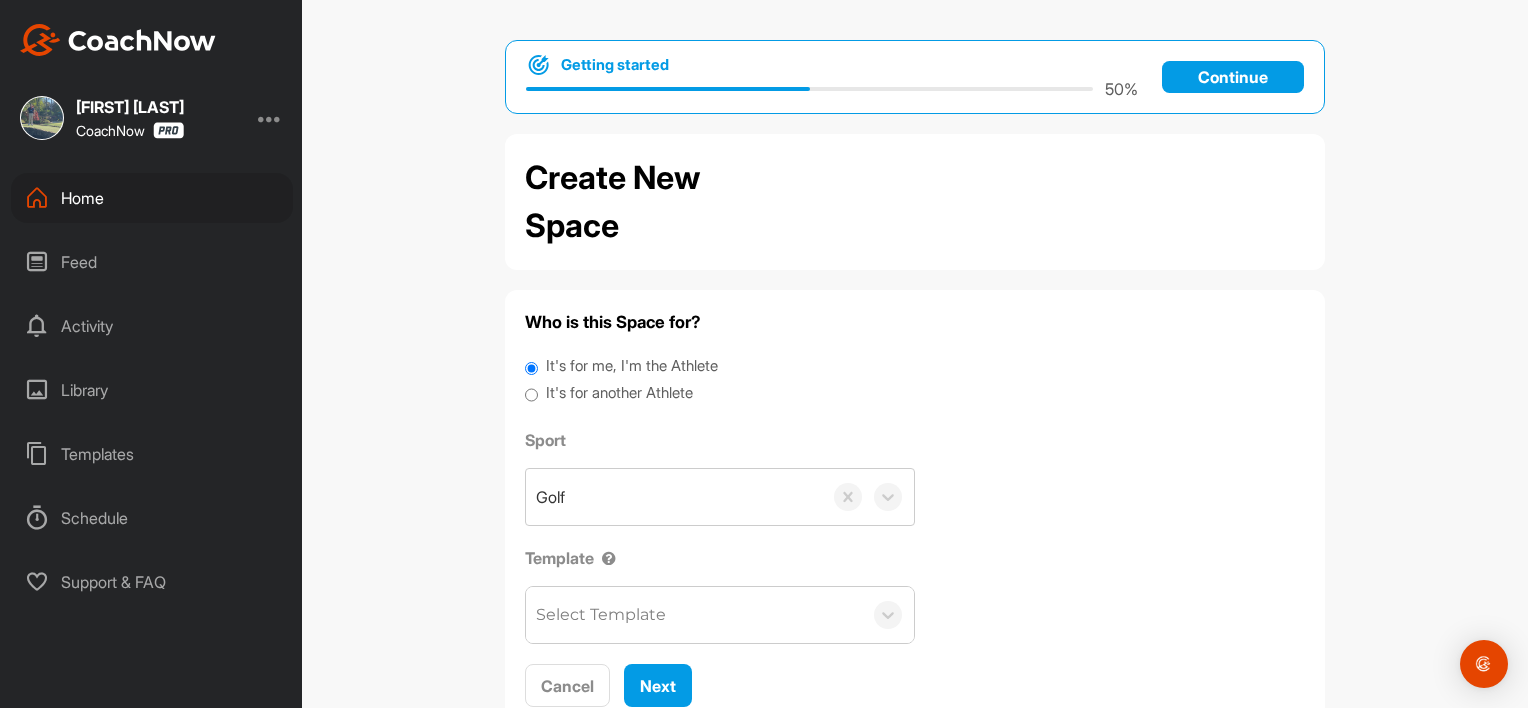 scroll, scrollTop: 0, scrollLeft: 0, axis: both 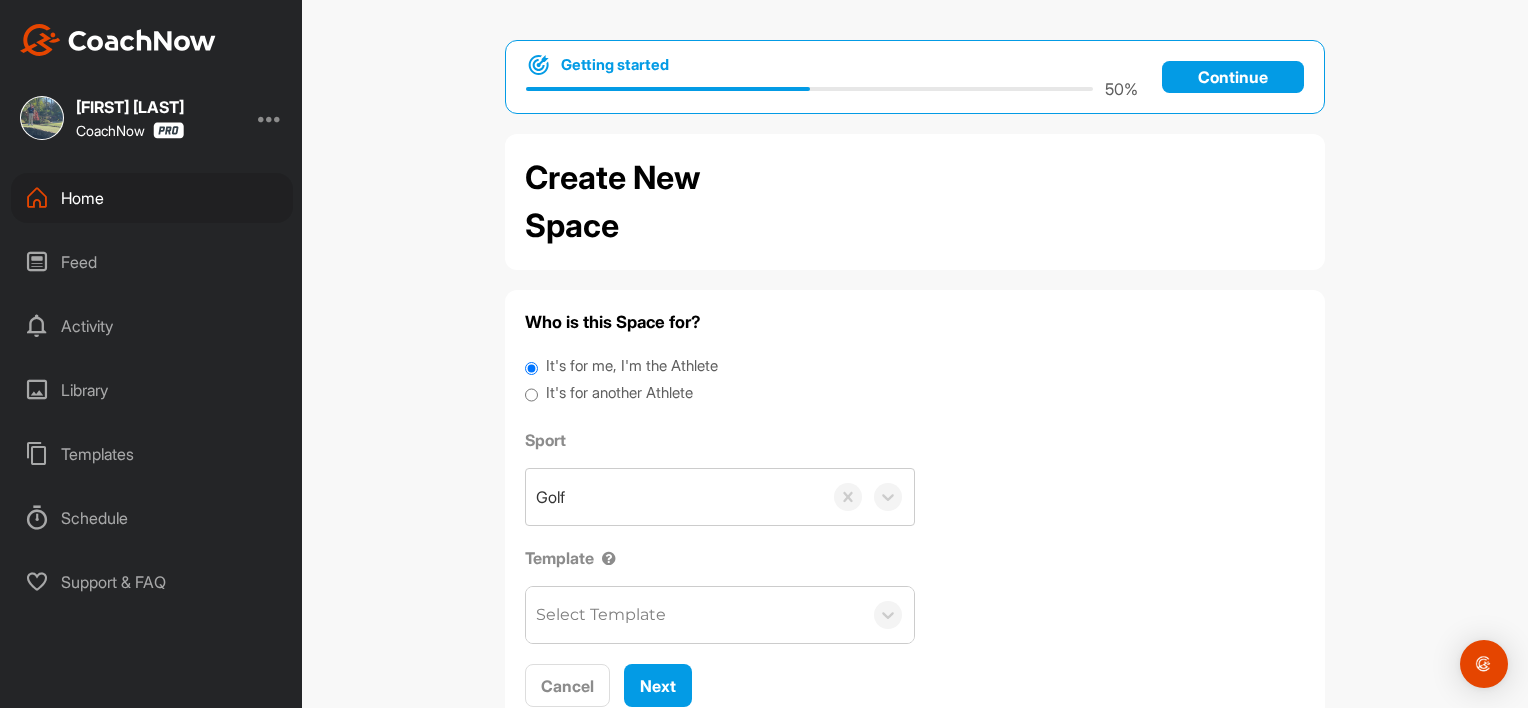 click on "Home" at bounding box center (152, 198) 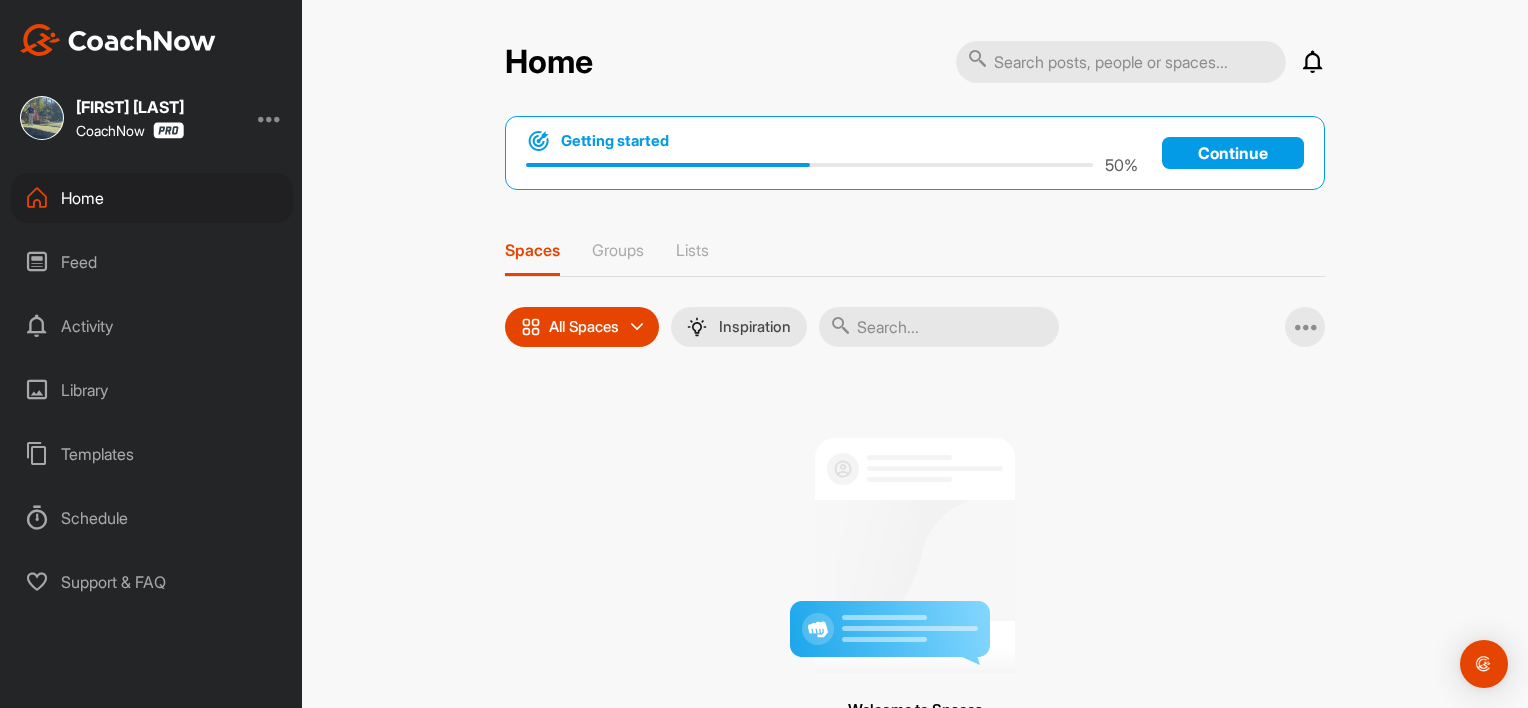 click on "Library" at bounding box center (152, 390) 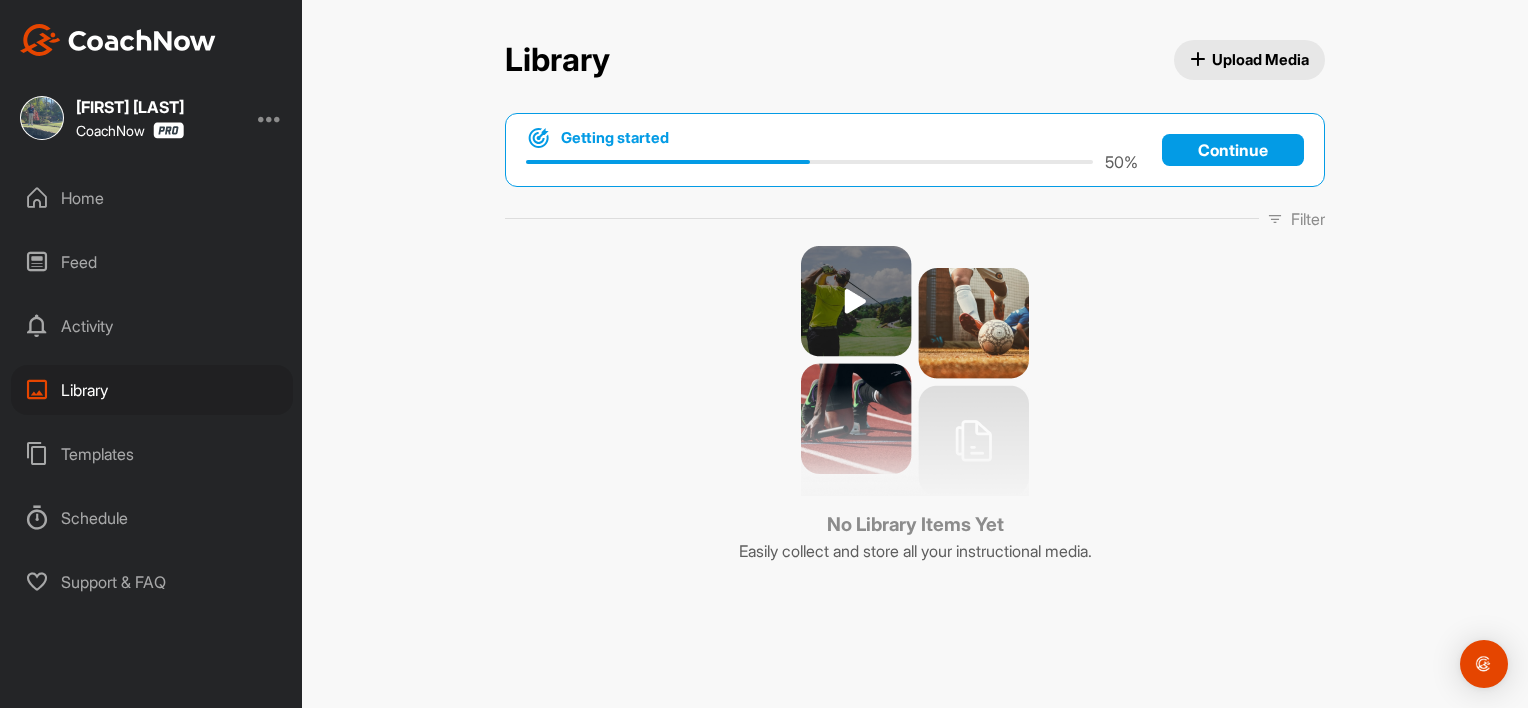 click on "Activity" at bounding box center [152, 326] 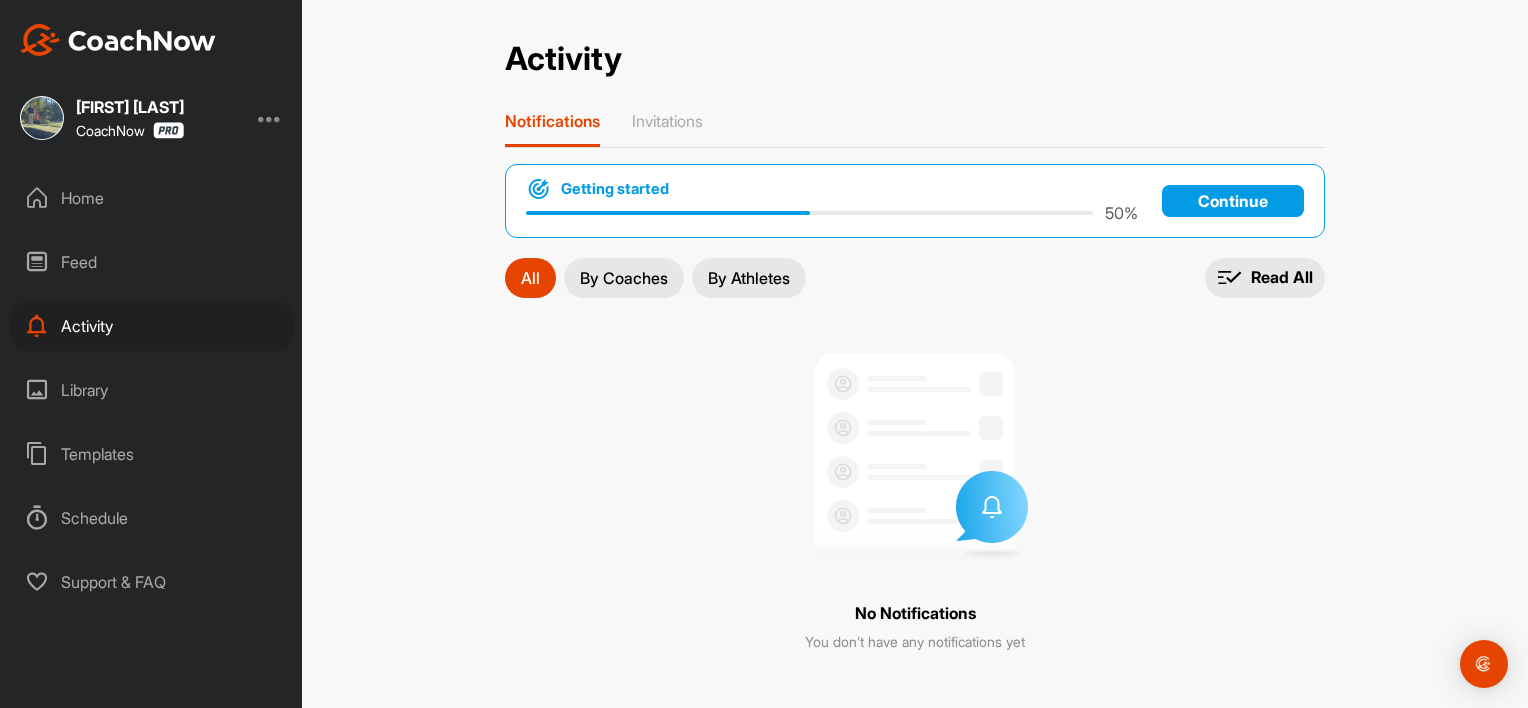 click on "By Coaches" at bounding box center (624, 278) 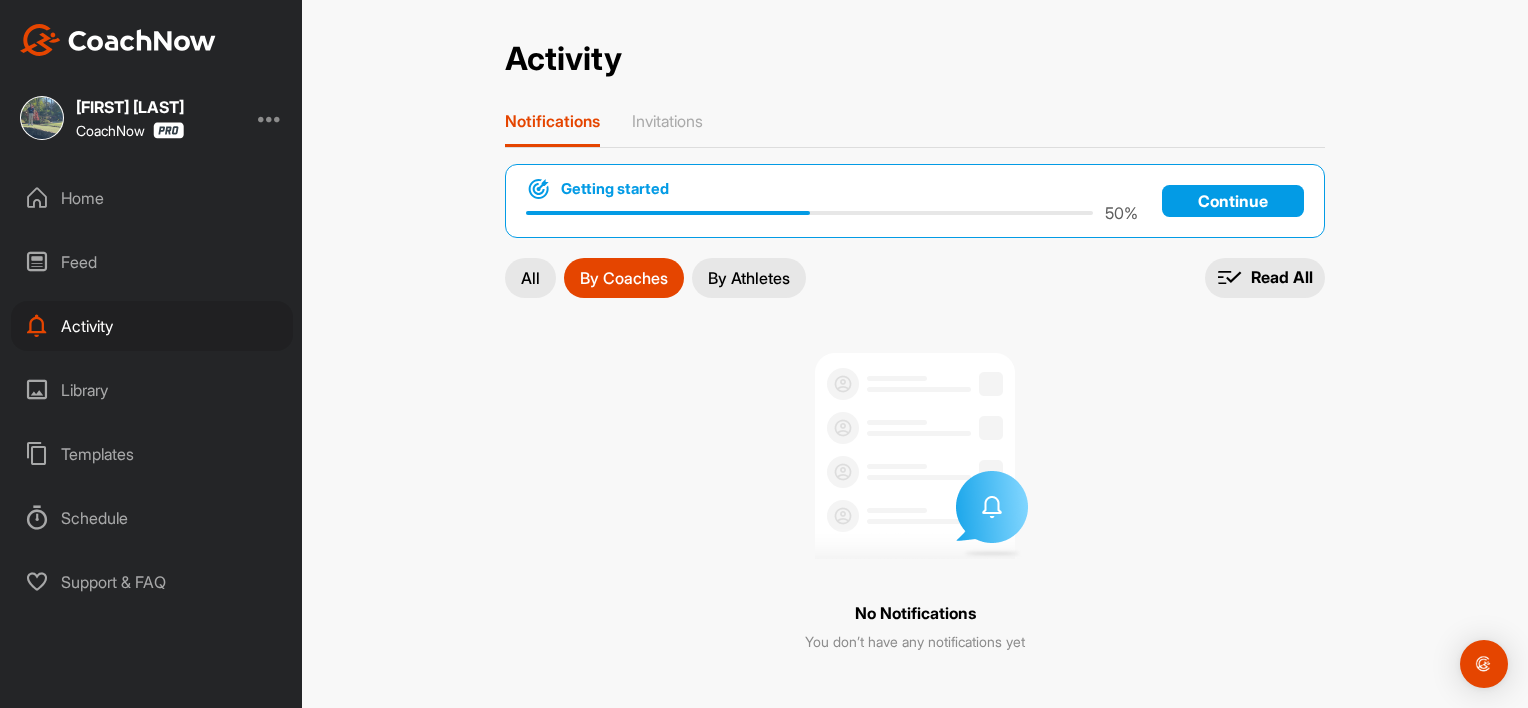 click on "Library" at bounding box center (152, 390) 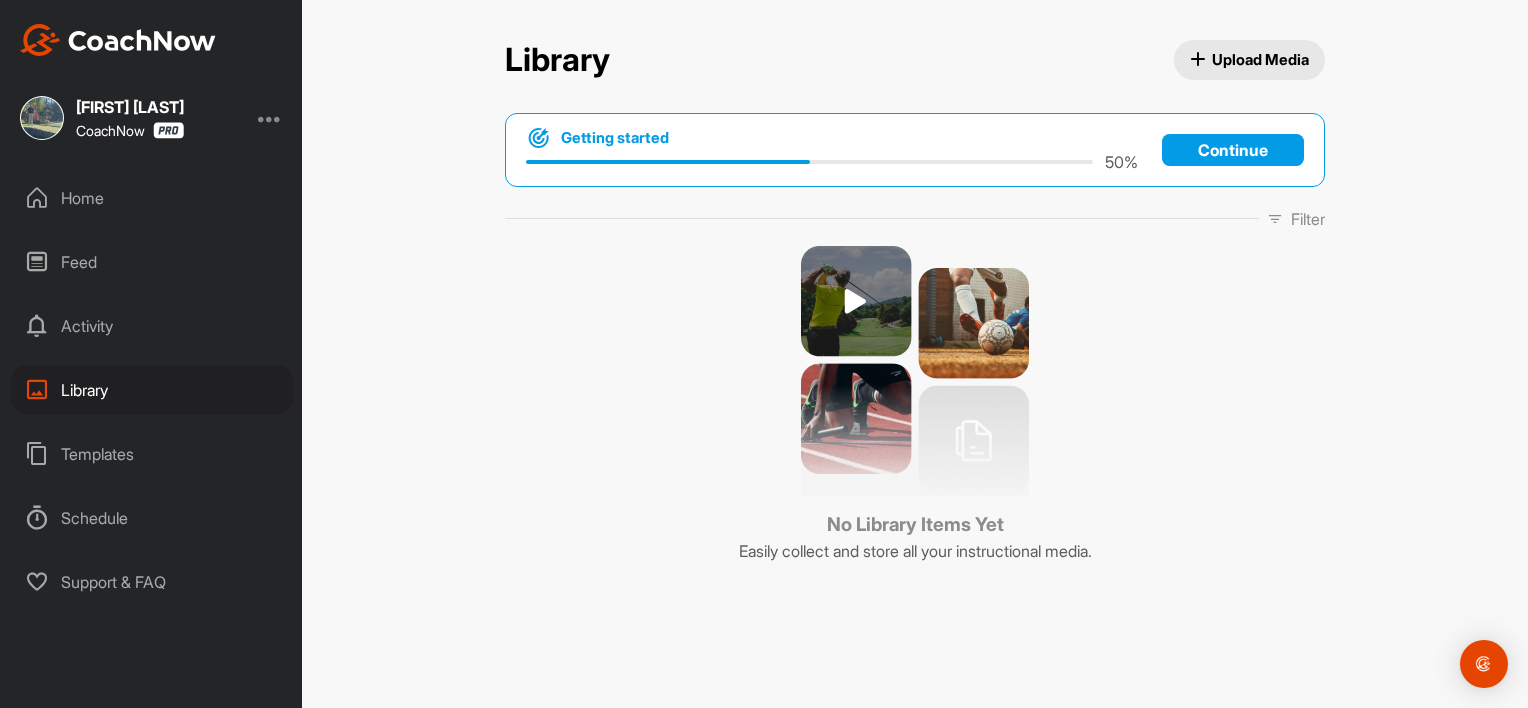 click on "Continue" at bounding box center [1233, 150] 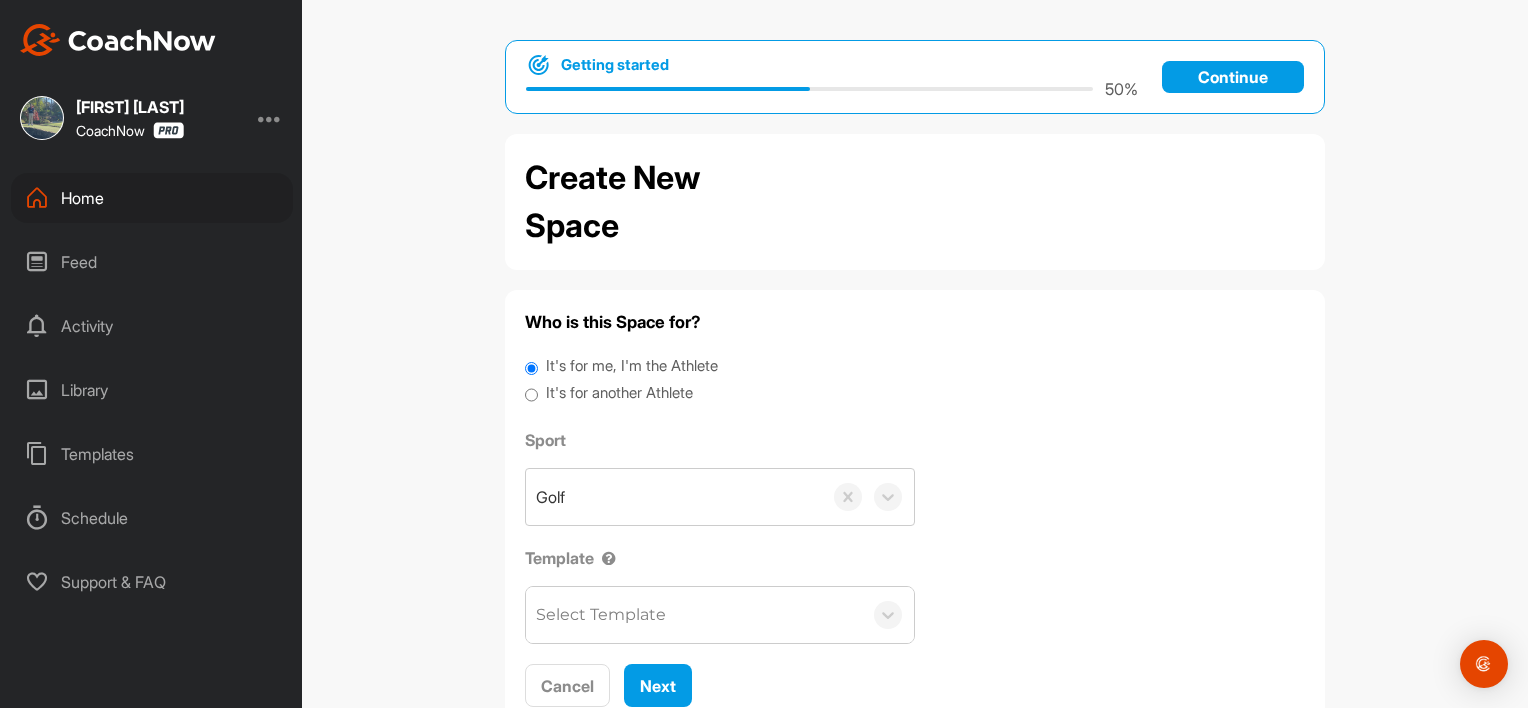 scroll, scrollTop: 0, scrollLeft: 0, axis: both 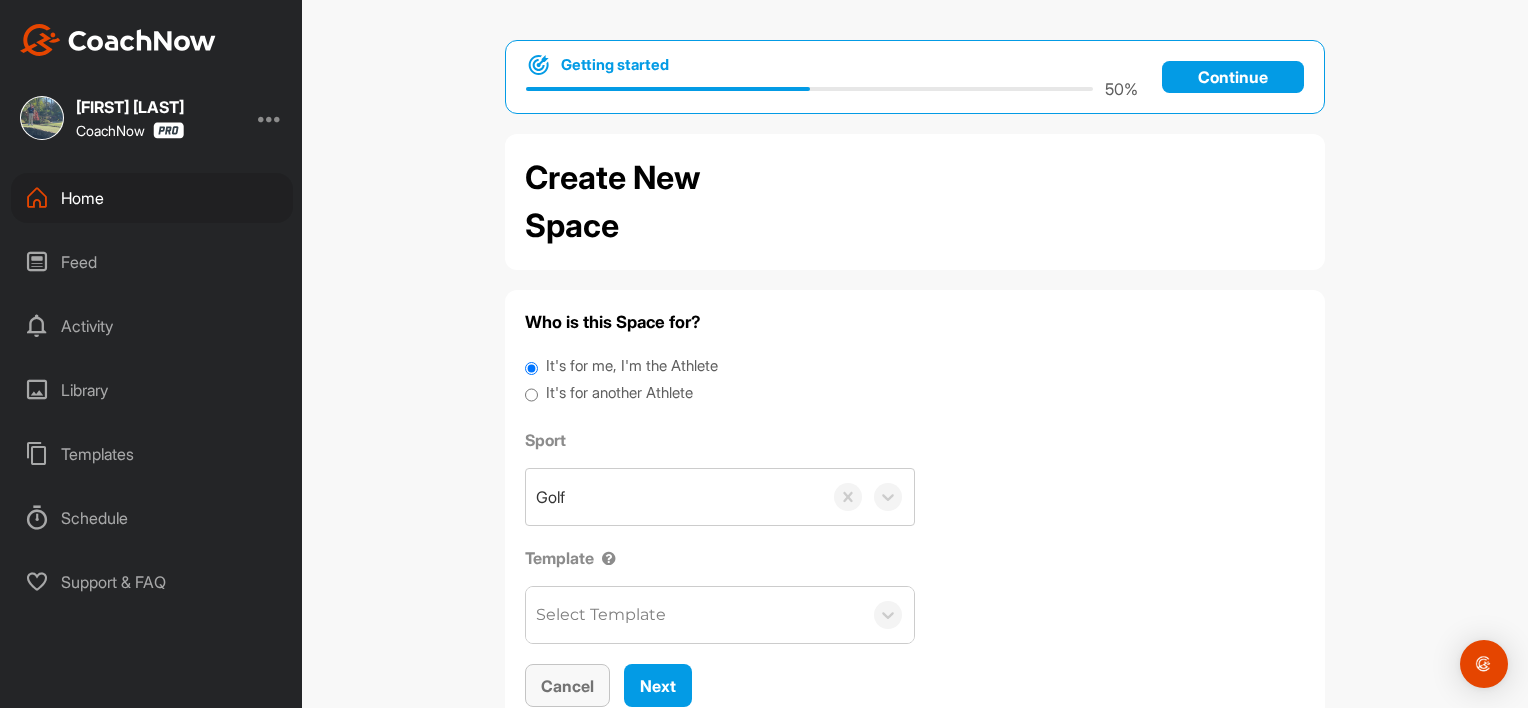 click on "Cancel" at bounding box center (567, 686) 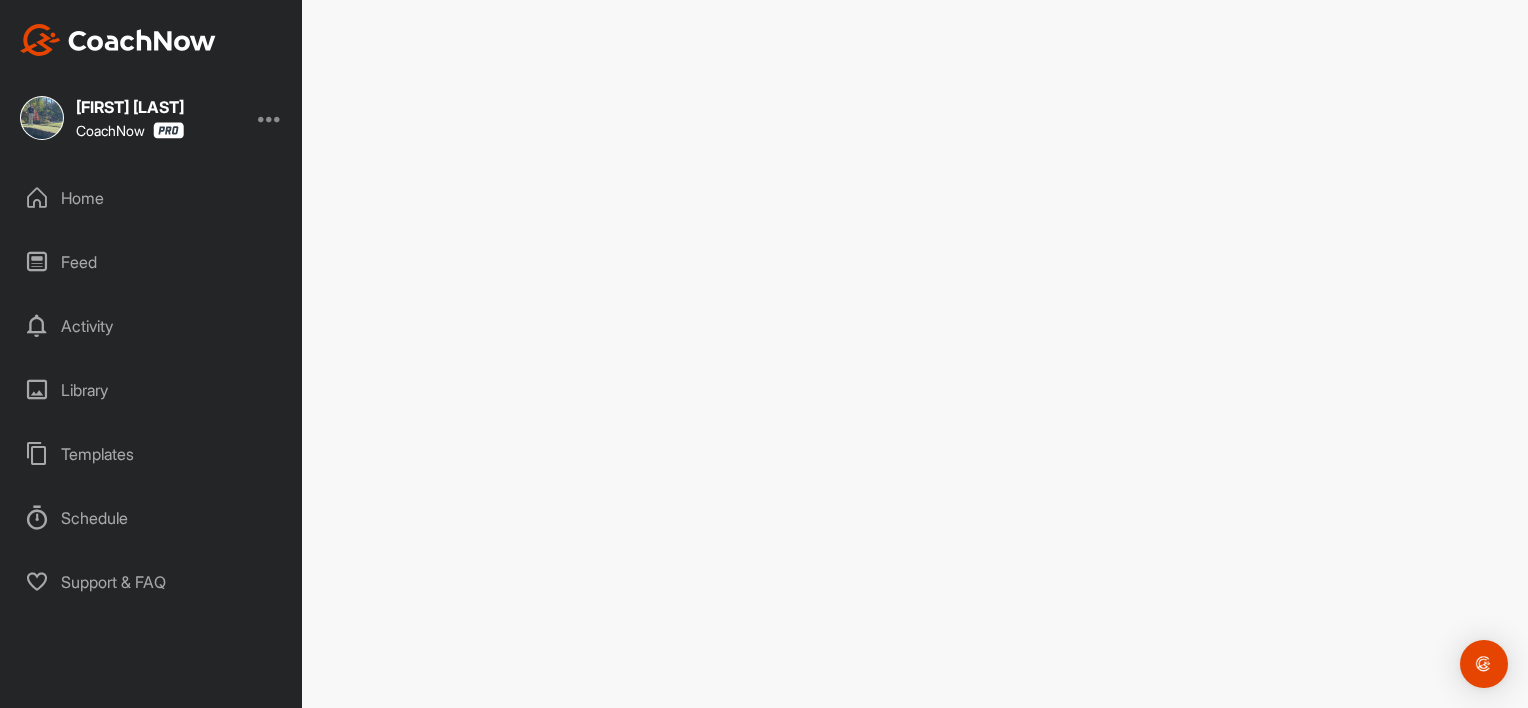scroll, scrollTop: 0, scrollLeft: 0, axis: both 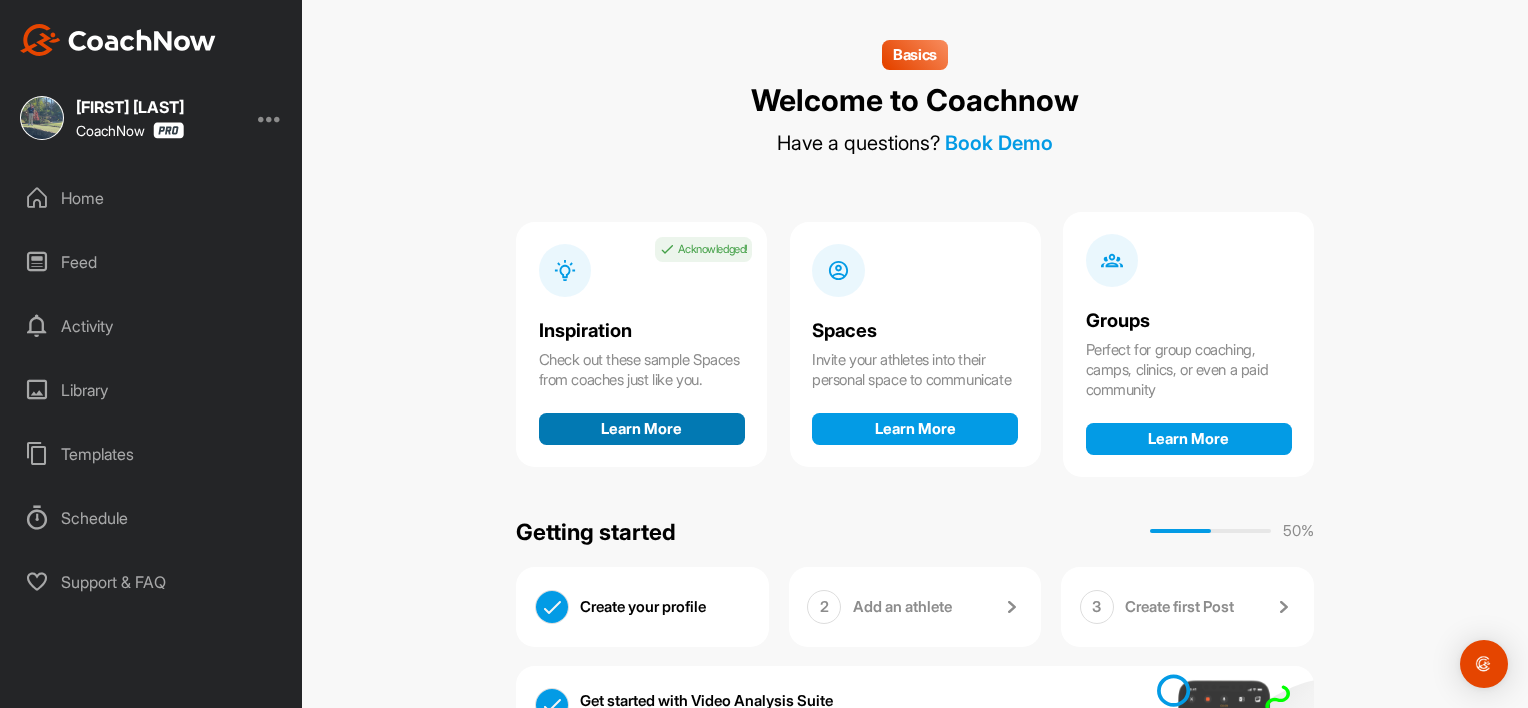 click on "Learn More" at bounding box center [642, 429] 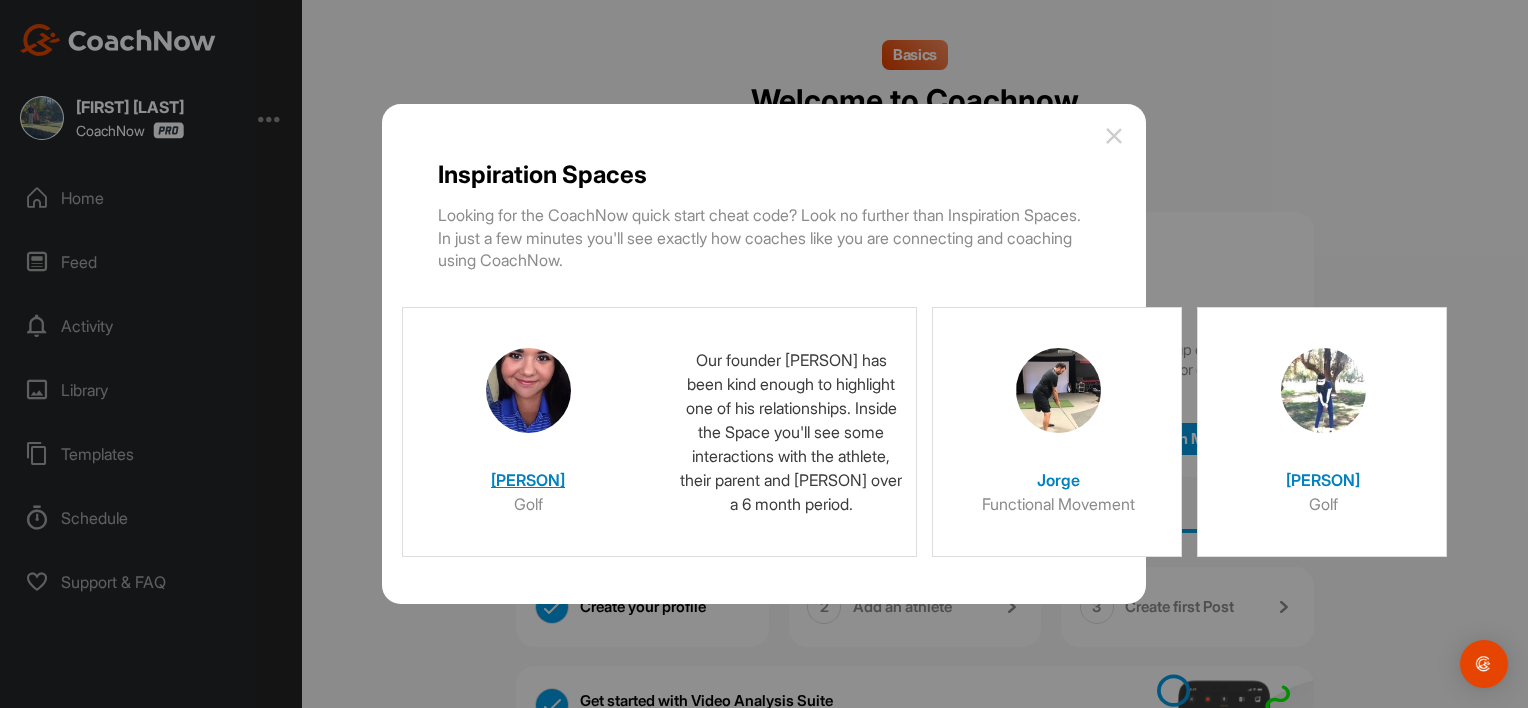 click on "[PERSON]" at bounding box center [528, 475] 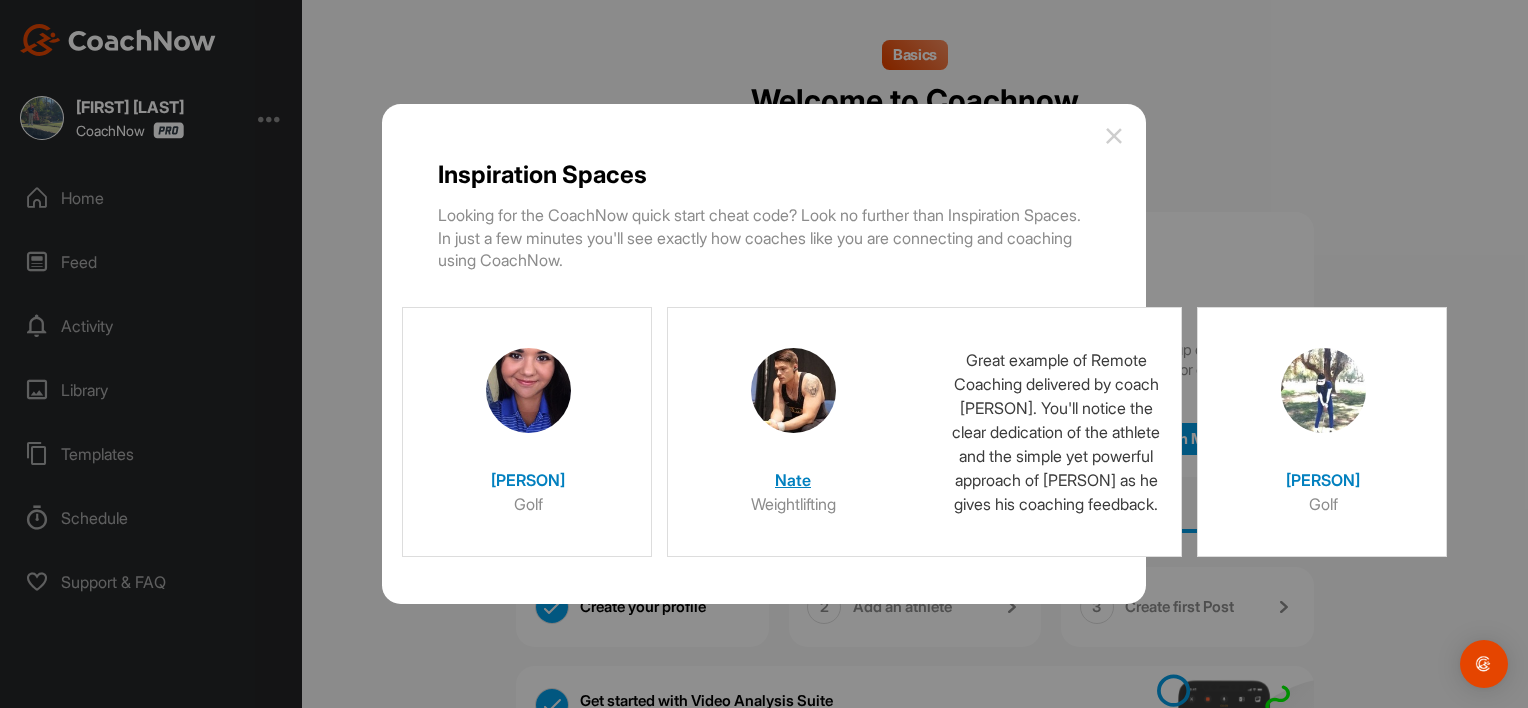click on "Nate" at bounding box center (793, 475) 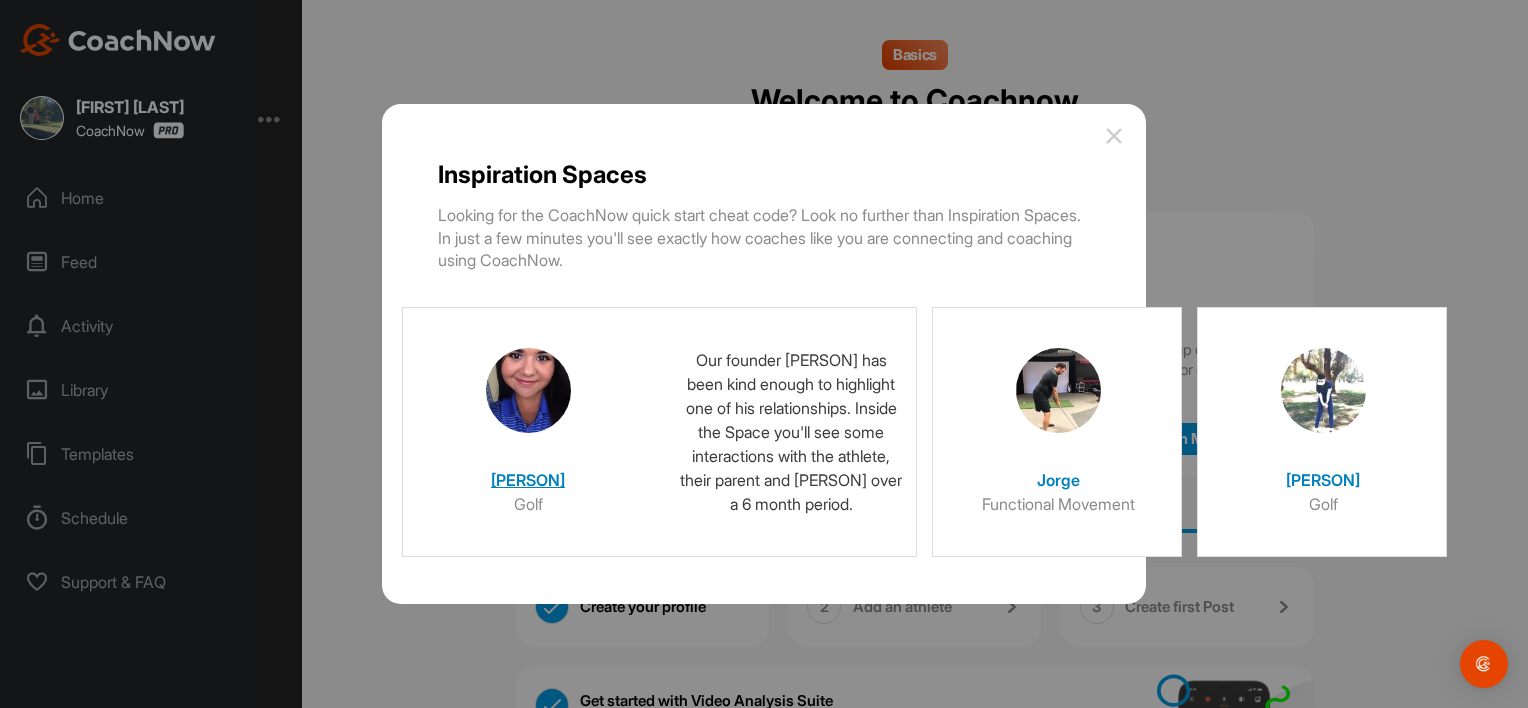 click on "Golf" at bounding box center (528, 504) 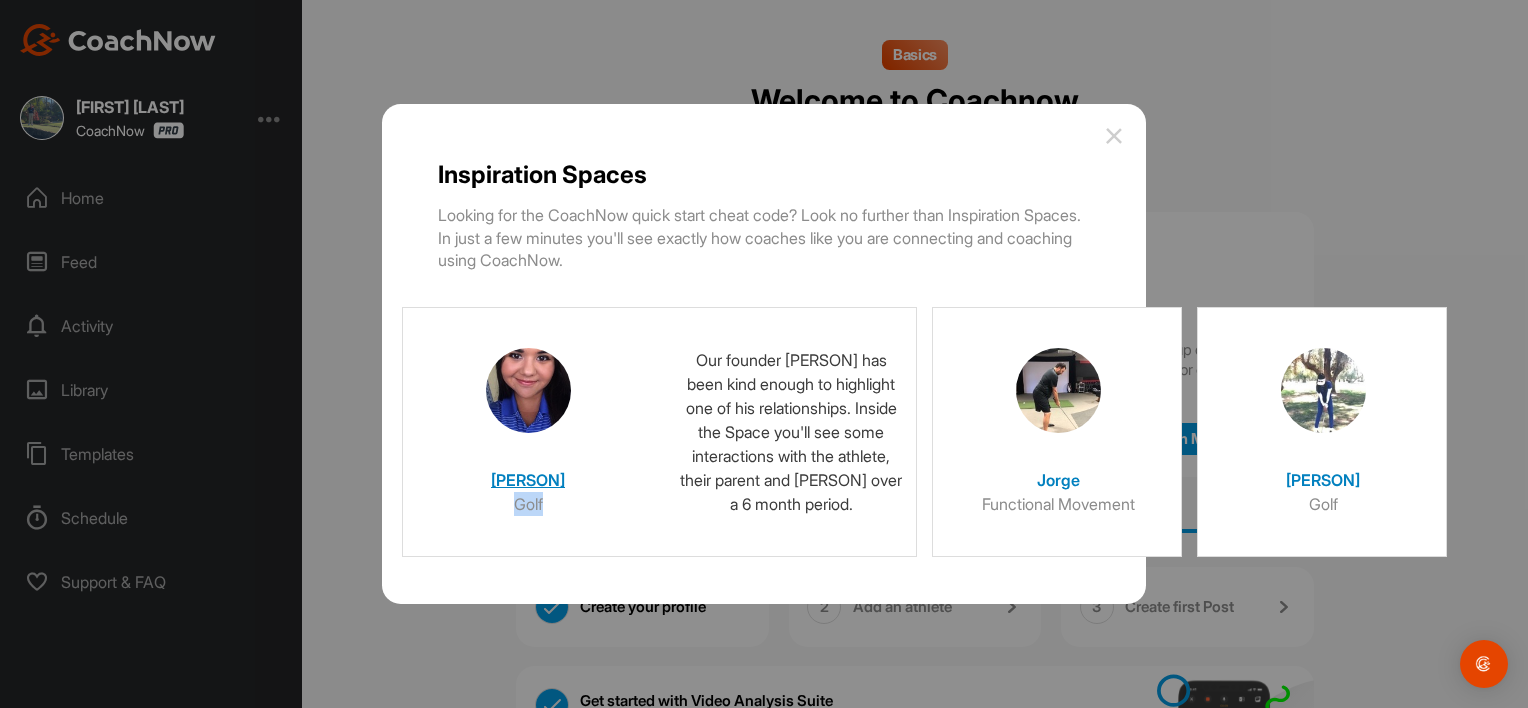 click on "Golf" at bounding box center (528, 504) 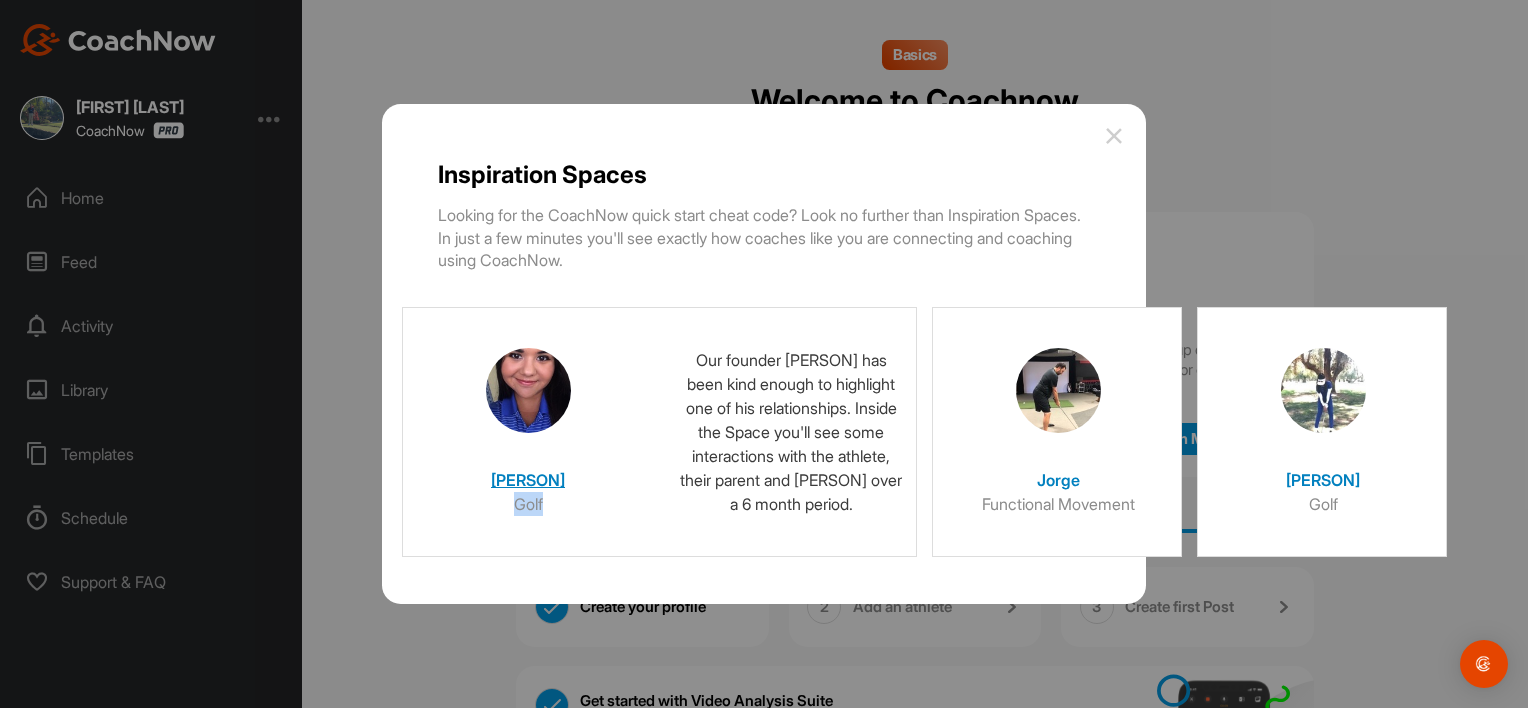 click on "Golf" at bounding box center [528, 504] 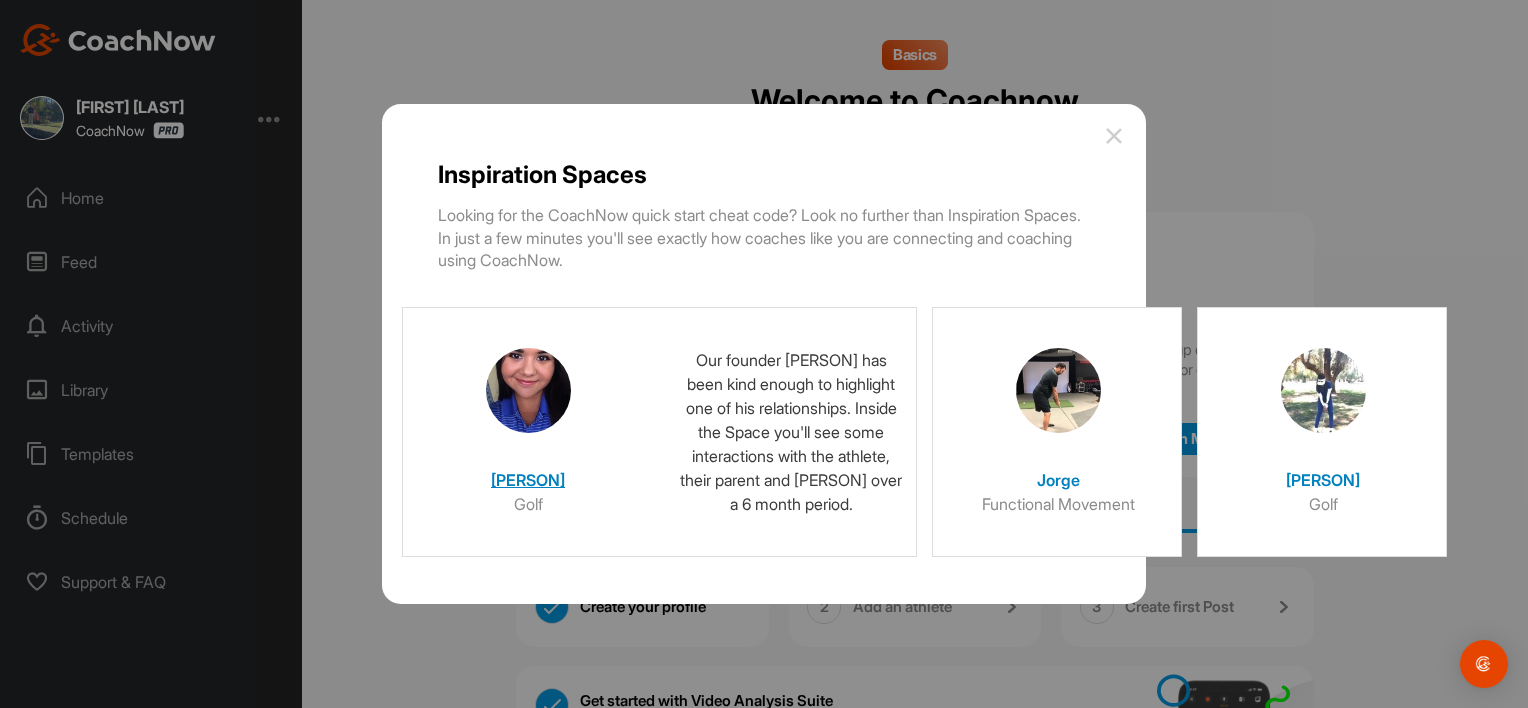 drag, startPoint x: 531, startPoint y: 498, endPoint x: 527, endPoint y: 478, distance: 20.396078 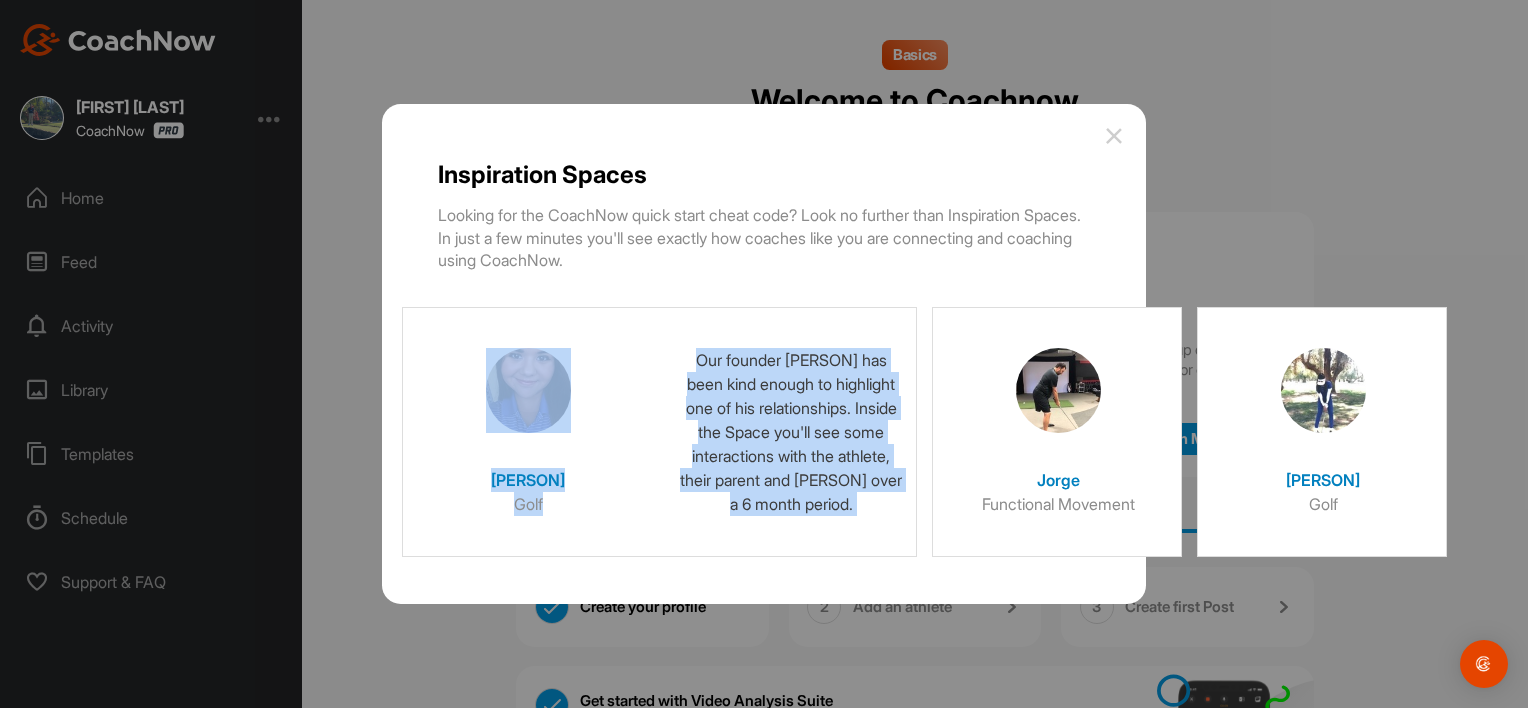drag, startPoint x: 557, startPoint y: 396, endPoint x: 659, endPoint y: 436, distance: 109.56277 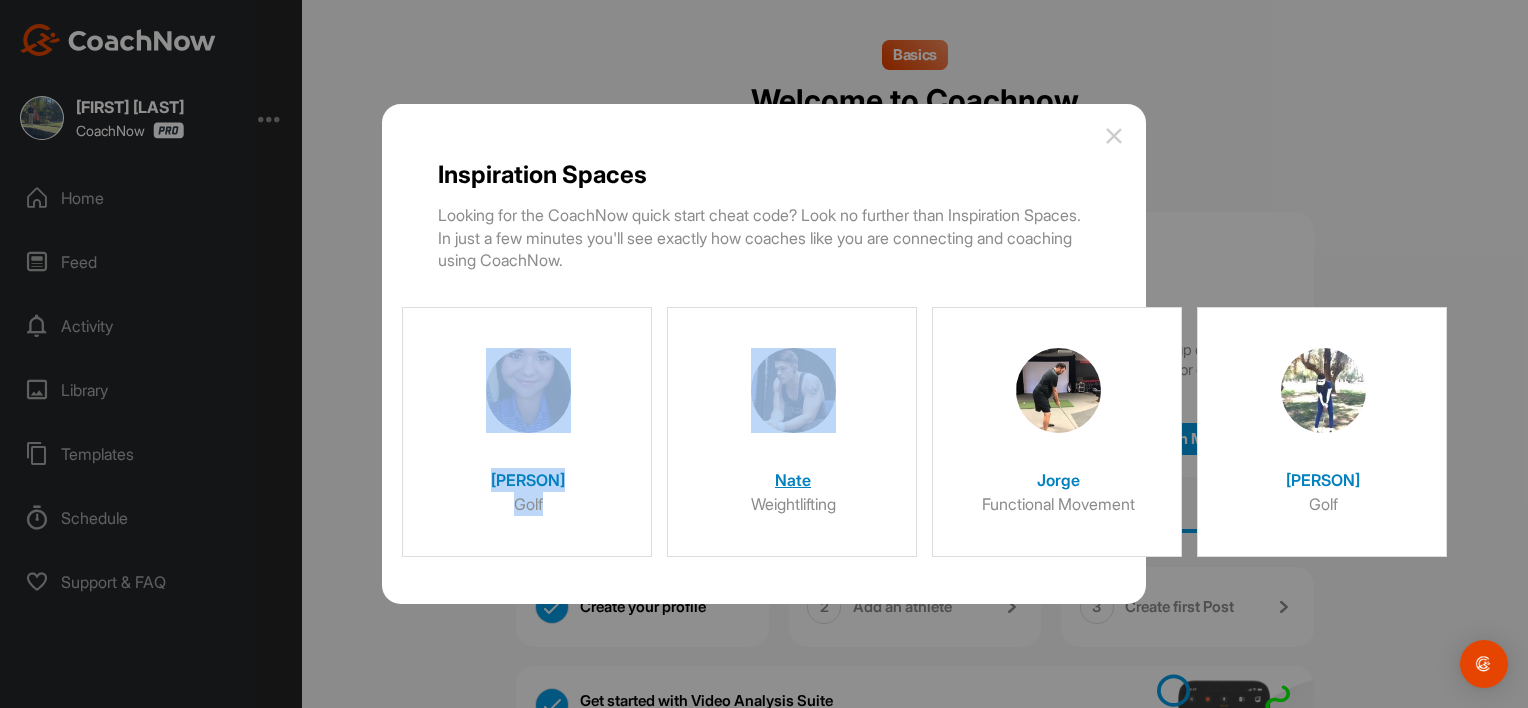 drag, startPoint x: 659, startPoint y: 436, endPoint x: 780, endPoint y: 430, distance: 121.14867 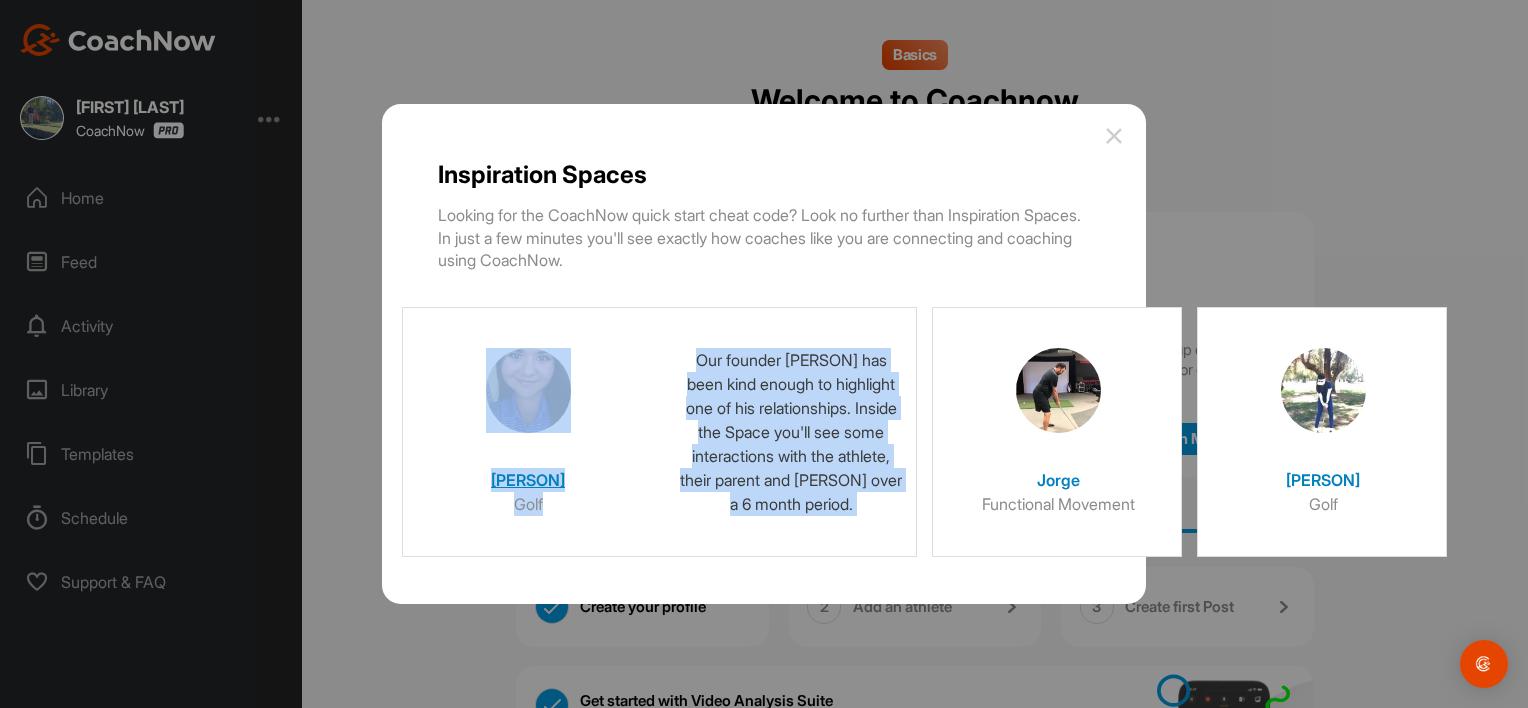 click on "Christina Golf" at bounding box center (528, 474) 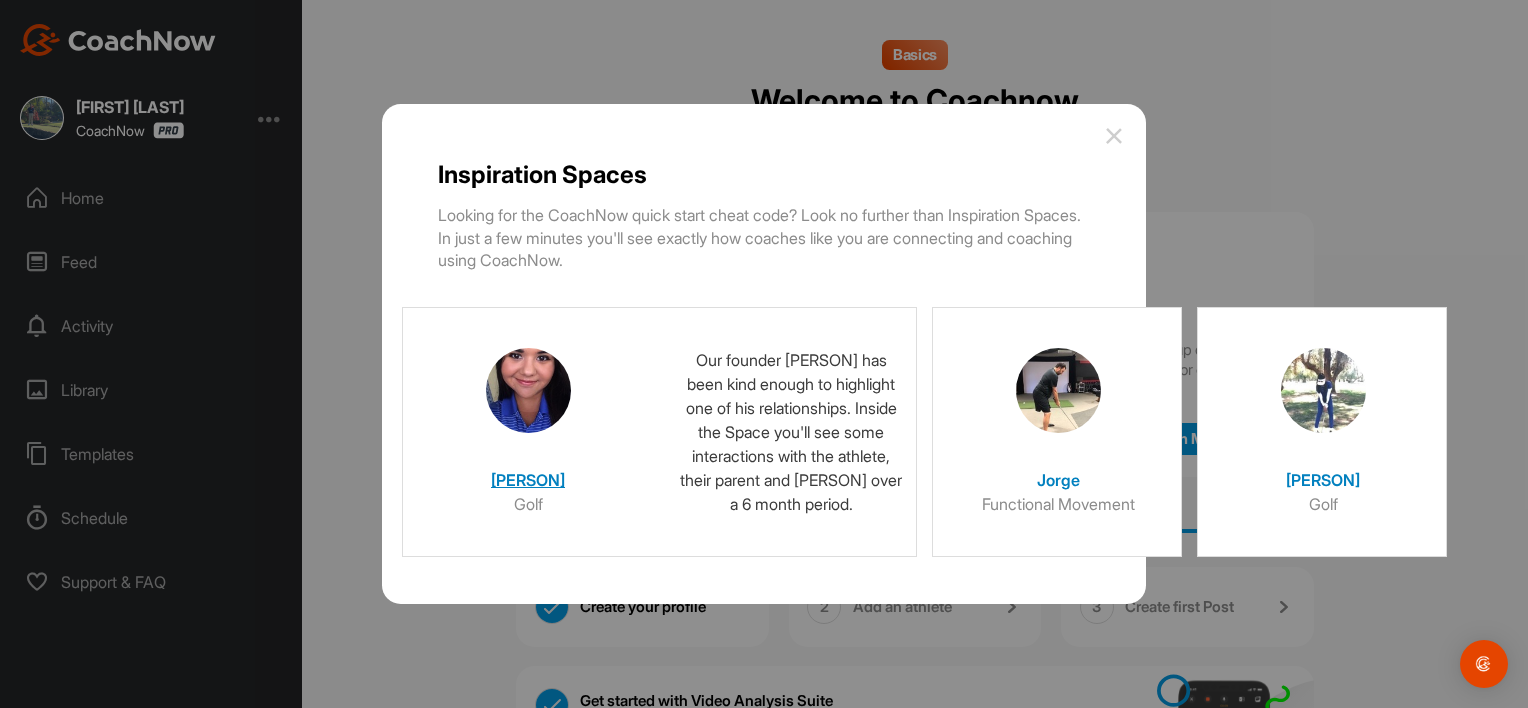 click at bounding box center [528, 390] 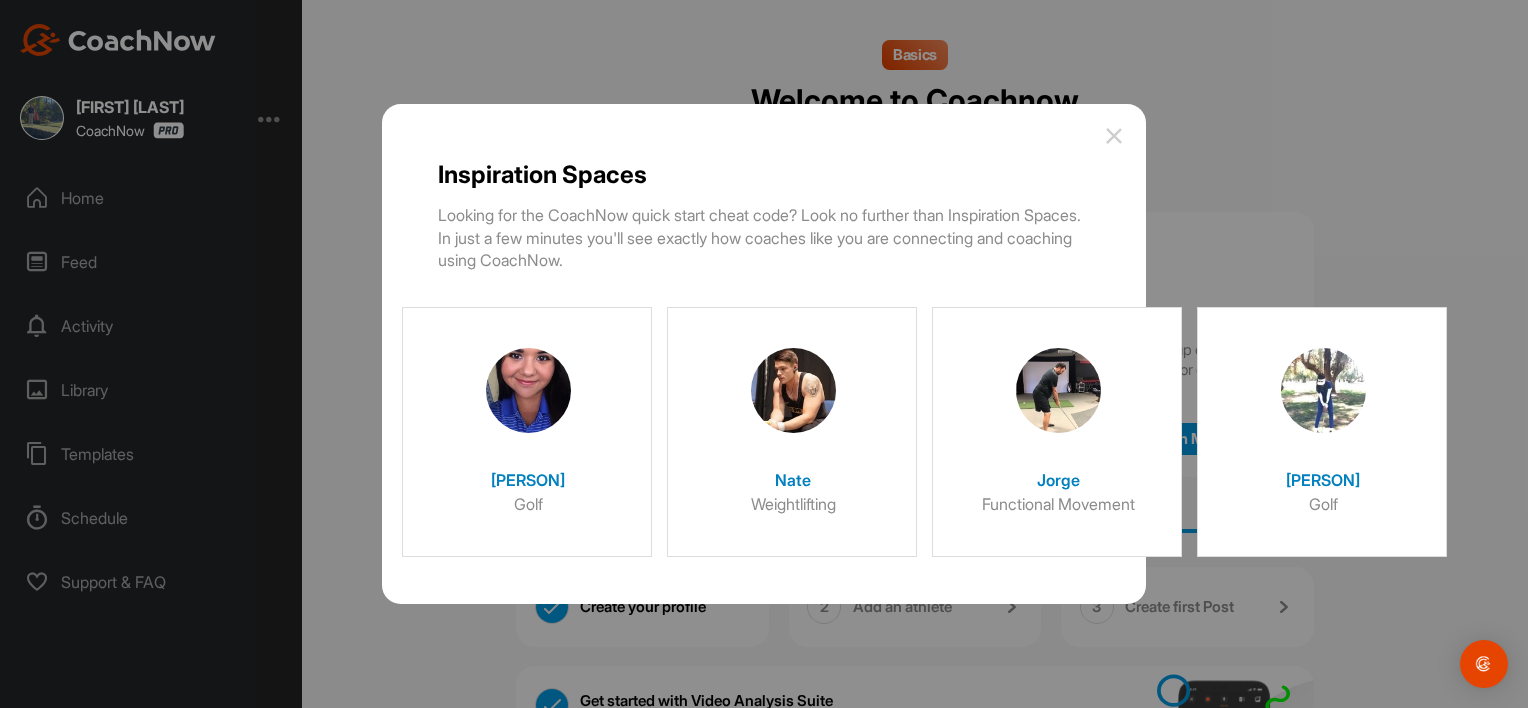 click at bounding box center [1114, 136] 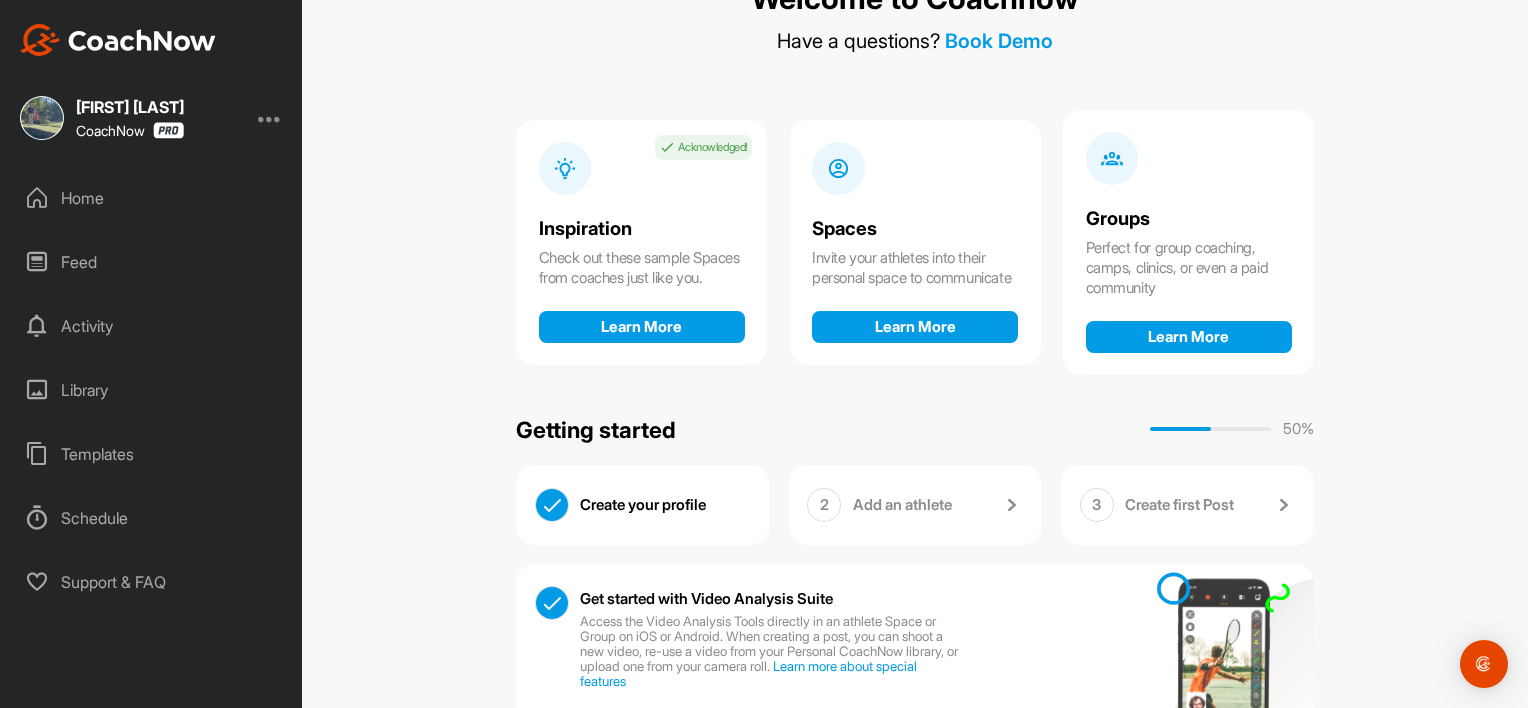 scroll, scrollTop: 216, scrollLeft: 0, axis: vertical 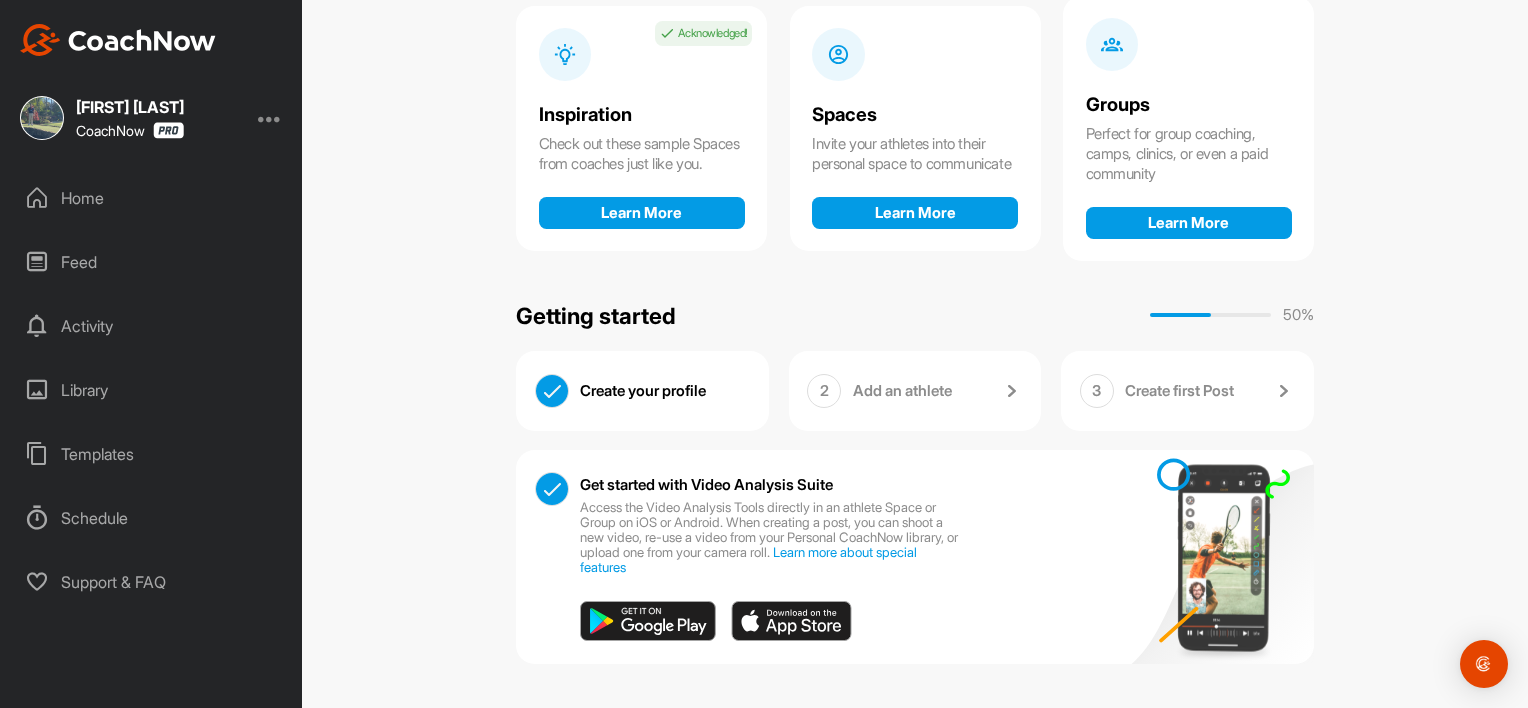 click on "Templates" at bounding box center (152, 454) 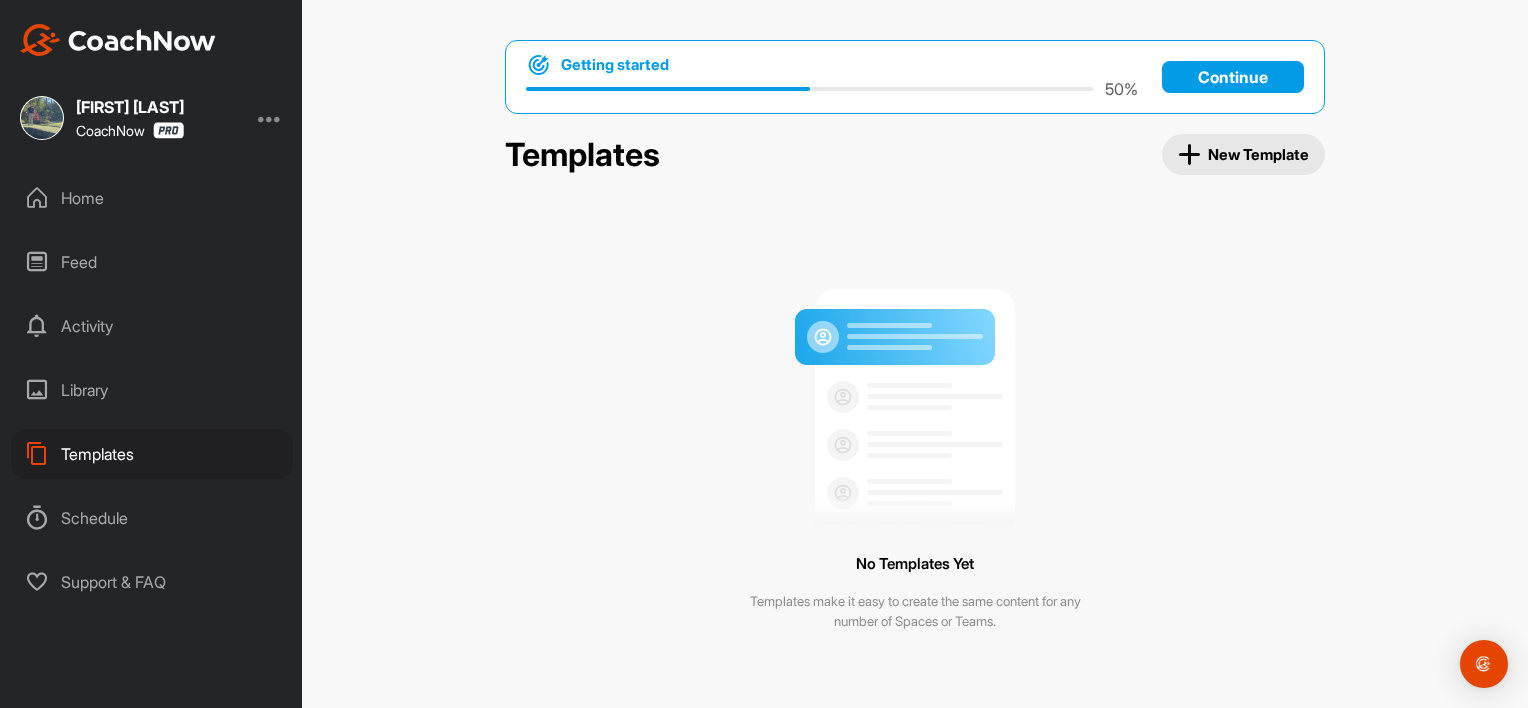 click on "Templates" at bounding box center [152, 454] 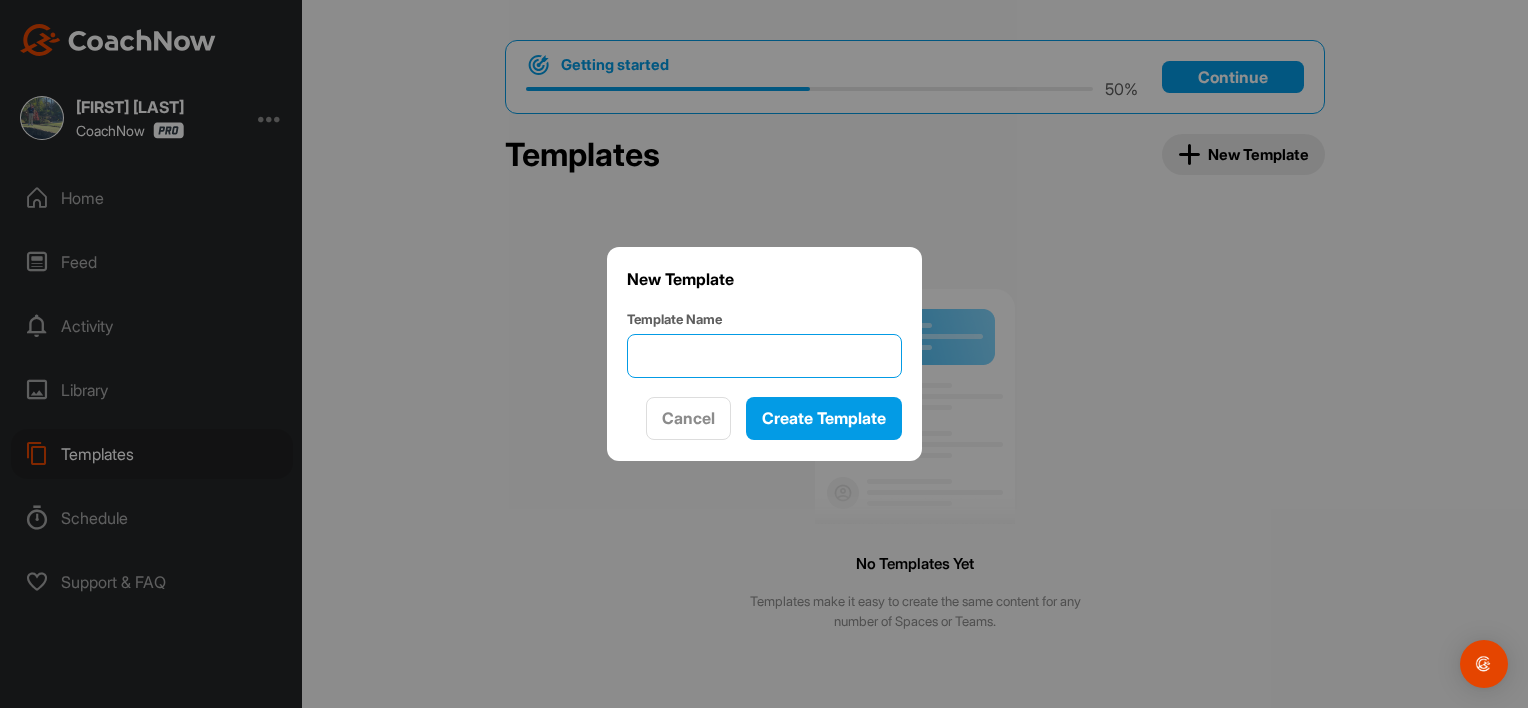 click on "Template Name" at bounding box center [764, 356] 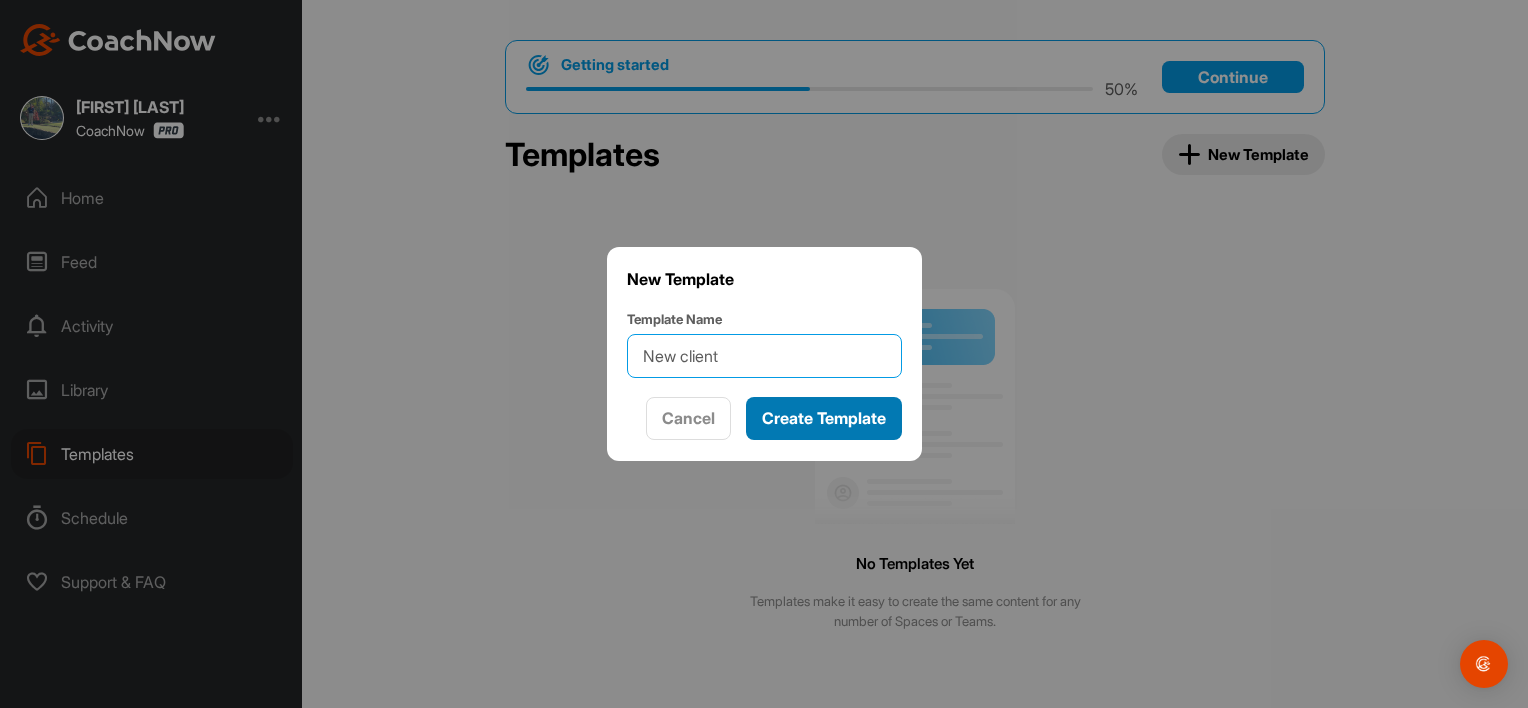 type on "New client" 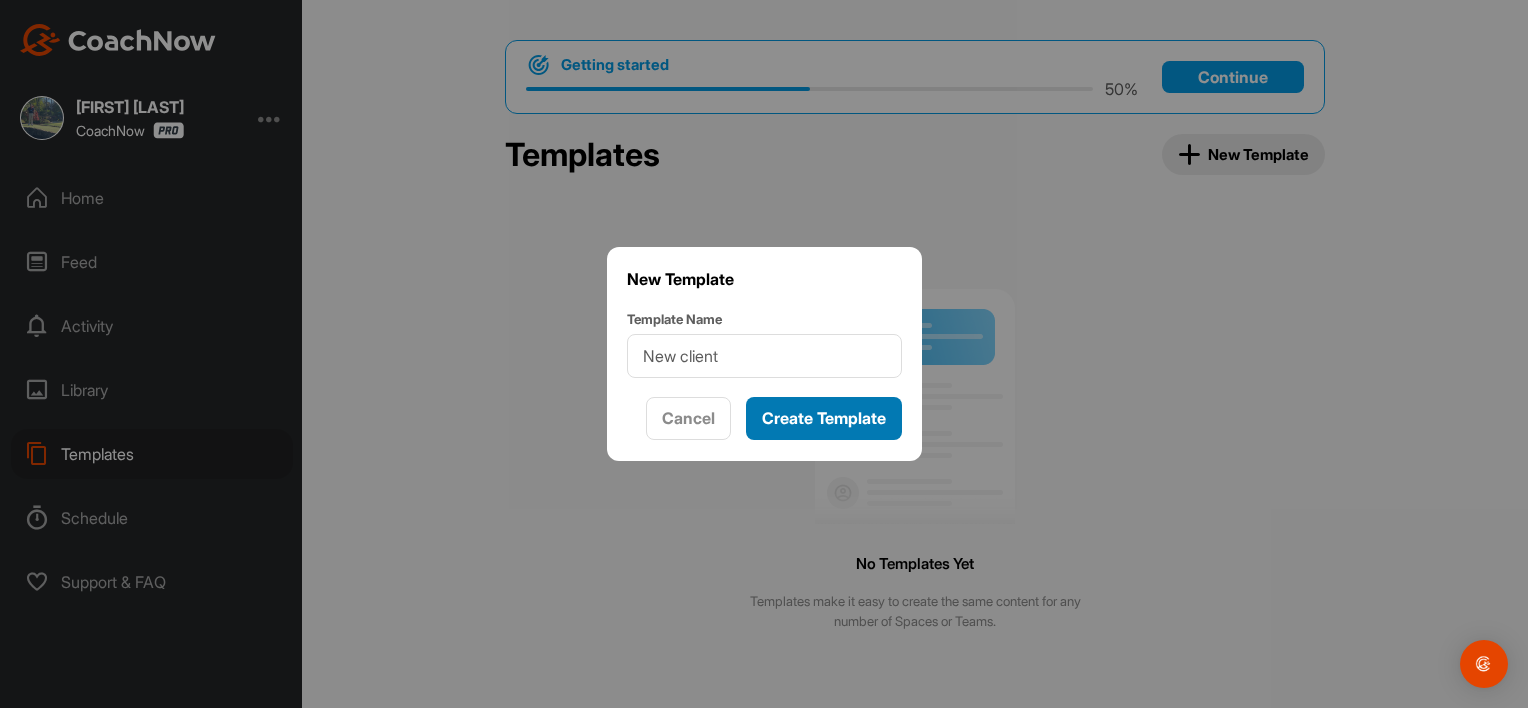 click on "Create Template" at bounding box center (824, 418) 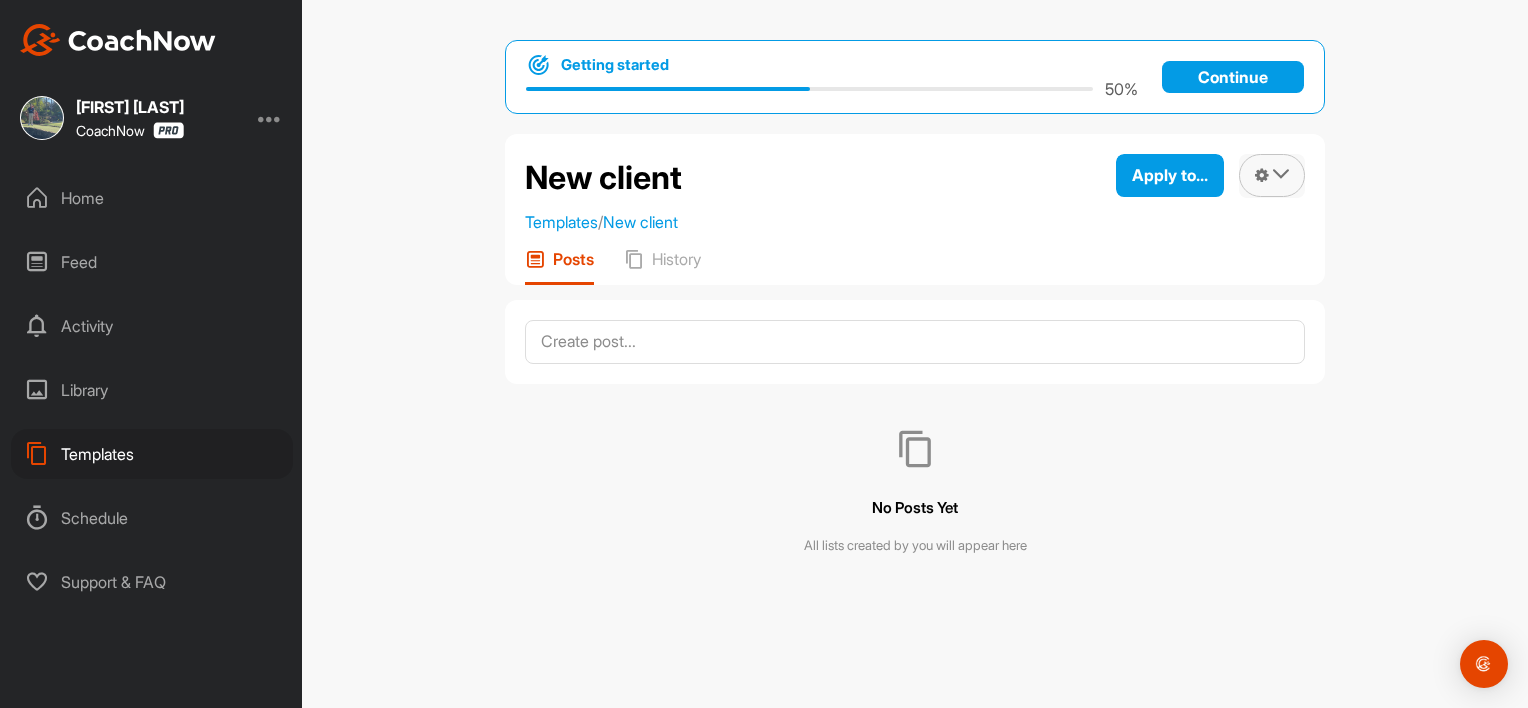 click at bounding box center [1281, 174] 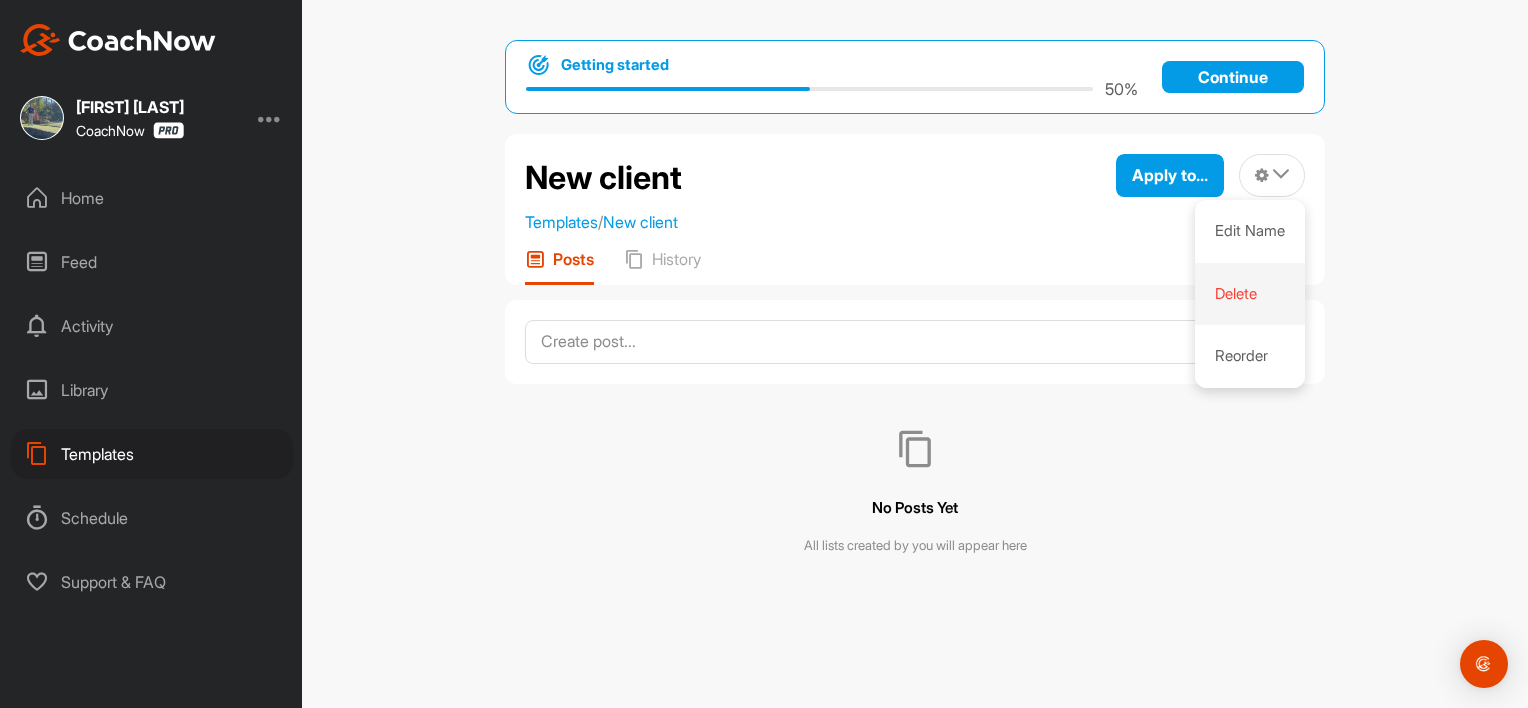 click on "Delete" at bounding box center (1250, 294) 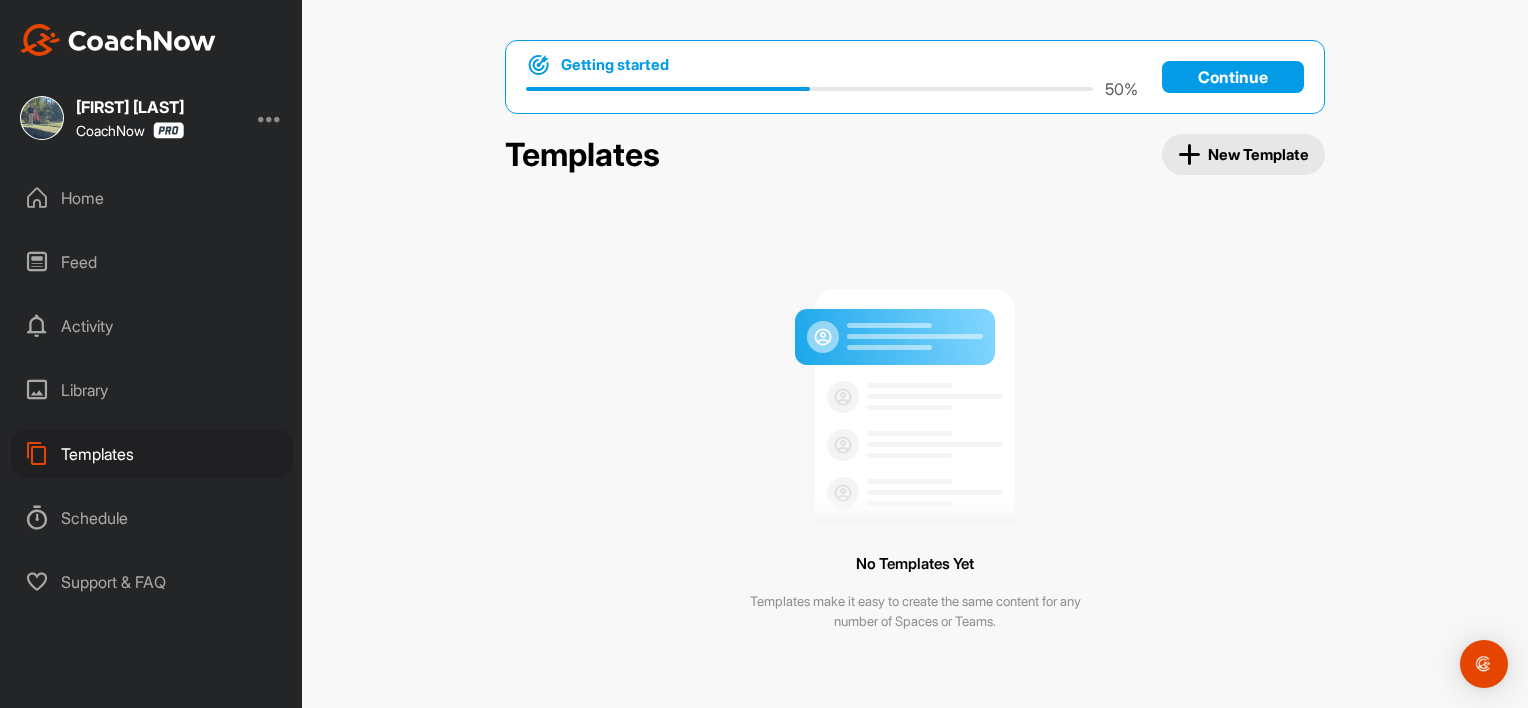 click on "Library" at bounding box center (152, 390) 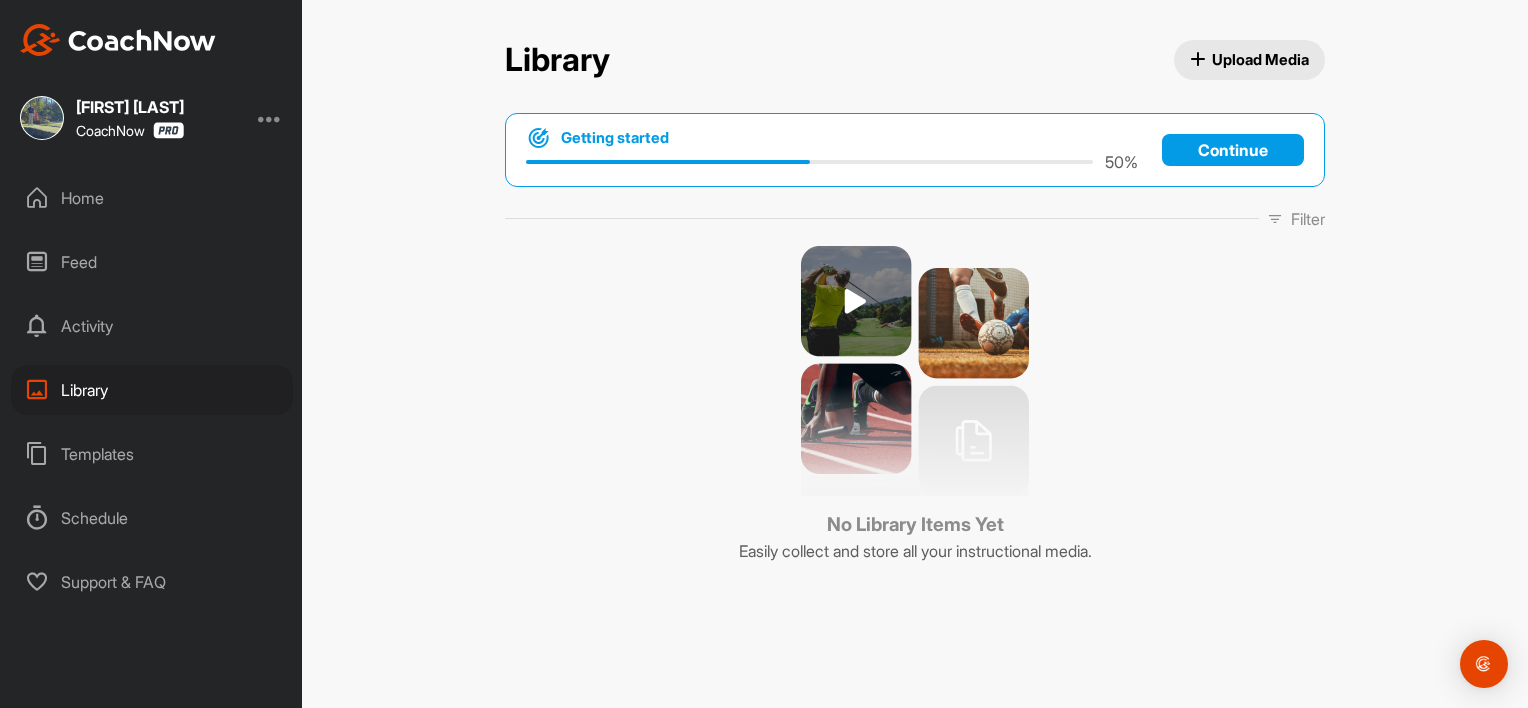 click on "CoachNow" at bounding box center (130, 130) 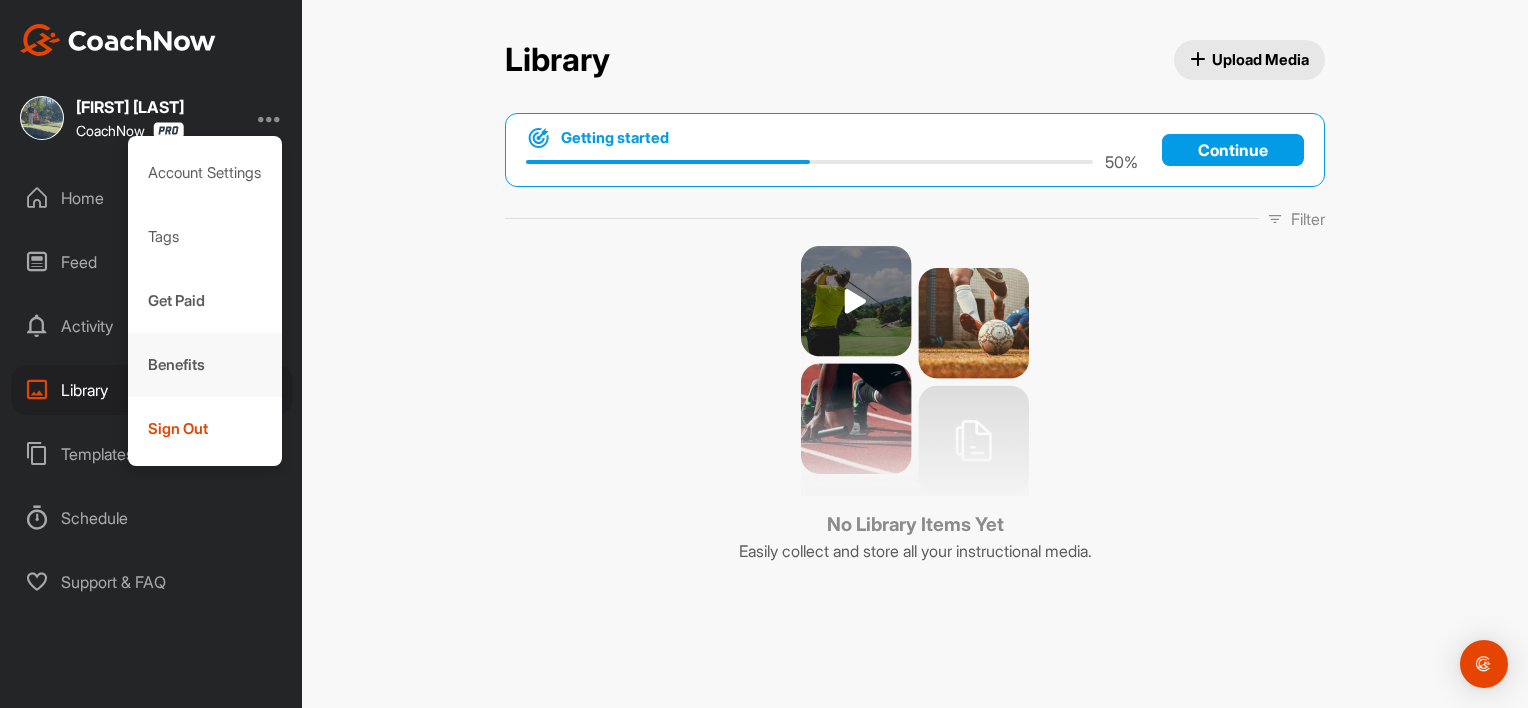 click on "Benefits" at bounding box center (205, 365) 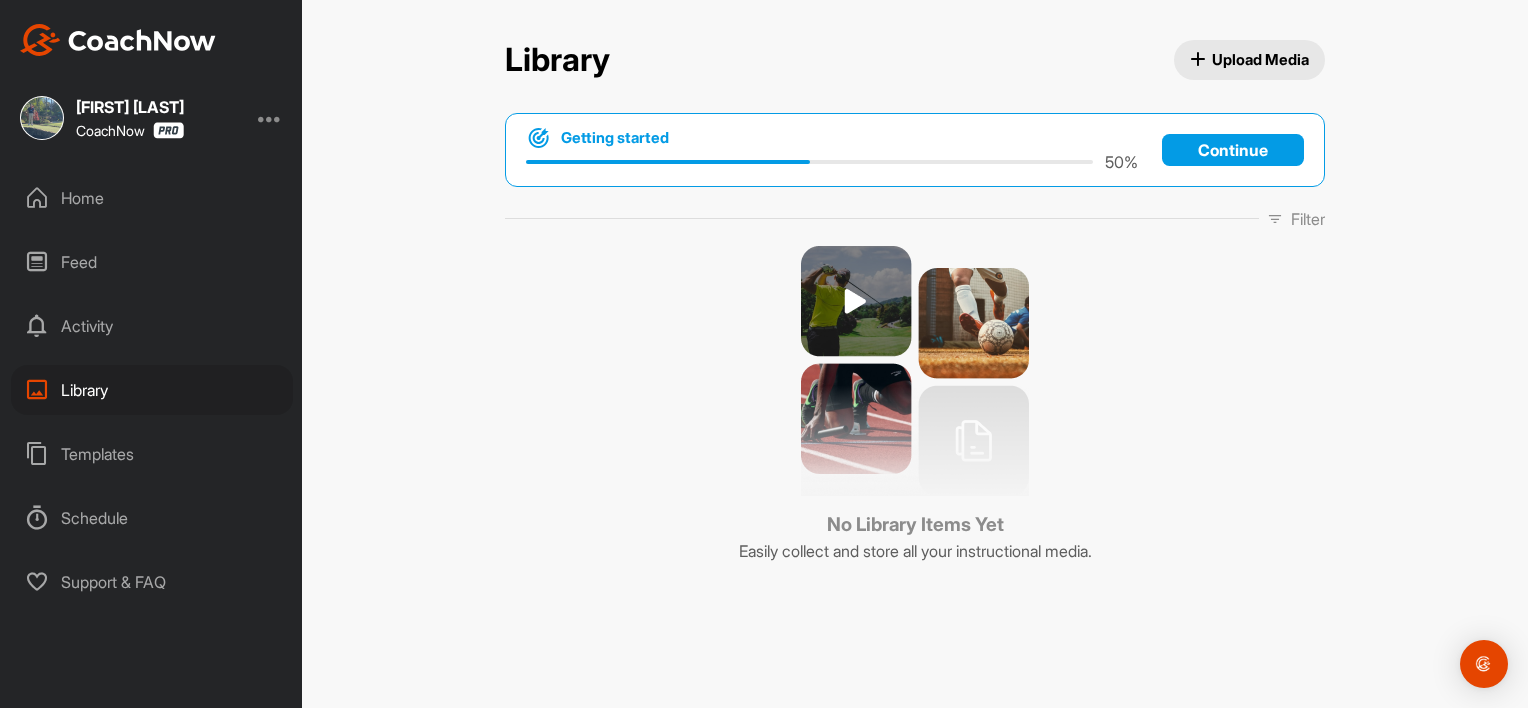 click at bounding box center [270, 118] 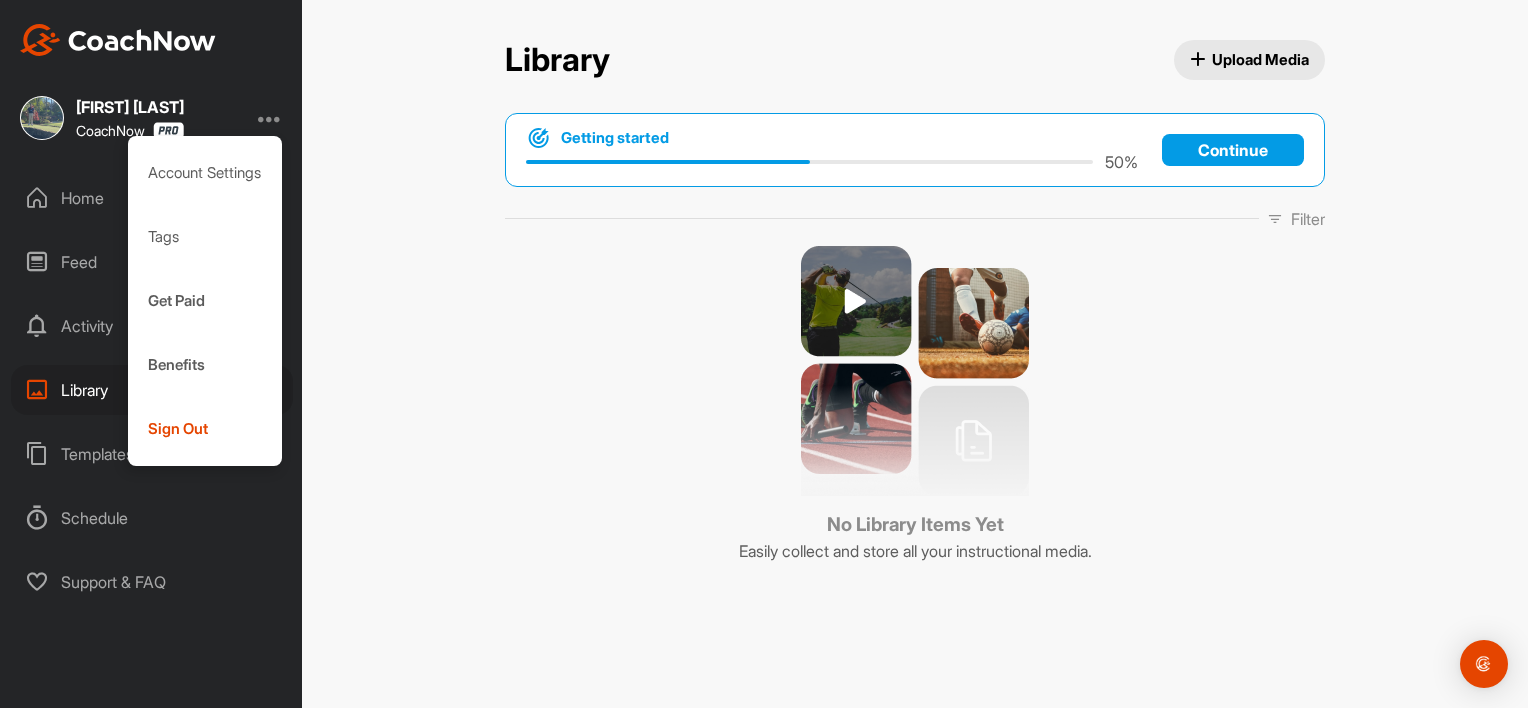 drag, startPoint x: 440, startPoint y: 306, endPoint x: 524, endPoint y: 286, distance: 86.34813 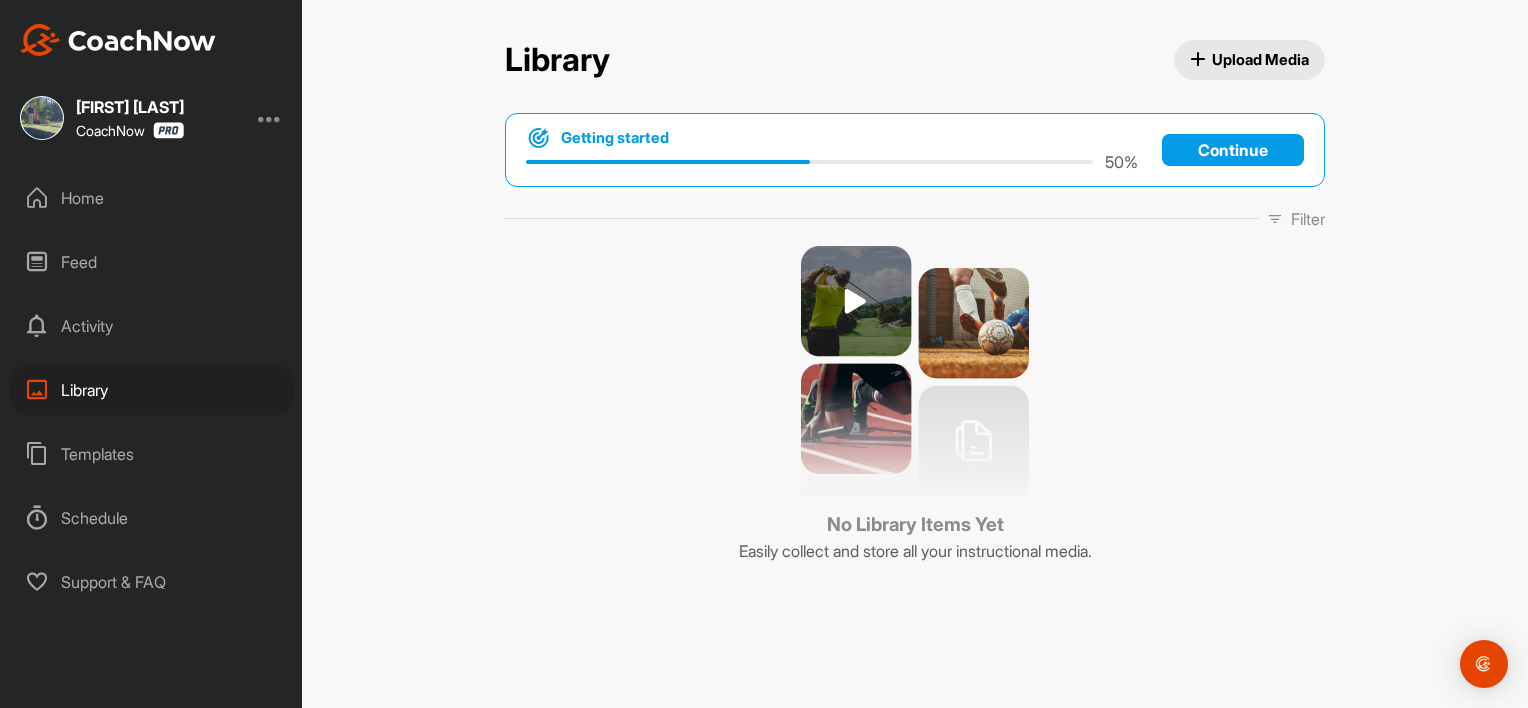 click on "Activity" at bounding box center [152, 326] 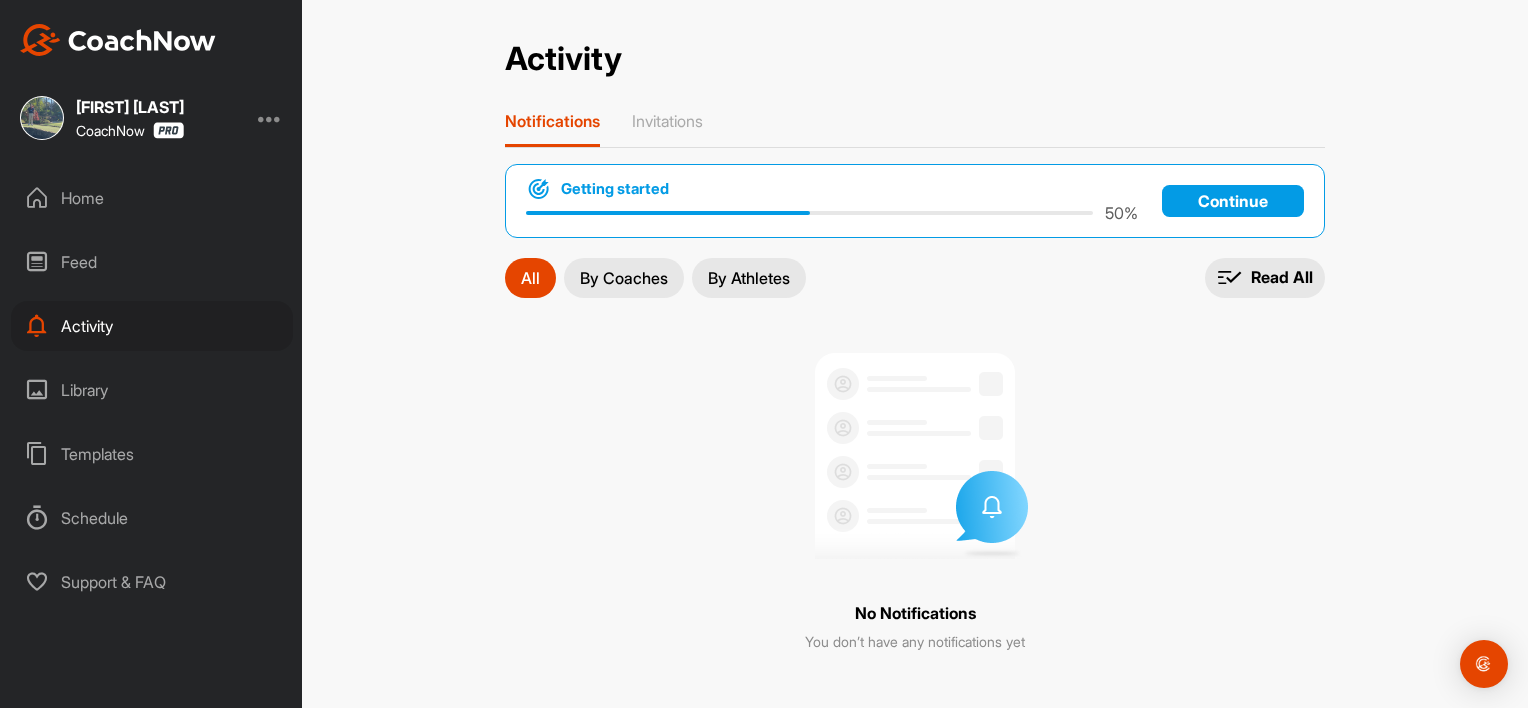 click on "Feed" at bounding box center [152, 262] 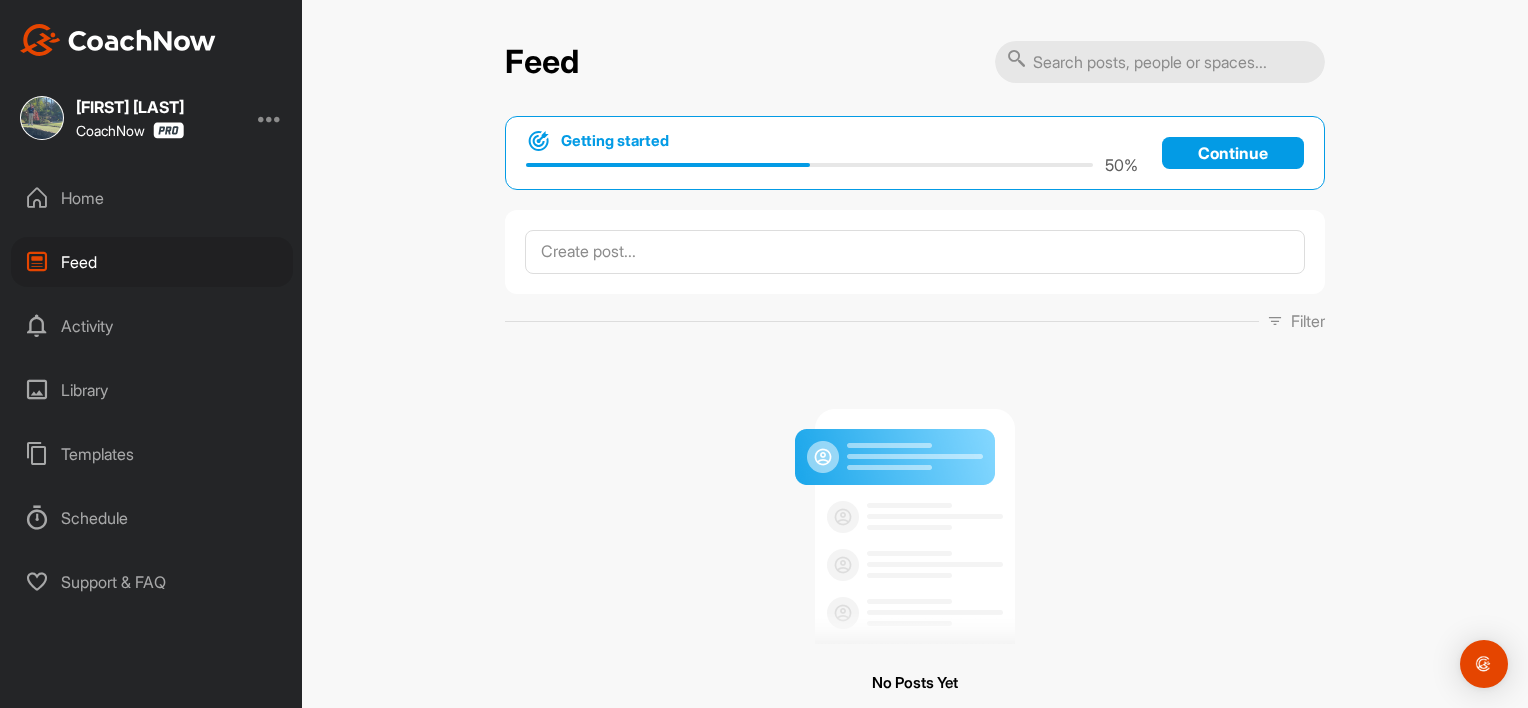 click on "Home" at bounding box center [152, 198] 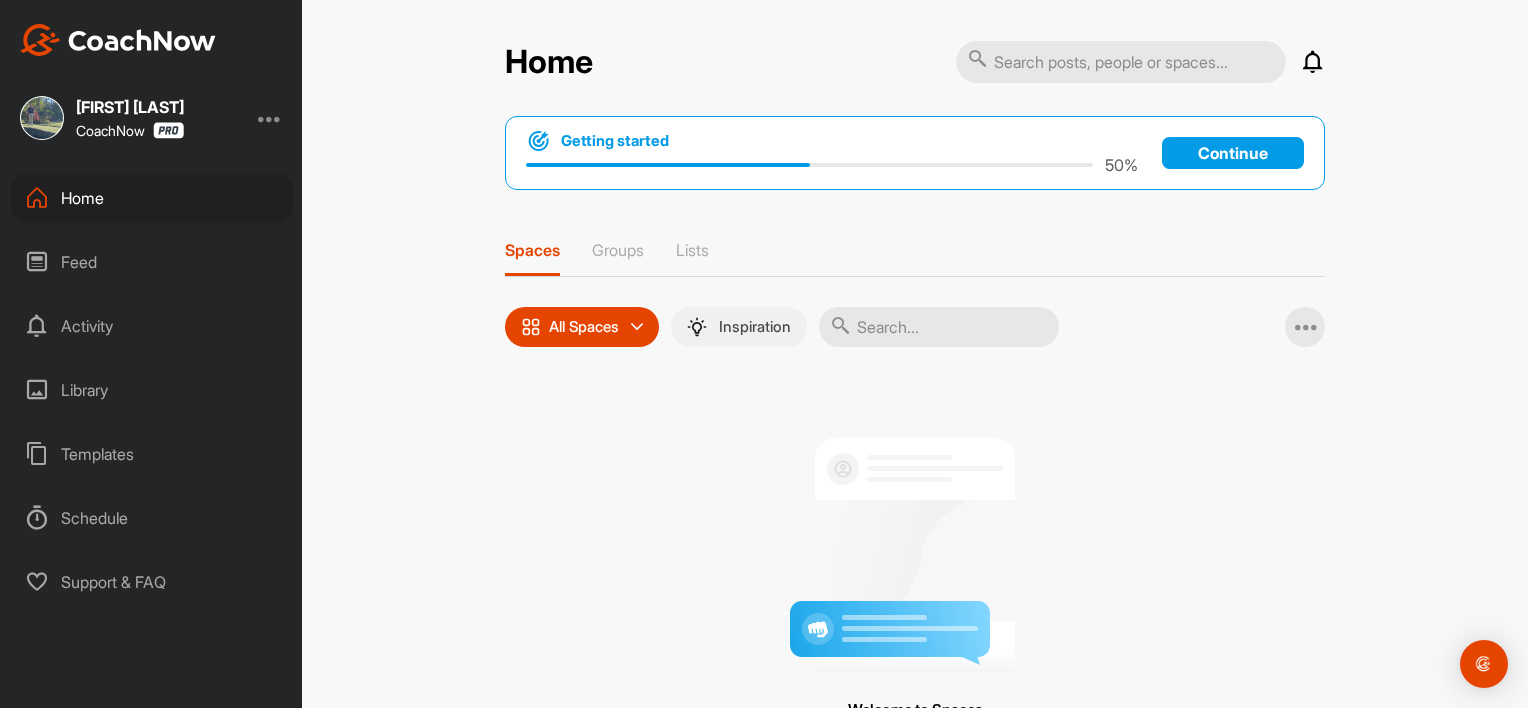 click on "Inspiration" at bounding box center (755, 327) 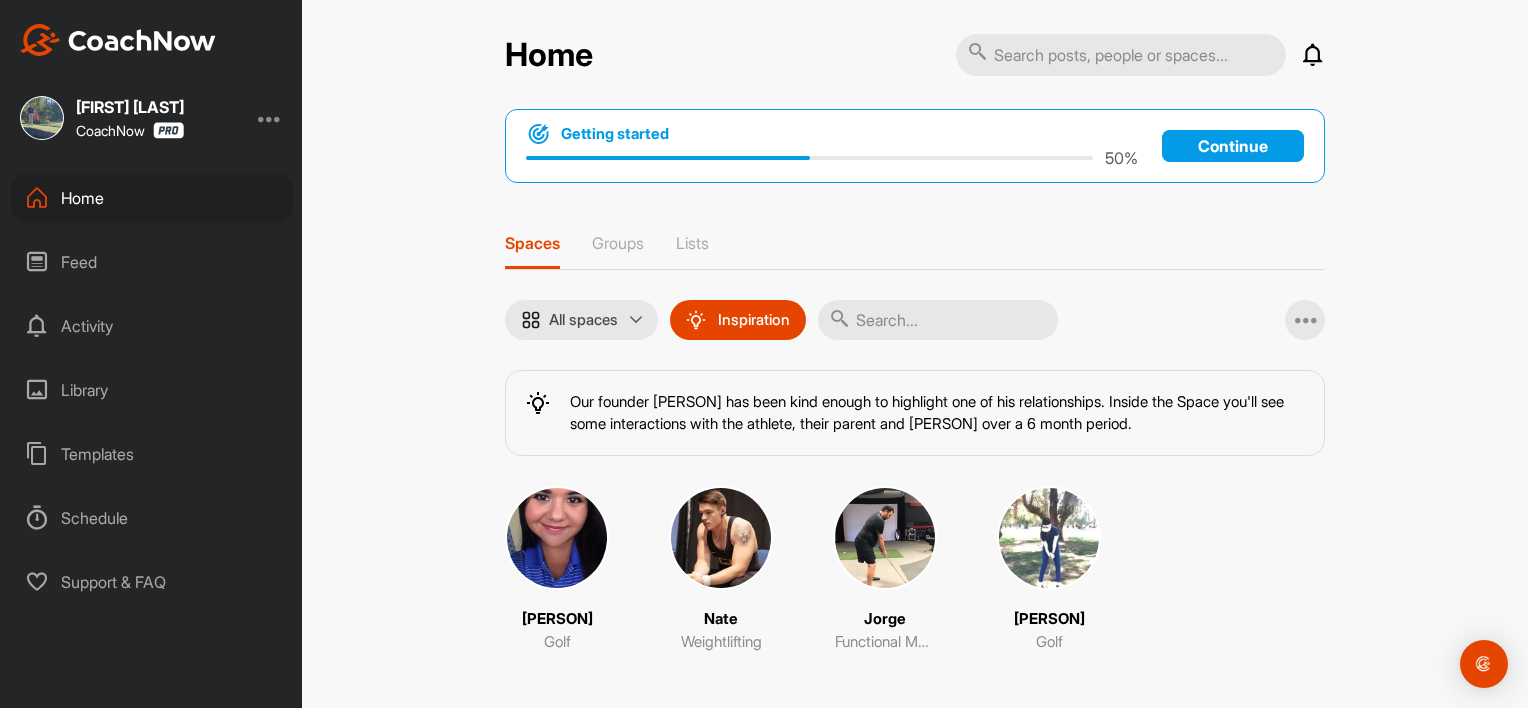 scroll, scrollTop: 16, scrollLeft: 0, axis: vertical 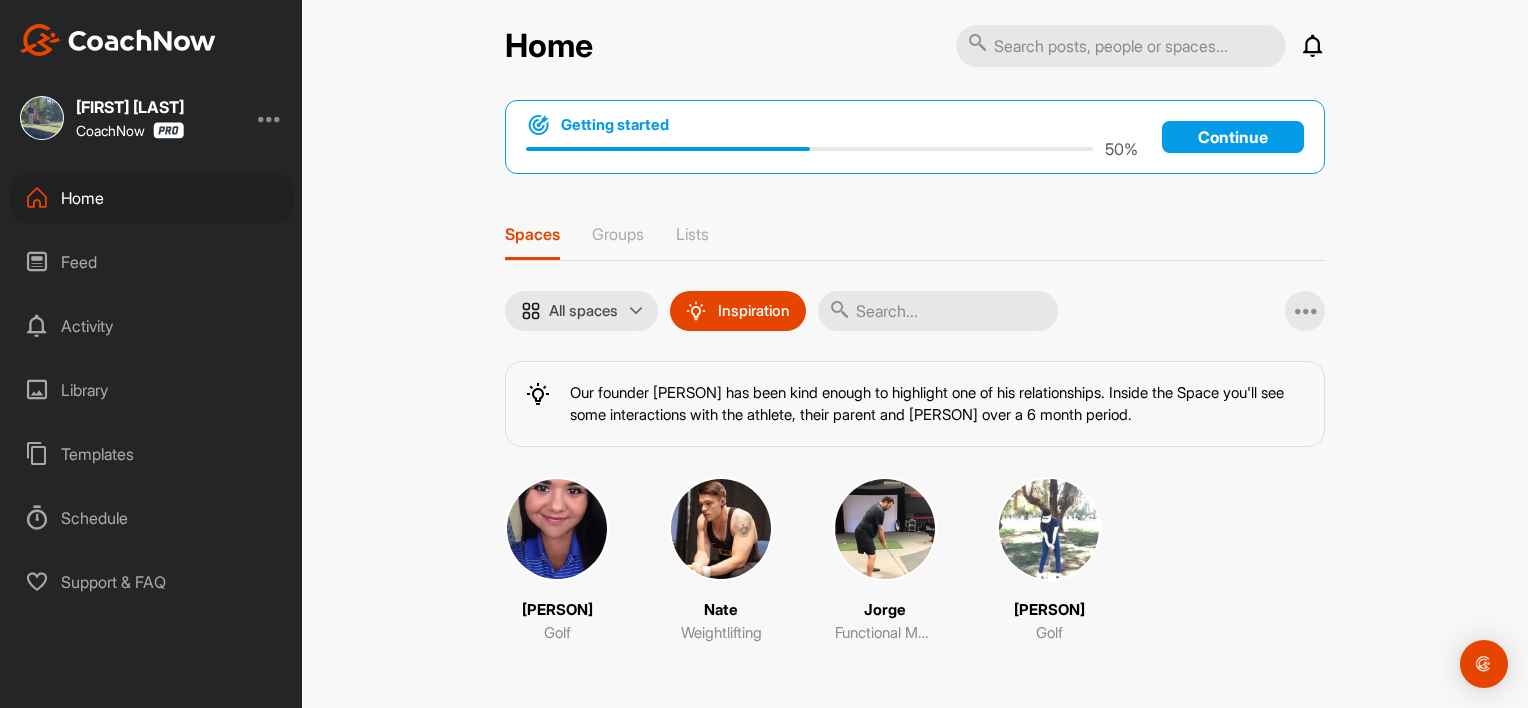 click on "Christina" at bounding box center [557, 610] 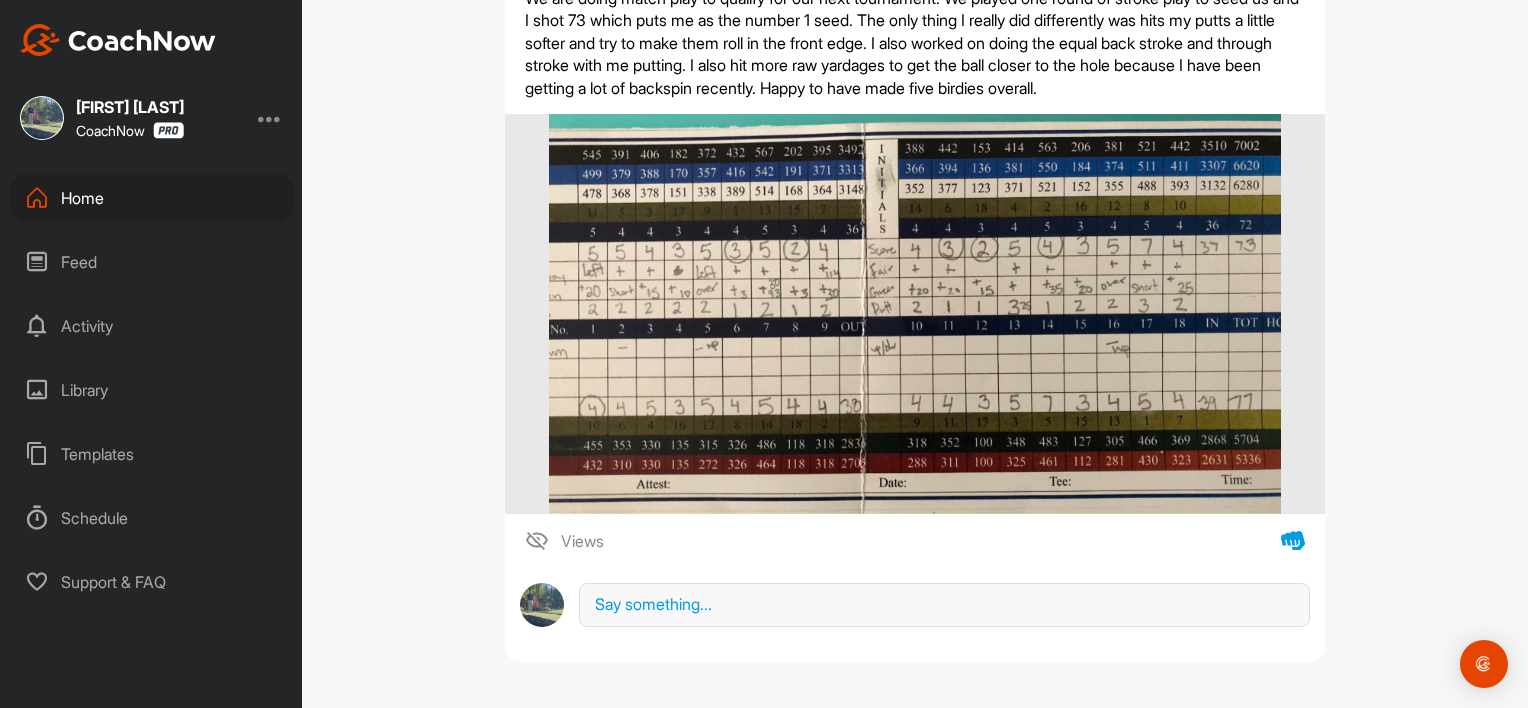 scroll, scrollTop: 28831, scrollLeft: 0, axis: vertical 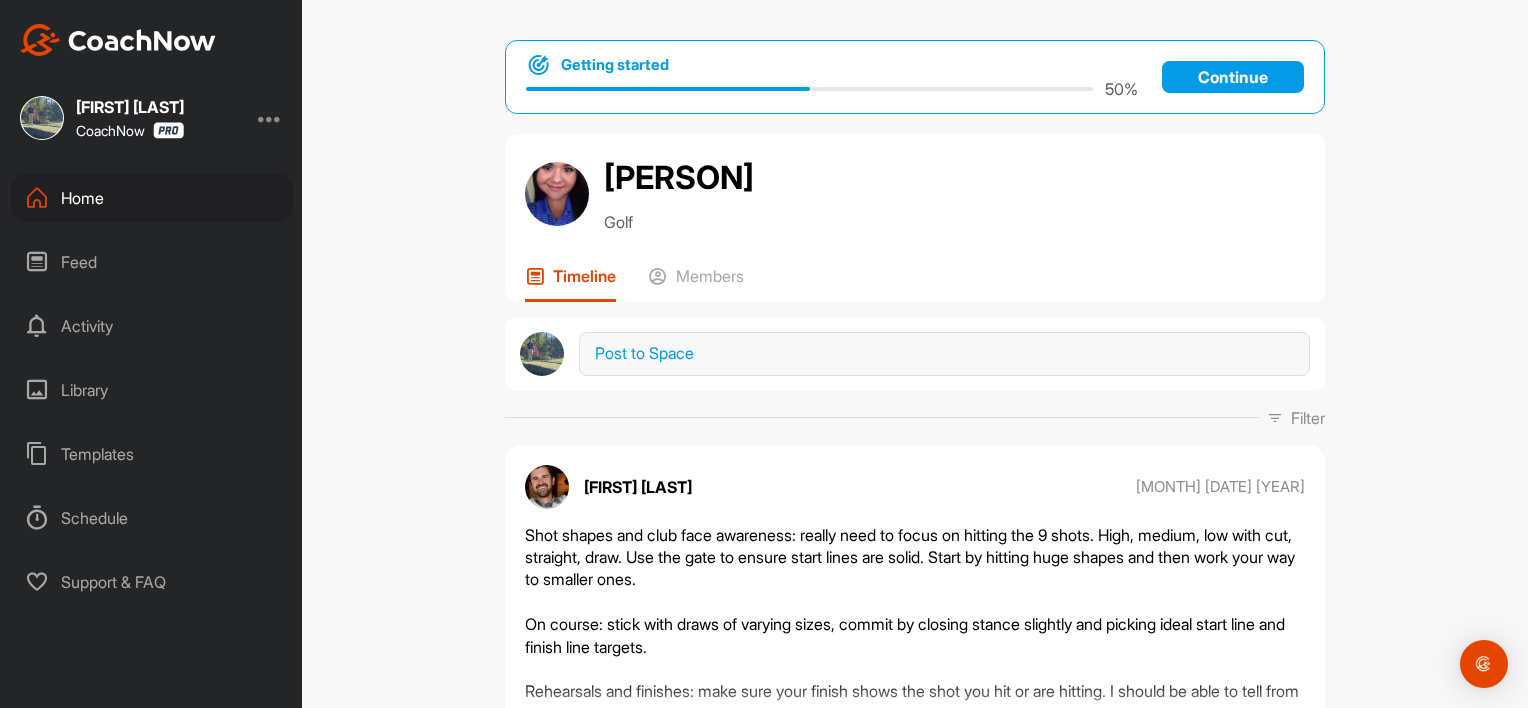 click on "Home" at bounding box center (152, 198) 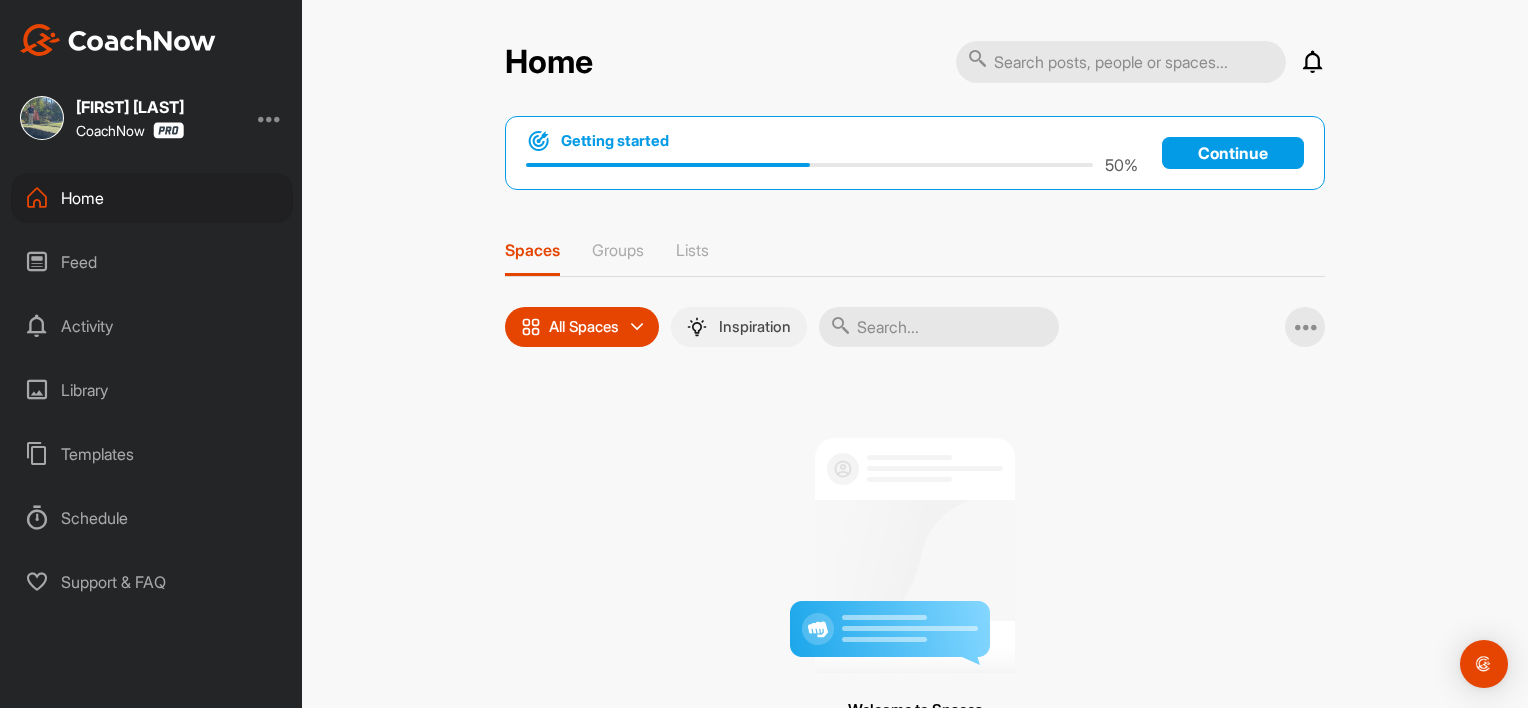 click on "Inspiration" at bounding box center (755, 327) 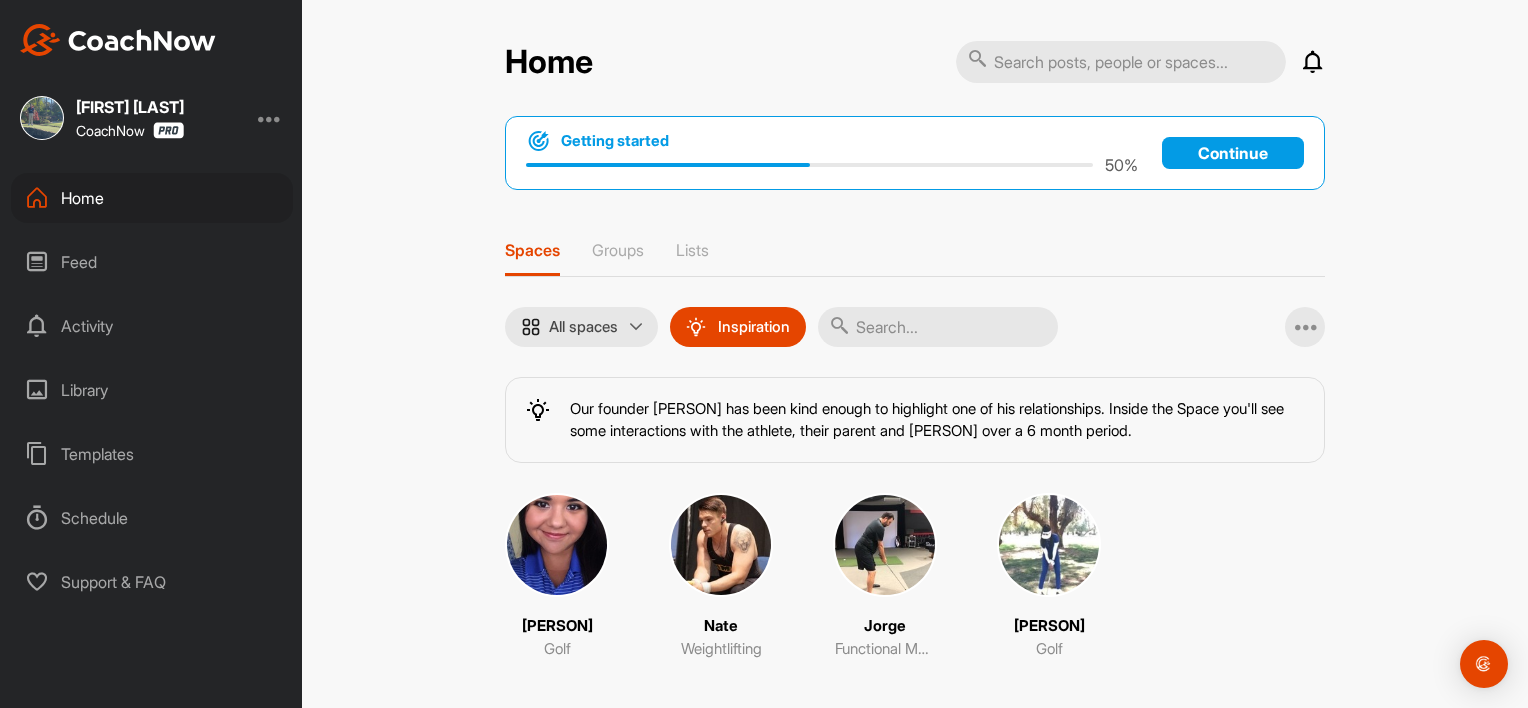 click on "Golf" at bounding box center [1049, 649] 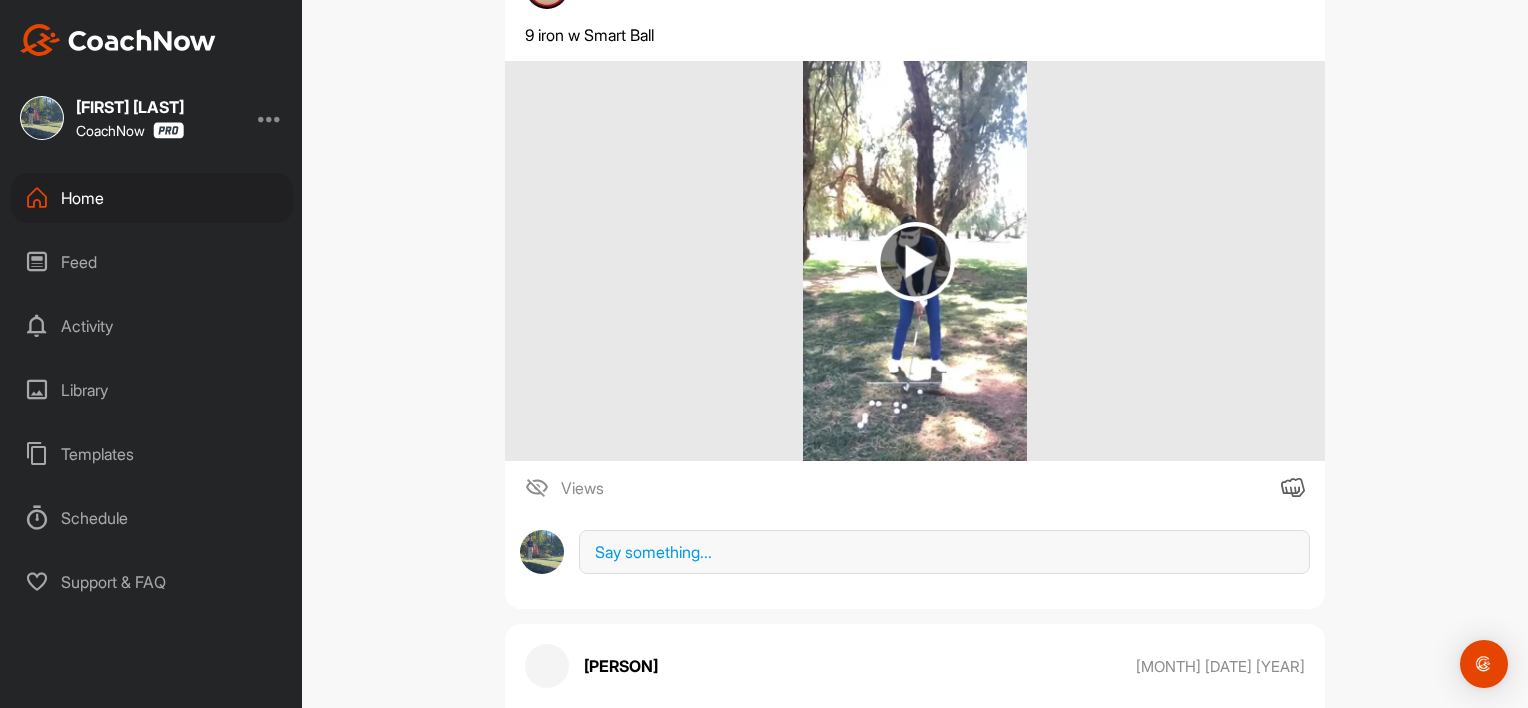 scroll, scrollTop: 45334, scrollLeft: 0, axis: vertical 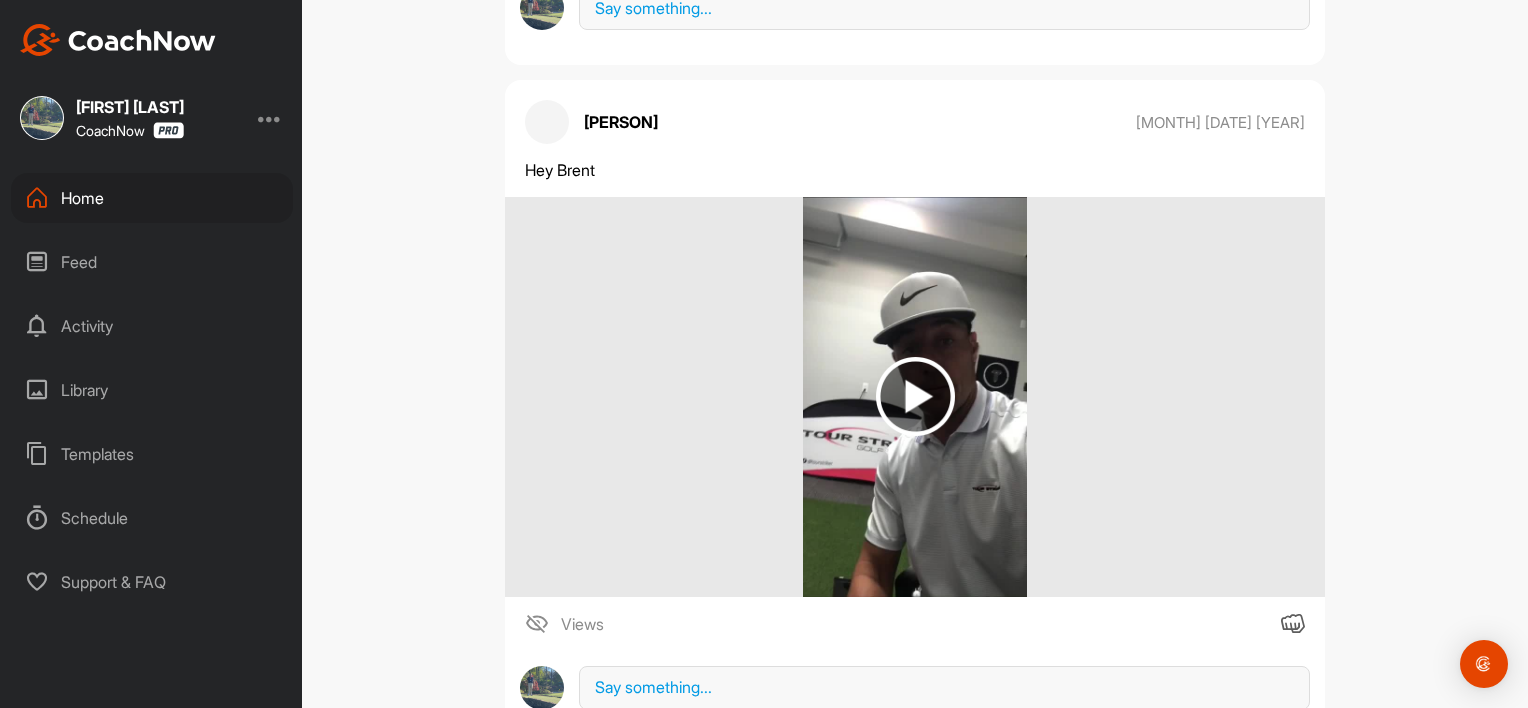 click at bounding box center (915, 396) 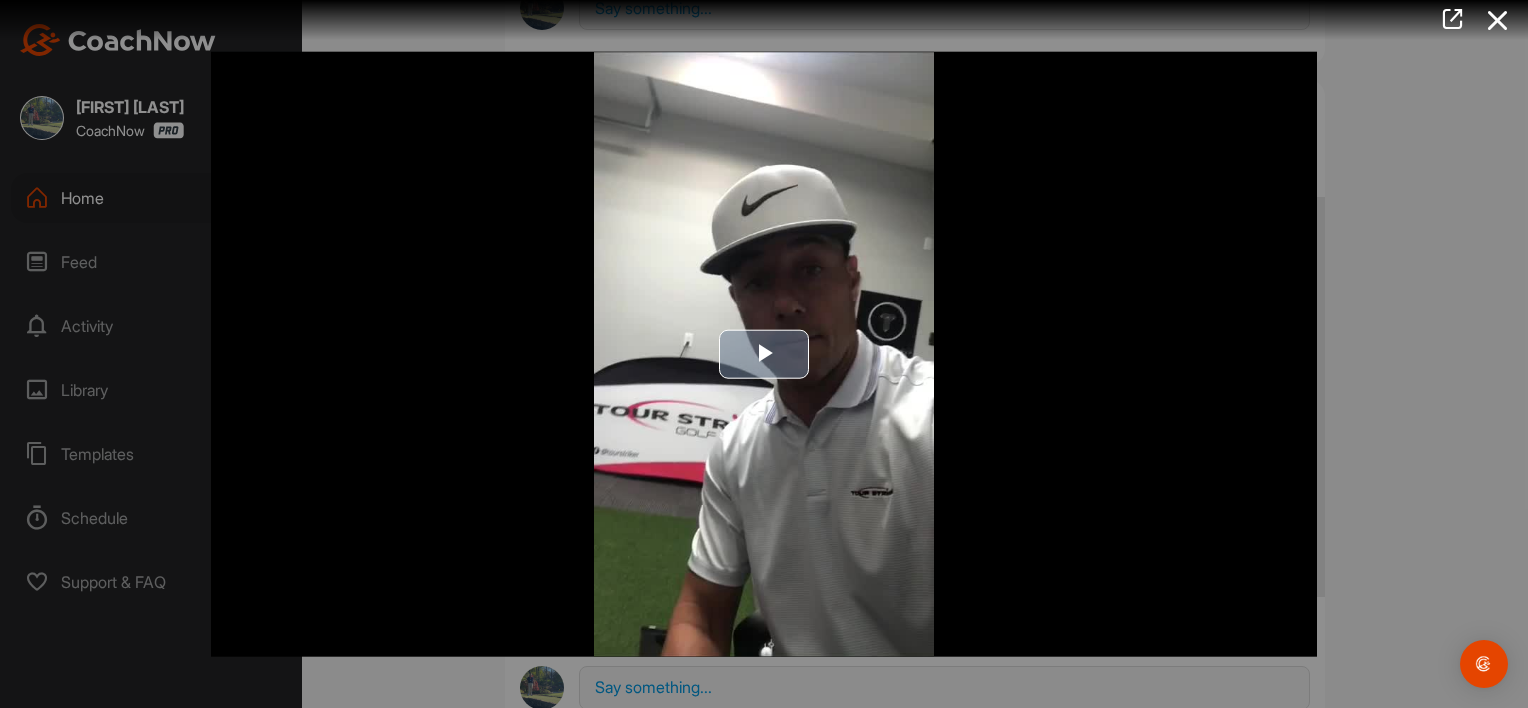 click at bounding box center [764, 354] 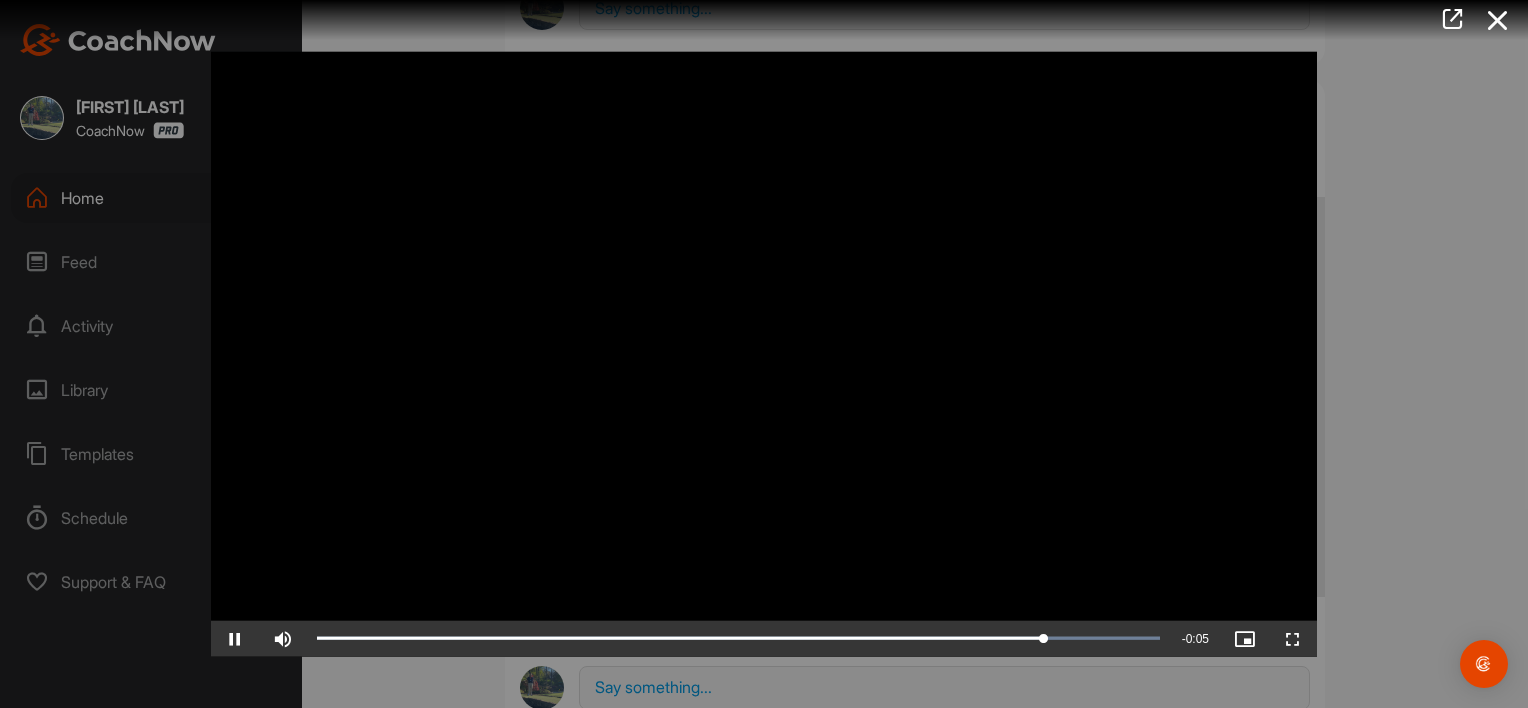 click at bounding box center (764, 354) 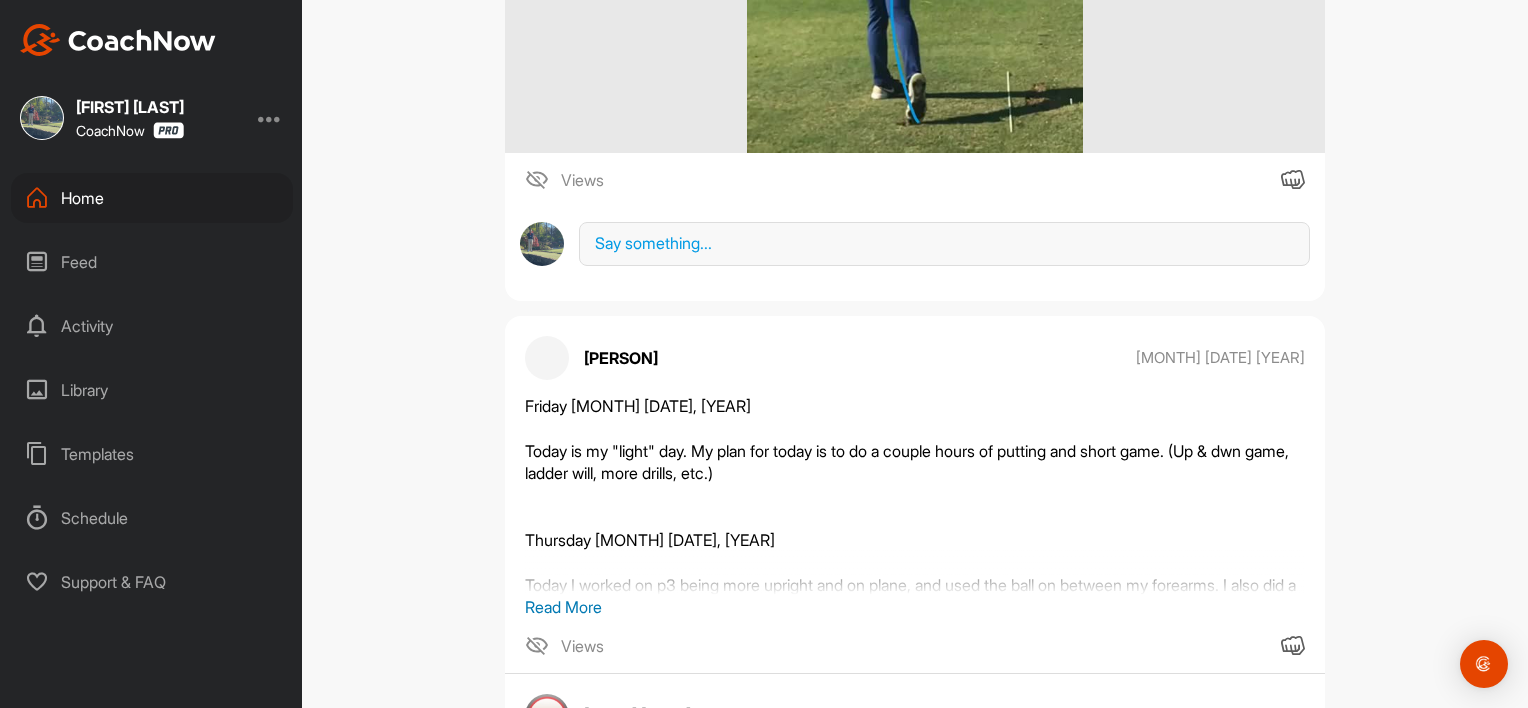scroll, scrollTop: 40069, scrollLeft: 0, axis: vertical 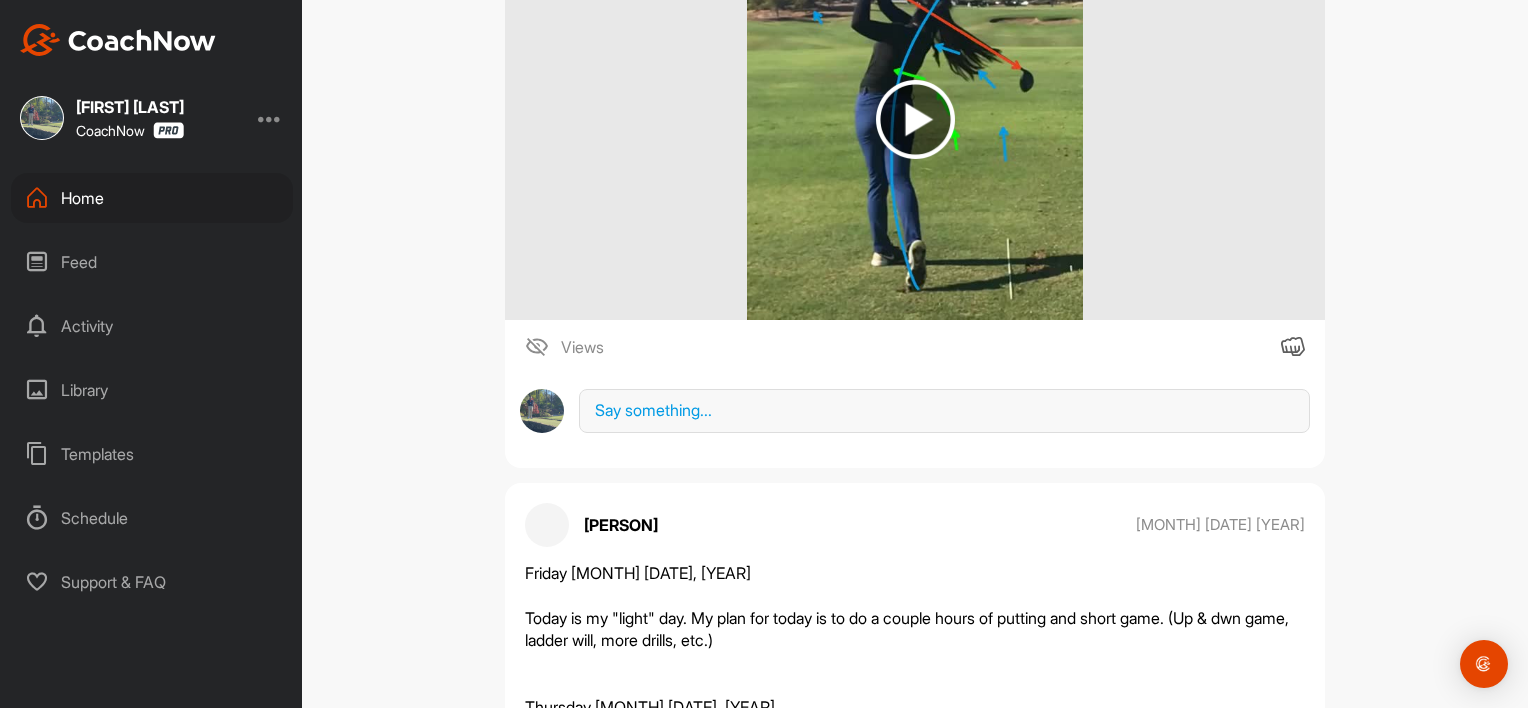 drag, startPoint x: 1519, startPoint y: 676, endPoint x: 1380, endPoint y: 56, distance: 635.39044 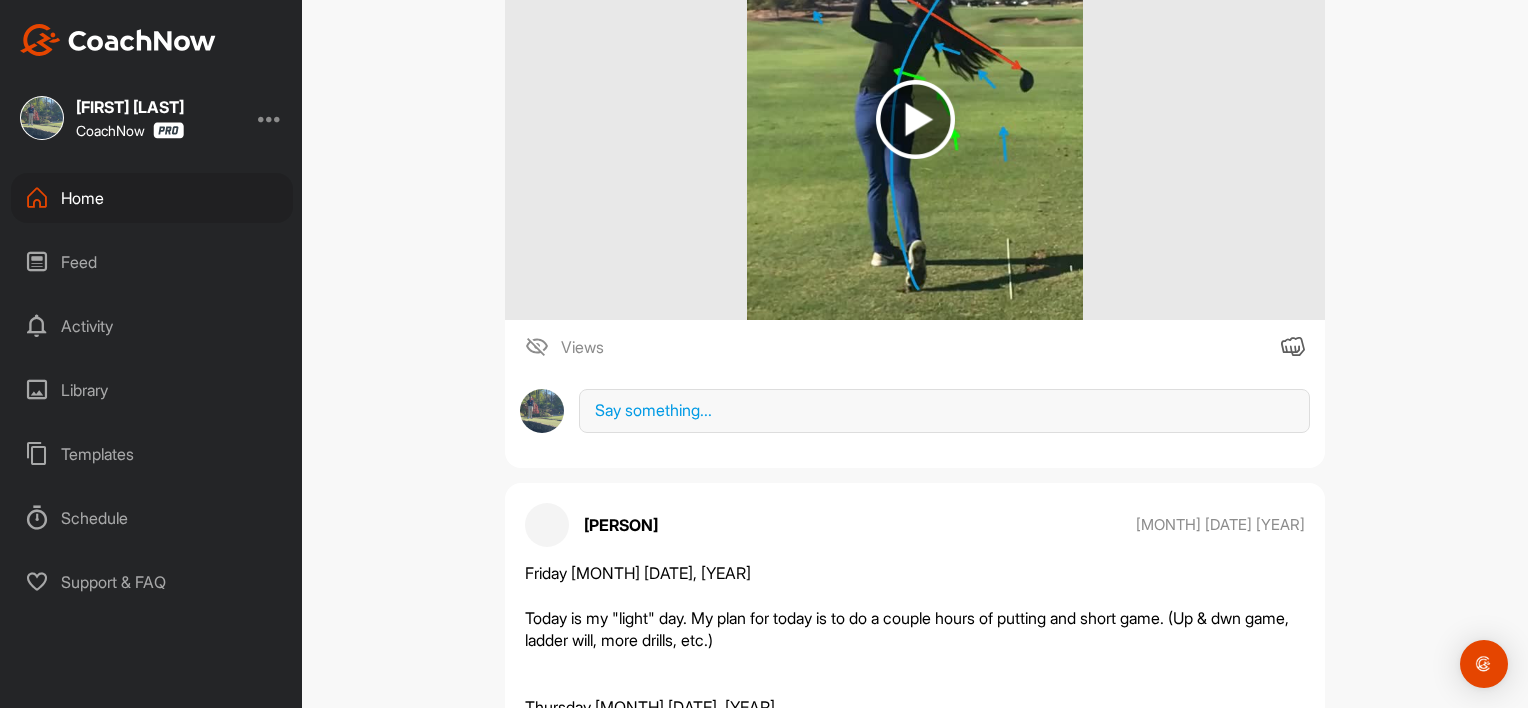 click on "Support & FAQ" at bounding box center [152, 582] 